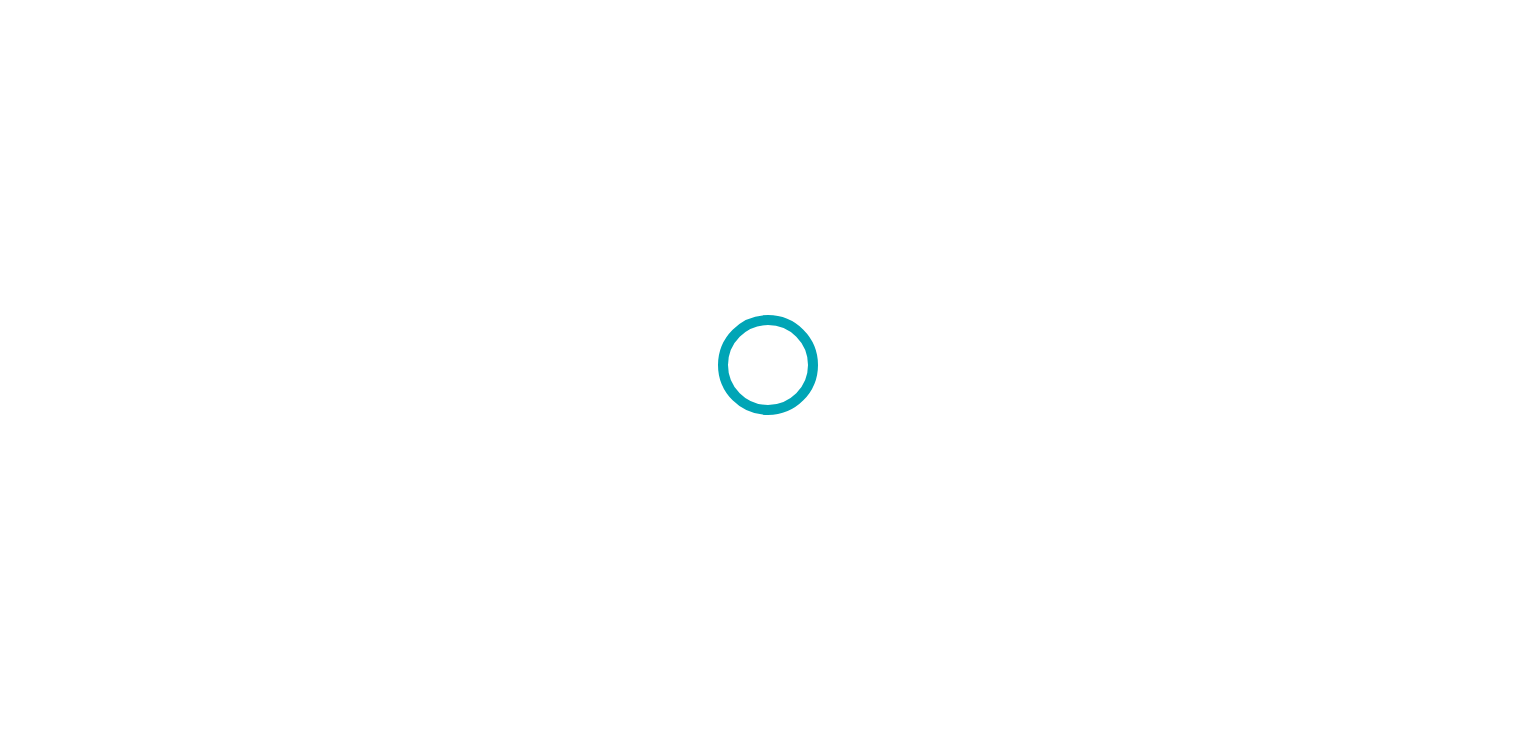 scroll, scrollTop: 0, scrollLeft: 0, axis: both 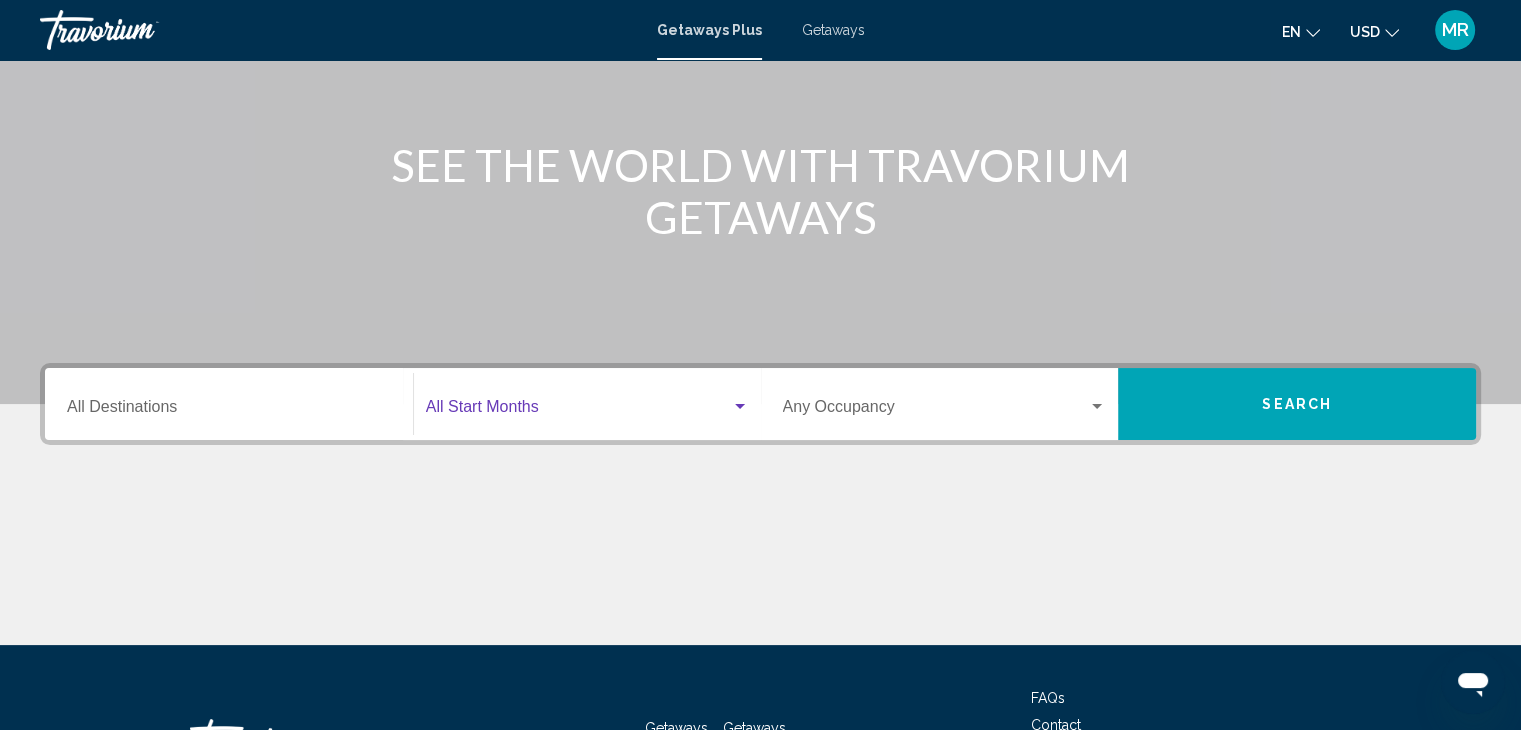 click at bounding box center (740, 407) 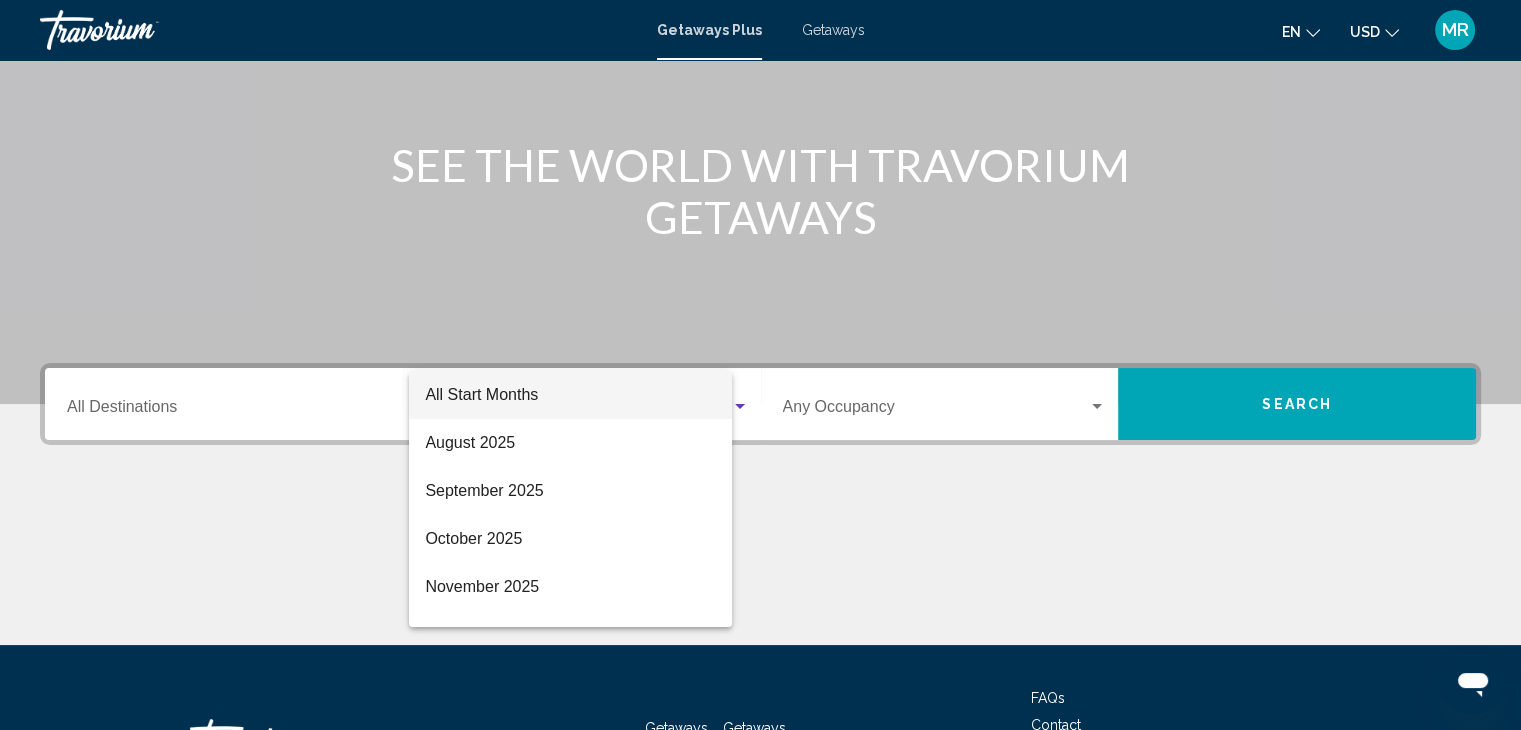 scroll, scrollTop: 356, scrollLeft: 0, axis: vertical 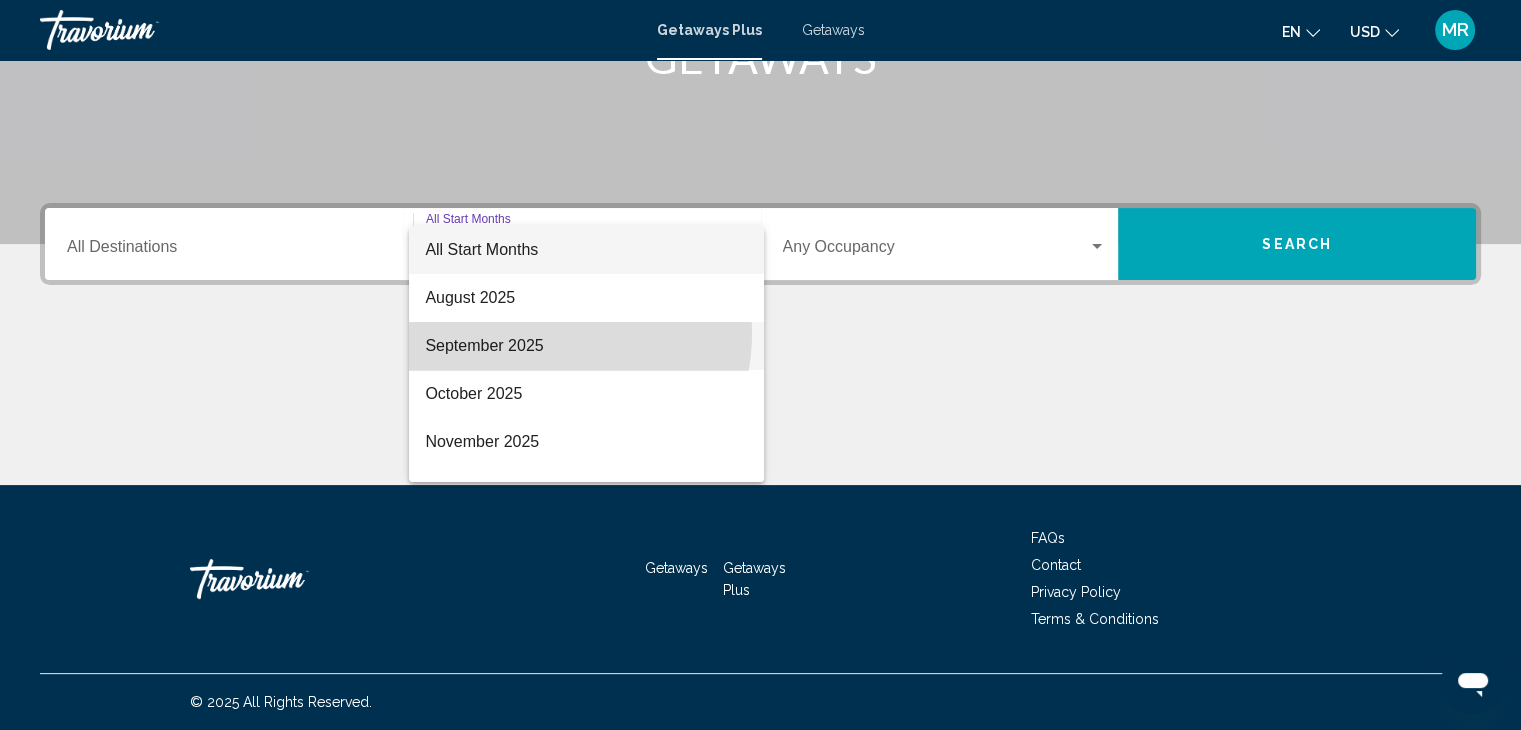 click on "September 2025" at bounding box center [586, 346] 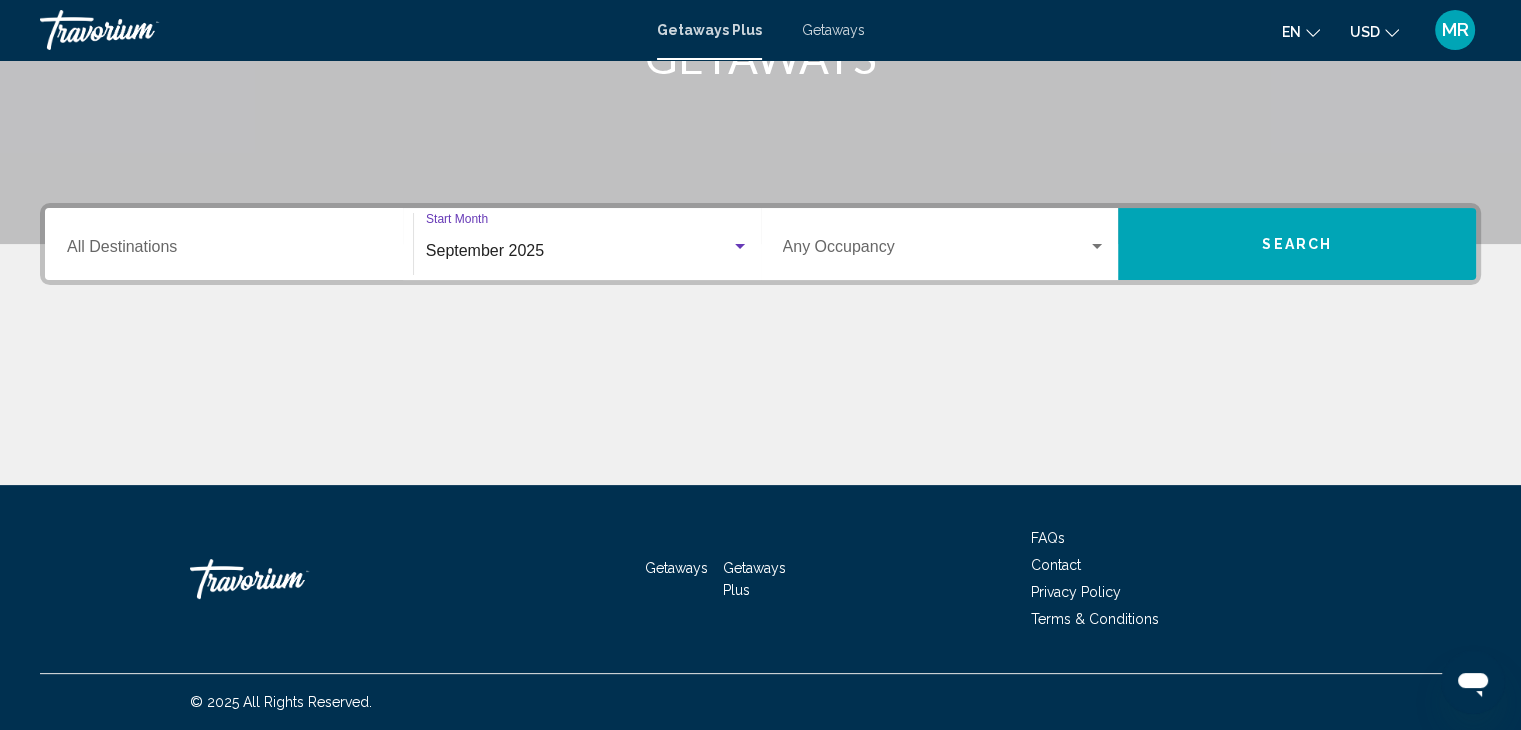 click at bounding box center (1097, 246) 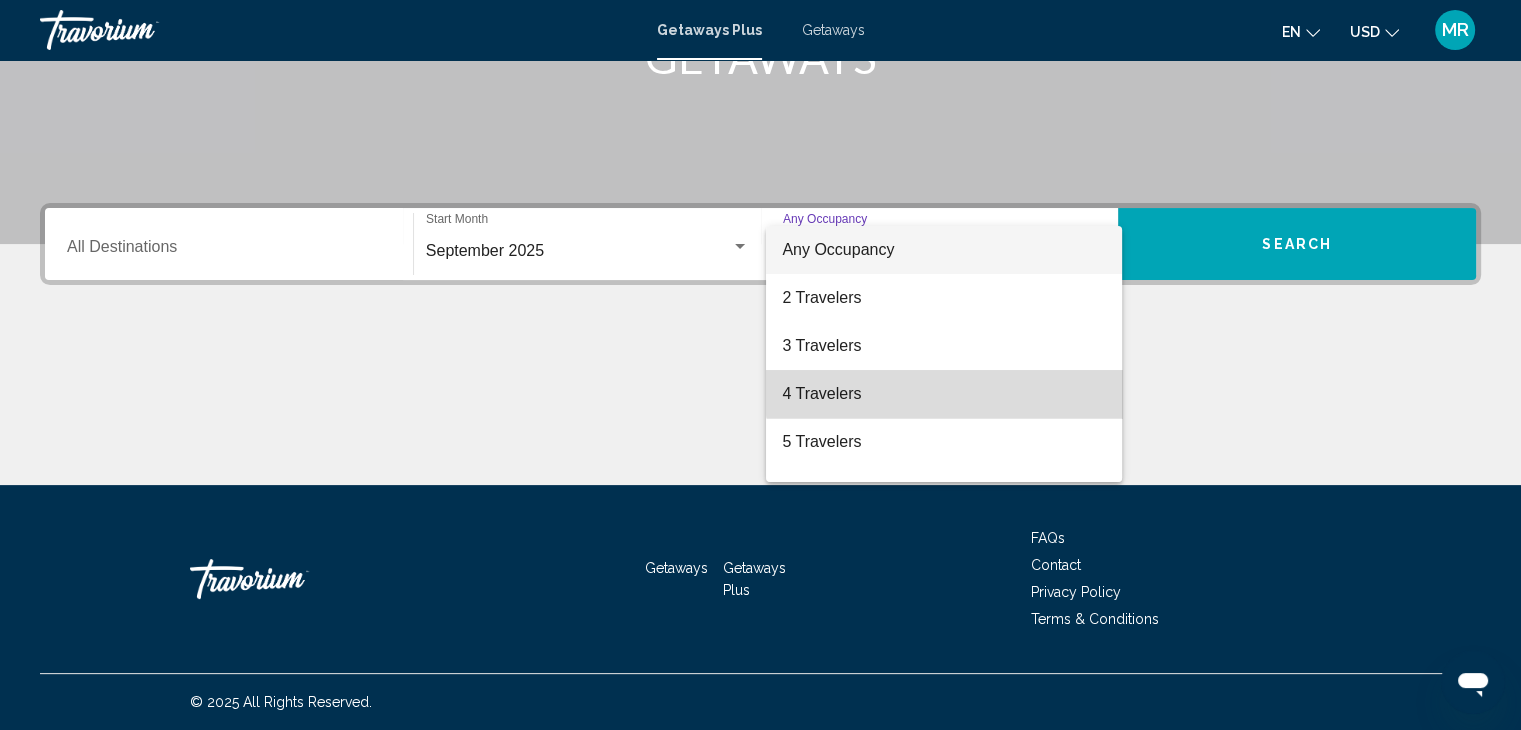 click on "4 Travelers" at bounding box center [944, 394] 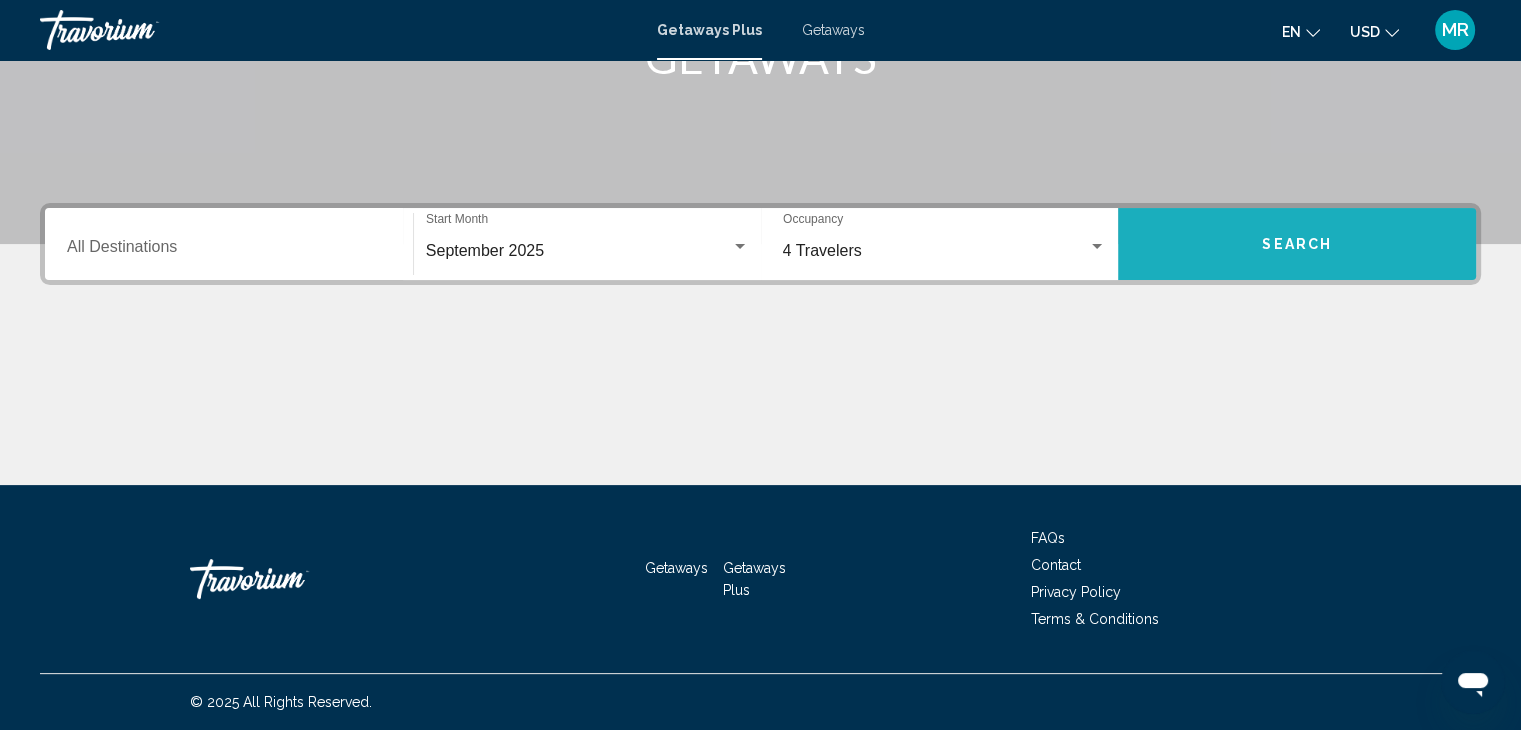click on "Search" at bounding box center (1297, 245) 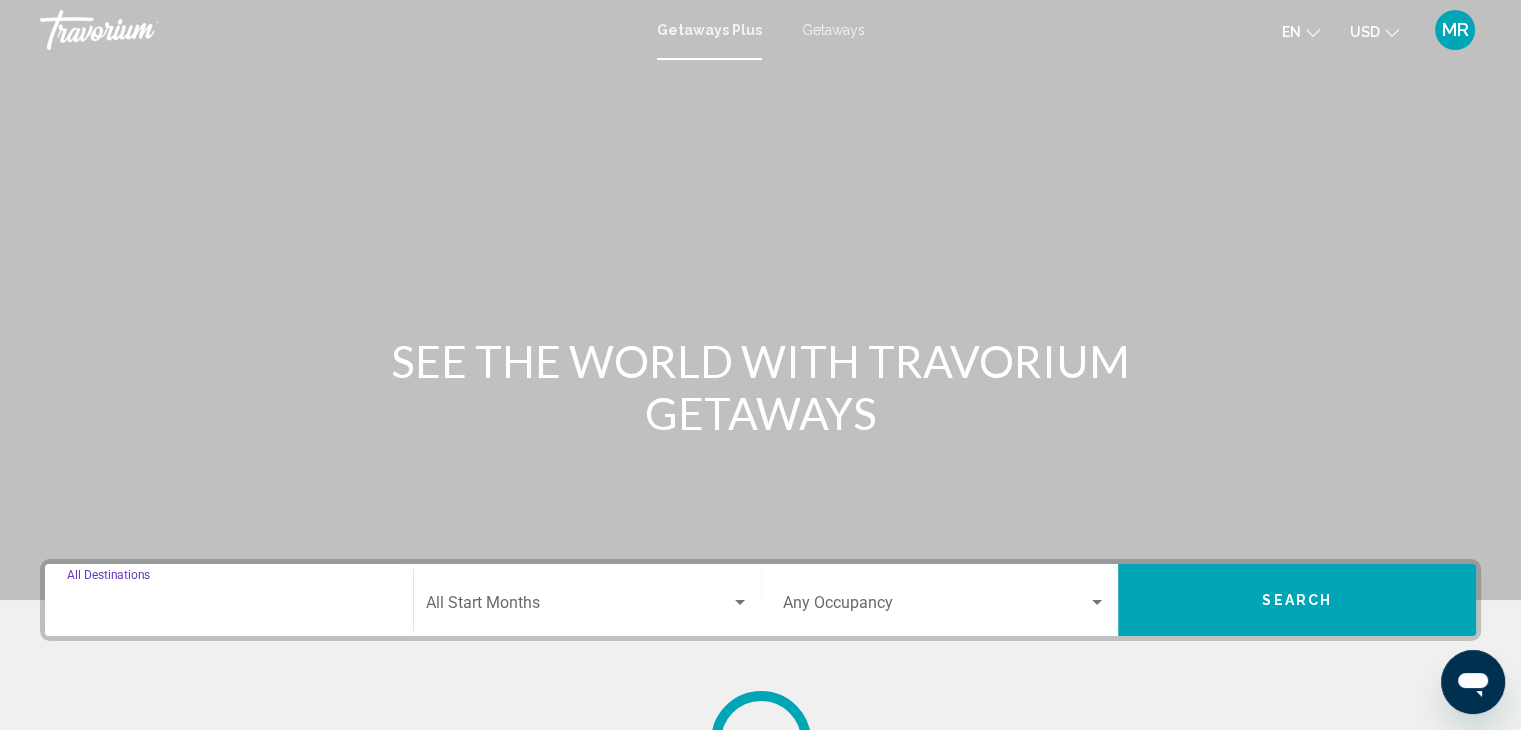 click on "Destination All Destinations" at bounding box center (229, 607) 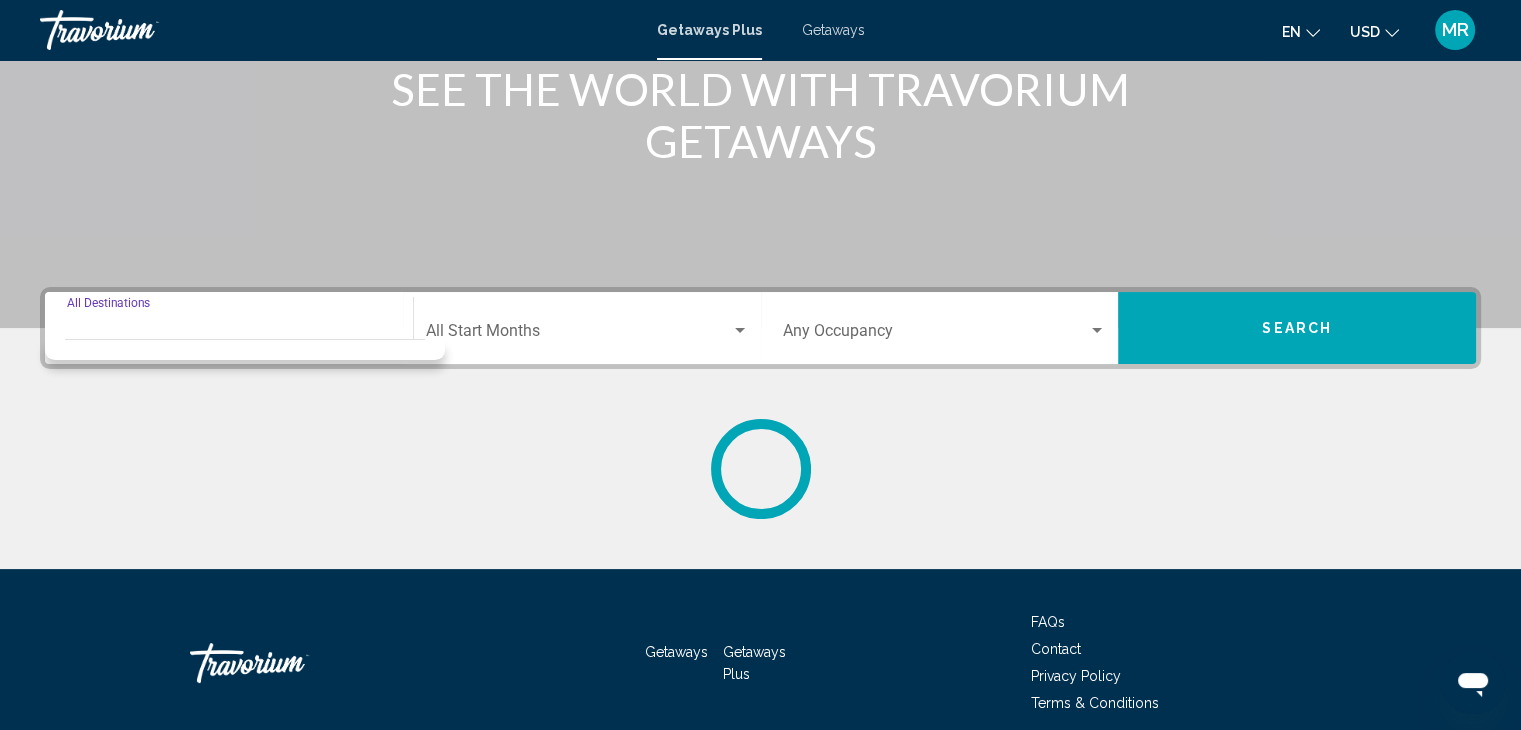 scroll, scrollTop: 356, scrollLeft: 0, axis: vertical 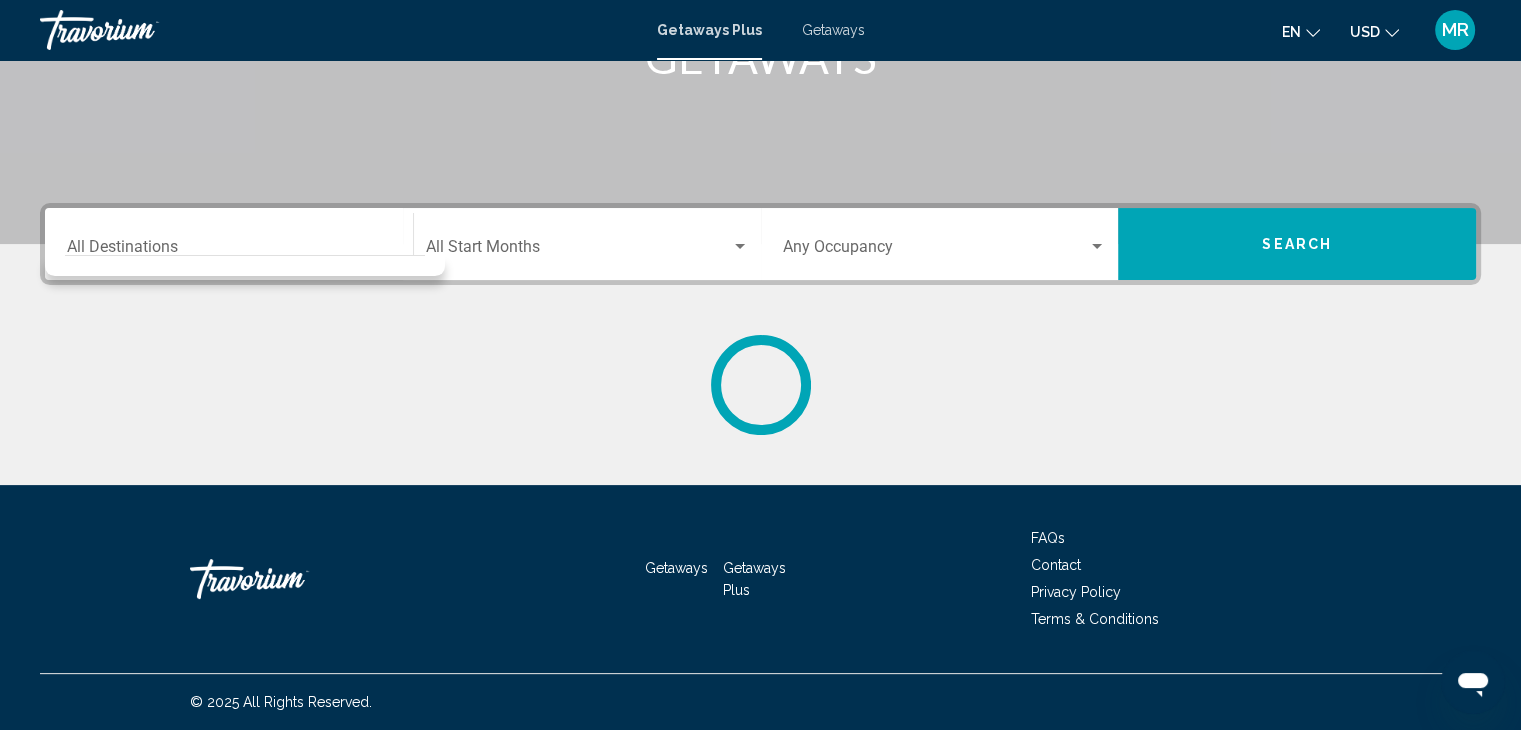 click on "Destination All Destinations" at bounding box center [229, 244] 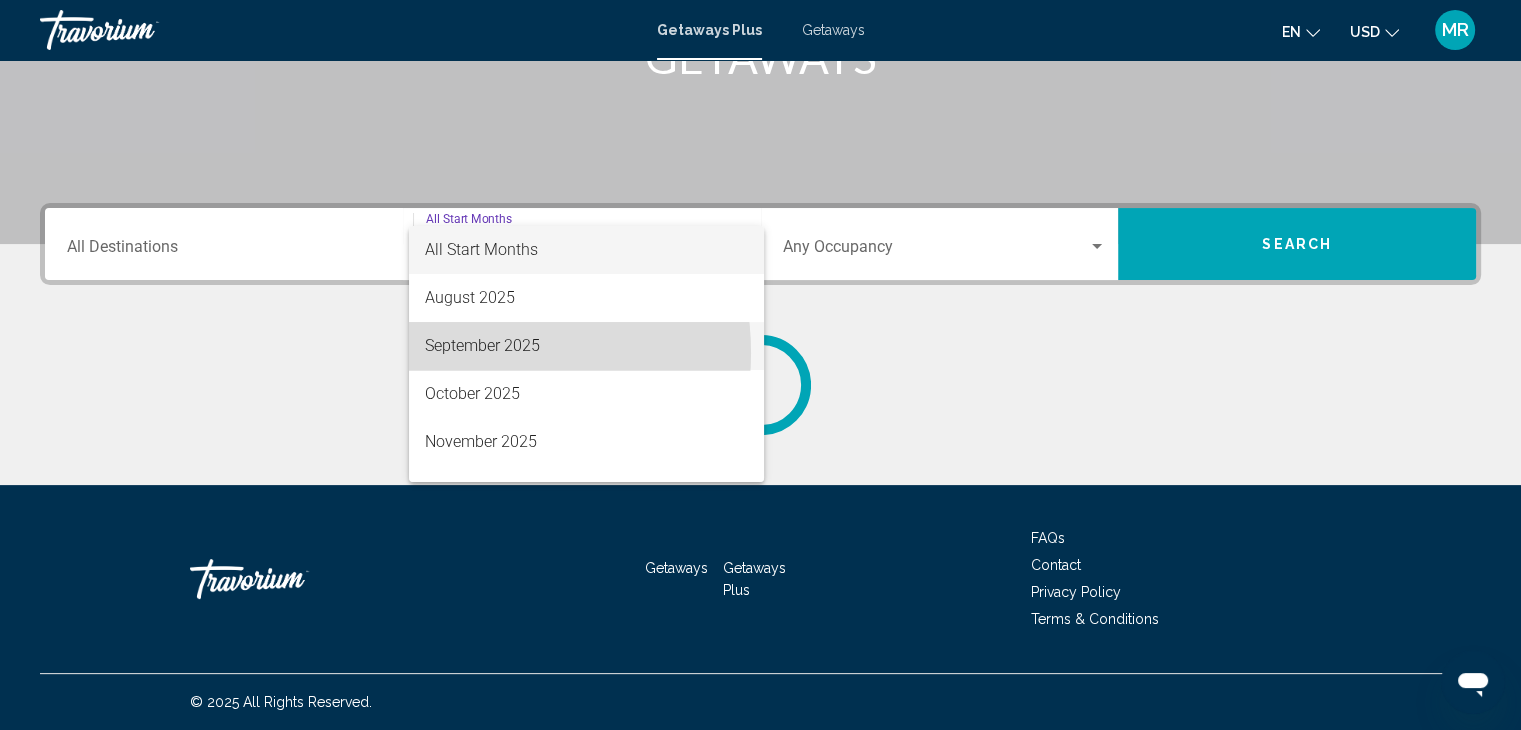 click on "September 2025" at bounding box center [586, 346] 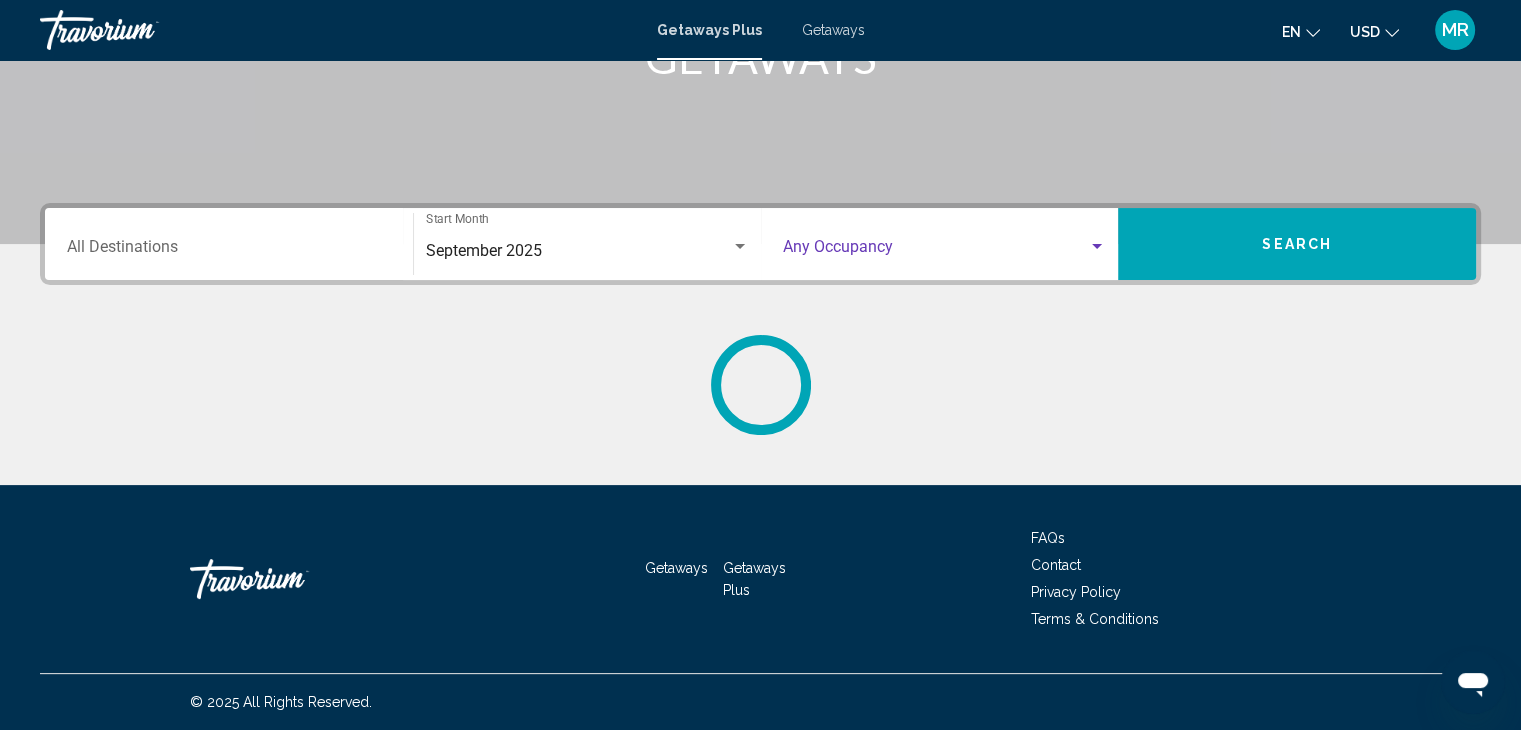 click at bounding box center (1097, 247) 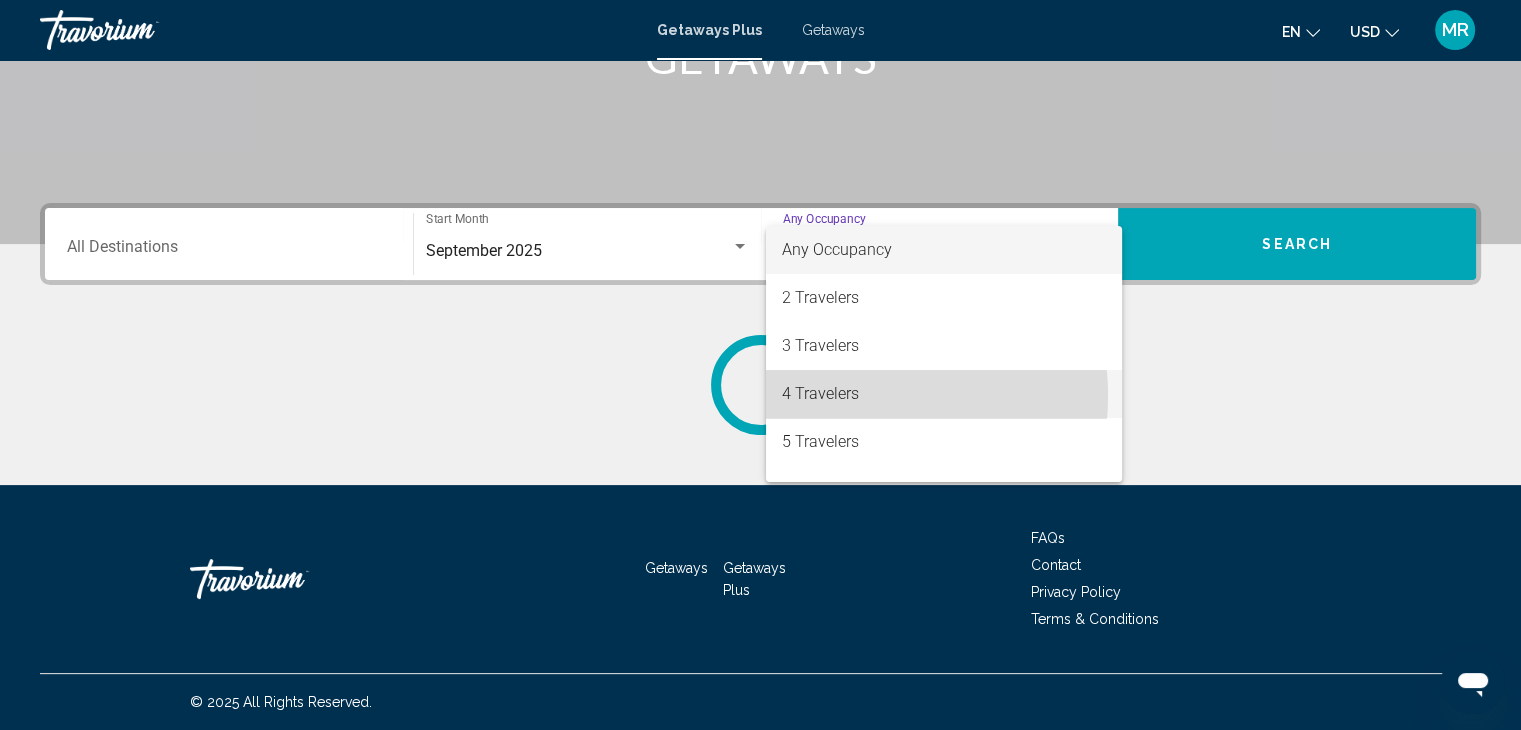 click on "4 Travelers" at bounding box center [944, 394] 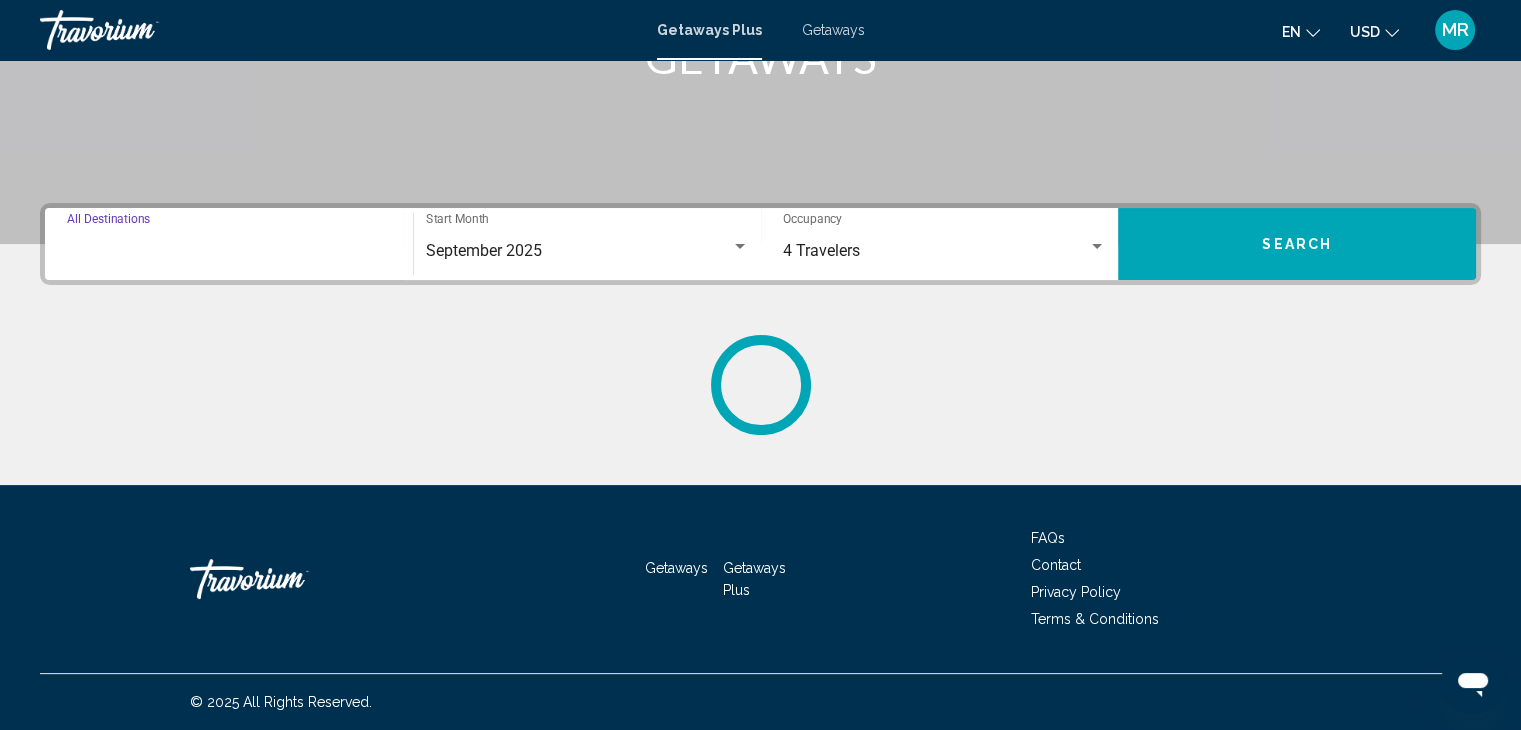 click on "Destination All Destinations" at bounding box center (229, 251) 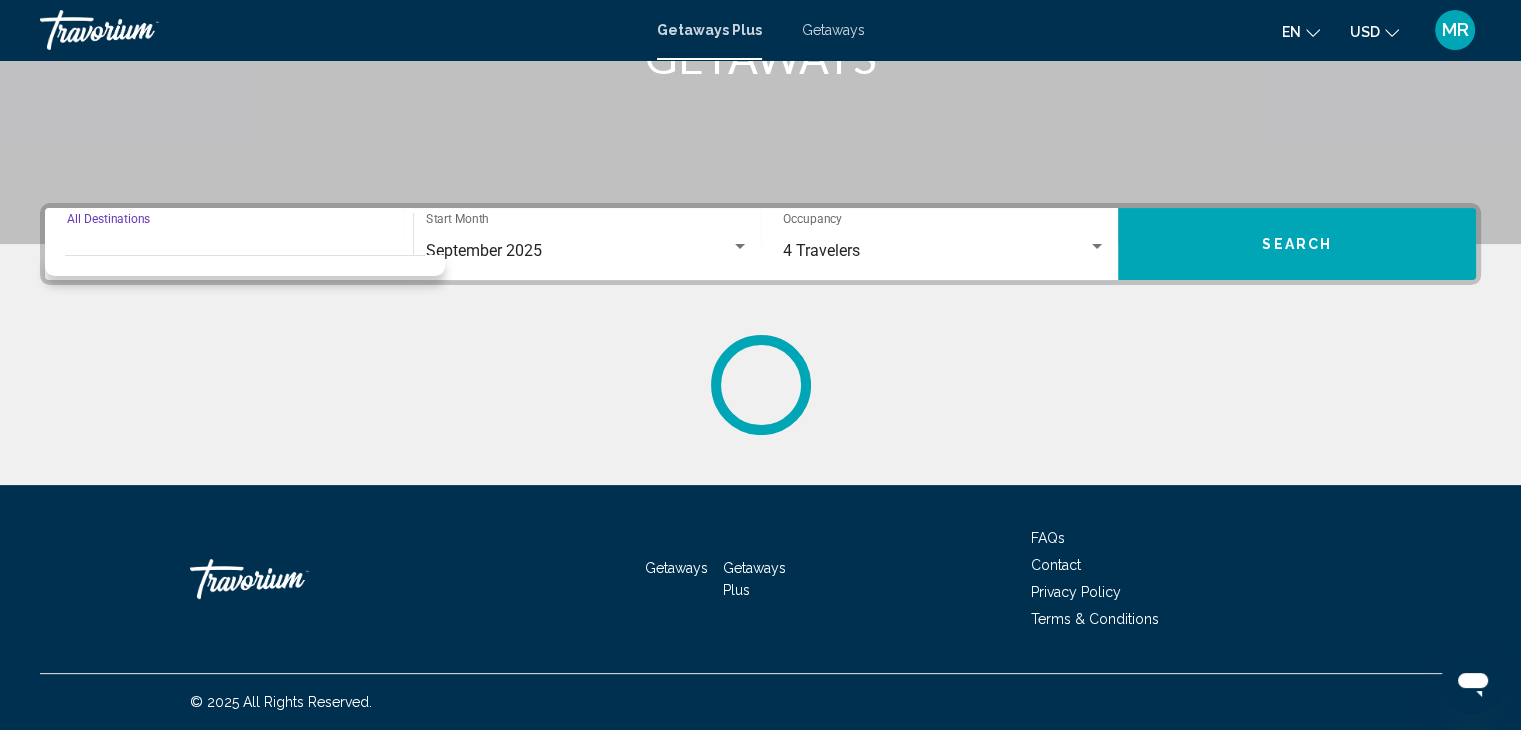 click on "Destination All Destinations" at bounding box center (229, 251) 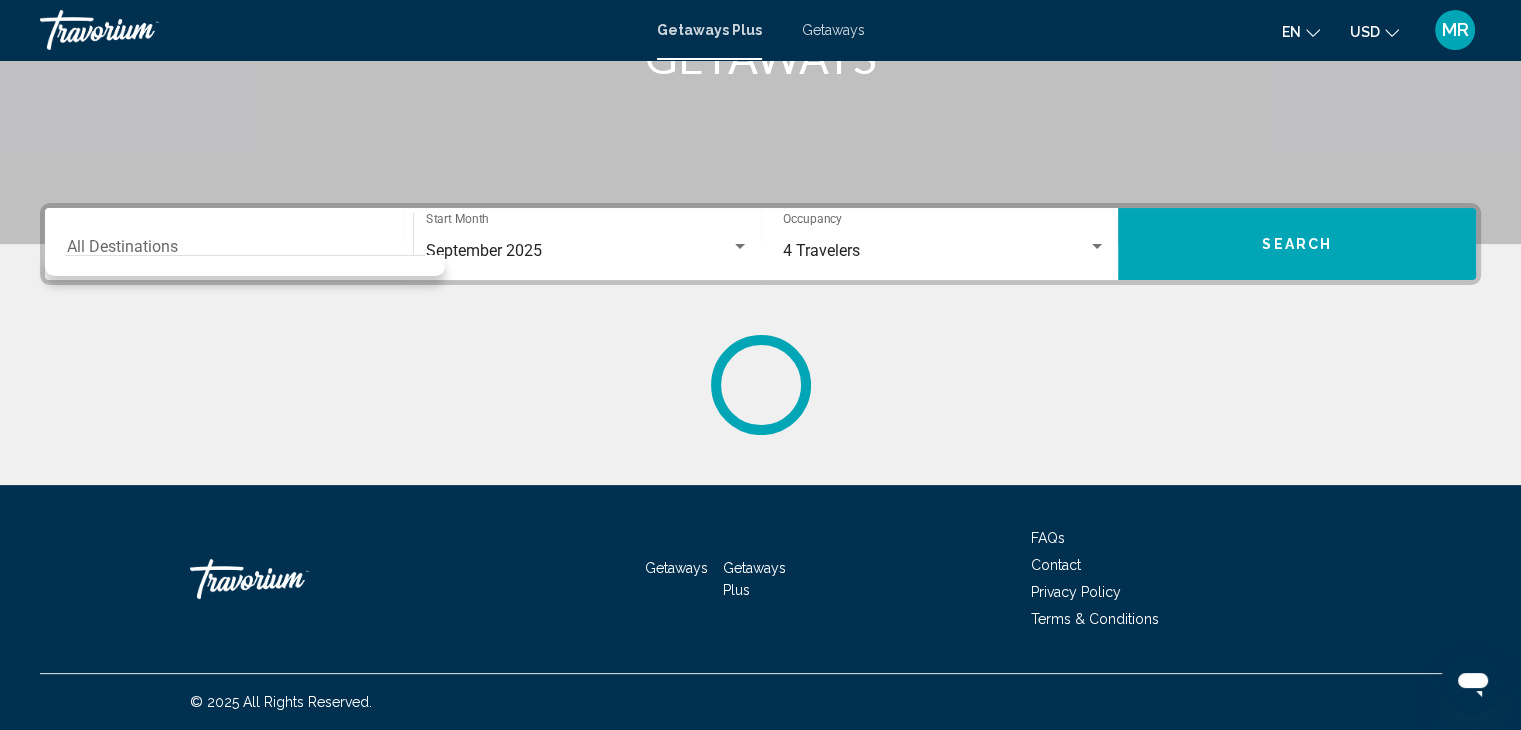 click on "Destination All Destinations" at bounding box center [229, 244] 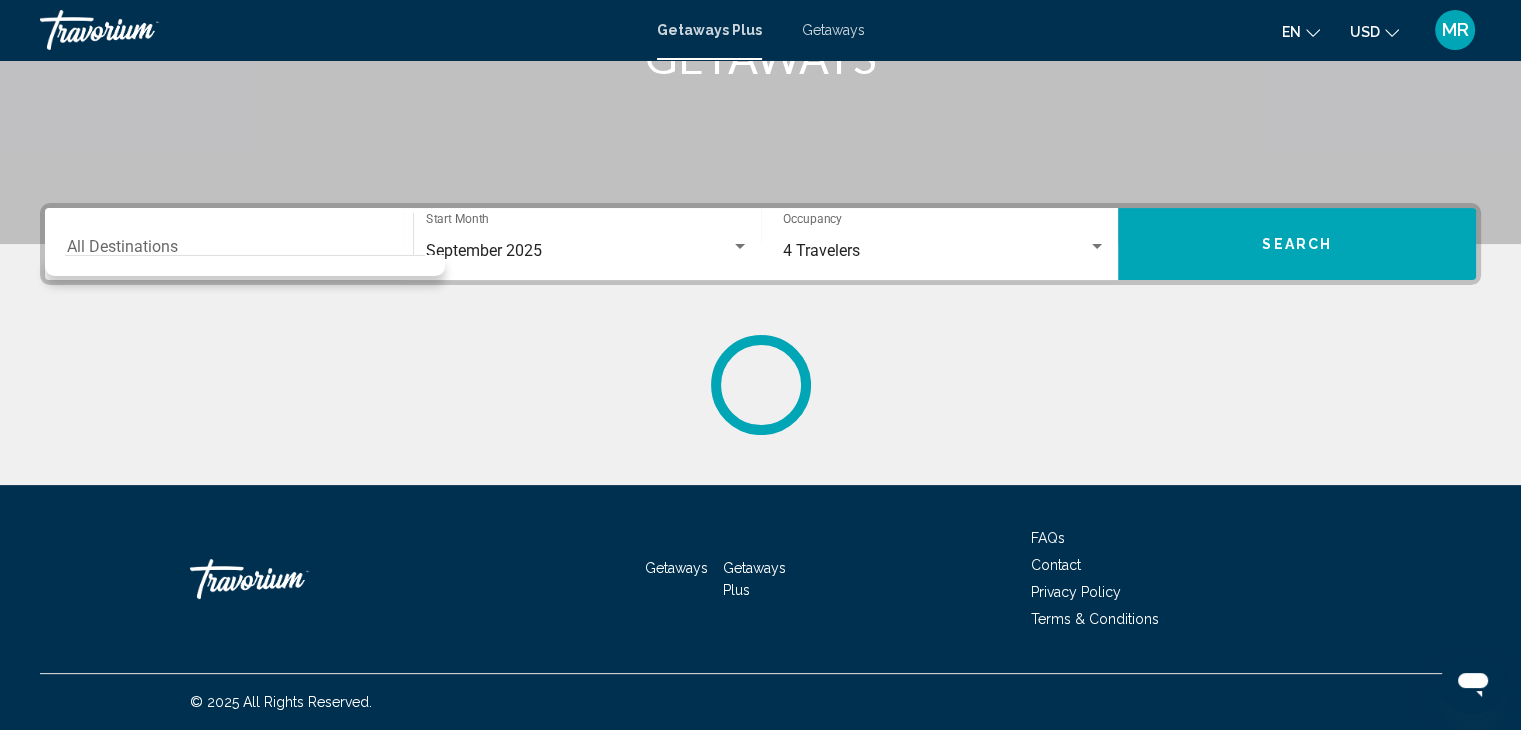 click on "Destination All Destinations" at bounding box center (229, 244) 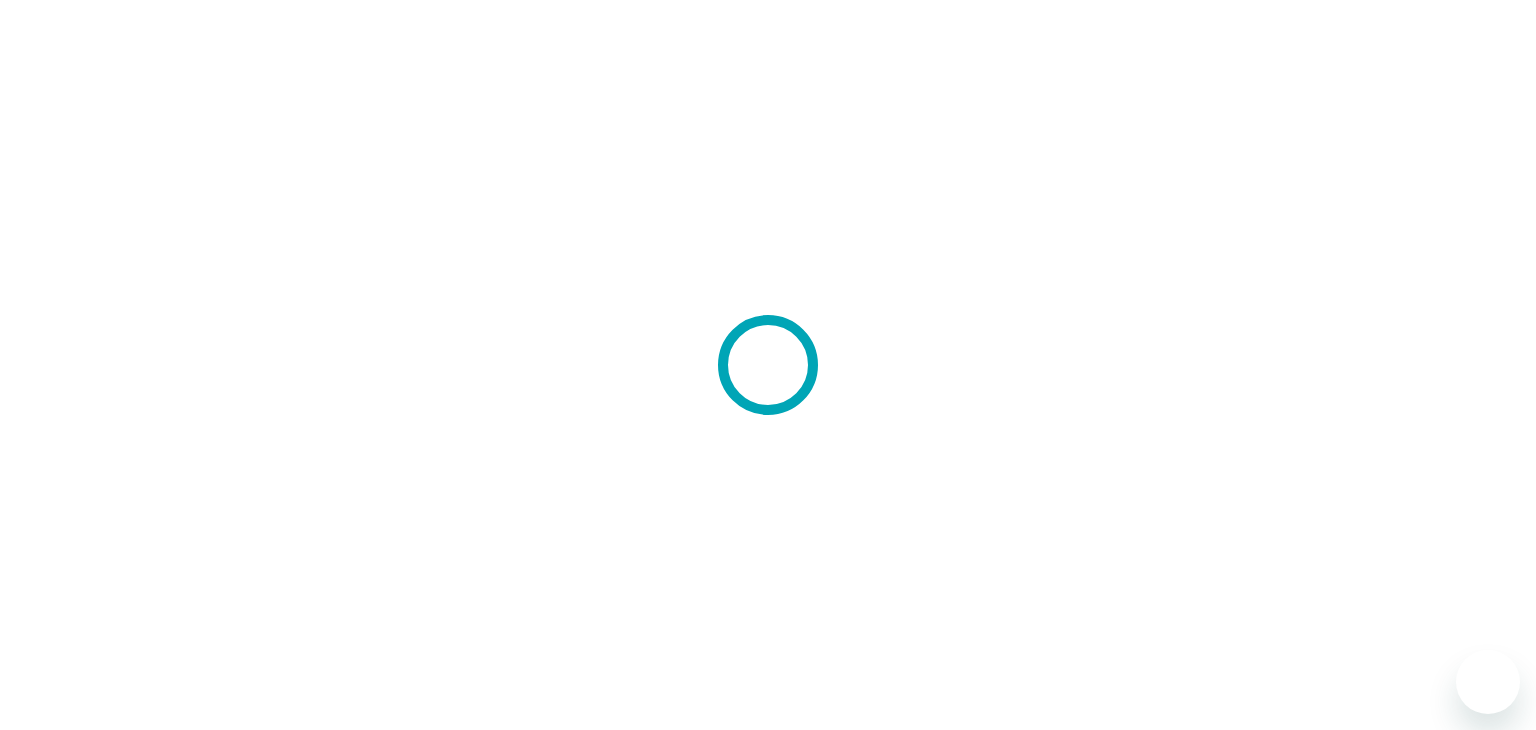 scroll, scrollTop: 0, scrollLeft: 0, axis: both 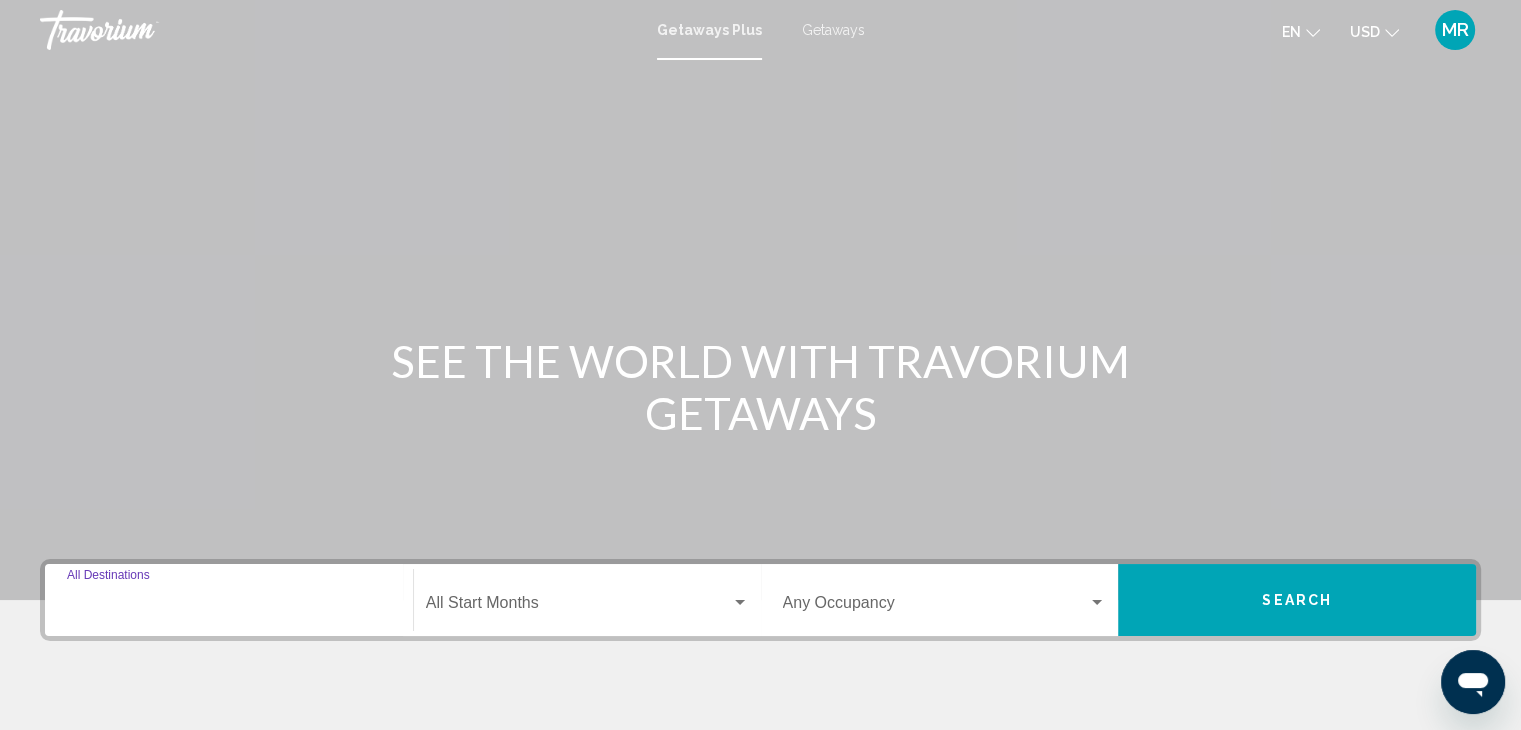 click on "Destination All Destinations" at bounding box center (229, 607) 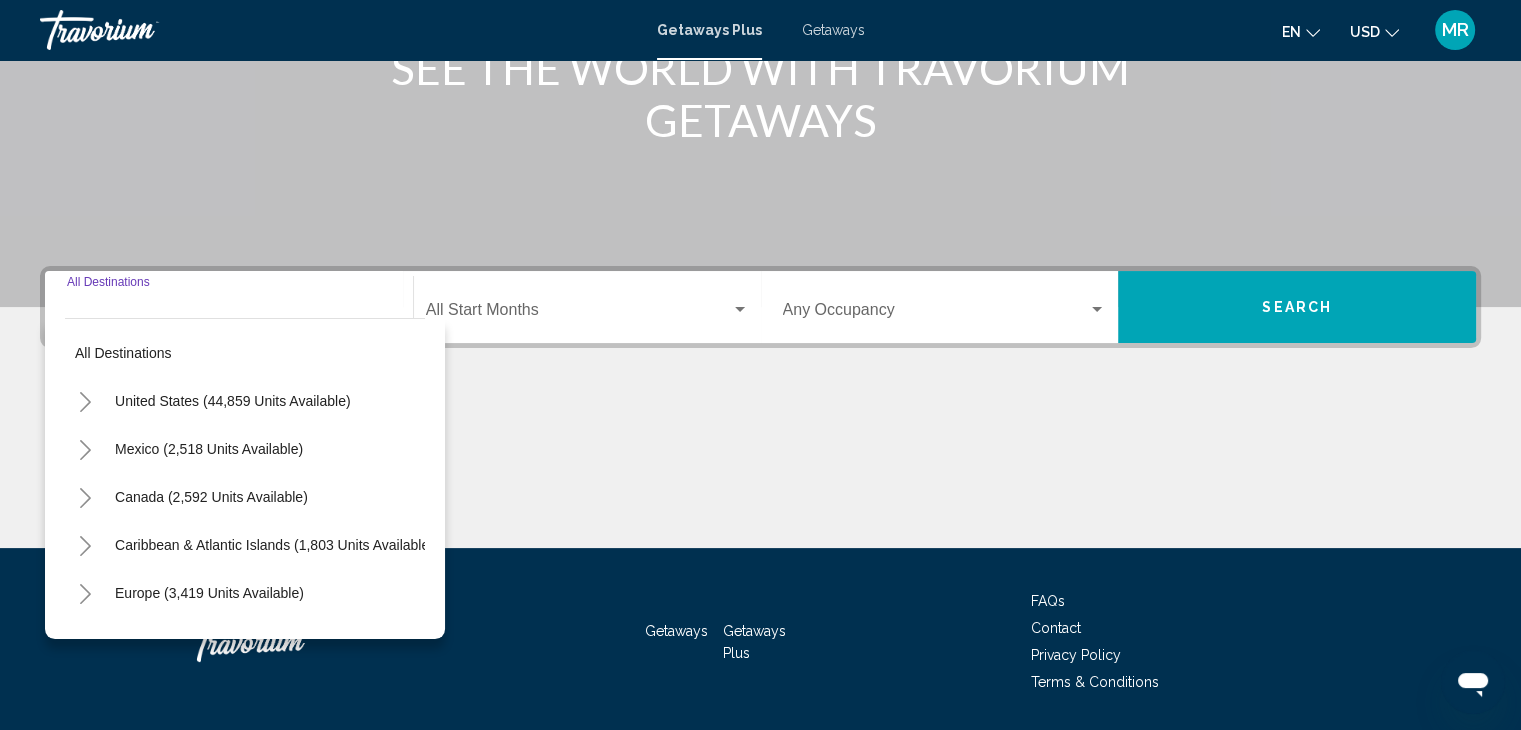 scroll, scrollTop: 356, scrollLeft: 0, axis: vertical 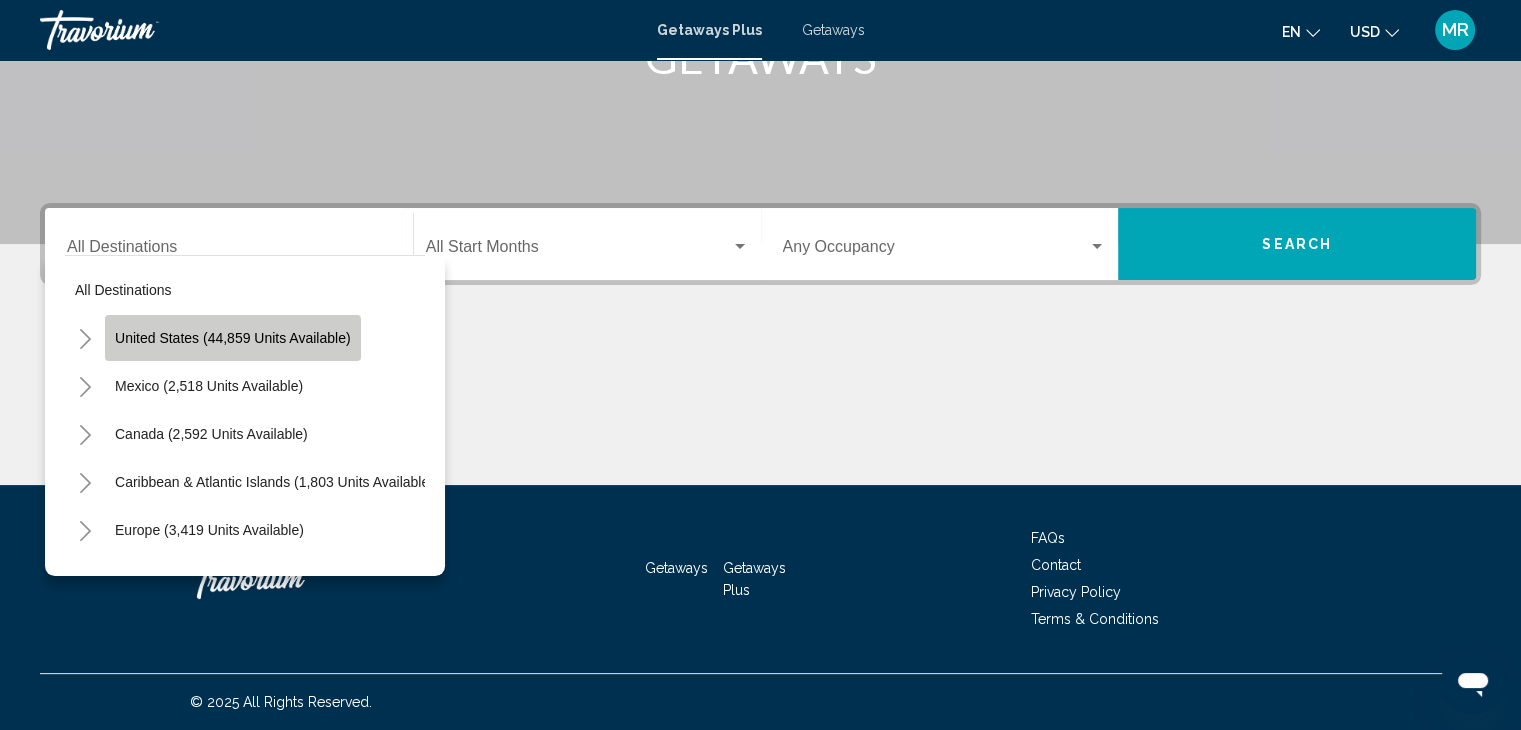 click on "United States (44,859 units available)" 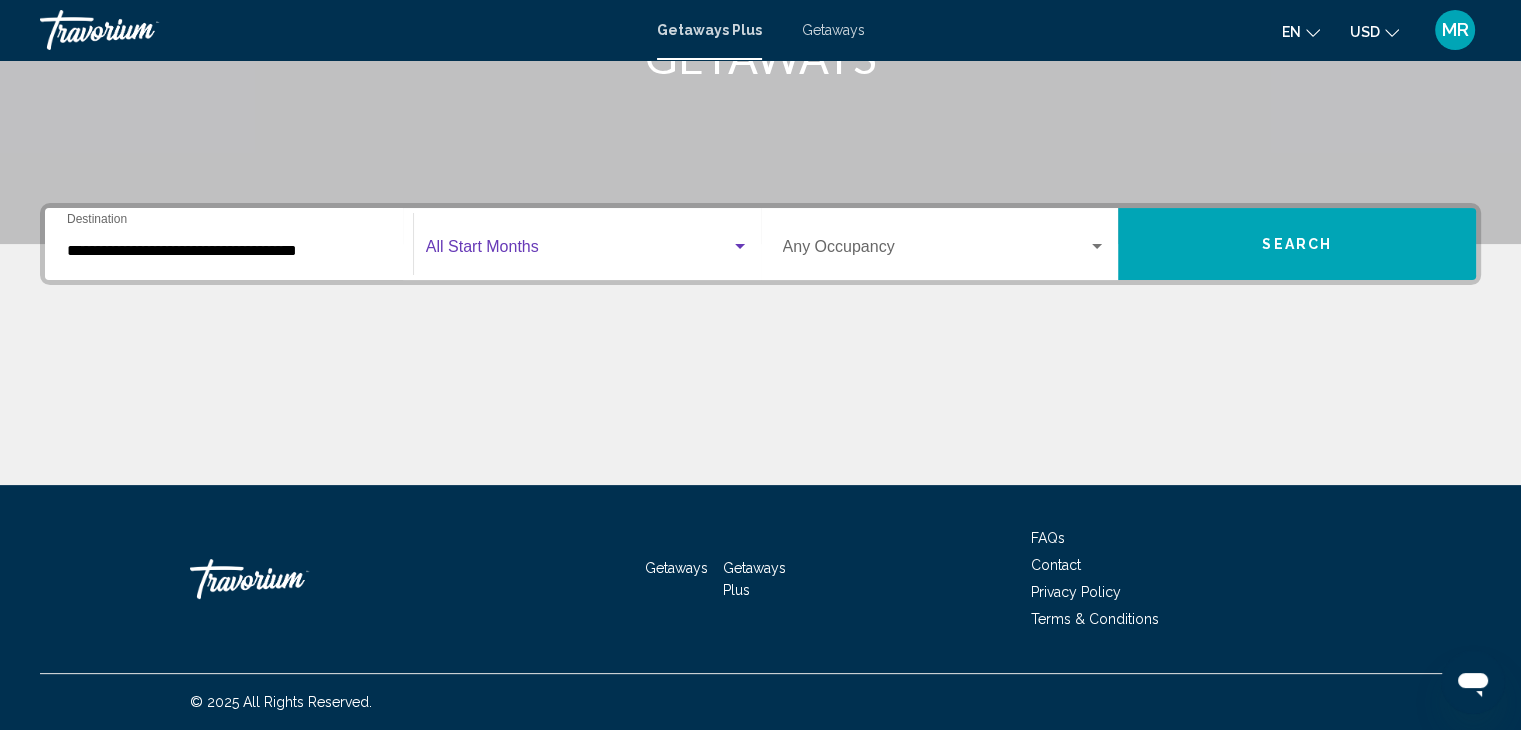 click at bounding box center (740, 247) 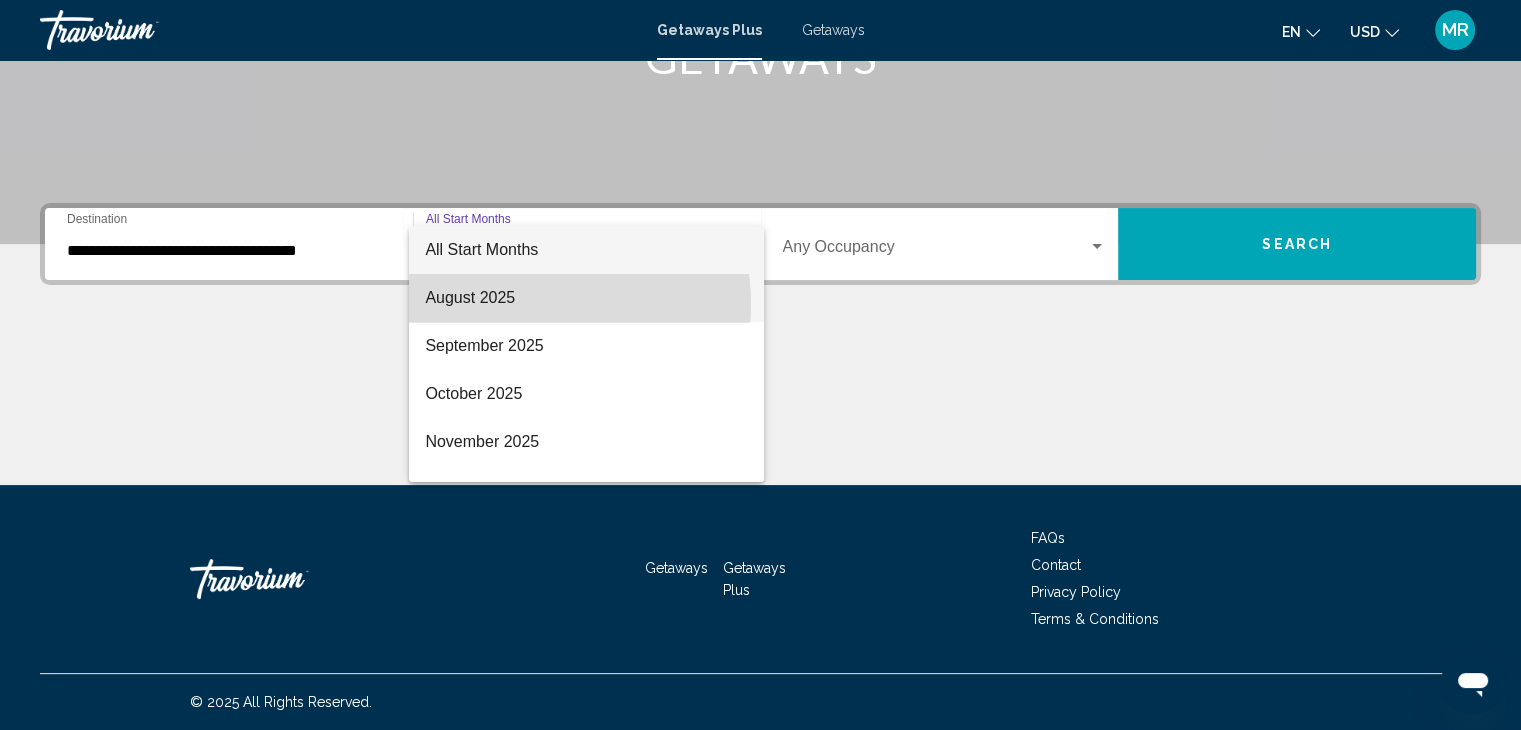 click on "August 2025" at bounding box center (586, 298) 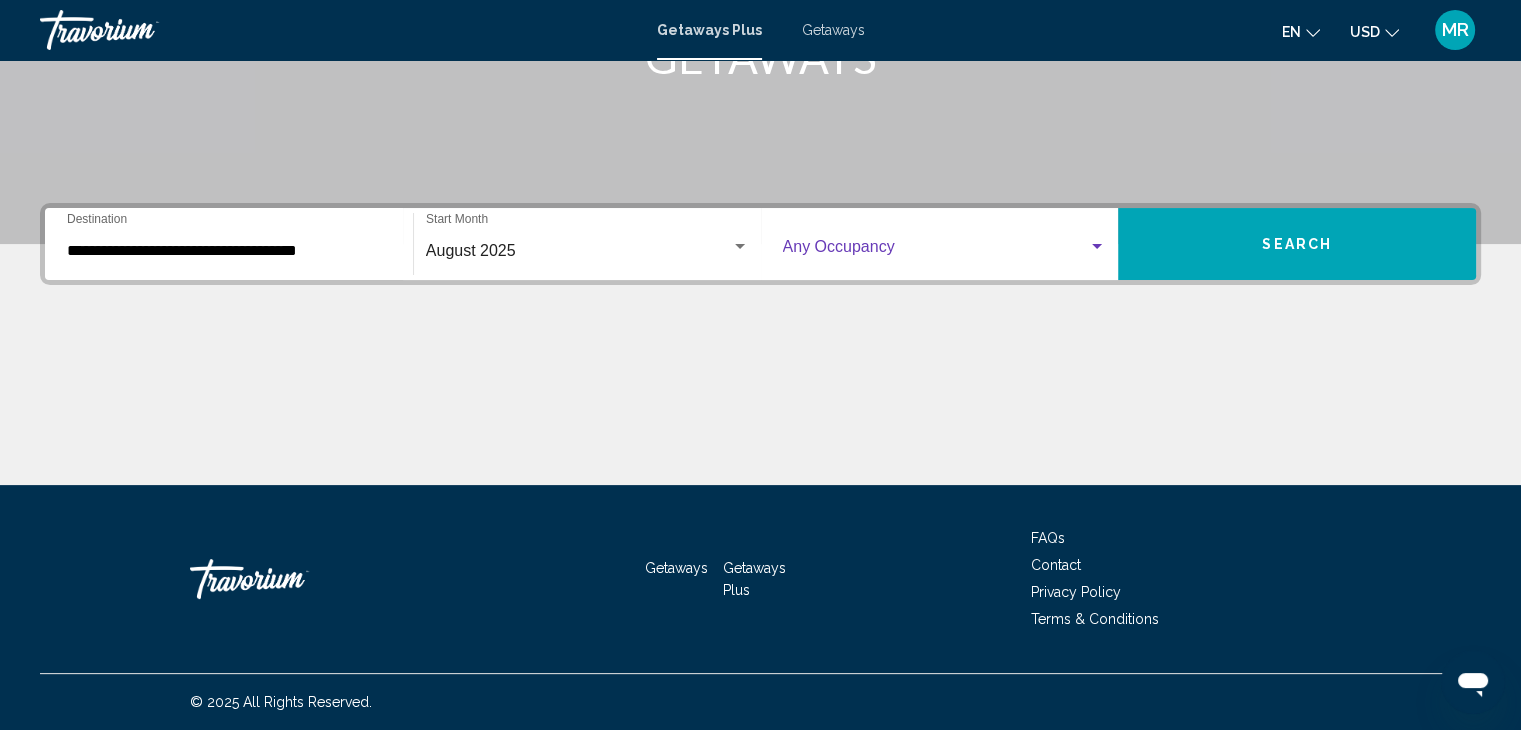 click at bounding box center [1097, 247] 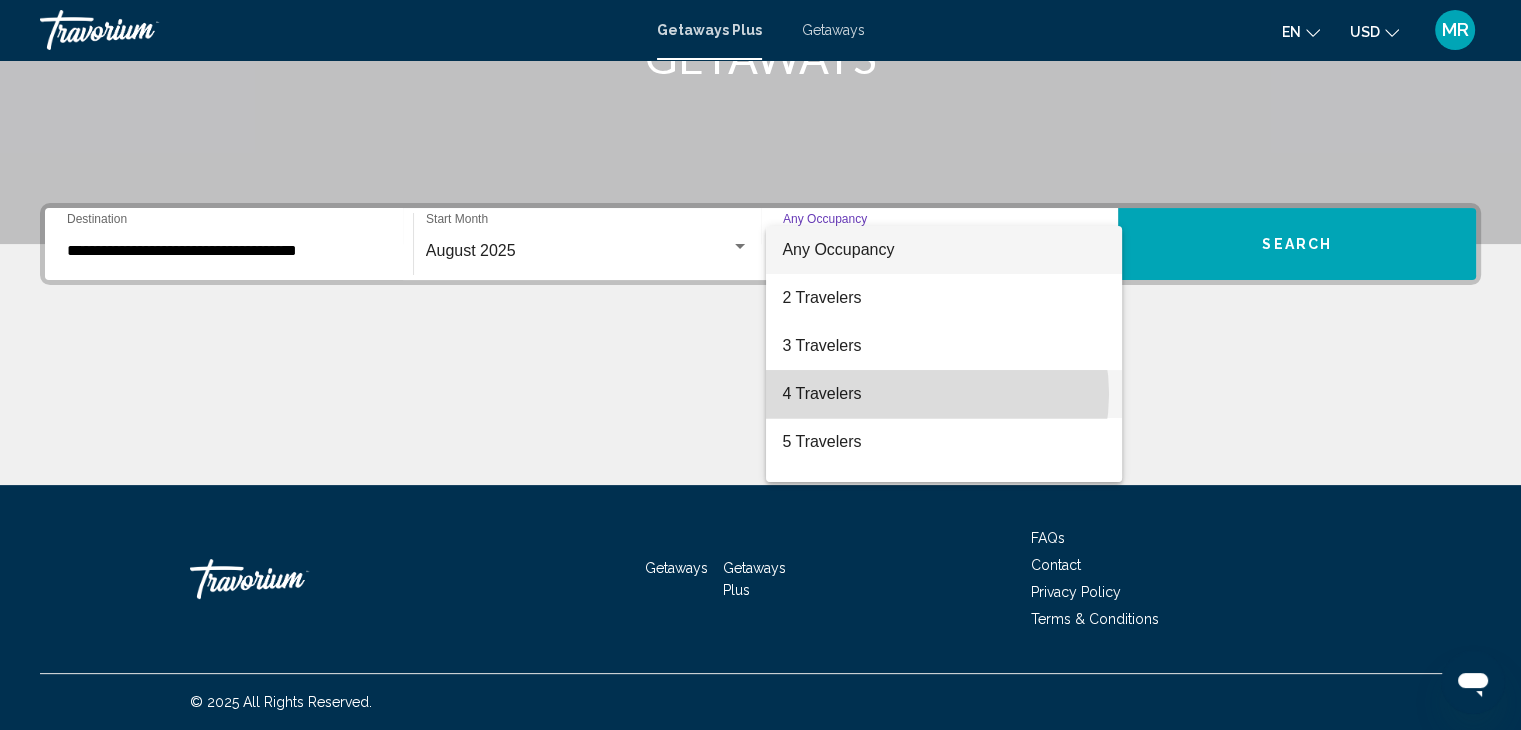 click on "4 Travelers" at bounding box center (944, 394) 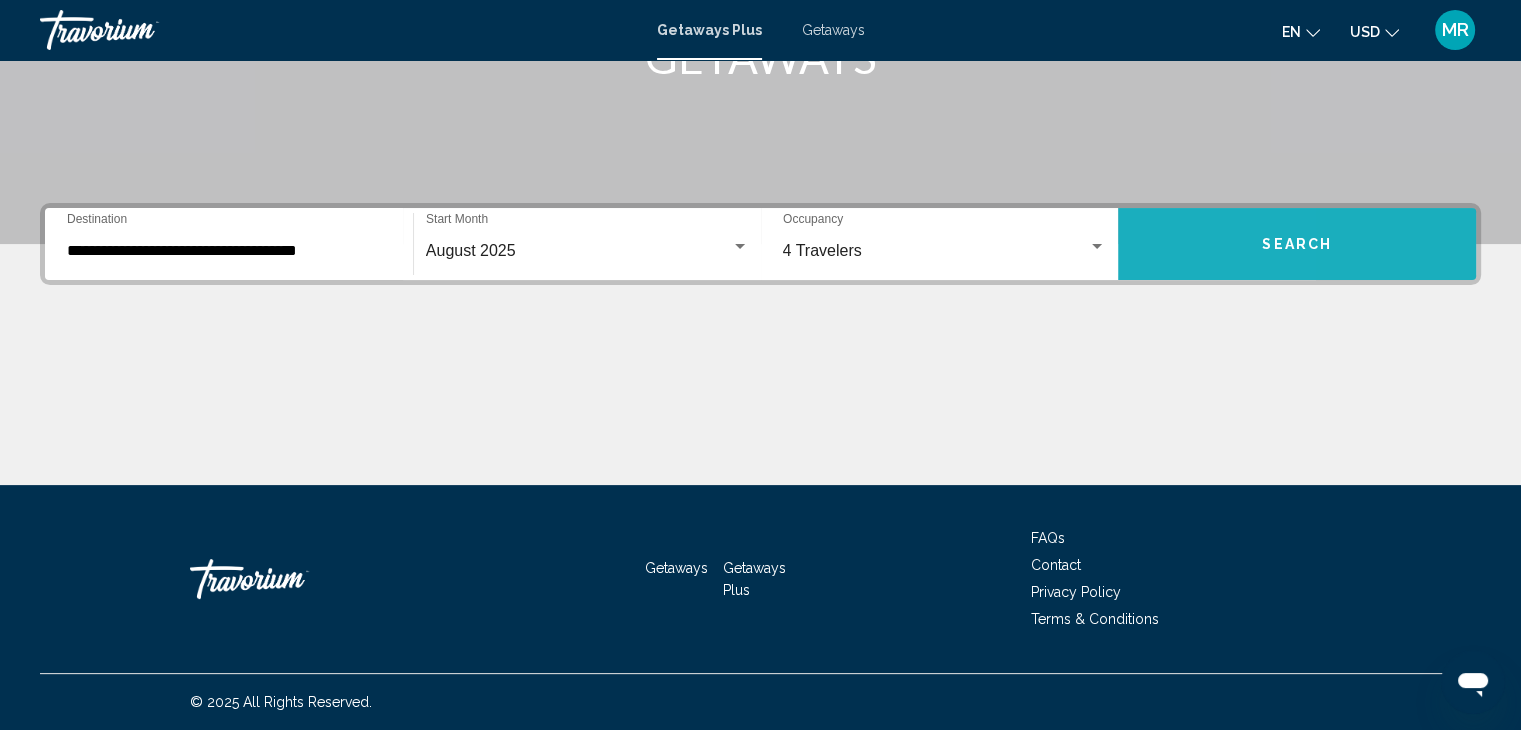 click on "Search" at bounding box center (1297, 244) 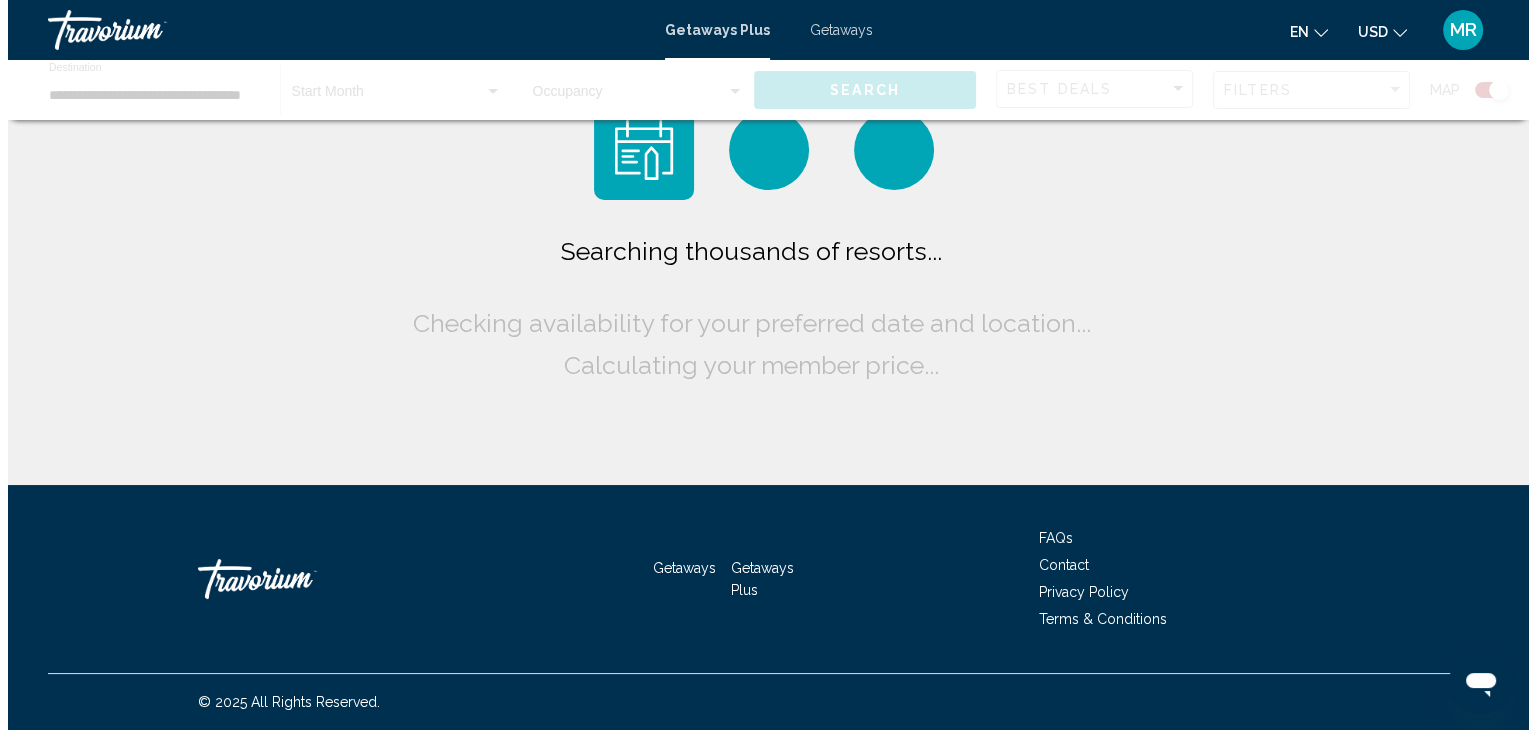 scroll, scrollTop: 0, scrollLeft: 0, axis: both 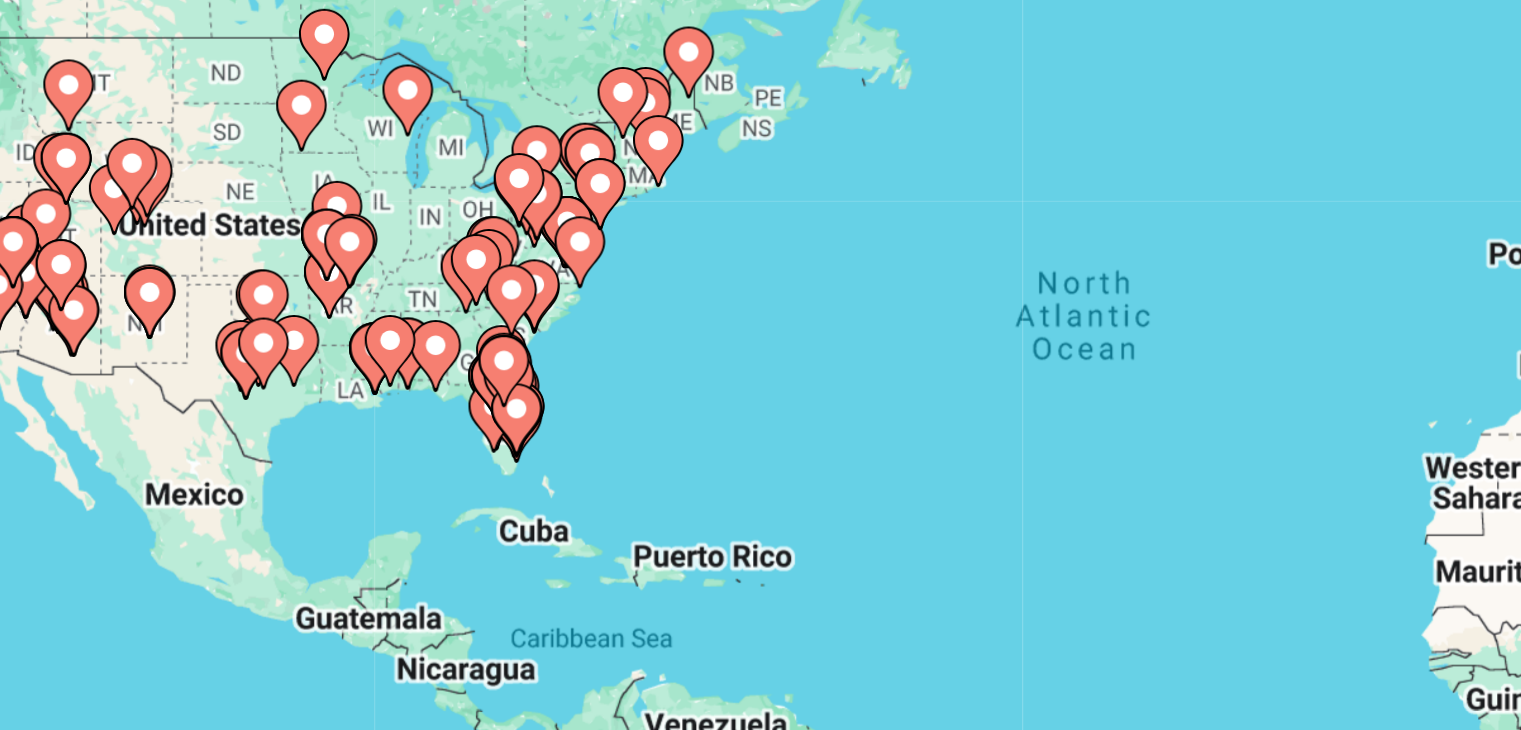 click at bounding box center [476, 452] 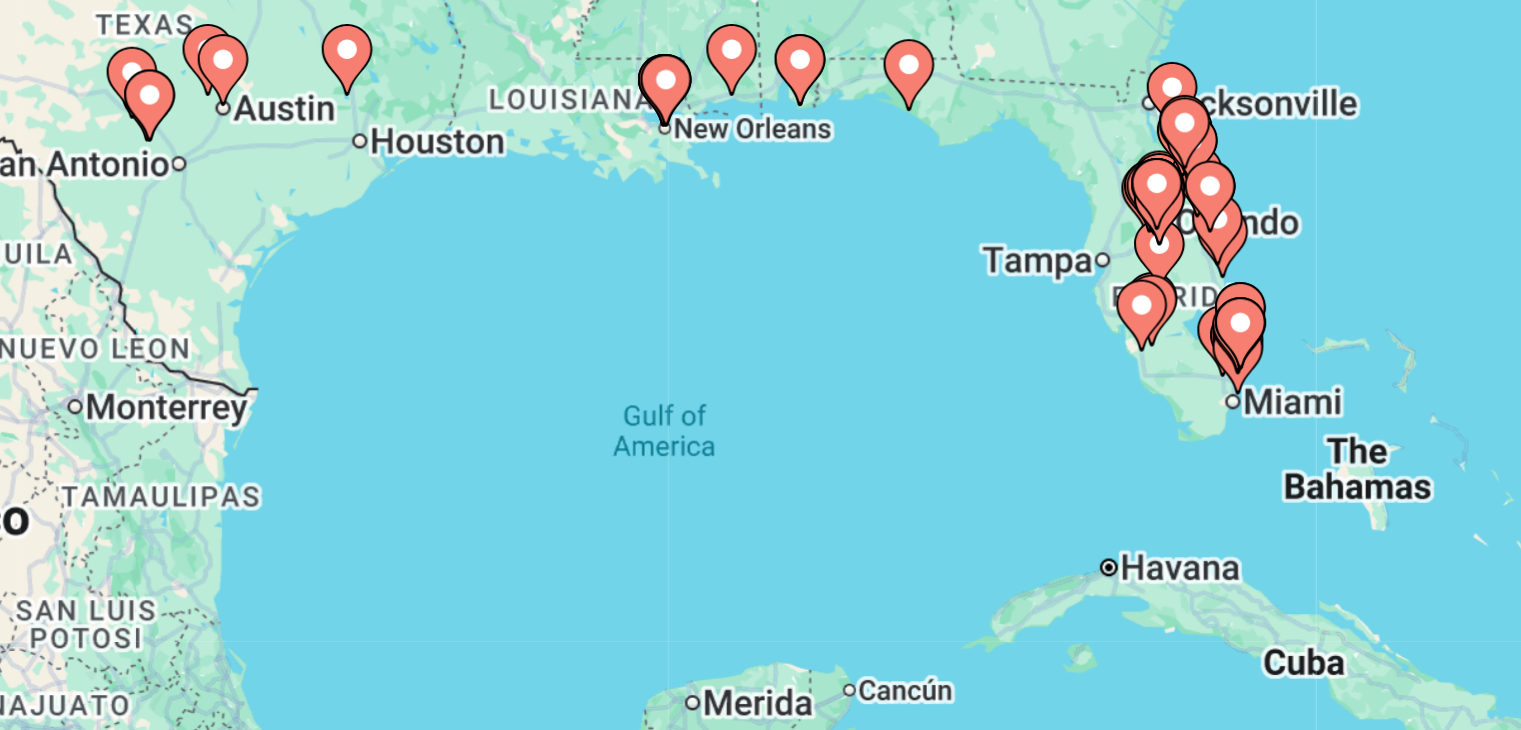 click on "To activate drag with keyboard, press Alt + Enter. Once in keyboard drag state, use the arrow keys to move the marker. To complete the drag, press the Enter key. To cancel, press Escape." at bounding box center (760, 440) 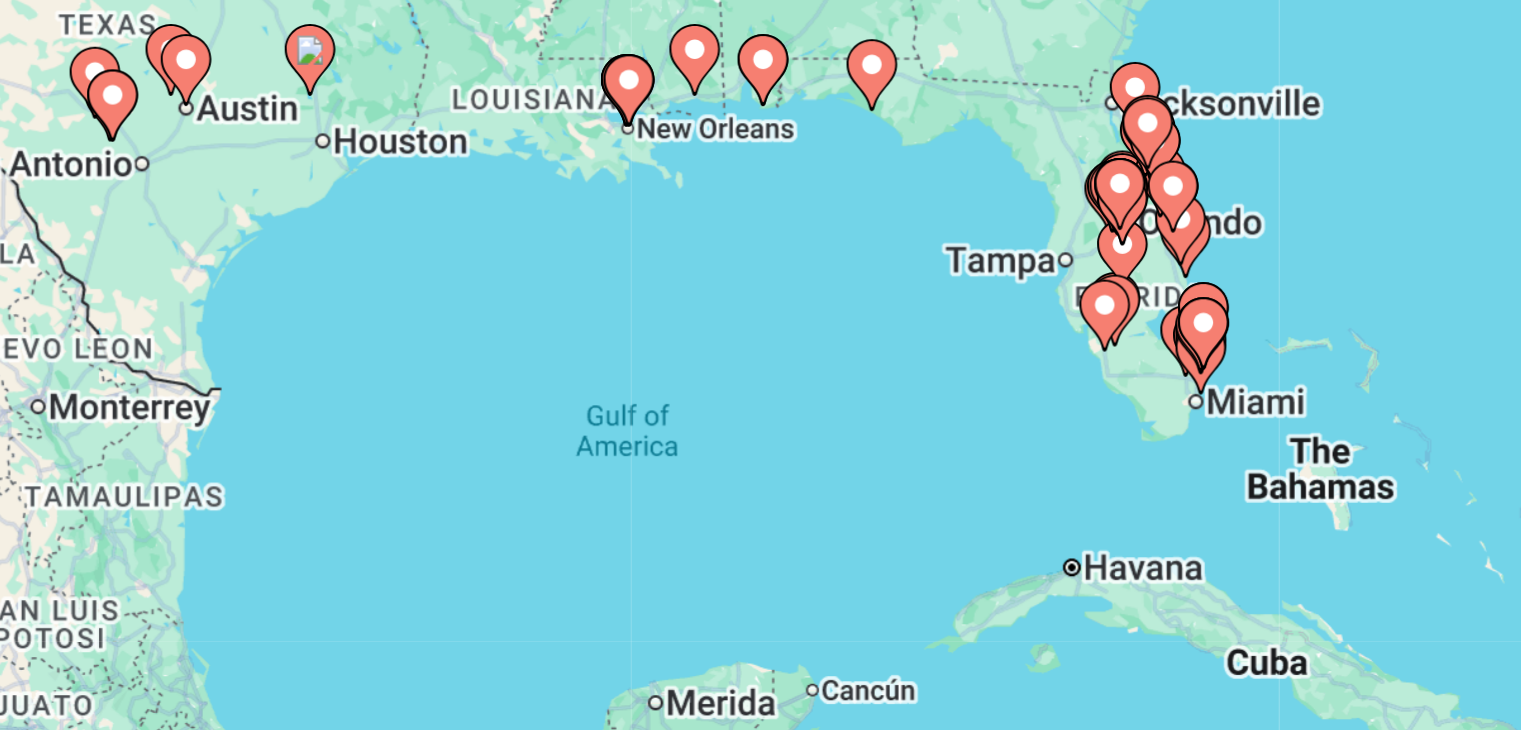 click on "To activate drag with keyboard, press Alt + Enter. Once in keyboard drag state, use the arrow keys to move the marker. To complete the drag, press the Enter key. To cancel, press Escape." at bounding box center [760, 440] 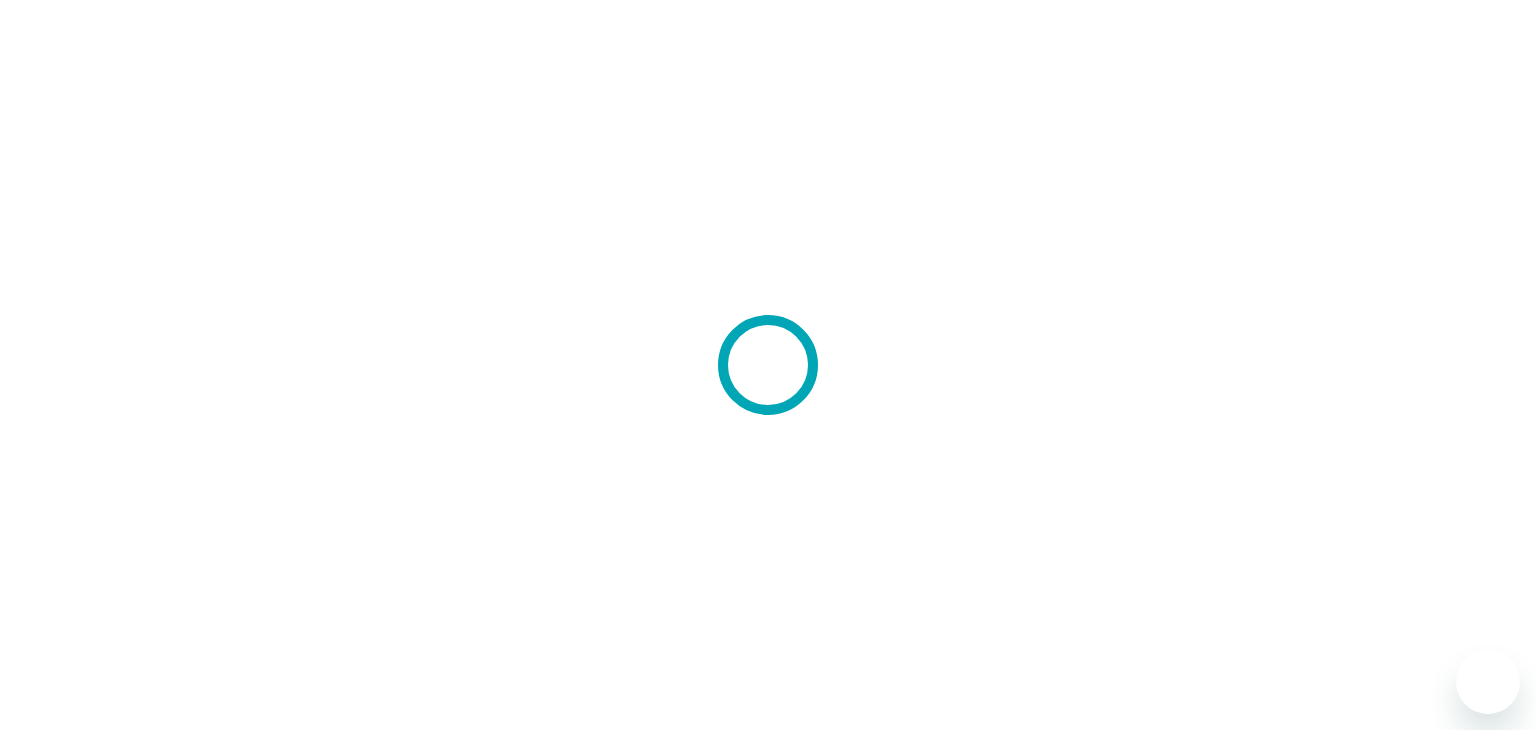scroll, scrollTop: 0, scrollLeft: 0, axis: both 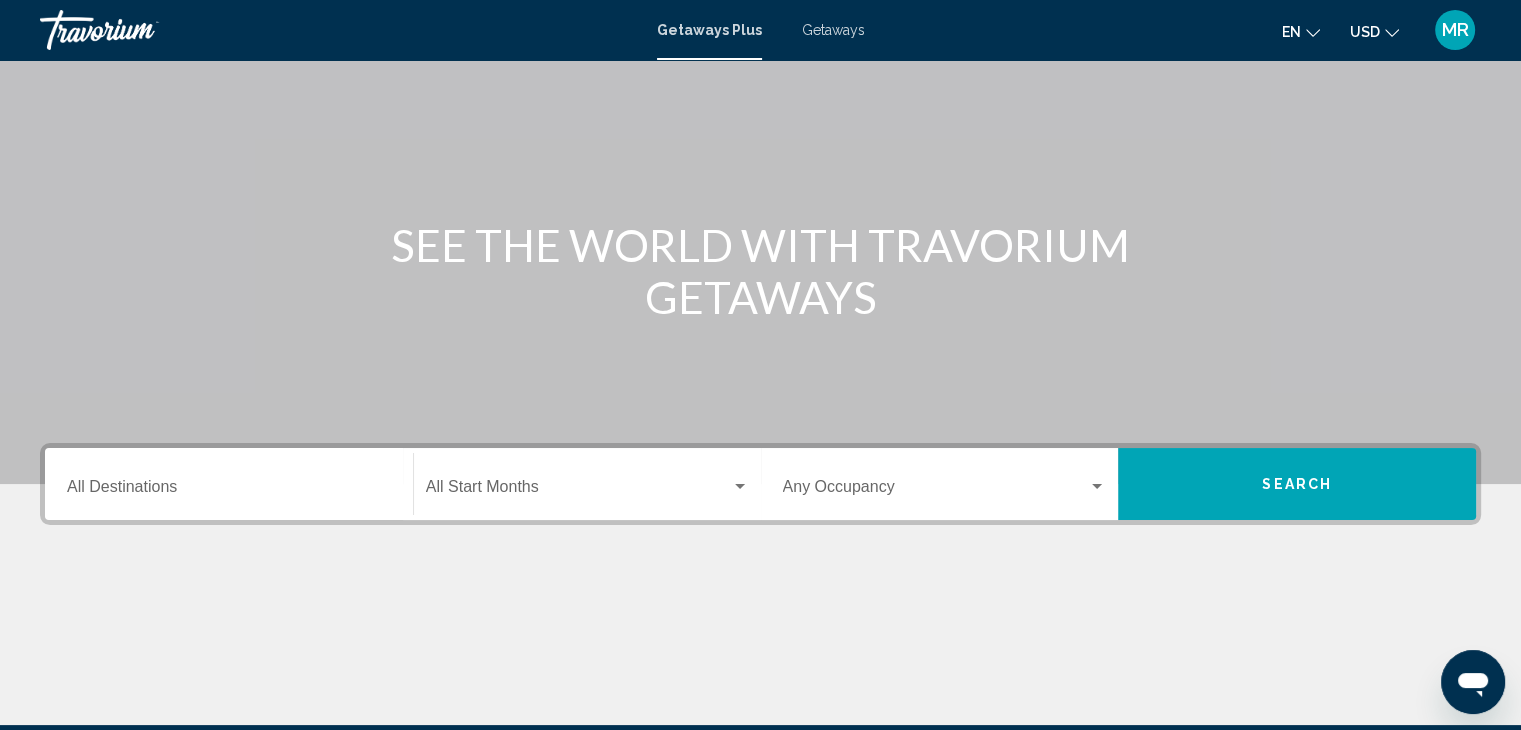 click on "Destination All Destinations" at bounding box center (229, 491) 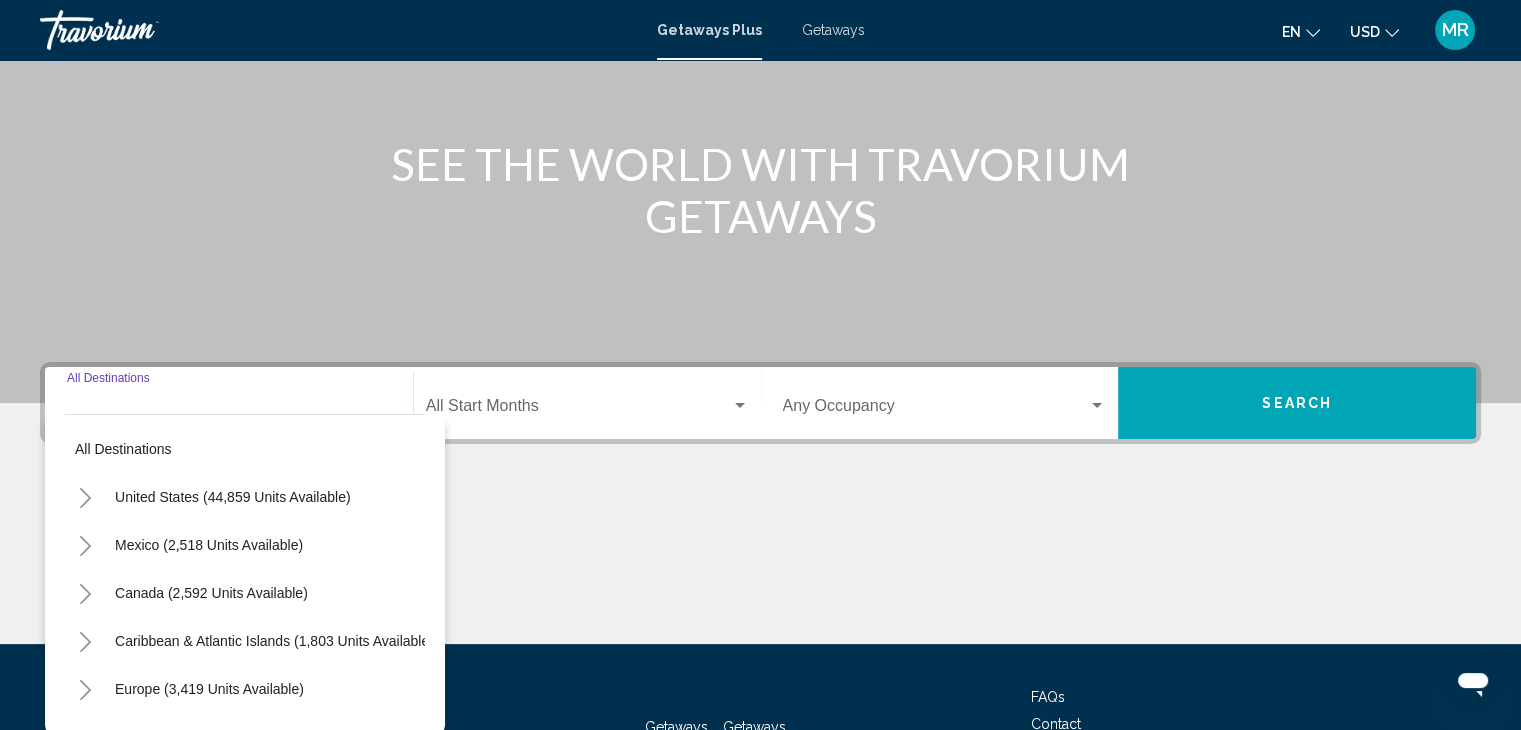 scroll, scrollTop: 356, scrollLeft: 0, axis: vertical 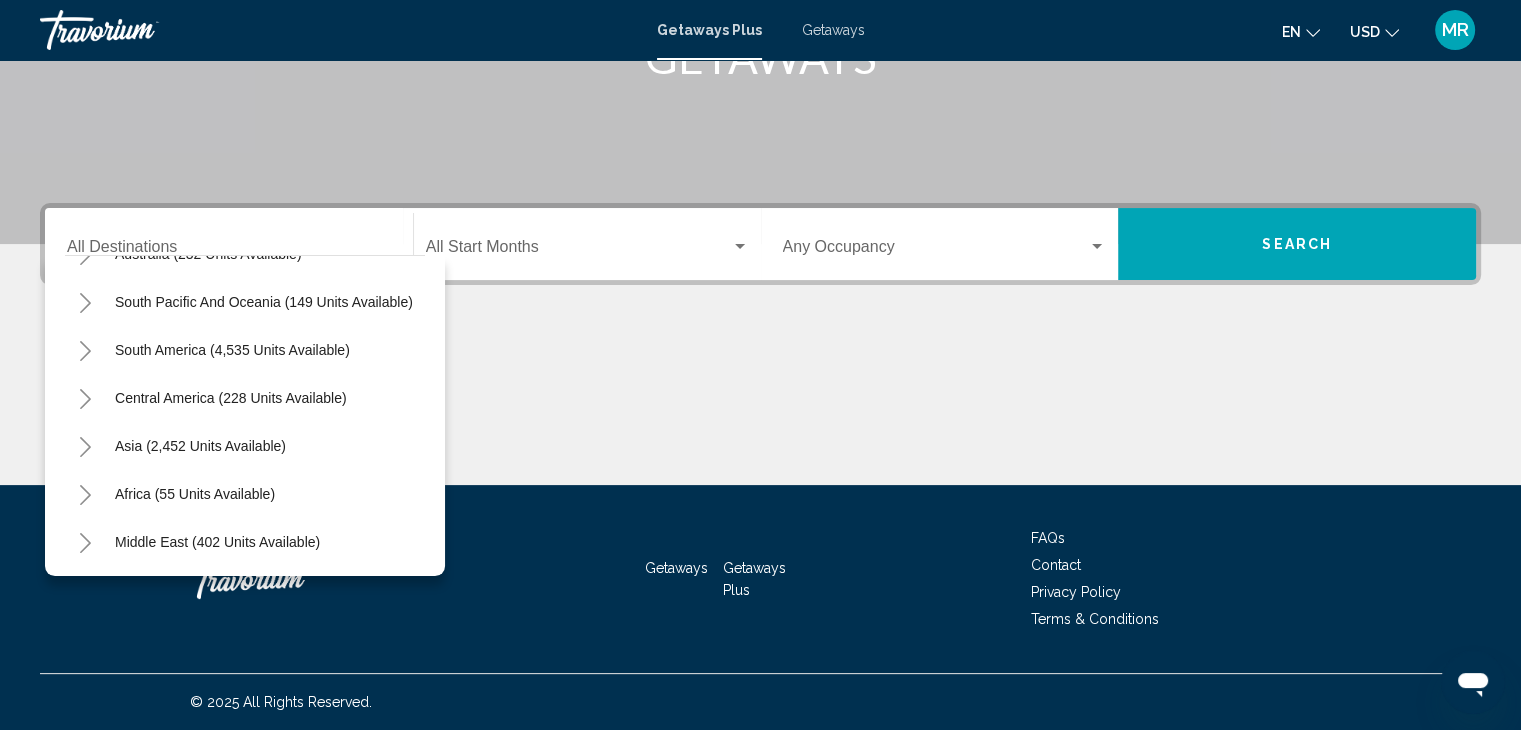 click at bounding box center (760, 410) 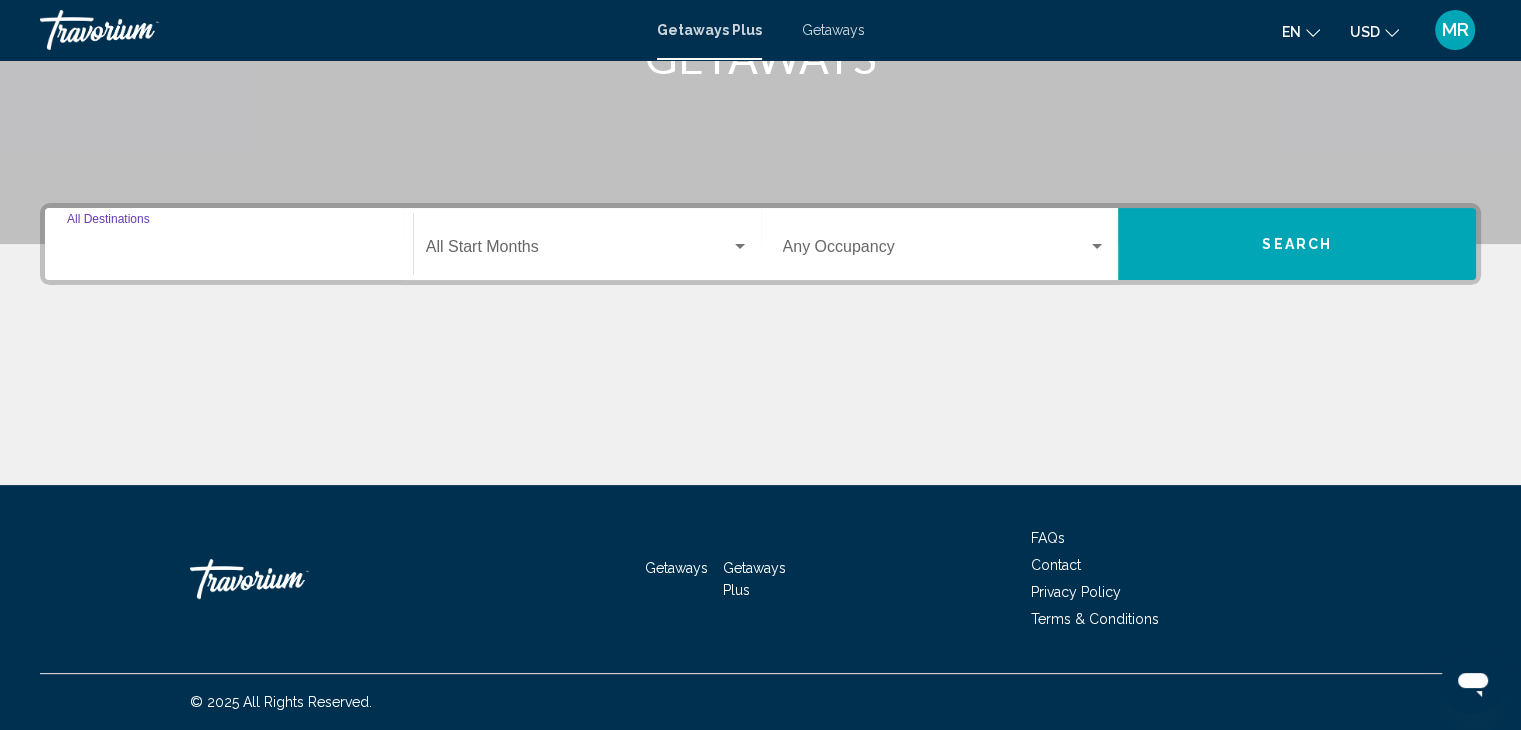 click on "Destination All Destinations" at bounding box center (229, 251) 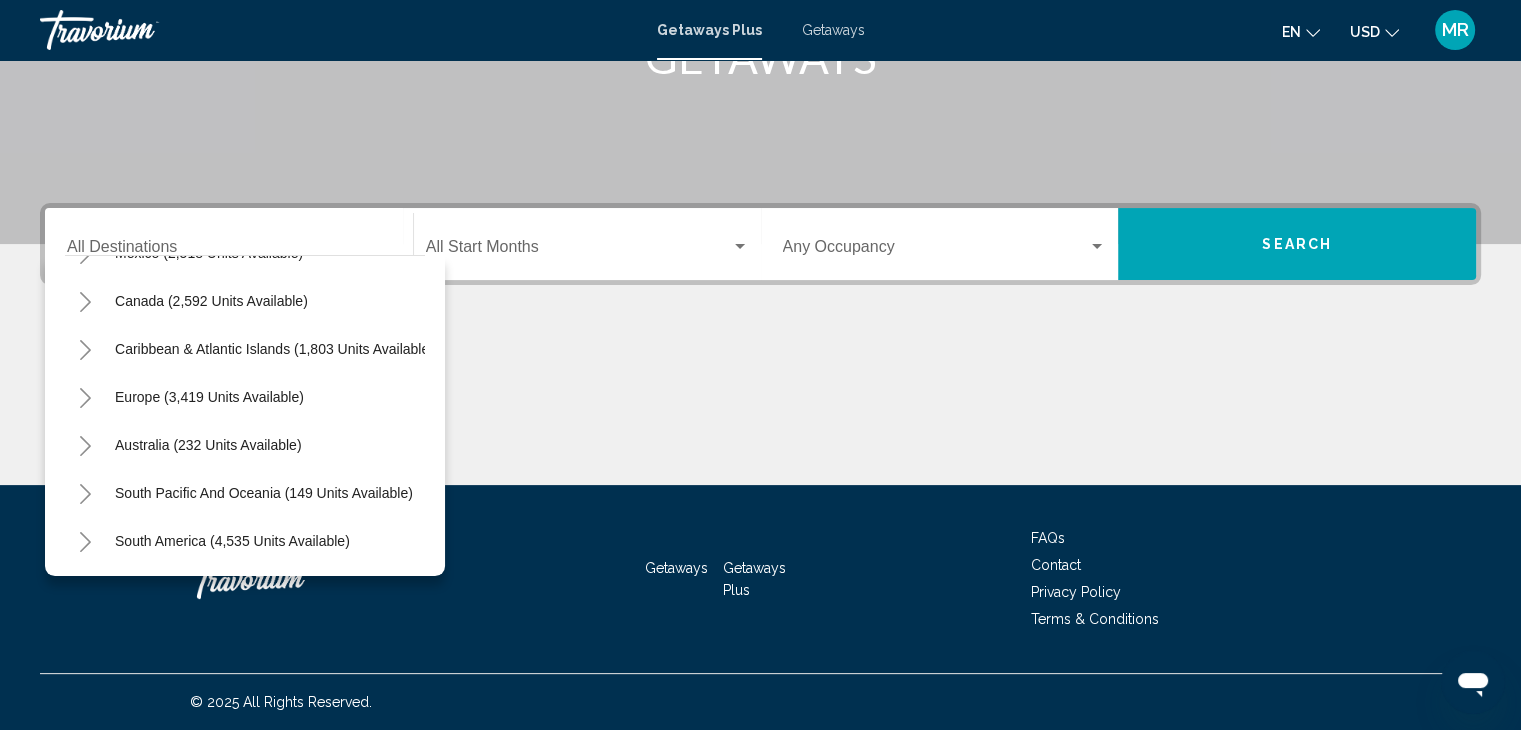 scroll, scrollTop: 173, scrollLeft: 0, axis: vertical 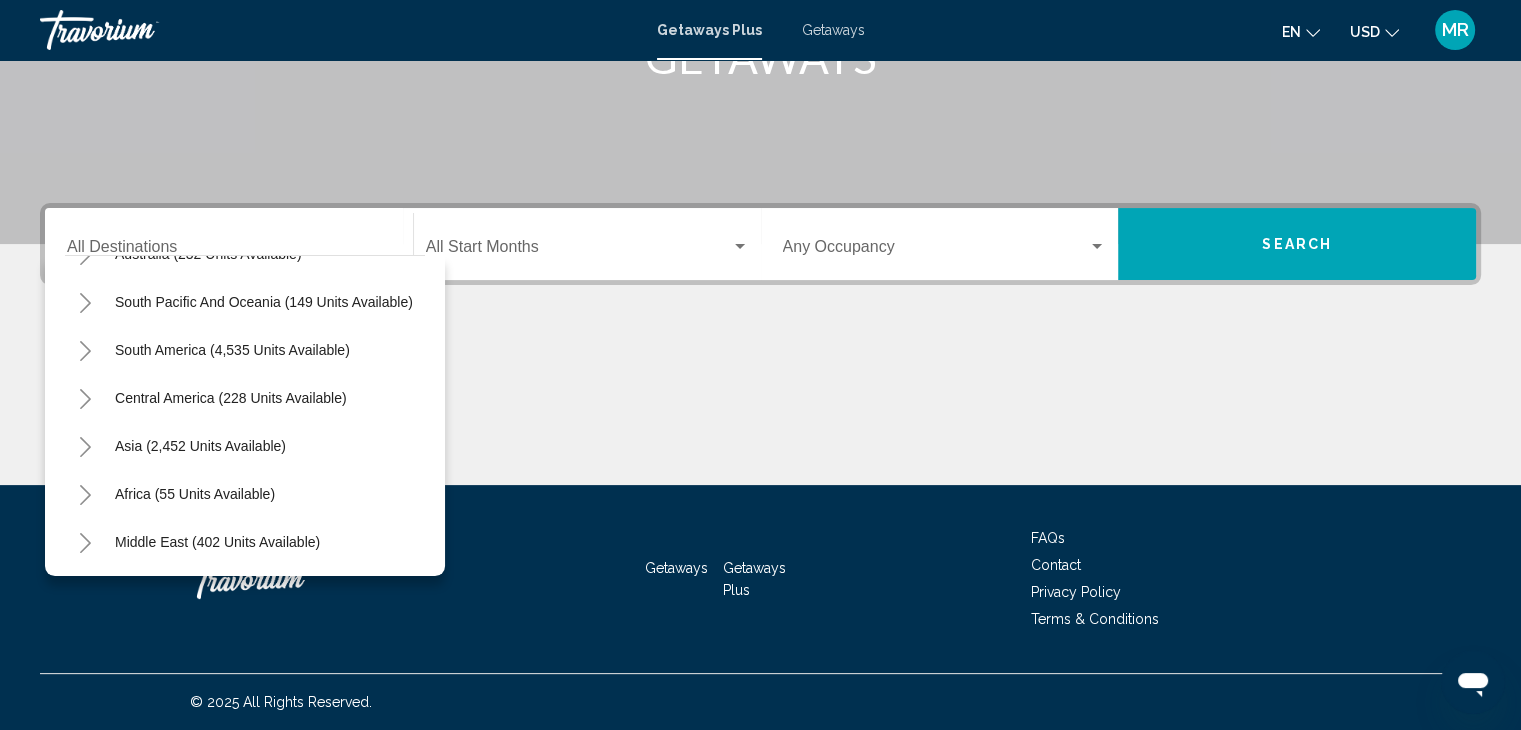 click on "All destinations
United States (44,859 units available)
Mexico (2,518 units available)
Canada (2,592 units available)
Caribbean & Atlantic Islands (1,803 units available)
Europe (3,419 units available)
Australia (232 units available)
South Pacific and Oceania (149 units available)
South America (4,535 units available)
Central America (228 units available)
Asia (2,452 units available)
Africa (55 units available)
Middle East (402 units available)" at bounding box center (245, 415) 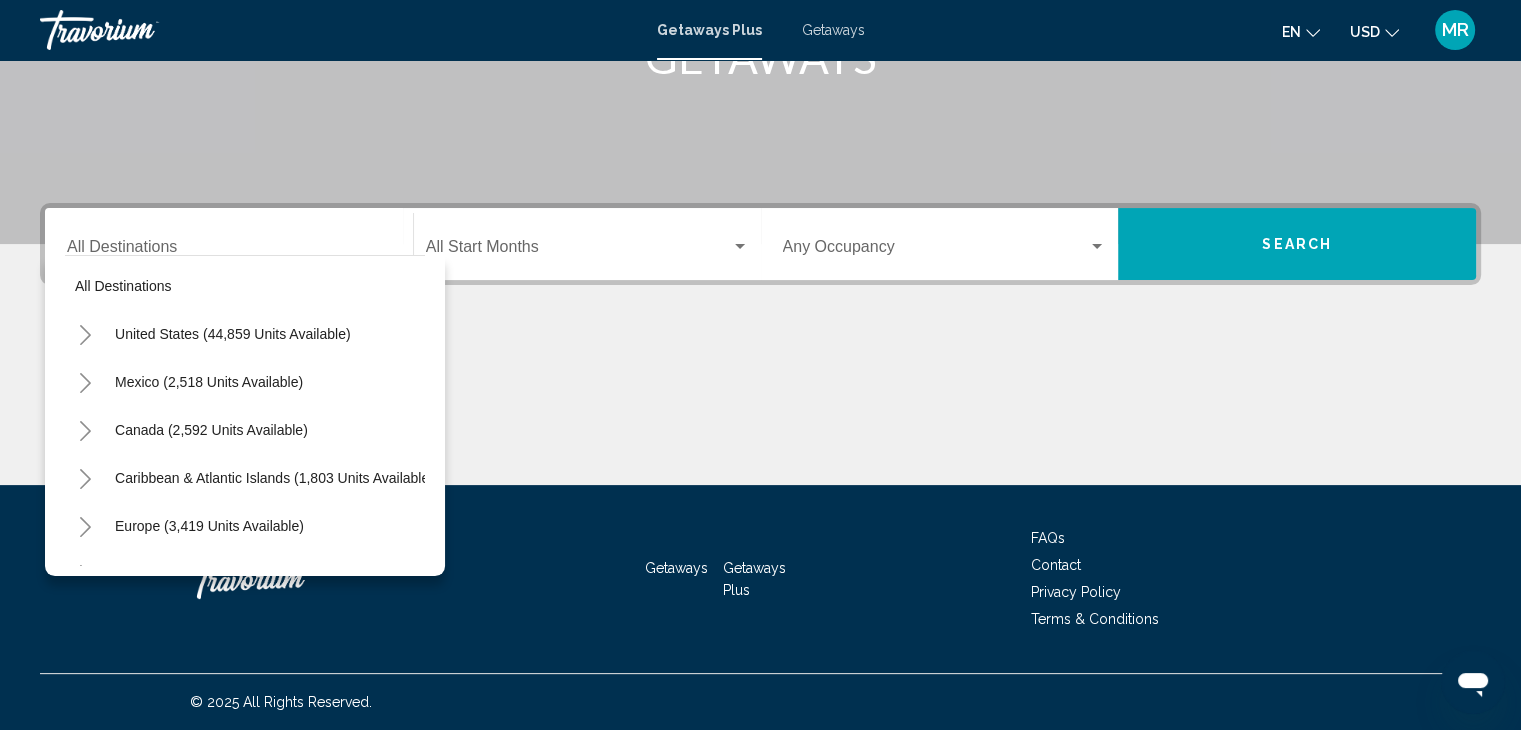 scroll, scrollTop: 0, scrollLeft: 0, axis: both 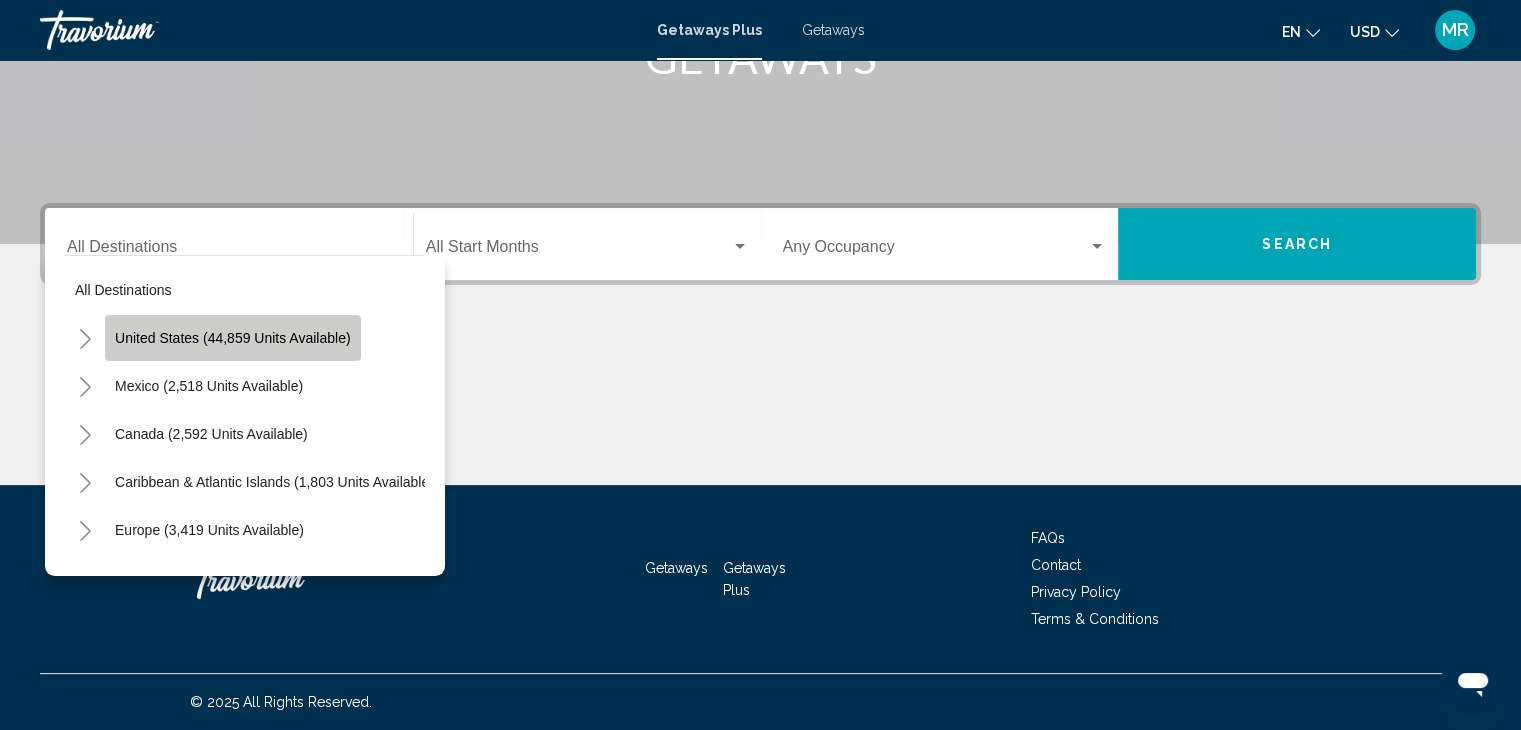 click on "United States (44,859 units available)" 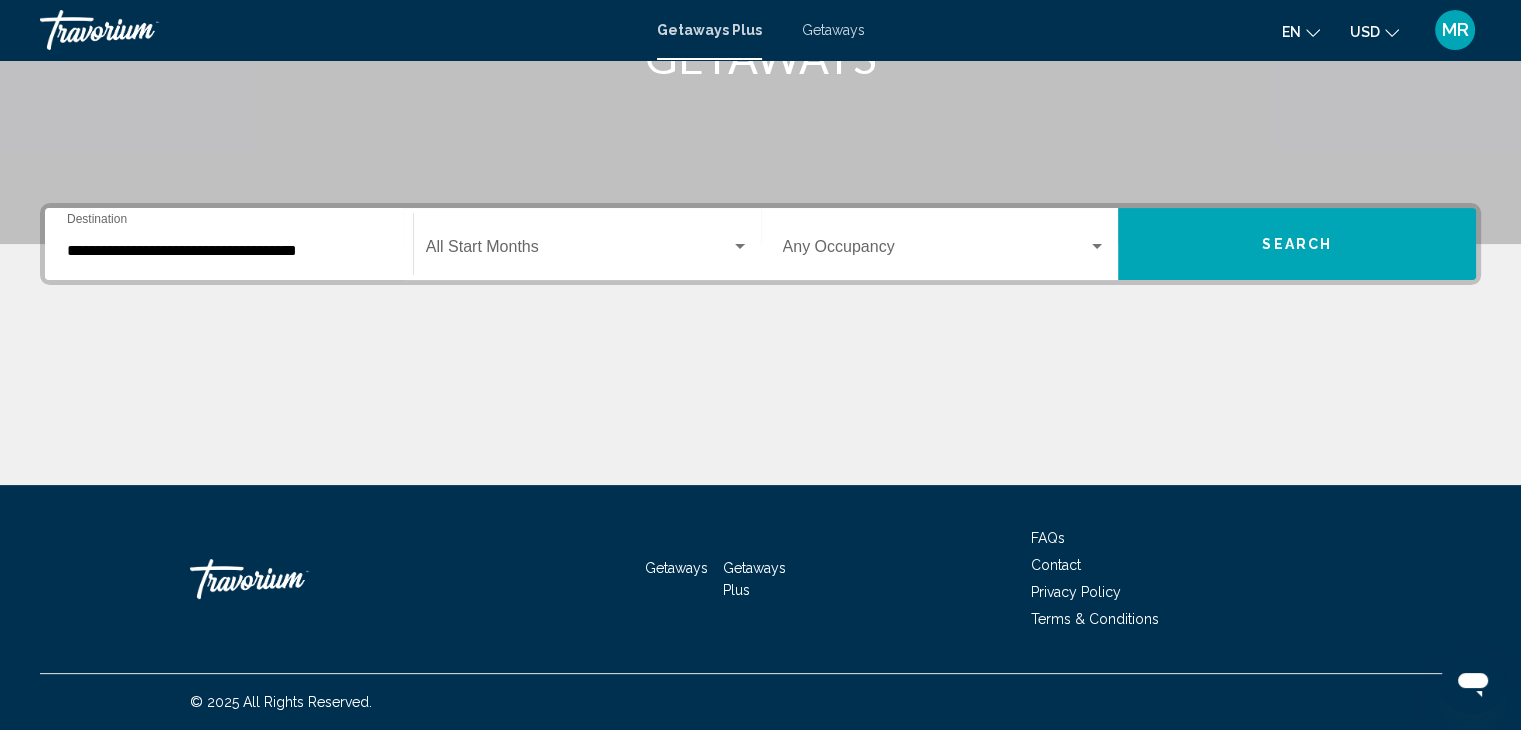 click on "Start Month All Start Months" 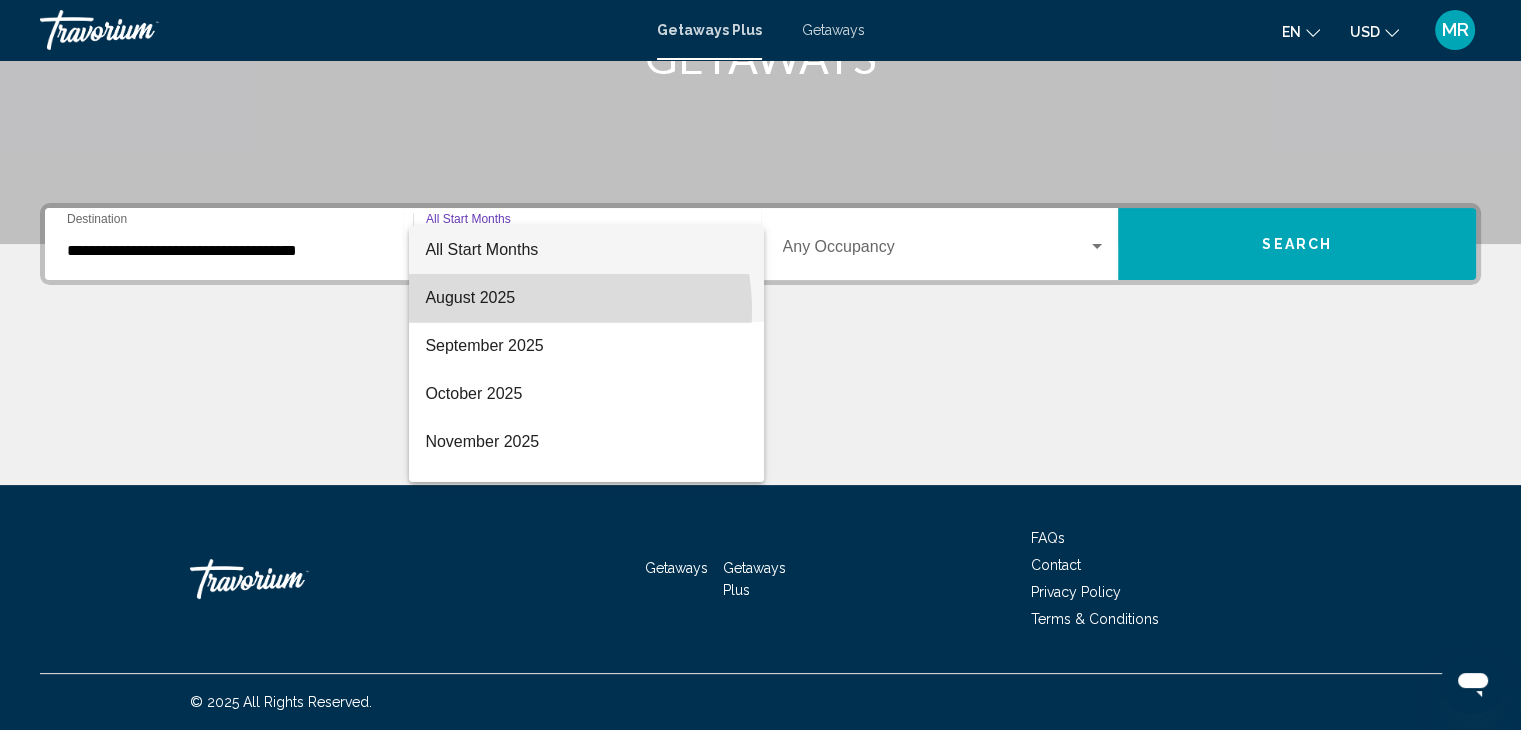 click on "August 2025" at bounding box center [586, 298] 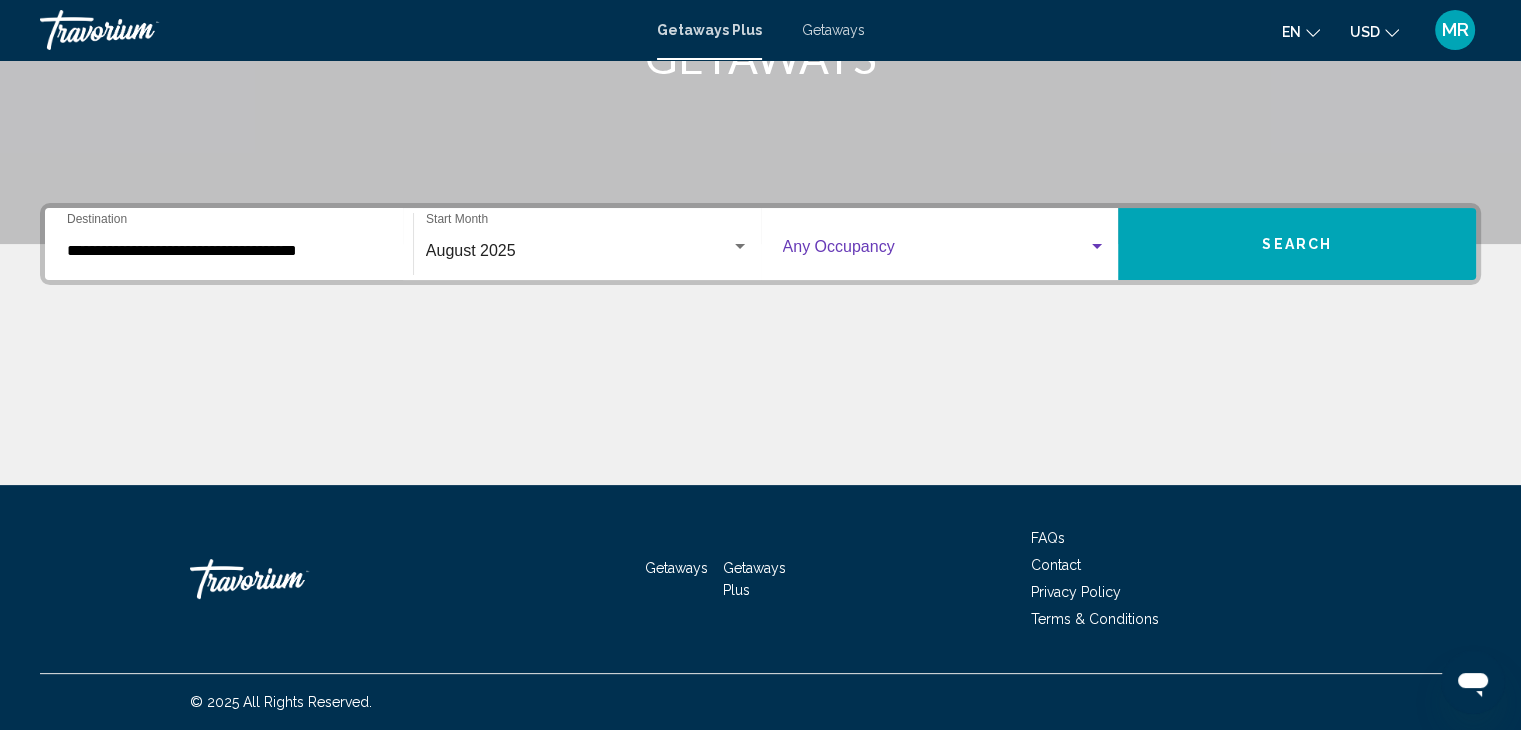 click at bounding box center [936, 251] 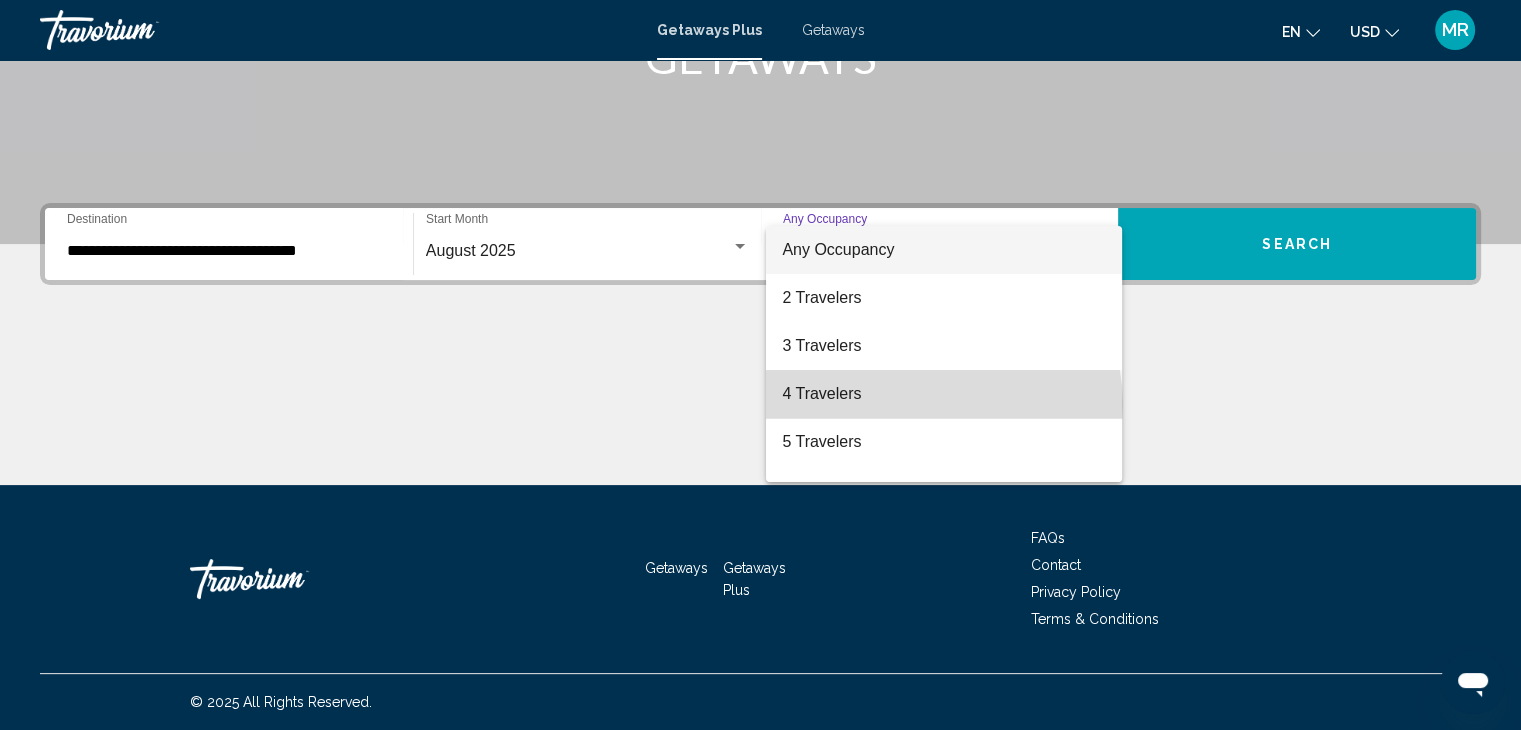 click on "4 Travelers" at bounding box center [944, 394] 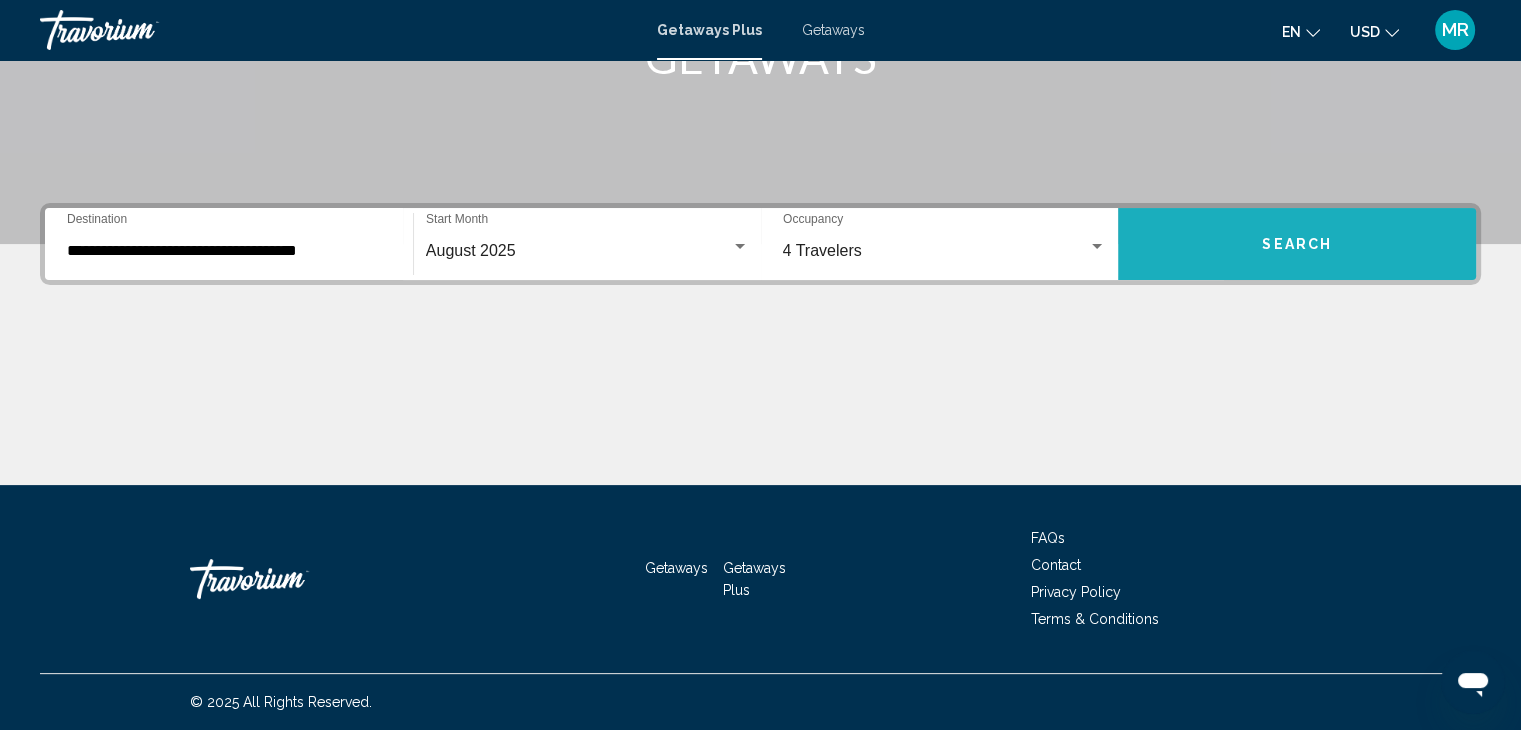 click on "Search" at bounding box center (1297, 244) 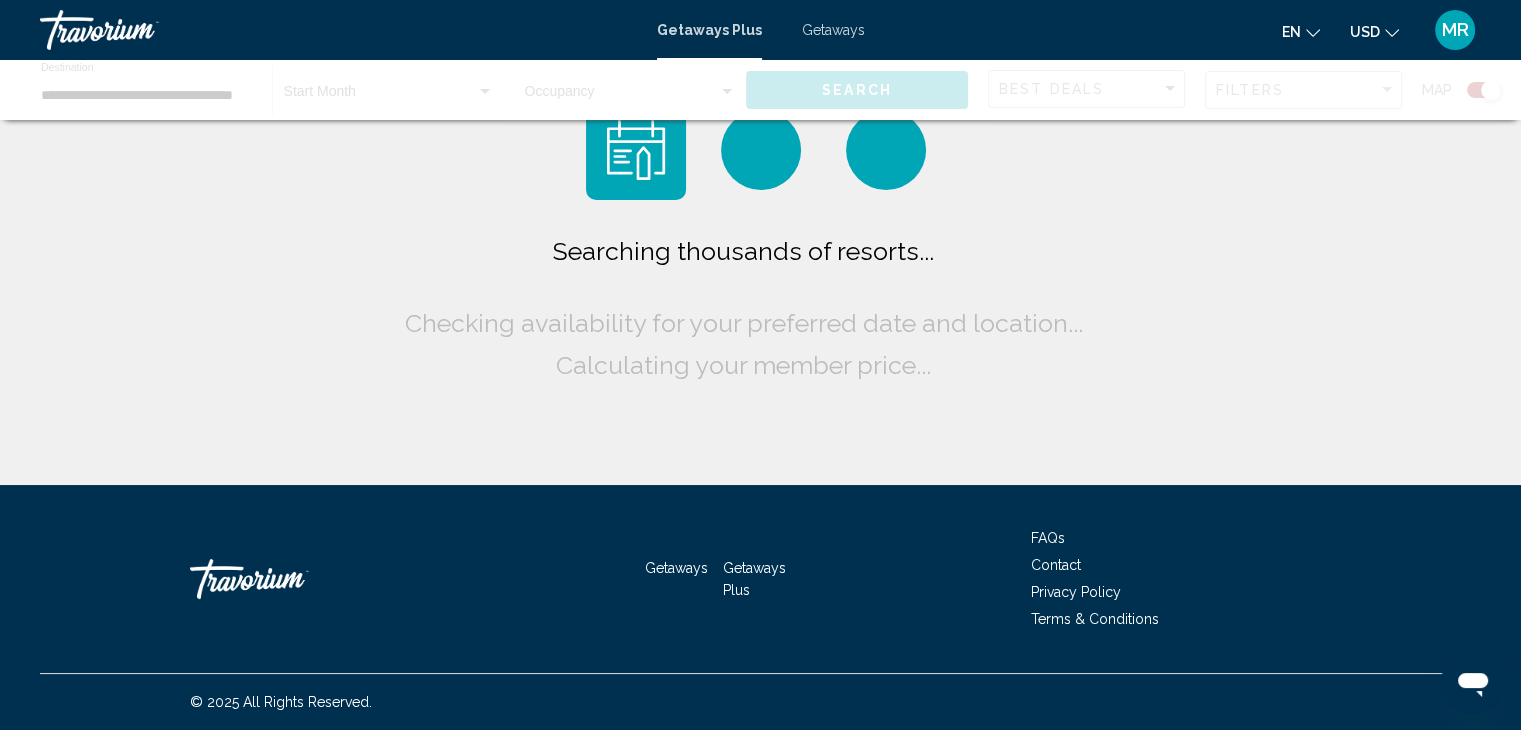 scroll, scrollTop: 0, scrollLeft: 0, axis: both 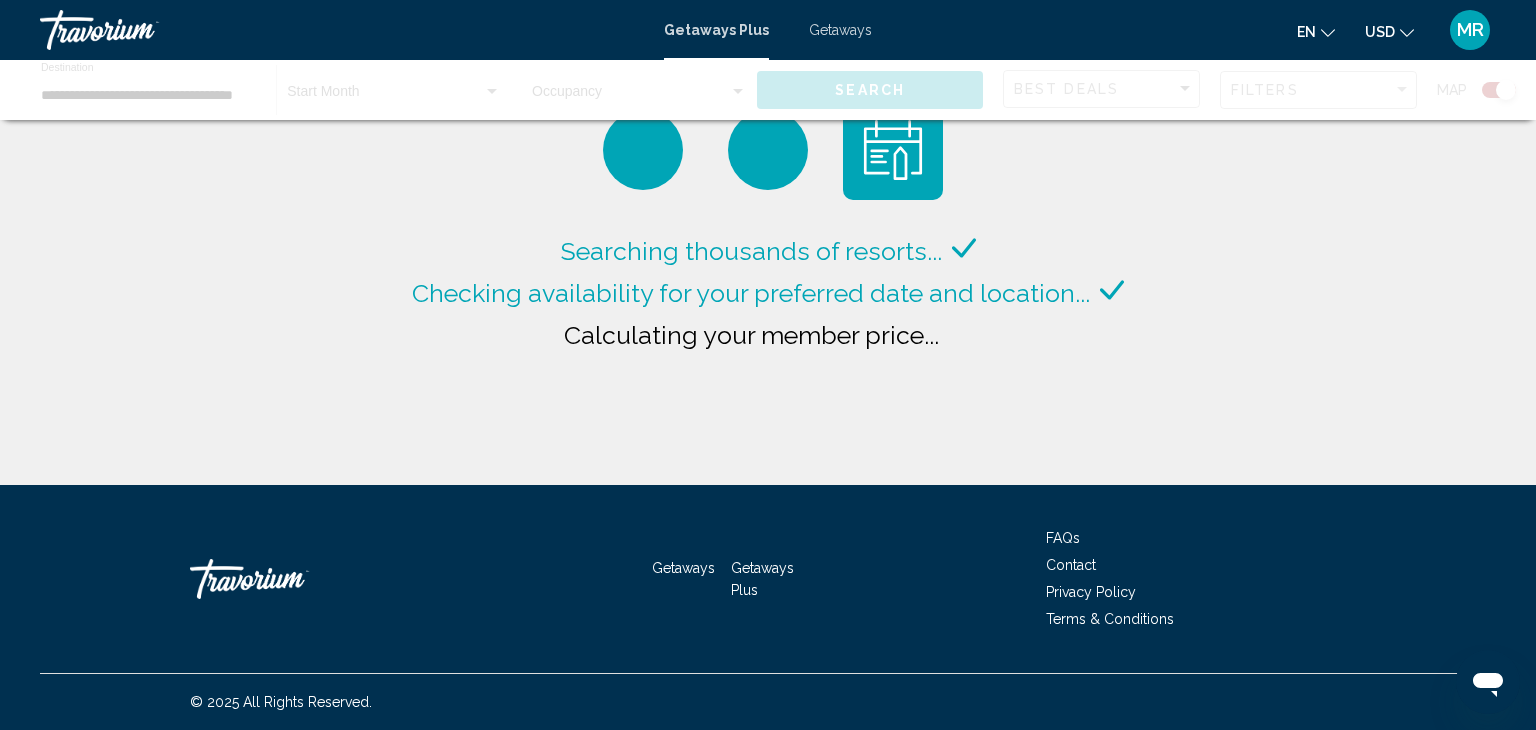 drag, startPoint x: 1226, startPoint y: 263, endPoint x: 1221, endPoint y: 224, distance: 39.319206 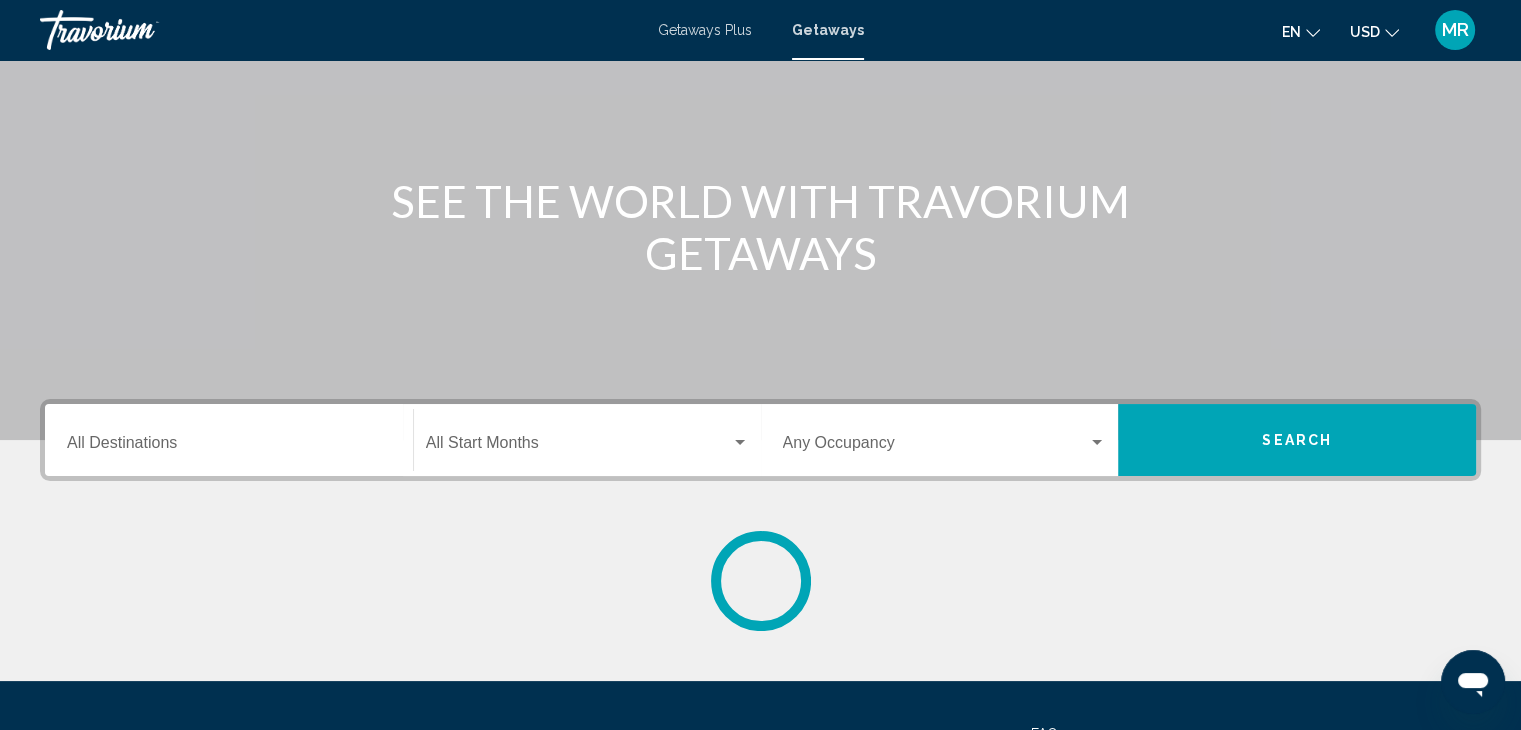 scroll, scrollTop: 159, scrollLeft: 0, axis: vertical 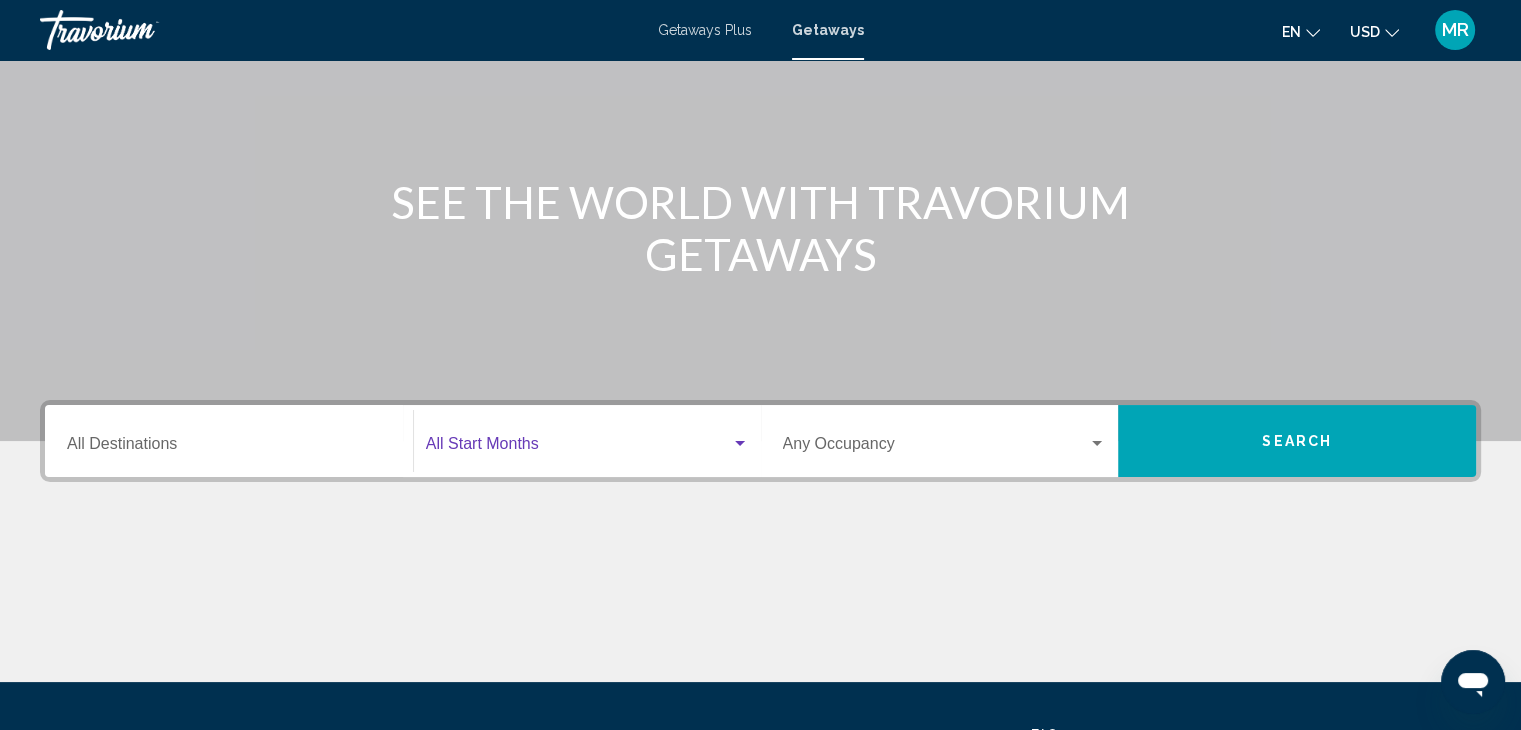 click at bounding box center (740, 444) 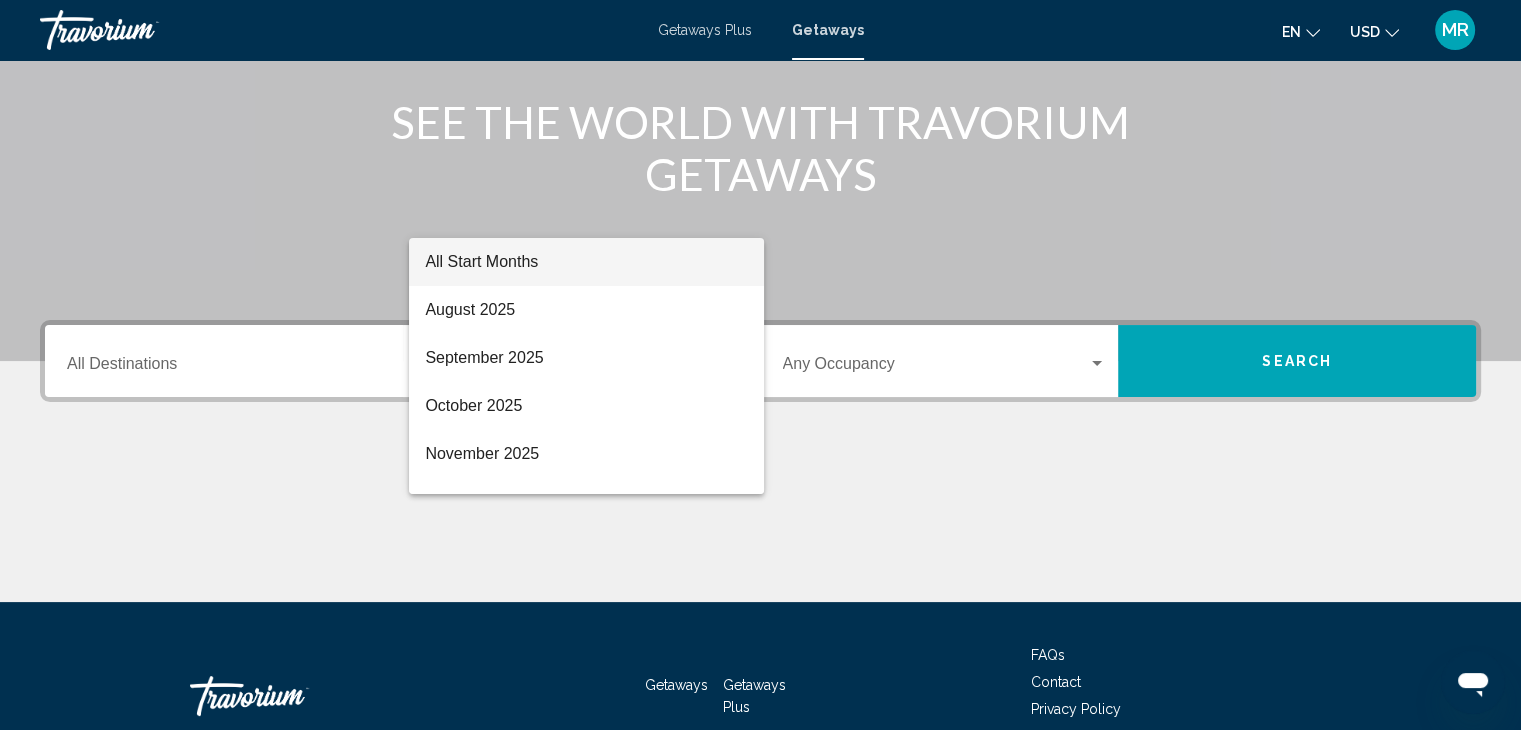 scroll, scrollTop: 356, scrollLeft: 0, axis: vertical 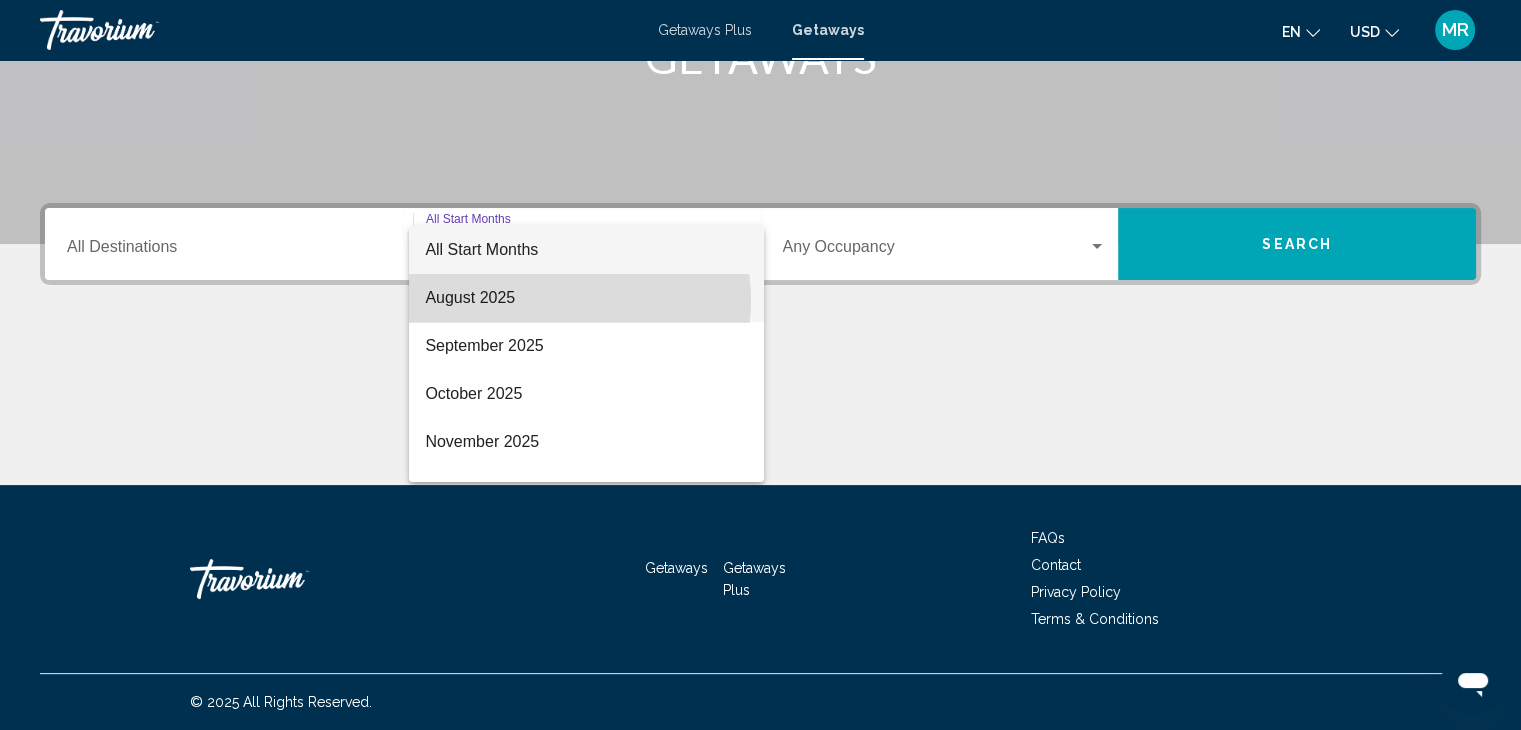 click on "August 2025" at bounding box center [586, 298] 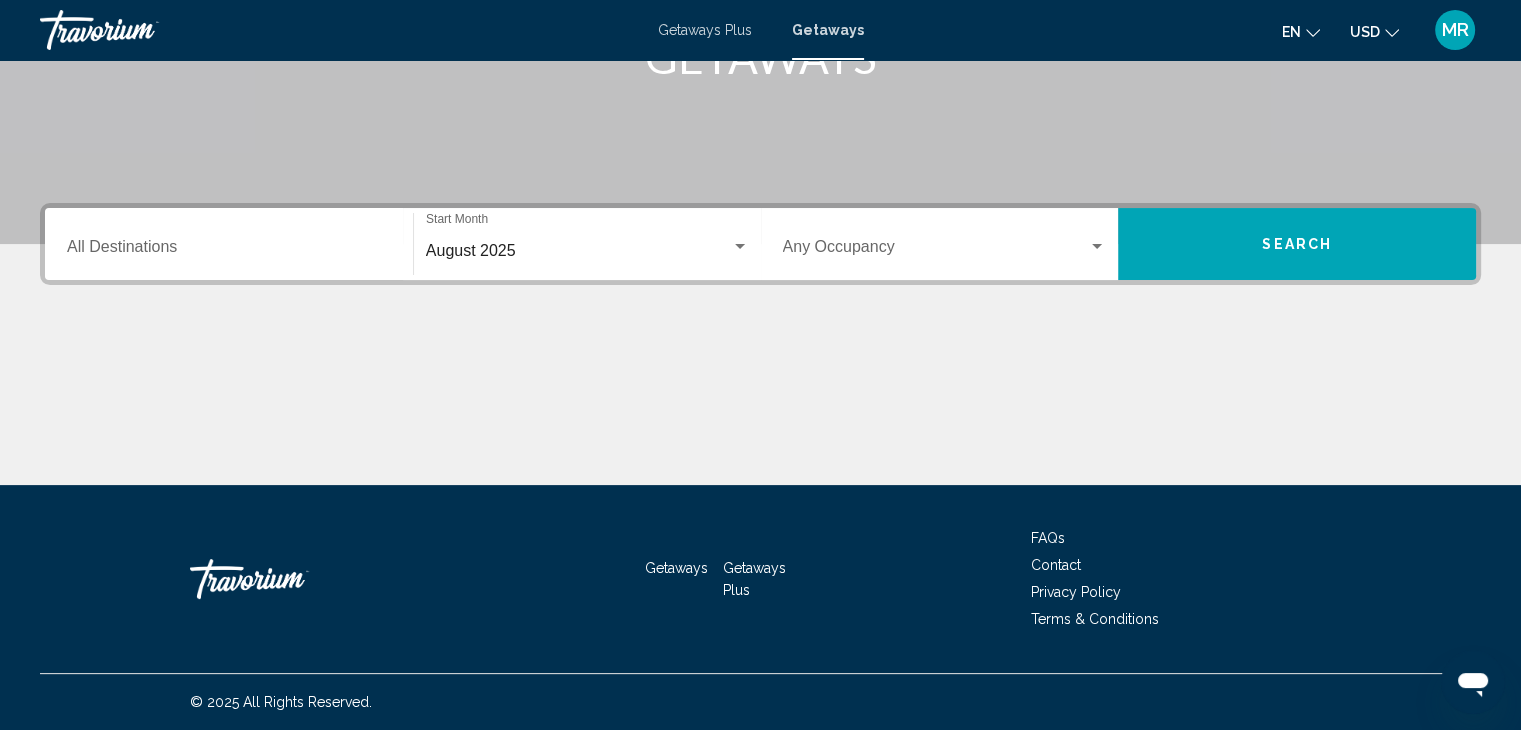 click on "Destination All Destinations" at bounding box center [229, 244] 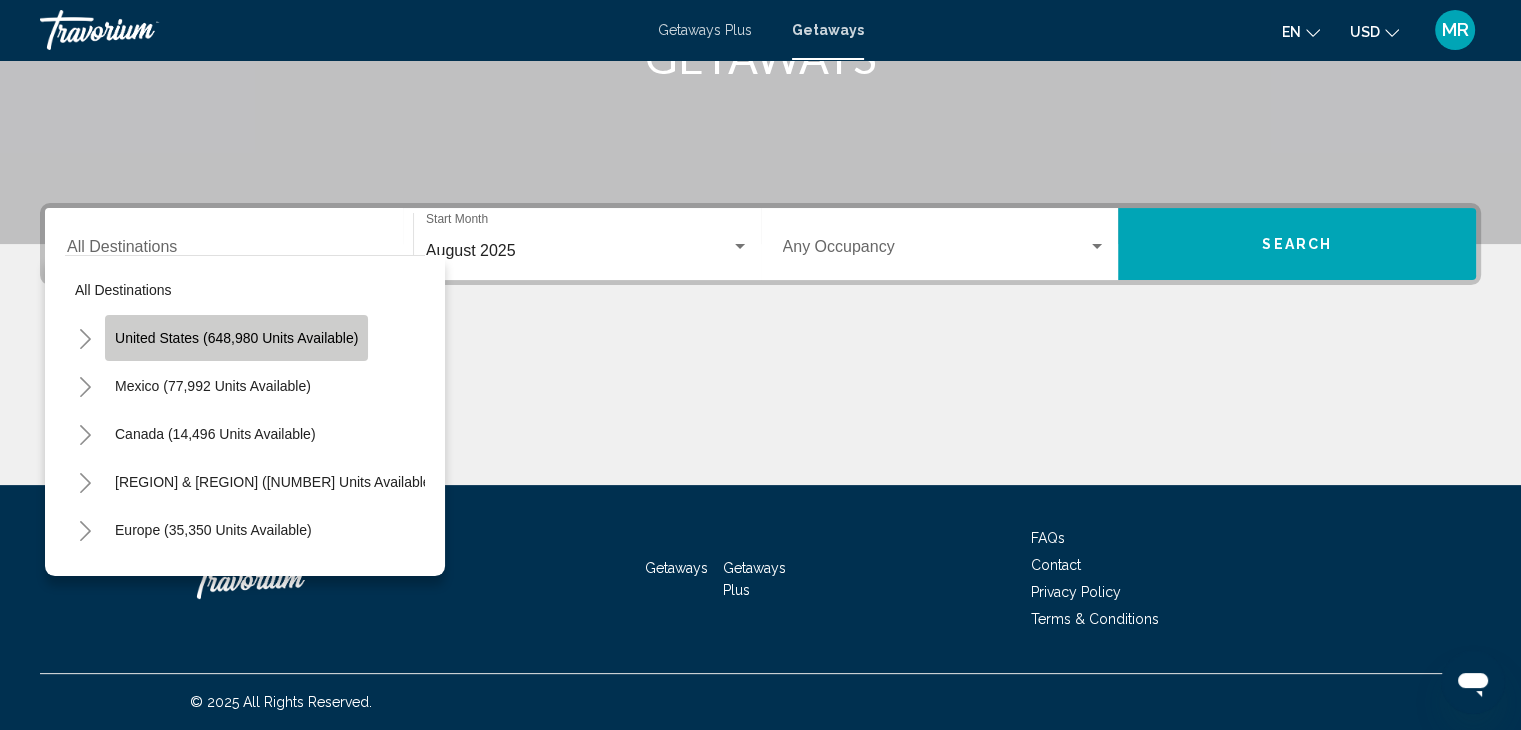 click on "United States (648,980 units available)" 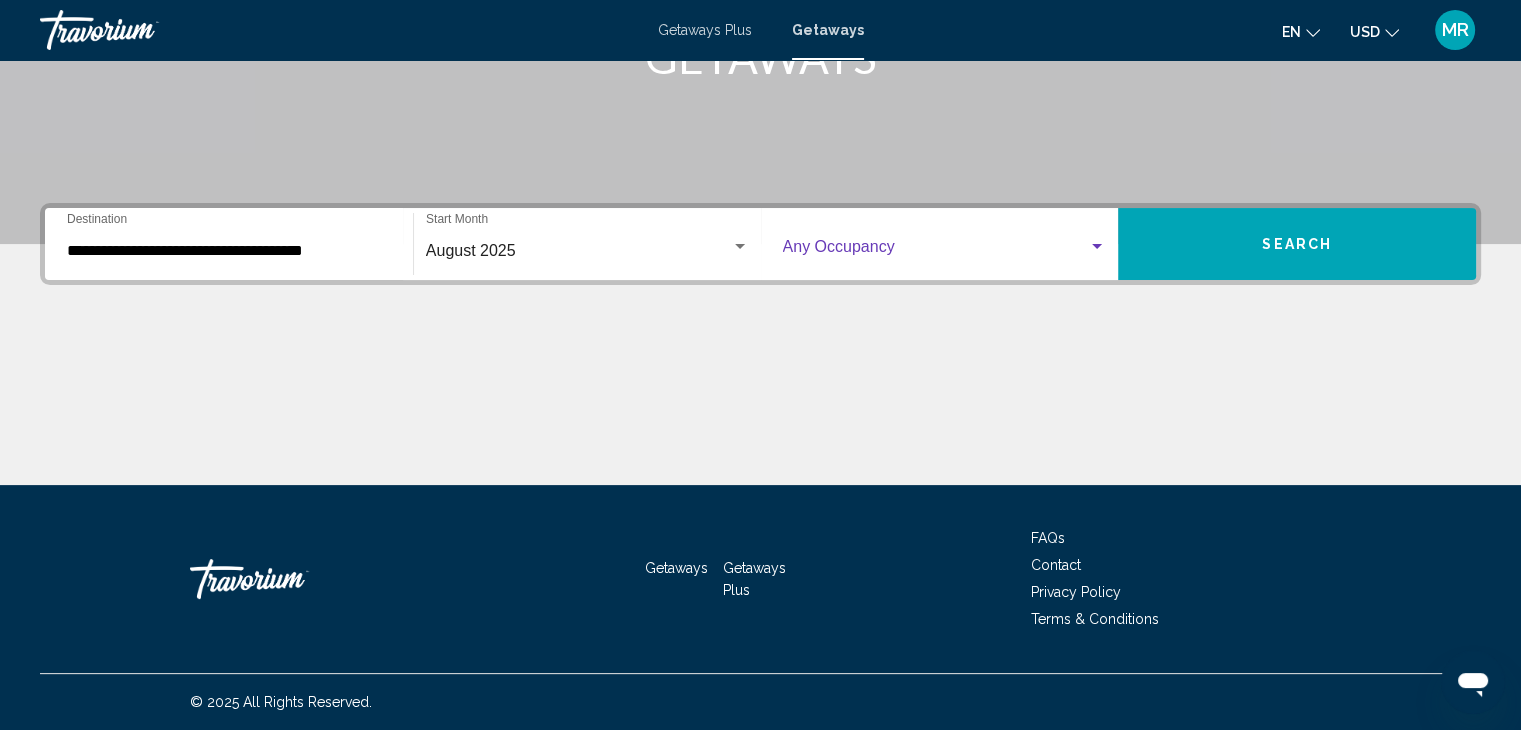 click at bounding box center (1097, 247) 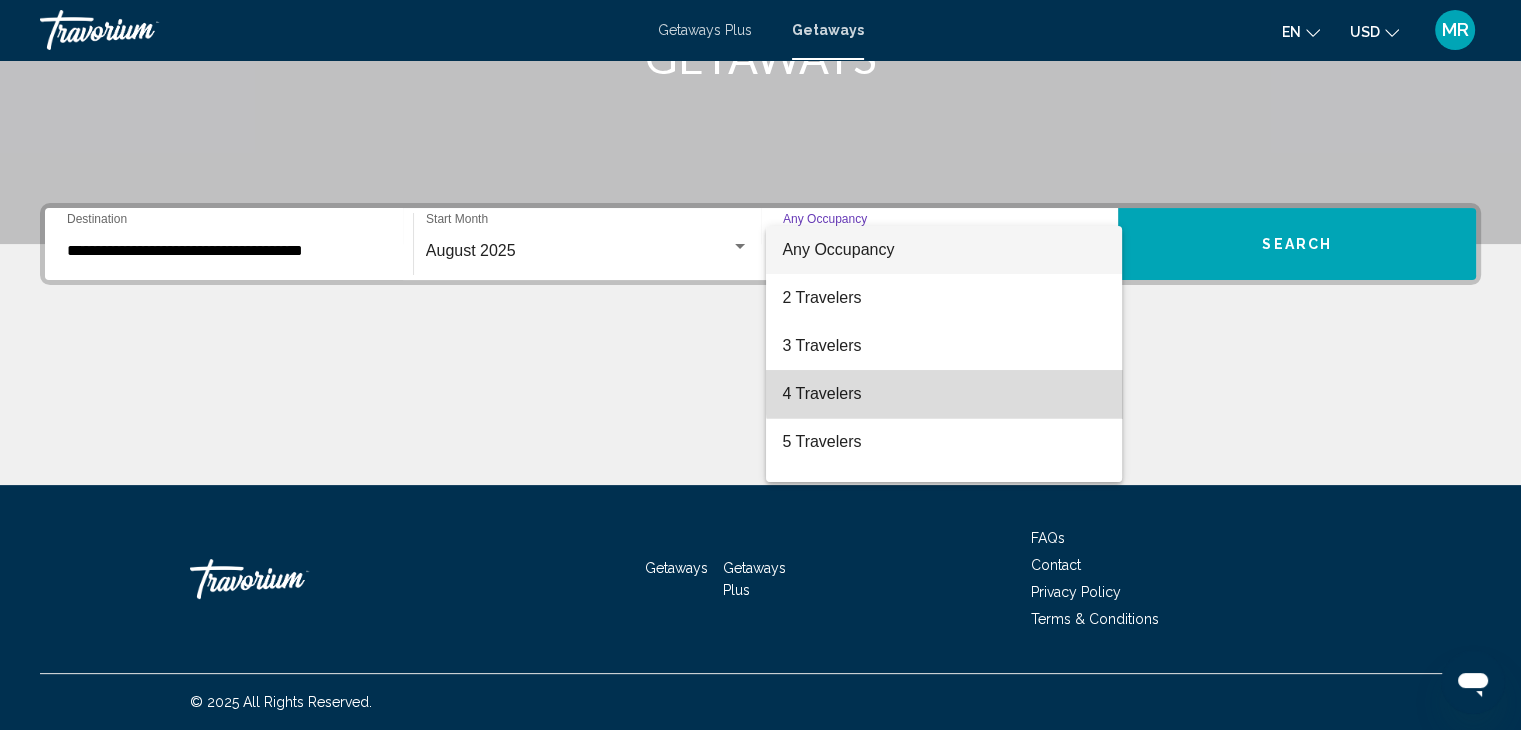click on "4 Travelers" at bounding box center (944, 394) 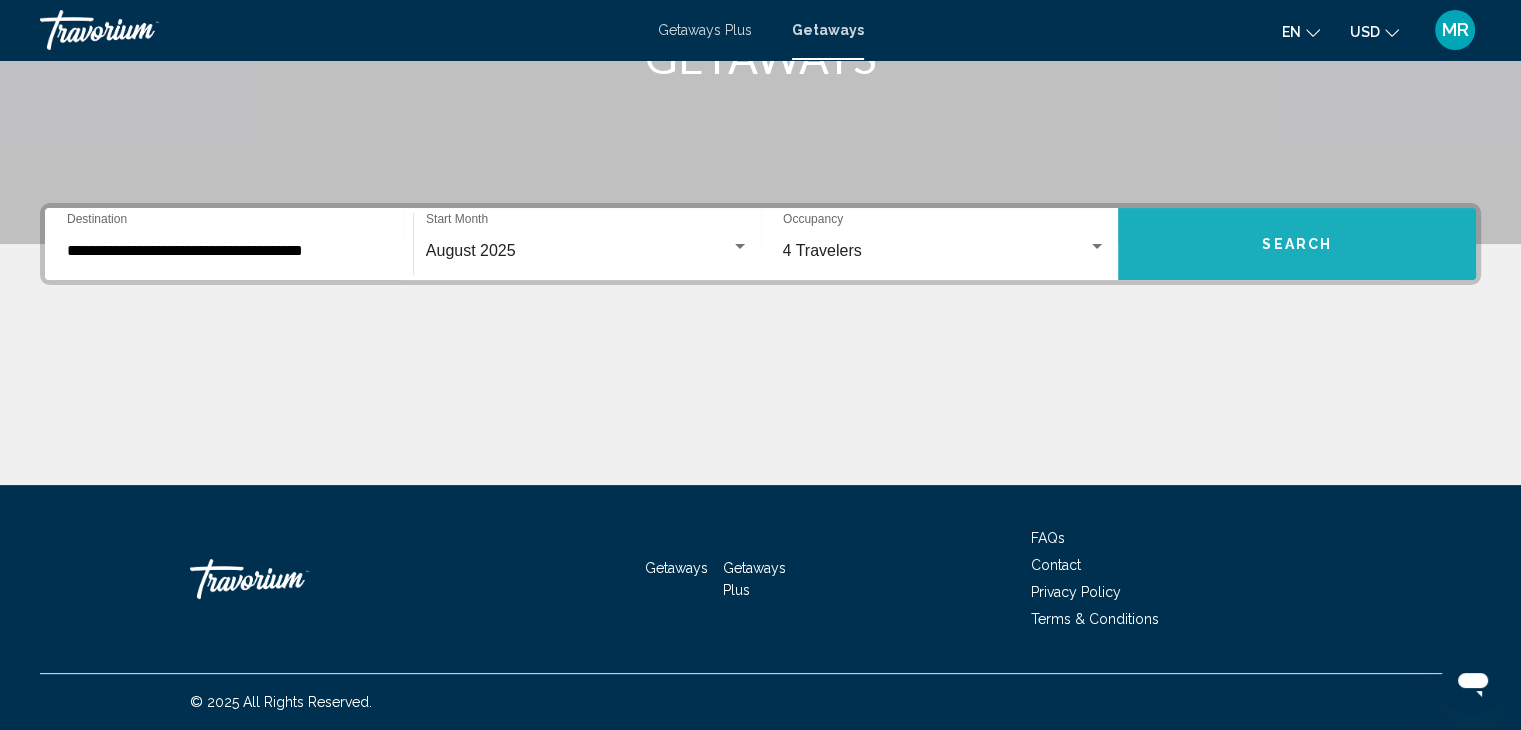 click on "Search" at bounding box center (1297, 244) 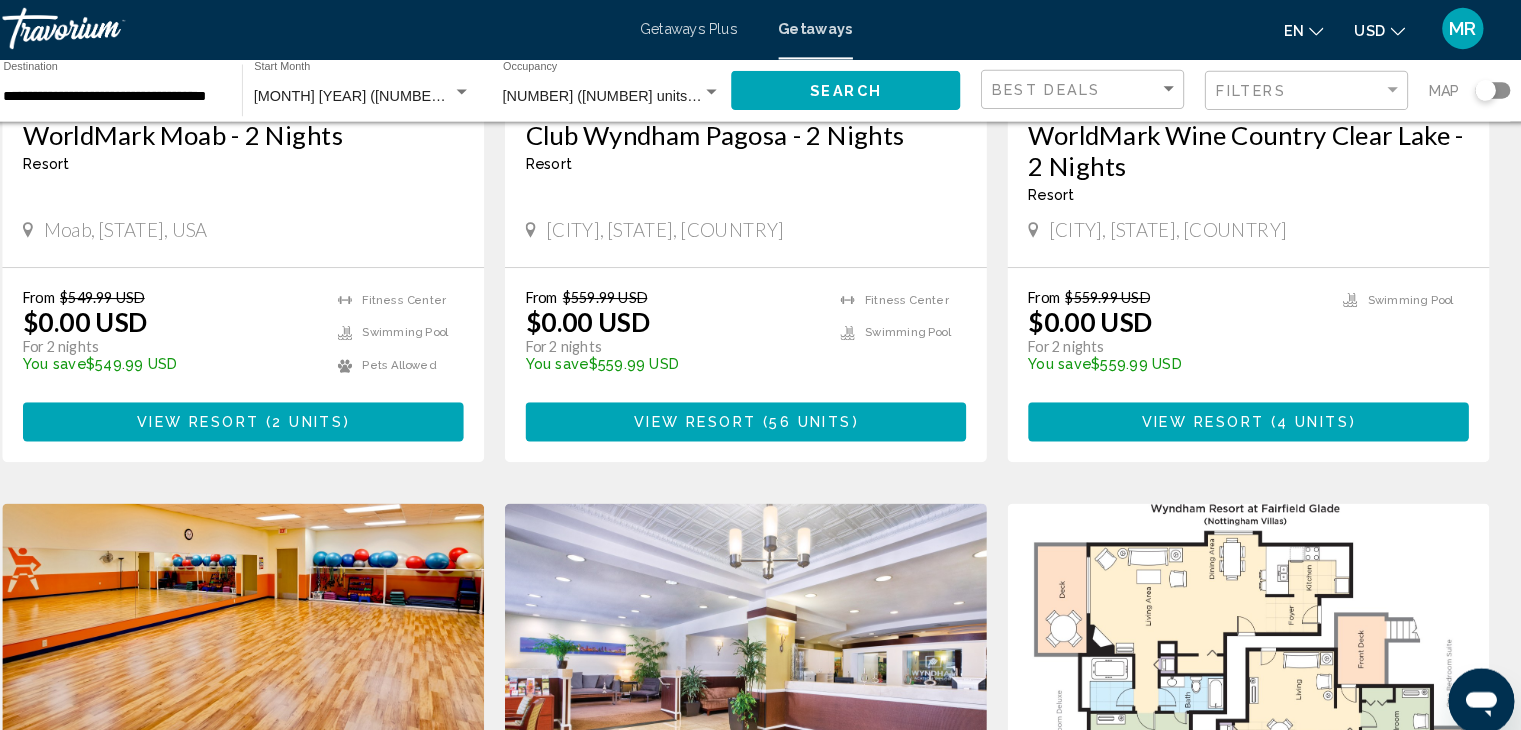 scroll, scrollTop: 1144, scrollLeft: 0, axis: vertical 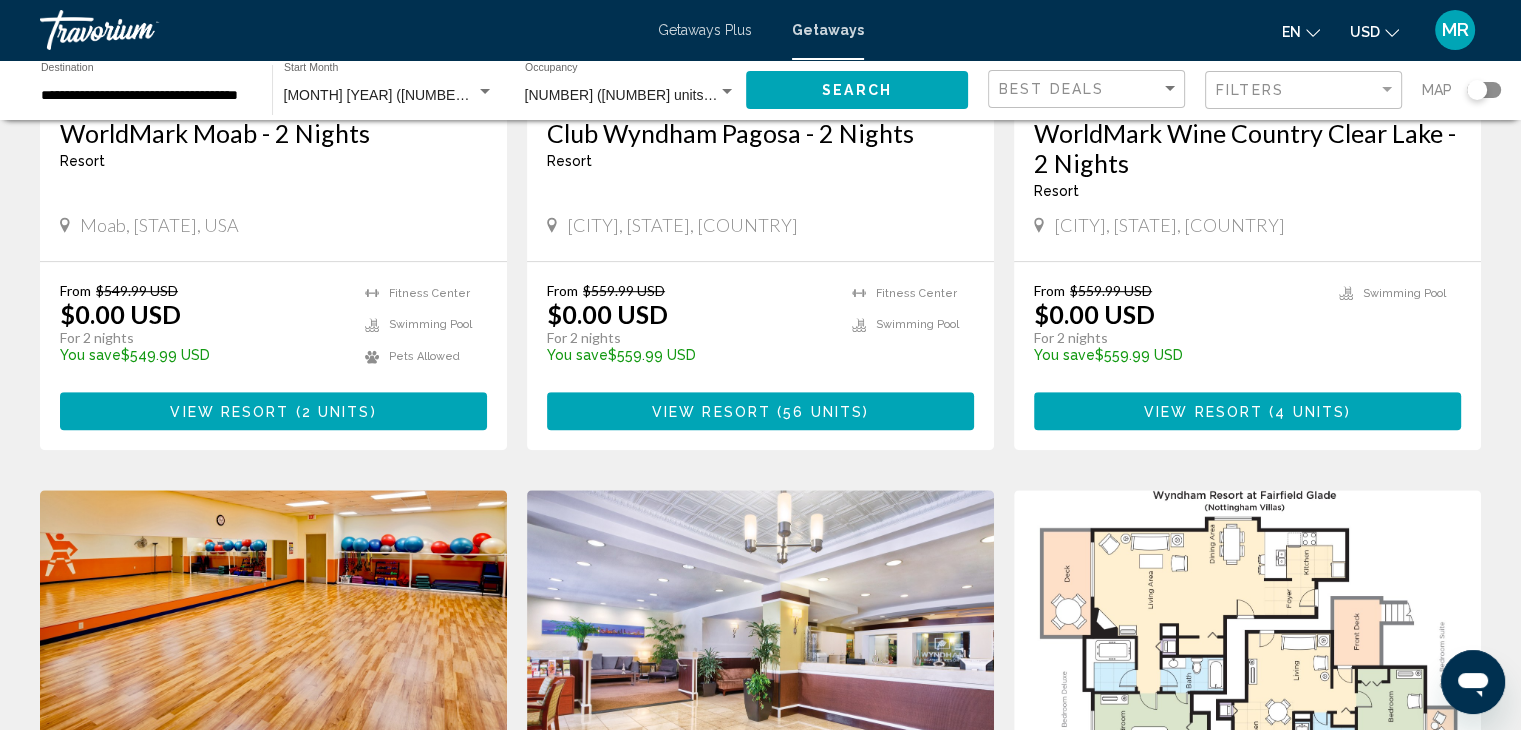 click on "Filters" 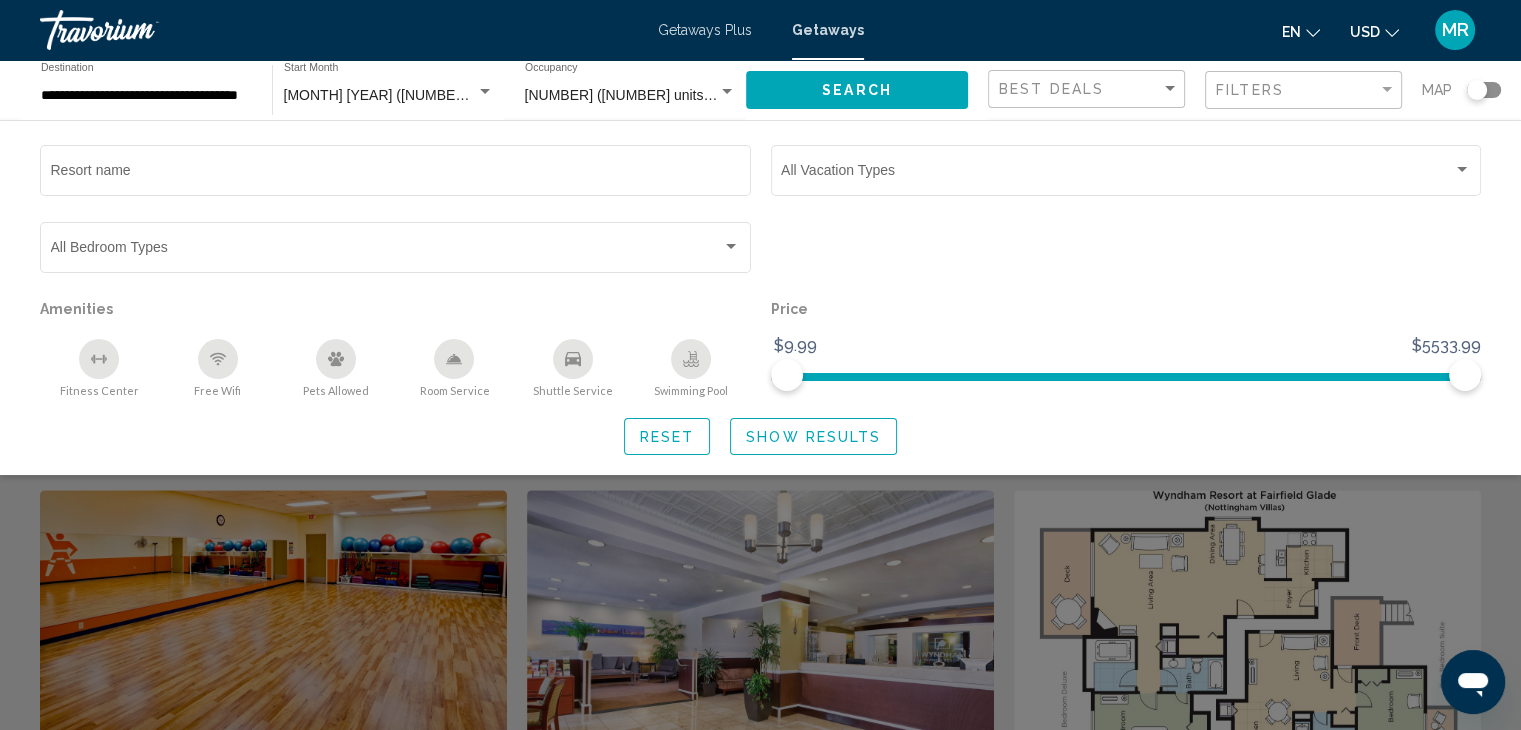 click 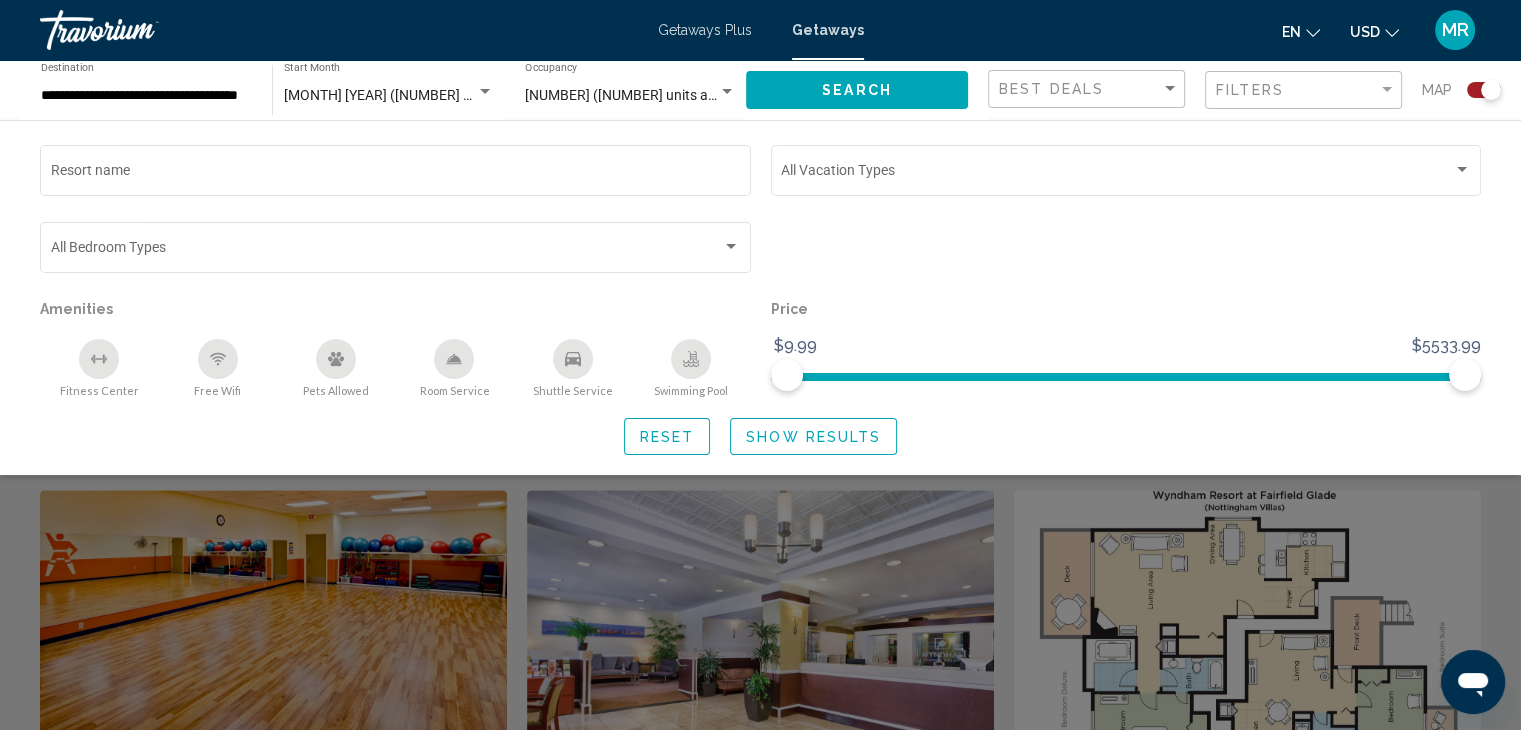 click 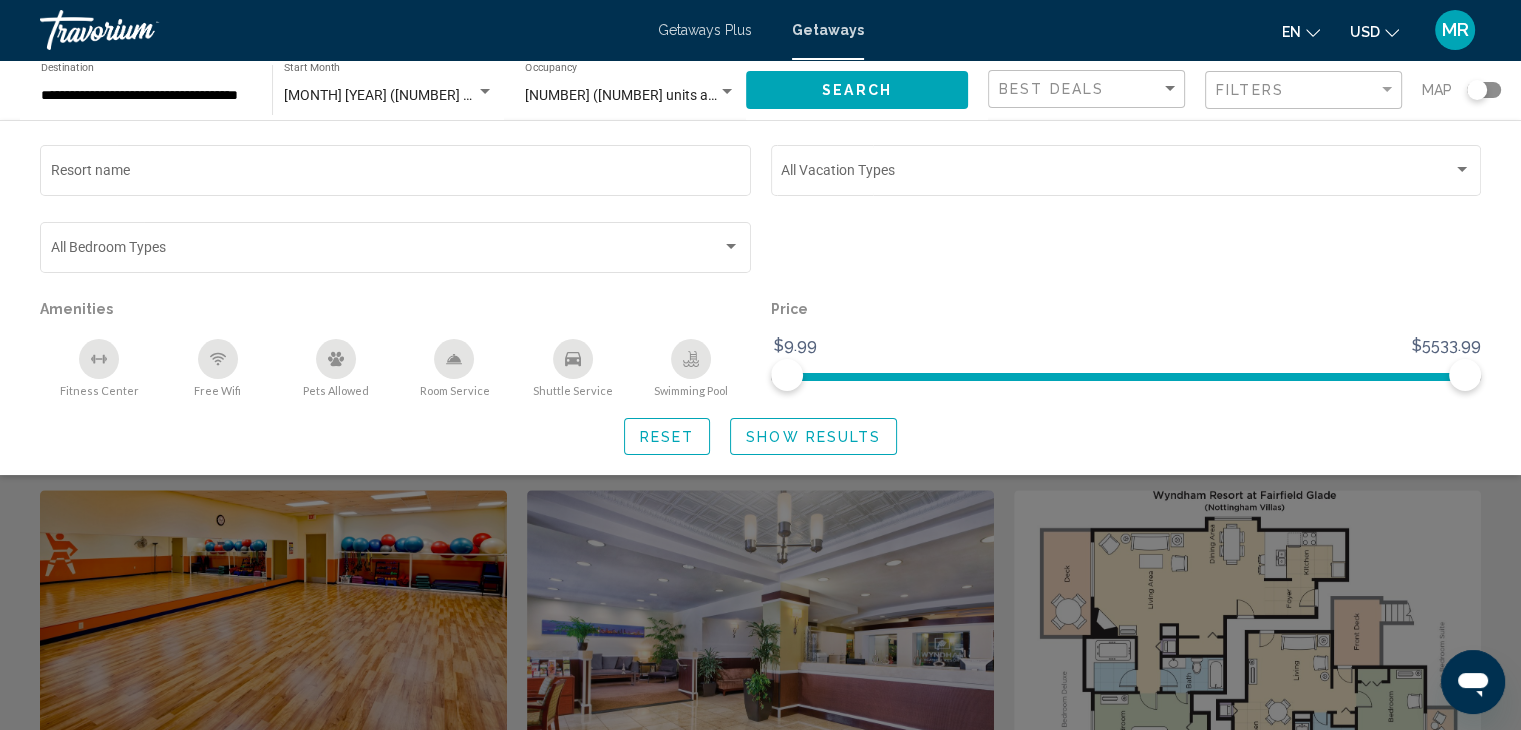 click 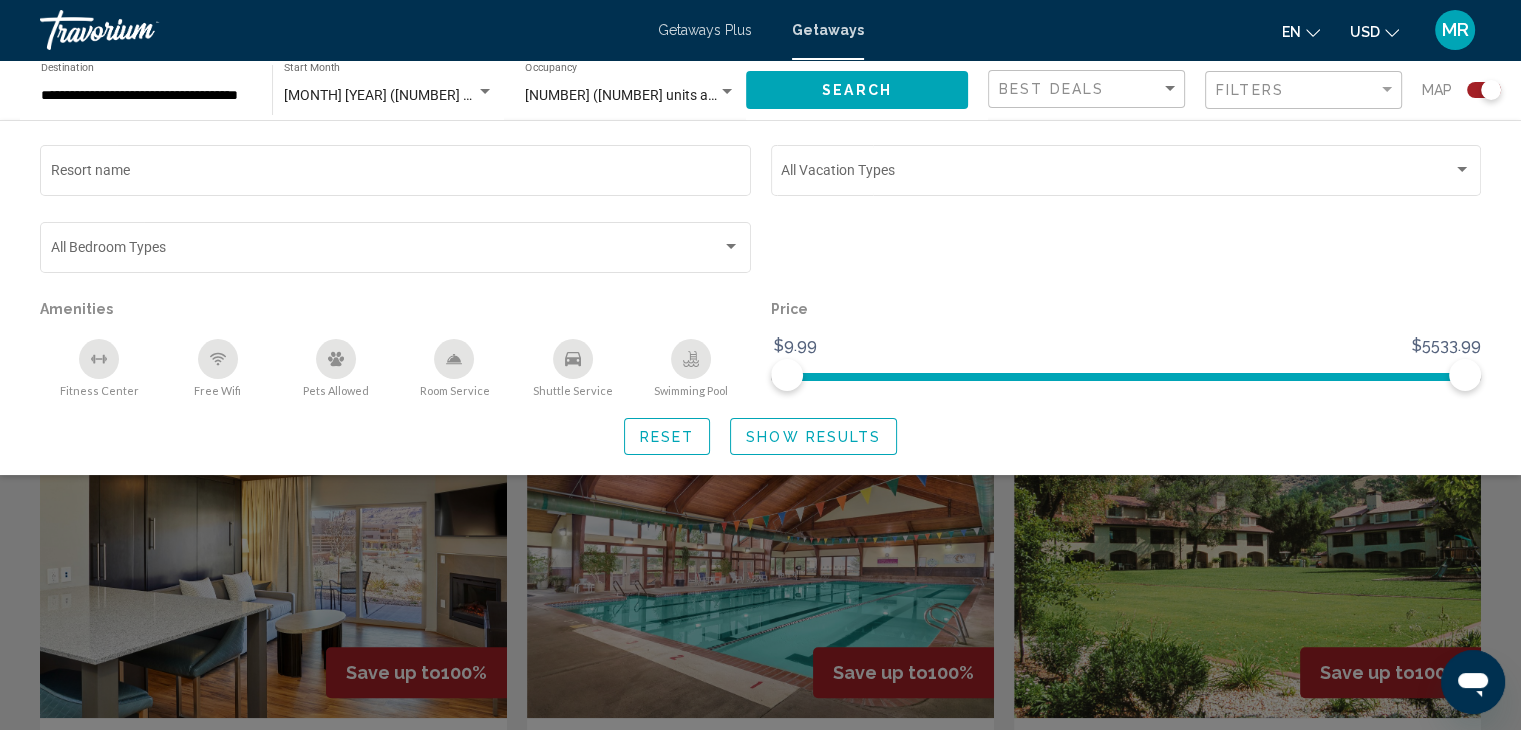 scroll, scrollTop: 1764, scrollLeft: 0, axis: vertical 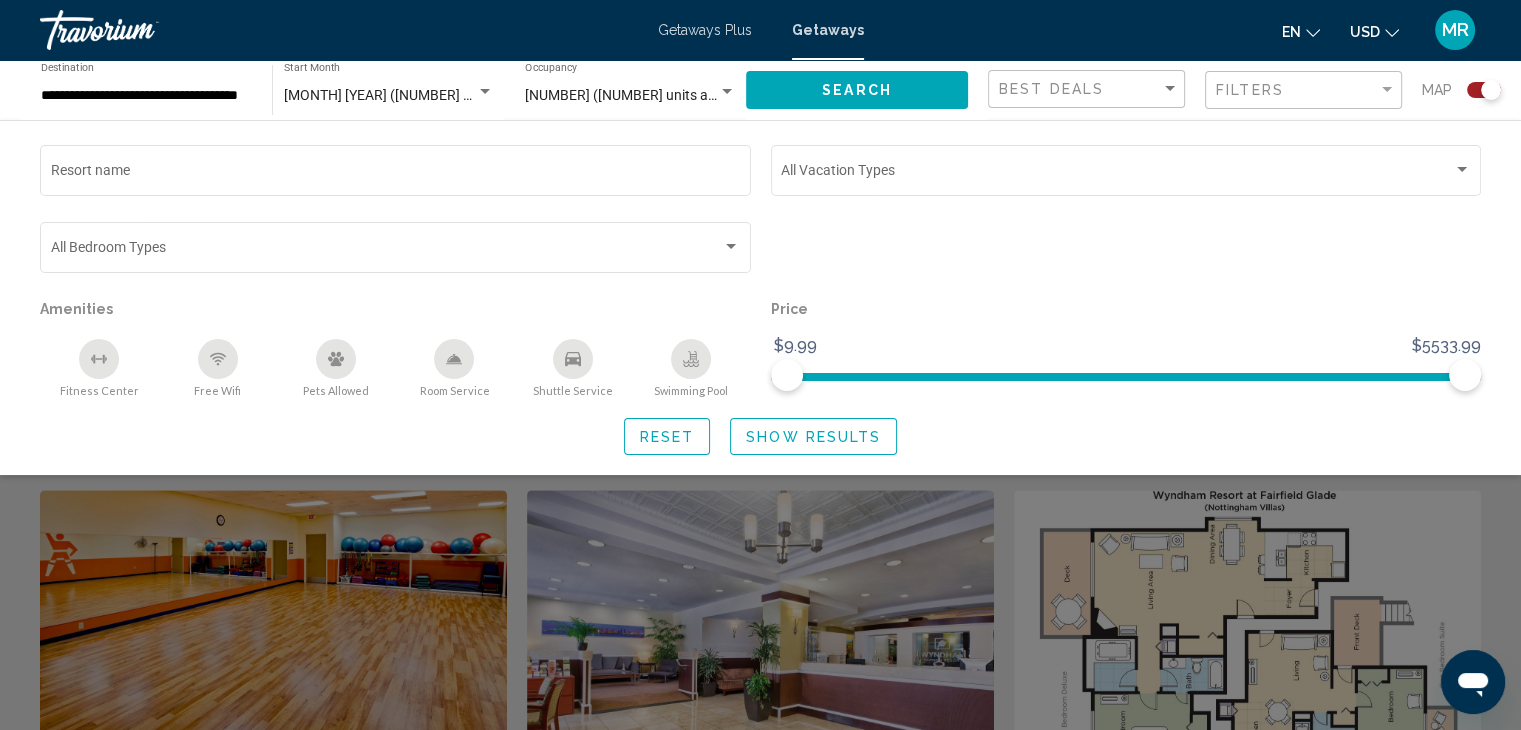 click on "Search" 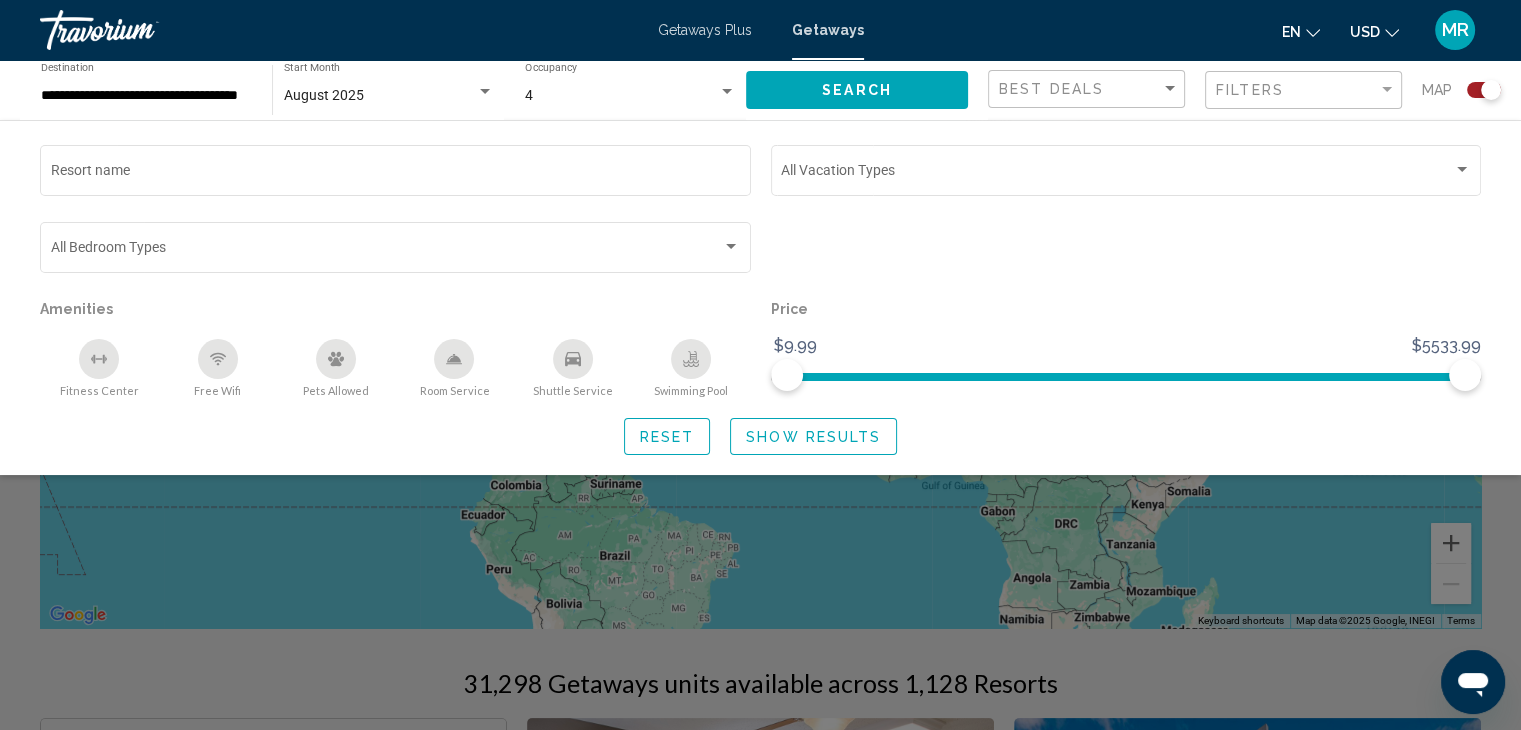 scroll, scrollTop: 0, scrollLeft: 0, axis: both 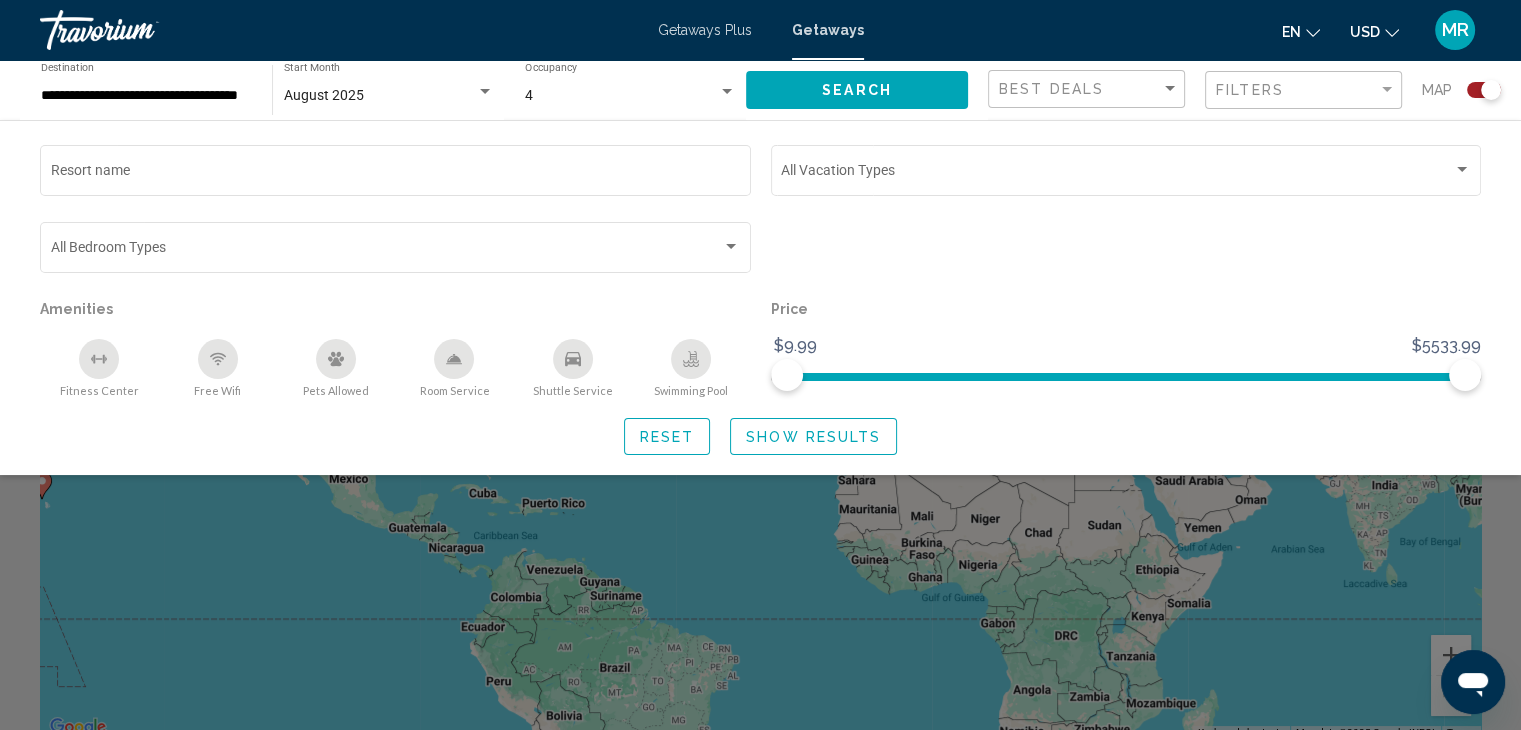 click on "Reset Show Results" 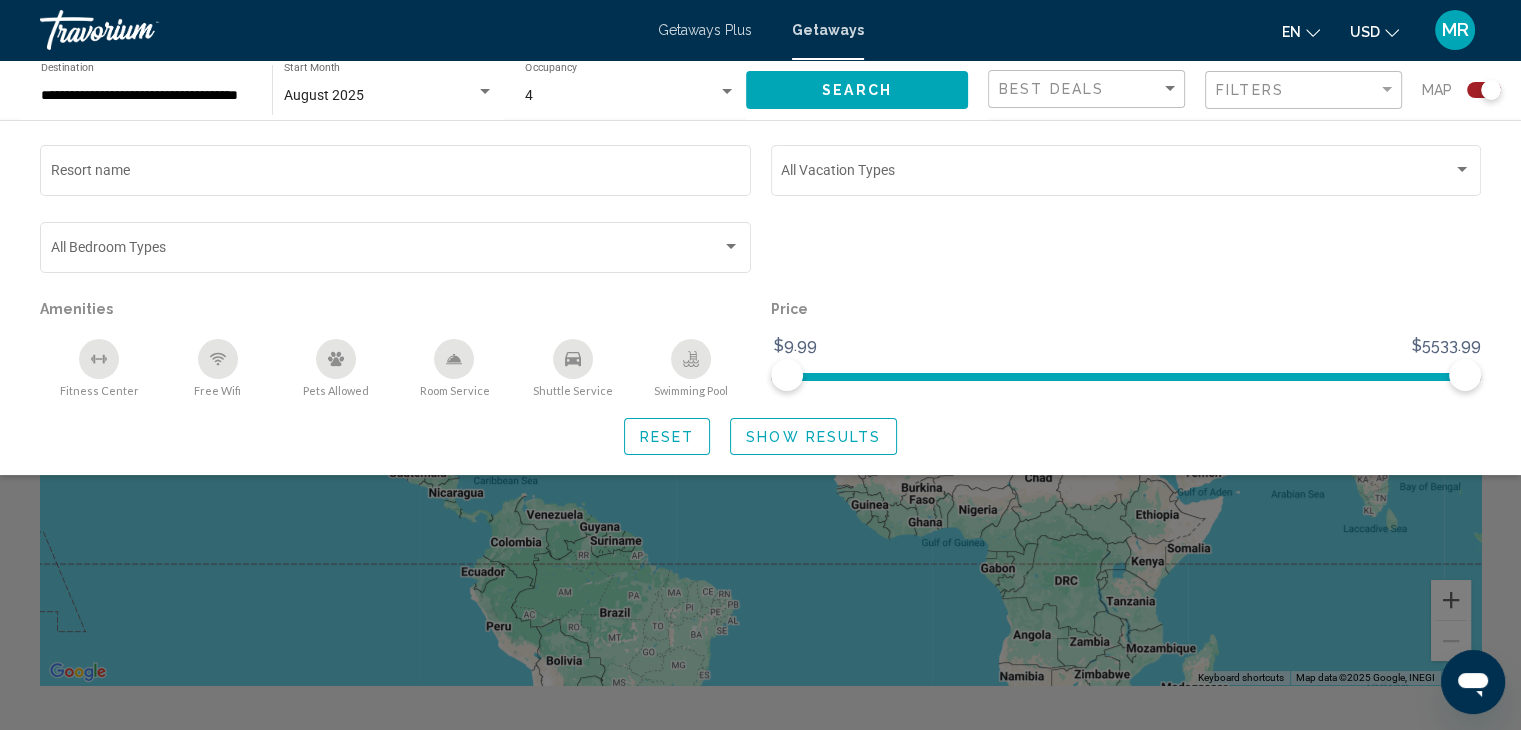 scroll, scrollTop: 56, scrollLeft: 0, axis: vertical 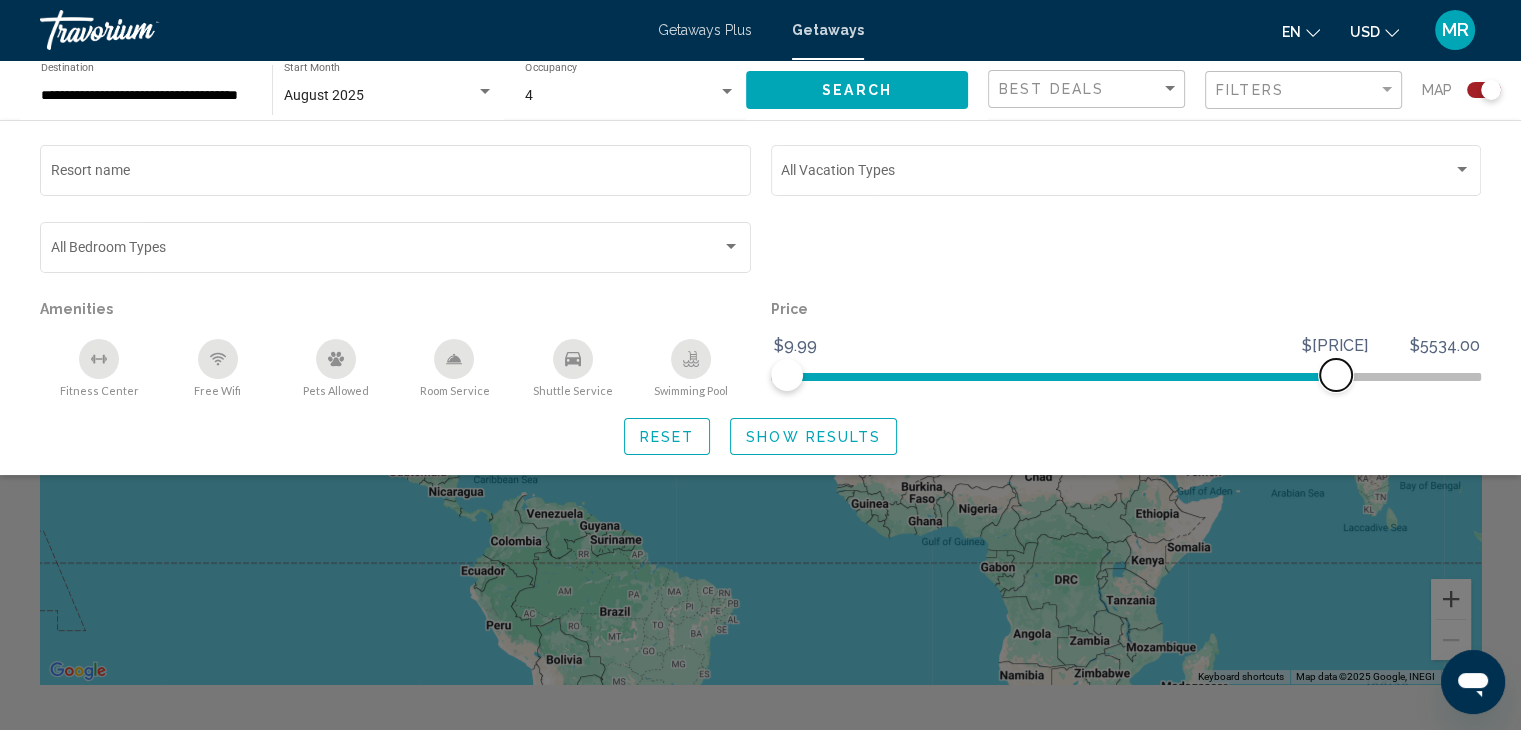 click 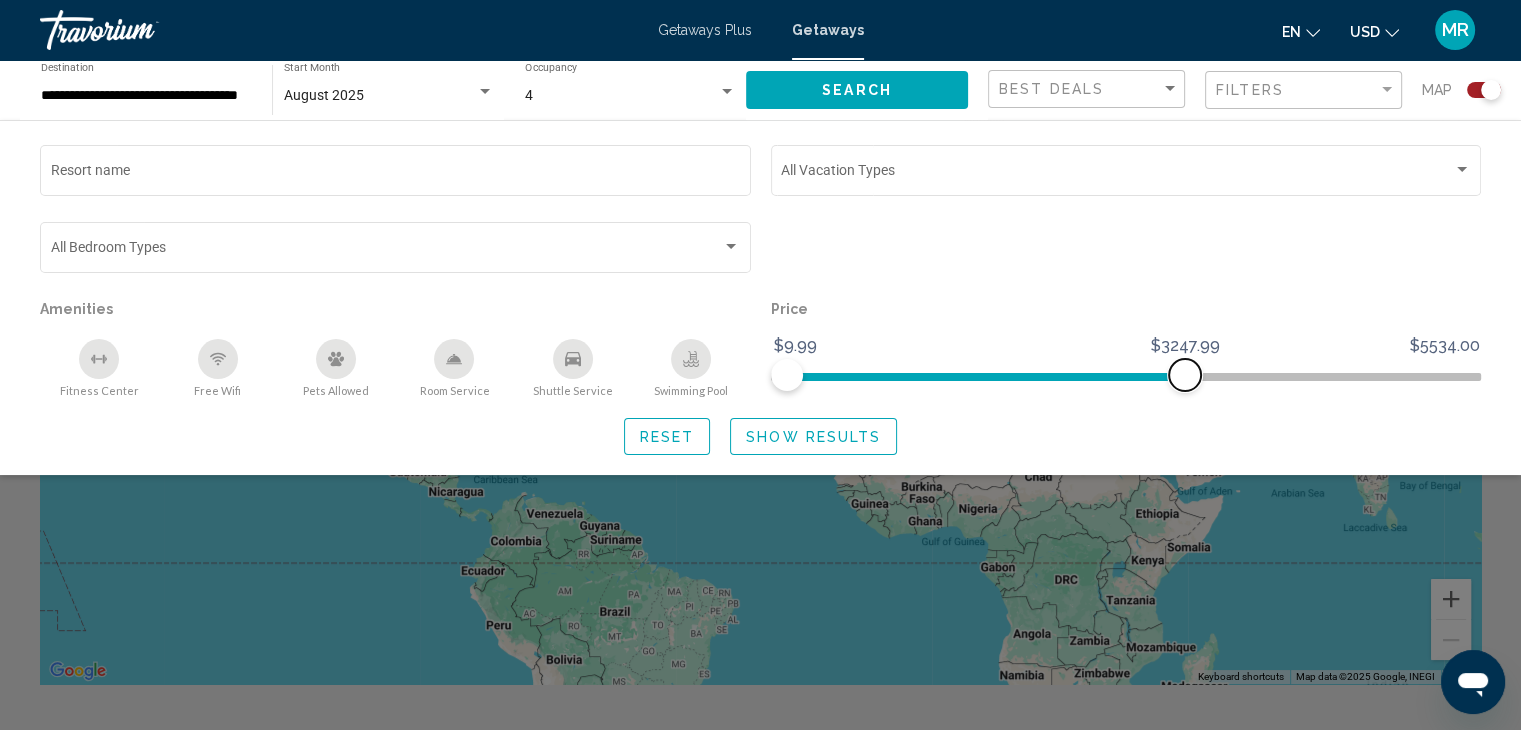 click 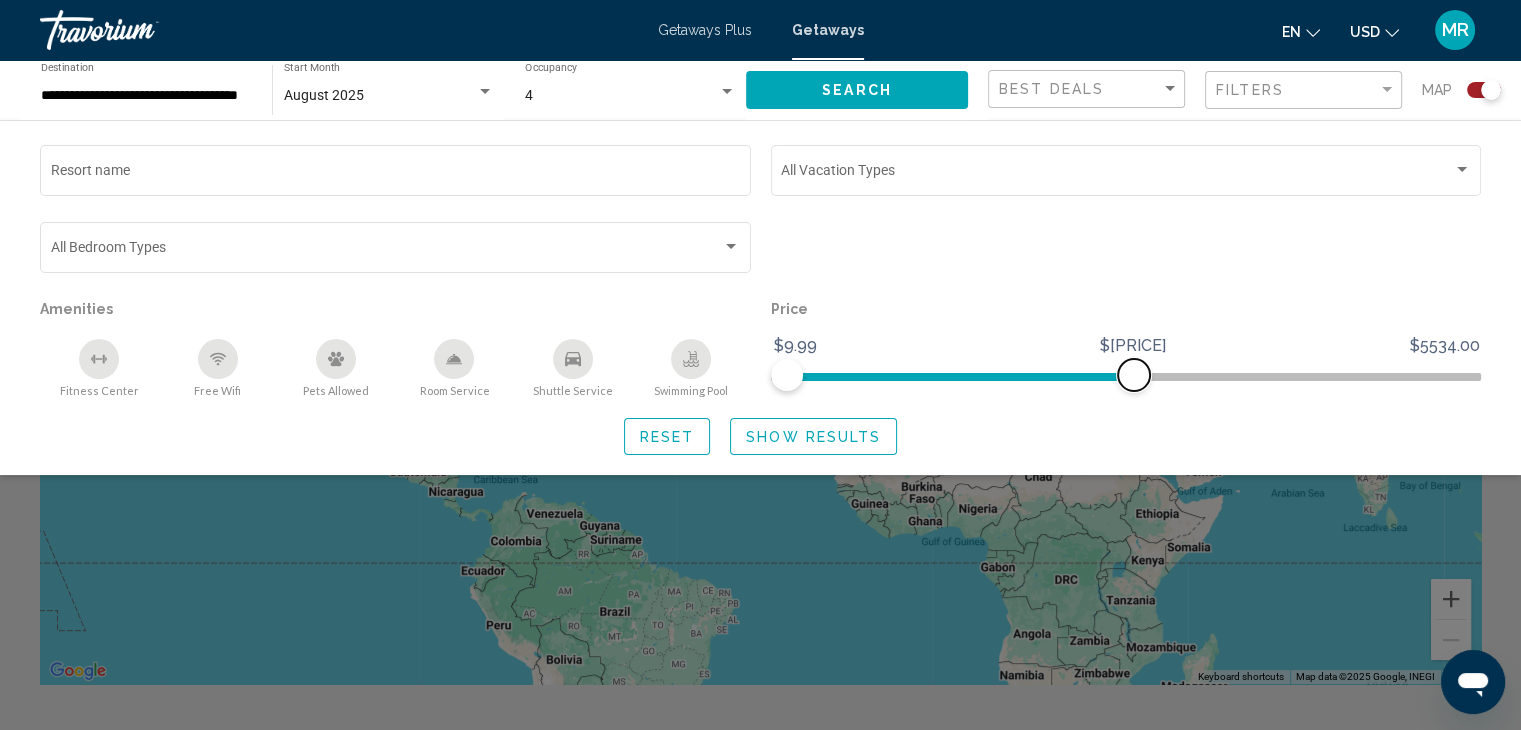 click on "$9.99 $5534.00 $9.99 $2831.99" 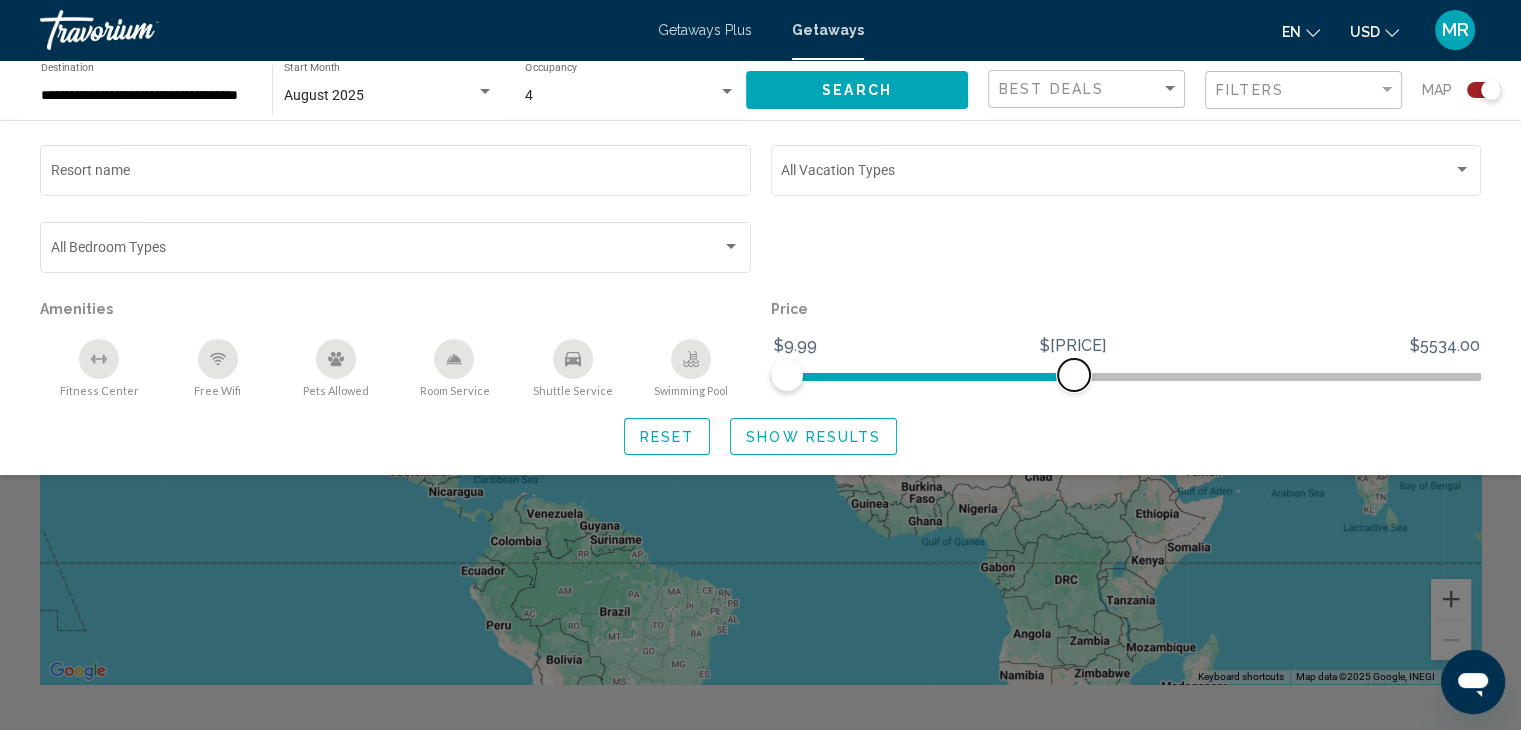 click 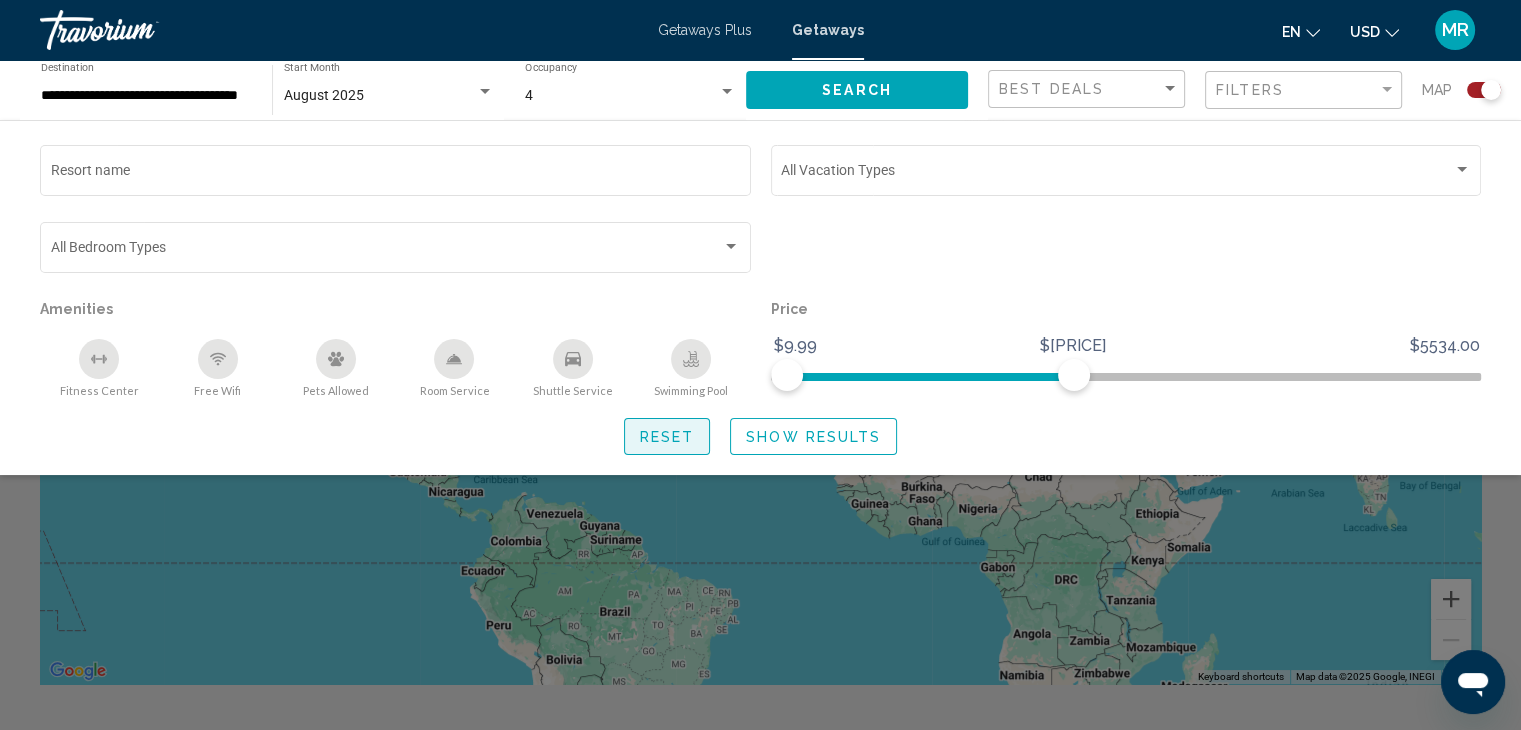 click on "Reset" 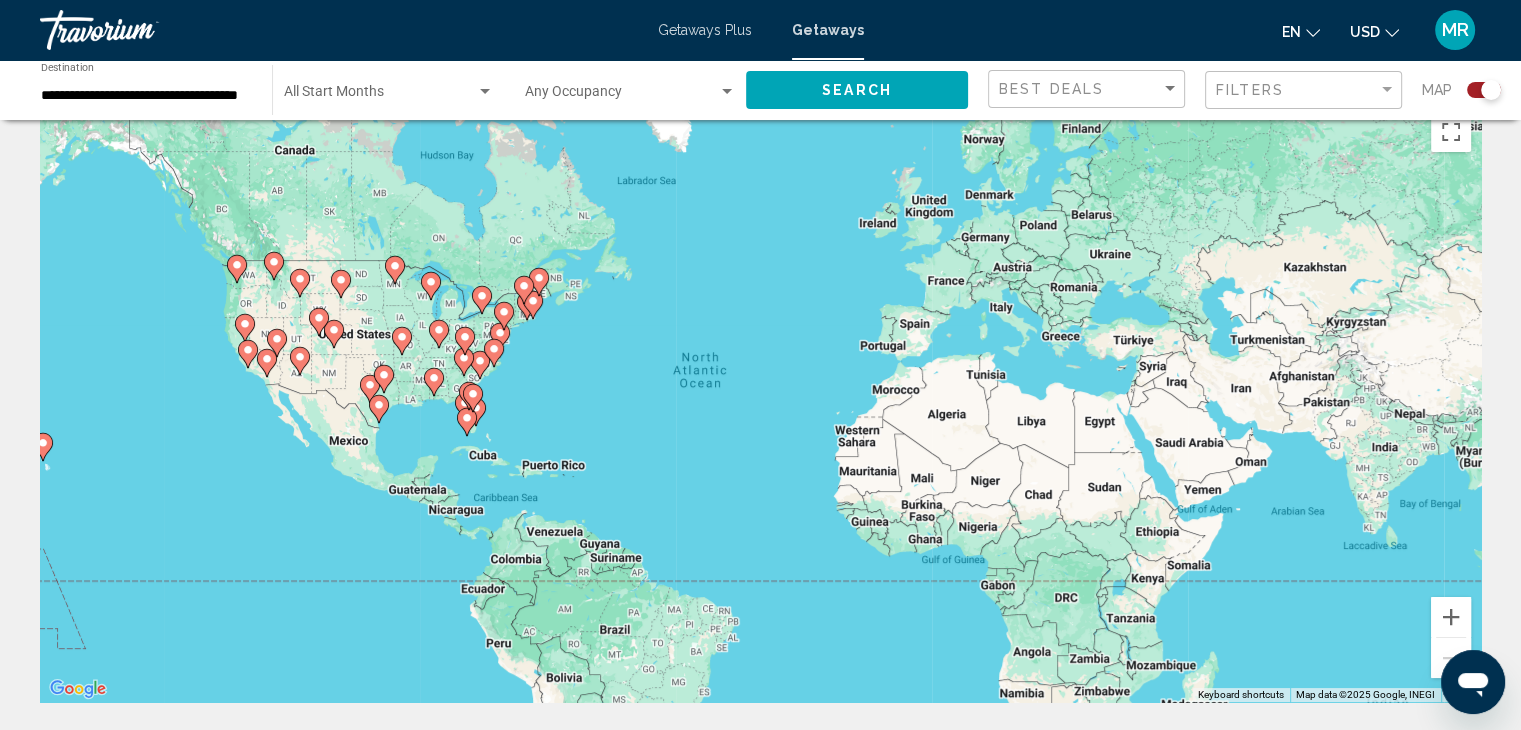 scroll, scrollTop: 38, scrollLeft: 0, axis: vertical 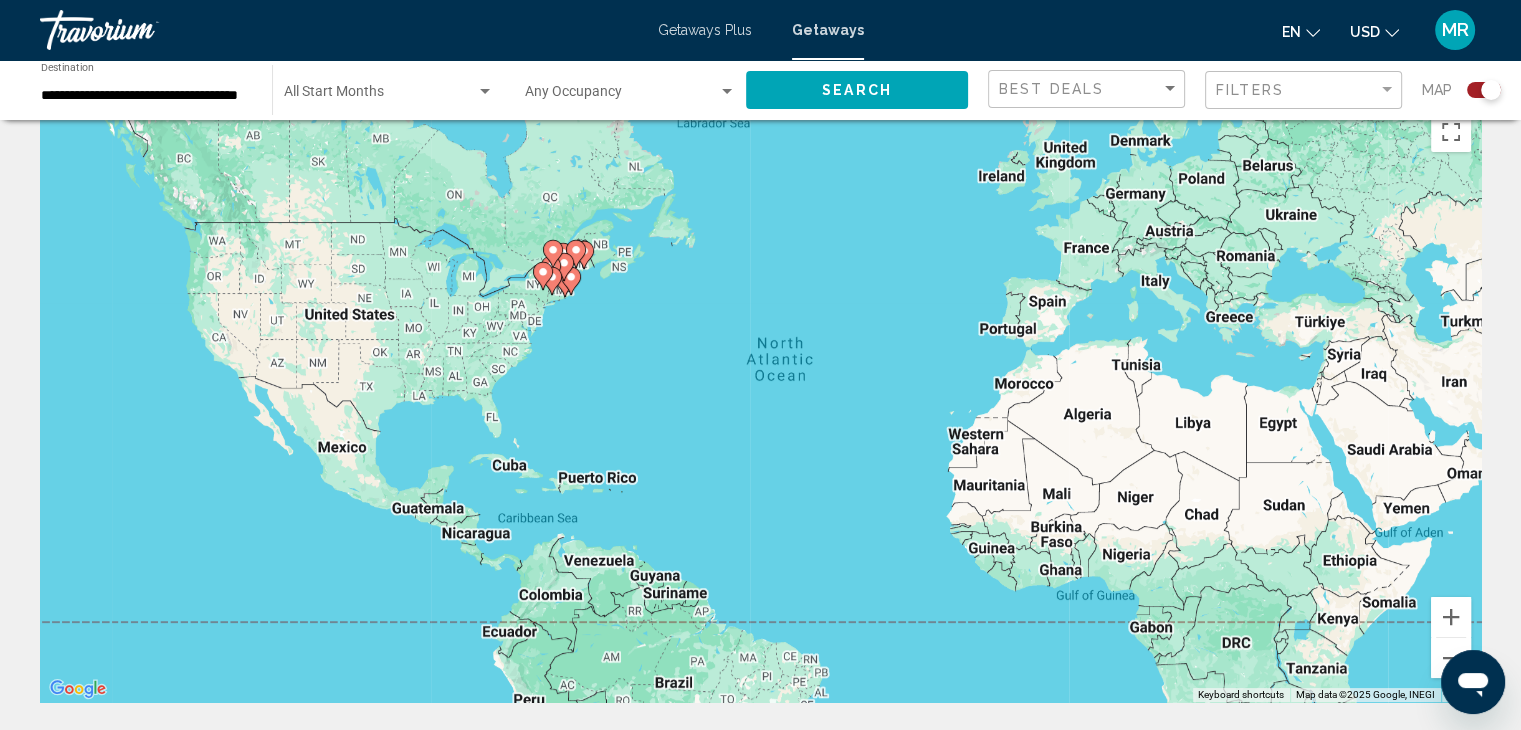 click on "To navigate, press the arrow keys. To activate drag with keyboard, press Alt + Enter. Once in keyboard drag state, use the arrow keys to move the marker. To complete the drag, press the Enter key. To cancel, press Escape." at bounding box center (760, 402) 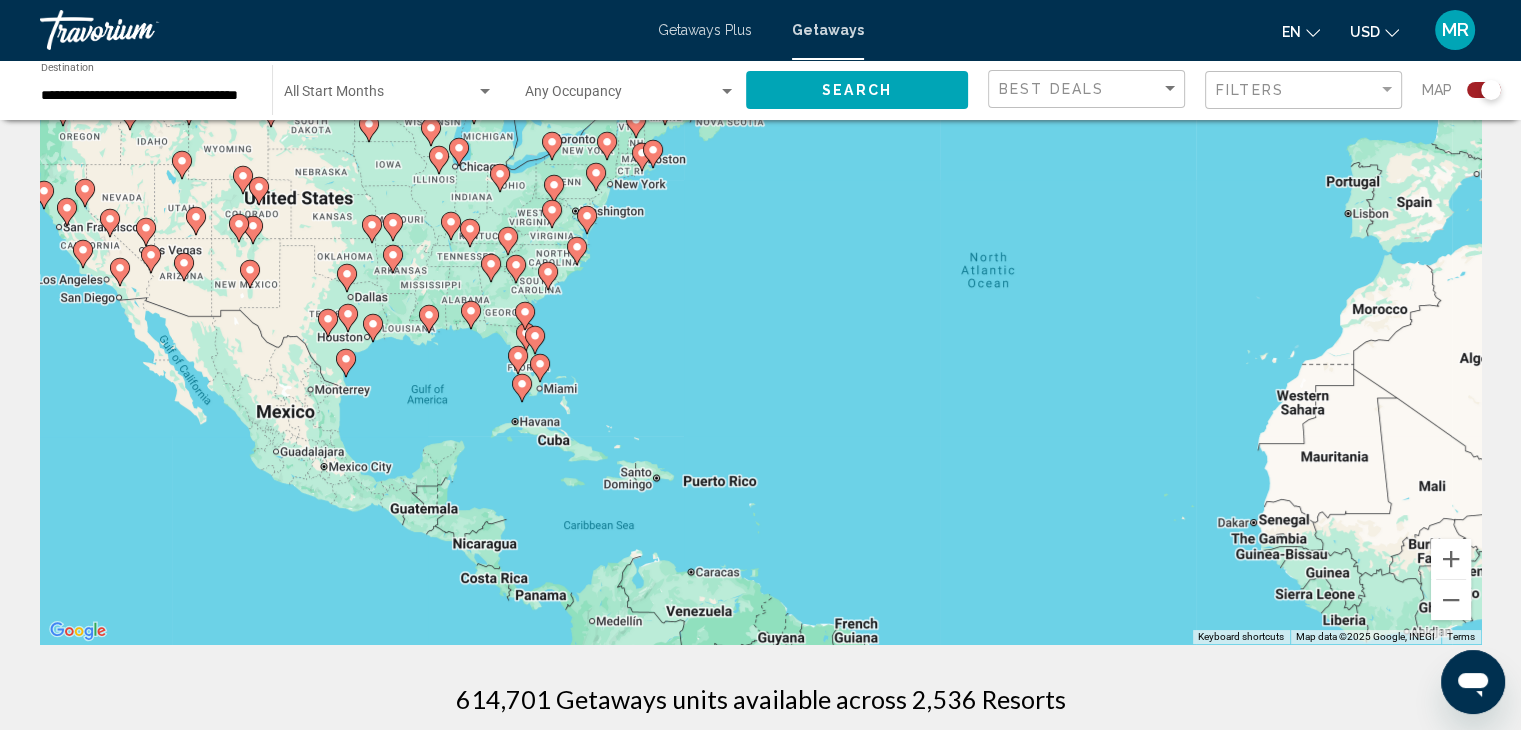 scroll, scrollTop: 99, scrollLeft: 0, axis: vertical 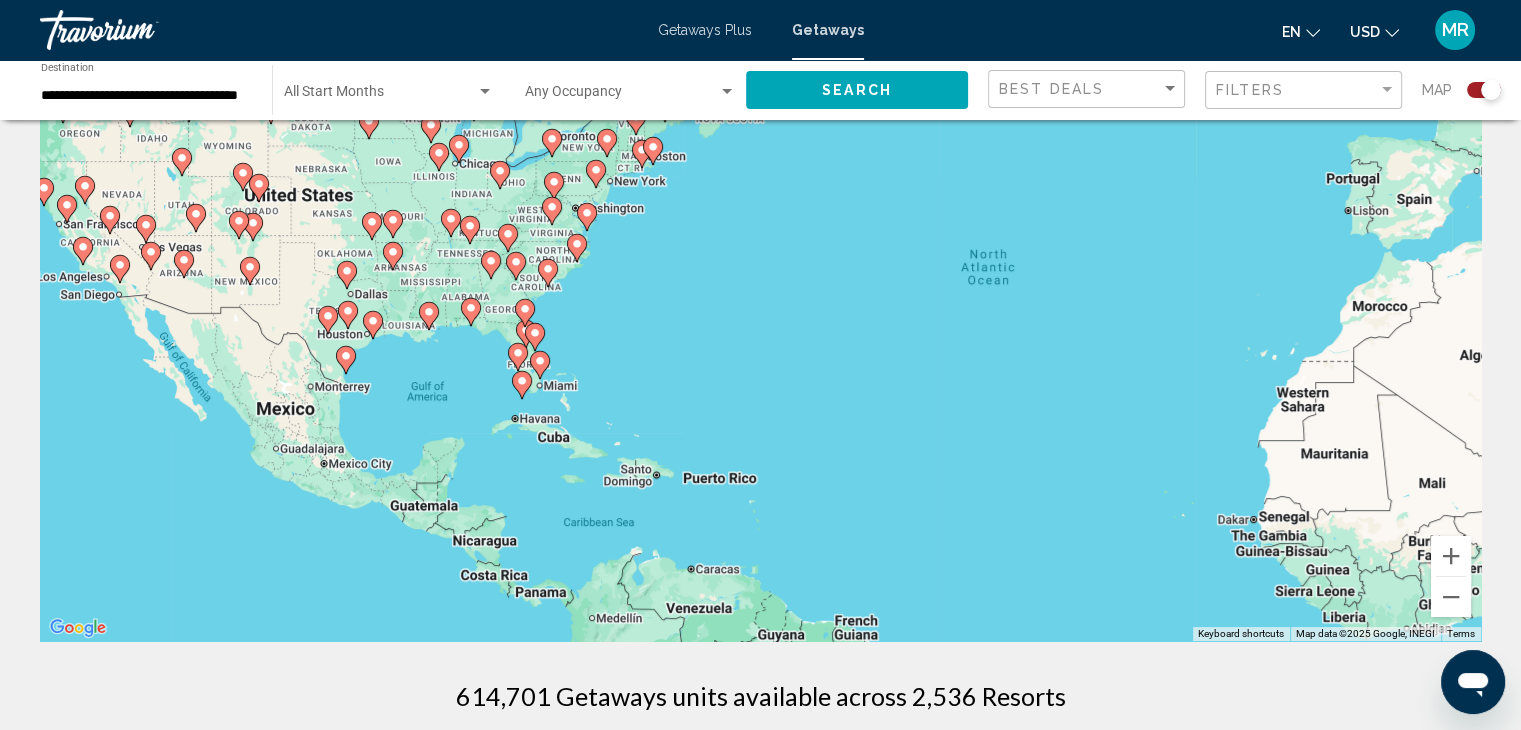 click 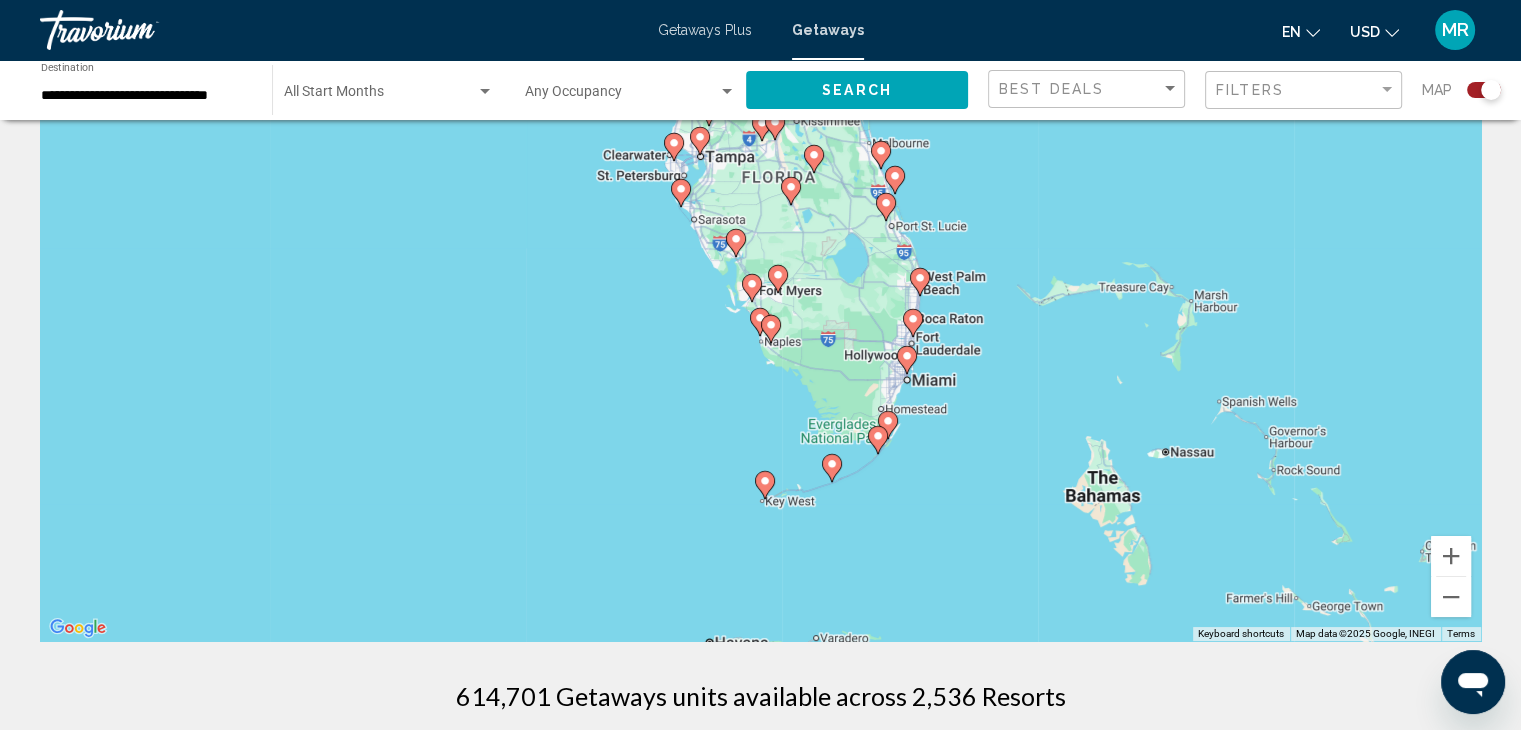 click 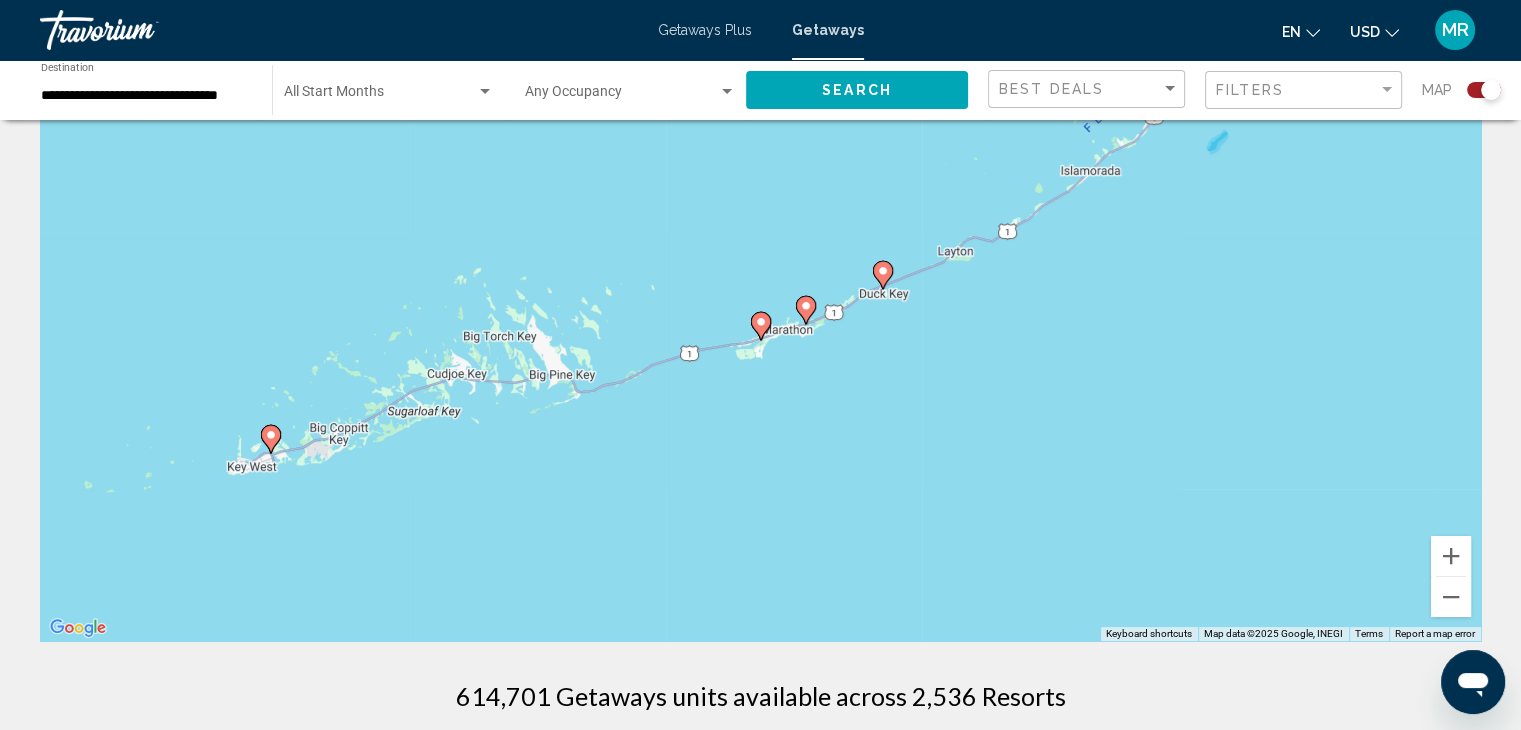 click 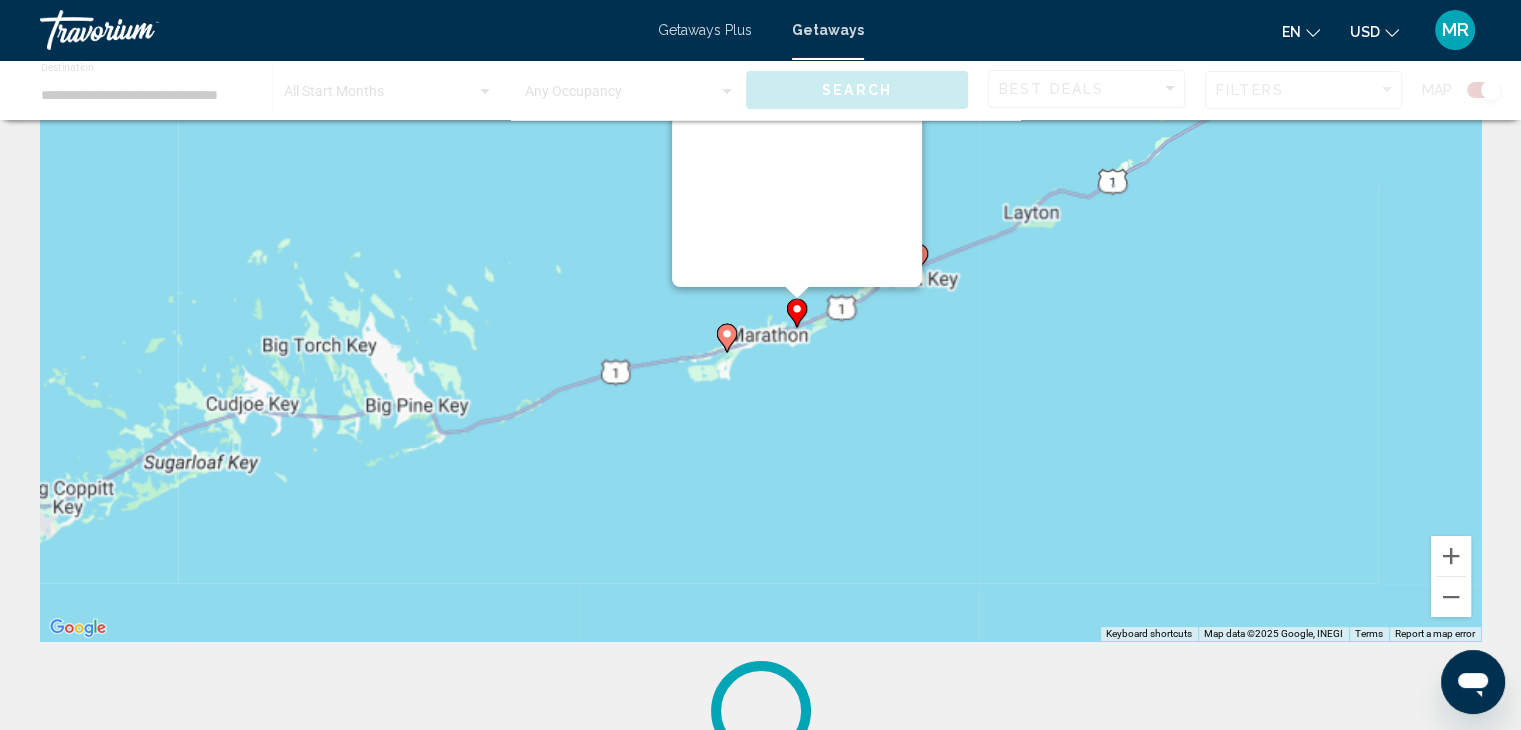 scroll, scrollTop: 0, scrollLeft: 0, axis: both 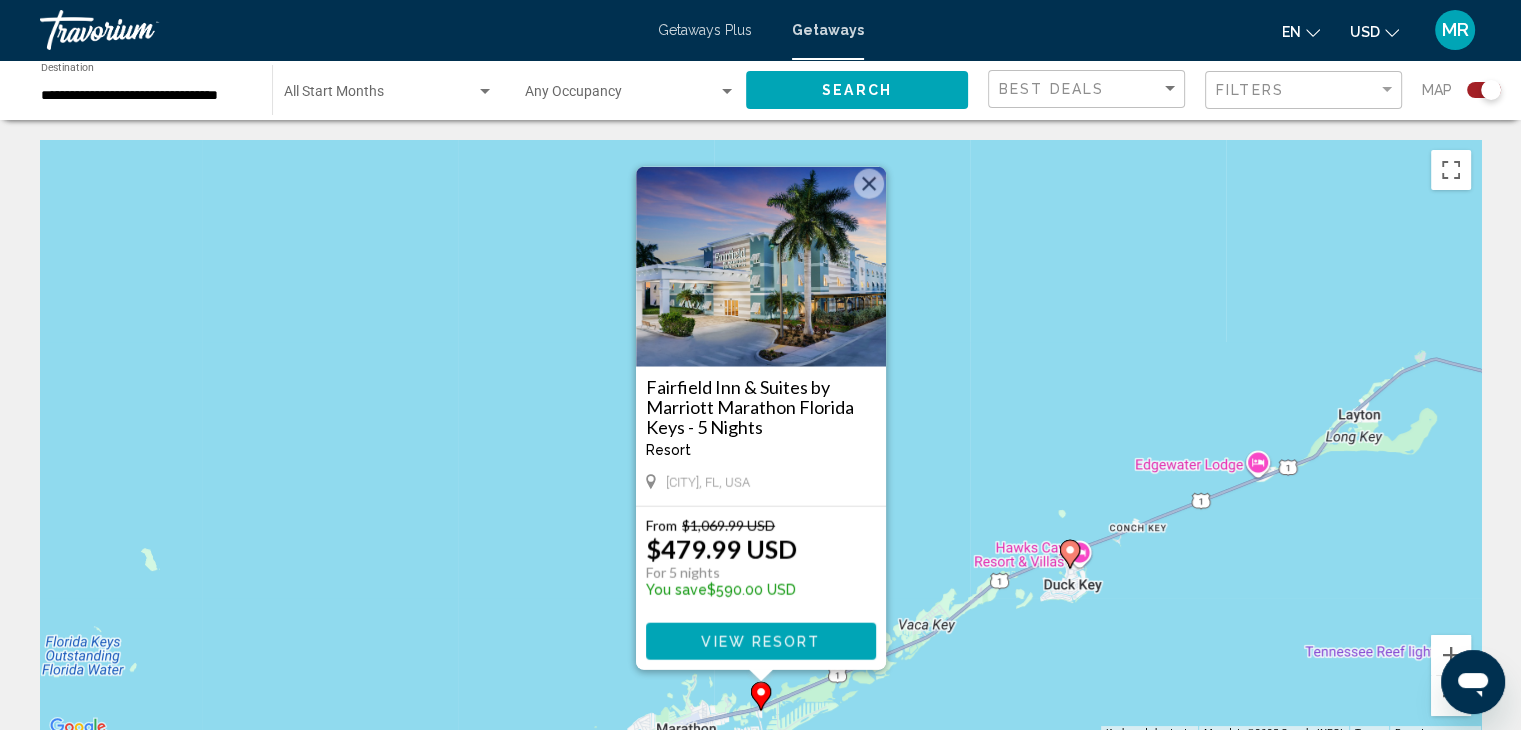 click at bounding box center (869, 184) 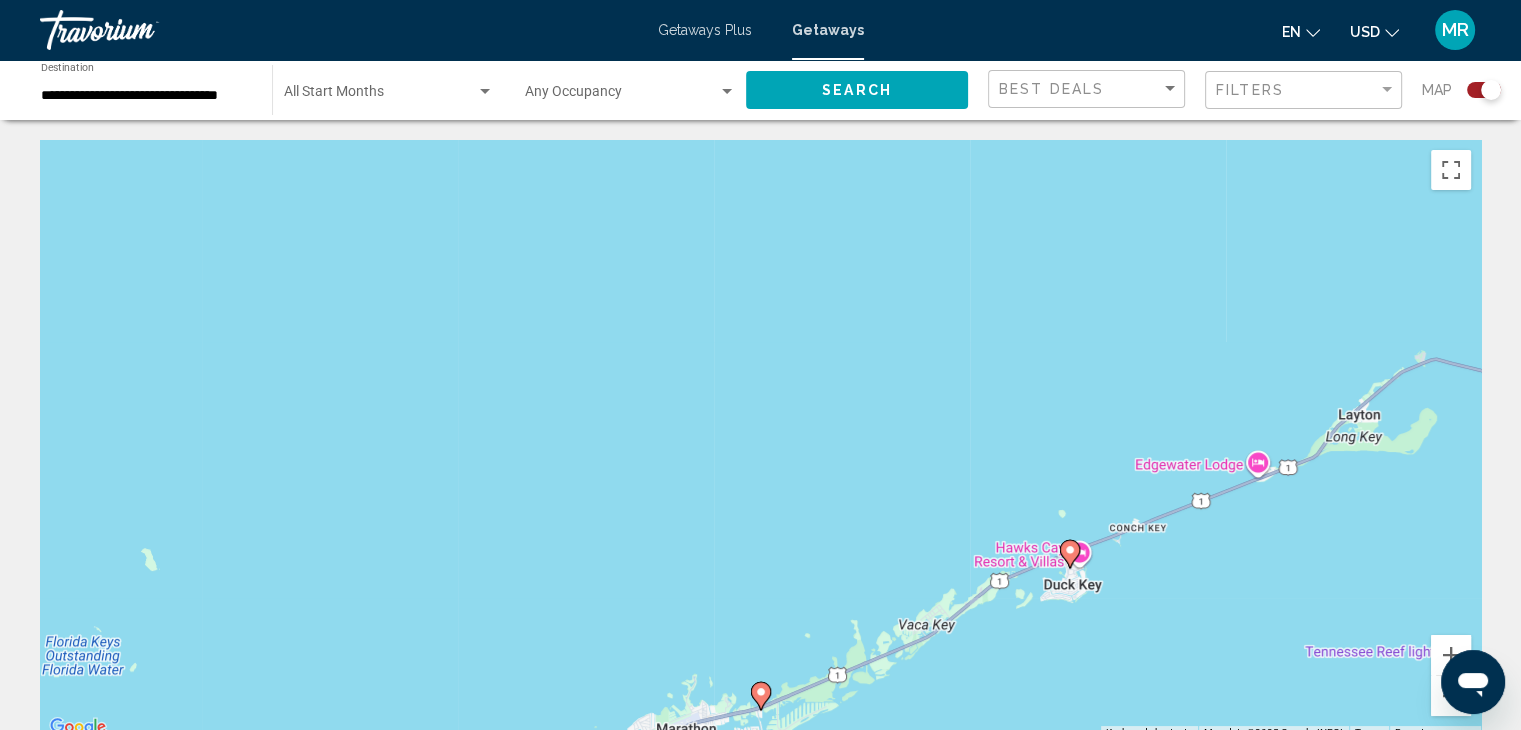 drag, startPoint x: 975, startPoint y: 221, endPoint x: 975, endPoint y: 209, distance: 12 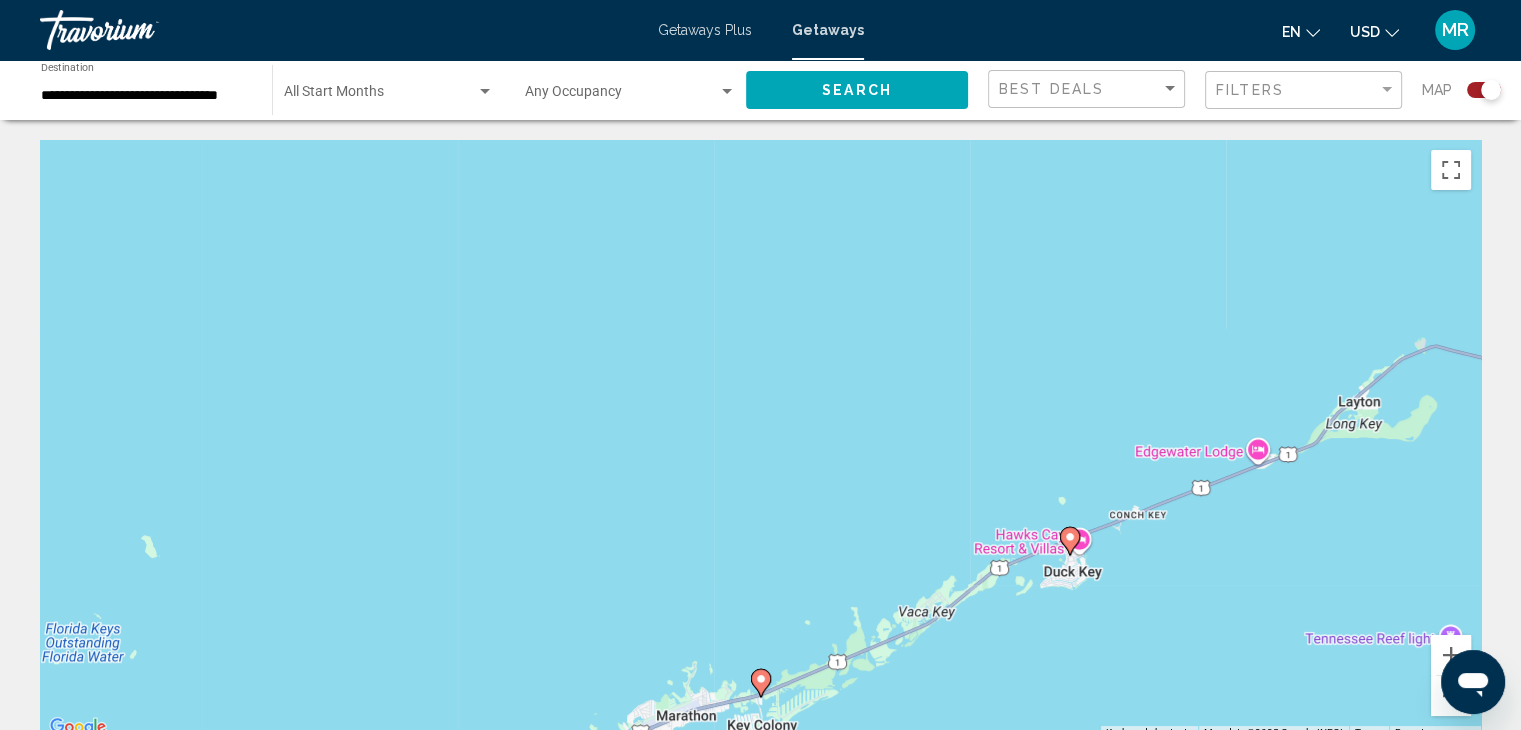 click 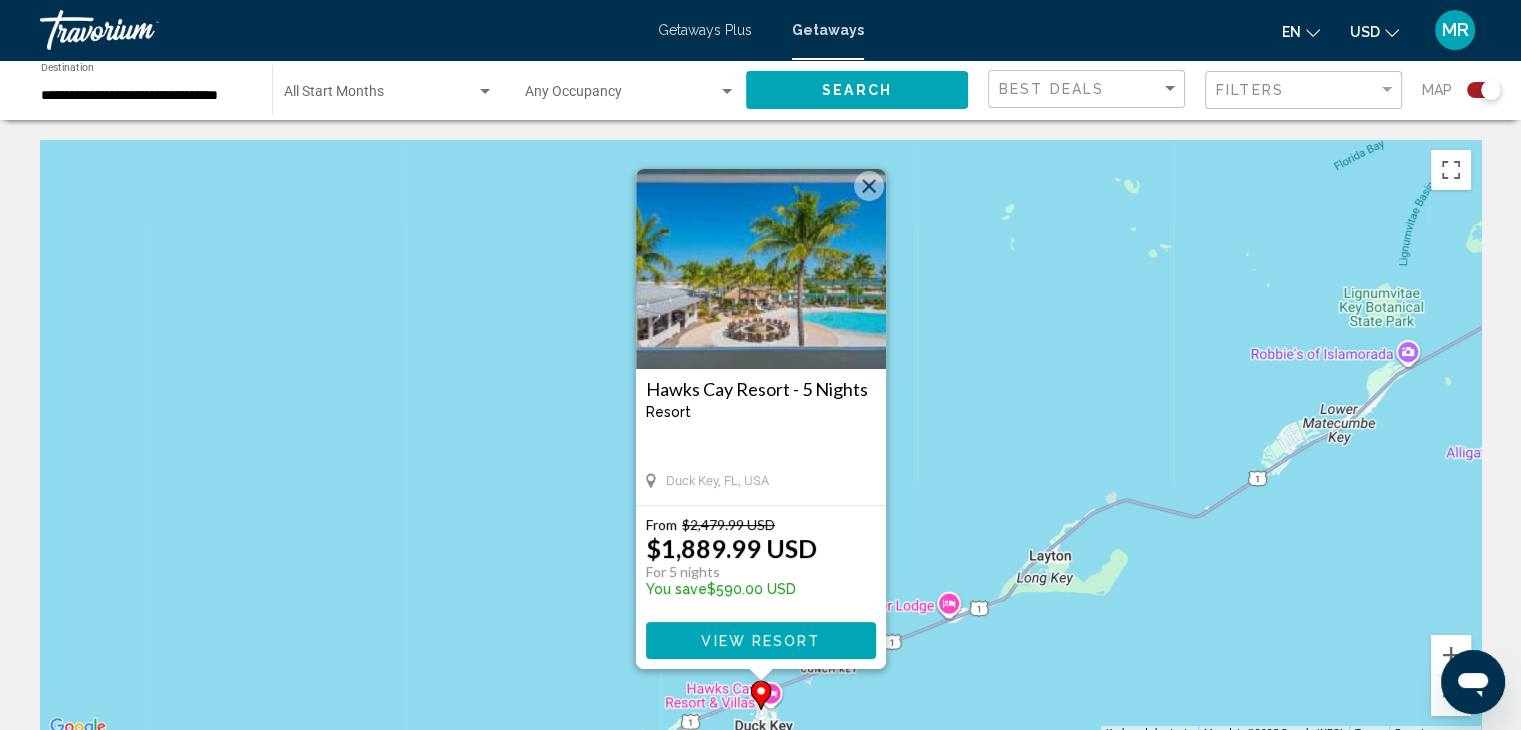 click at bounding box center [869, 186] 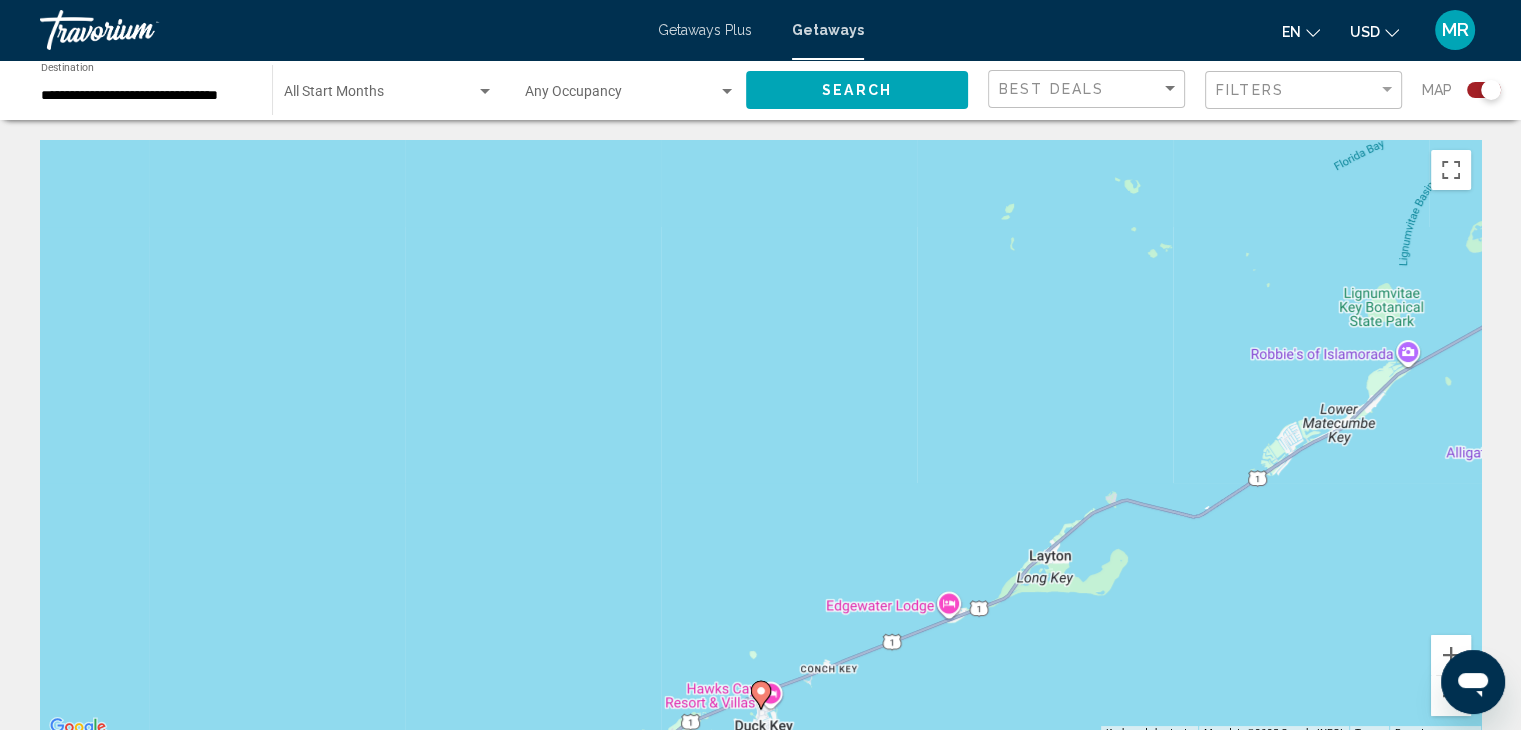 click on "To navigate, press the arrow keys.  To activate drag with keyboard, press Alt + Enter. Once in keyboard drag state, use the arrow keys to move the marker. To complete the drag, press the Enter key. To cancel, press Escape." at bounding box center [760, 440] 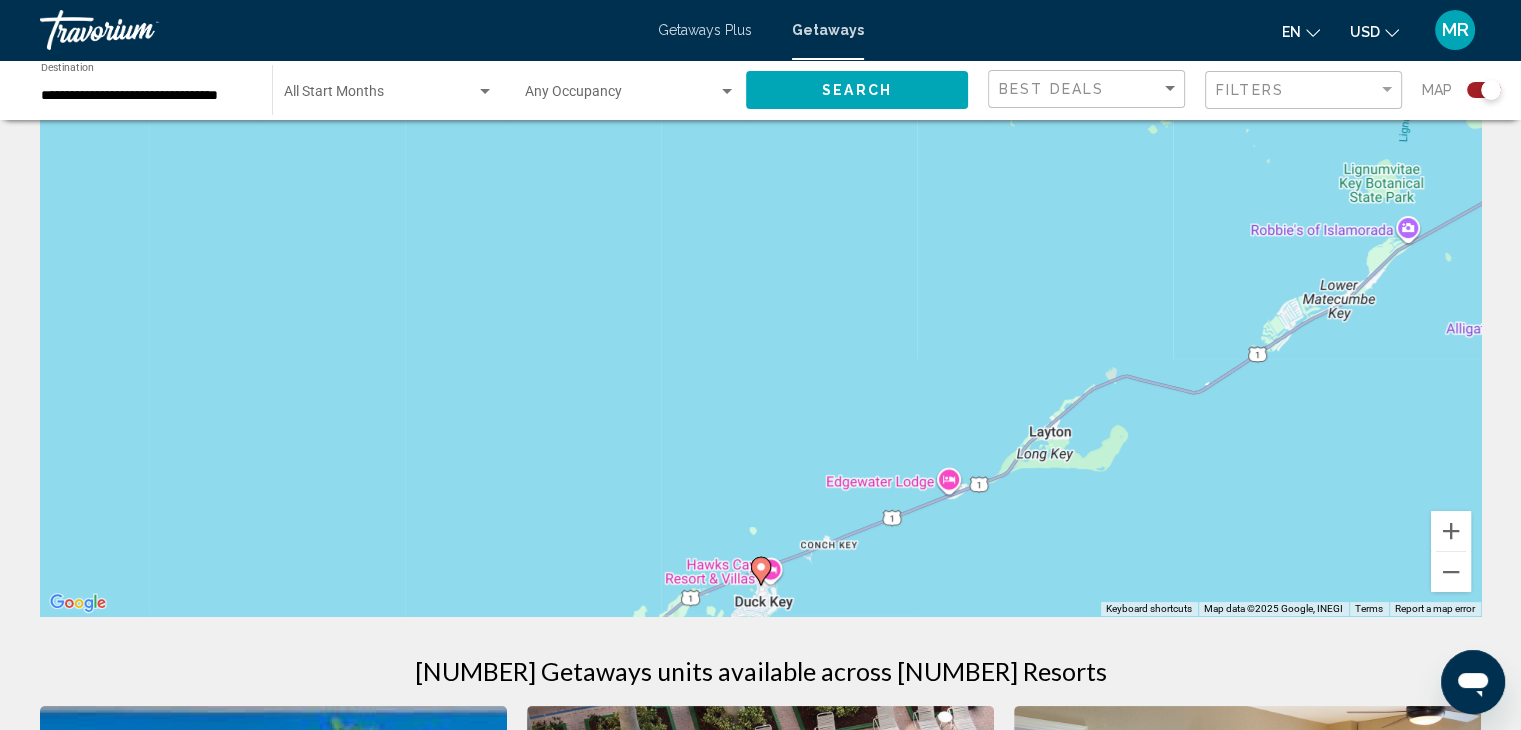 scroll, scrollTop: 124, scrollLeft: 0, axis: vertical 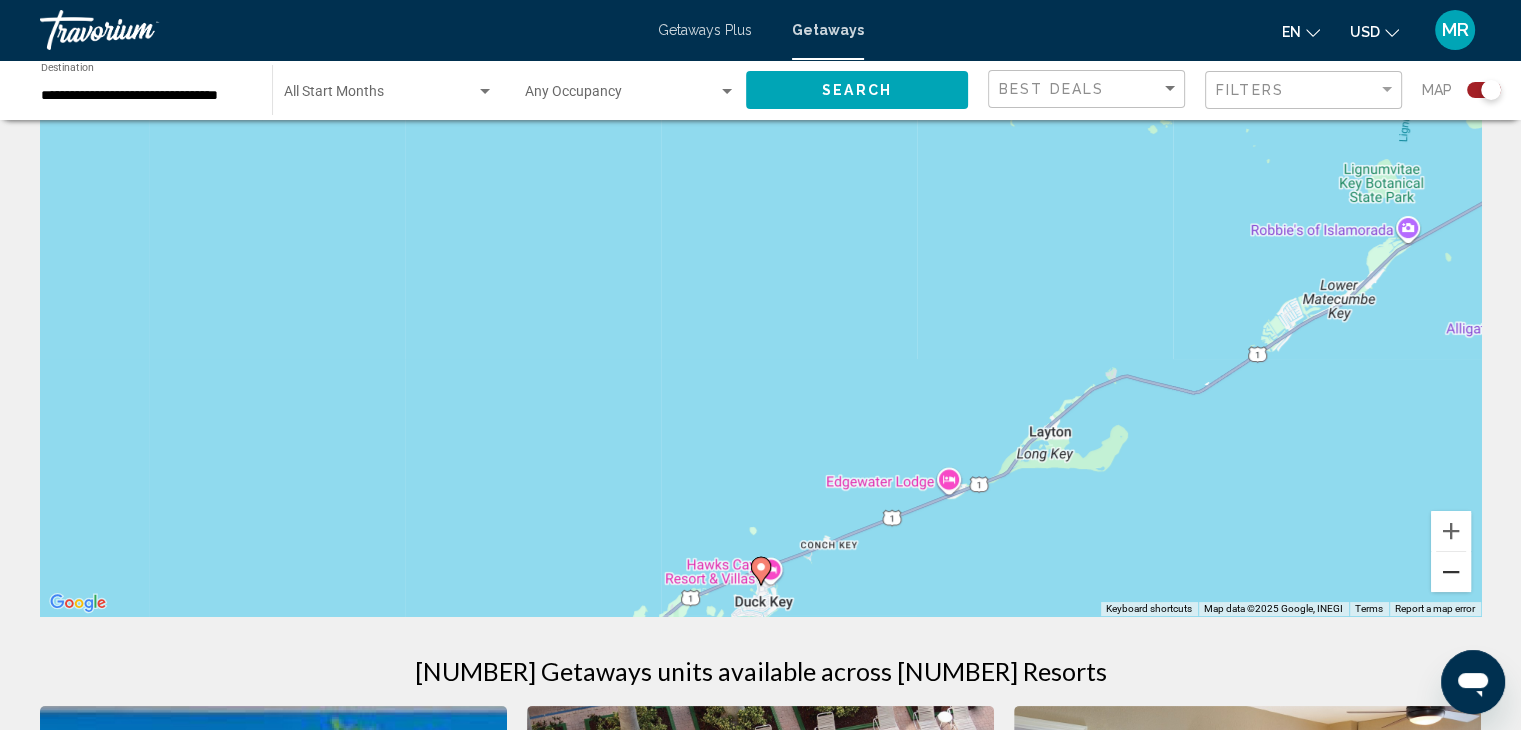 click at bounding box center (1451, 572) 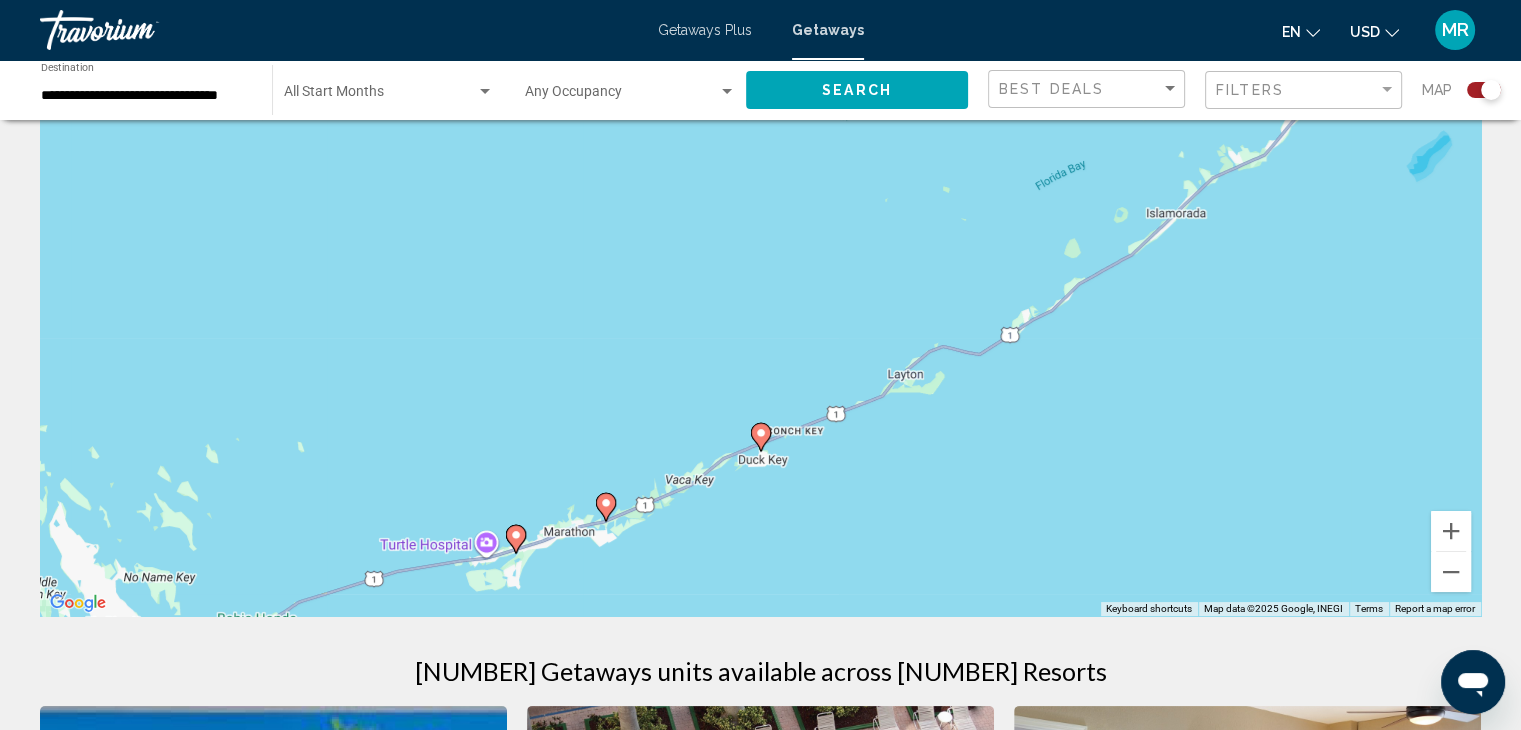 click 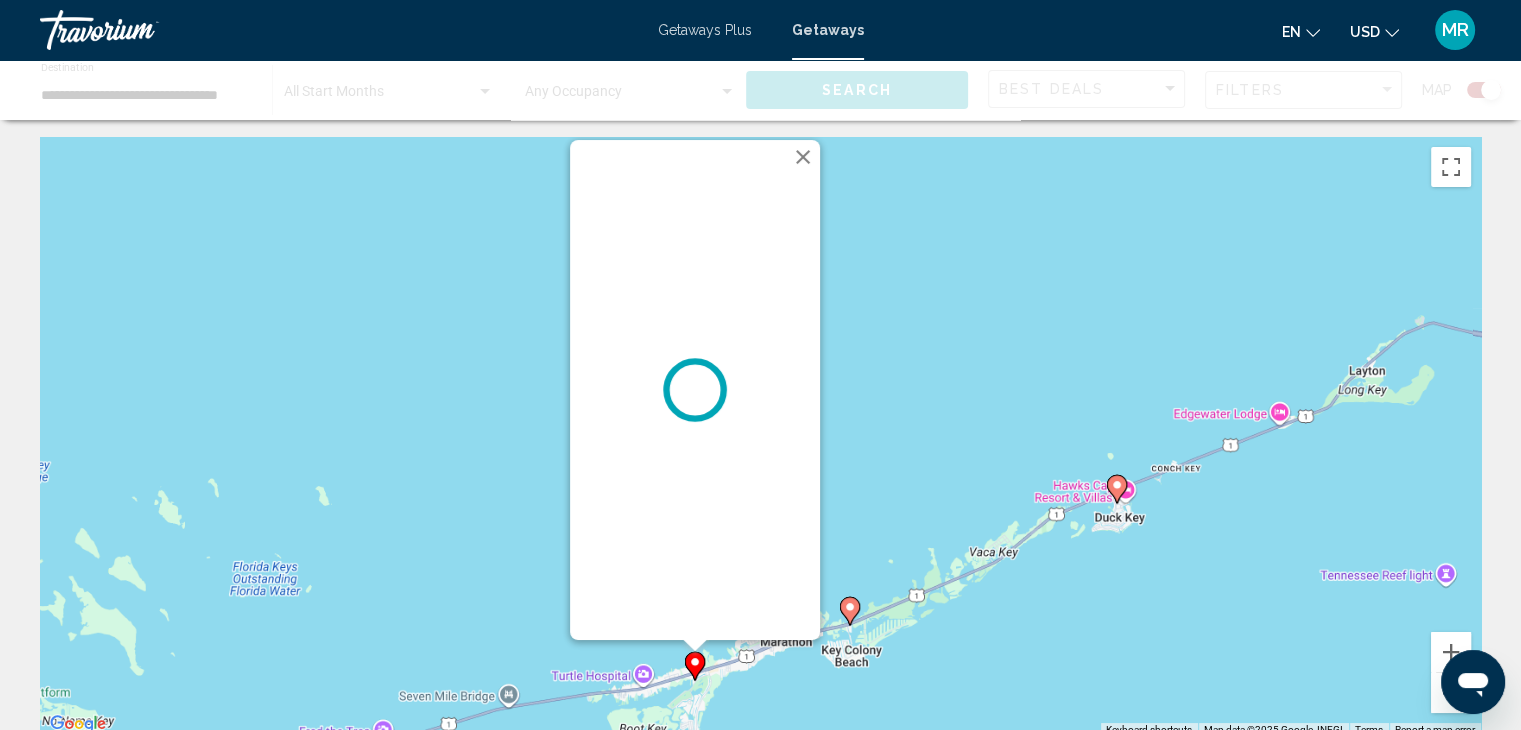 scroll, scrollTop: 0, scrollLeft: 0, axis: both 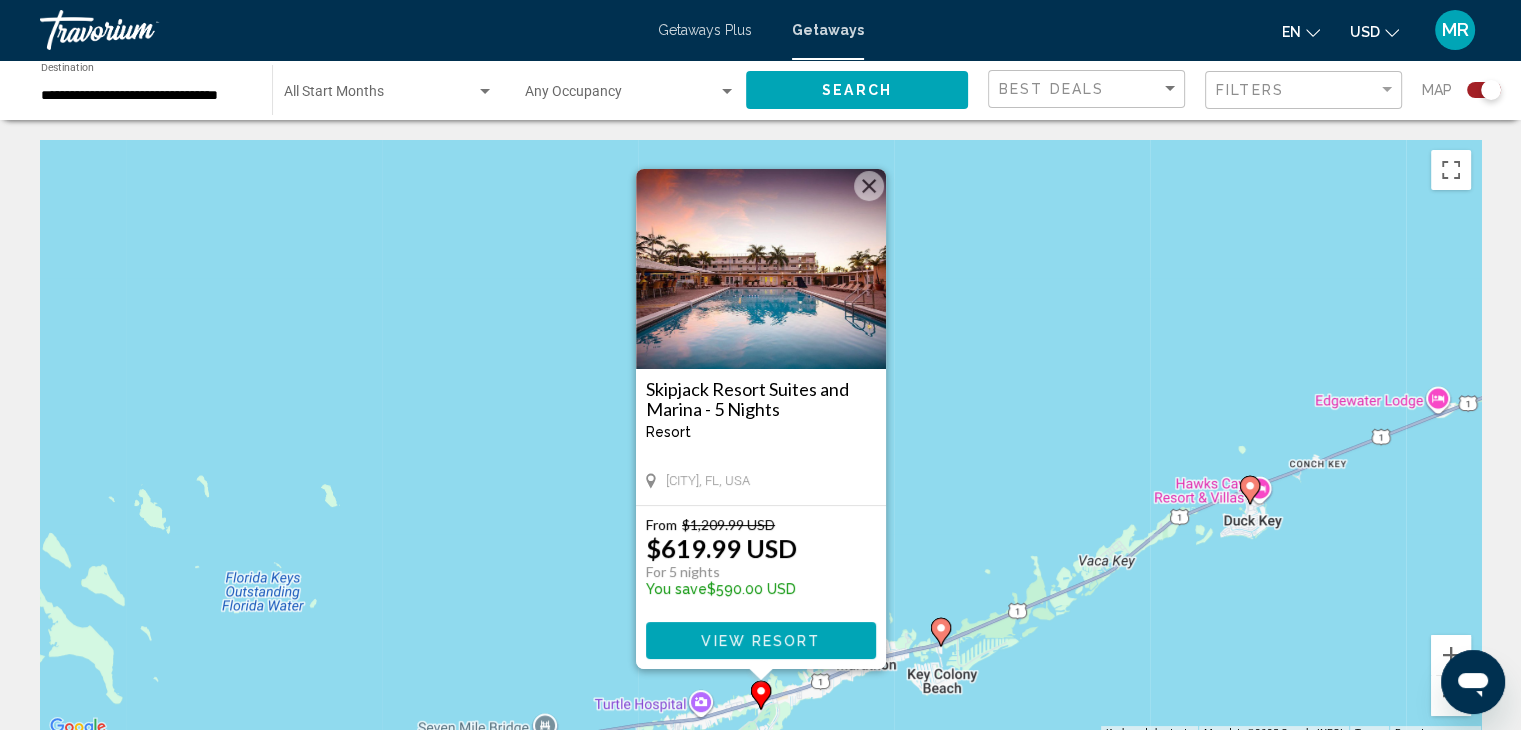click on "To activate drag with keyboard, press Alt + Enter. Once in keyboard drag state, use the arrow keys to move the marker. To complete the drag, press the Enter key. To cancel, press Escape.  Skipjack Resort Suites and Marina - 5 Nights  Resort  -  This is an adults only resort
Marathon, [STATE], USA From $1,209.99 USD $619.99 USD For 5 nights You save  $590.00 USD  View Resort" at bounding box center (760, 440) 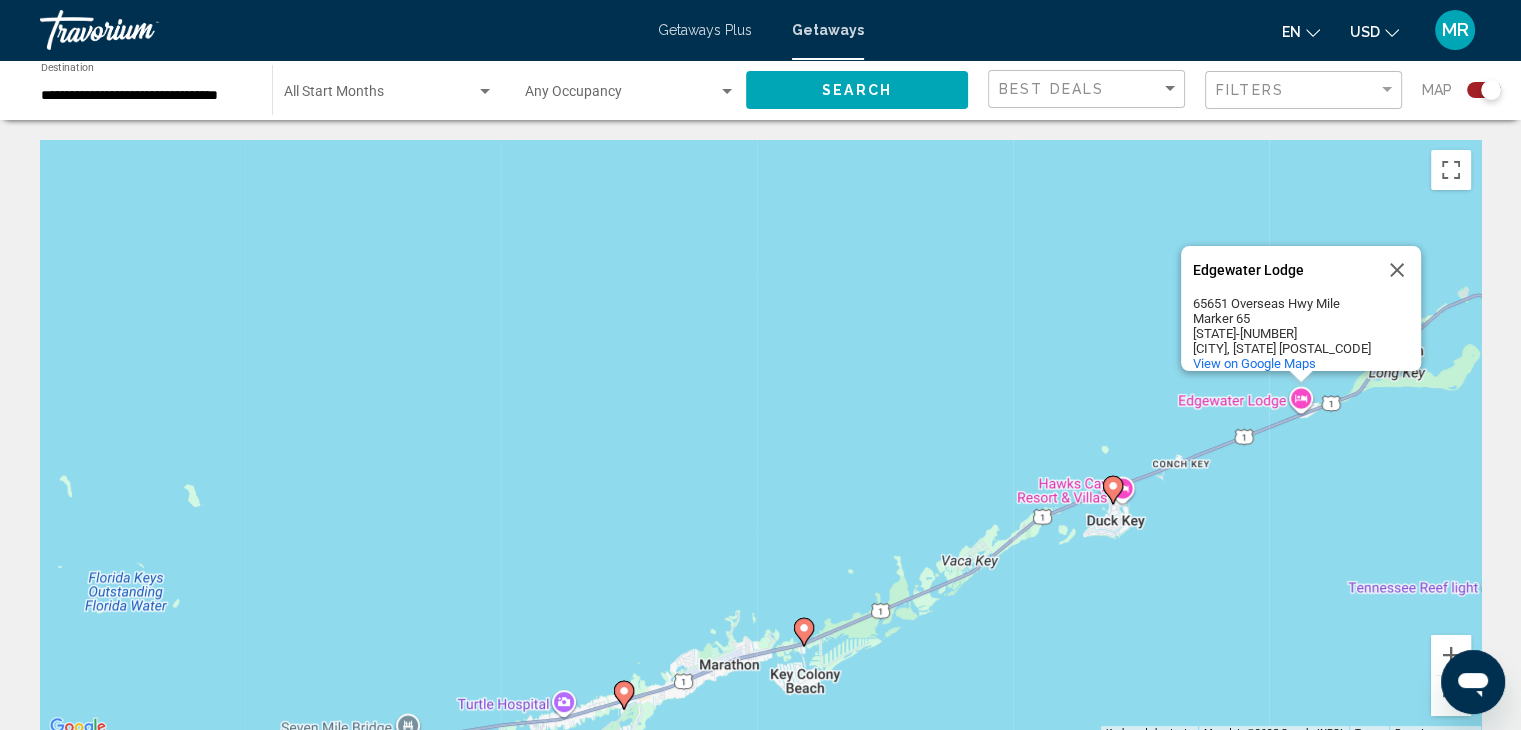 click on "Edgewater Lodge Edgewater Lodge [NUMBER] Overseas Hwy Mile Marker 65 [STATE]-[NUMBER] [CITY], [STATE] [POSTAL_CODE] View on Google Maps" at bounding box center [760, 440] 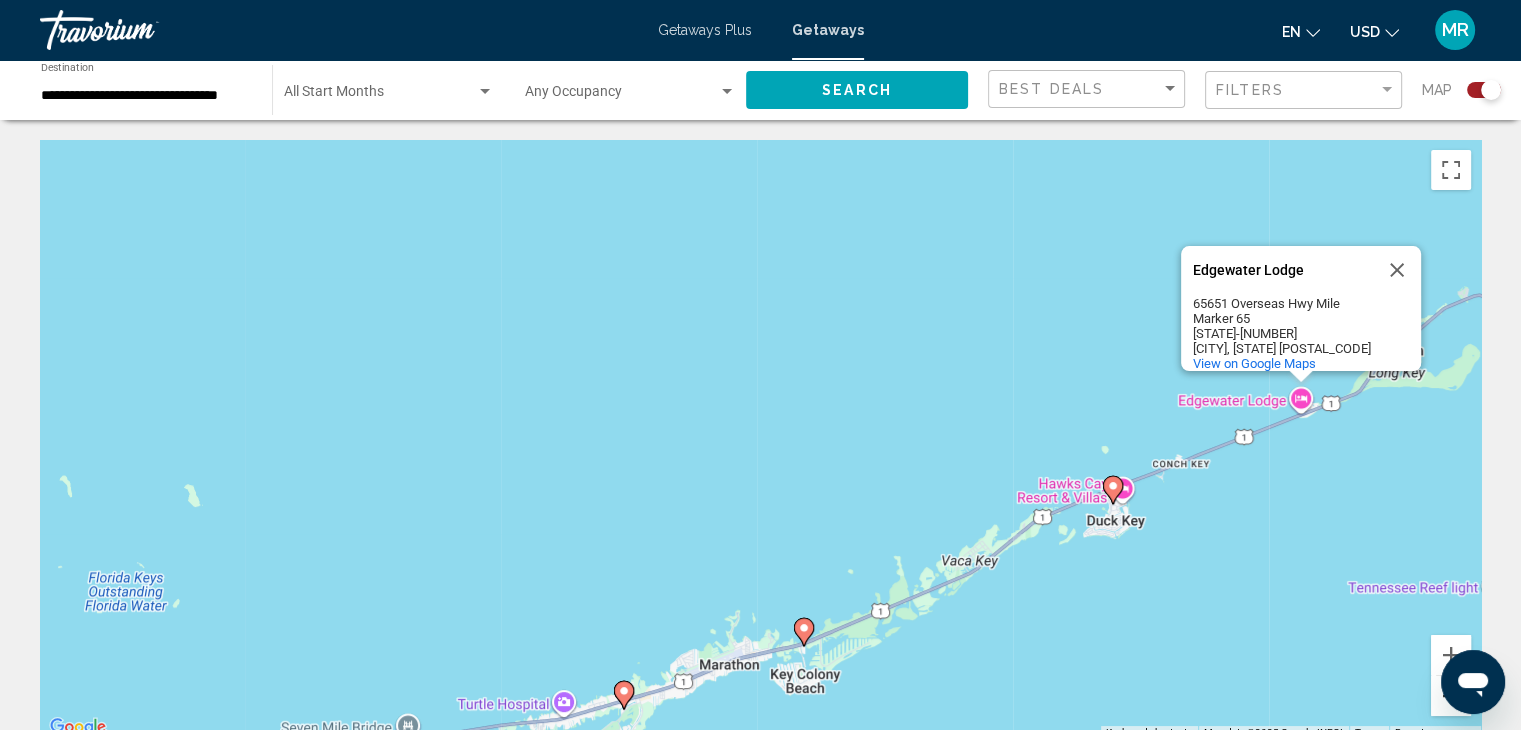 click at bounding box center (1451, 696) 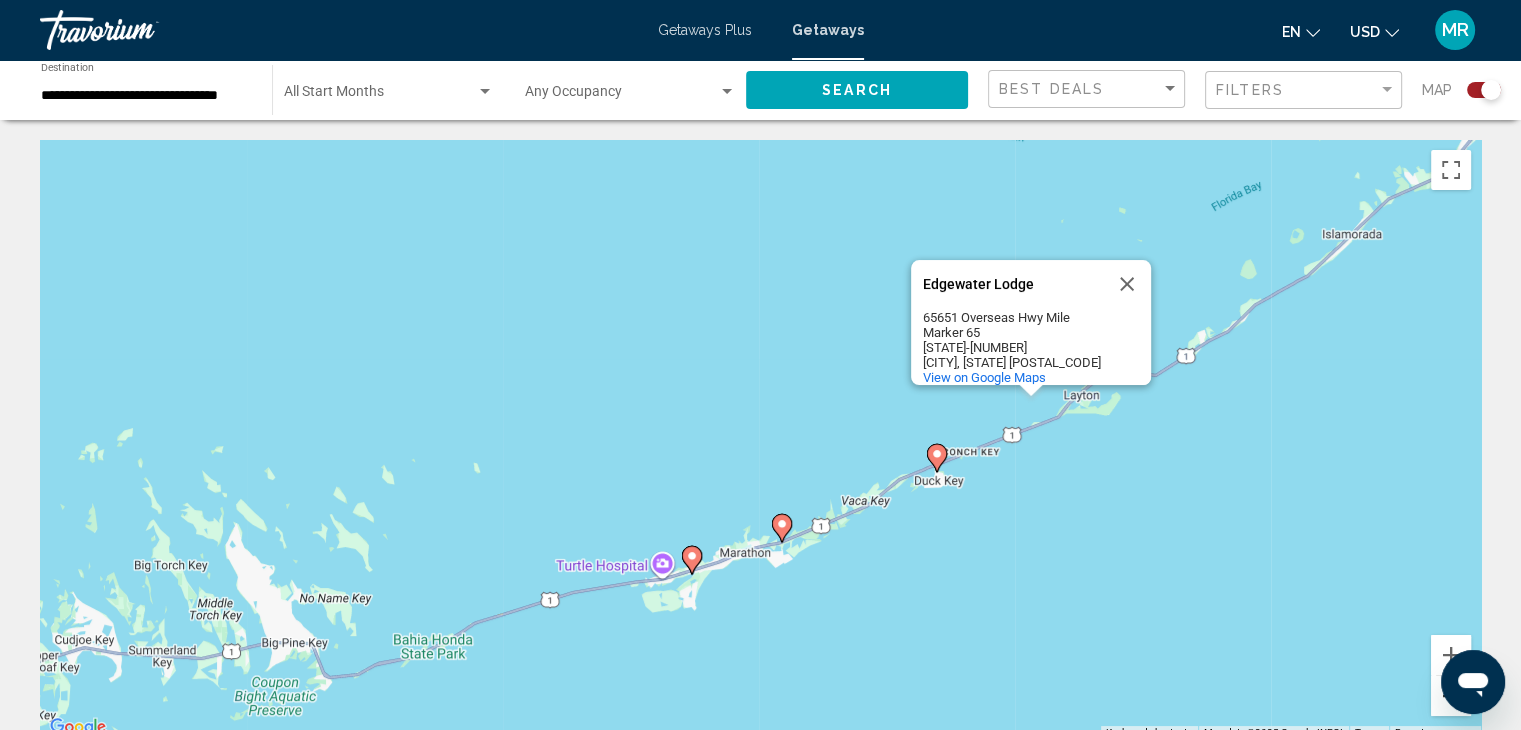 click at bounding box center (1451, 696) 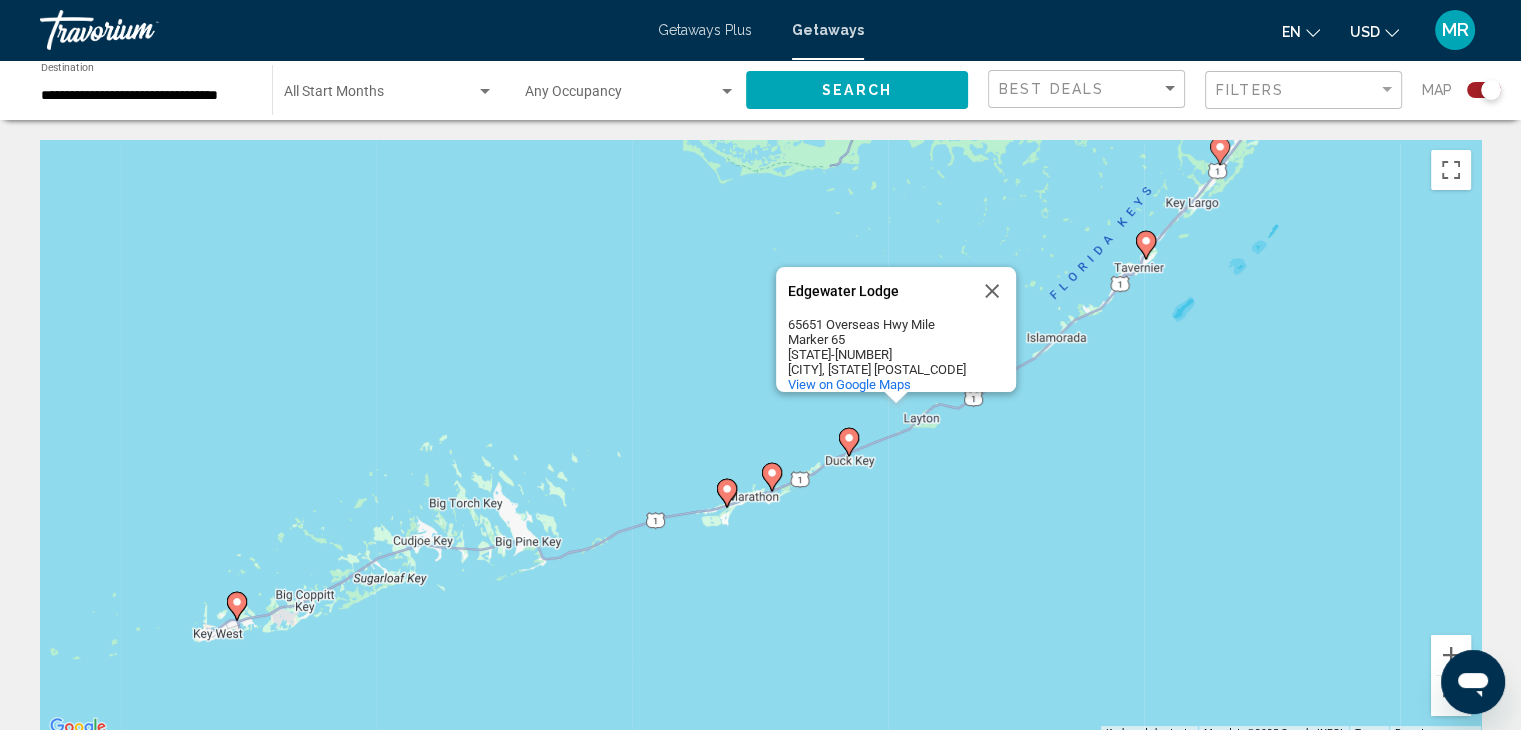 click on "Marathon, [STATE], [COUNTRY] From $[PRICE] USD $[PRICE] USD For 5 nights You save $[PRICE] USD temp (" at bounding box center [760, 1898] 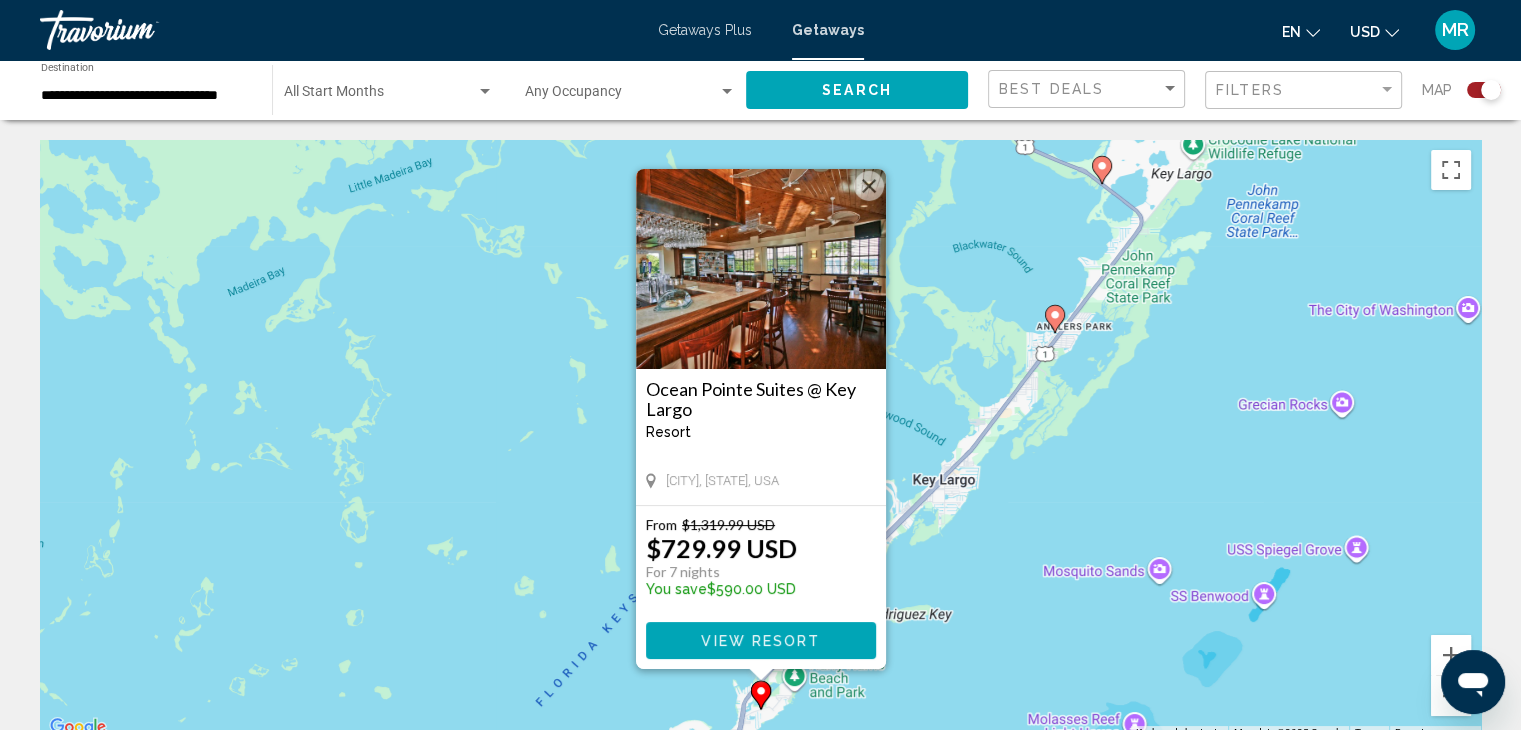 click 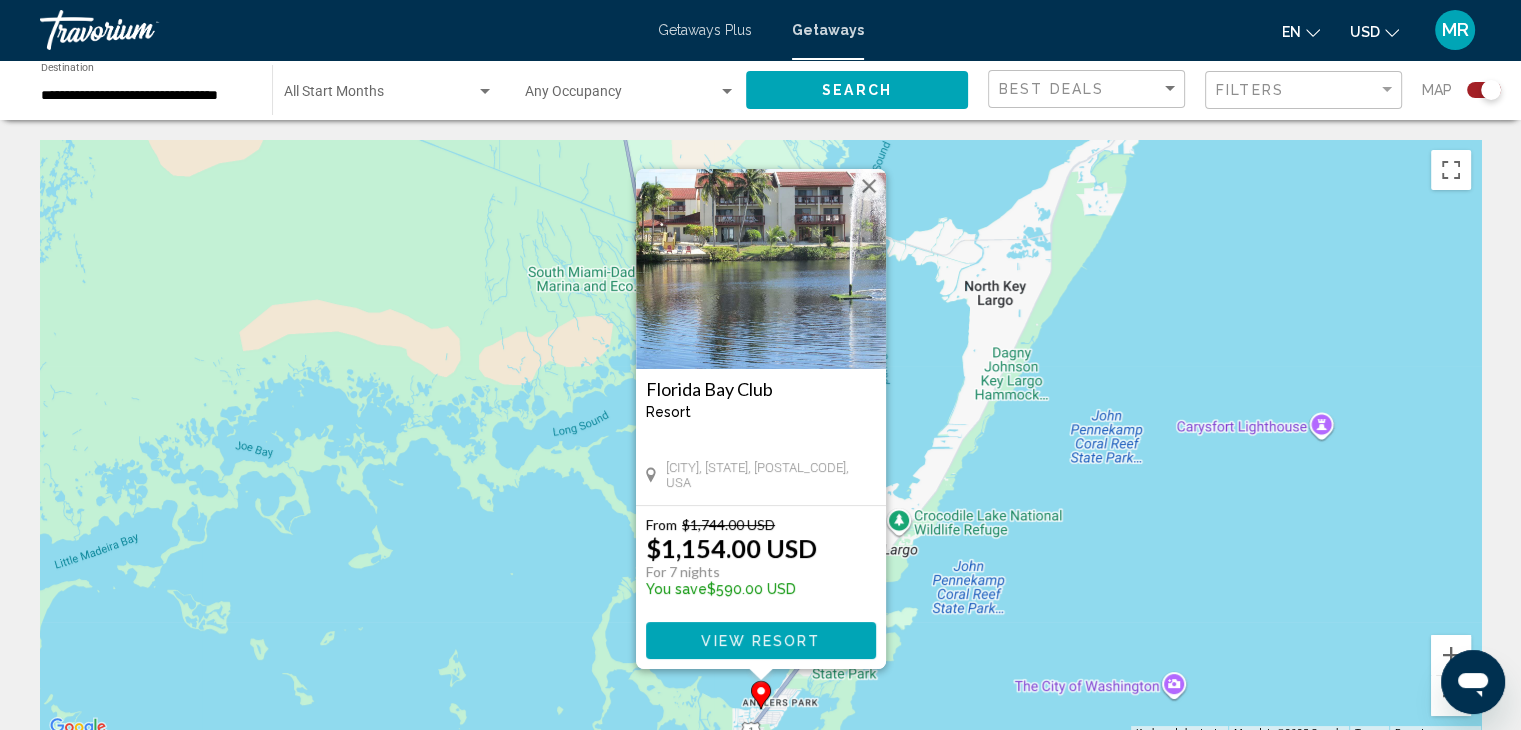 click on "To navigate, press the arrow keys. To activate drag with keyboard, press Alt + Enter. Once in keyboard drag state, use the arrow keys to move the marker. To complete the drag, press the Enter key. To cancel, press Escape.  Florida Bay Club  Resort  -  This is an adults only resort
[CITY], [STATE], [ZIP], USA From $1,744.00 USD $1,154.00 USD For 7 nights You save  $590.00 USD  View Resort" at bounding box center [760, 440] 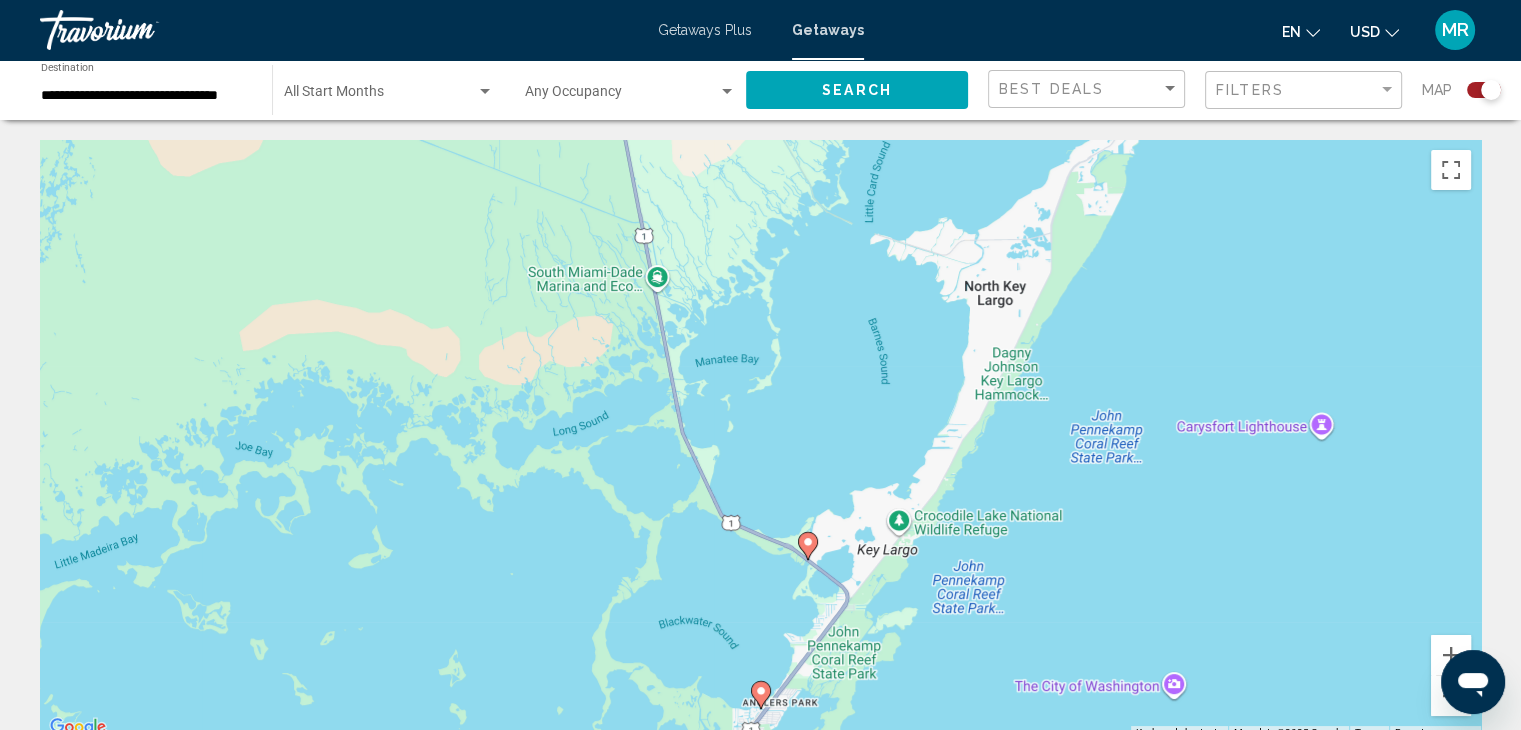 scroll, scrollTop: 12, scrollLeft: 0, axis: vertical 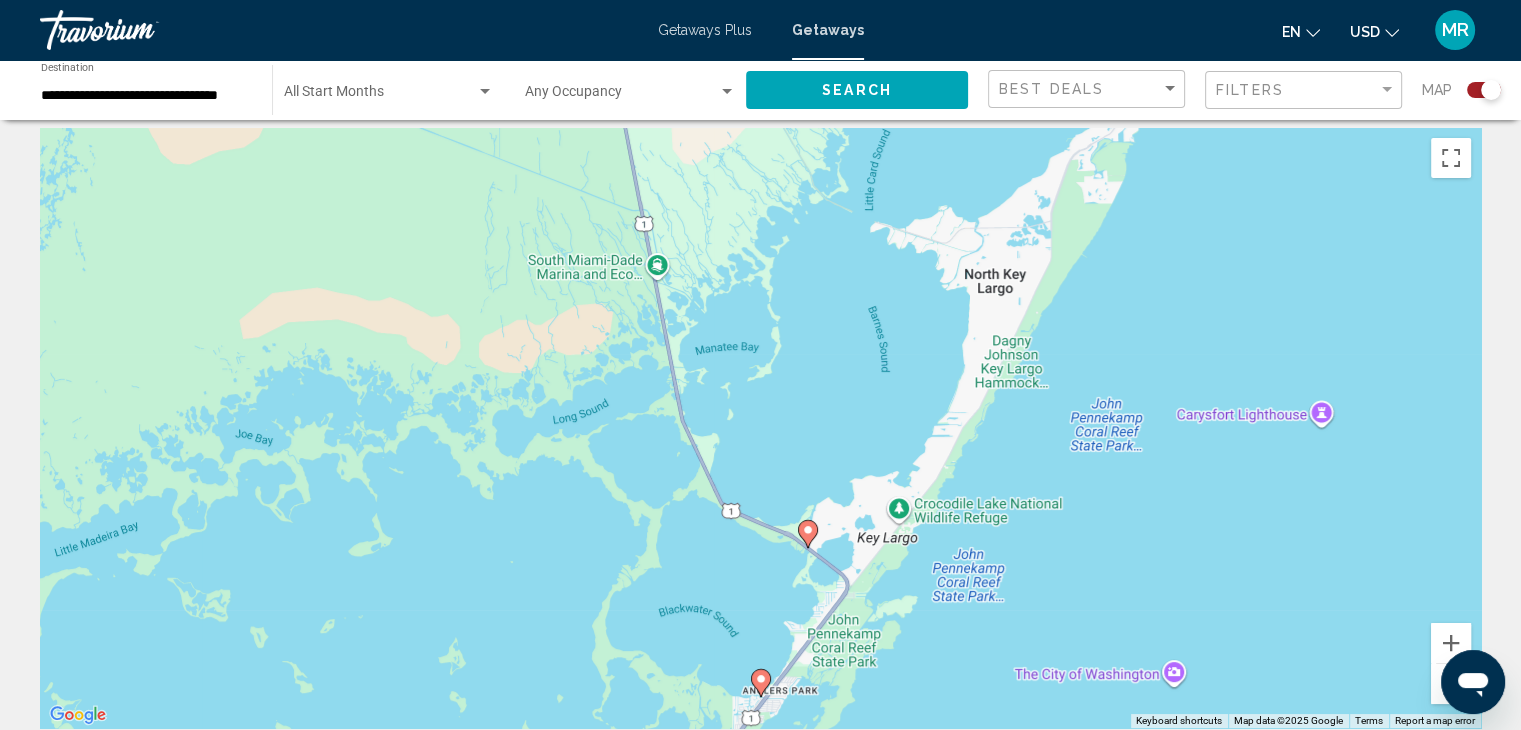 click 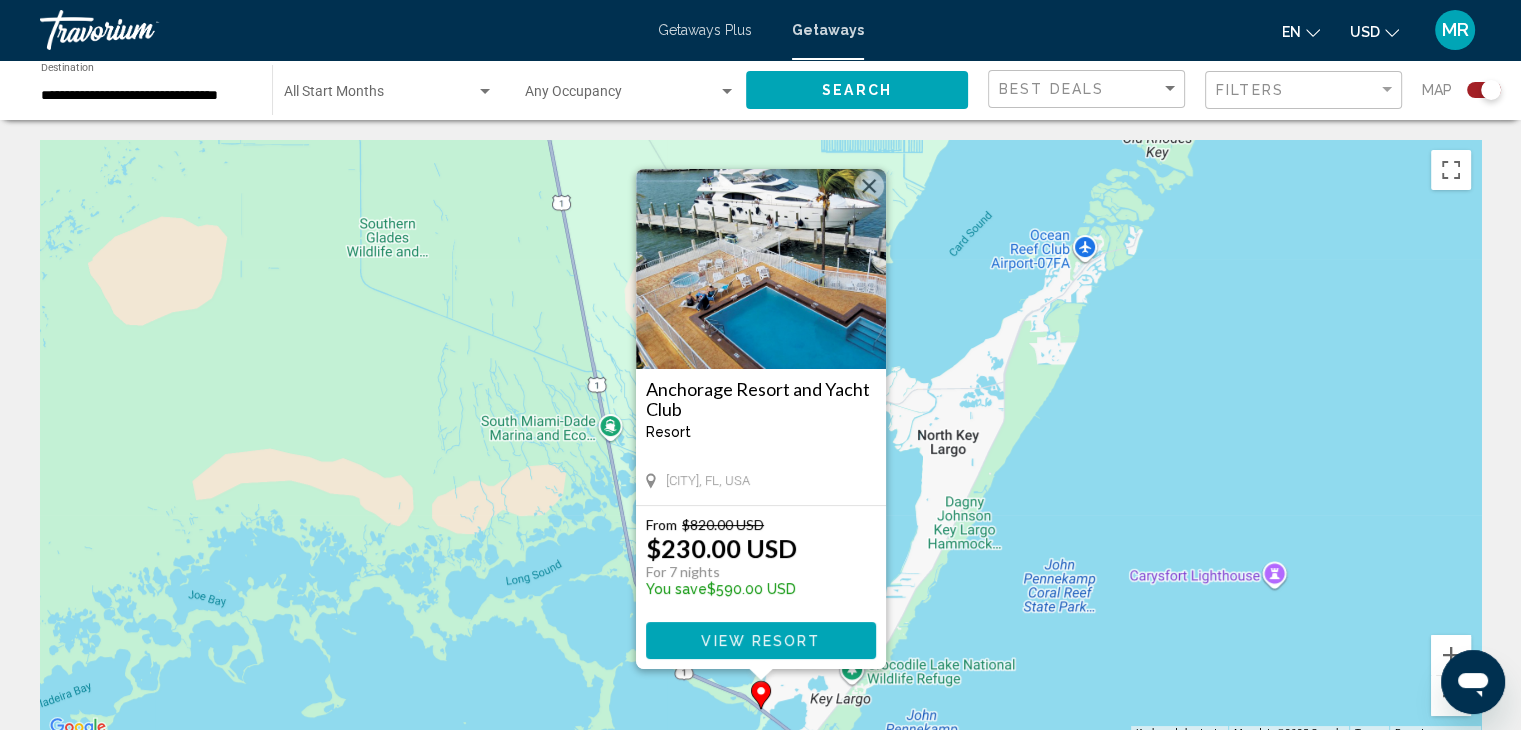 click on "From $820.00 USD $230.00 USD For 7 nights You save  $590.00 USD" at bounding box center [761, 561] 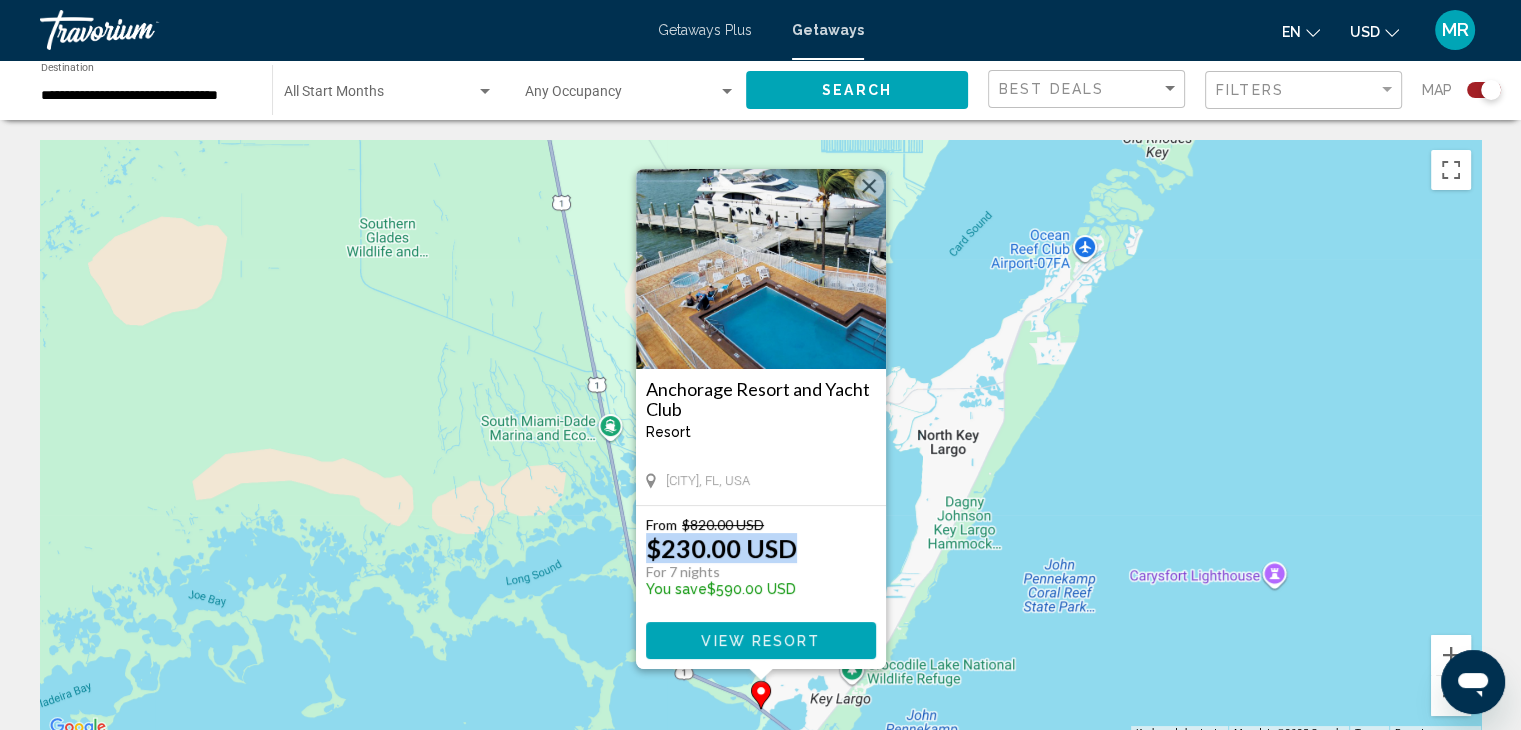 click on "From $820.00 USD $230.00 USD For 7 nights You save  $590.00 USD" at bounding box center (761, 561) 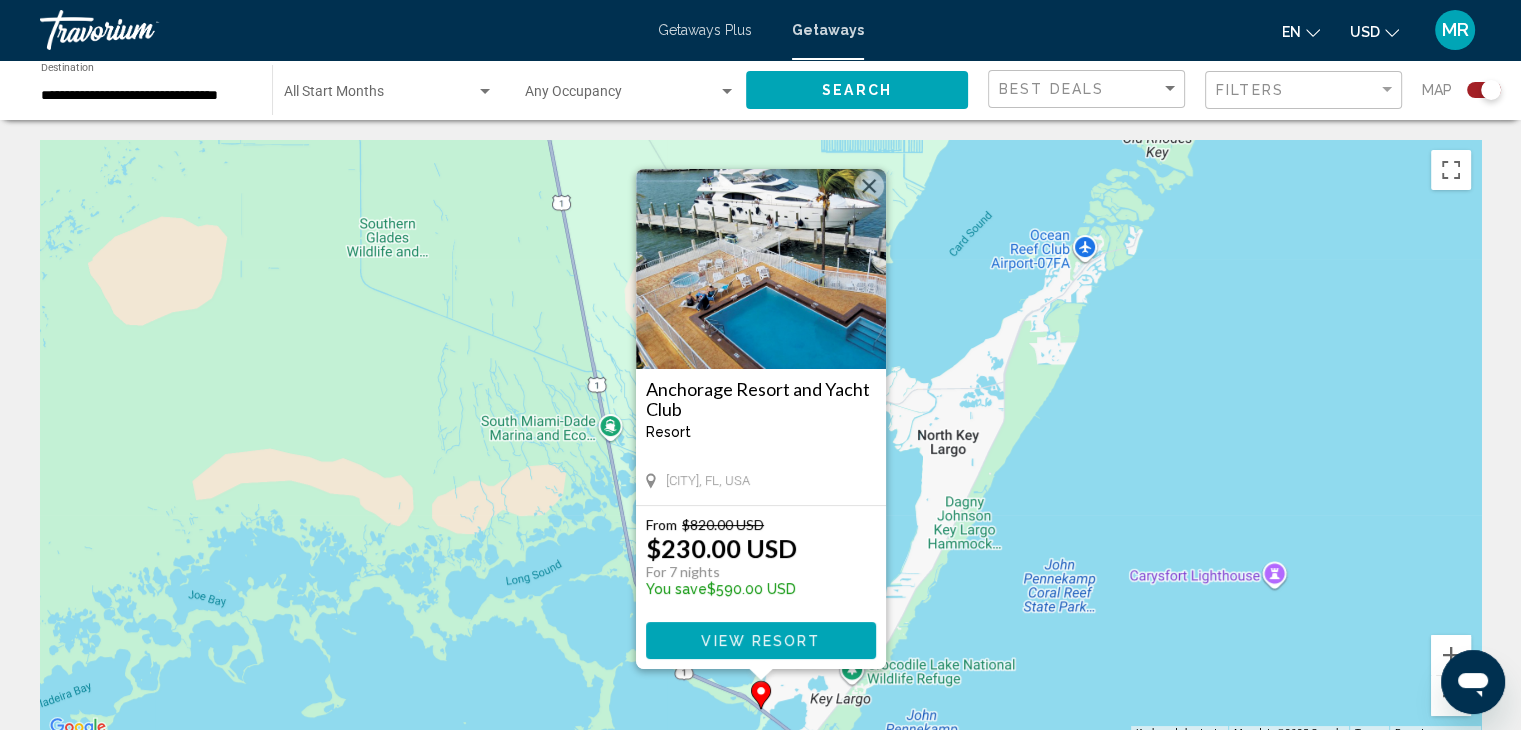 click on "From $820.00 USD $230.00 USD For 7 nights You save  $590.00 USD" at bounding box center (761, 561) 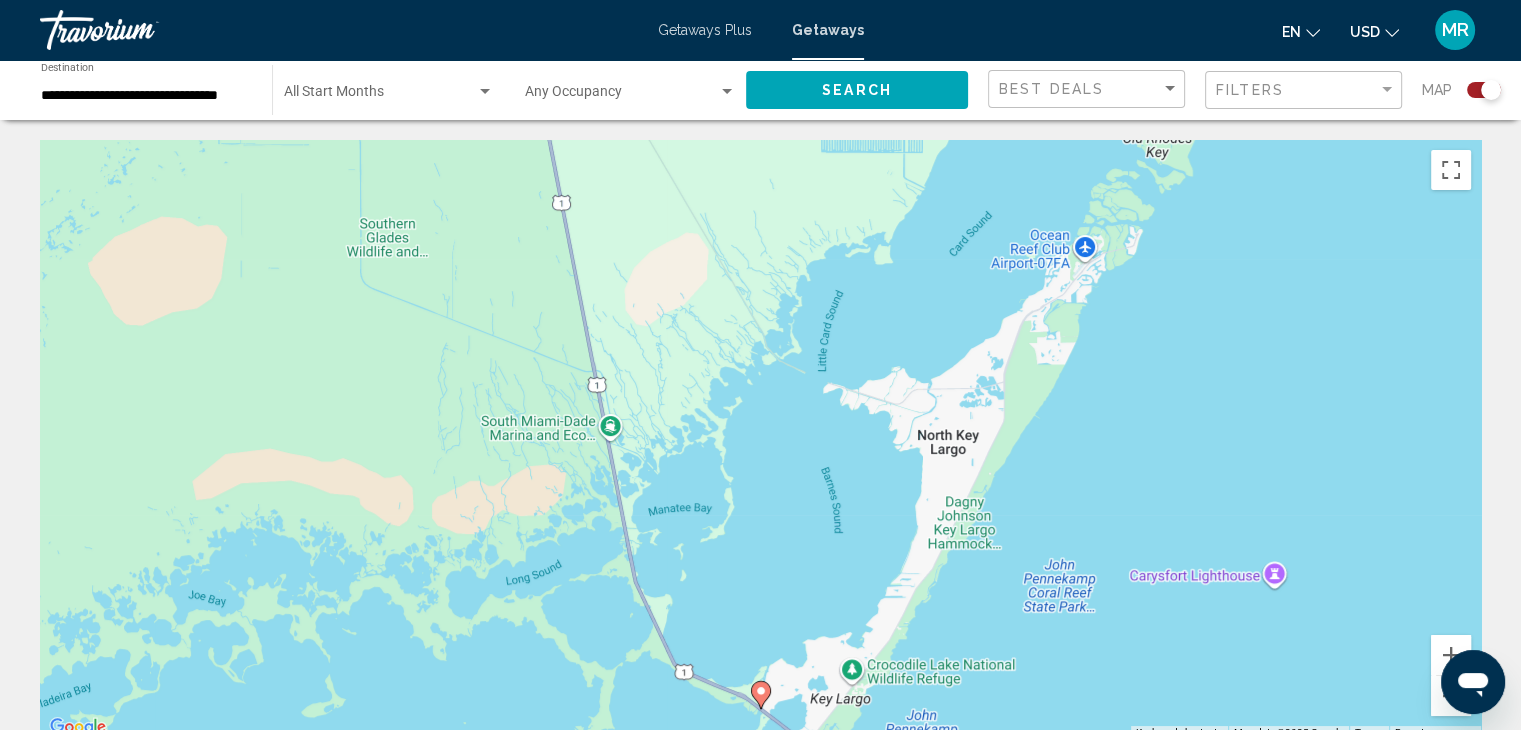 click at bounding box center (485, 91) 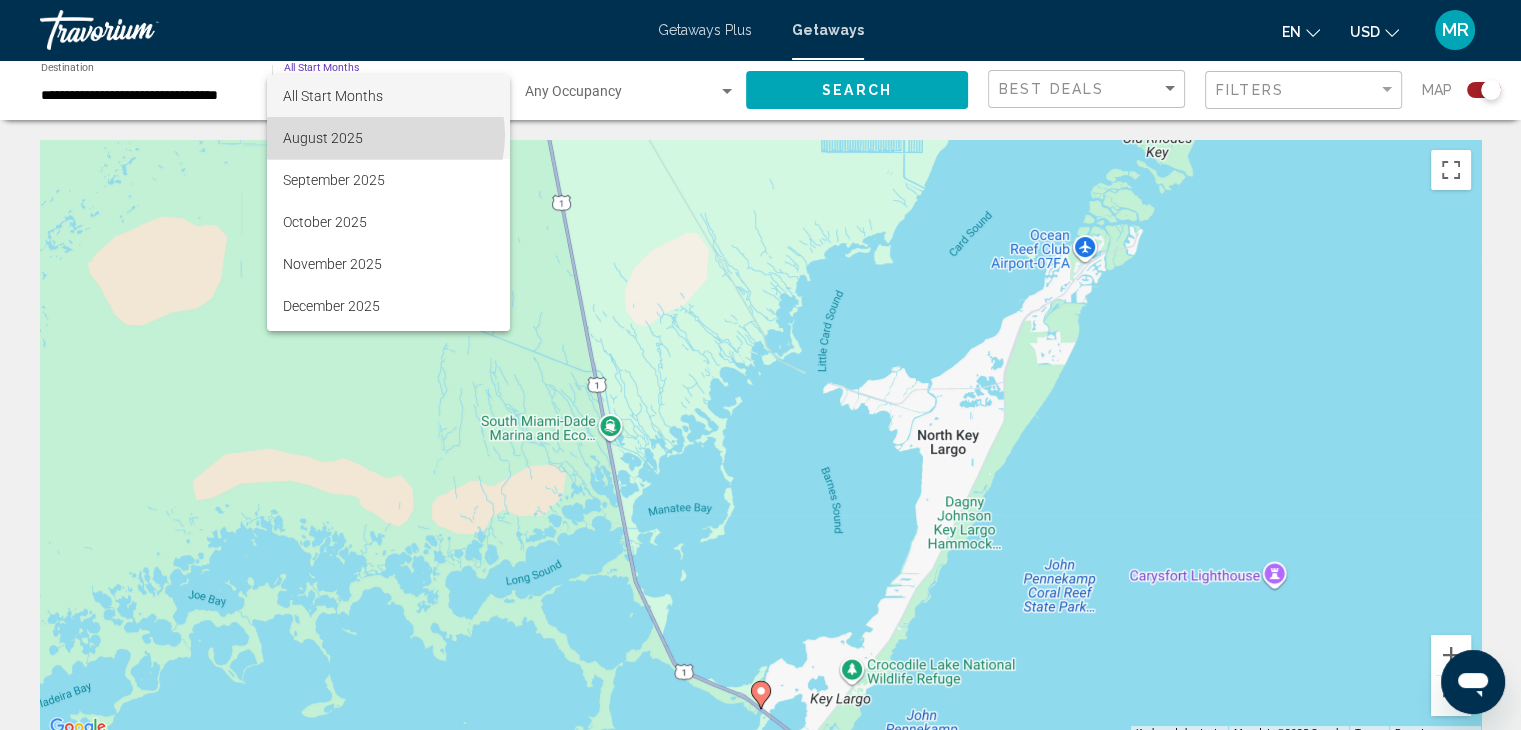 click on "August 2025" at bounding box center (388, 138) 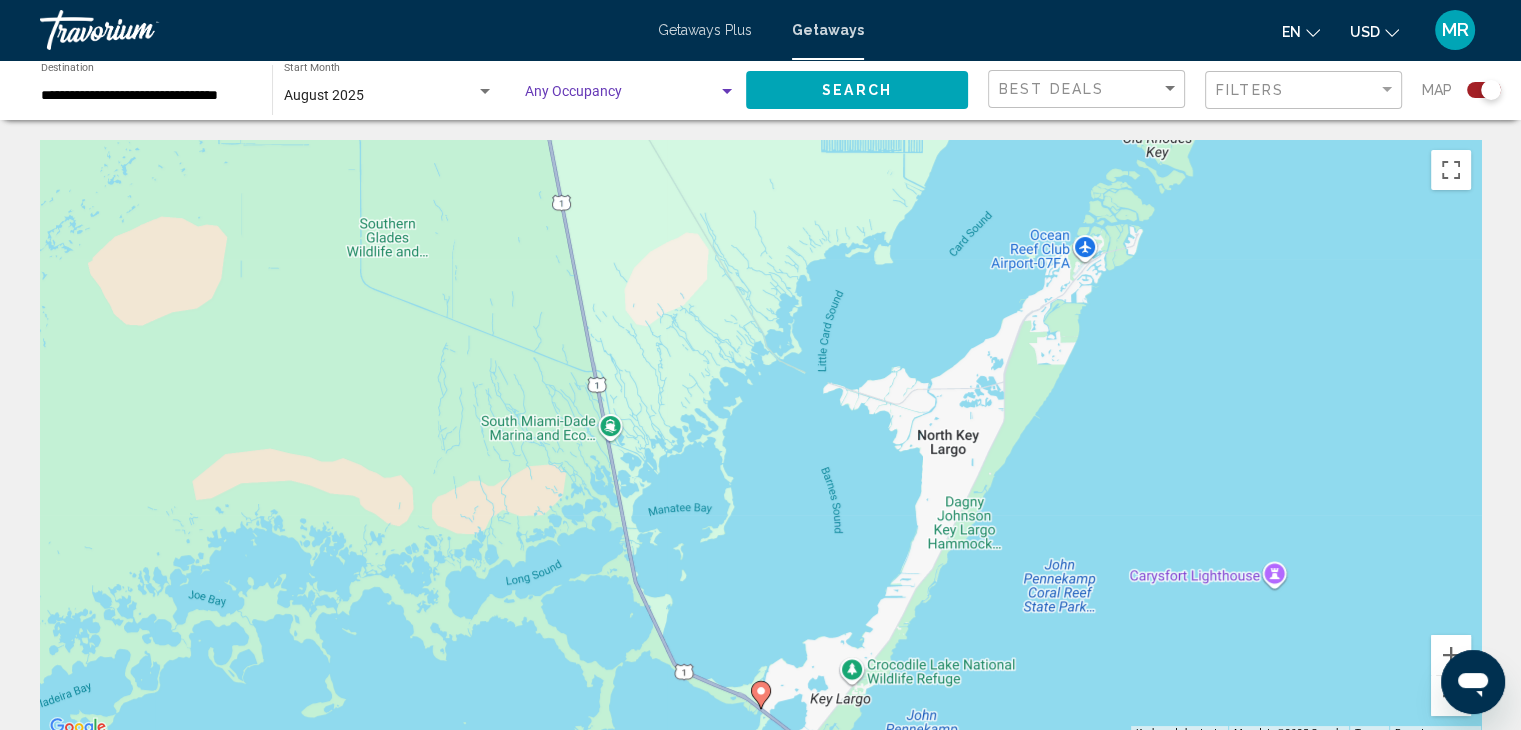 click at bounding box center [727, 91] 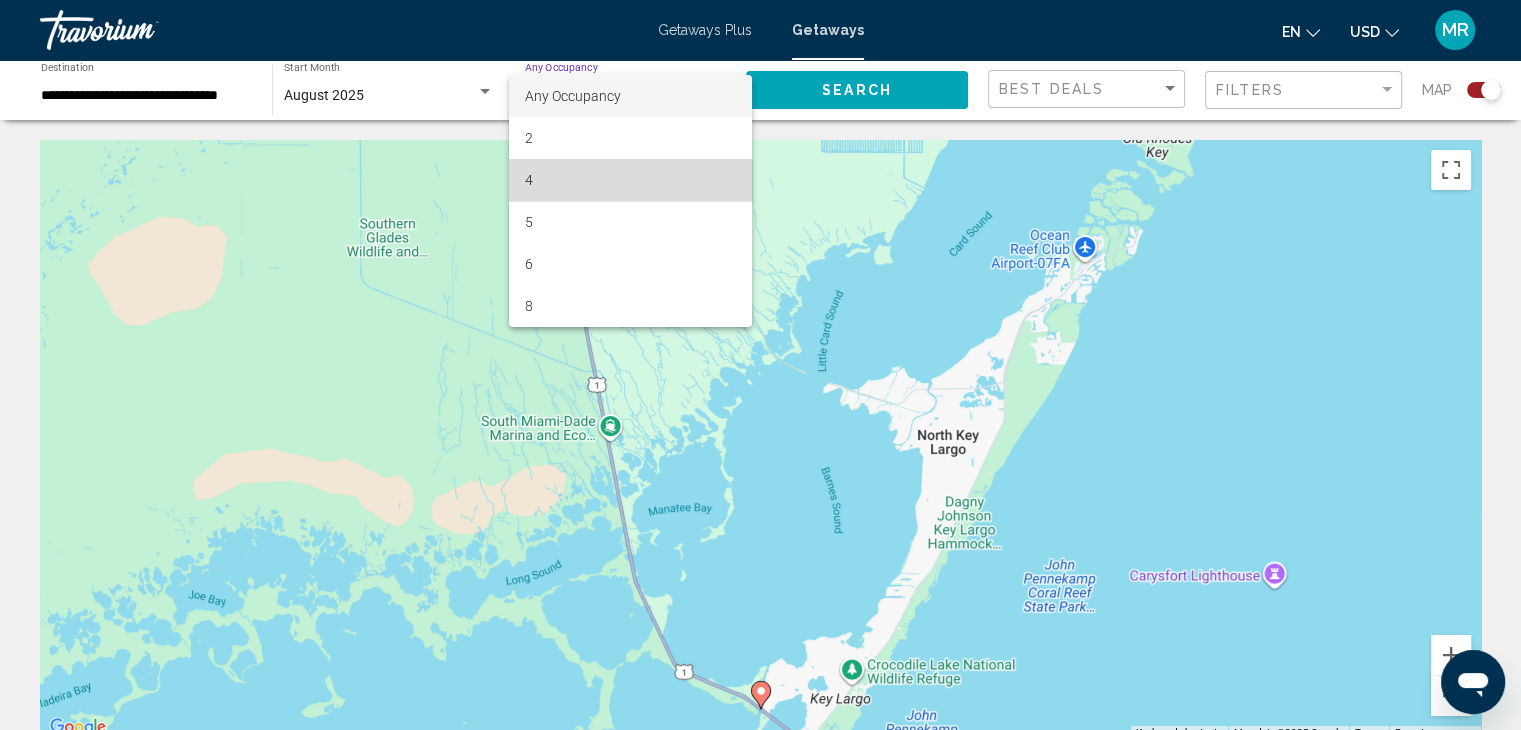 click on "4" at bounding box center (630, 180) 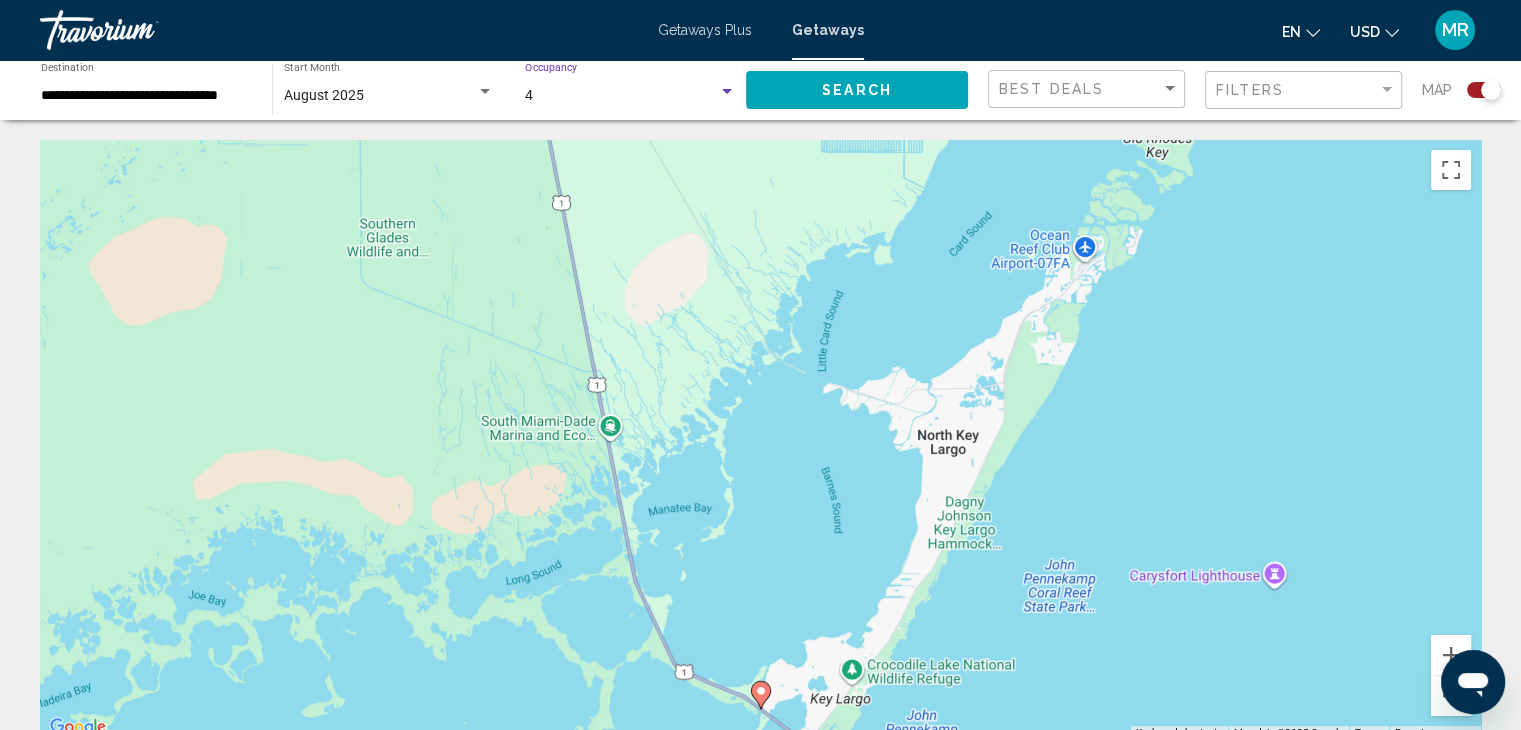 click on "Search" 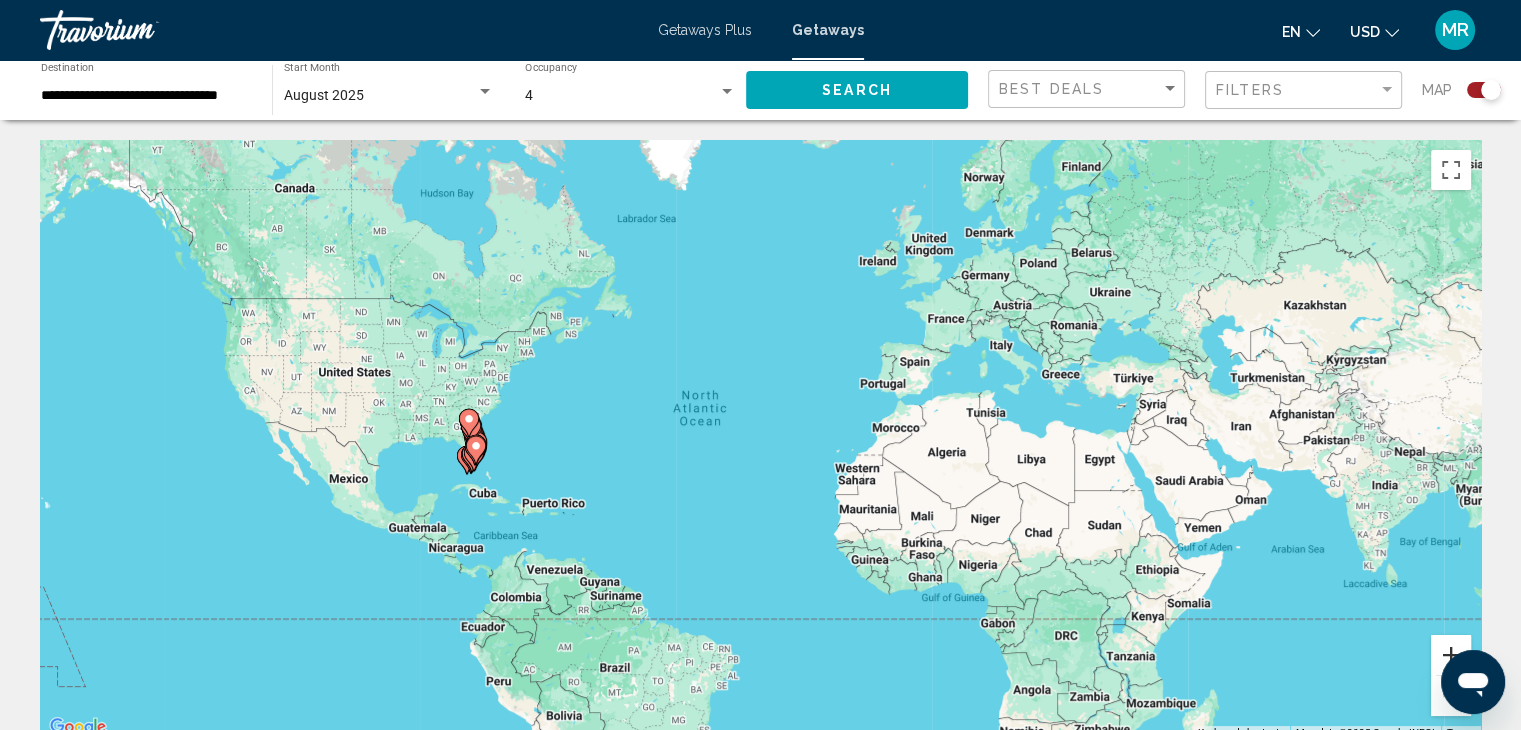 click at bounding box center (1451, 655) 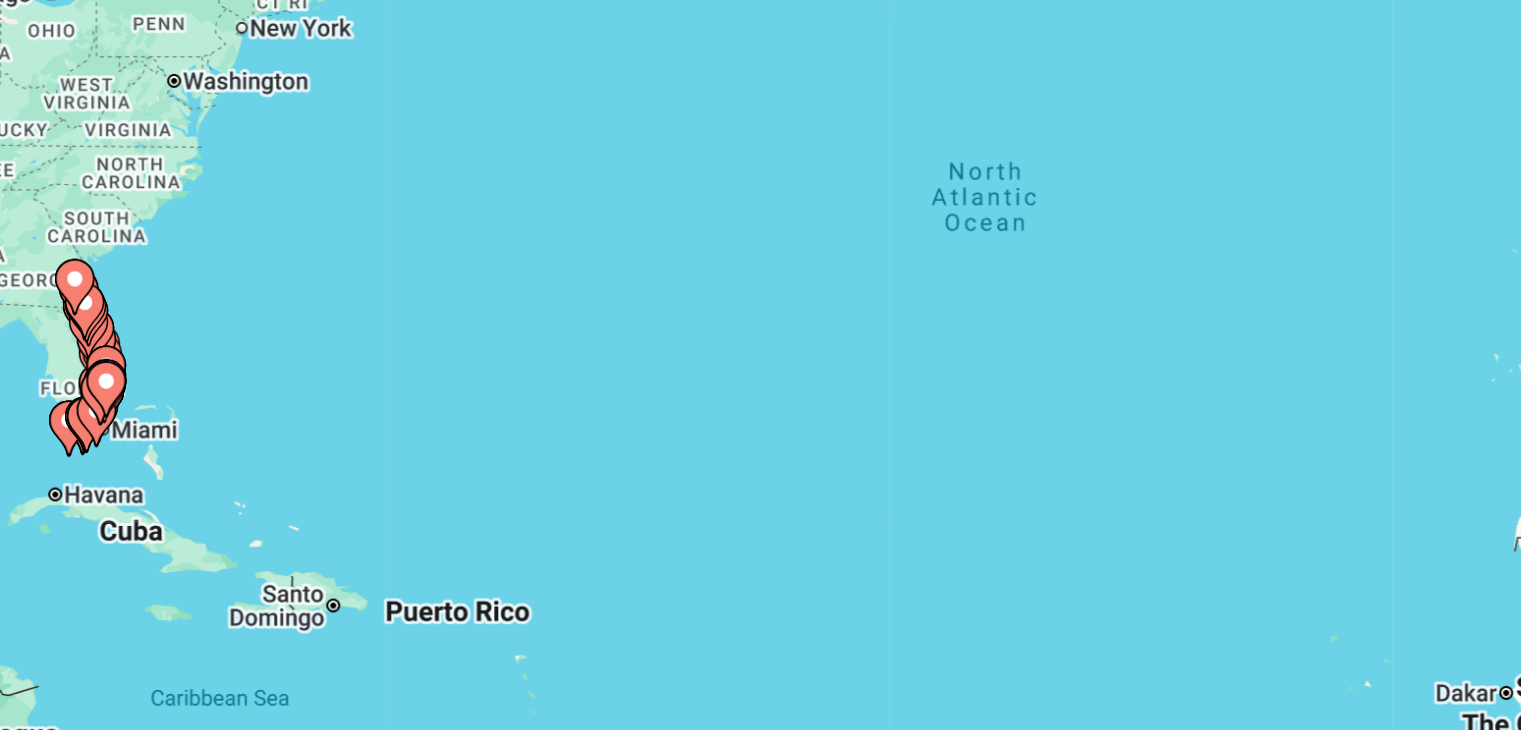 scroll, scrollTop: 95, scrollLeft: 0, axis: vertical 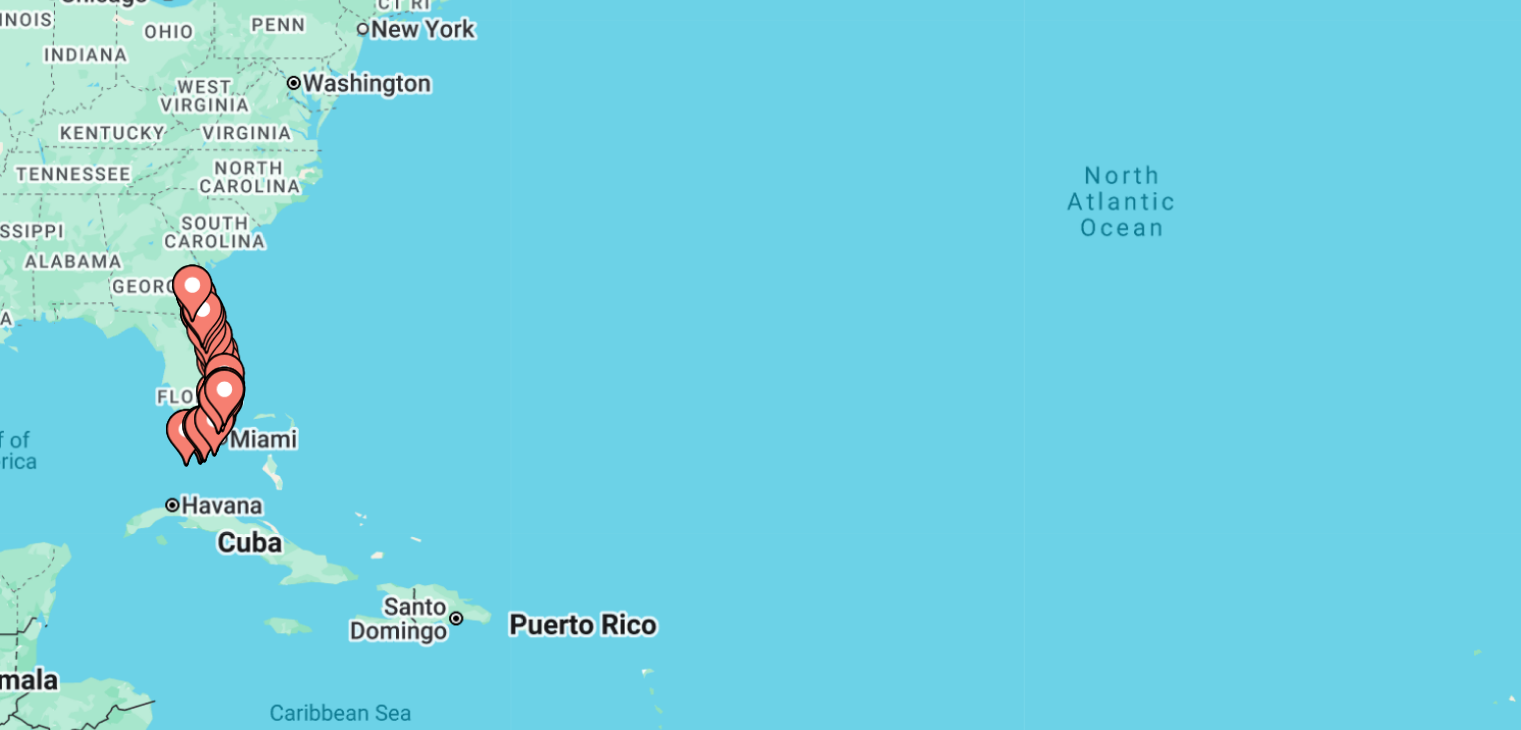 drag, startPoint x: 253, startPoint y: 337, endPoint x: 321, endPoint y: 340, distance: 68.06615 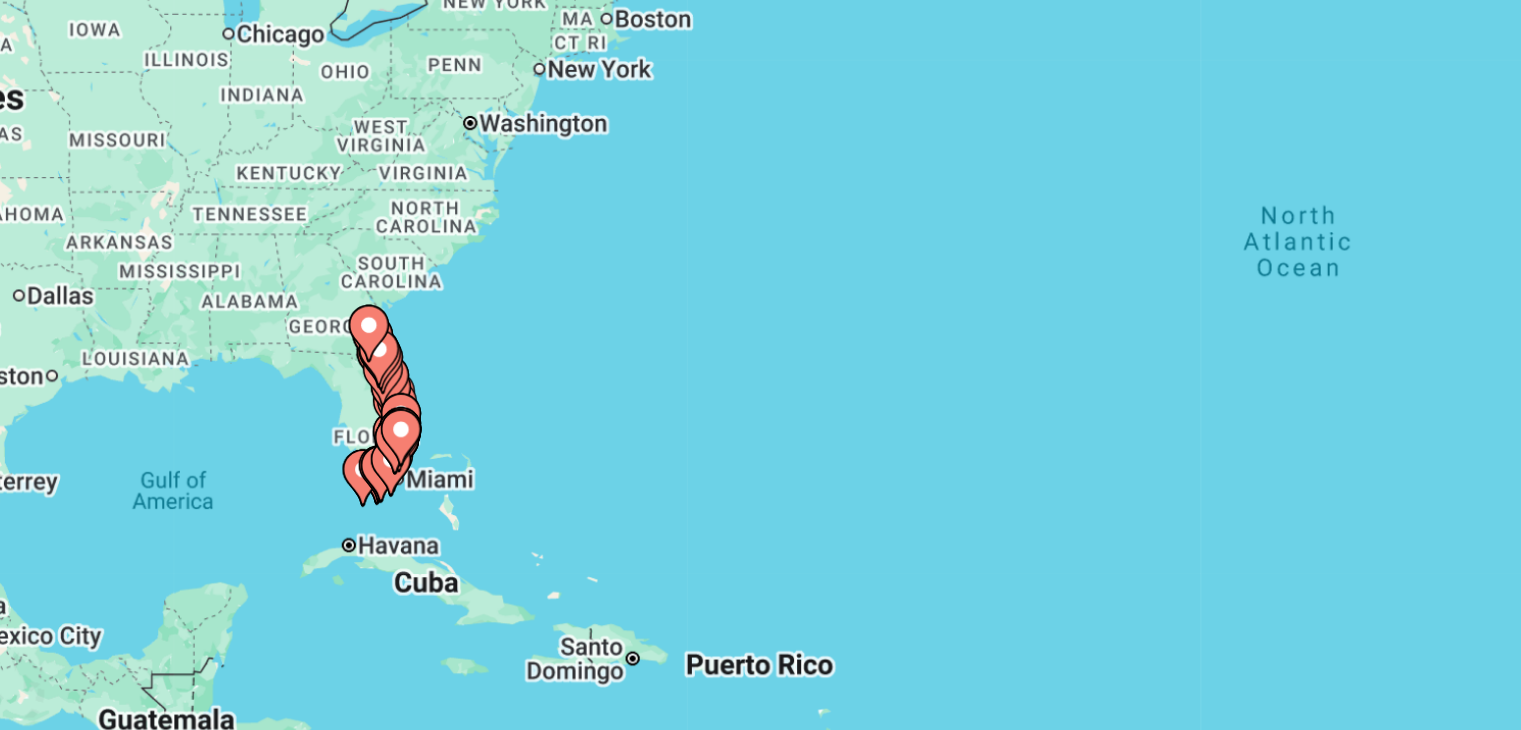 drag, startPoint x: 321, startPoint y: 340, endPoint x: 407, endPoint y: 362, distance: 88.76936 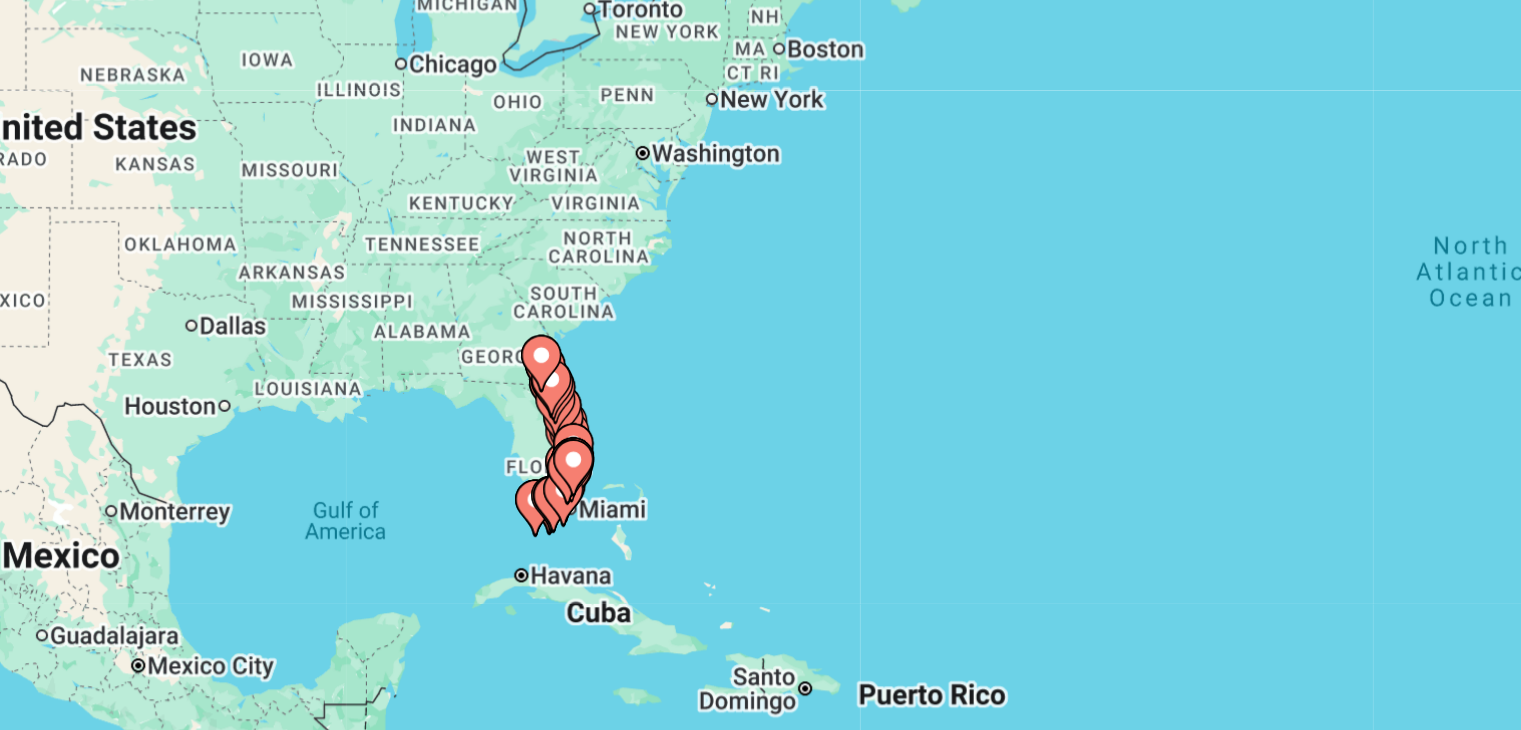drag, startPoint x: 407, startPoint y: 362, endPoint x: 501, endPoint y: 377, distance: 95.189285 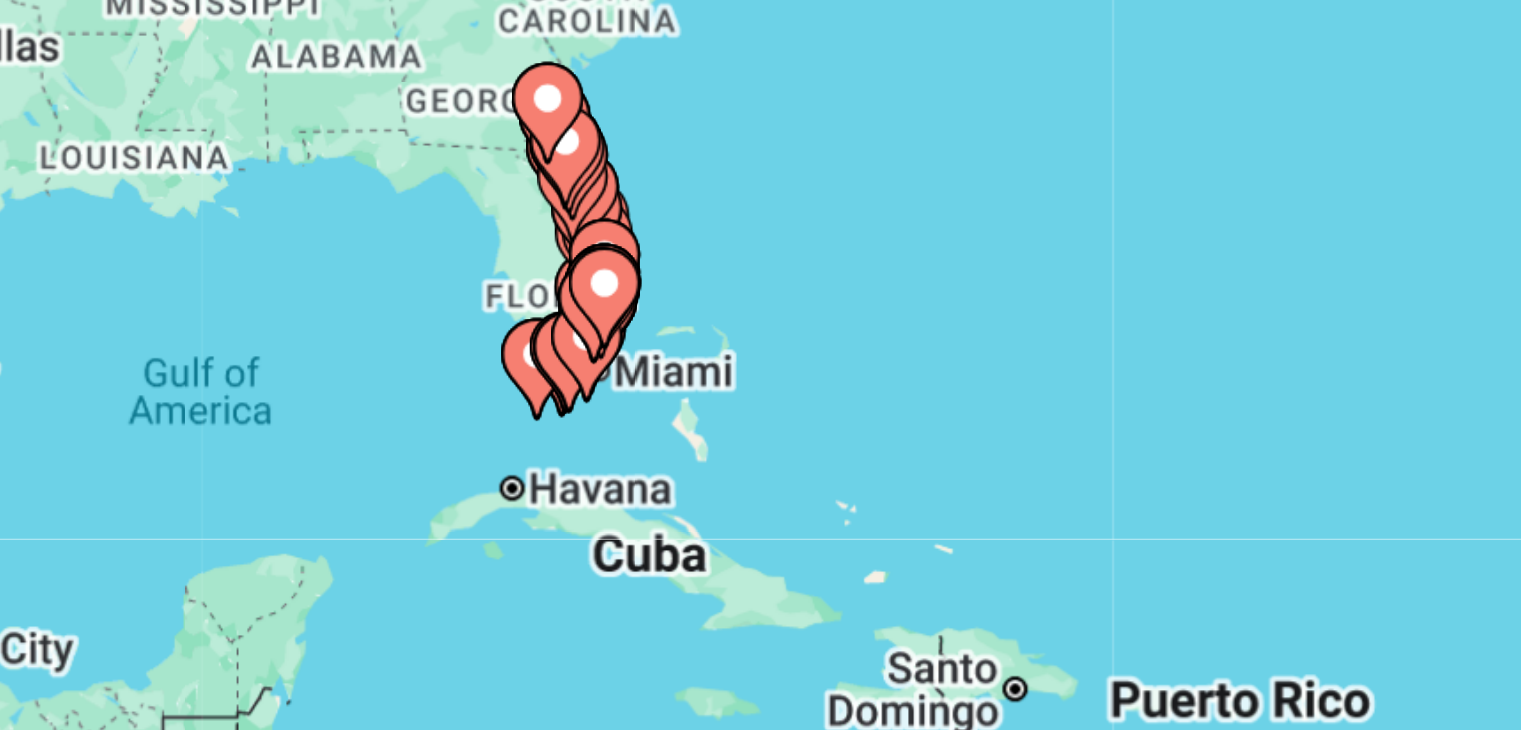 scroll, scrollTop: 95, scrollLeft: 0, axis: vertical 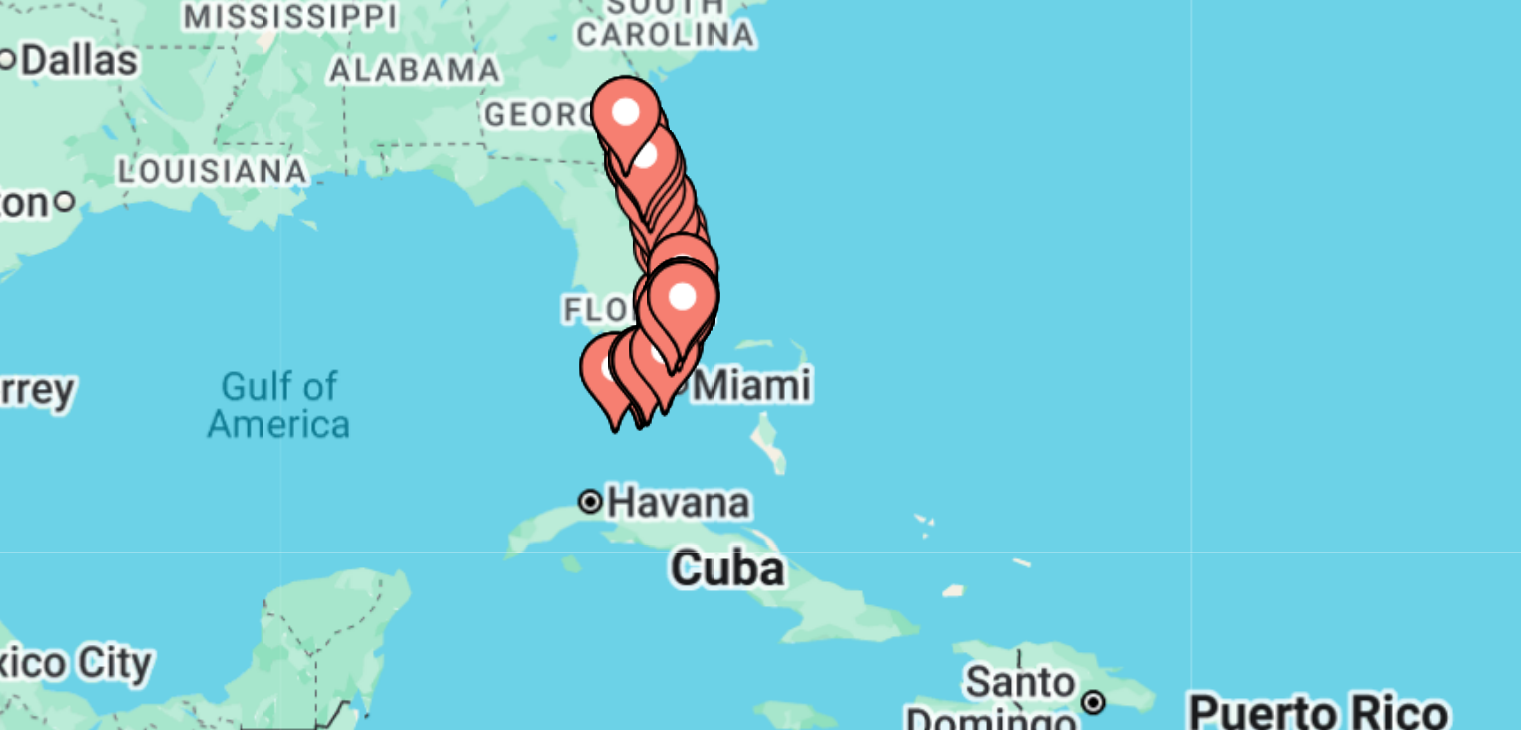 drag, startPoint x: 426, startPoint y: 444, endPoint x: 452, endPoint y: 442, distance: 26.076809 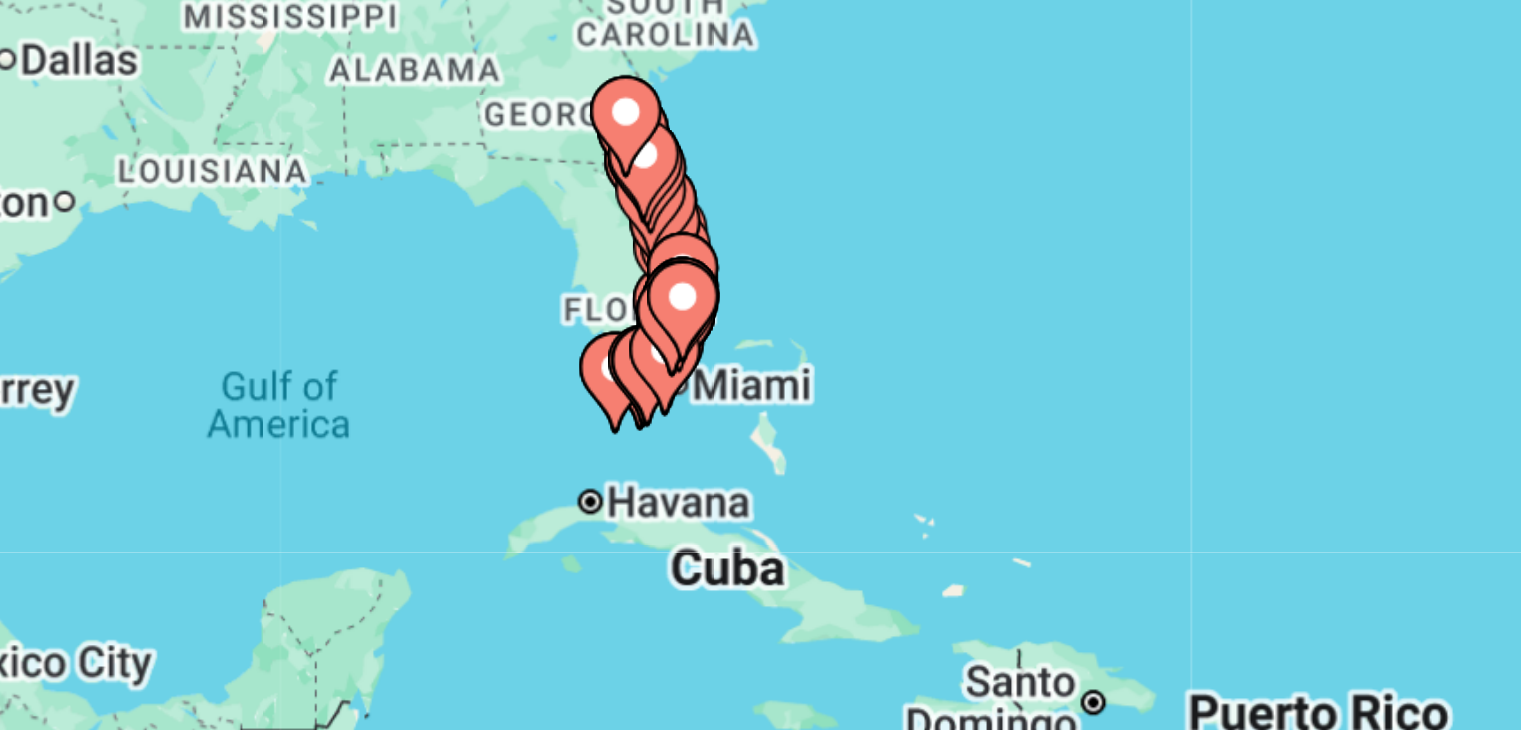 click at bounding box center (1503, 344) 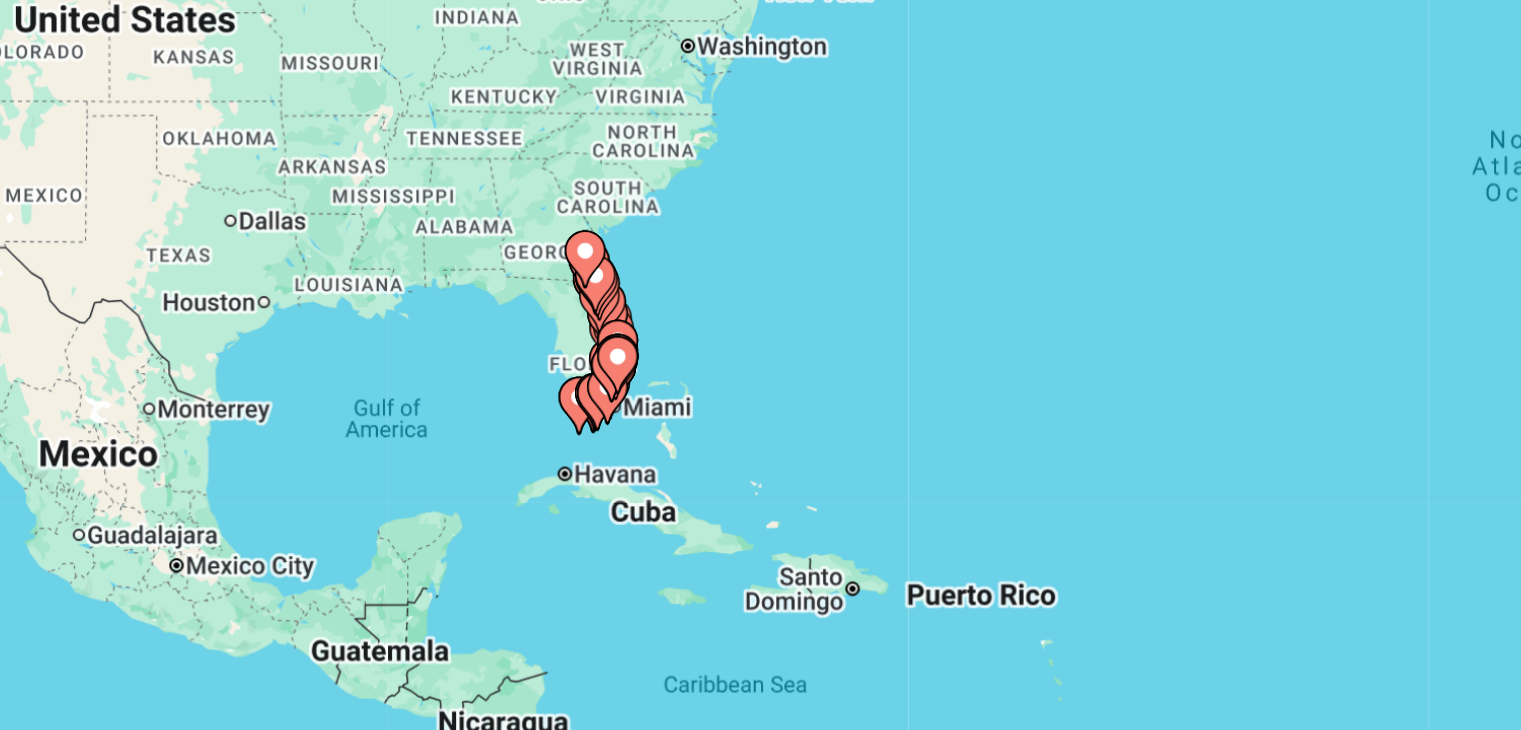 scroll, scrollTop: 95, scrollLeft: 0, axis: vertical 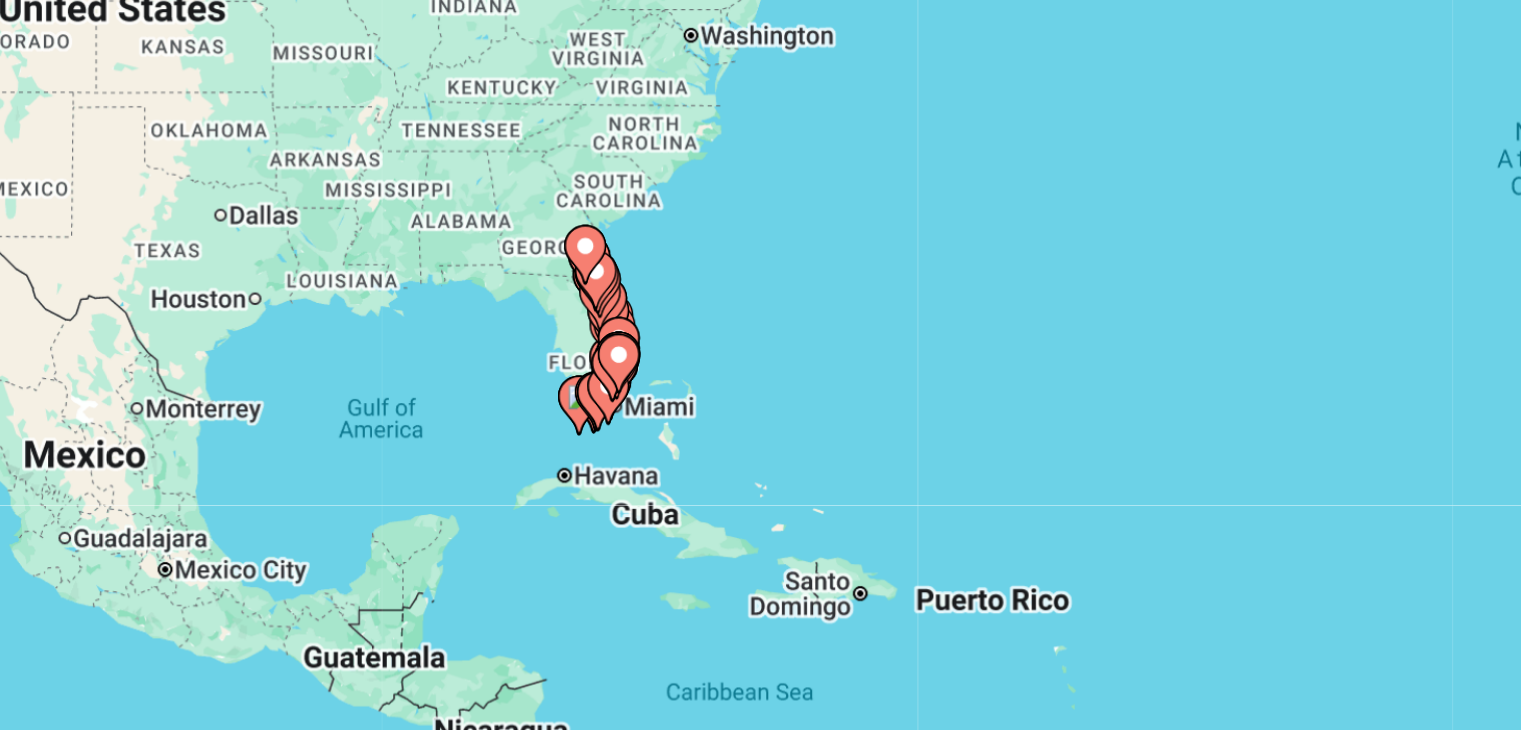 click 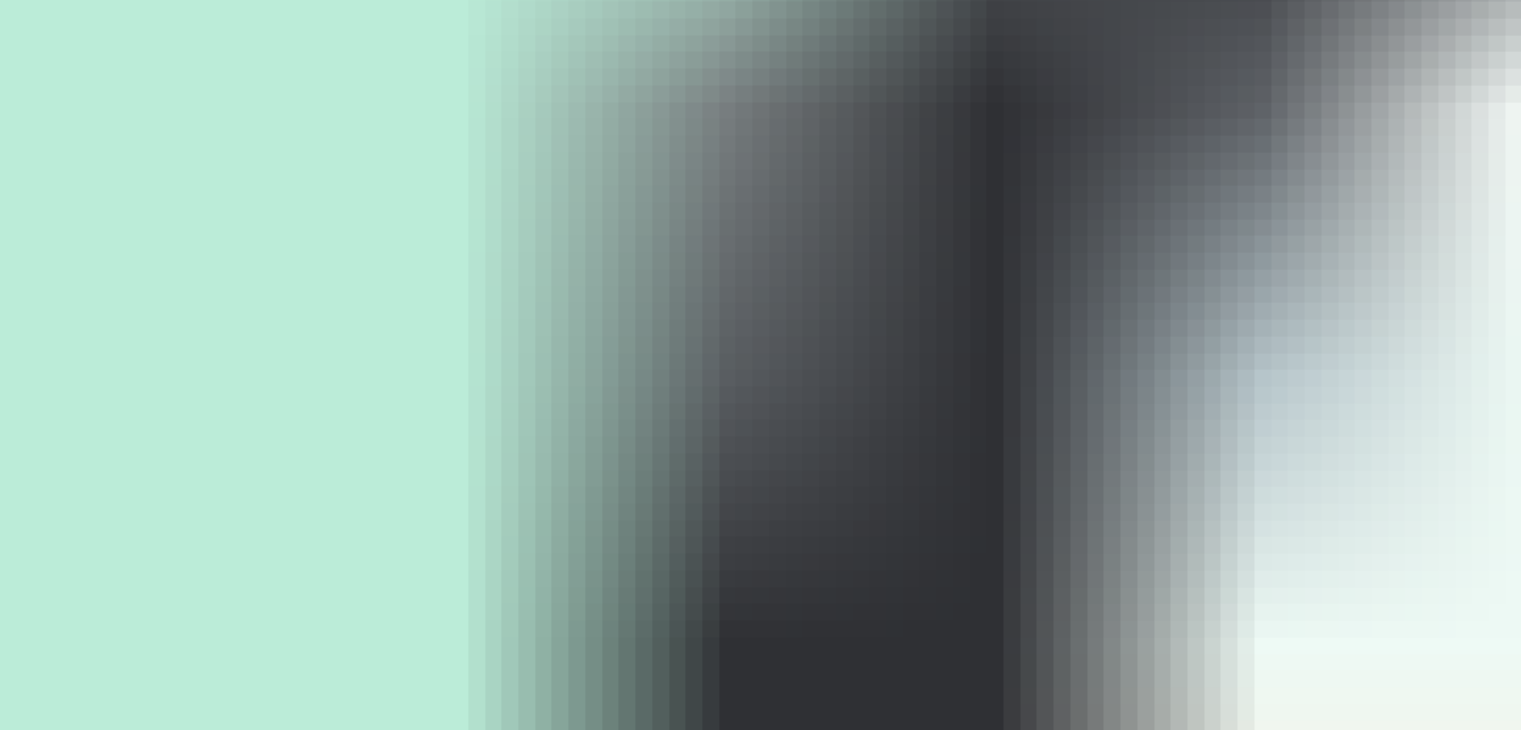 scroll, scrollTop: 0, scrollLeft: 0, axis: both 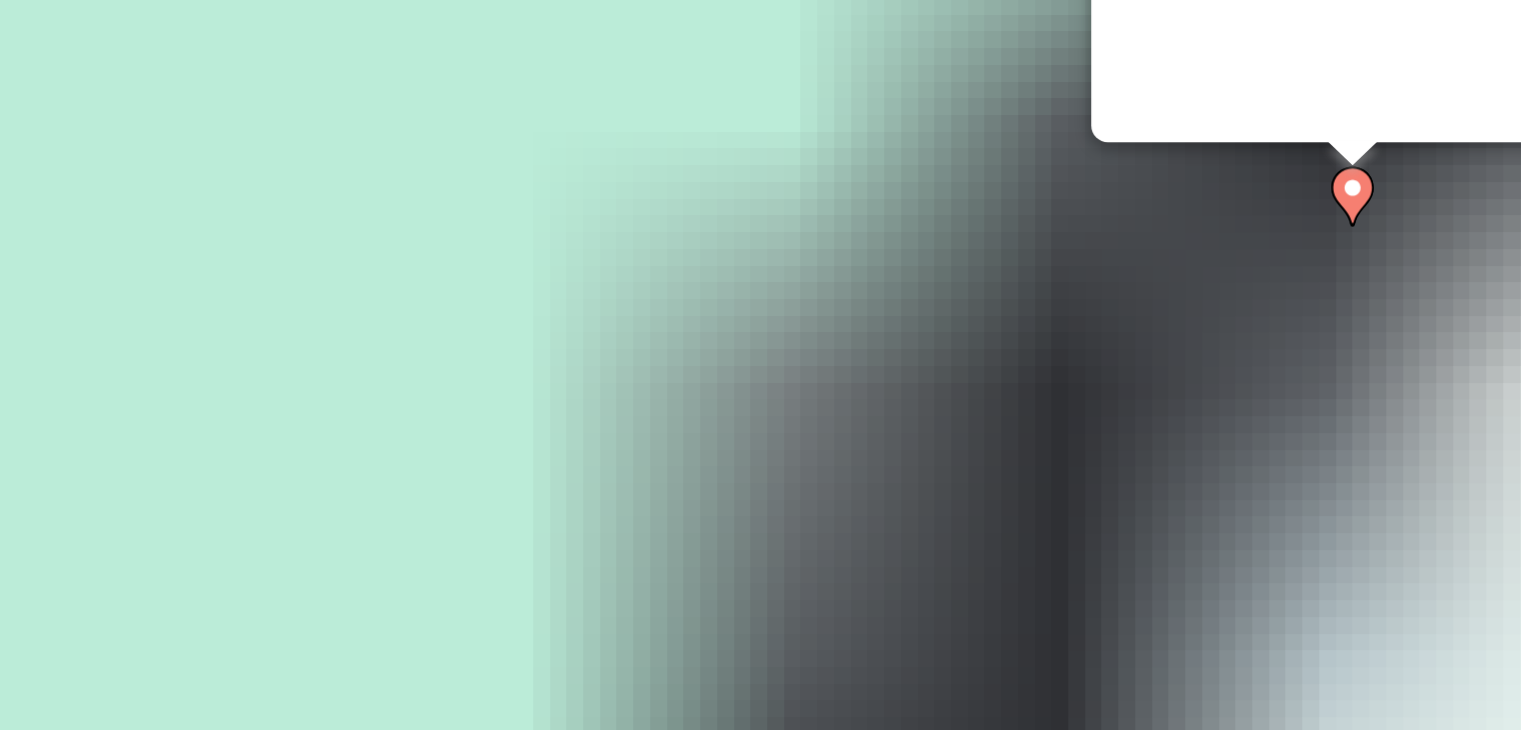 drag, startPoint x: 452, startPoint y: 442, endPoint x: 557, endPoint y: 205, distance: 259.21805 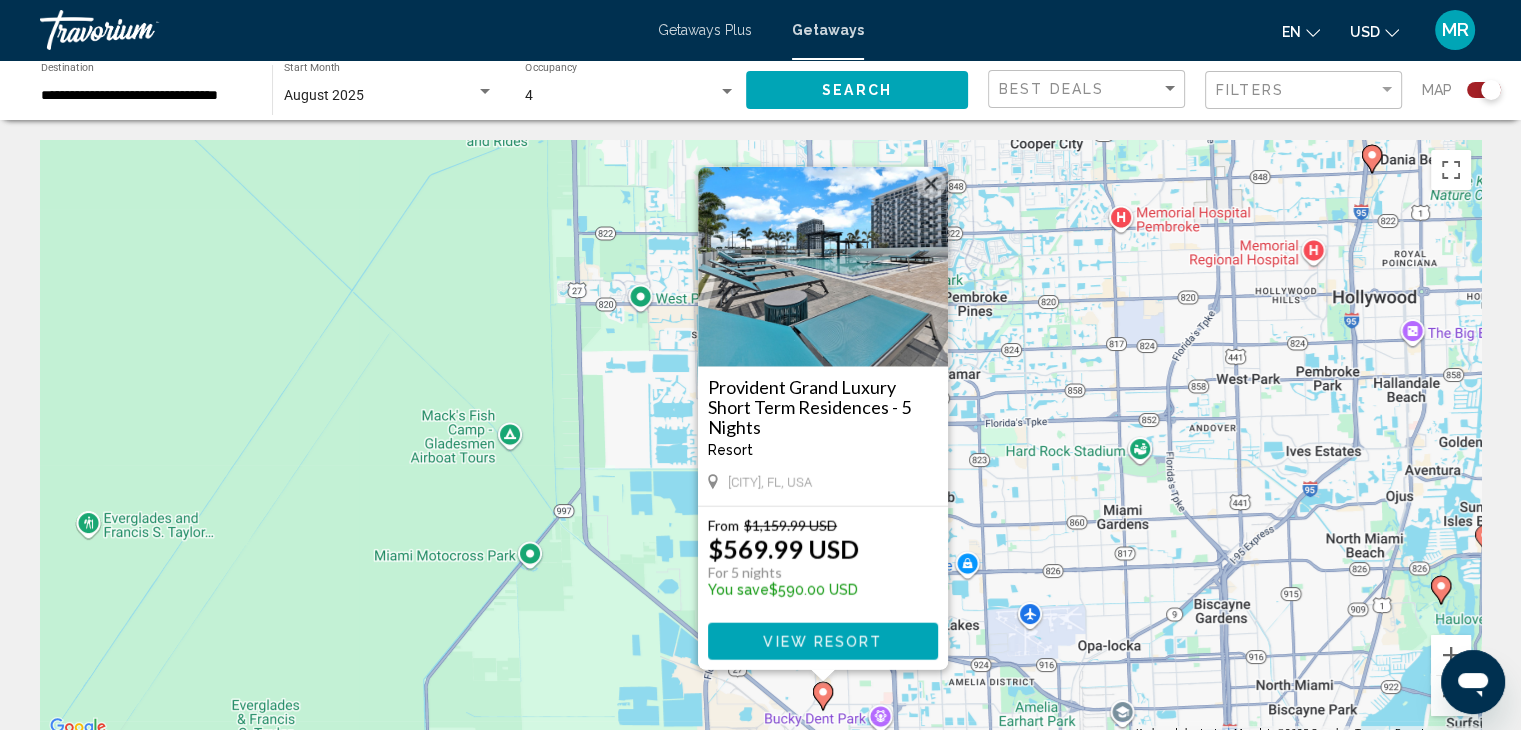 click on "To activate drag with keyboard, press Alt + Enter. Once in keyboard drag state, use the arrow keys to move the marker. To complete the drag, press the Enter key. To cancel, press Escape.  Provident Grand Luxury Short Term Residences - 5 Nights  Resort  -  This is an adults only resort
[CITY], [STATE], USA From $1,159.99 USD $569.99 USD For 5 nights You save  $590.00 USD  View Resort" at bounding box center (760, 440) 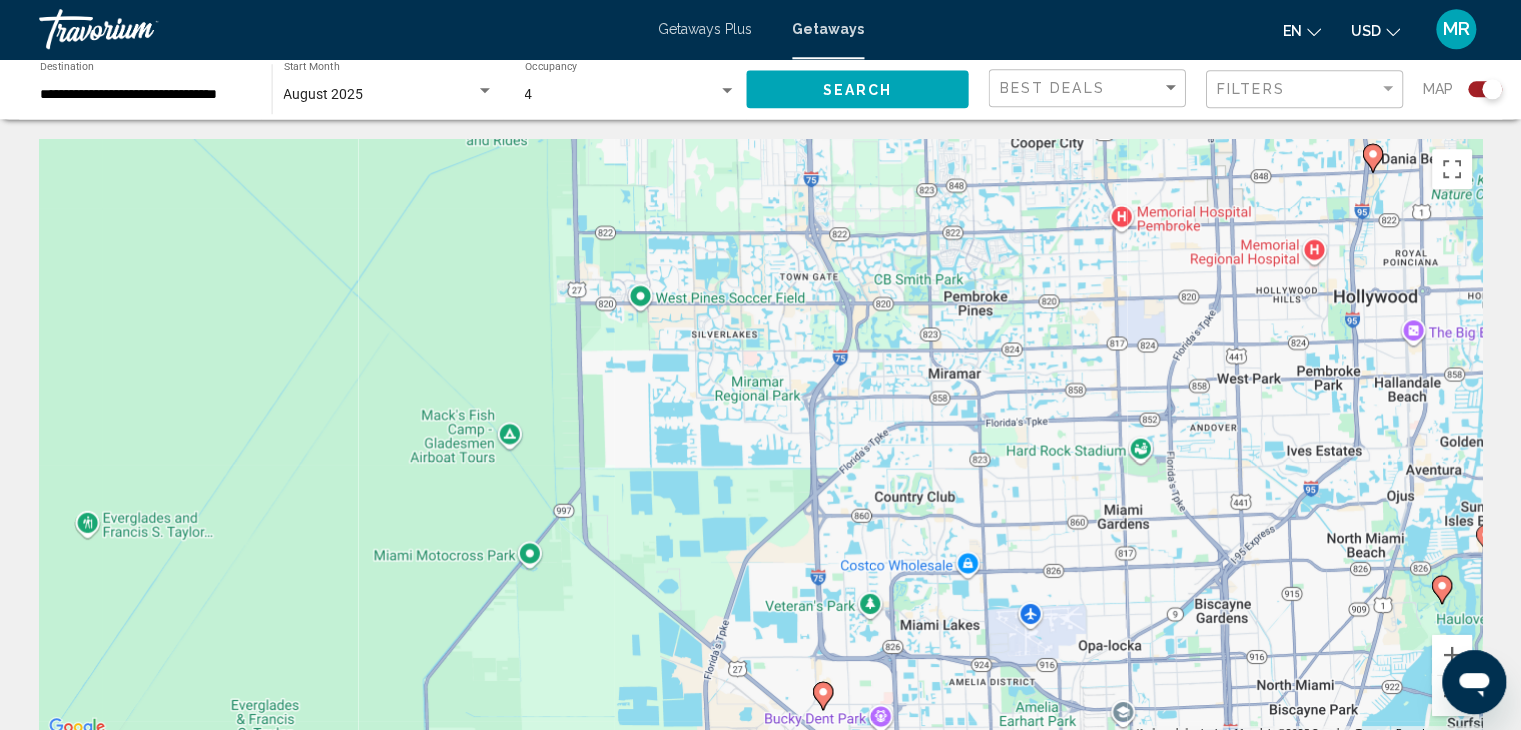 scroll, scrollTop: 0, scrollLeft: 0, axis: both 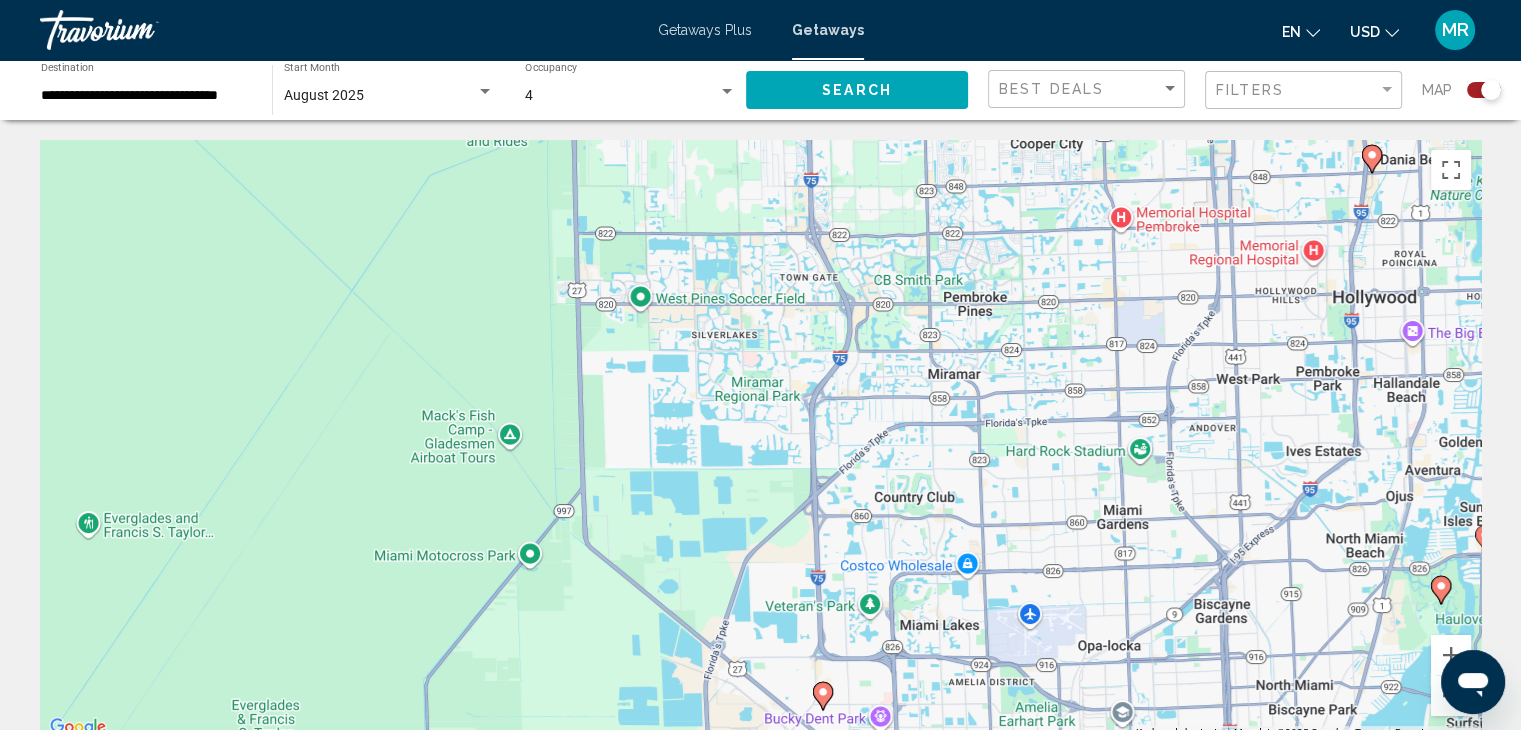 click on "To activate drag with keyboard, press Alt + Enter. Once in keyboard drag state, use the arrow keys to move the marker. To complete the drag, press the Enter key. To cancel, press Escape." at bounding box center [760, 440] 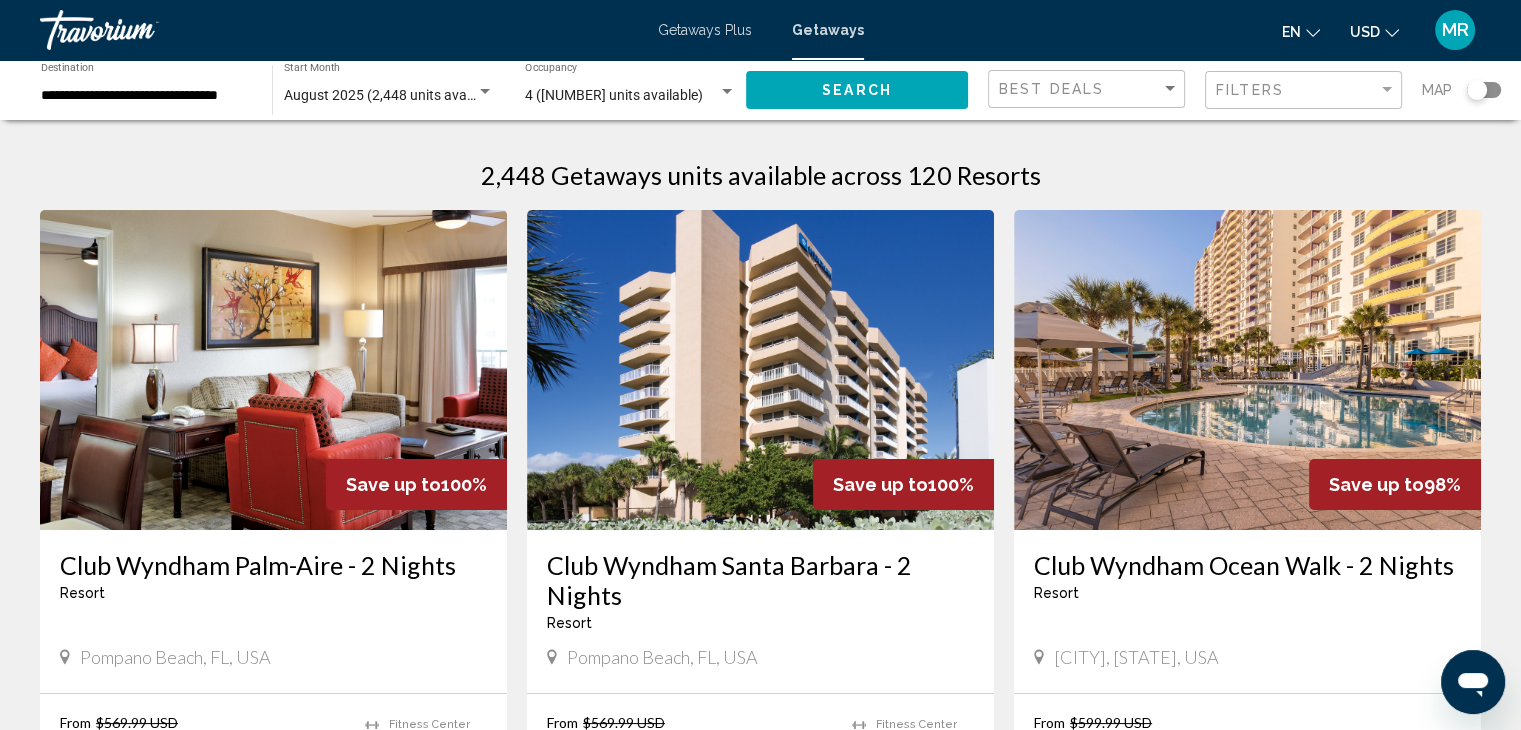 click 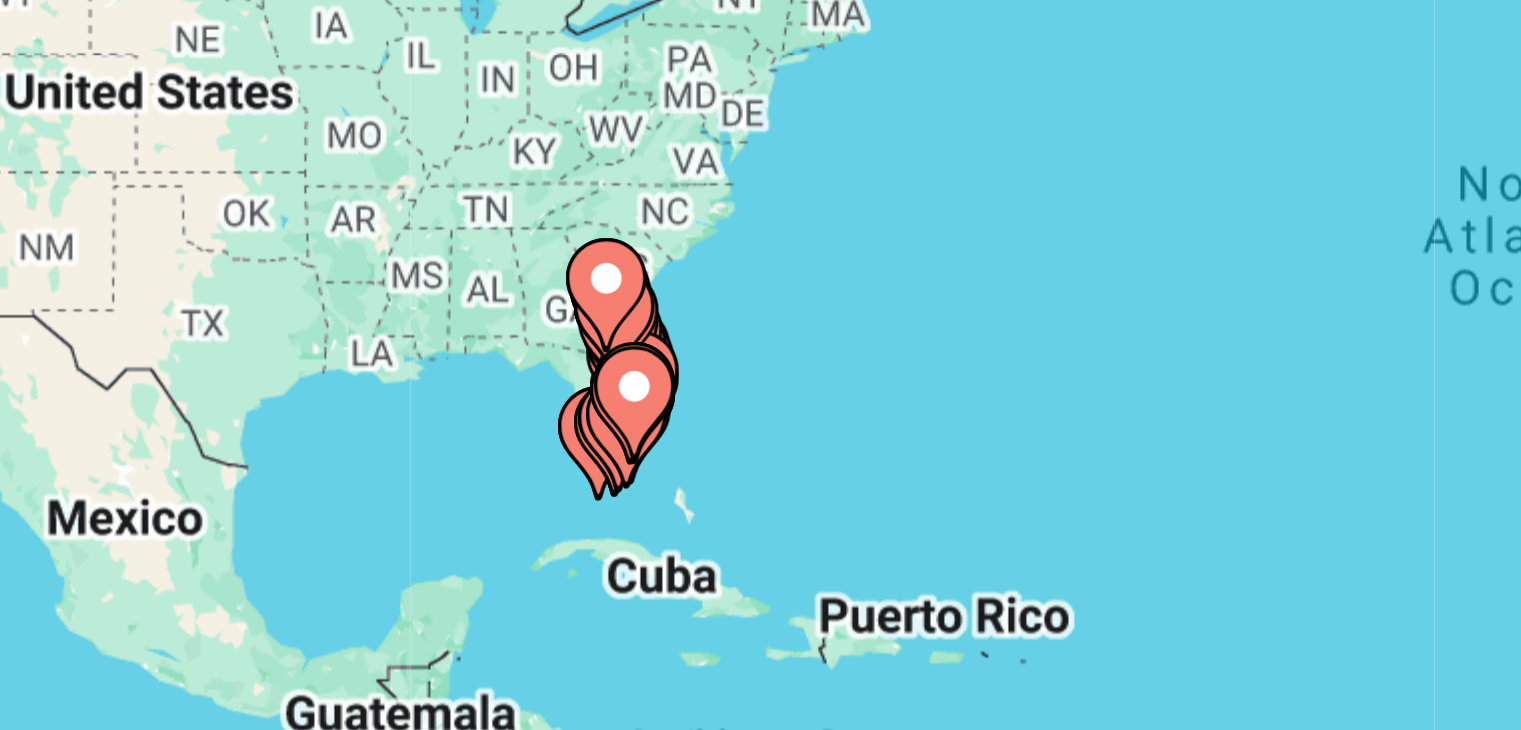 drag, startPoint x: 454, startPoint y: 469, endPoint x: 524, endPoint y: 508, distance: 80.13114 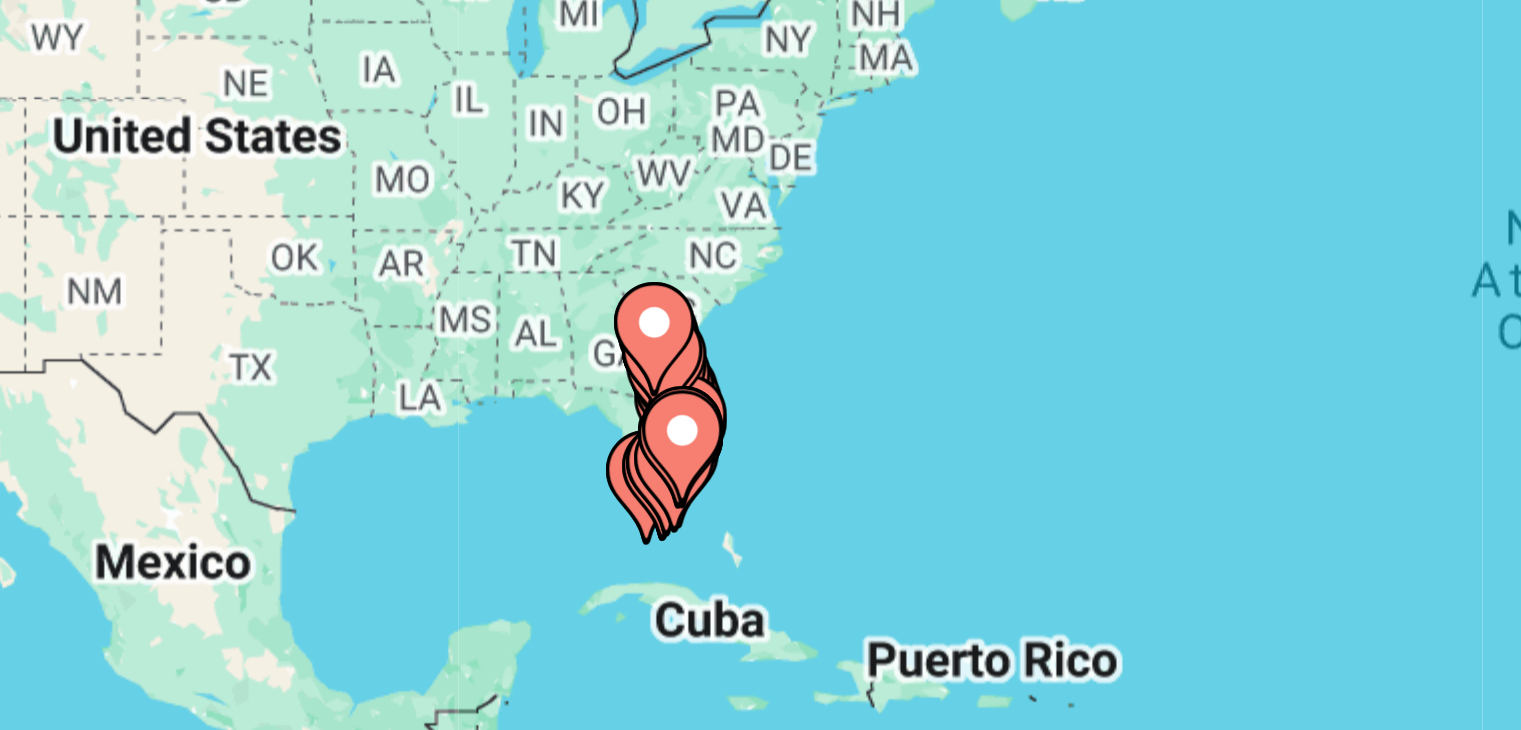 drag, startPoint x: 523, startPoint y: 507, endPoint x: 519, endPoint y: 481, distance: 26.305893 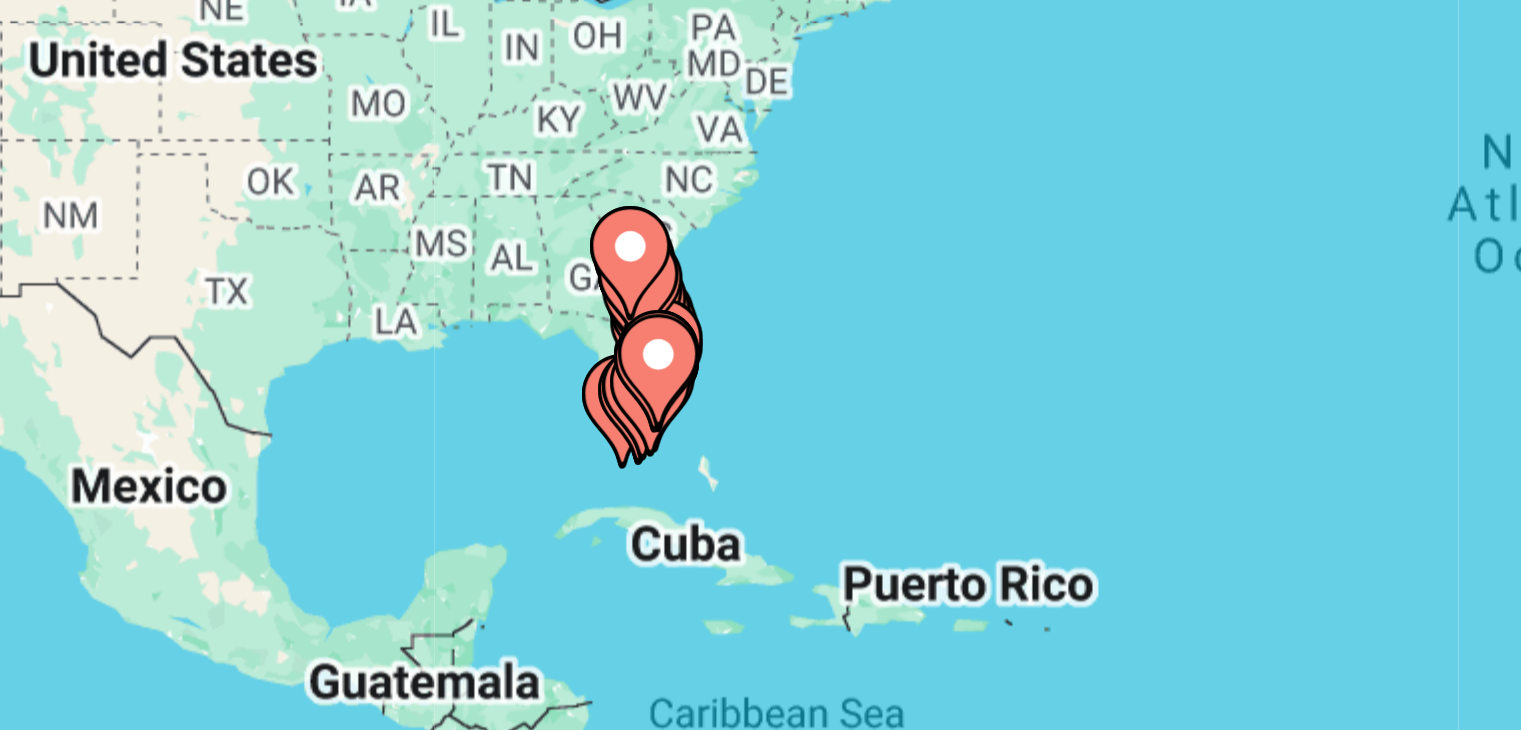 drag, startPoint x: 522, startPoint y: 509, endPoint x: 516, endPoint y: 490, distance: 19.924858 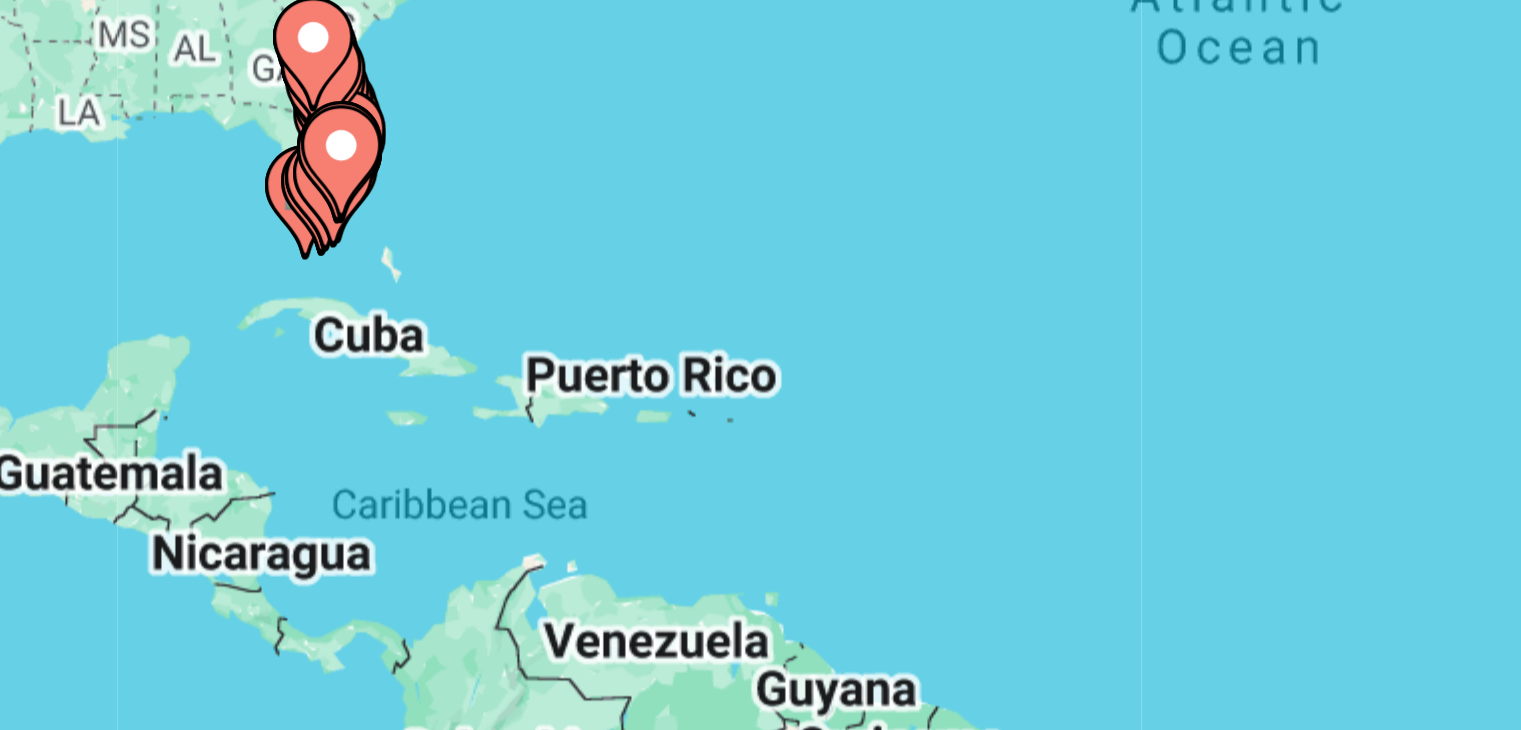 drag, startPoint x: 643, startPoint y: 497, endPoint x: 540, endPoint y: 475, distance: 105.32331 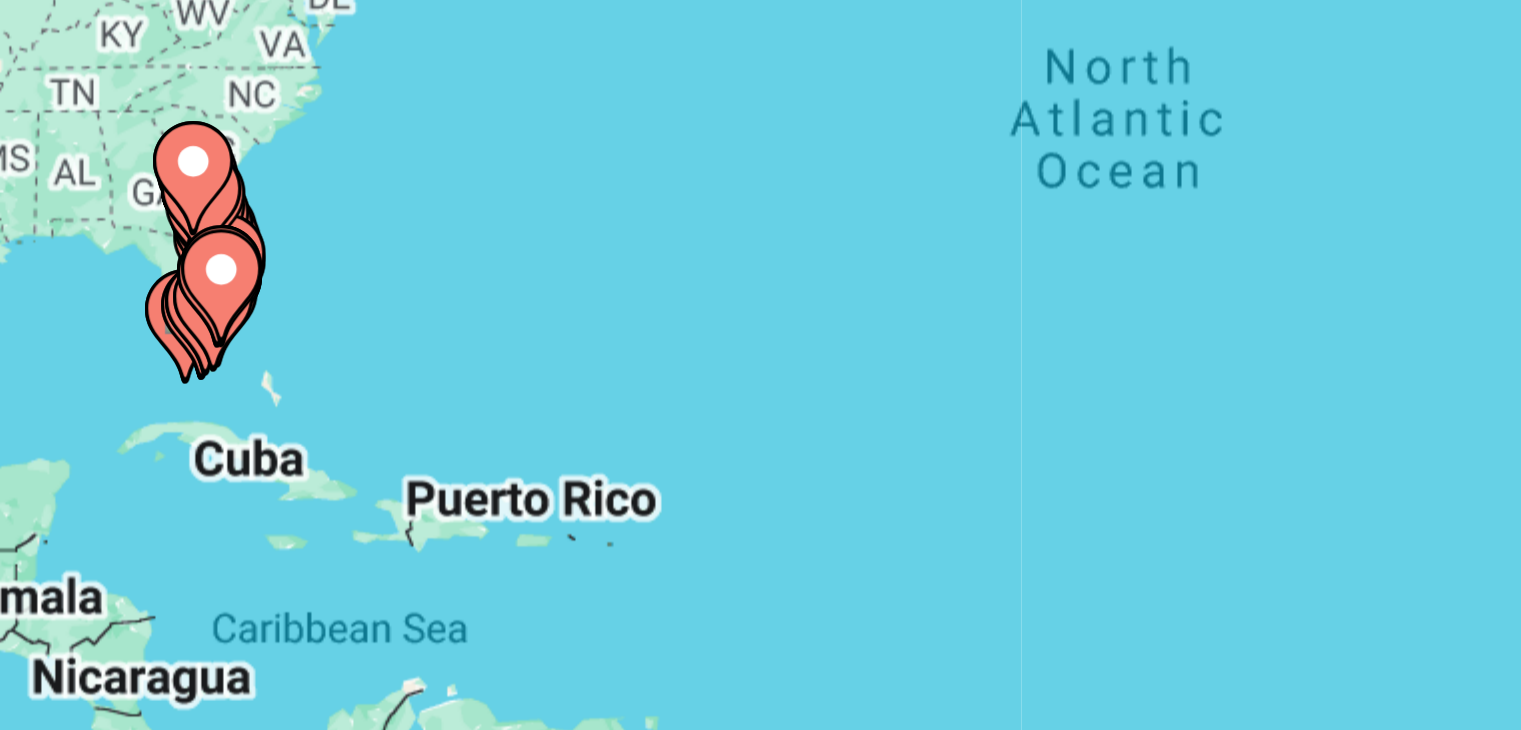 drag, startPoint x: 584, startPoint y: 589, endPoint x: 585, endPoint y: 605, distance: 16.03122 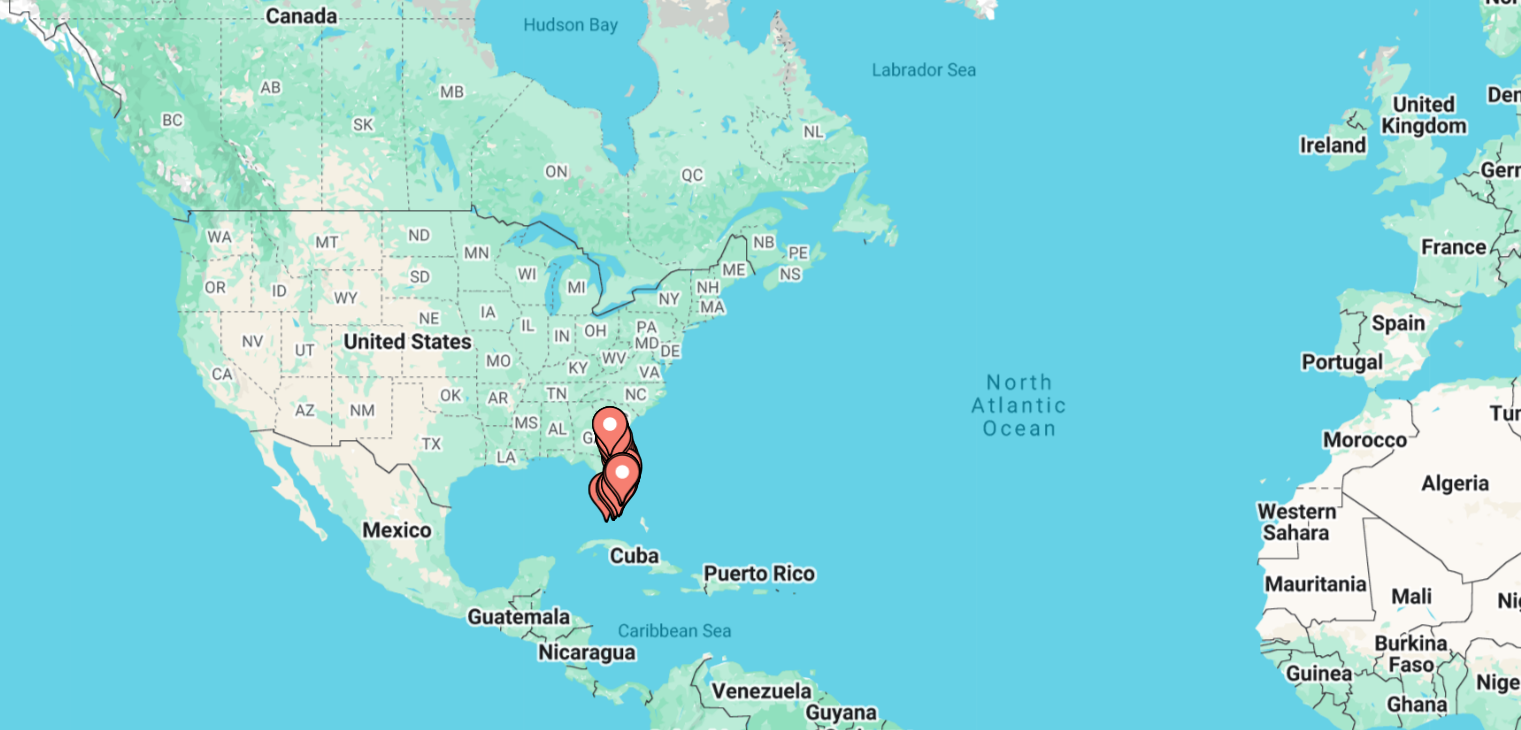 drag, startPoint x: 589, startPoint y: 575, endPoint x: 638, endPoint y: 466, distance: 119.507324 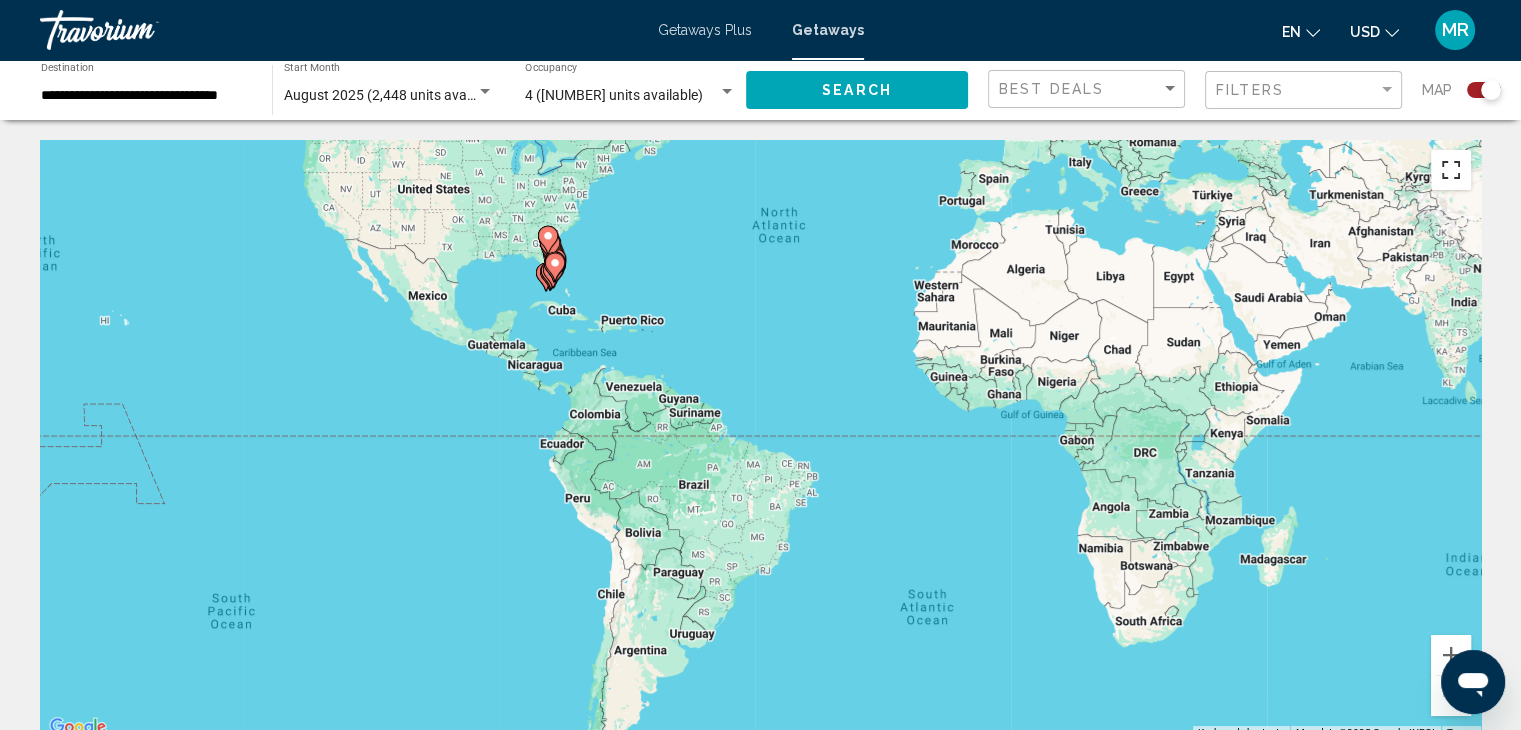 click at bounding box center (1451, 170) 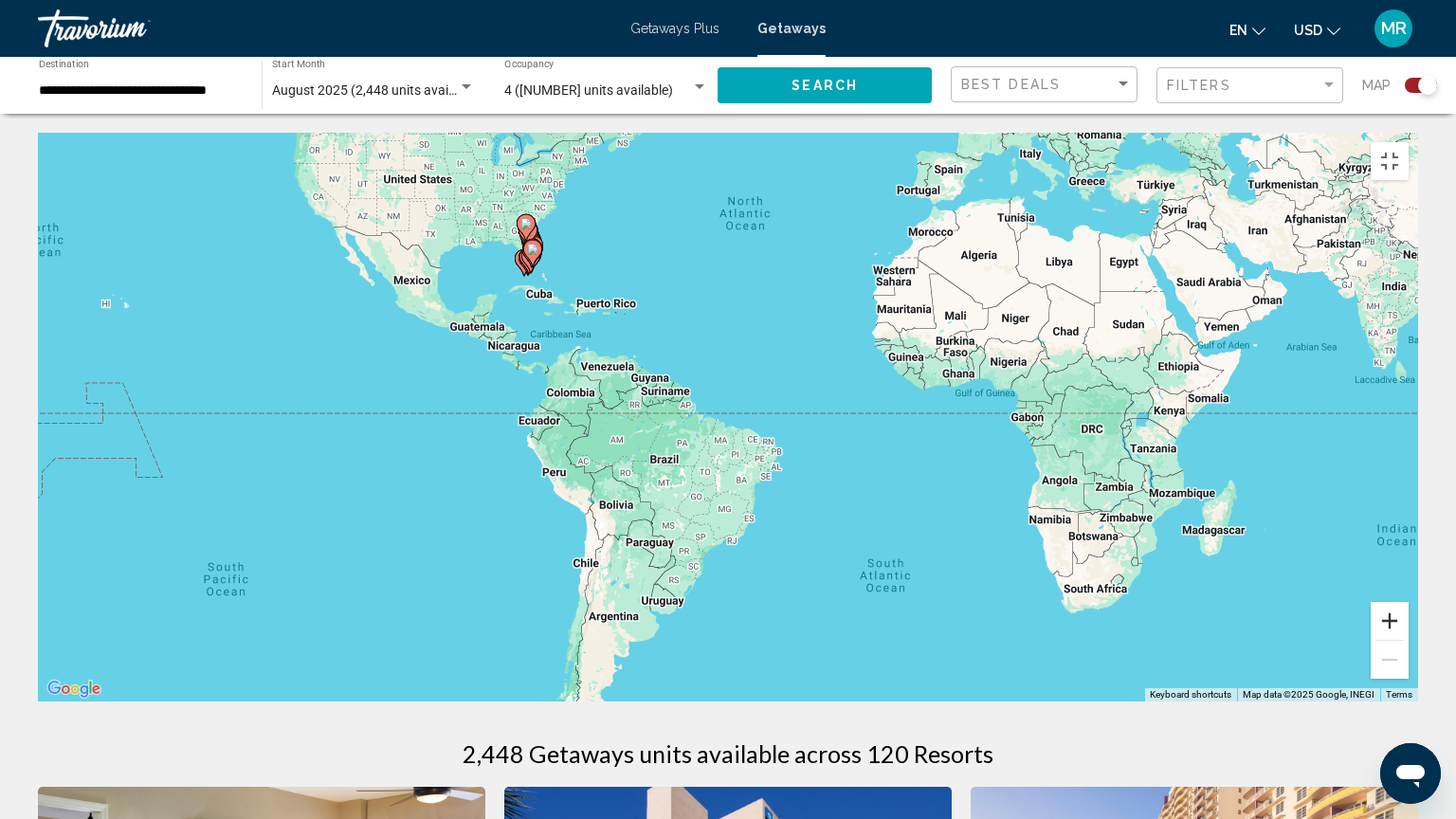 click at bounding box center (1390, 621) 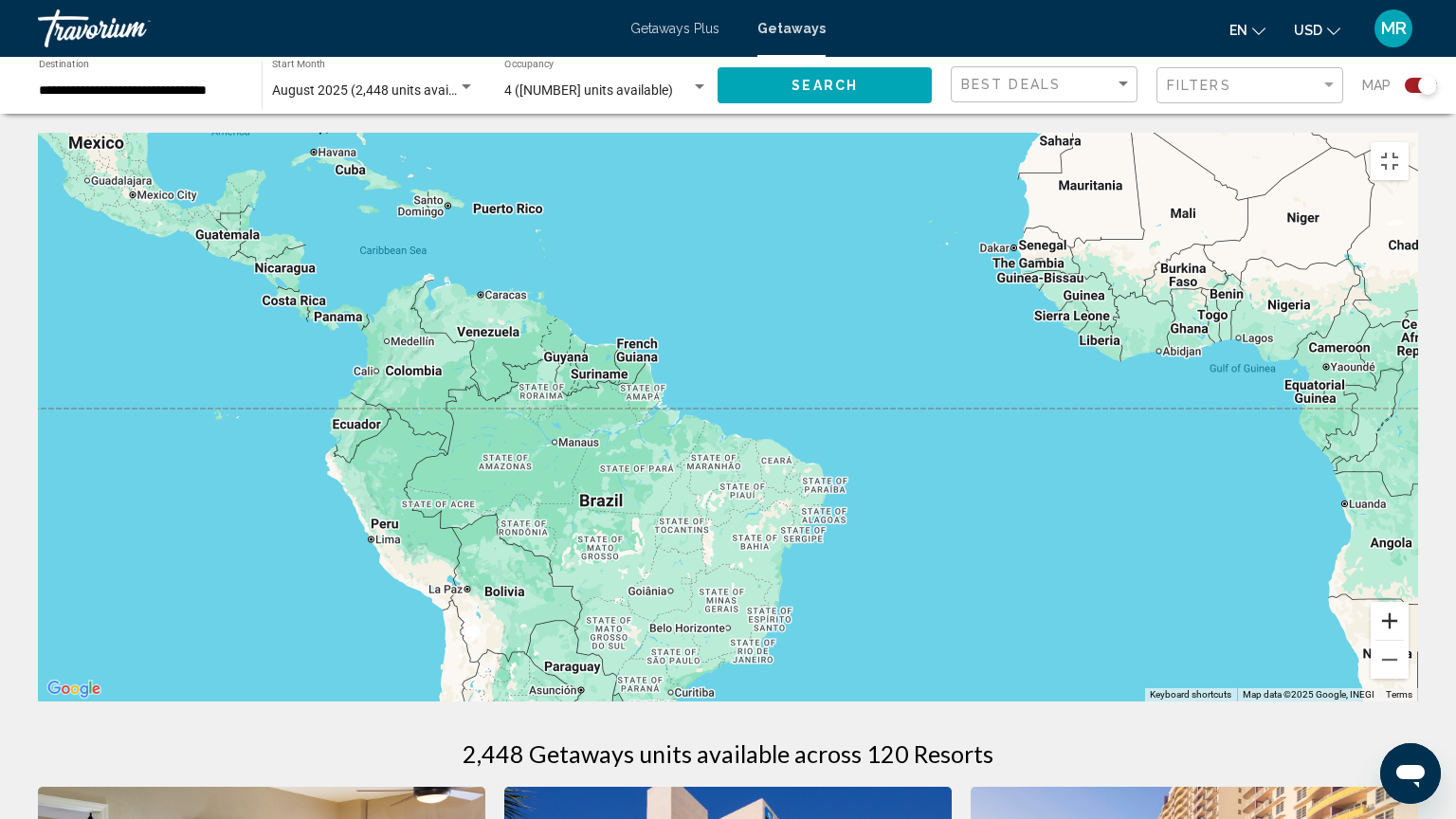 click at bounding box center (1390, 621) 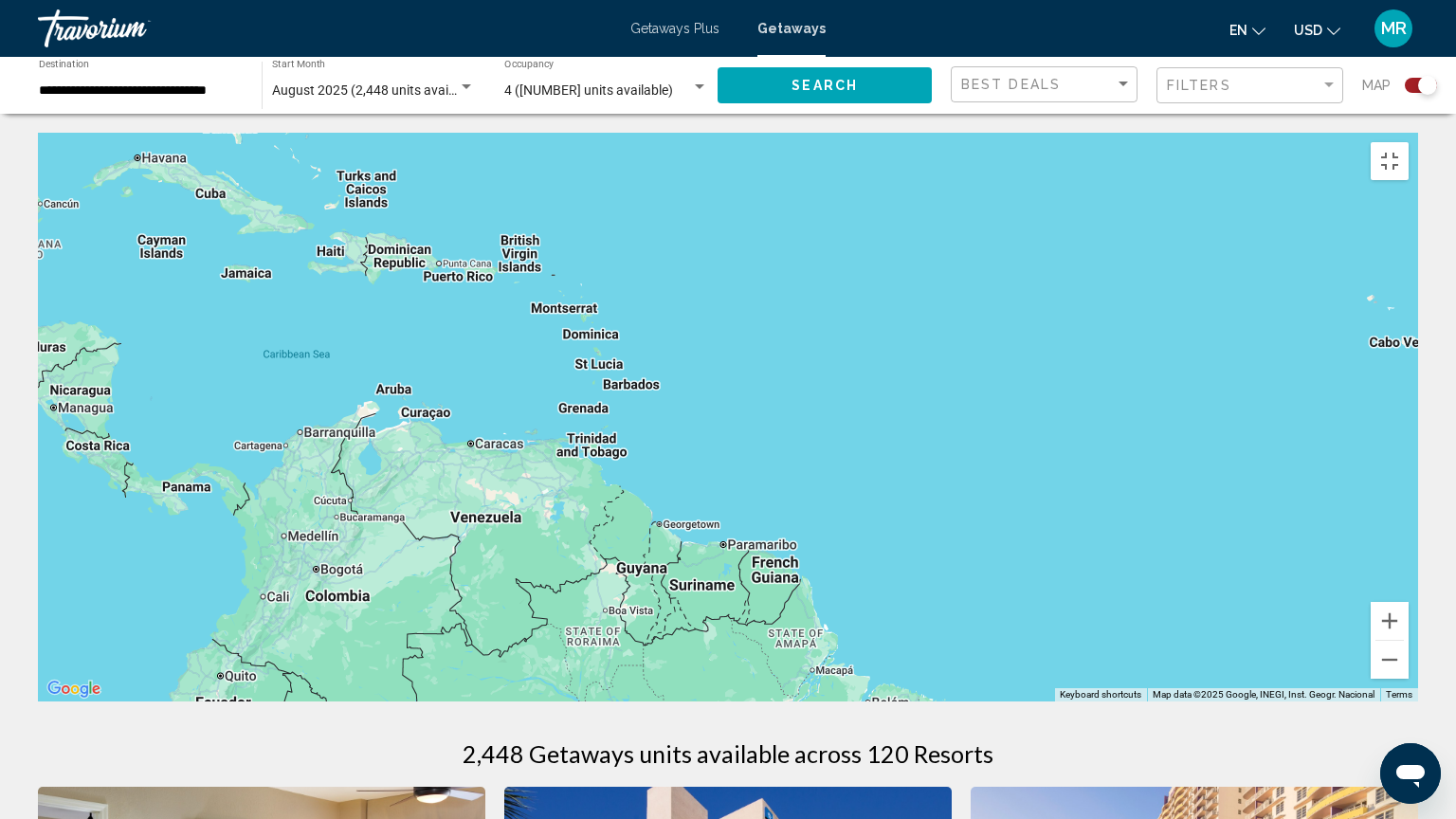 drag, startPoint x: 774, startPoint y: 212, endPoint x: 1001, endPoint y: 469, distance: 342.89649 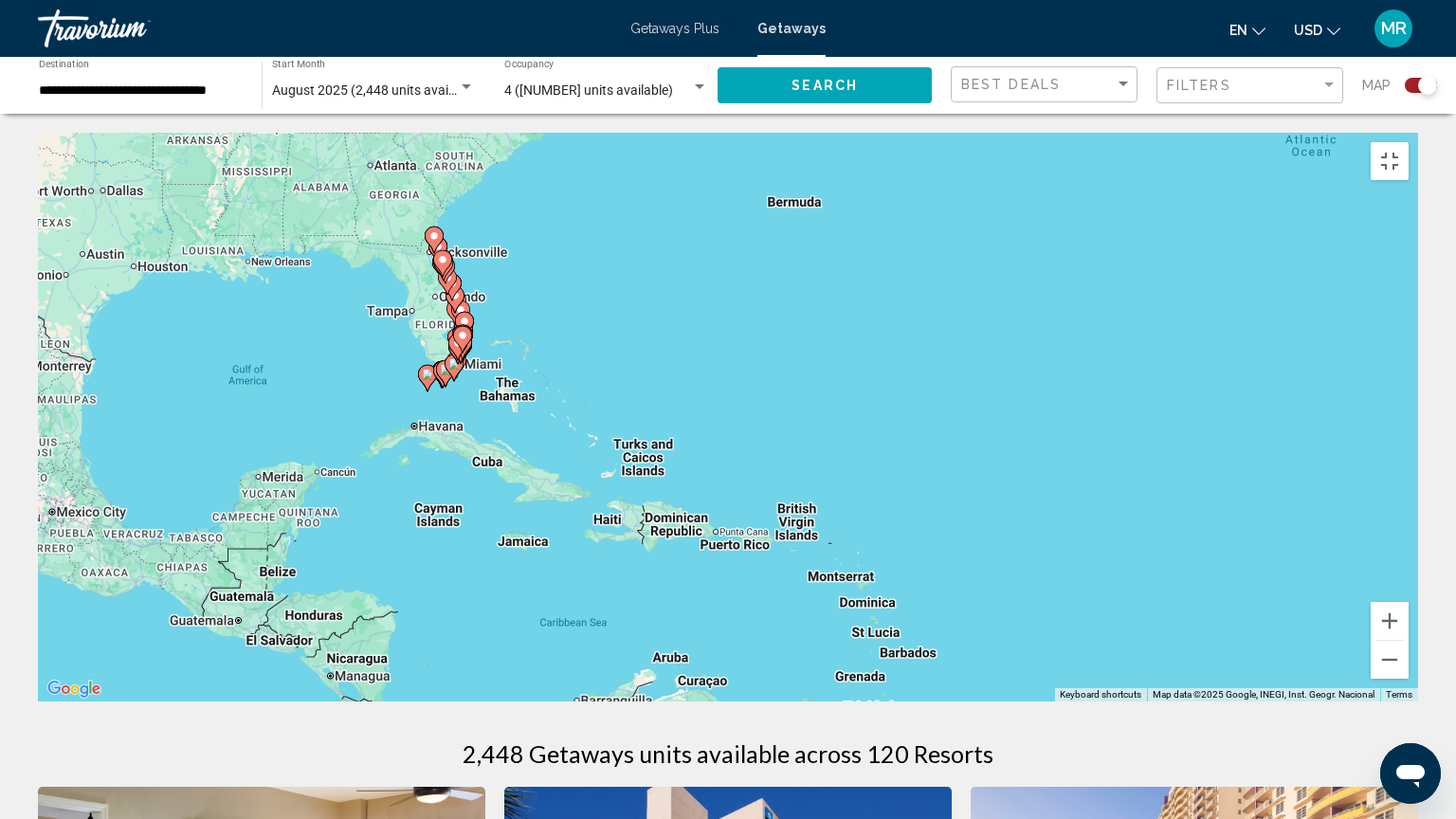drag, startPoint x: 595, startPoint y: 139, endPoint x: 861, endPoint y: 407, distance: 377.5977 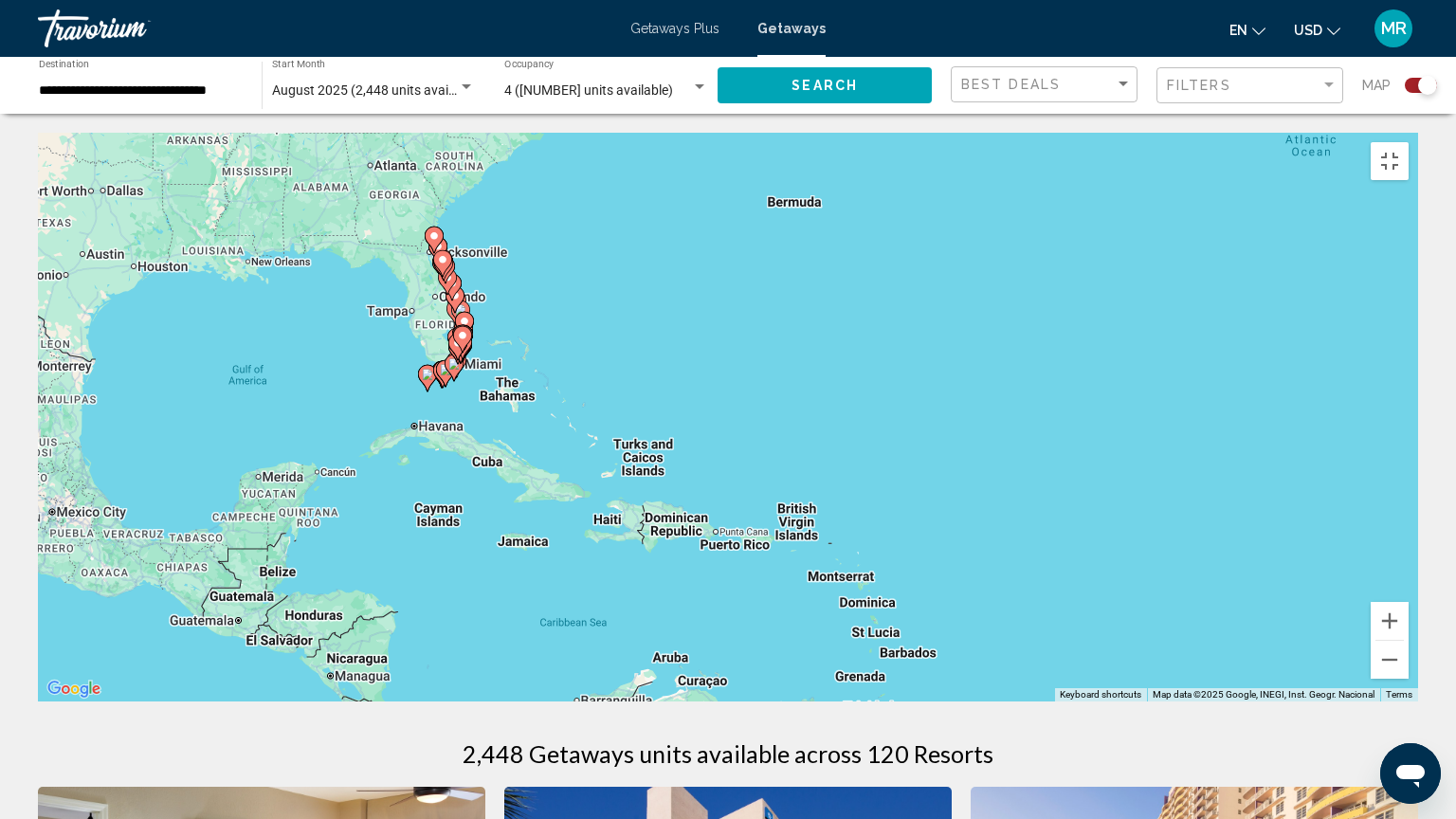 click on "To activate drag with keyboard, press Alt + Enter. Once in keyboard drag state, use the arrow keys to move the marker. To complete the drag, press the Enter key. To cancel, press Escape." at bounding box center (728, 417) 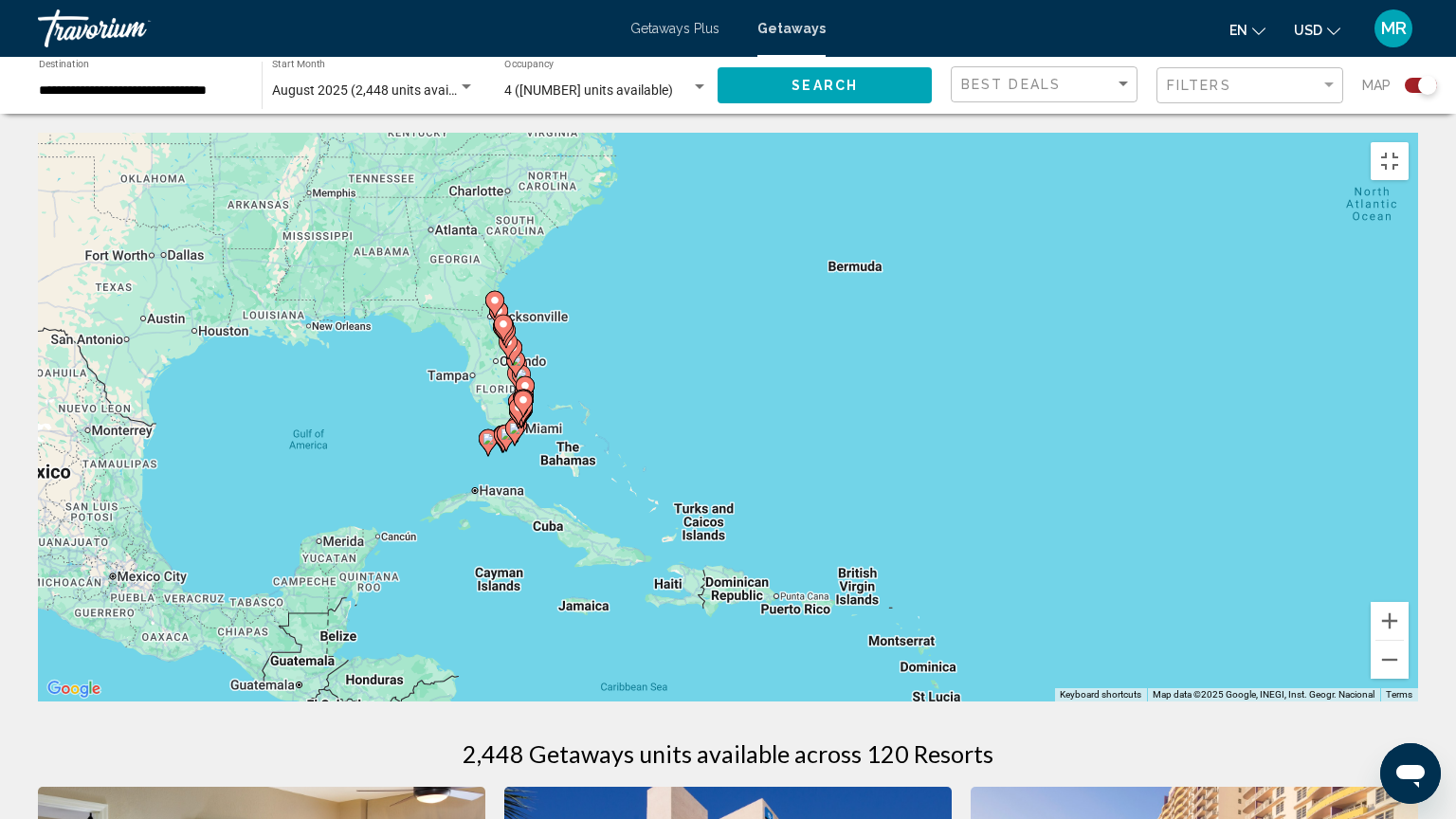 click on "To activate drag with keyboard, press Alt + Enter. Once in keyboard drag state, use the arrow keys to move the marker. To complete the drag, press the Enter key. To cancel, press Escape." at bounding box center [728, 417] 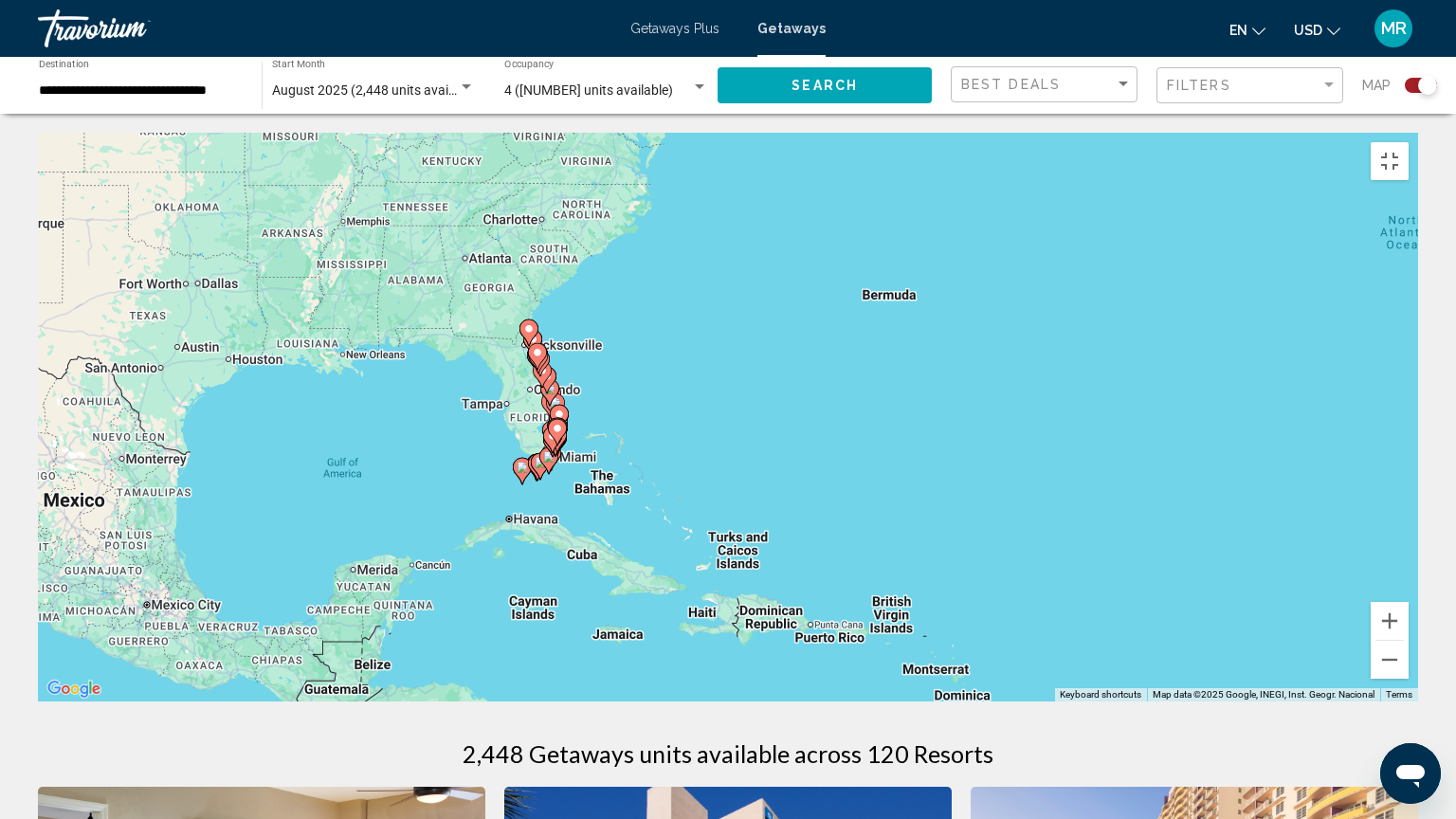 drag, startPoint x: 789, startPoint y: 394, endPoint x: 811, endPoint y: 413, distance: 29.069 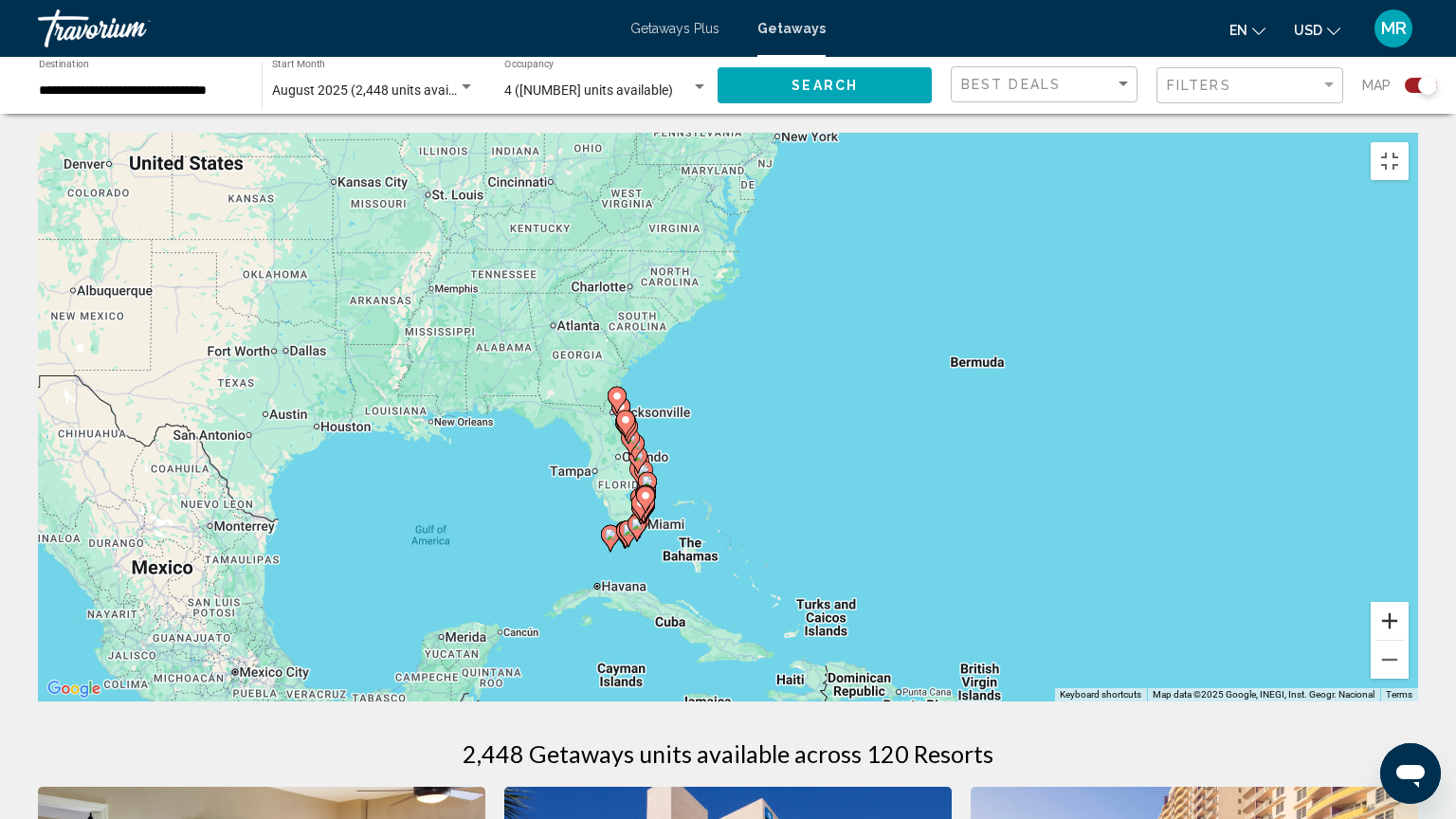 click at bounding box center [1390, 621] 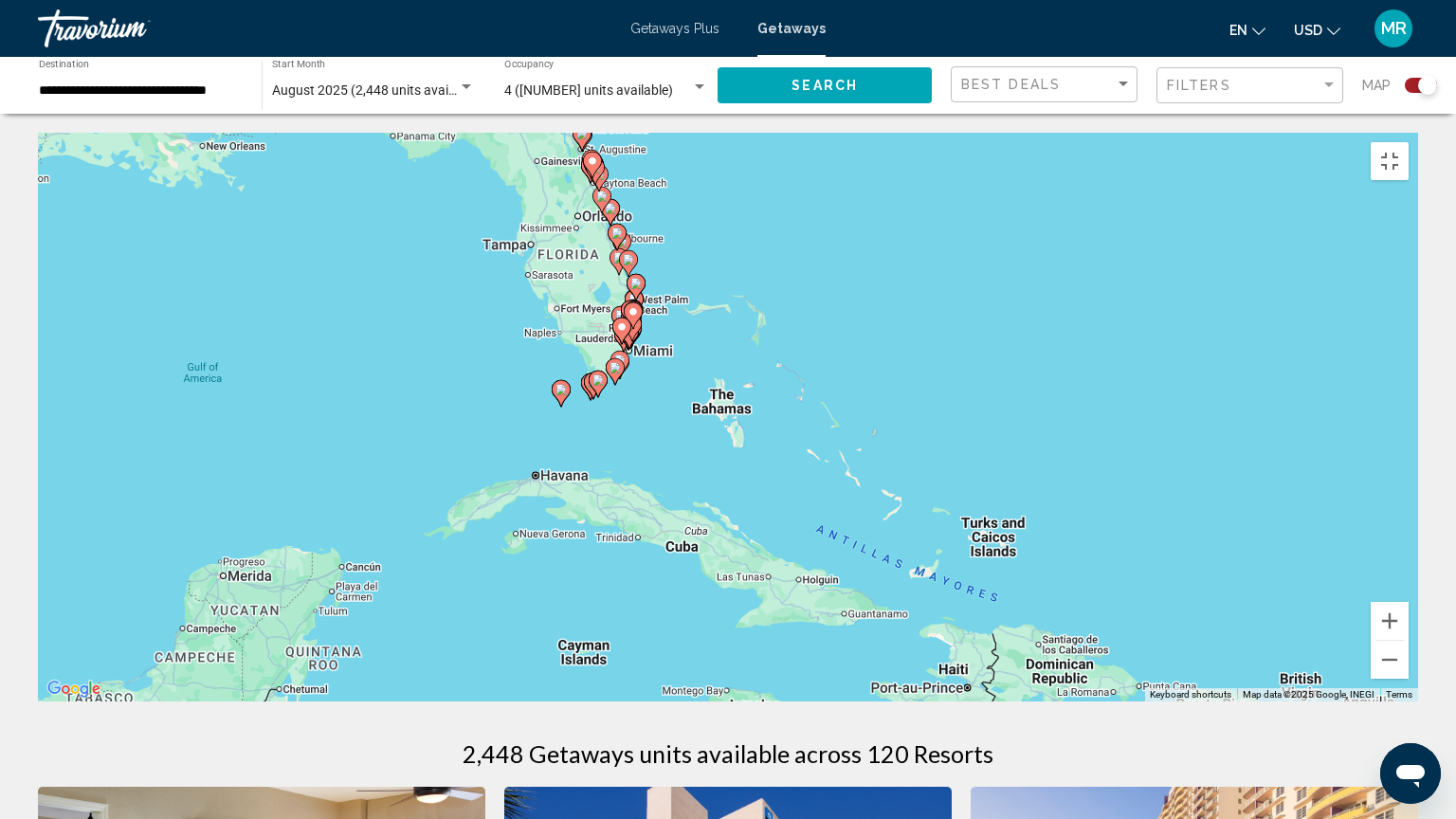 drag, startPoint x: 861, startPoint y: 523, endPoint x: 928, endPoint y: 244, distance: 286.932 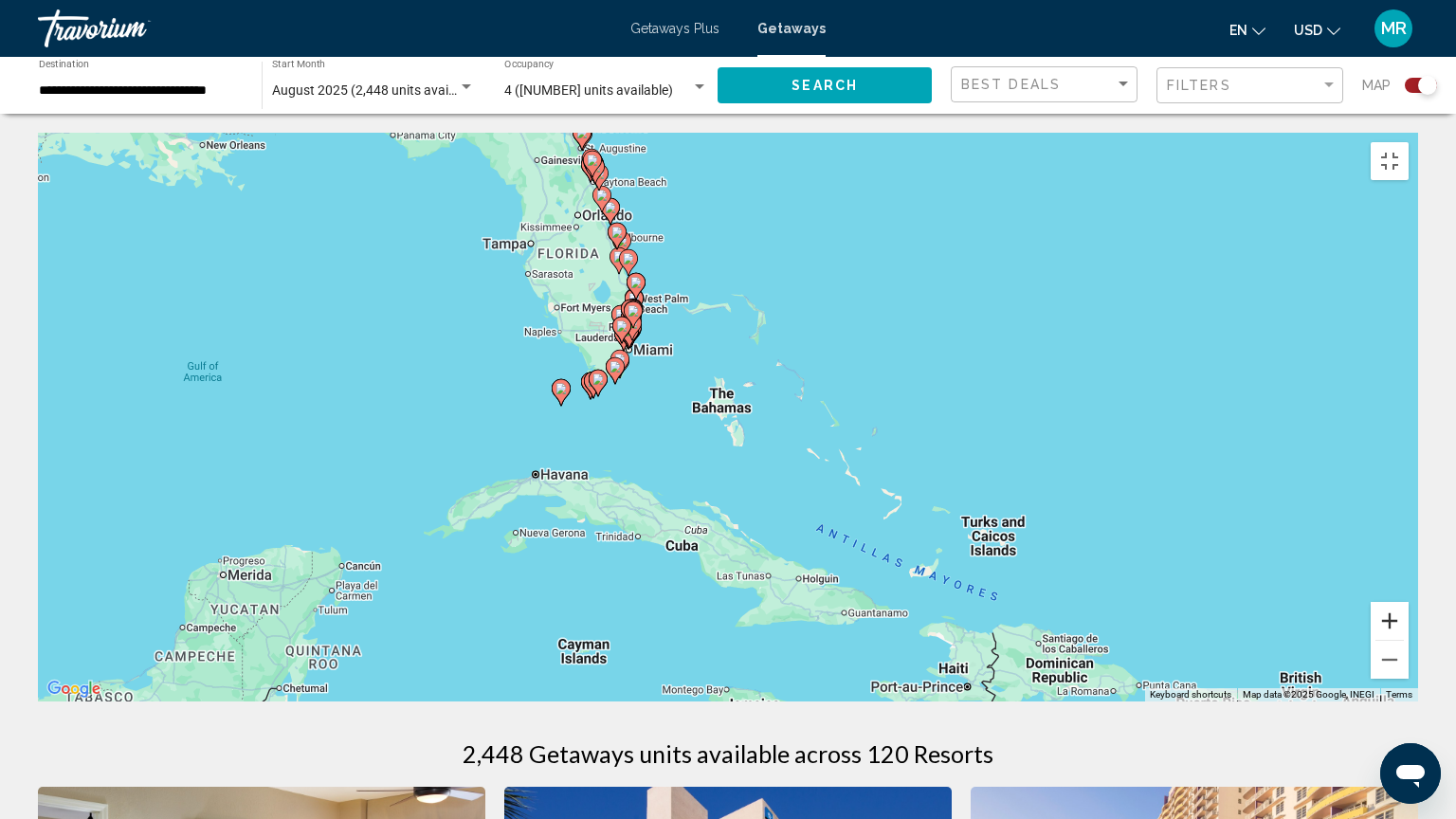 click at bounding box center [1390, 621] 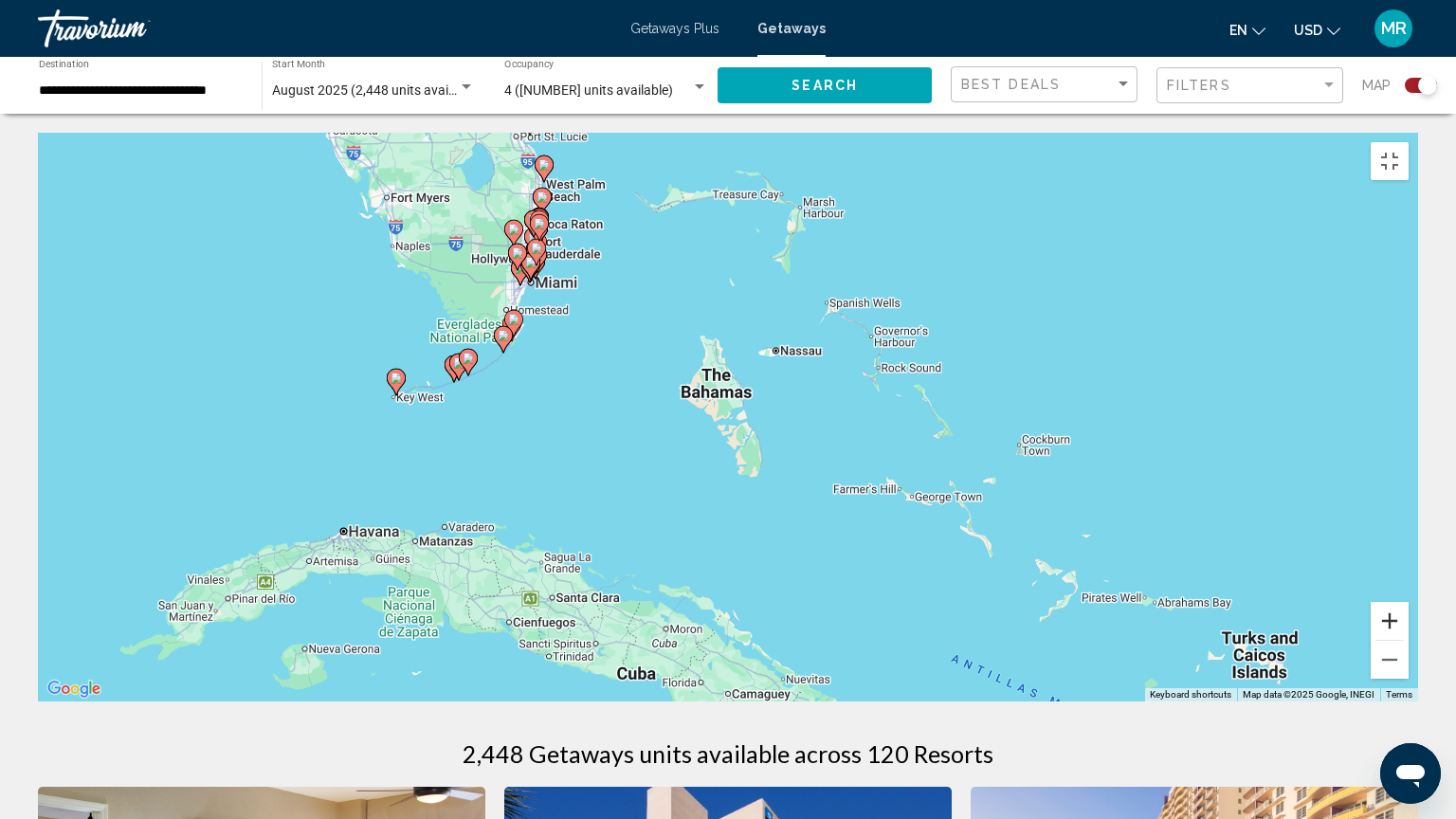 click at bounding box center [1390, 621] 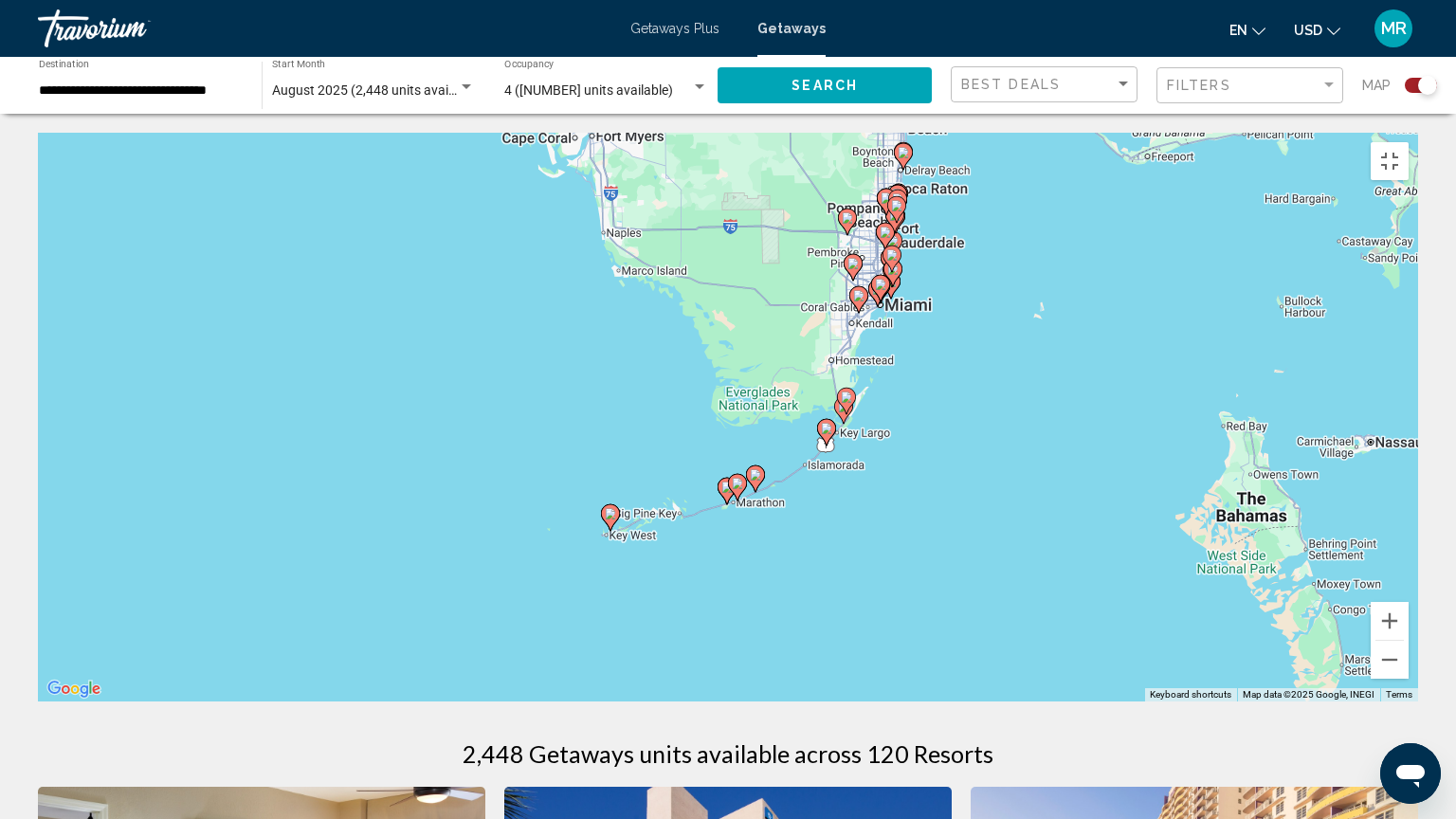 drag, startPoint x: 445, startPoint y: 369, endPoint x: 1002, endPoint y: 535, distance: 581.2099 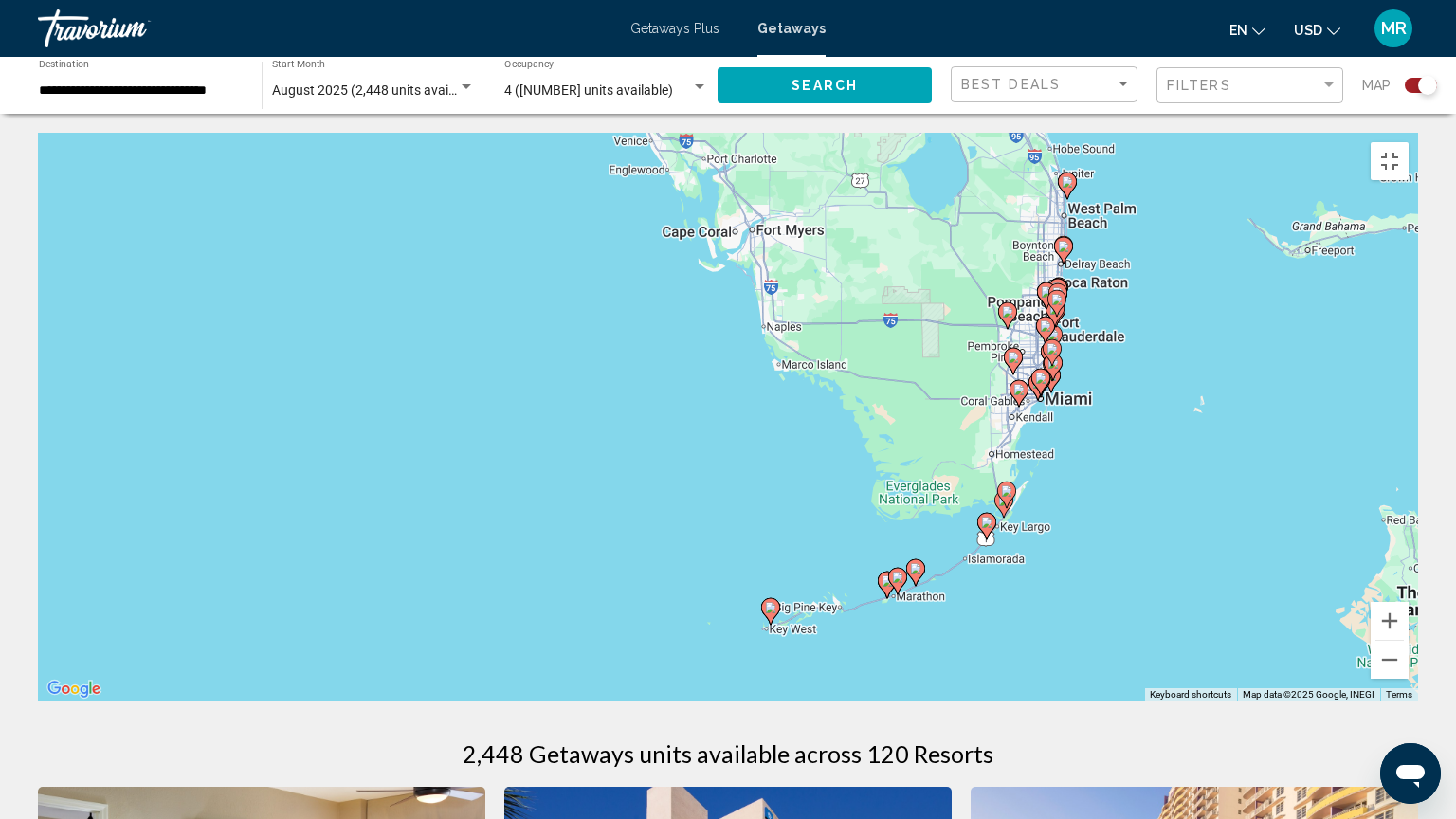 drag, startPoint x: 818, startPoint y: 576, endPoint x: 974, endPoint y: 664, distance: 179.10891 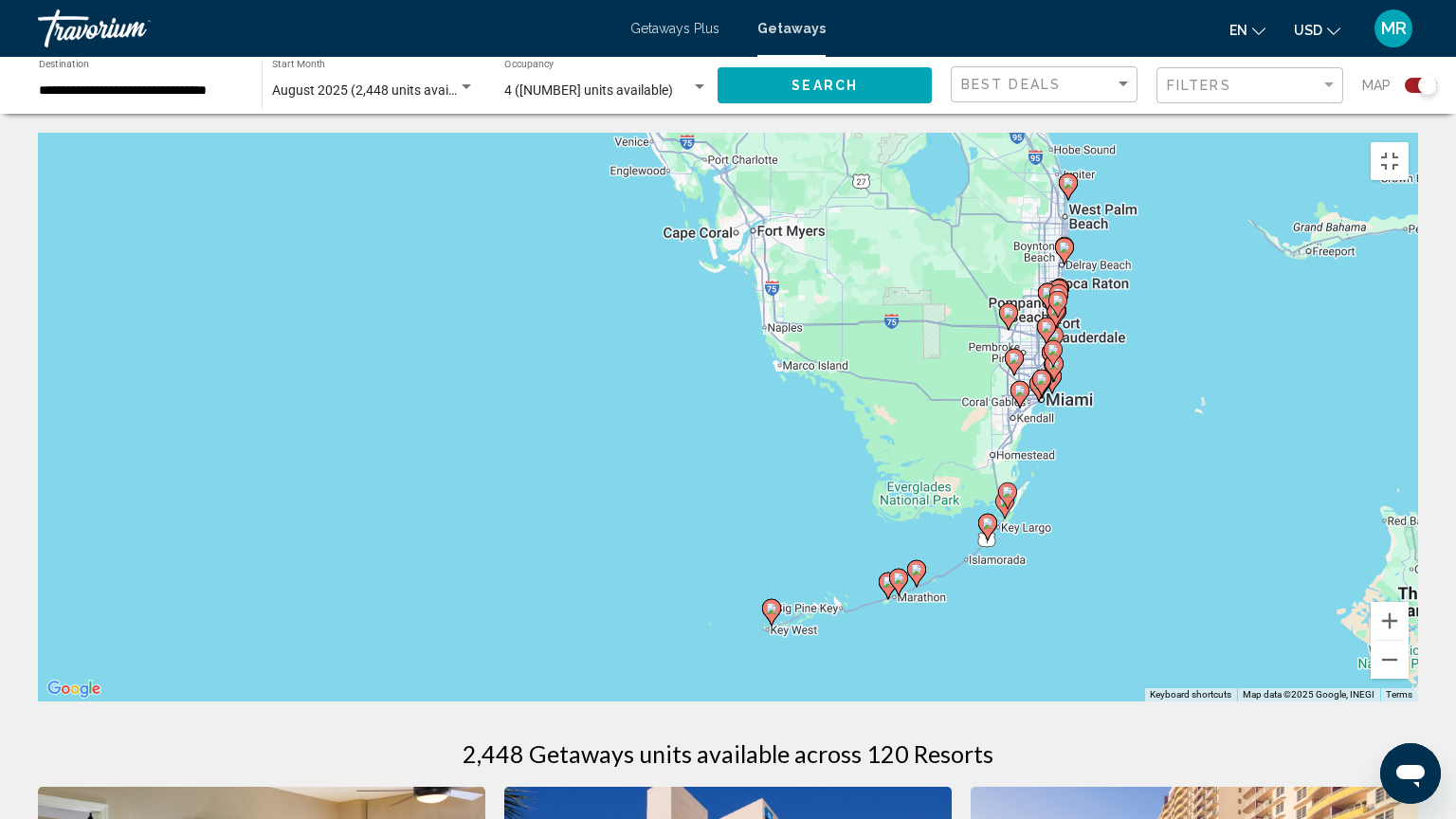 click on "To activate drag with keyboard, press Alt + Enter. Once in keyboard drag state, use the arrow keys to move the marker. To complete the drag, press the Enter key. To cancel, press Escape." at bounding box center [728, 417] 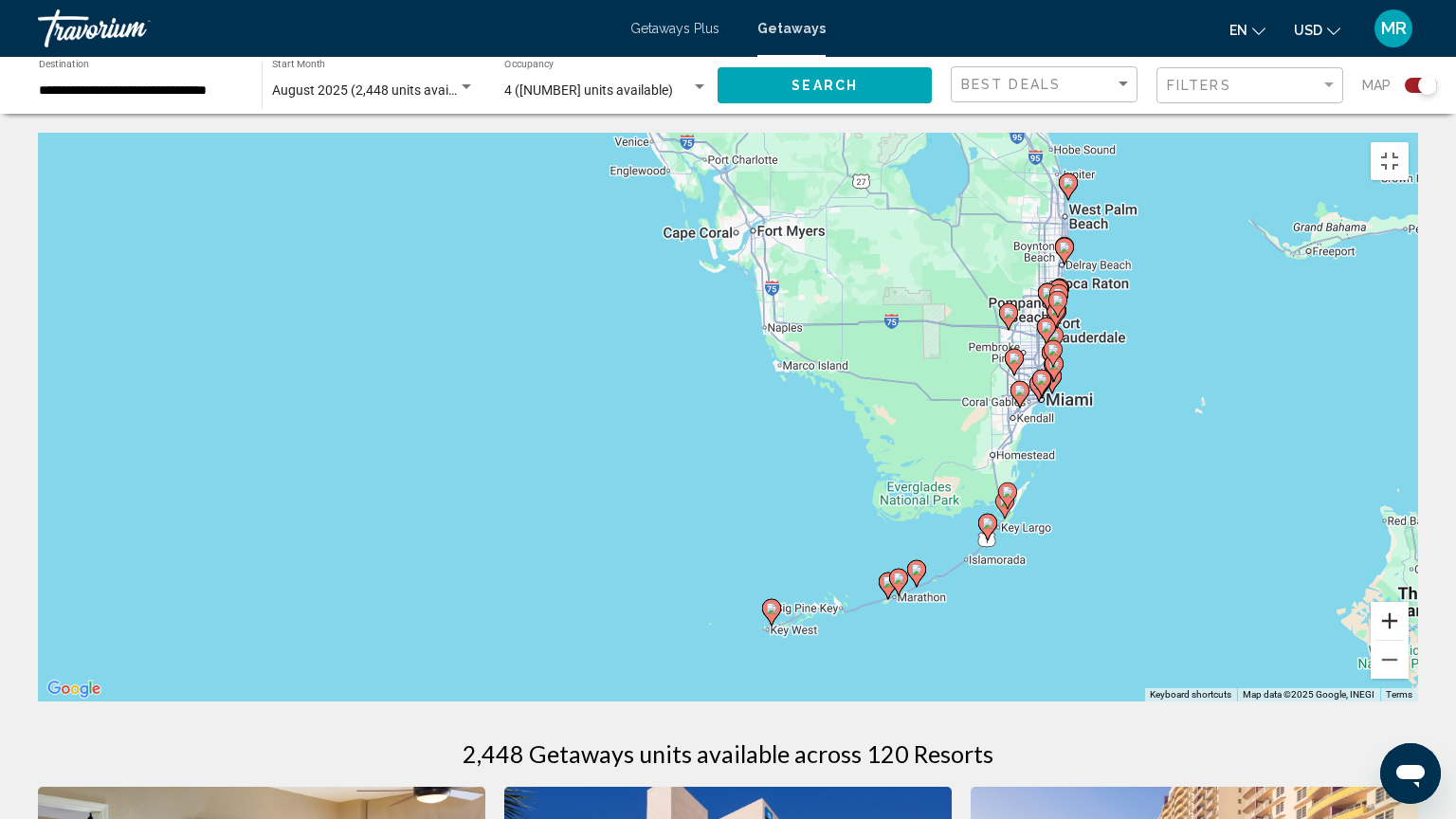 click at bounding box center (1390, 621) 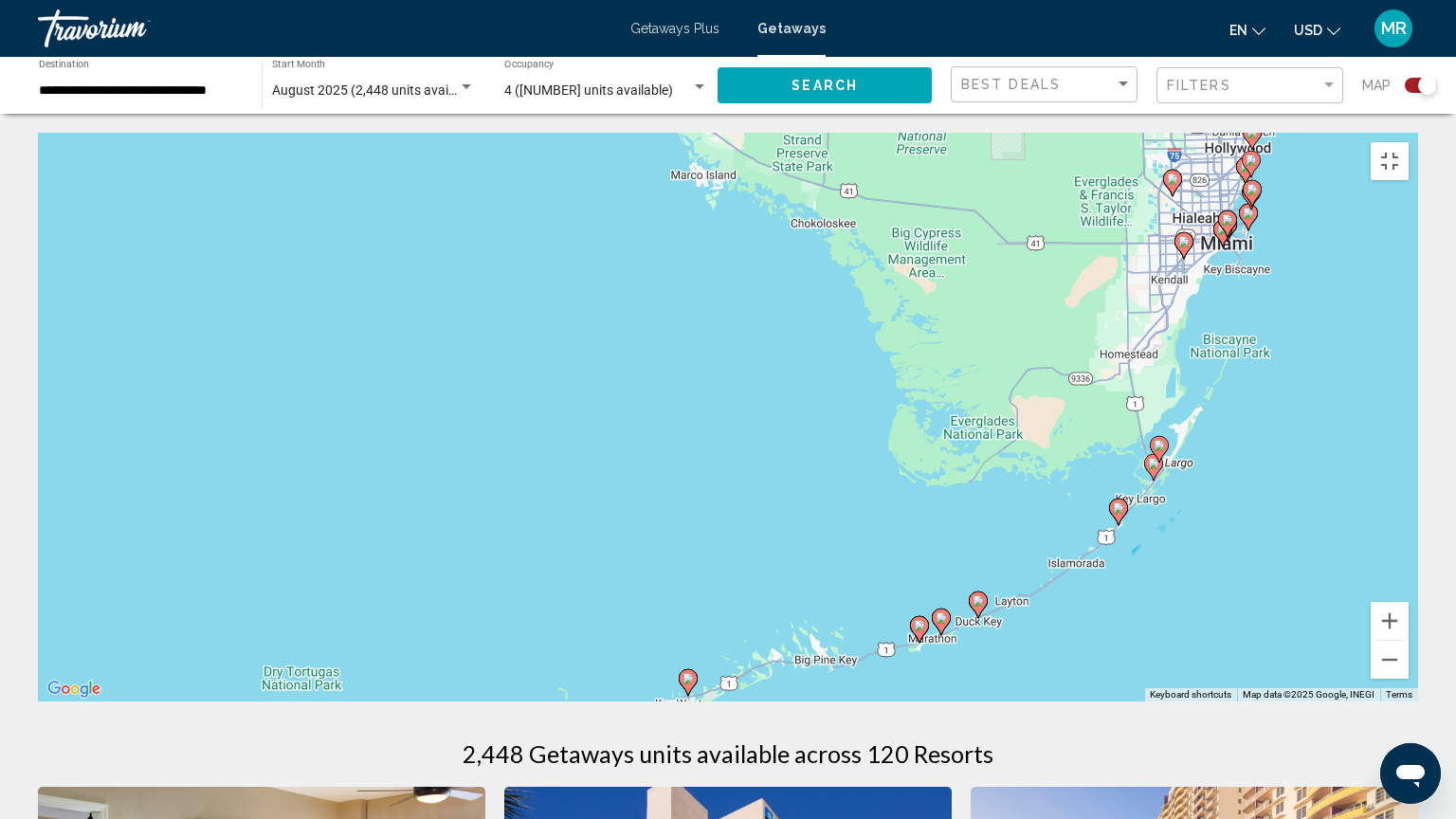 drag, startPoint x: 795, startPoint y: 550, endPoint x: 664, endPoint y: 409, distance: 192.46298 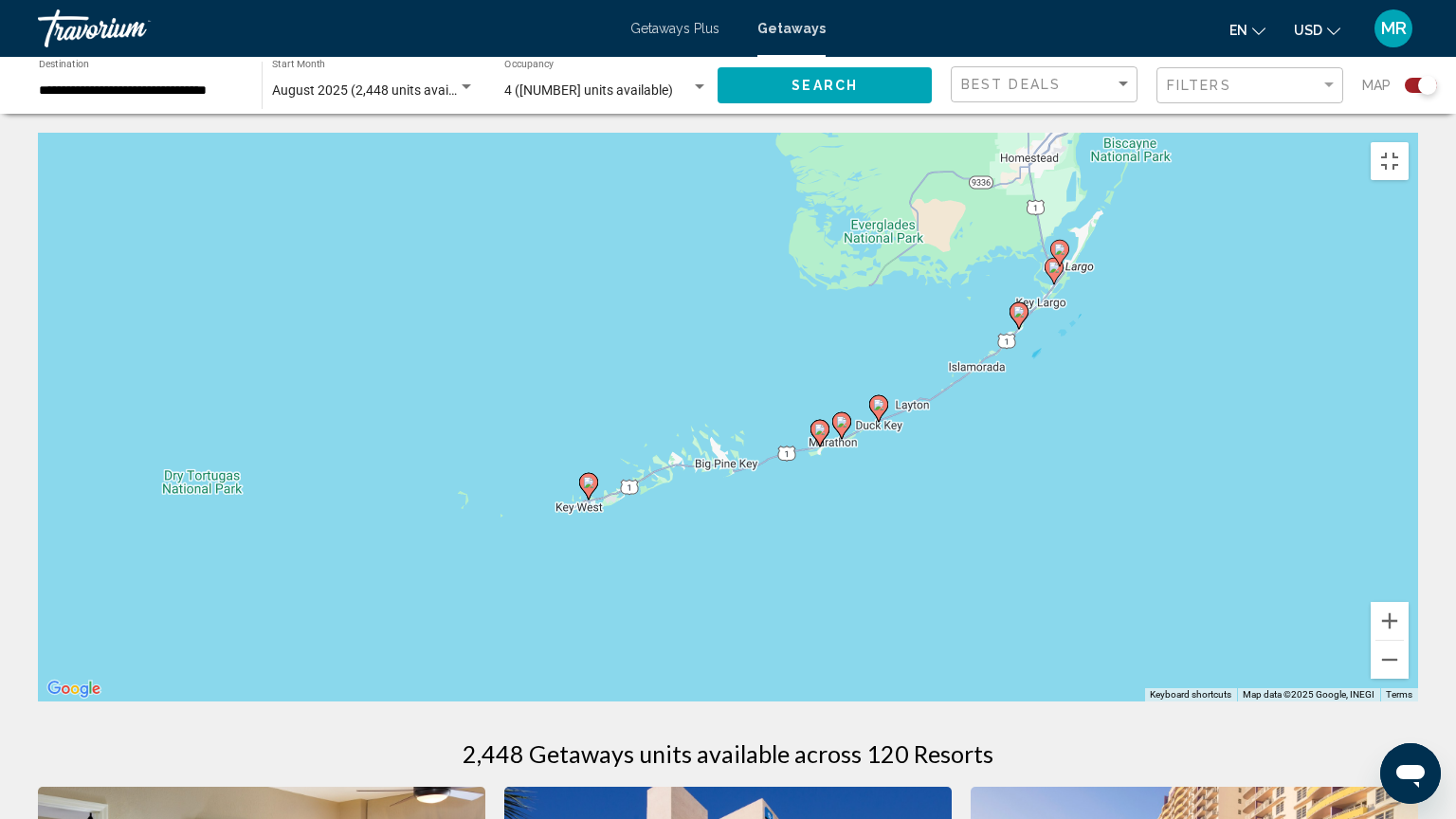 drag, startPoint x: 659, startPoint y: 546, endPoint x: 559, endPoint y: 352, distance: 218.25673 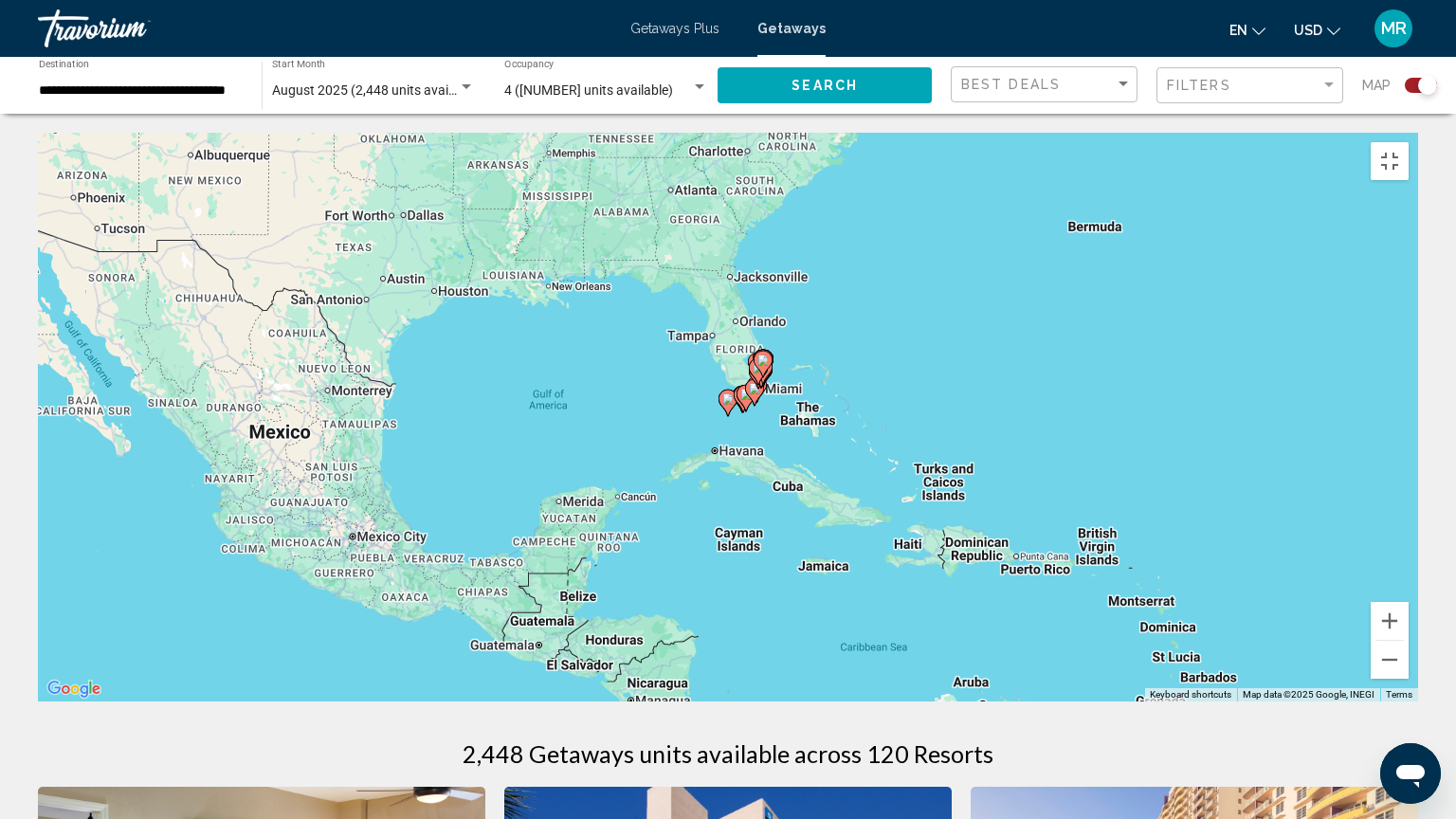 click on "To navigate, press the arrow keys.  To activate drag with keyboard, press Alt + Enter. Once in keyboard drag state, use the arrow keys to move the marker. To complete the drag, press the Enter key. To cancel, press Escape." at bounding box center [728, 417] 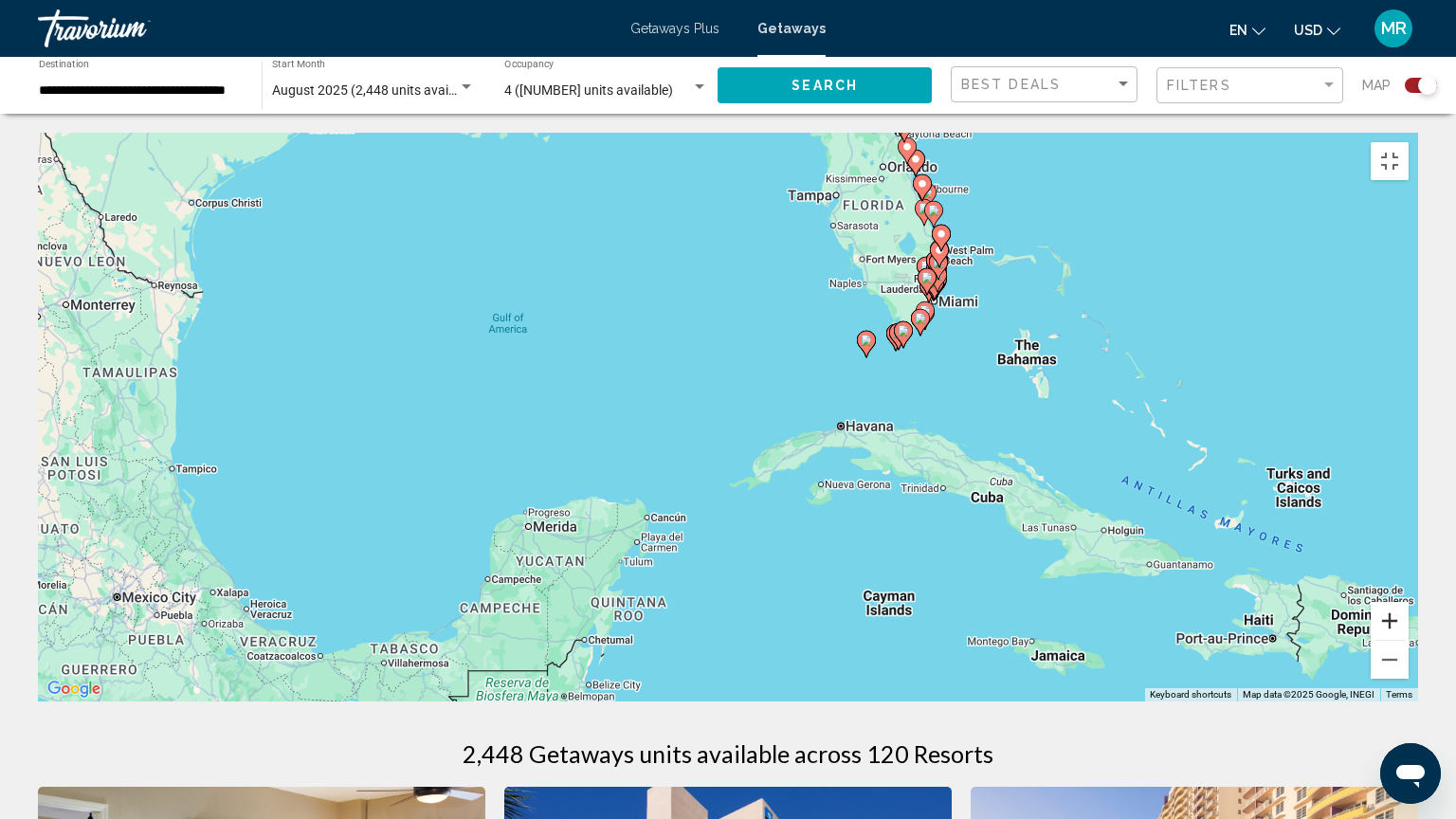 click at bounding box center [1390, 621] 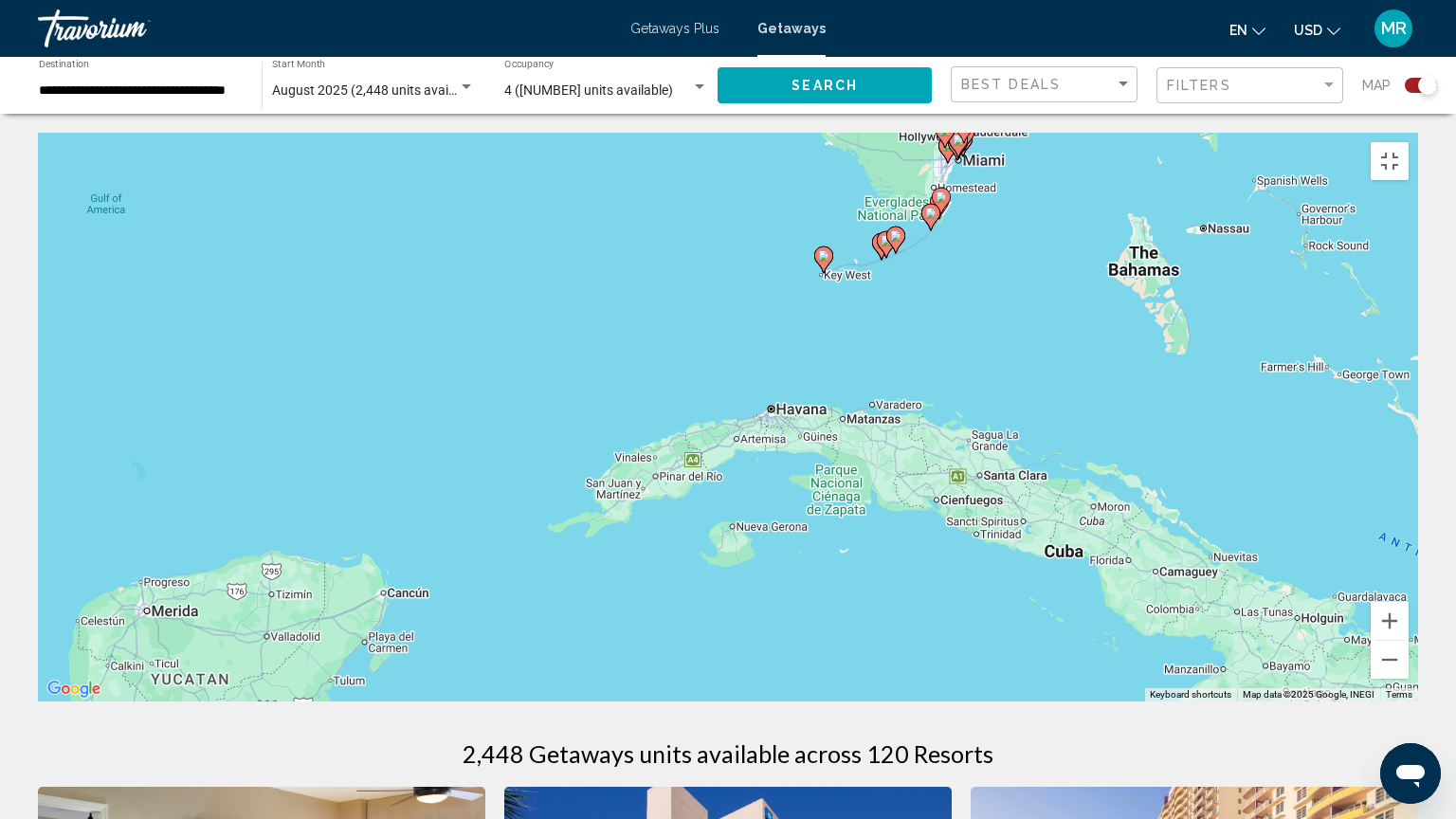 drag, startPoint x: 826, startPoint y: 307, endPoint x: 603, endPoint y: 349, distance: 226.92069 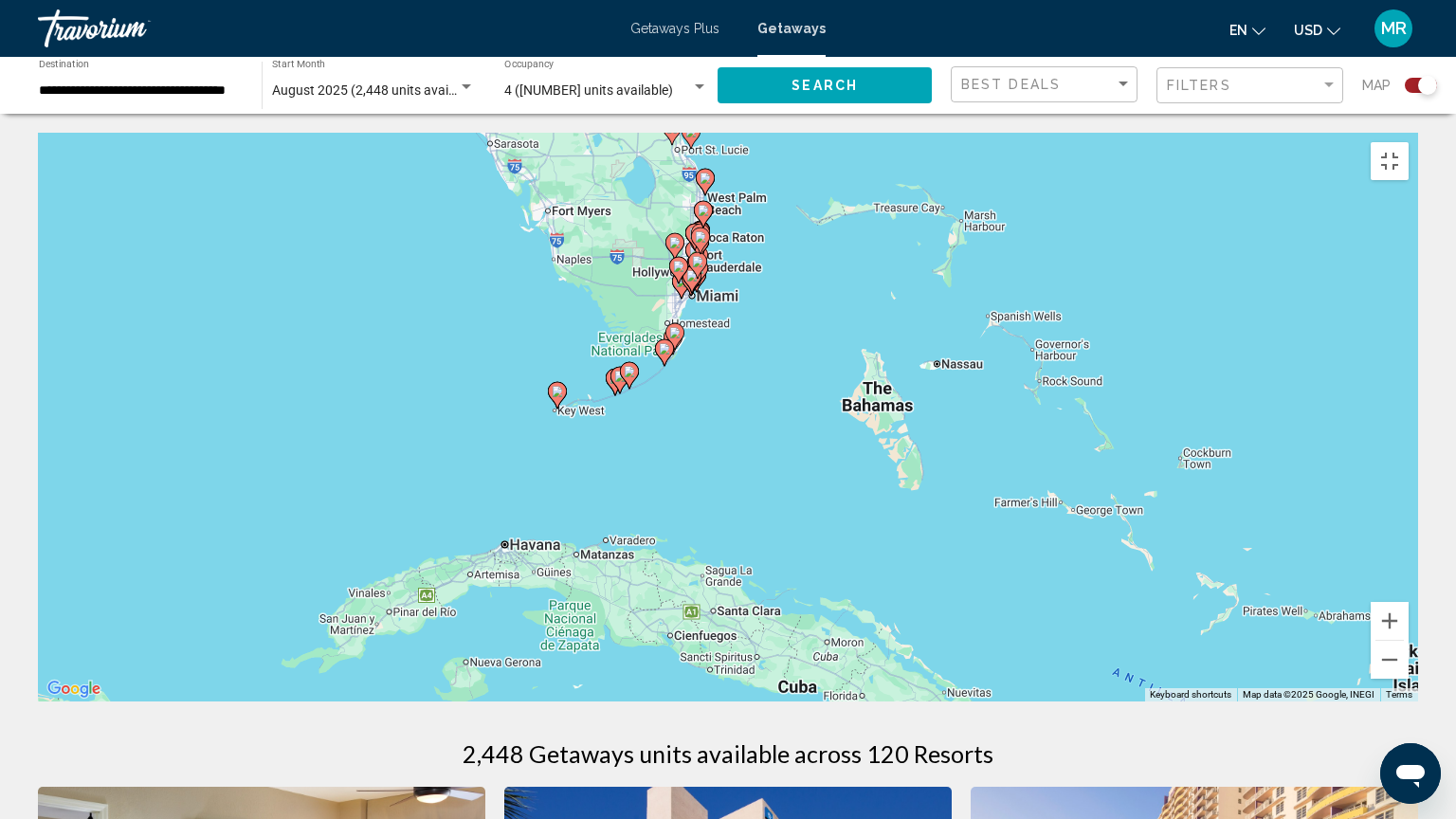 drag, startPoint x: 693, startPoint y: 447, endPoint x: 479, endPoint y: 495, distance: 219.3171 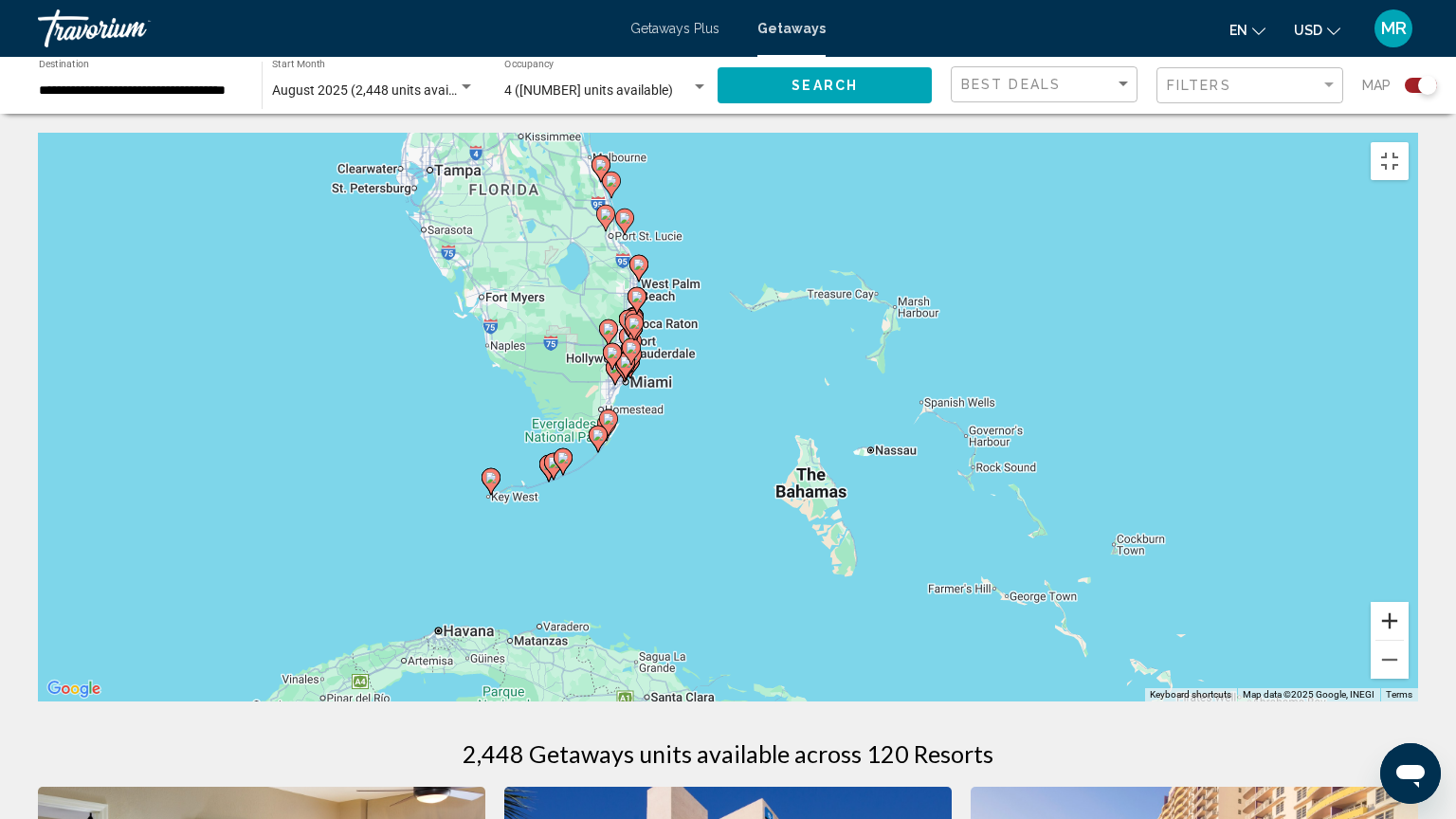 click at bounding box center [1390, 621] 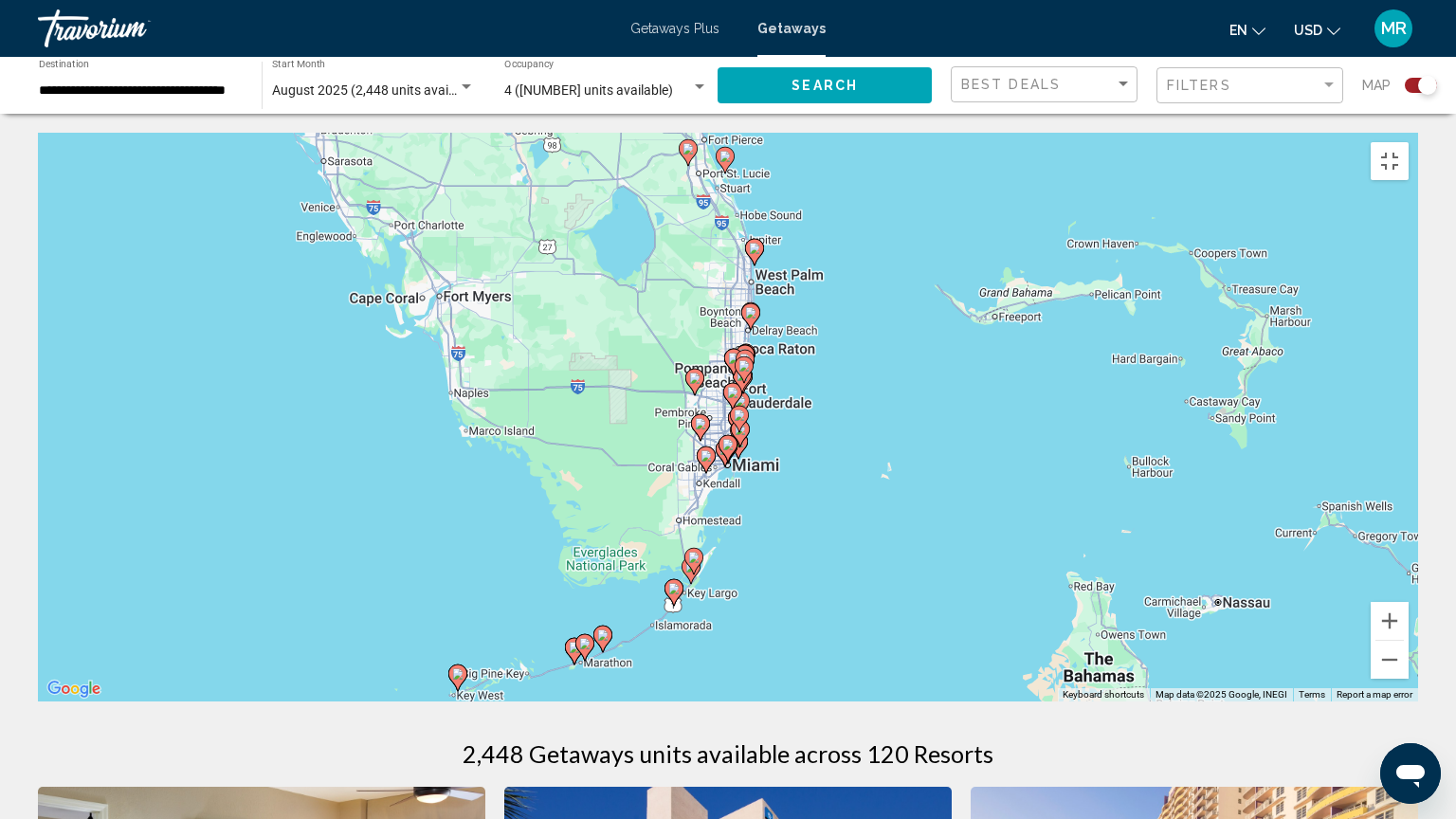 drag, startPoint x: 694, startPoint y: 595, endPoint x: 906, endPoint y: 718, distance: 245.09794 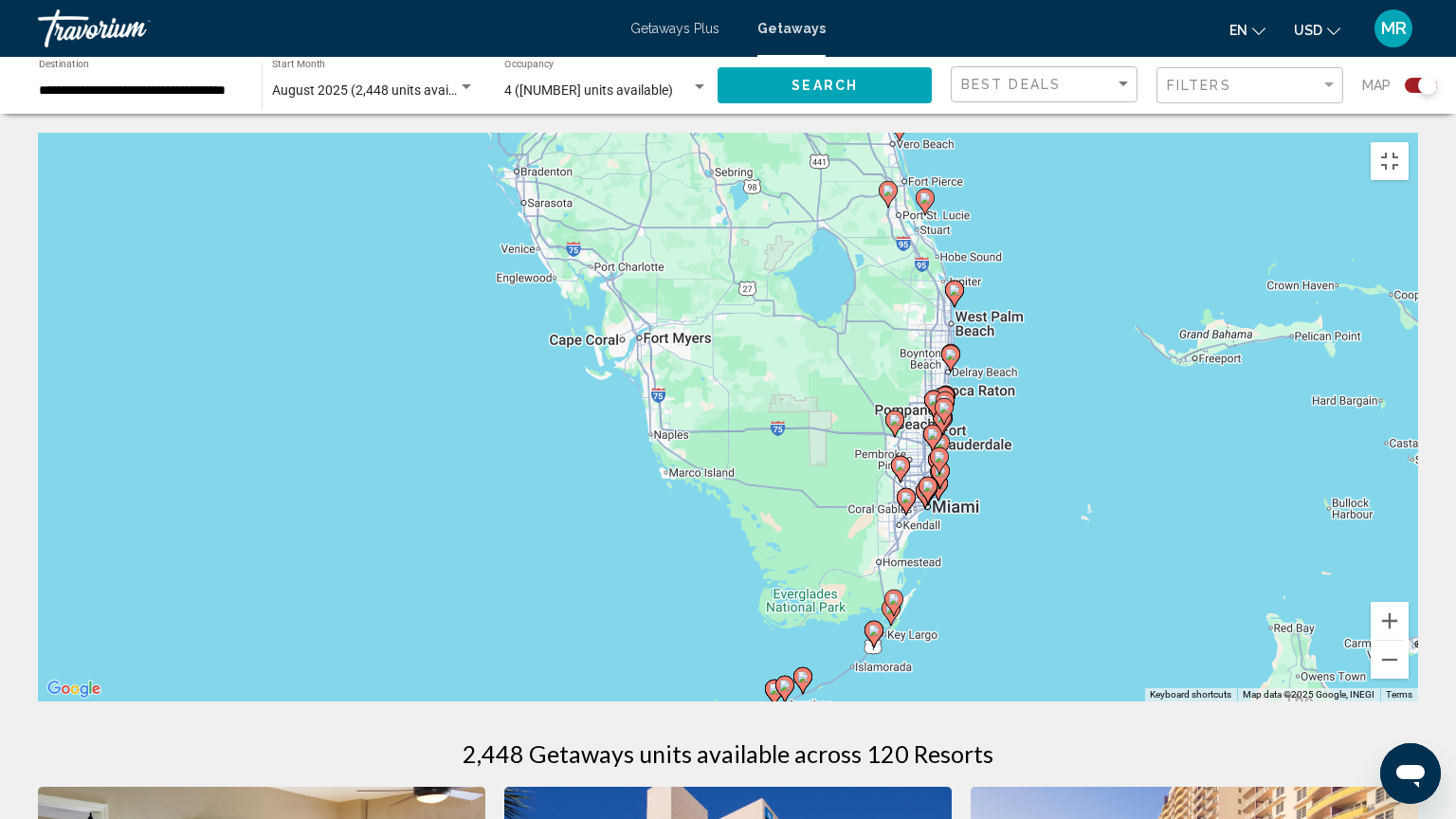 drag, startPoint x: 803, startPoint y: 688, endPoint x: 997, endPoint y: 729, distance: 198.28515 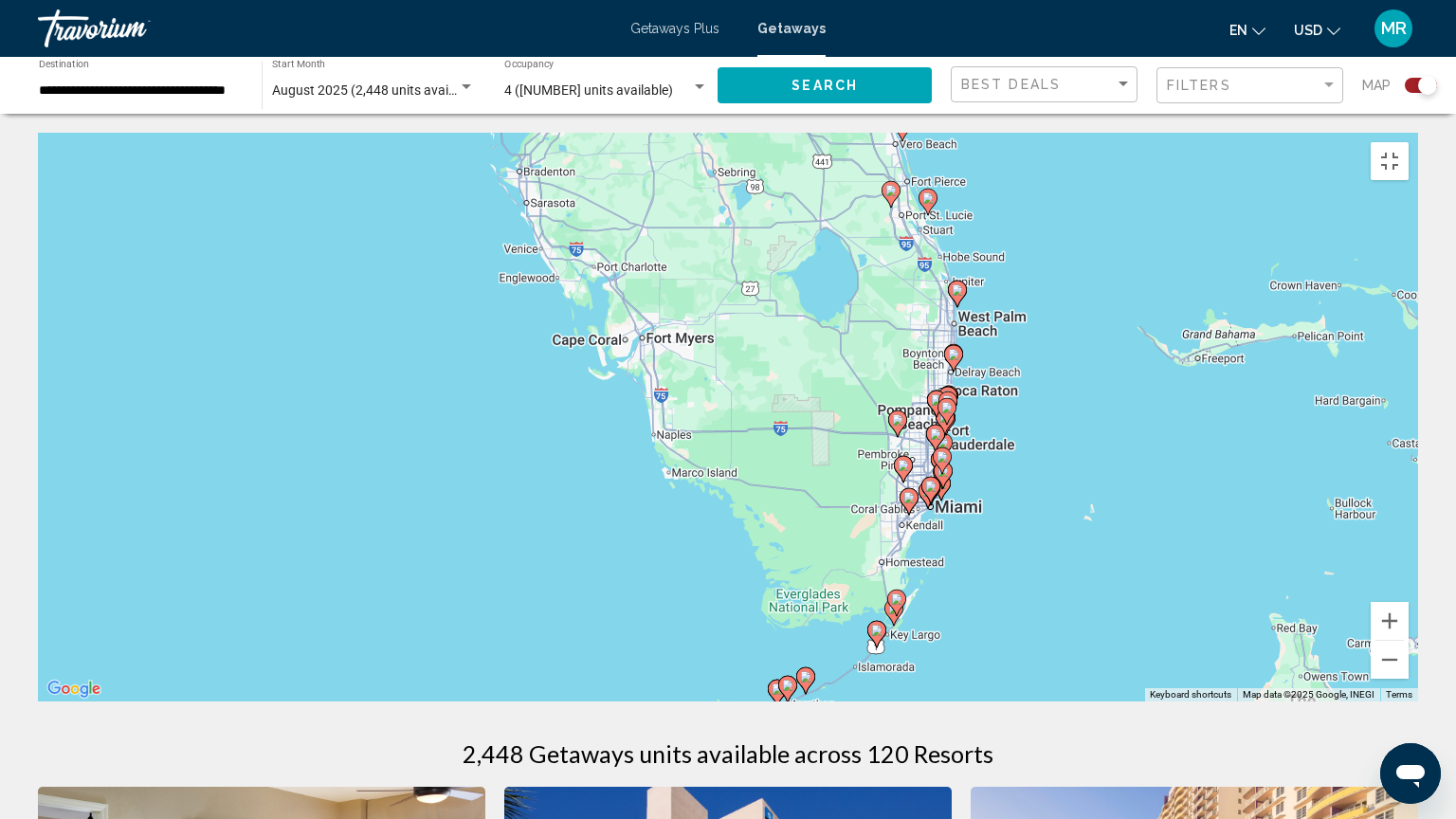 click 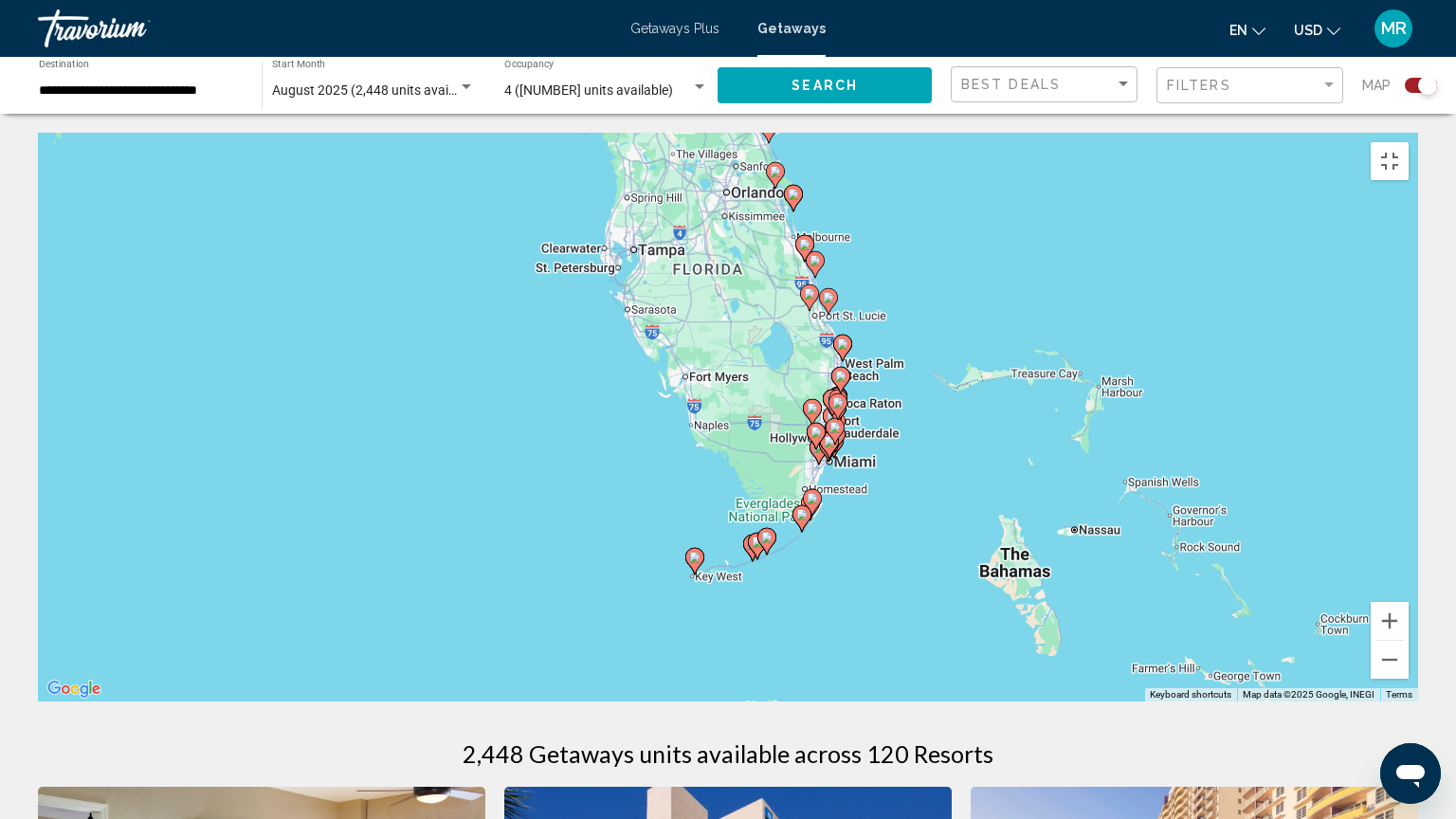 click 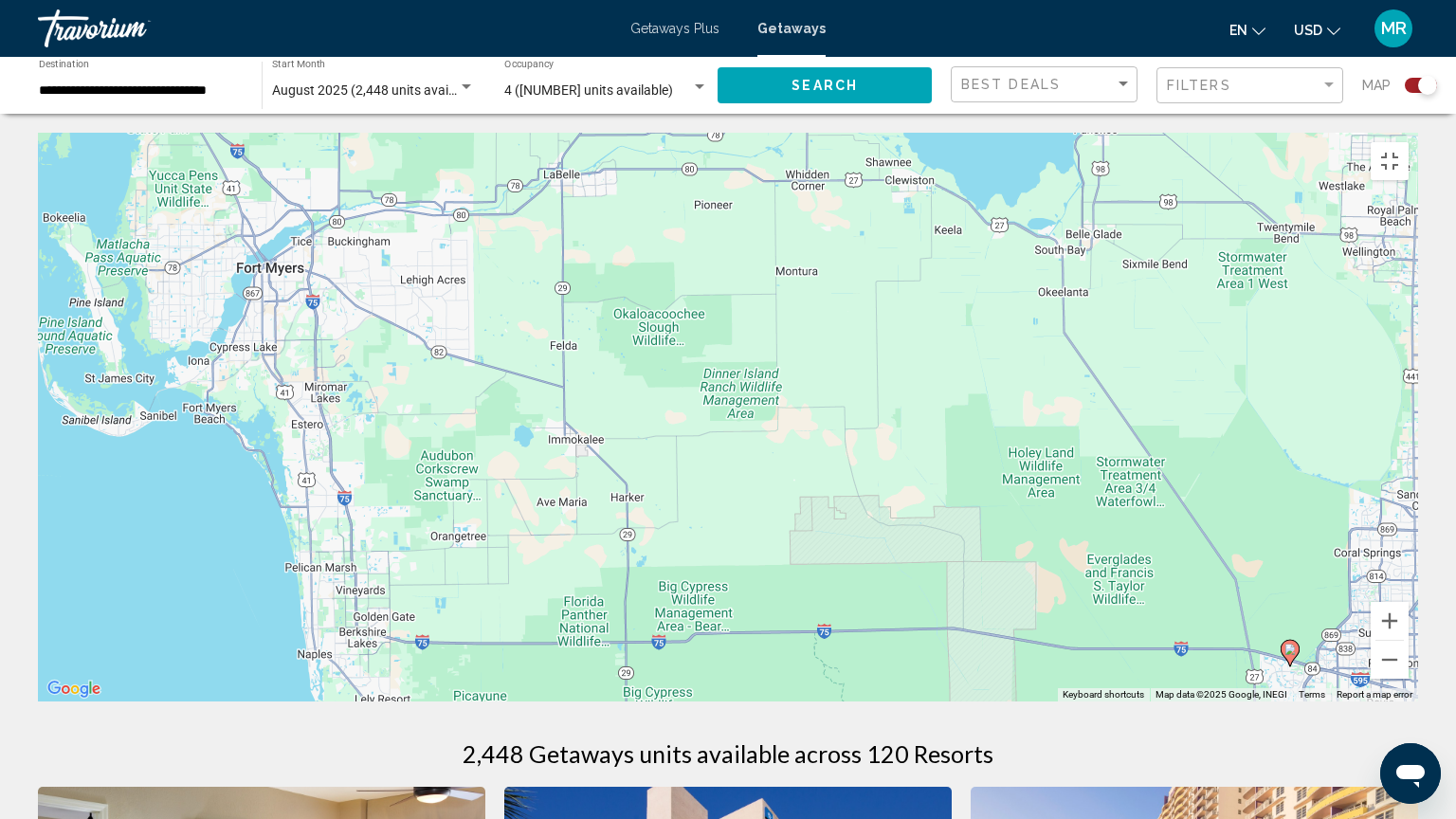 drag, startPoint x: 719, startPoint y: 646, endPoint x: 603, endPoint y: 818, distance: 207.46084 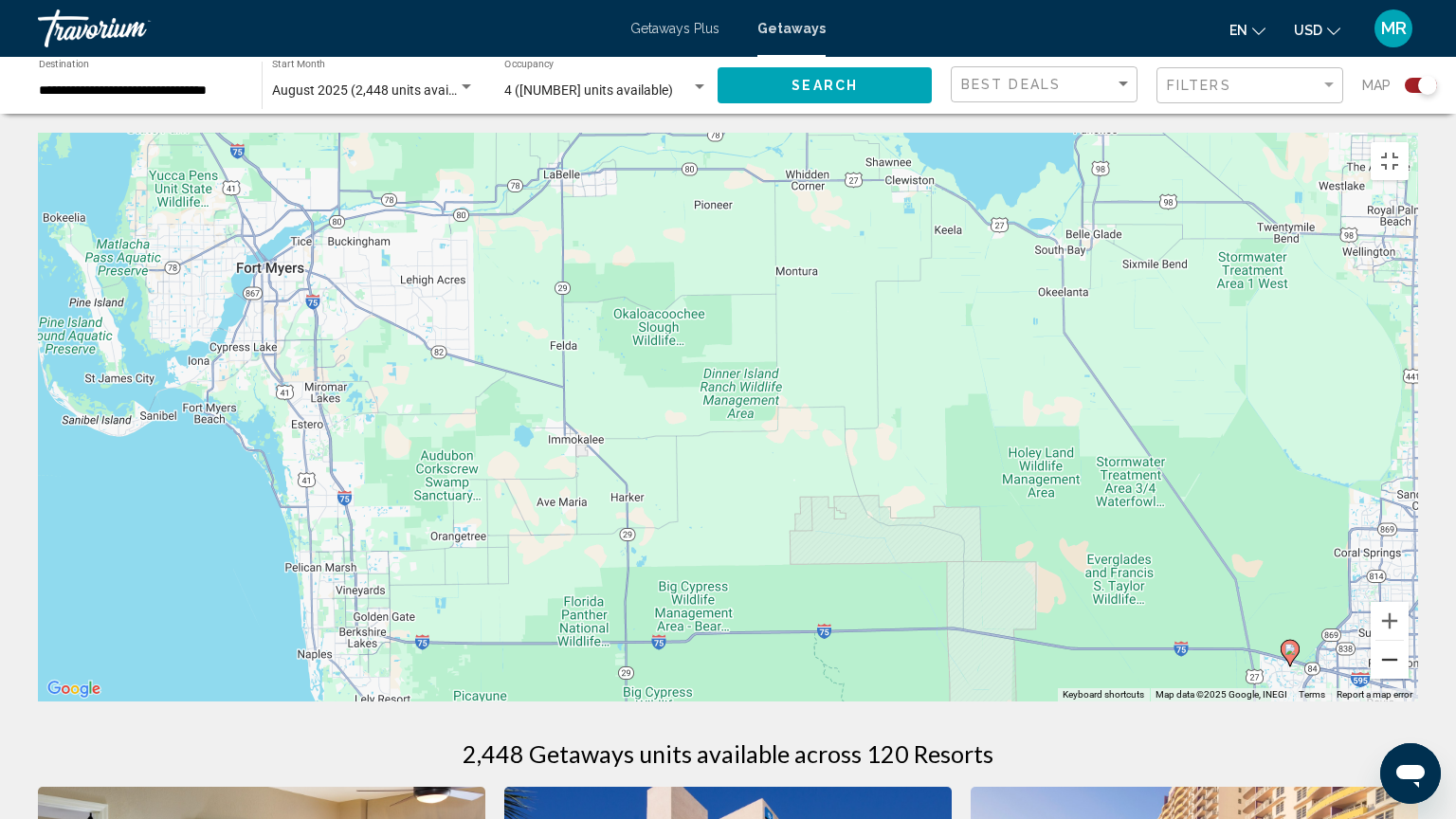 click at bounding box center (1390, 660) 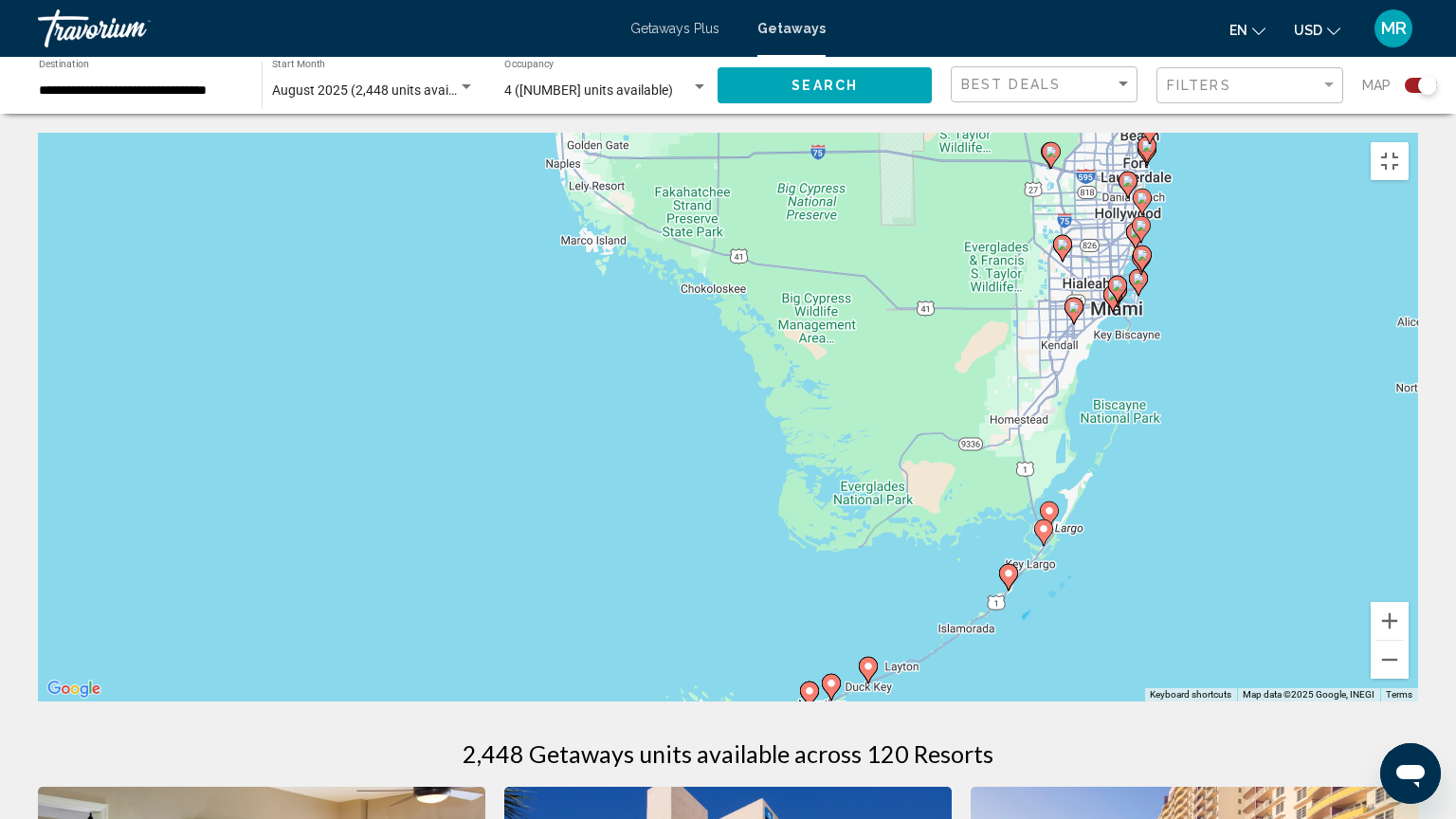 drag, startPoint x: 1250, startPoint y: 721, endPoint x: 1289, endPoint y: 351, distance: 372.04973 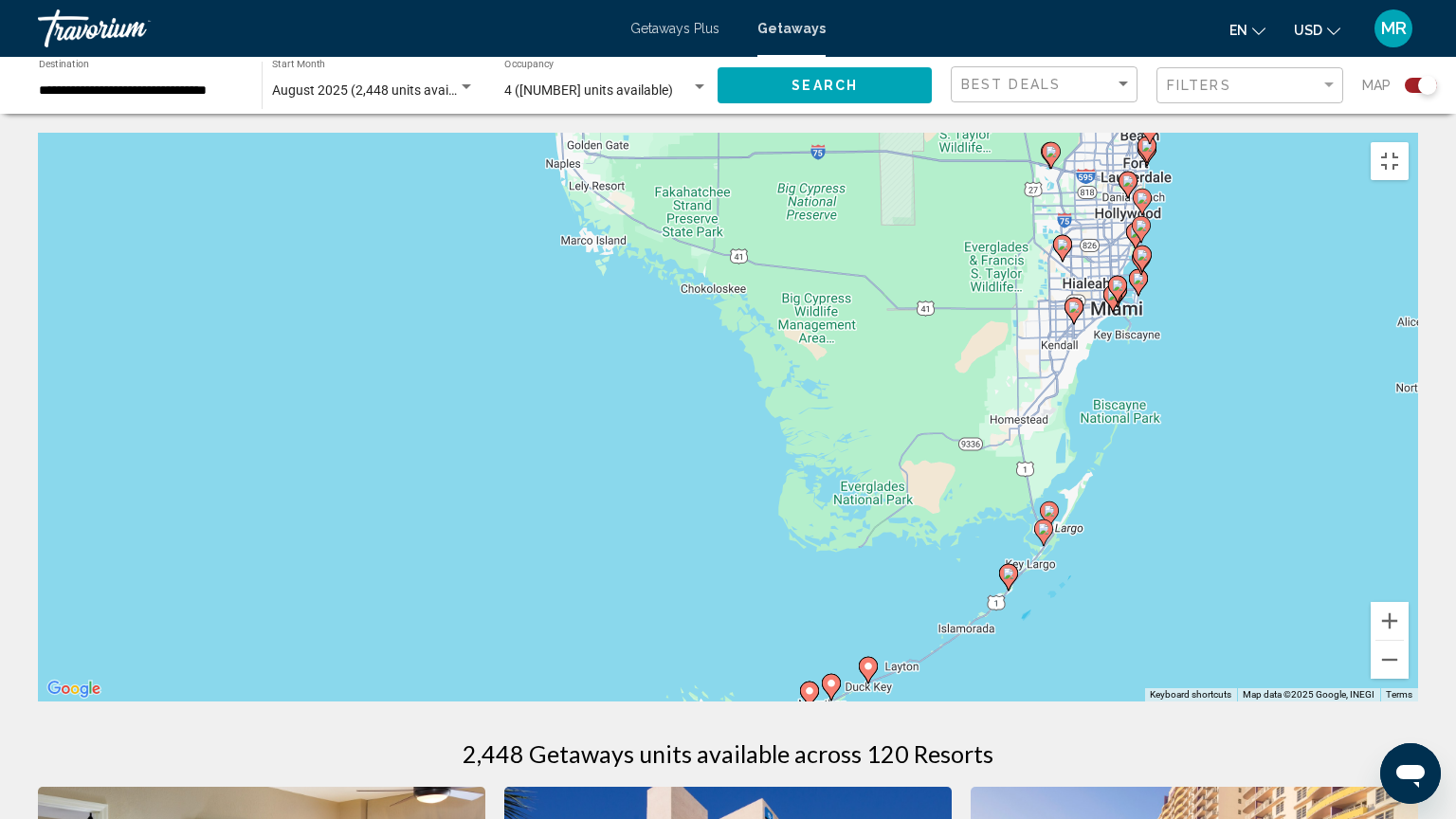 click on "To activate drag with keyboard, press Alt + Enter. Once in keyboard drag state, use the arrow keys to move the marker. To complete the drag, press the Enter key. To cancel, press Escape." at bounding box center [728, 417] 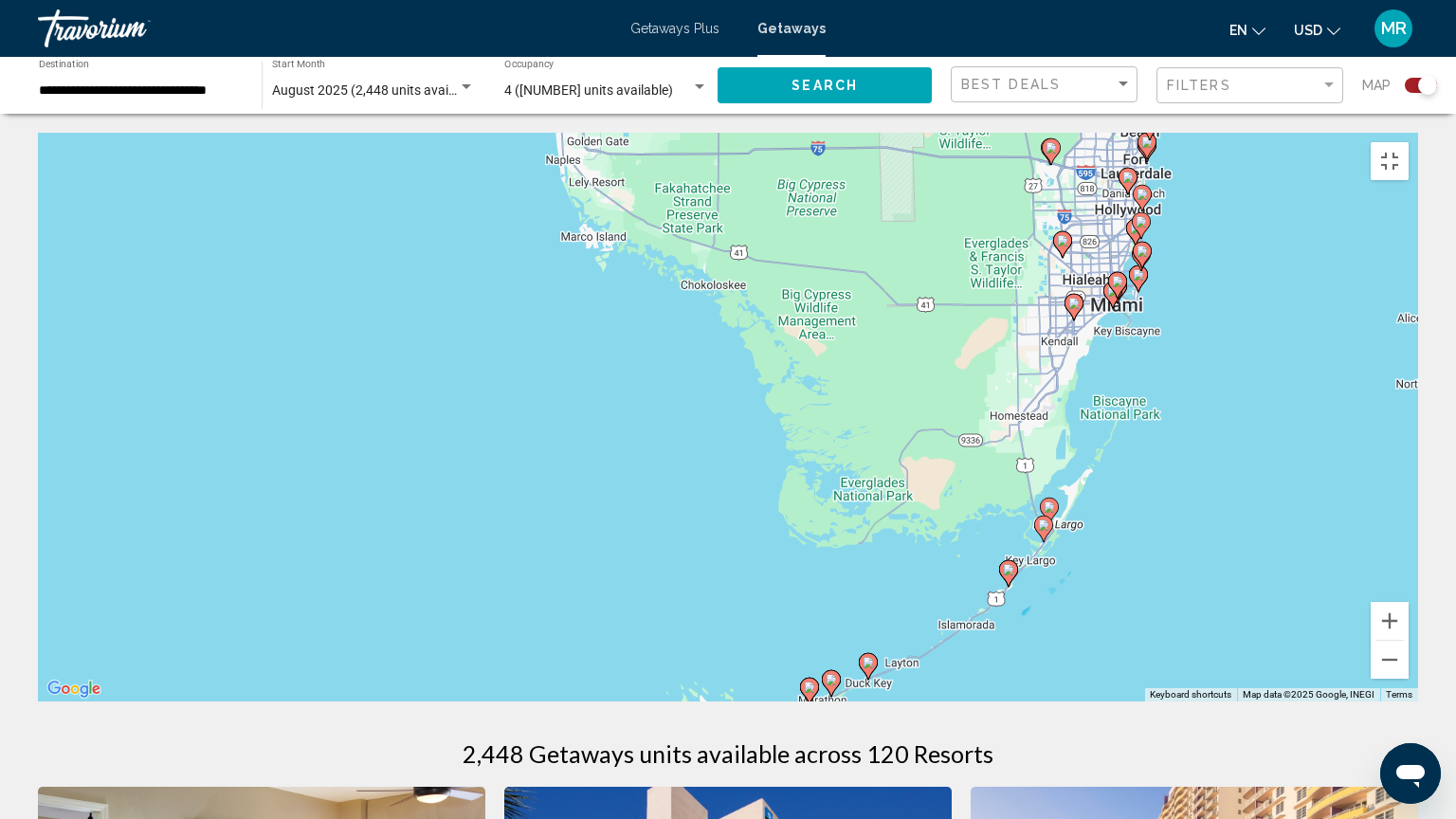 click 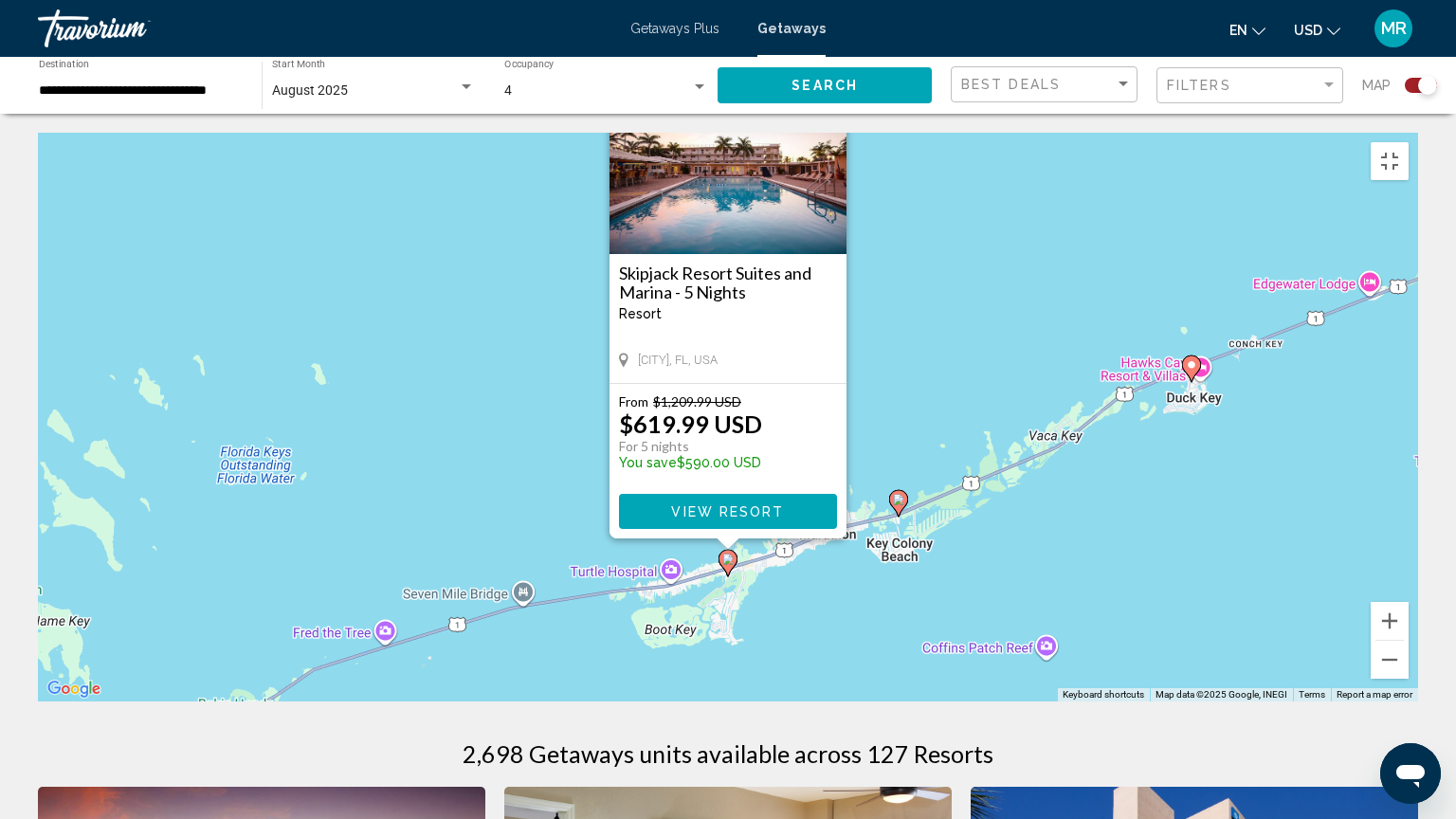click 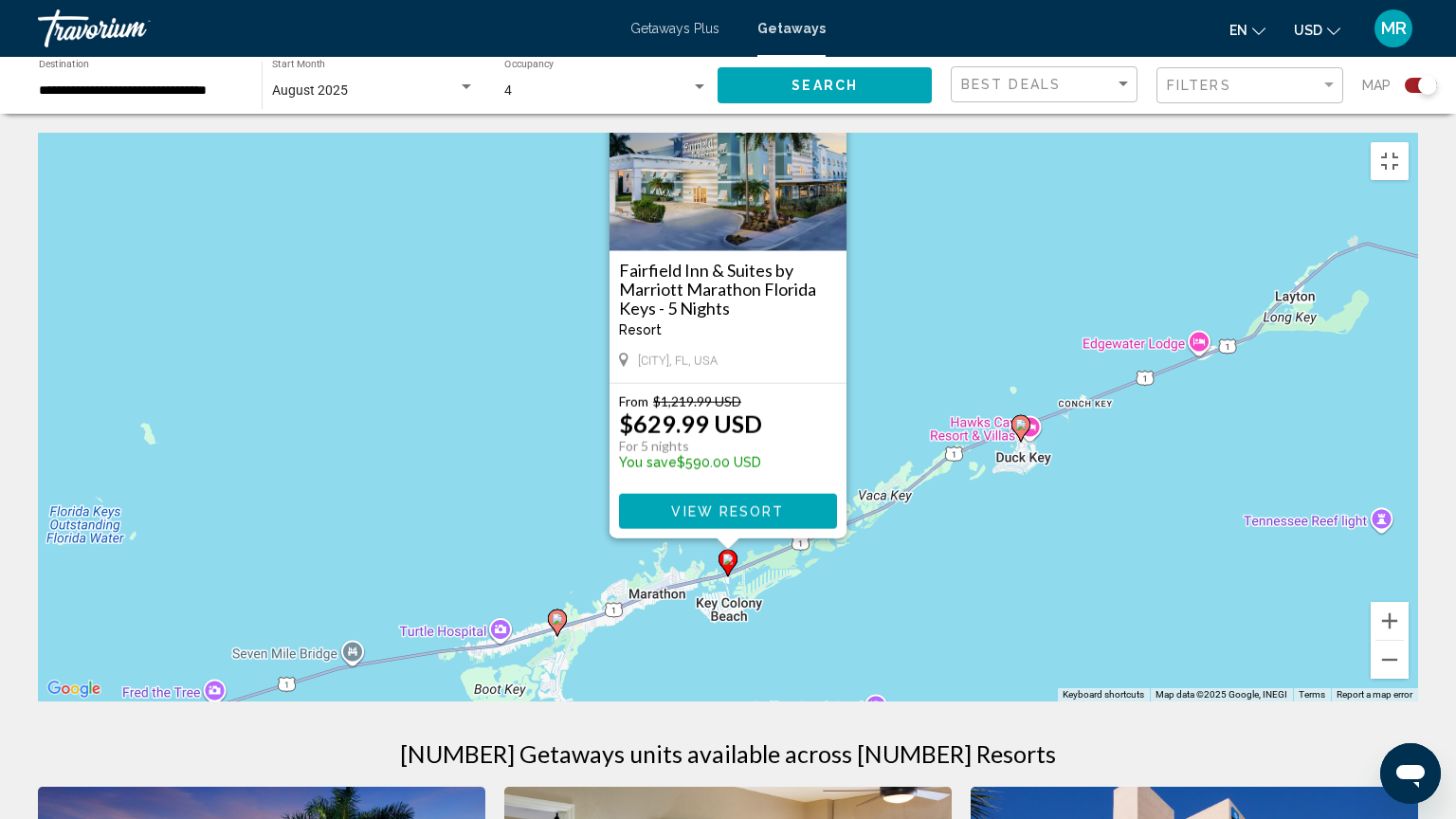 click 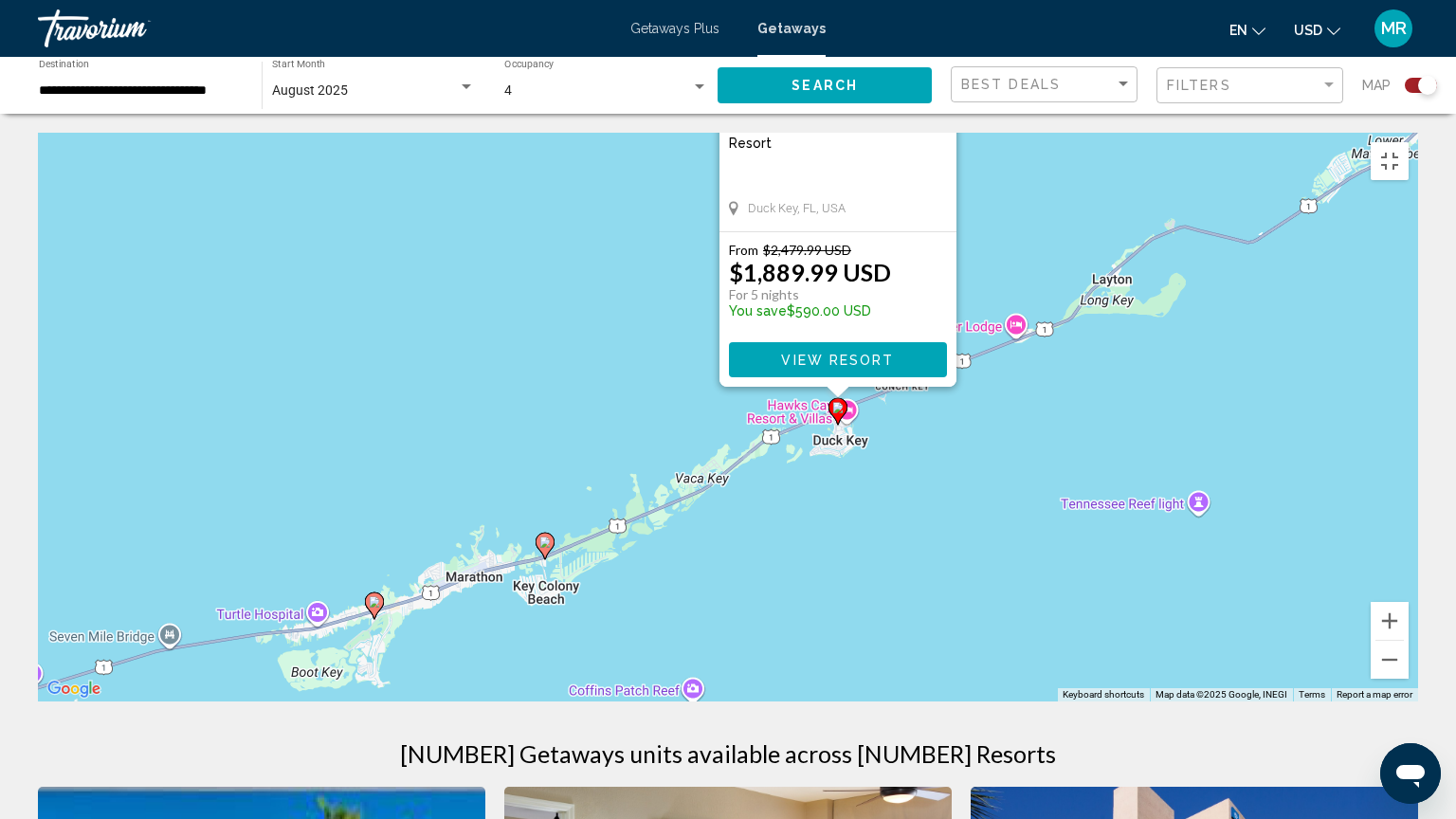 drag, startPoint x: 838, startPoint y: 626, endPoint x: 950, endPoint y: 462, distance: 198.59507 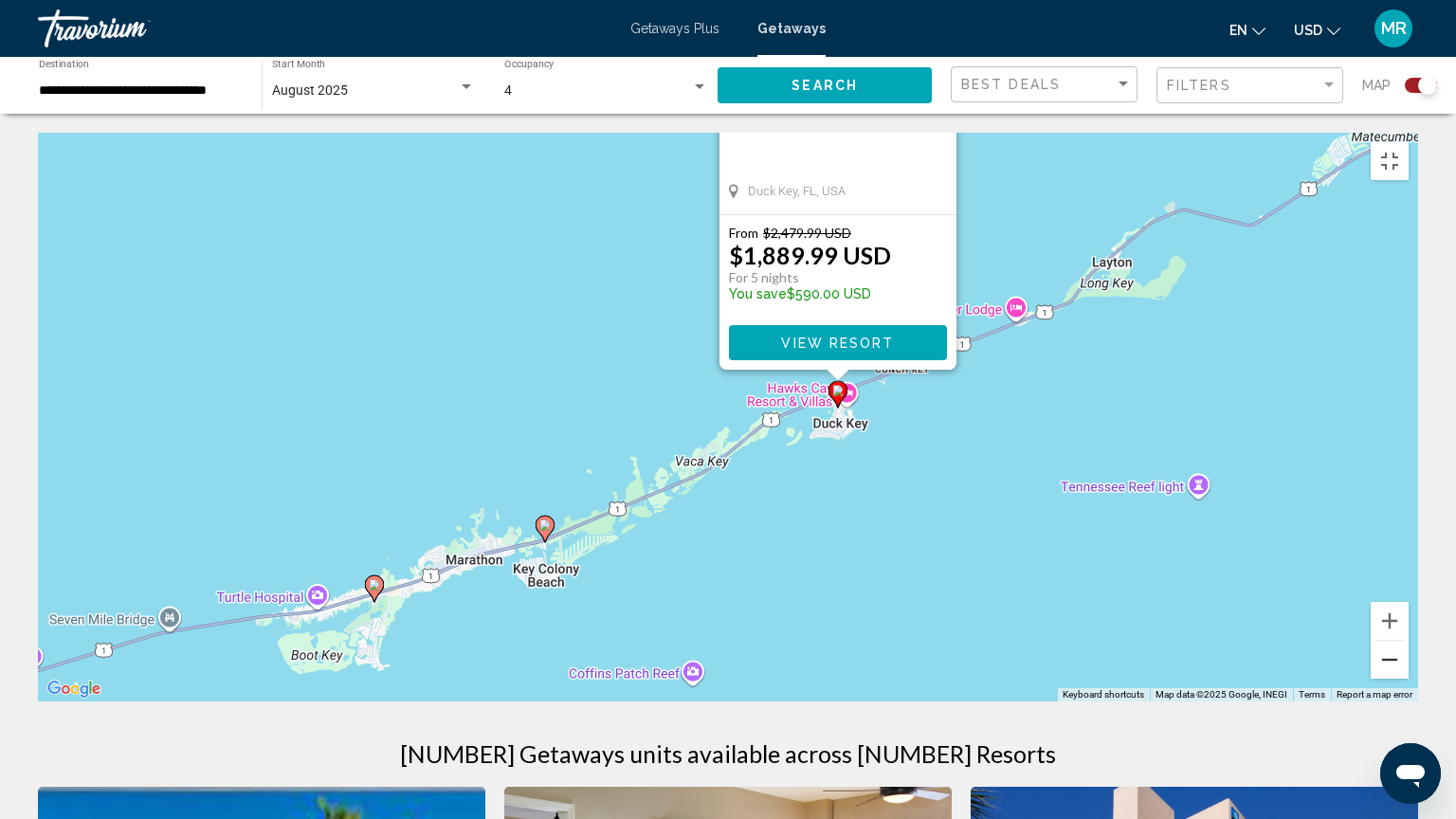 click at bounding box center (1390, 660) 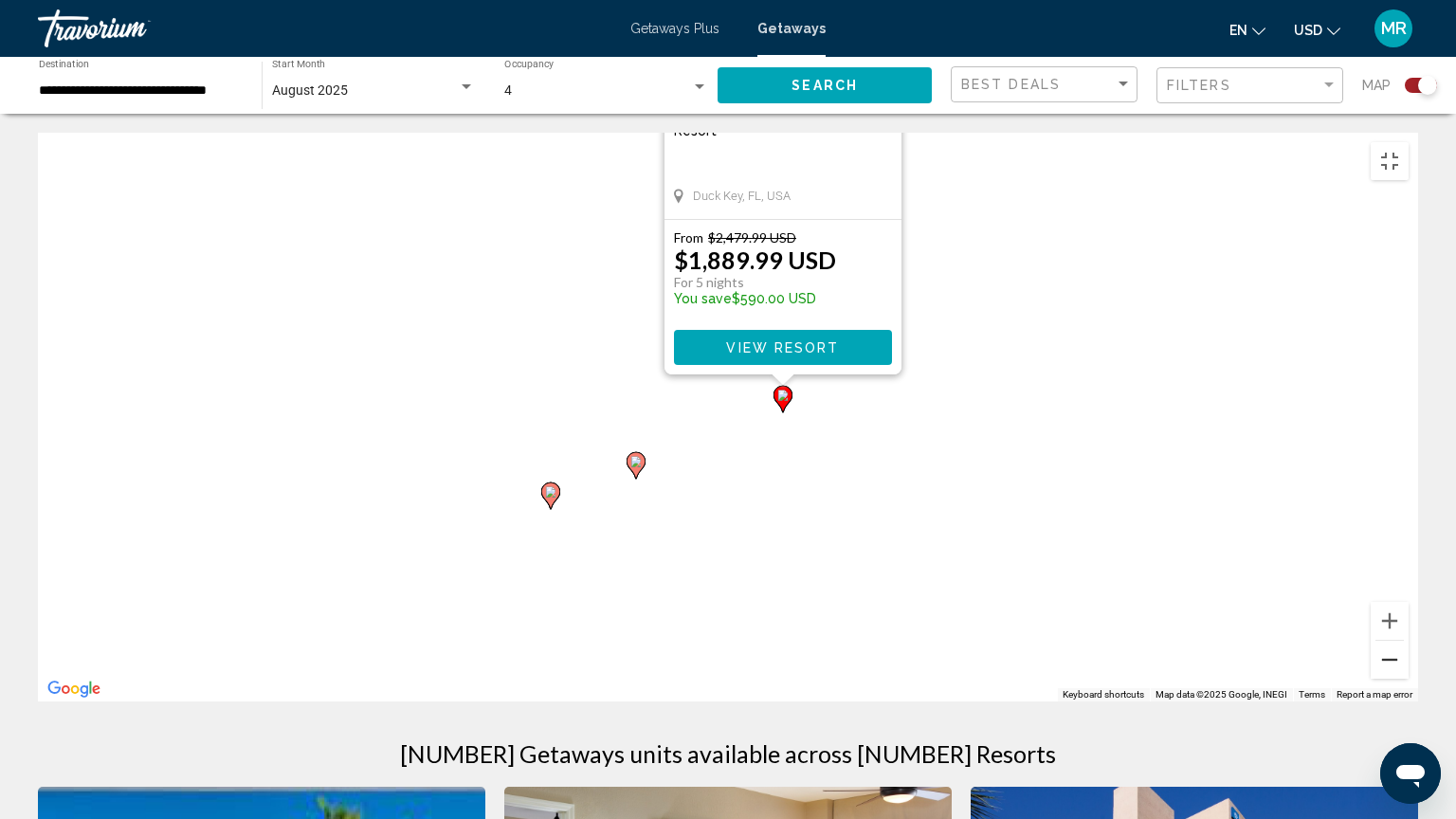 click at bounding box center (1390, 660) 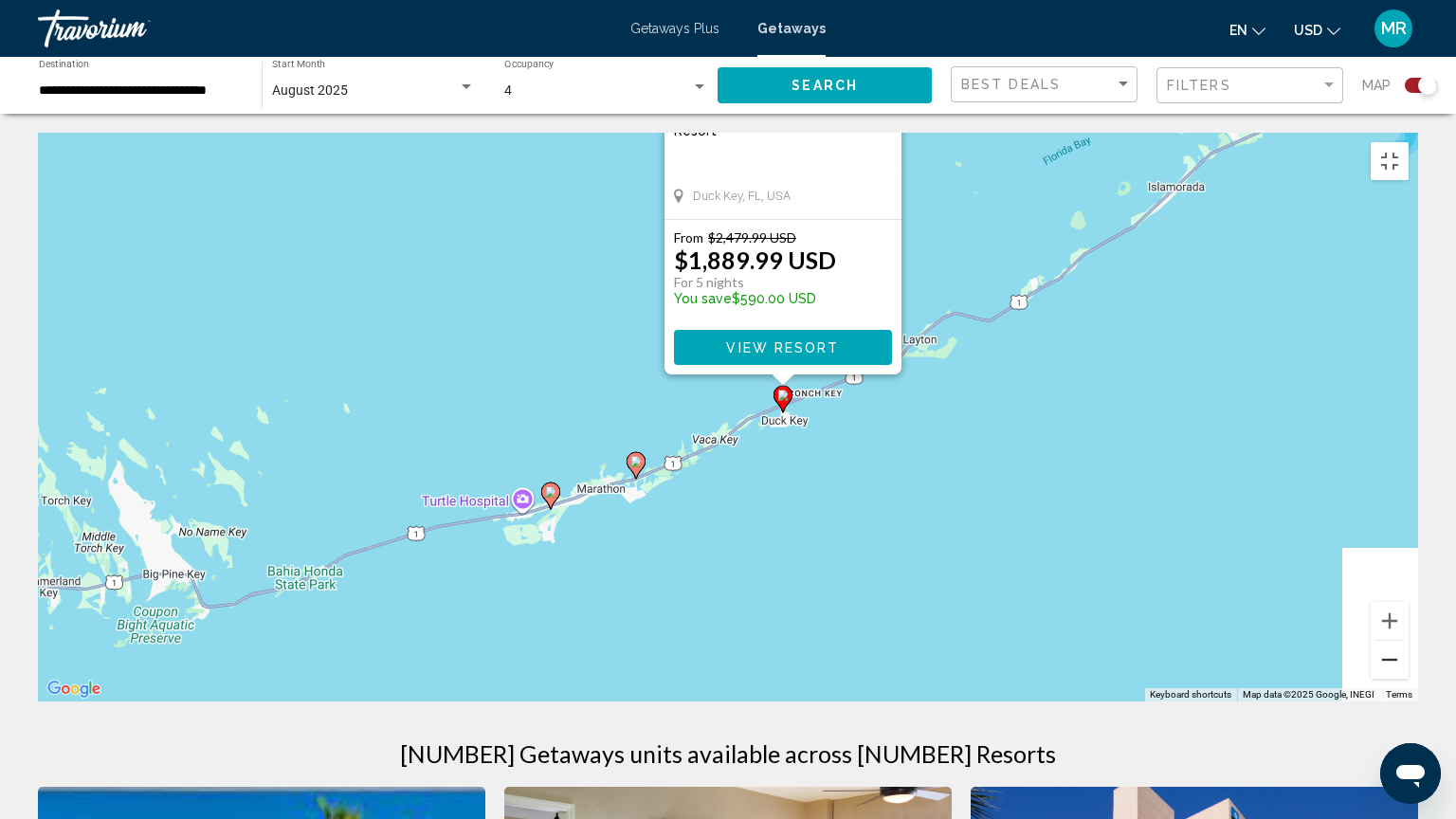 click at bounding box center (1390, 660) 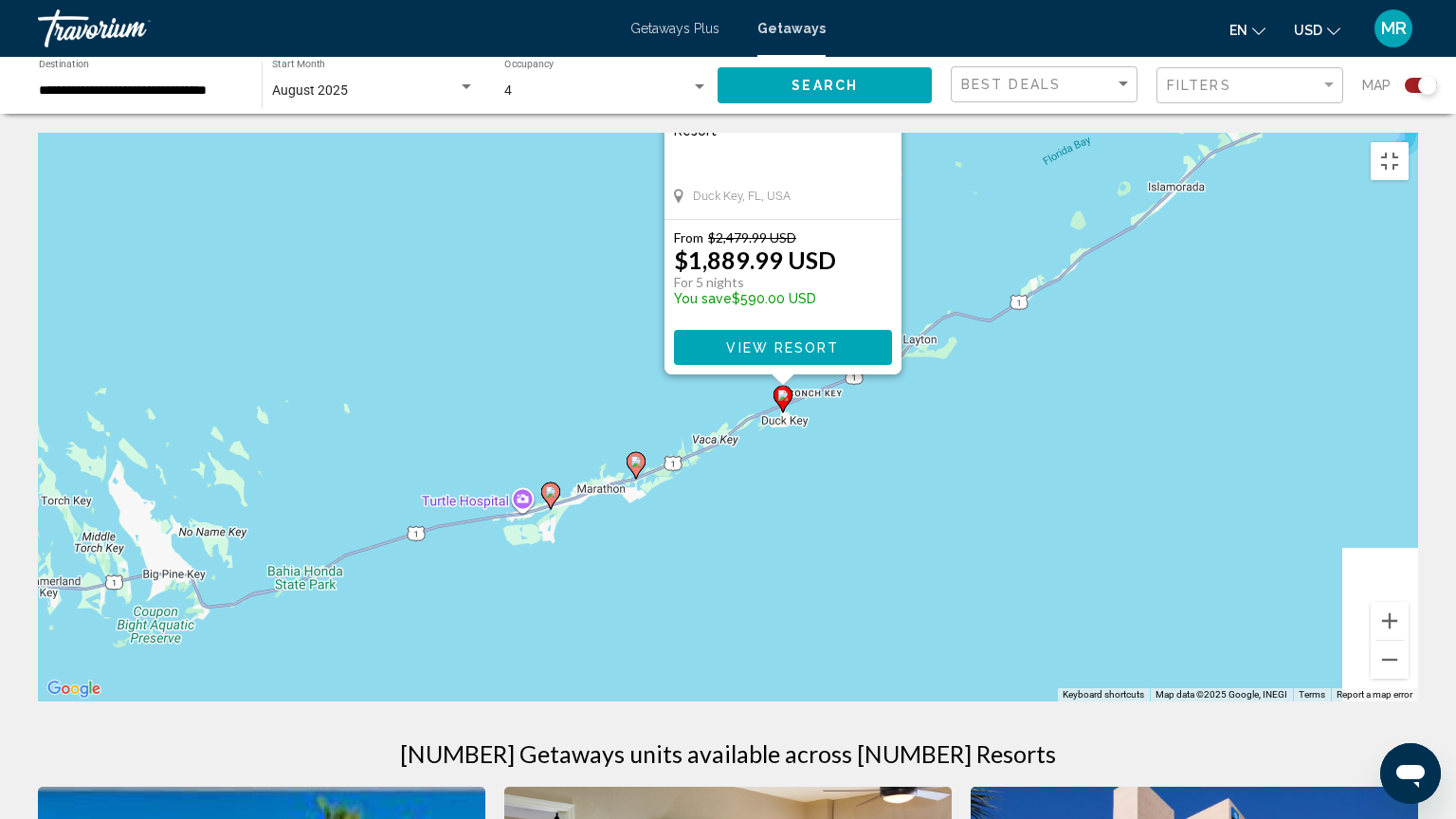 click on "To navigate, press the arrow keys. To activate drag with keyboard, press Alt + Enter. Once in keyboard drag state, use the arrow keys to move the marker. To complete the drag, press the Enter key. To cancel, press Escape.  Hawks Cay Resort - 5 Nights  Resort  -  This is an adults only resort
[CITY], [STATE], USA From $2,479.99 USD $1,889.99 USD For 5 nights You save  $590.00 USD  View Resort" at bounding box center [728, 417] 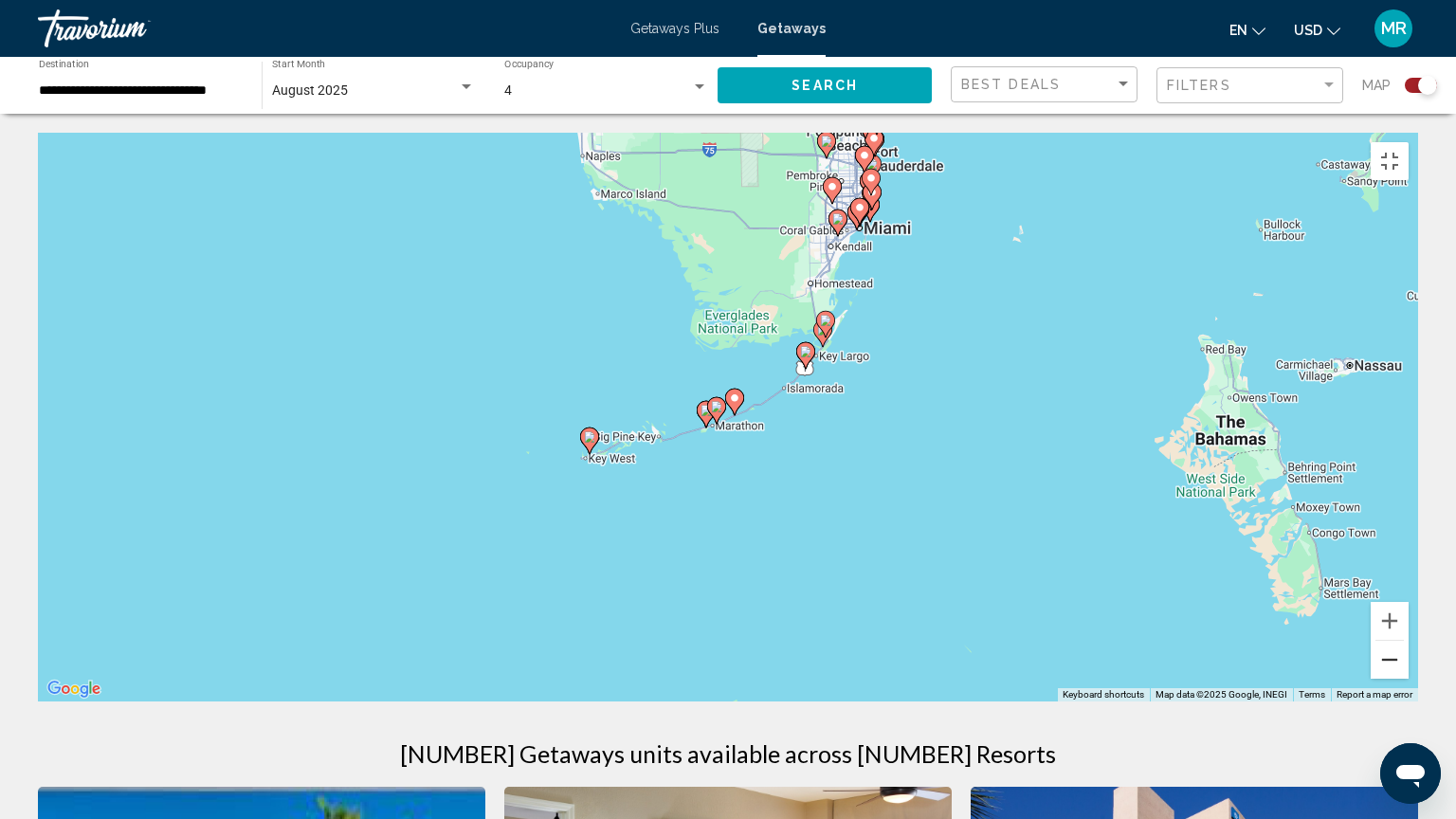 click at bounding box center [1390, 660] 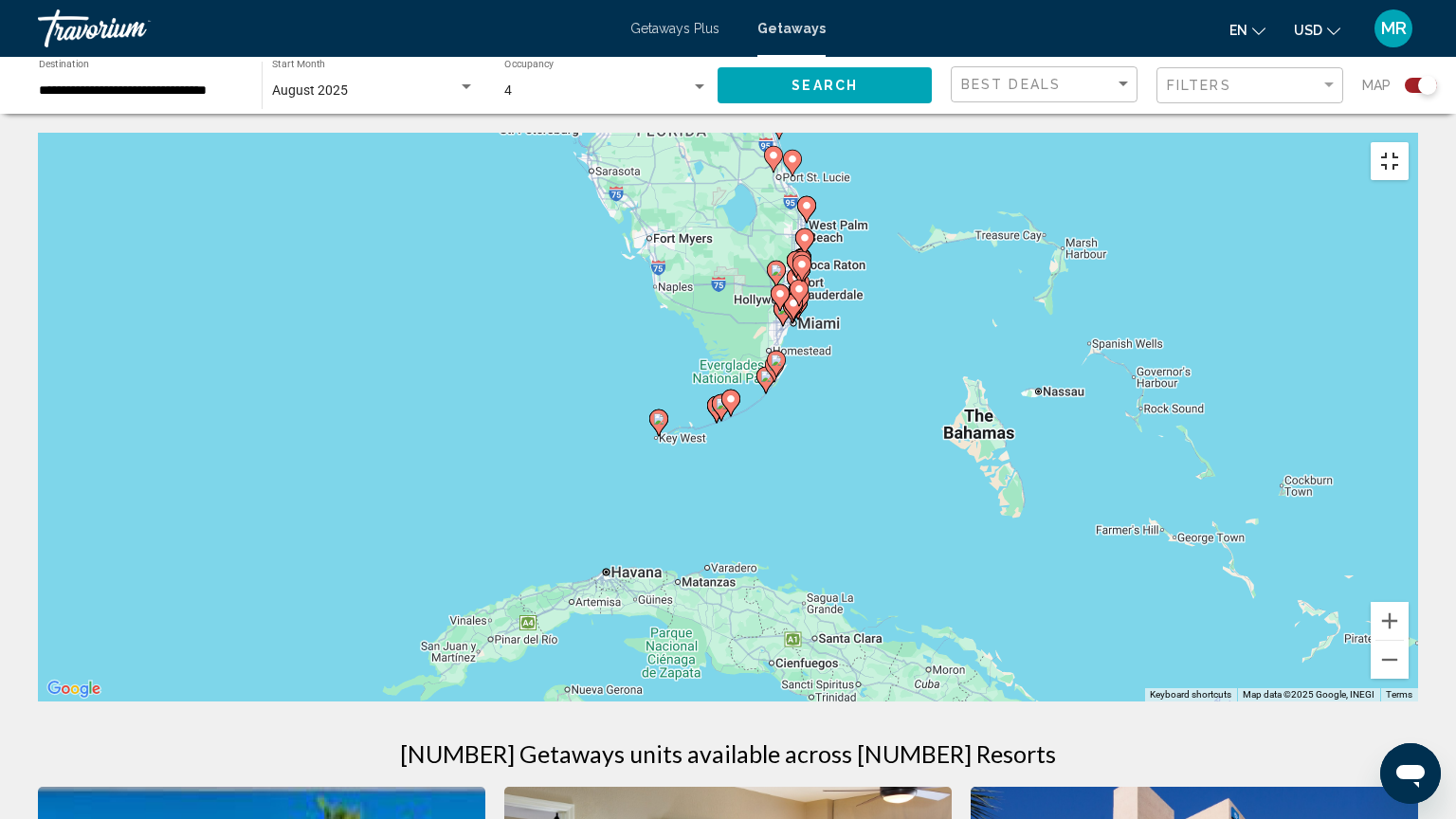 click at bounding box center (1390, 161) 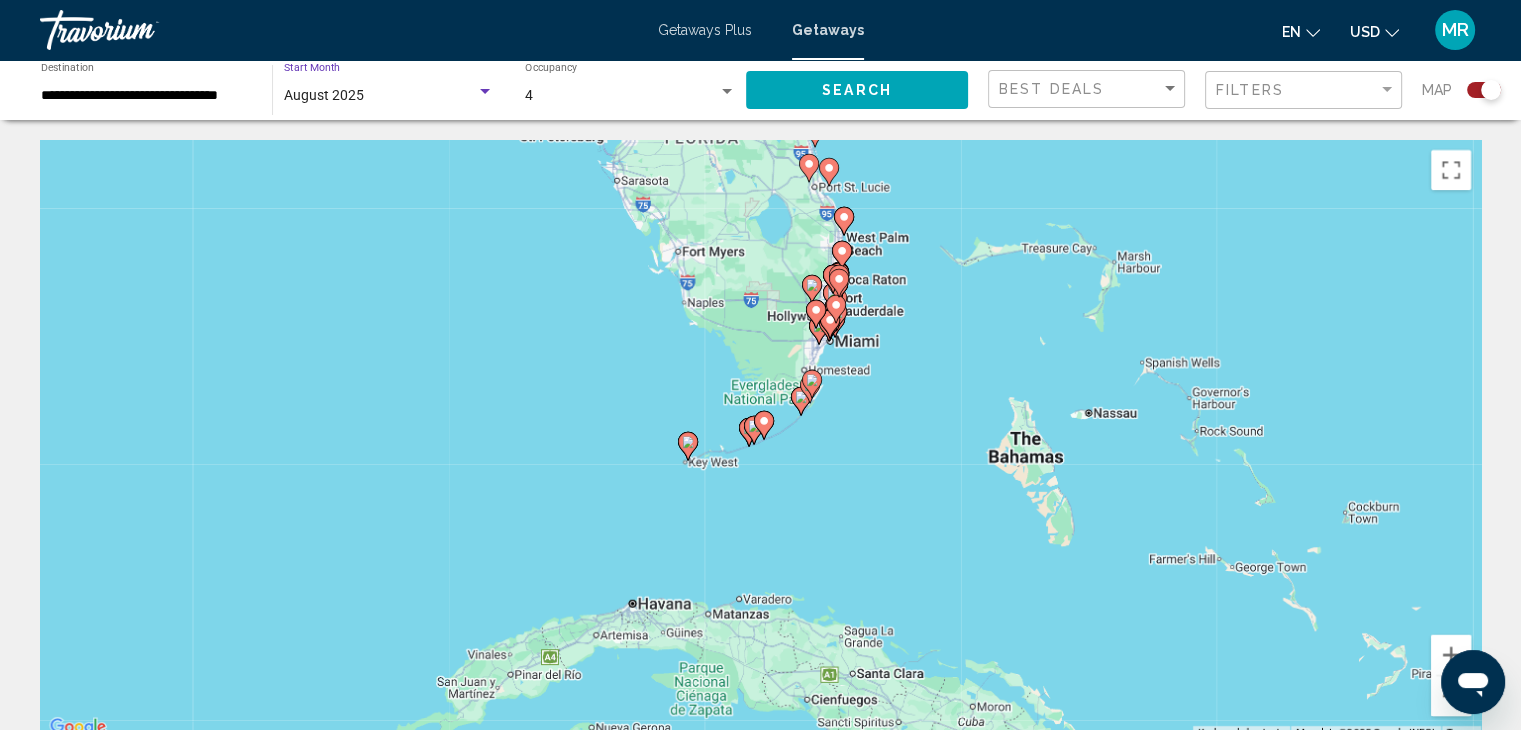 click at bounding box center [485, 91] 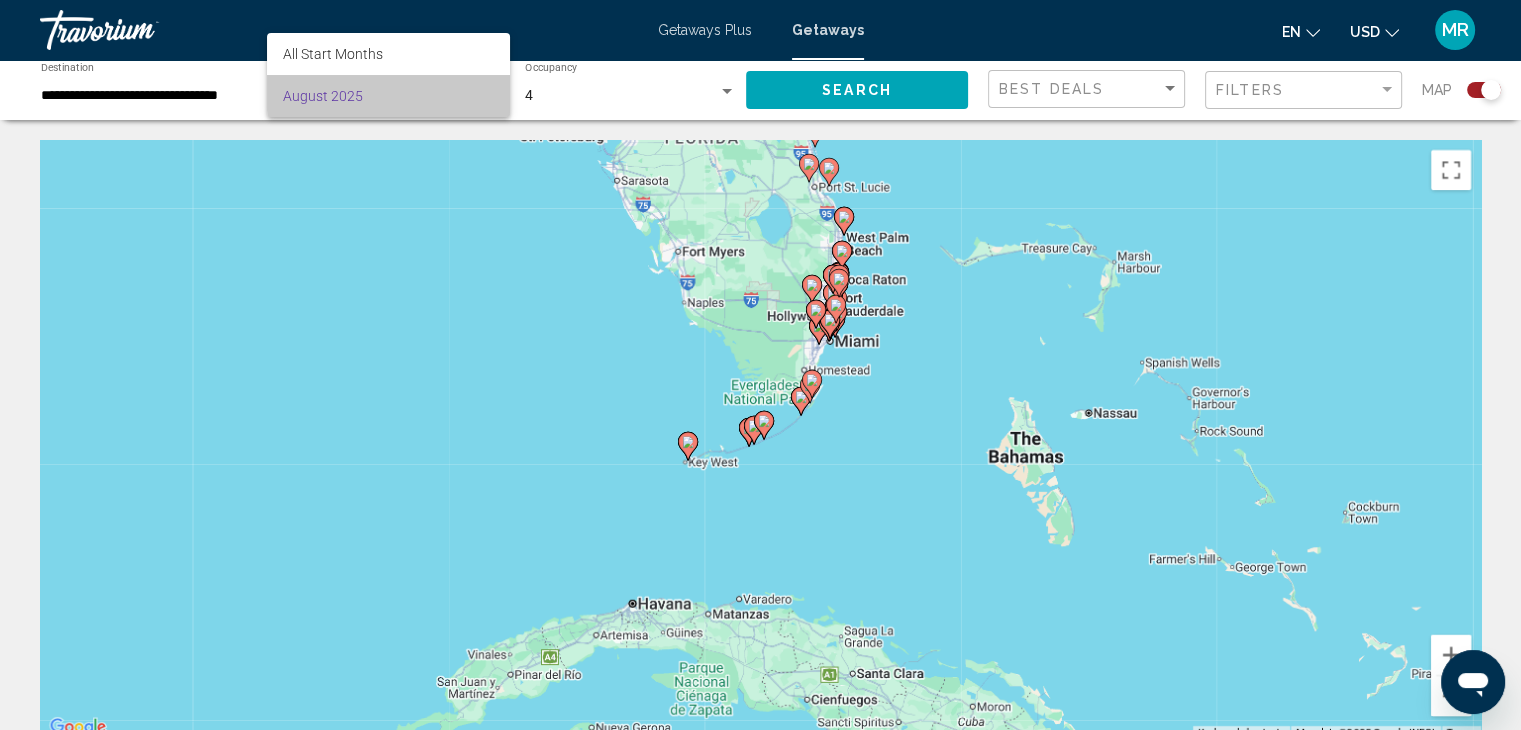 click on "August 2025" at bounding box center [388, 96] 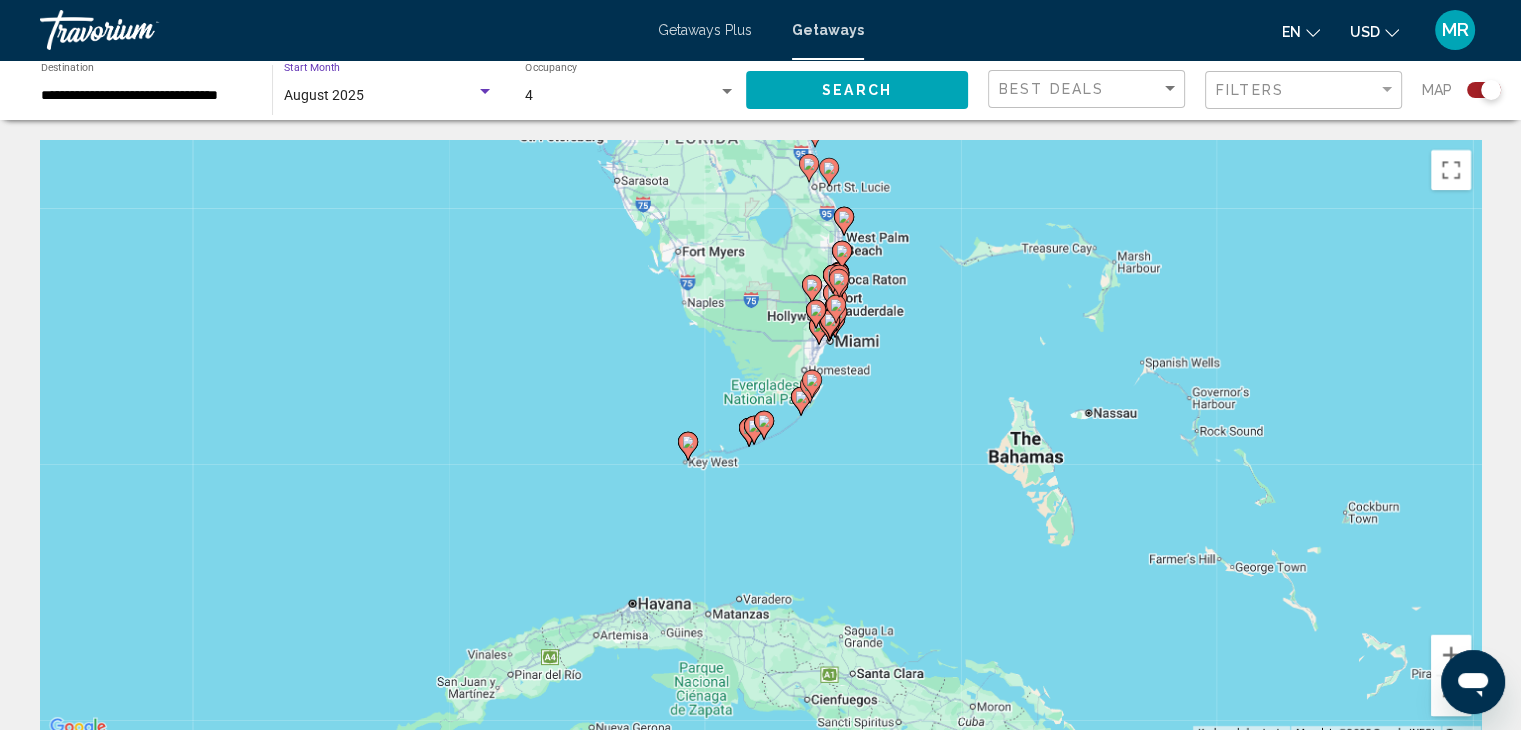 click on "August 2025" at bounding box center (380, 96) 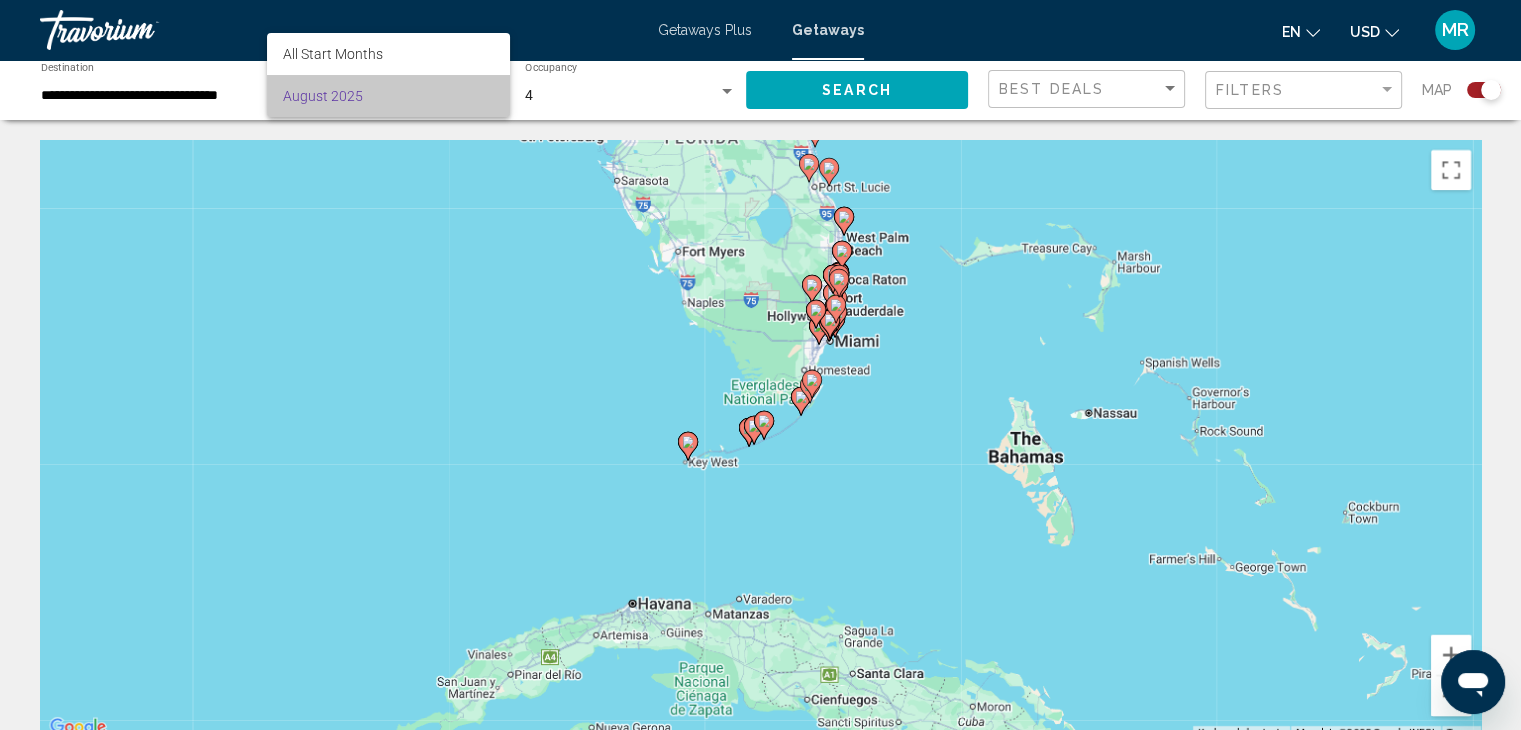 click on "August 2025" at bounding box center (388, 96) 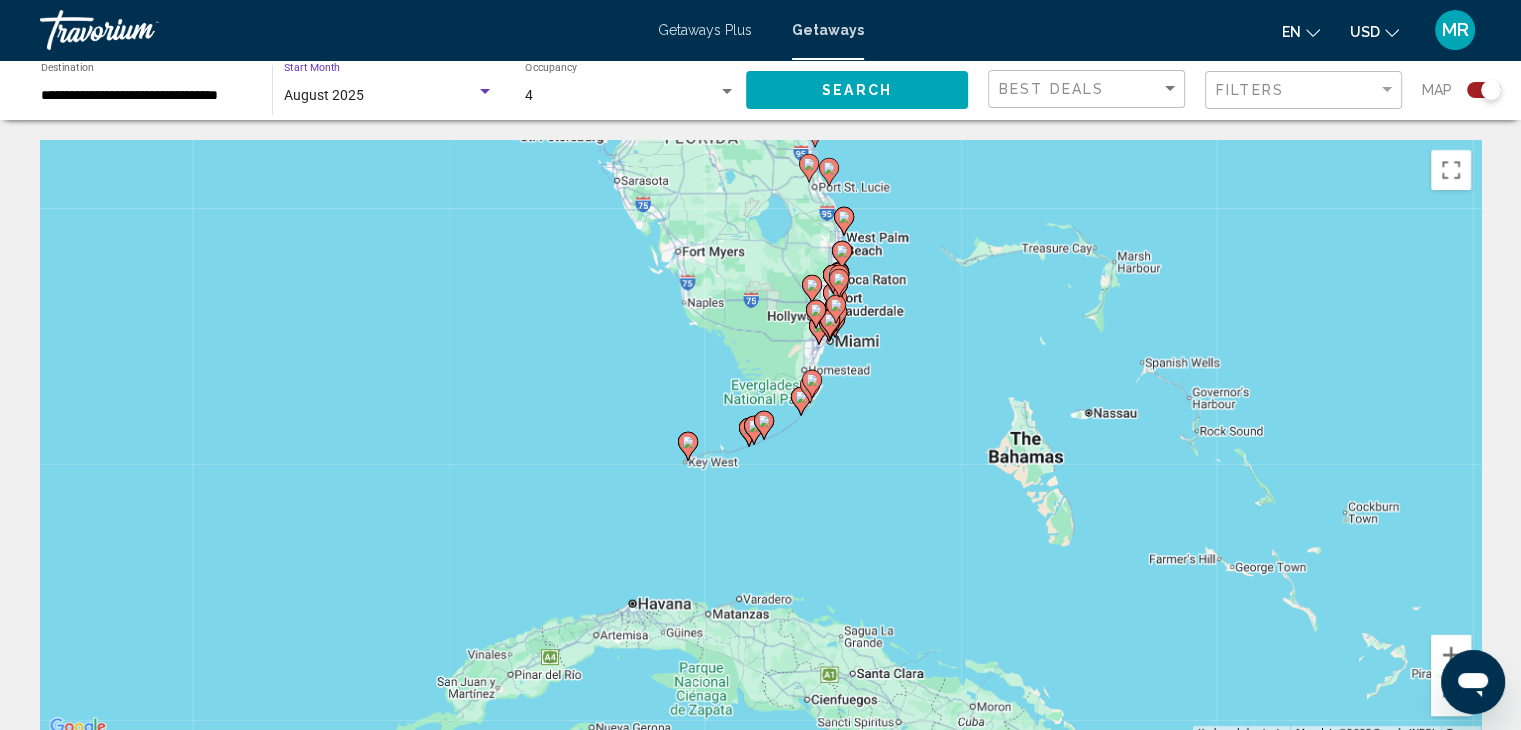 click at bounding box center (485, 92) 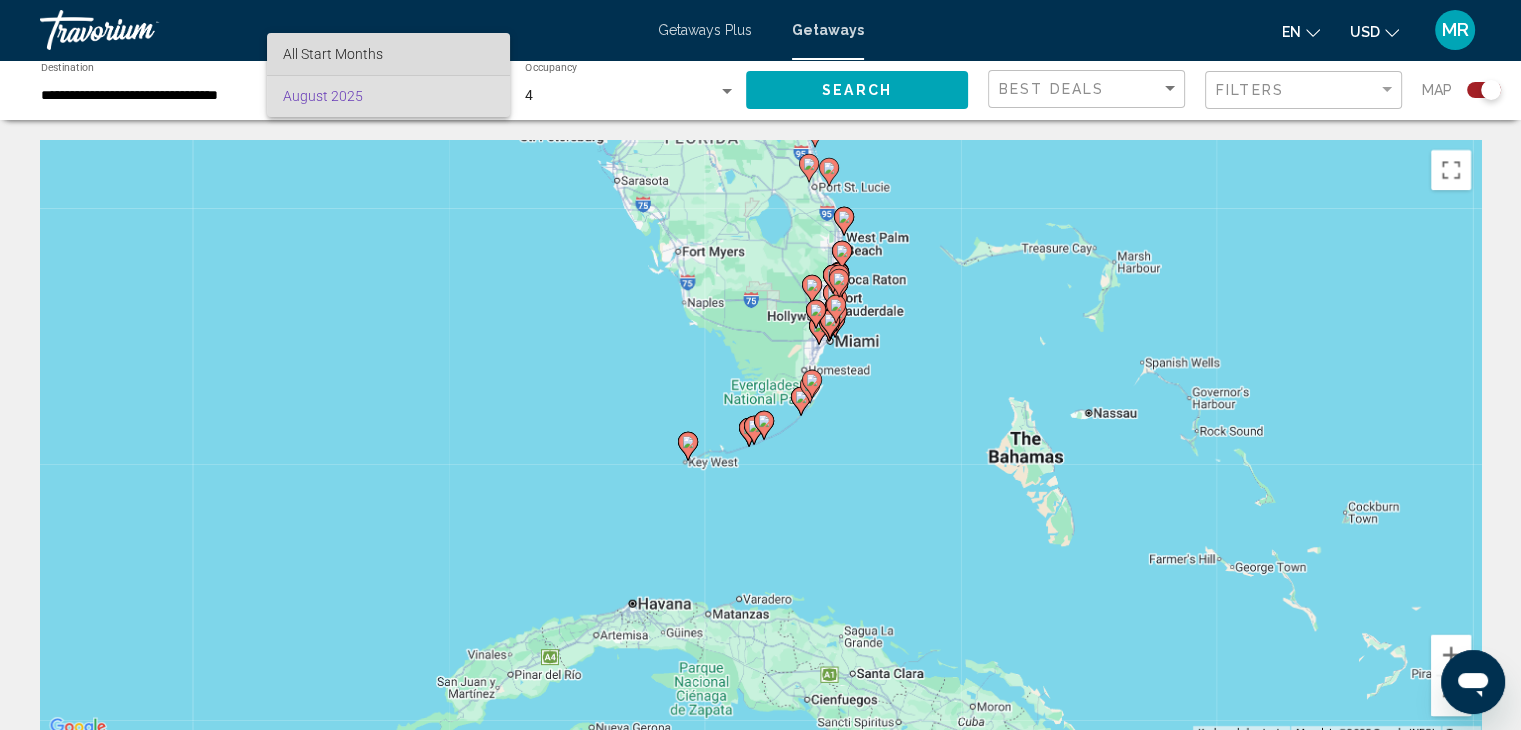 click on "All Start Months" at bounding box center [388, 54] 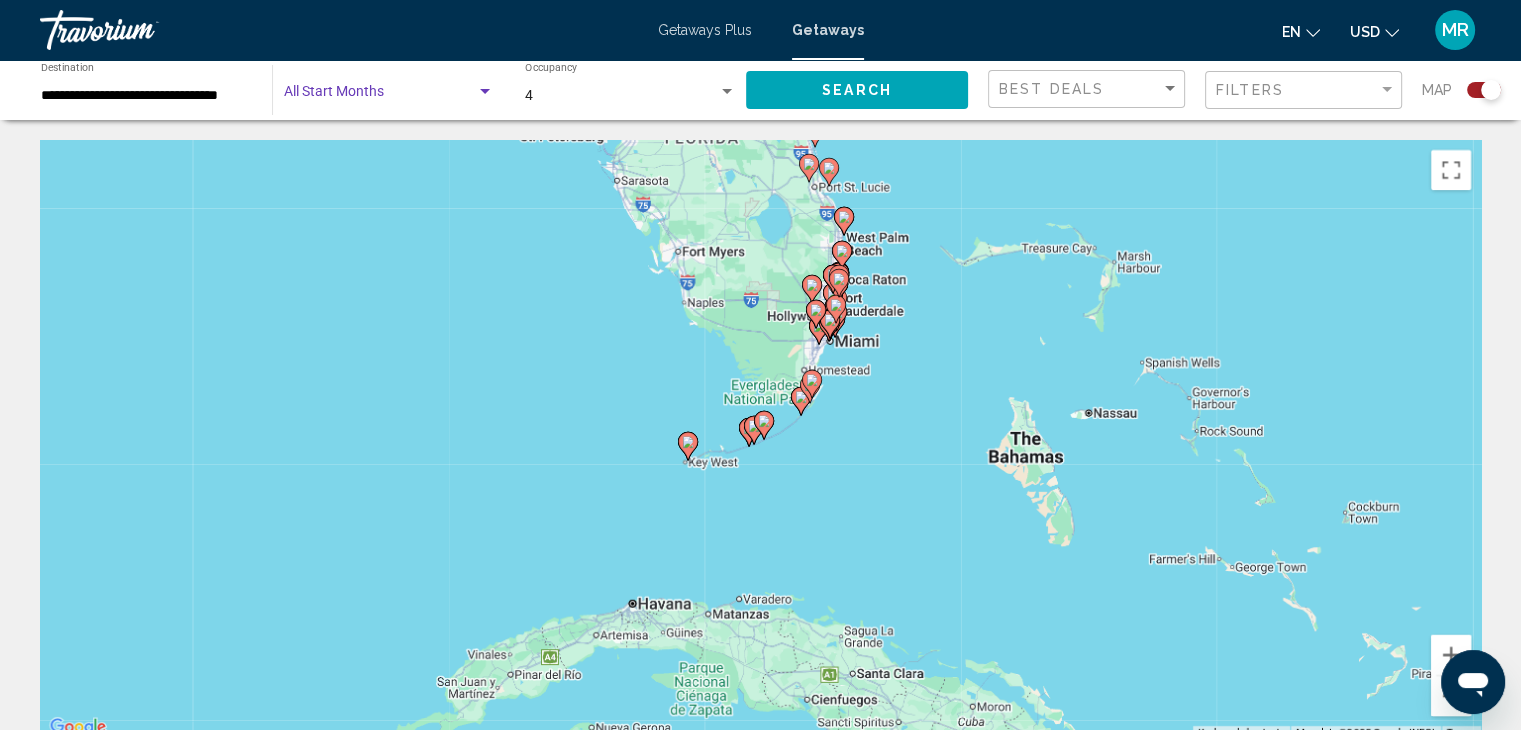 click at bounding box center (380, 96) 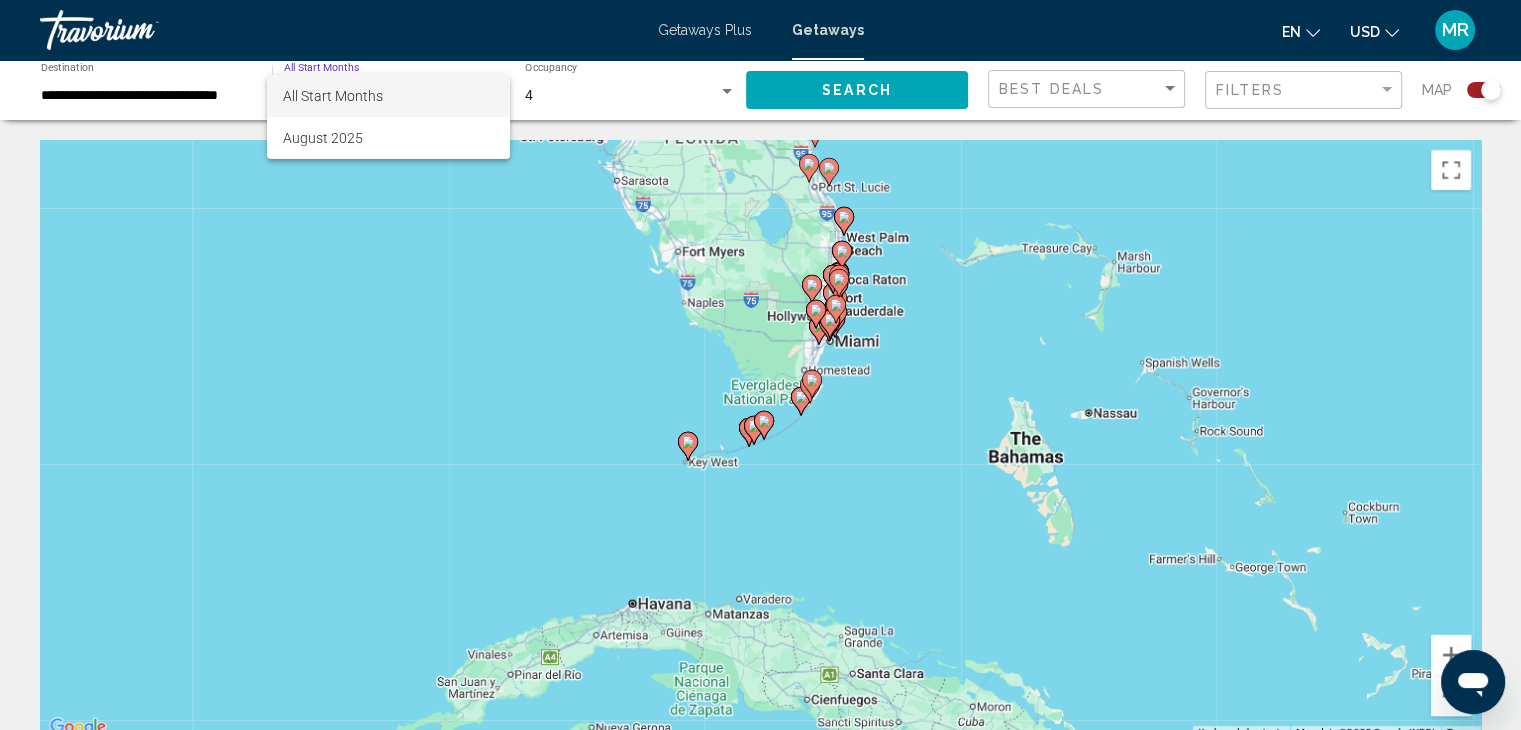 click at bounding box center (760, 365) 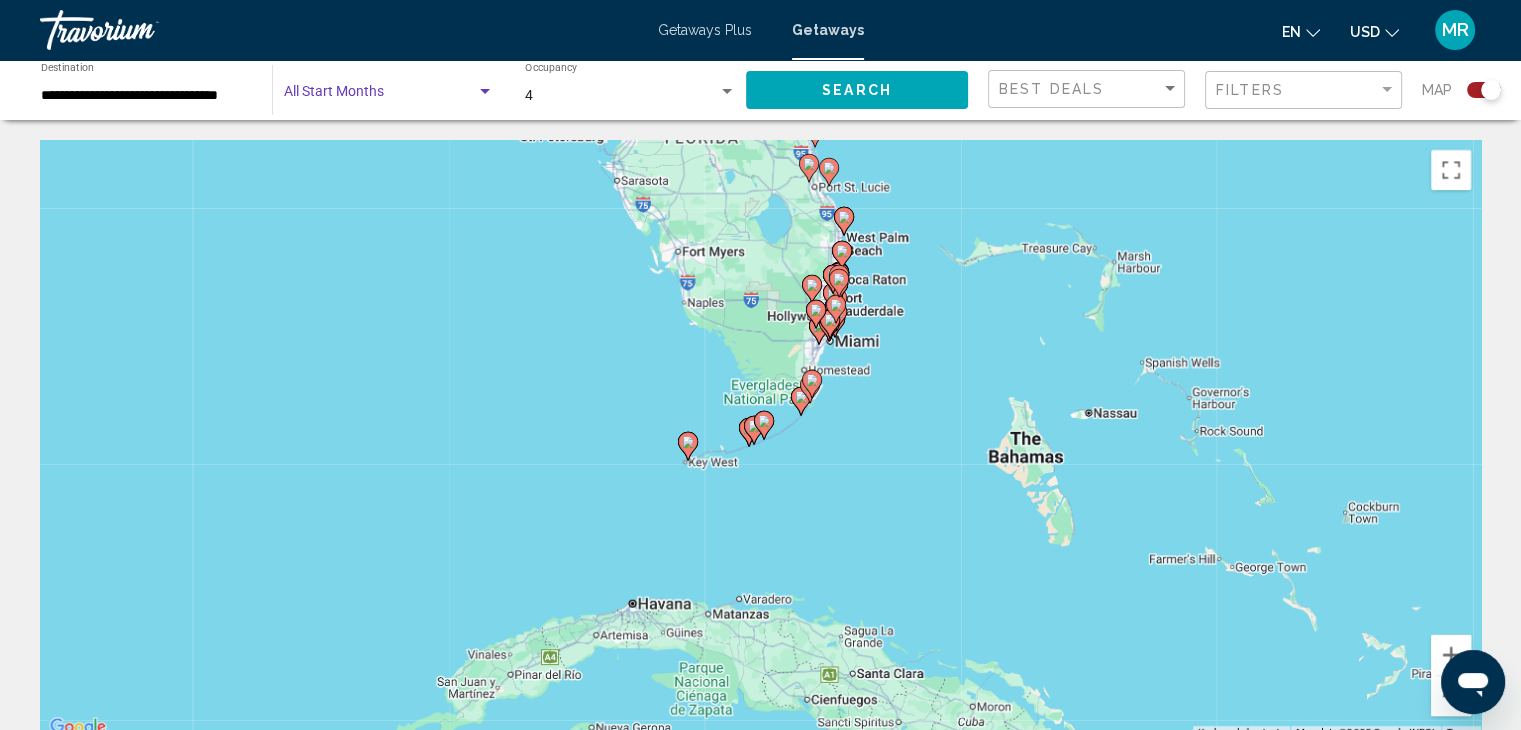 click at bounding box center [485, 91] 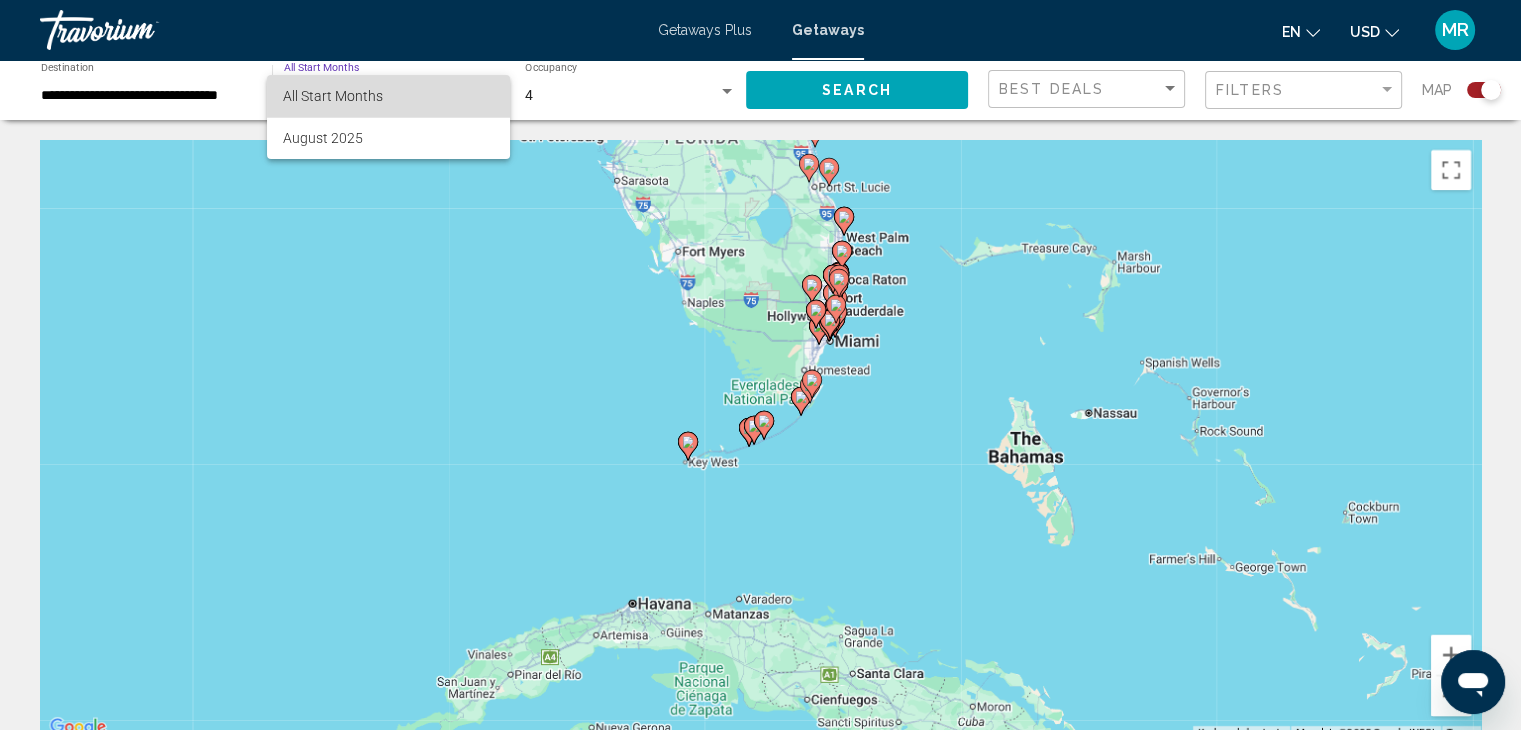 click on "All Start Months" at bounding box center (388, 96) 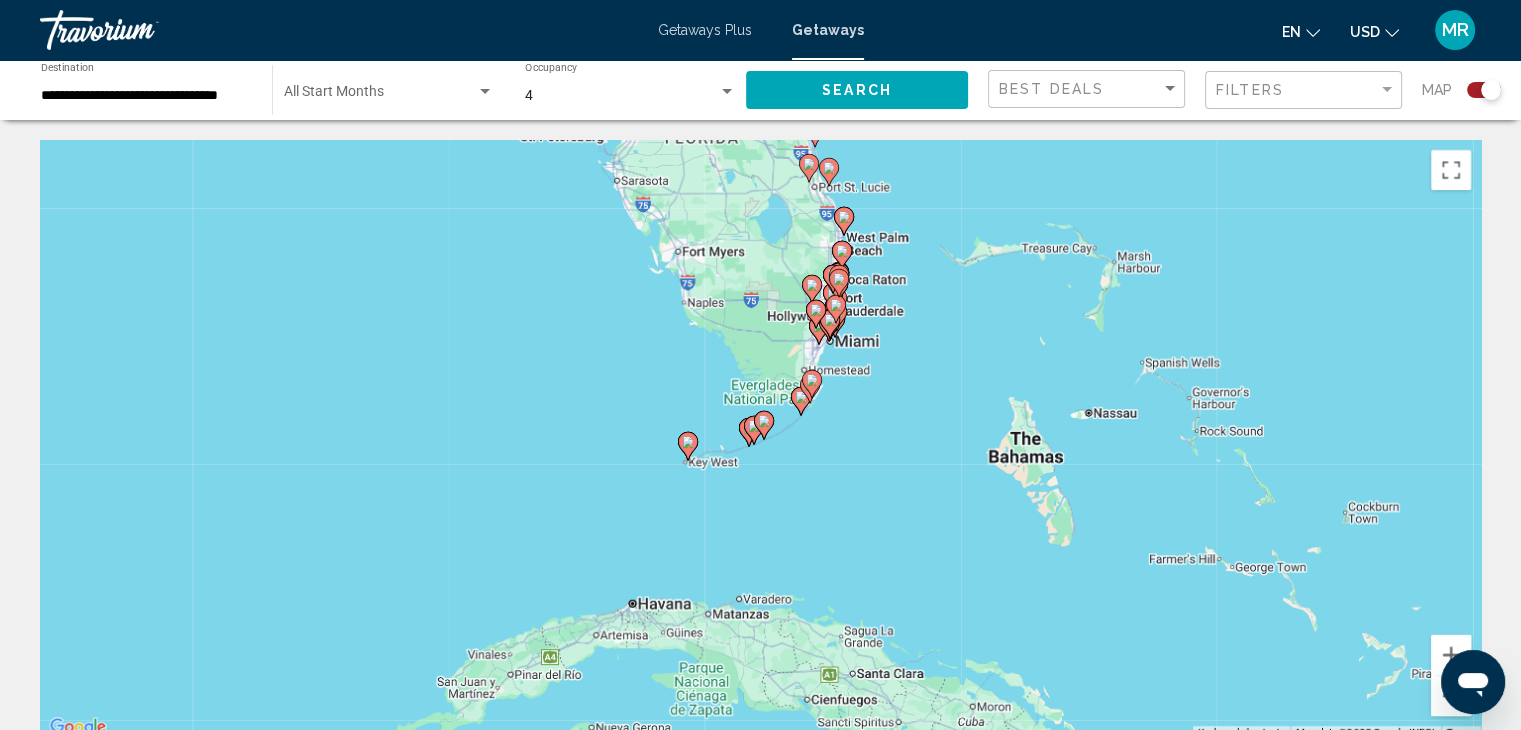 click on "Start Month All Start Months" 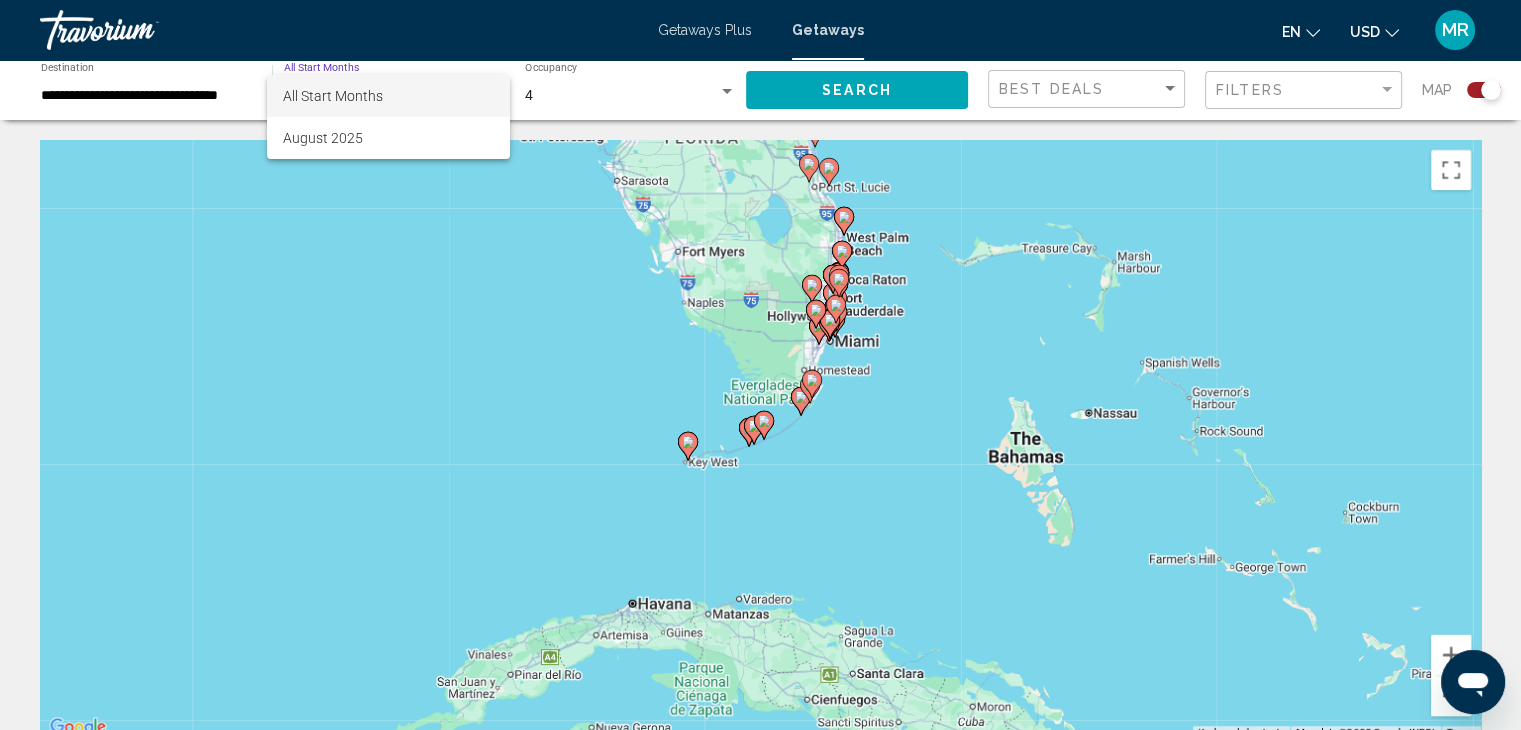 click at bounding box center [760, 365] 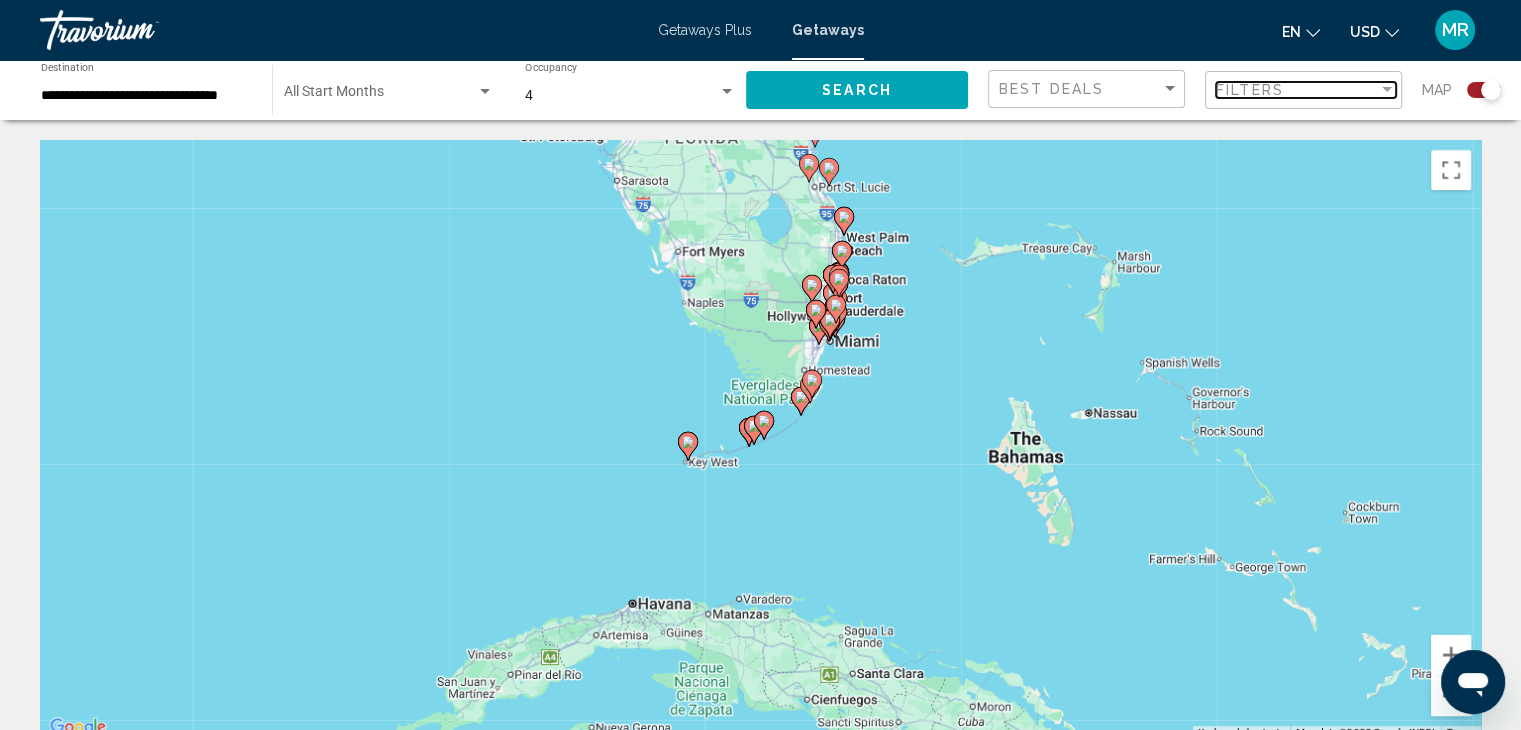 click at bounding box center [1387, 90] 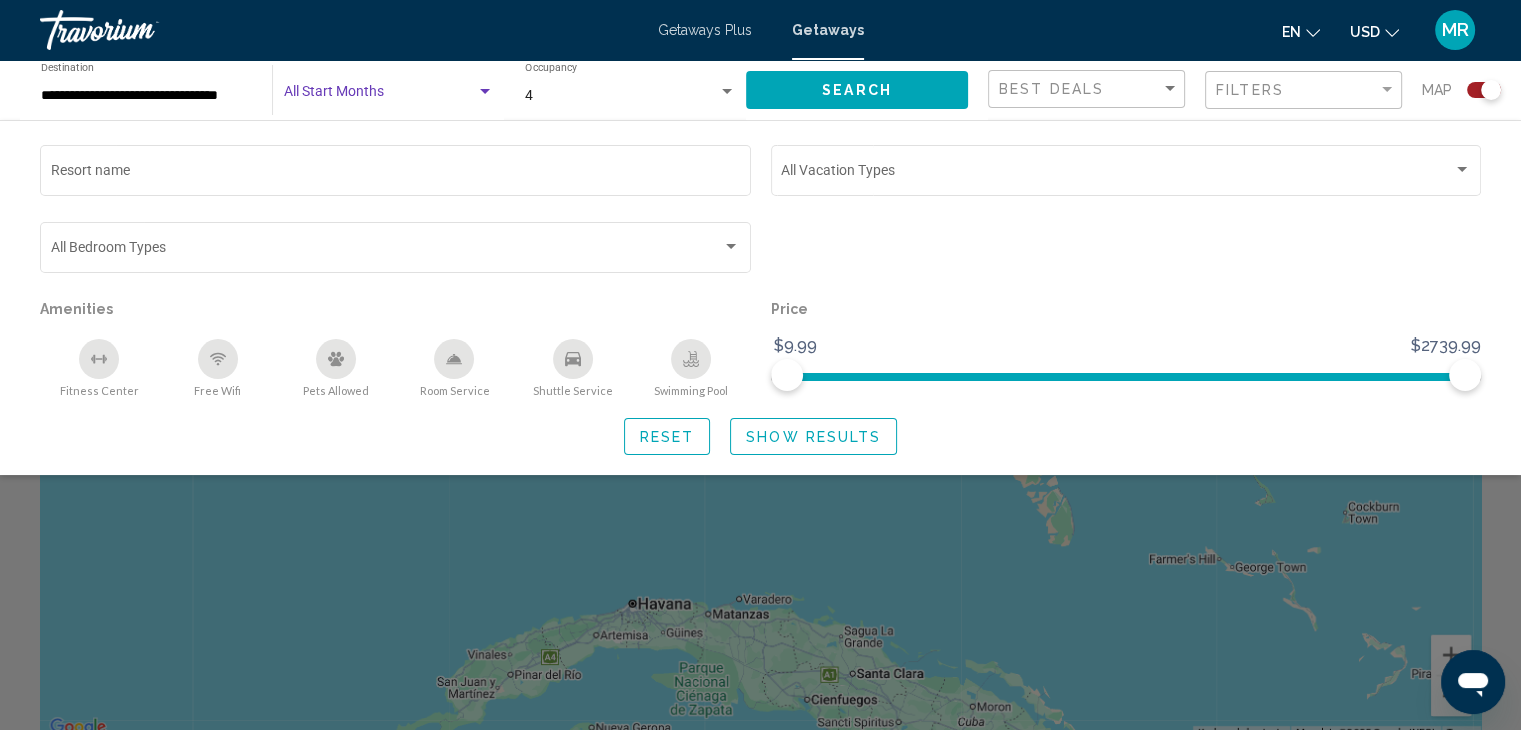 click at bounding box center [485, 91] 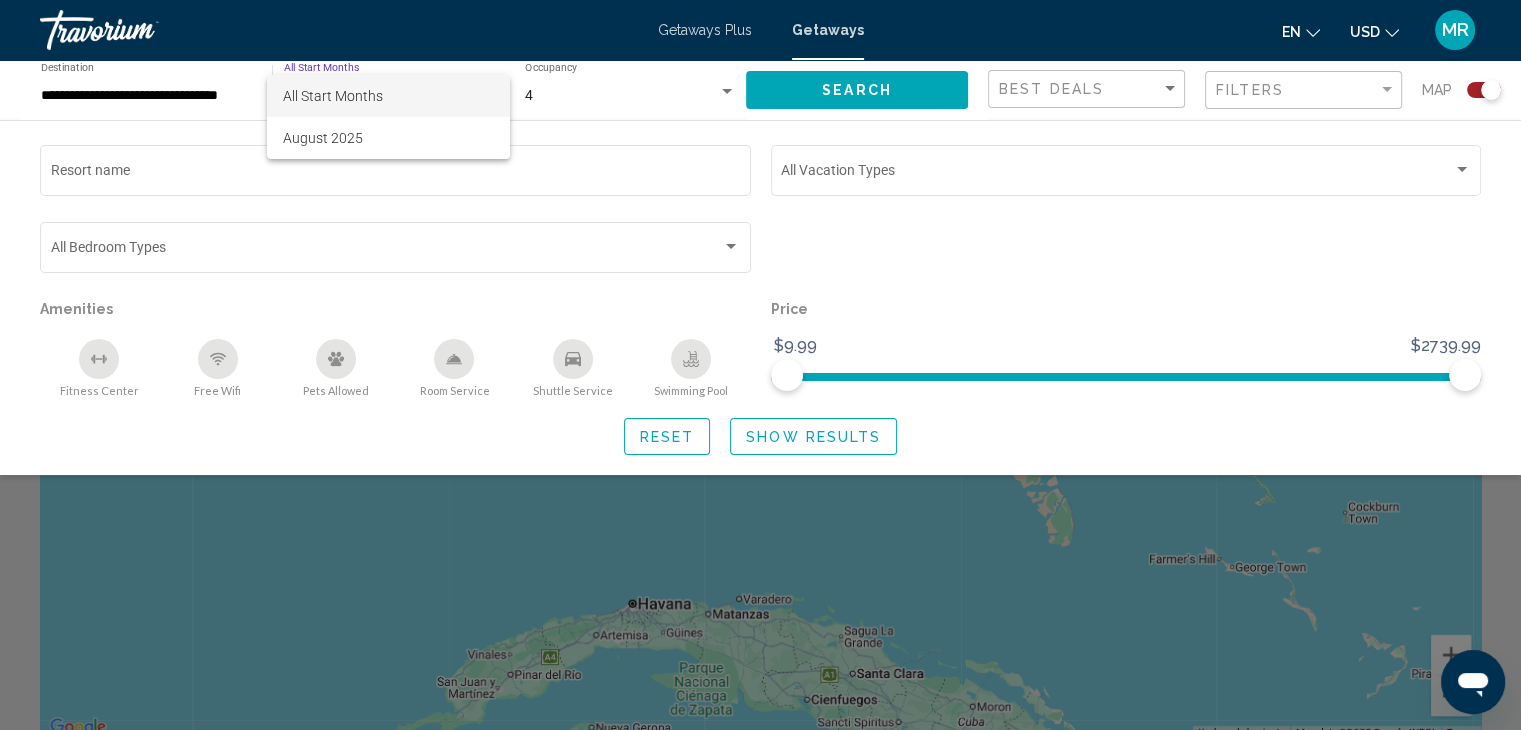 click at bounding box center [760, 365] 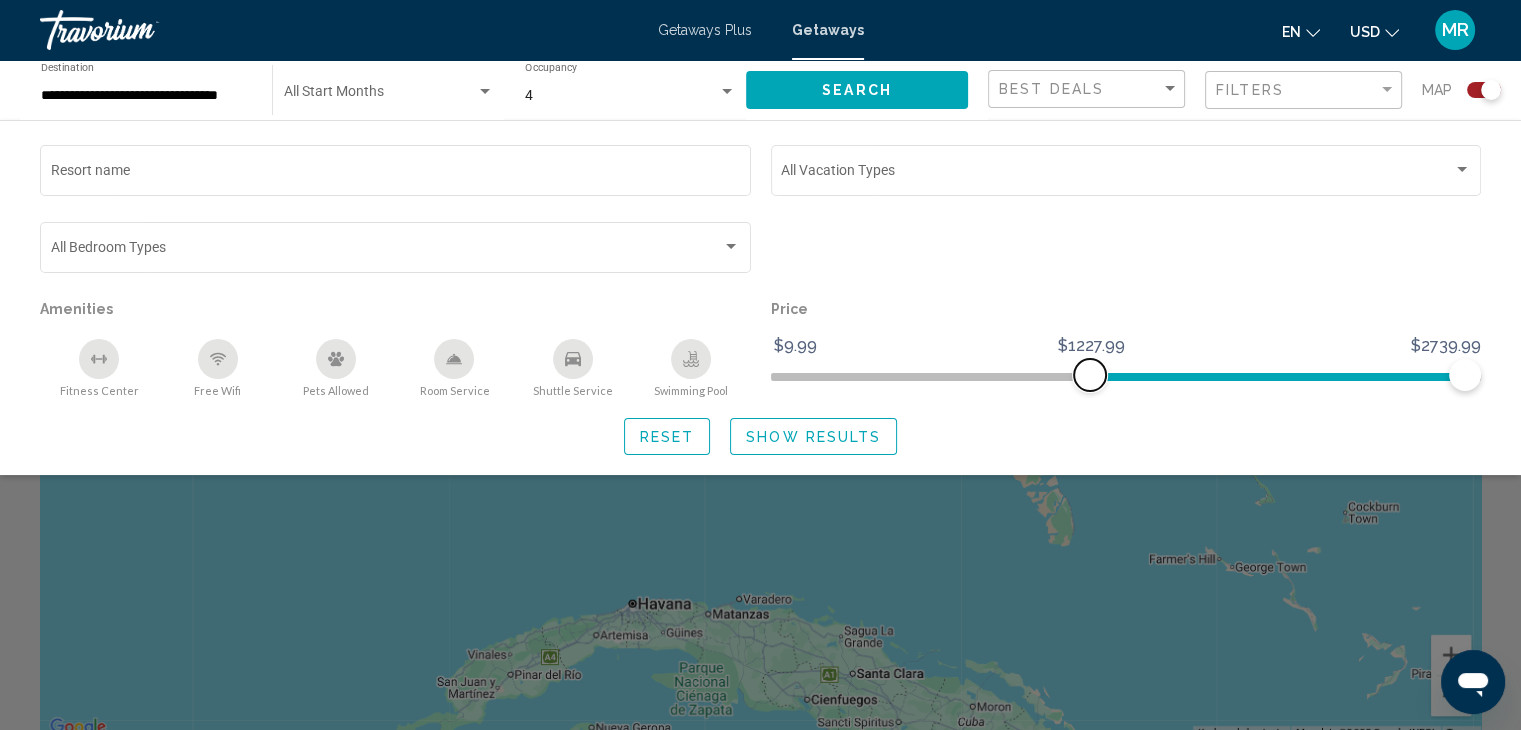 click 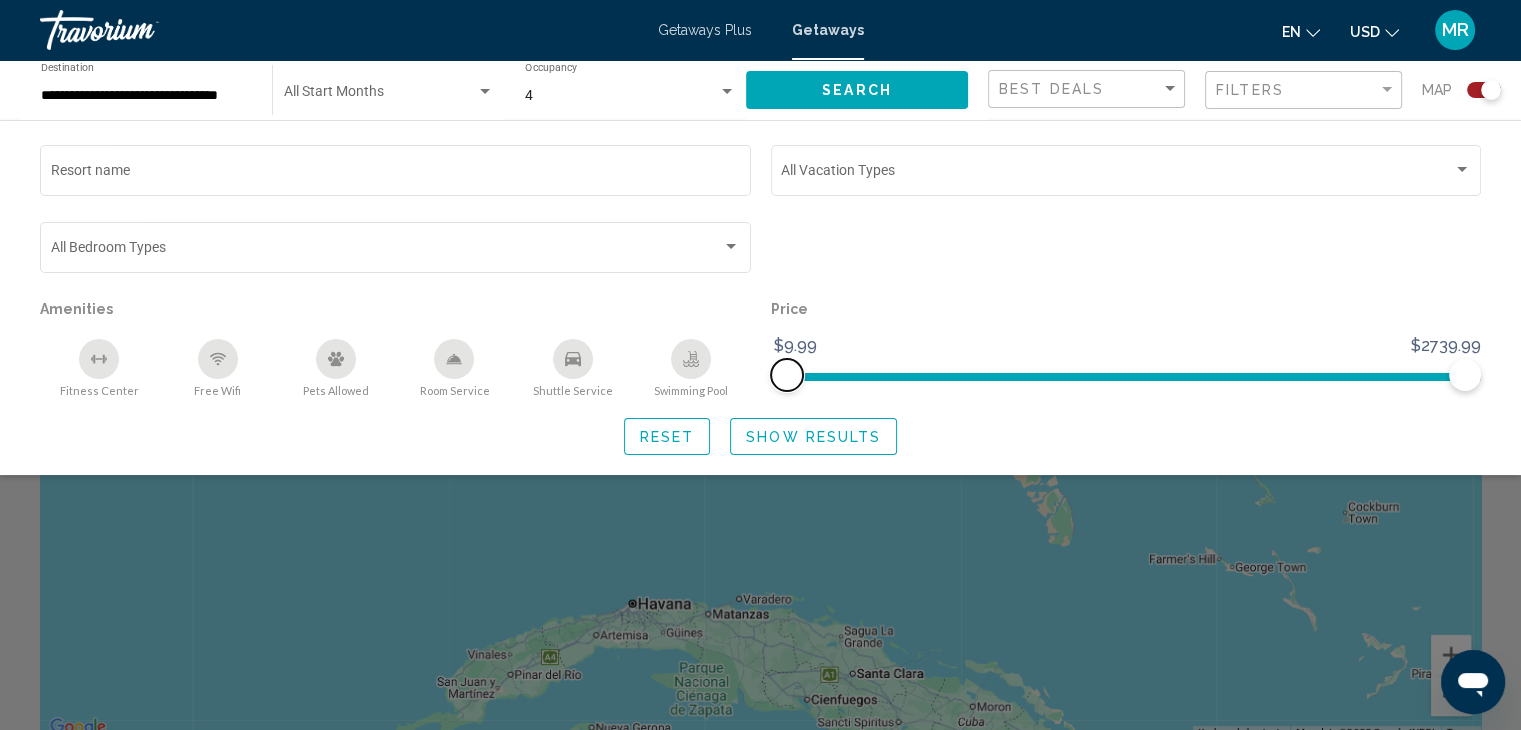 click 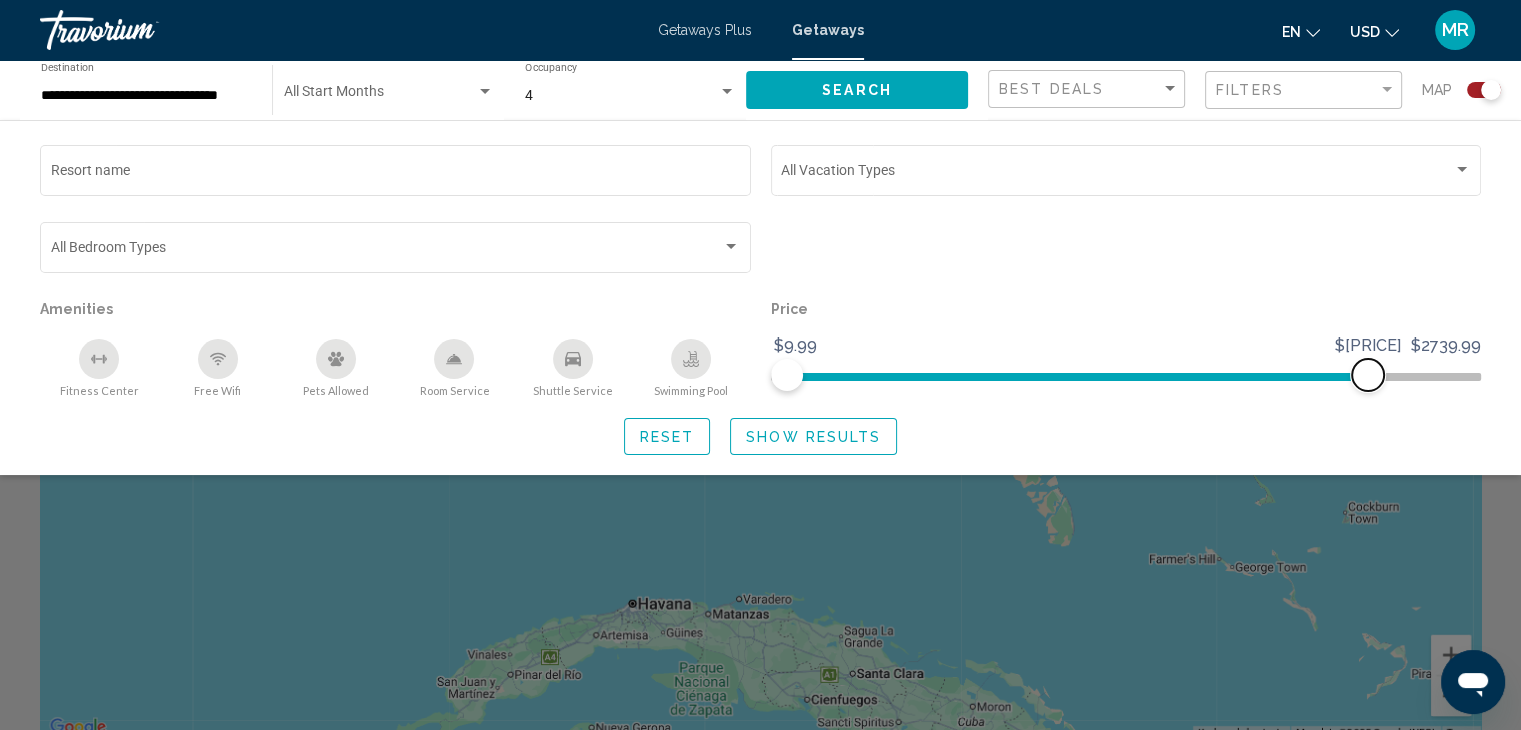 click 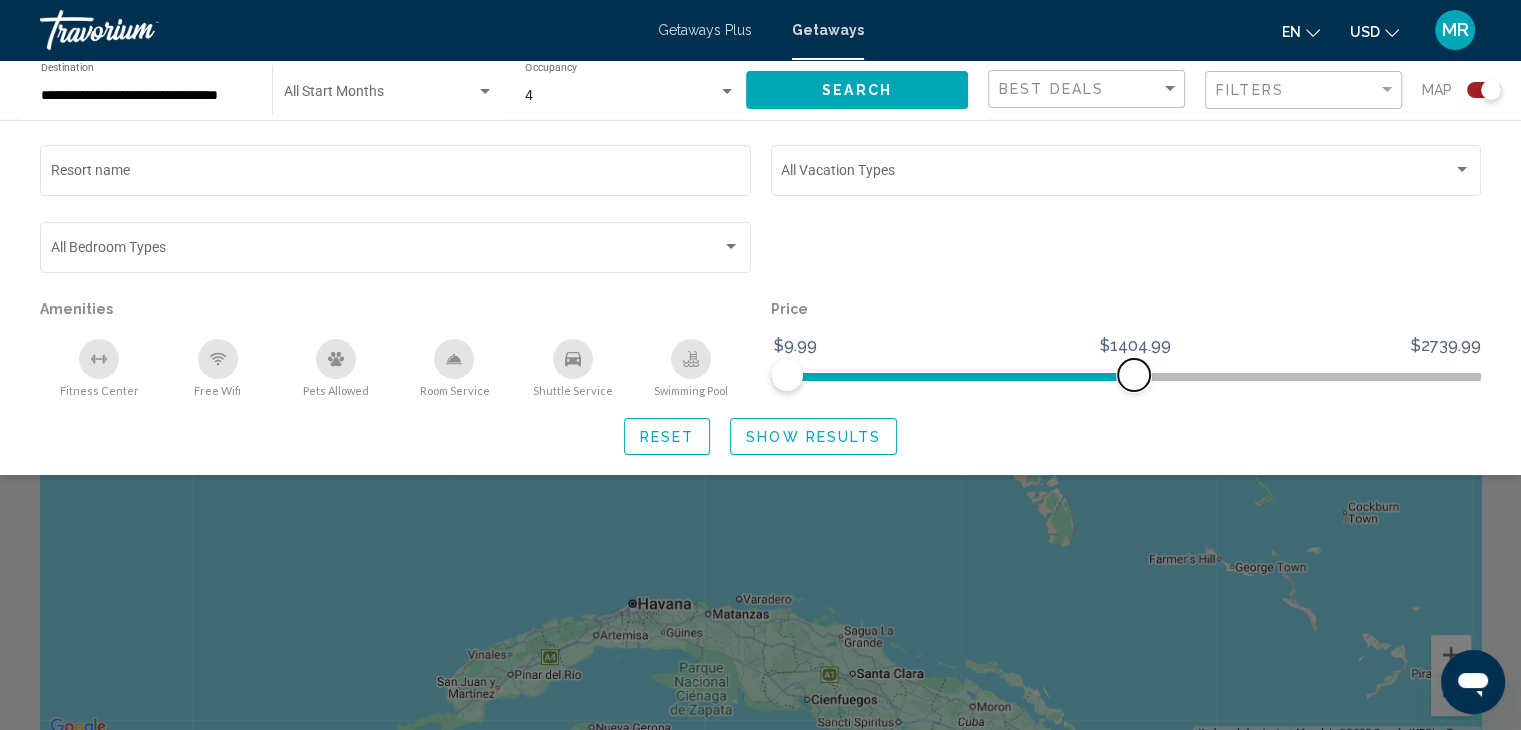 click 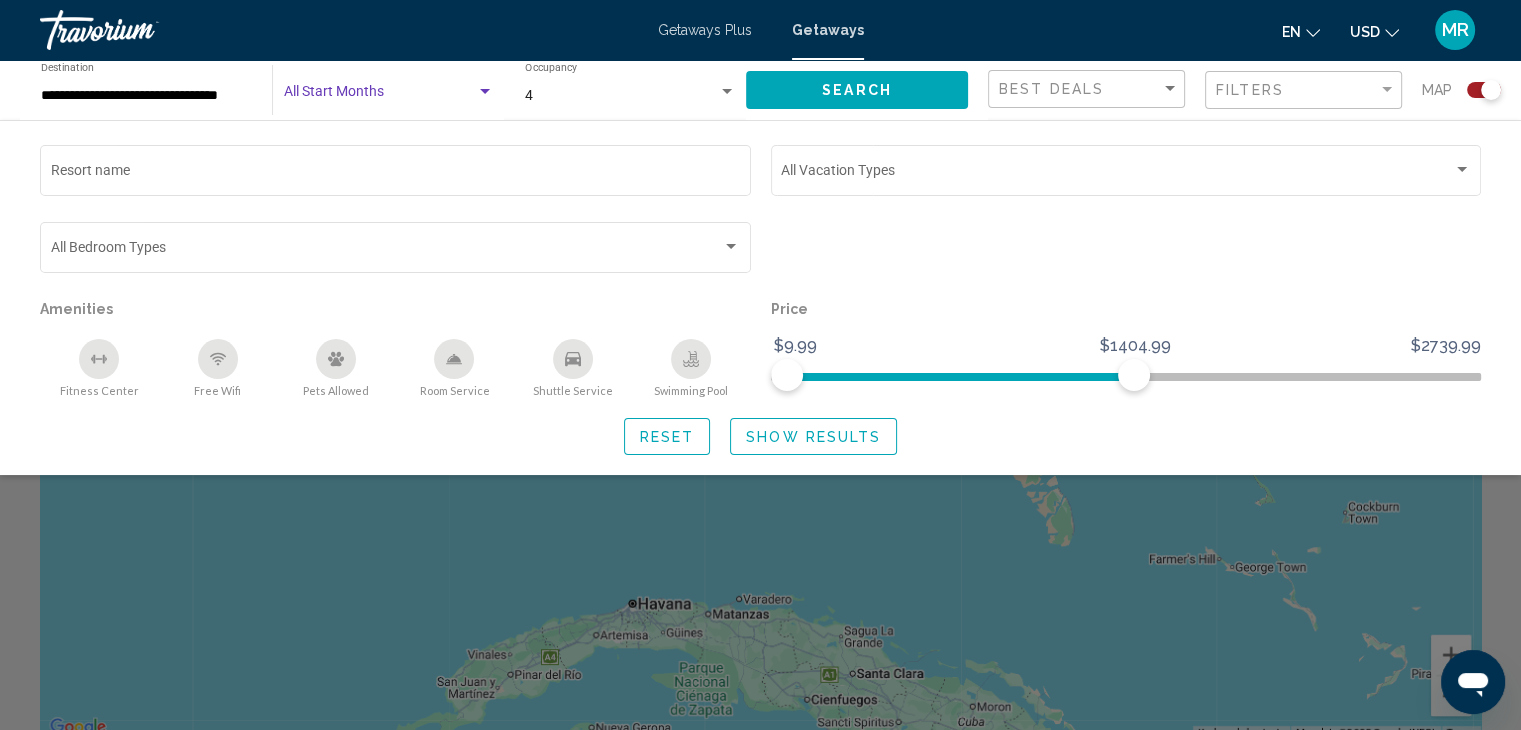 click at bounding box center (485, 92) 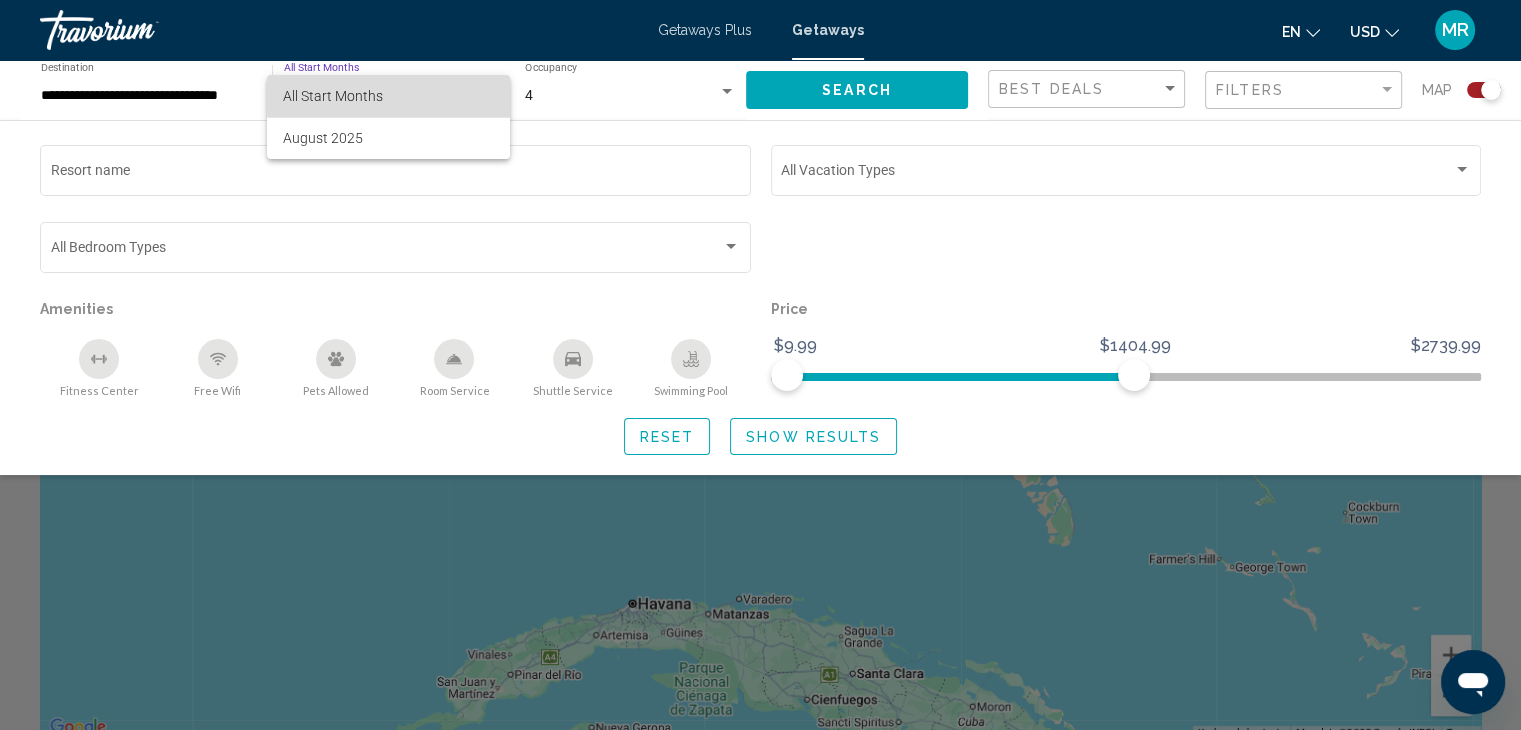 click on "All Start Months" at bounding box center (388, 96) 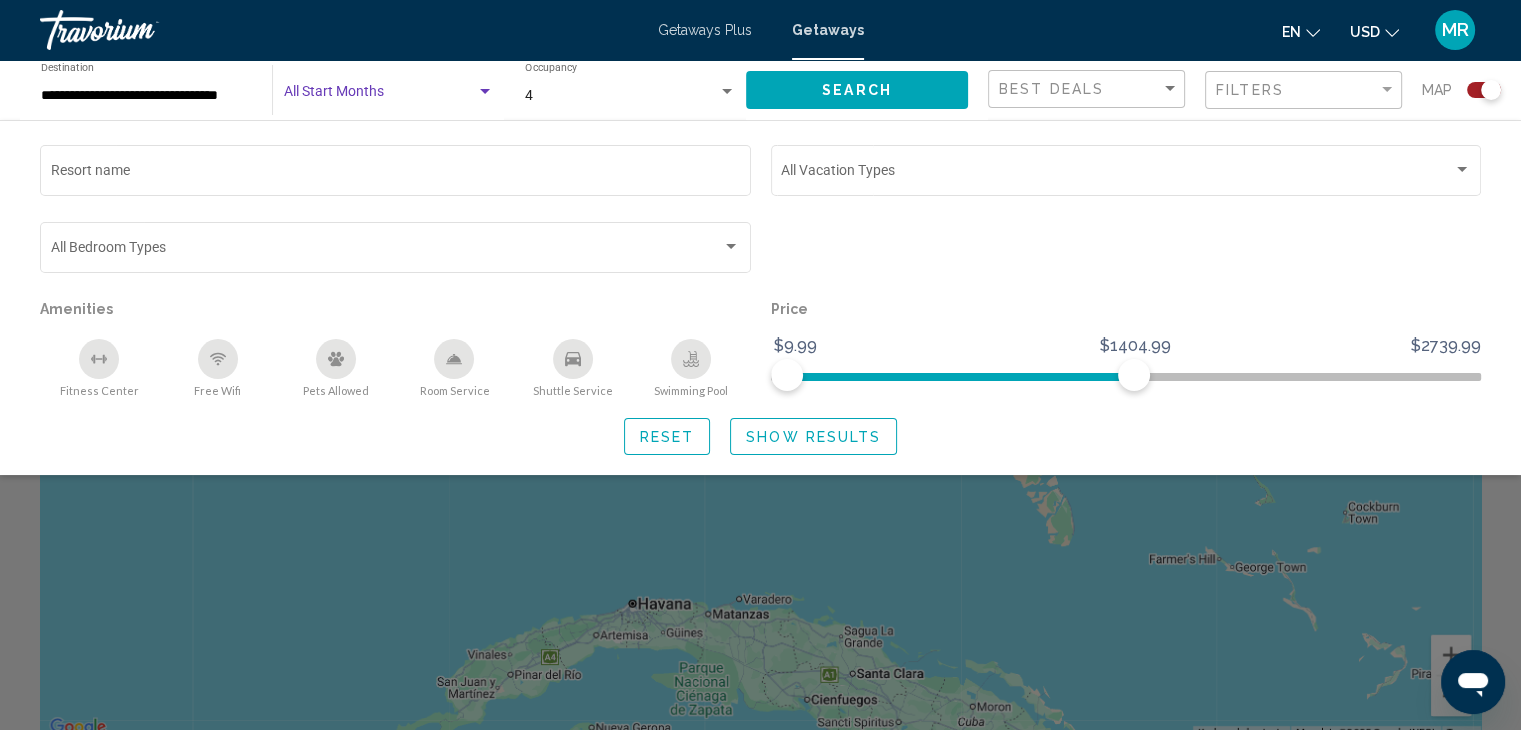 click at bounding box center [485, 92] 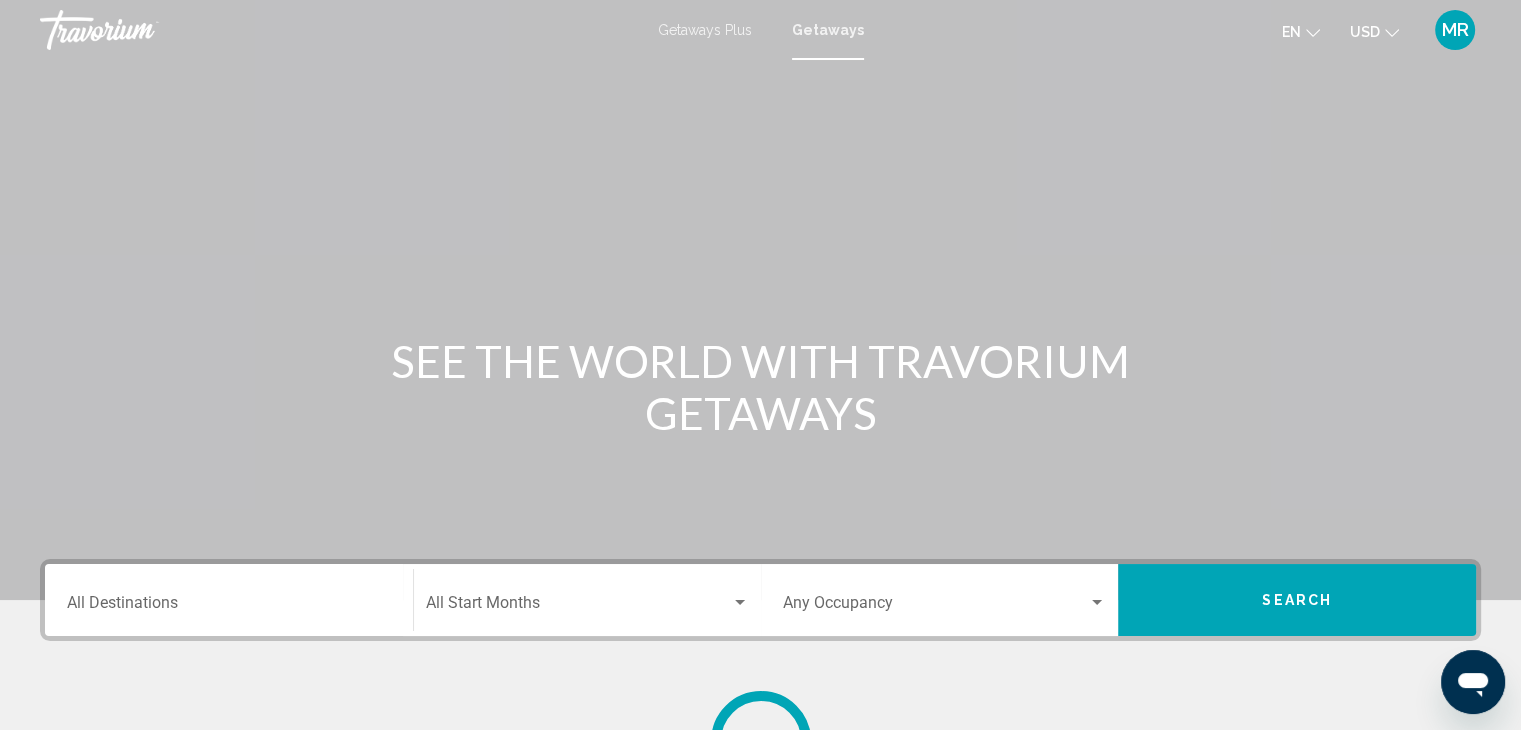 click on "Destination All Destinations" at bounding box center [229, 600] 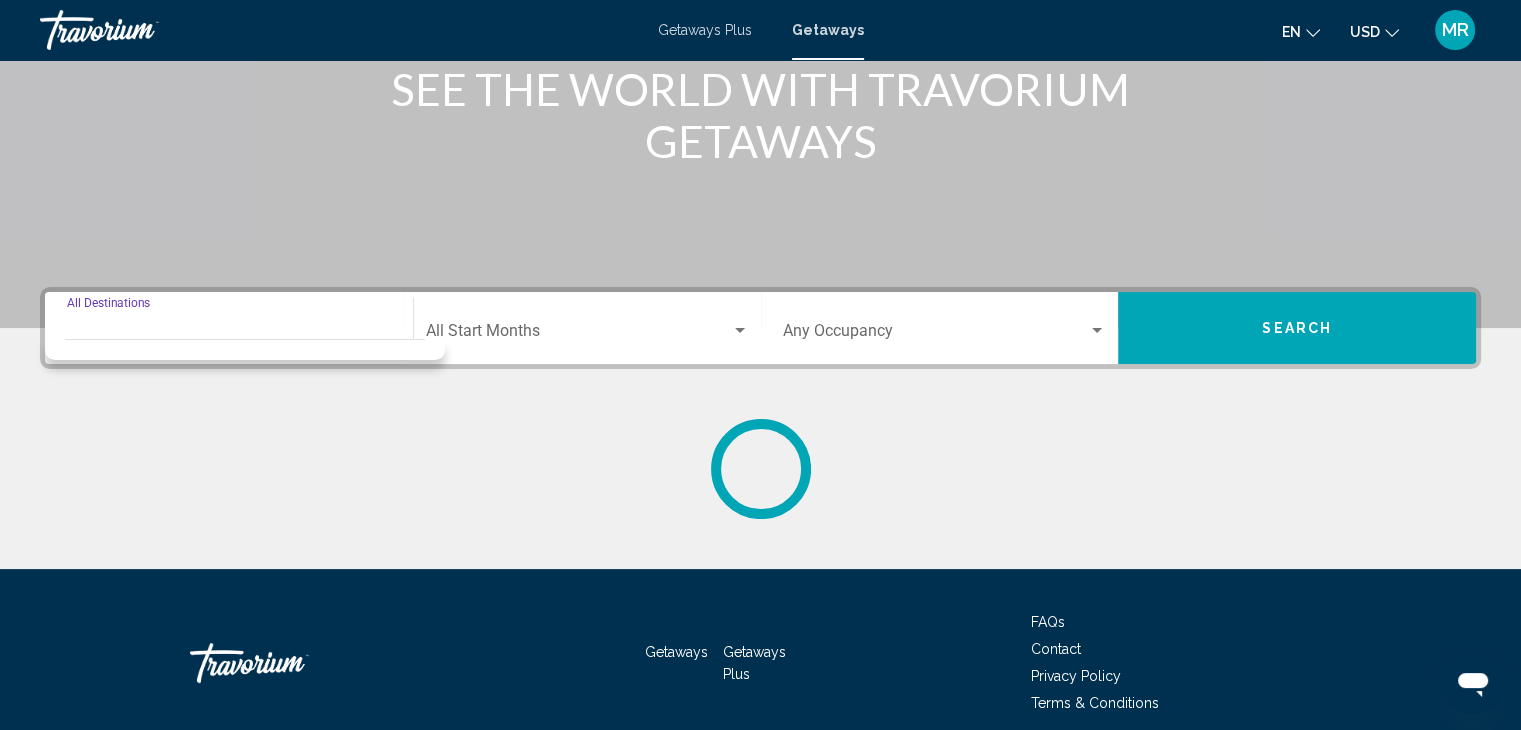 scroll, scrollTop: 356, scrollLeft: 0, axis: vertical 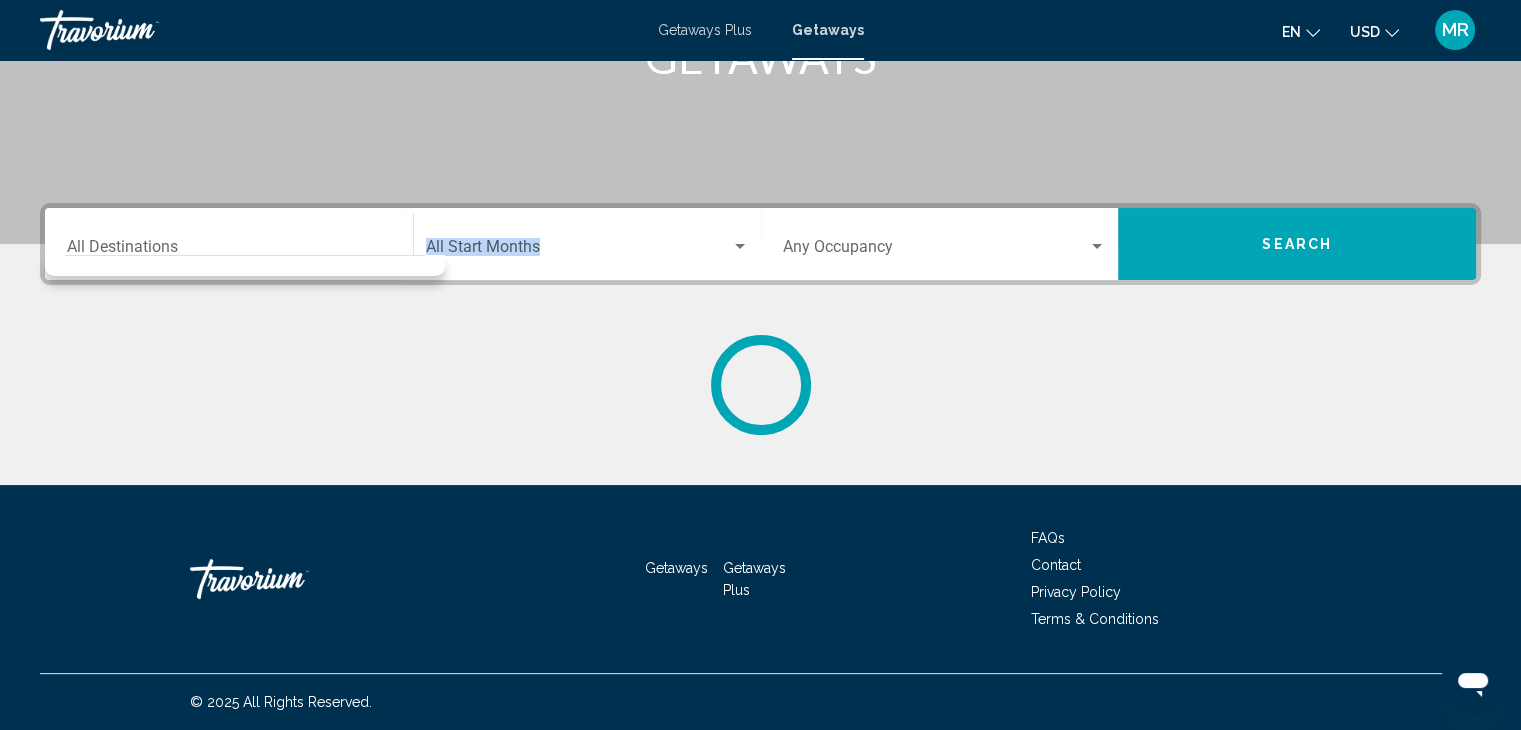 drag, startPoint x: 766, startPoint y: 252, endPoint x: 733, endPoint y: 243, distance: 34.20526 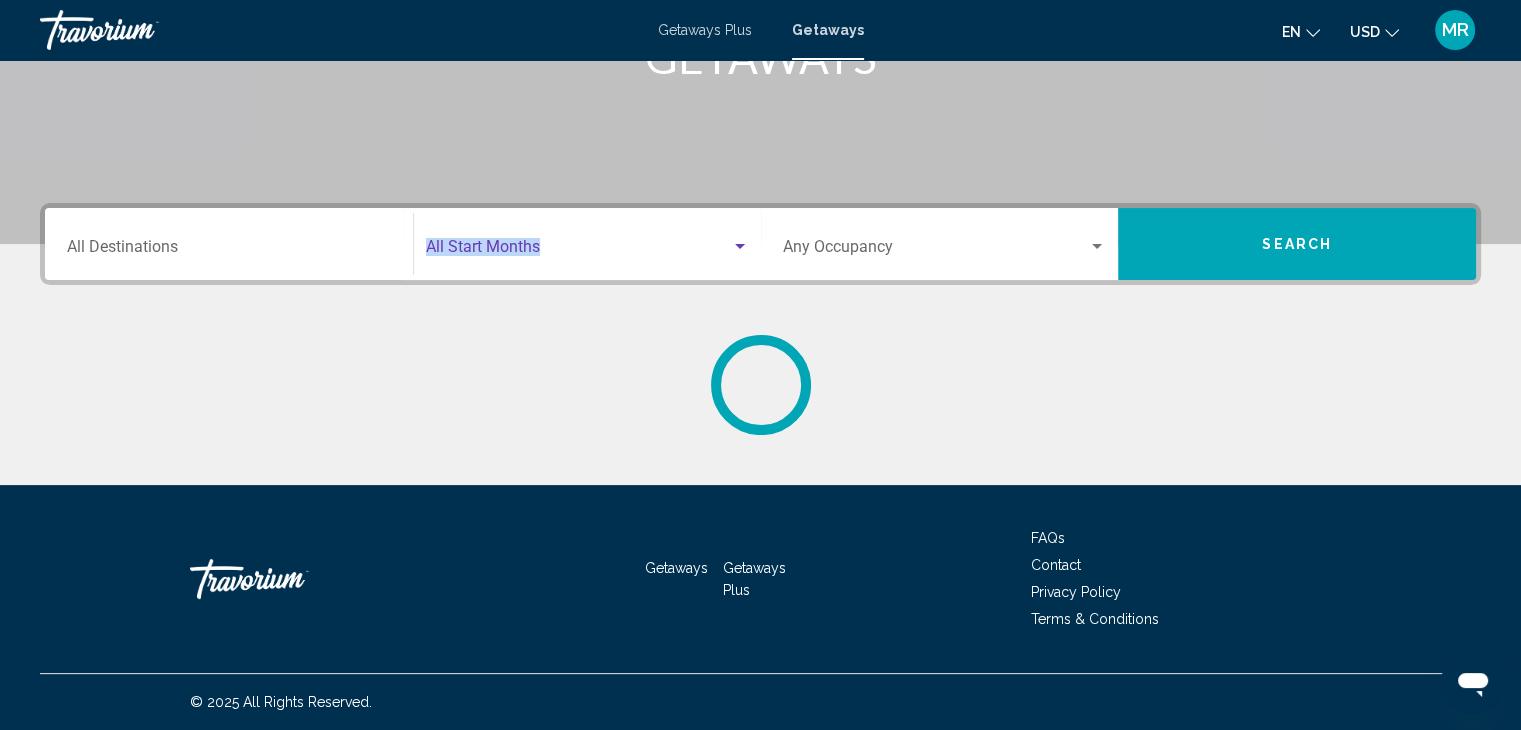 click at bounding box center (740, 247) 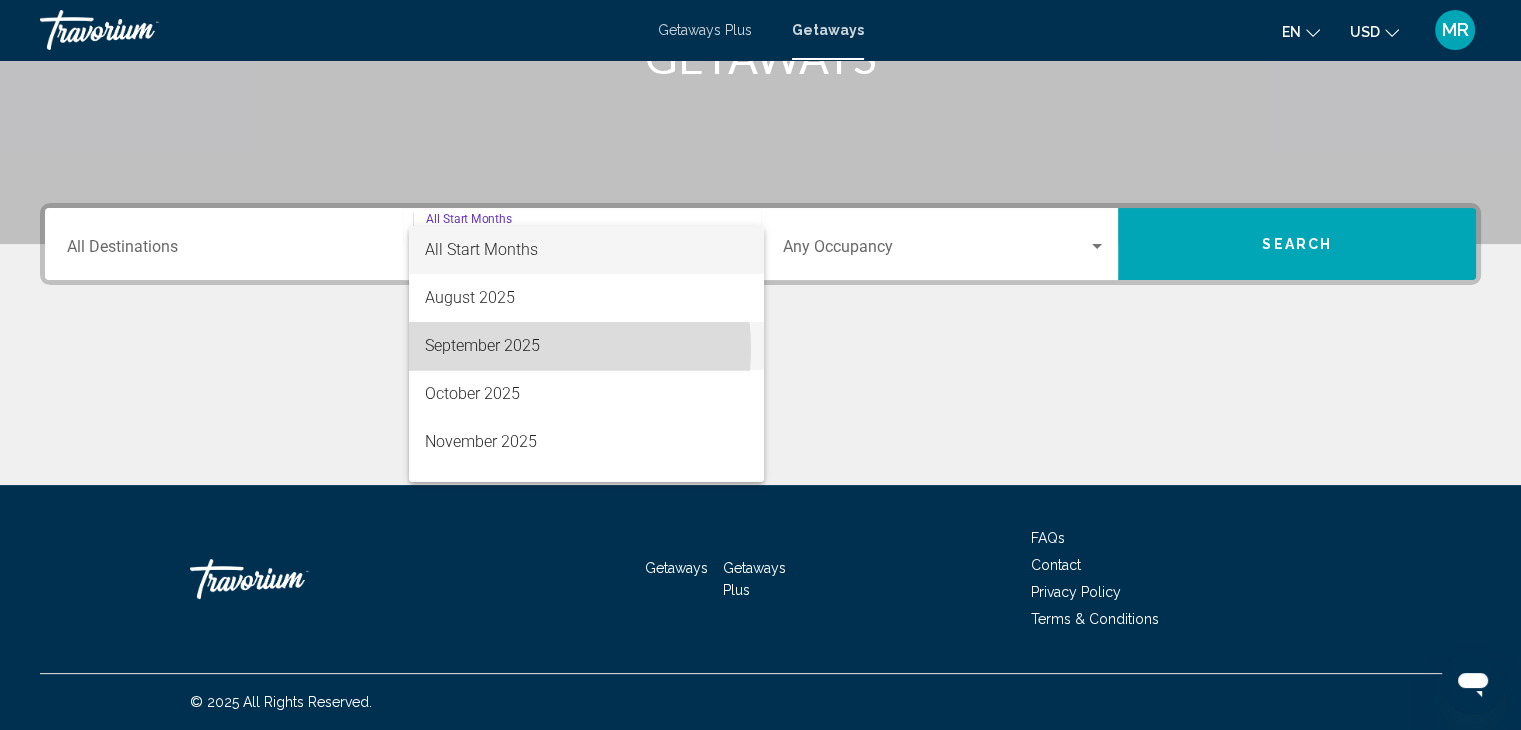 click on "September 2025" at bounding box center [586, 346] 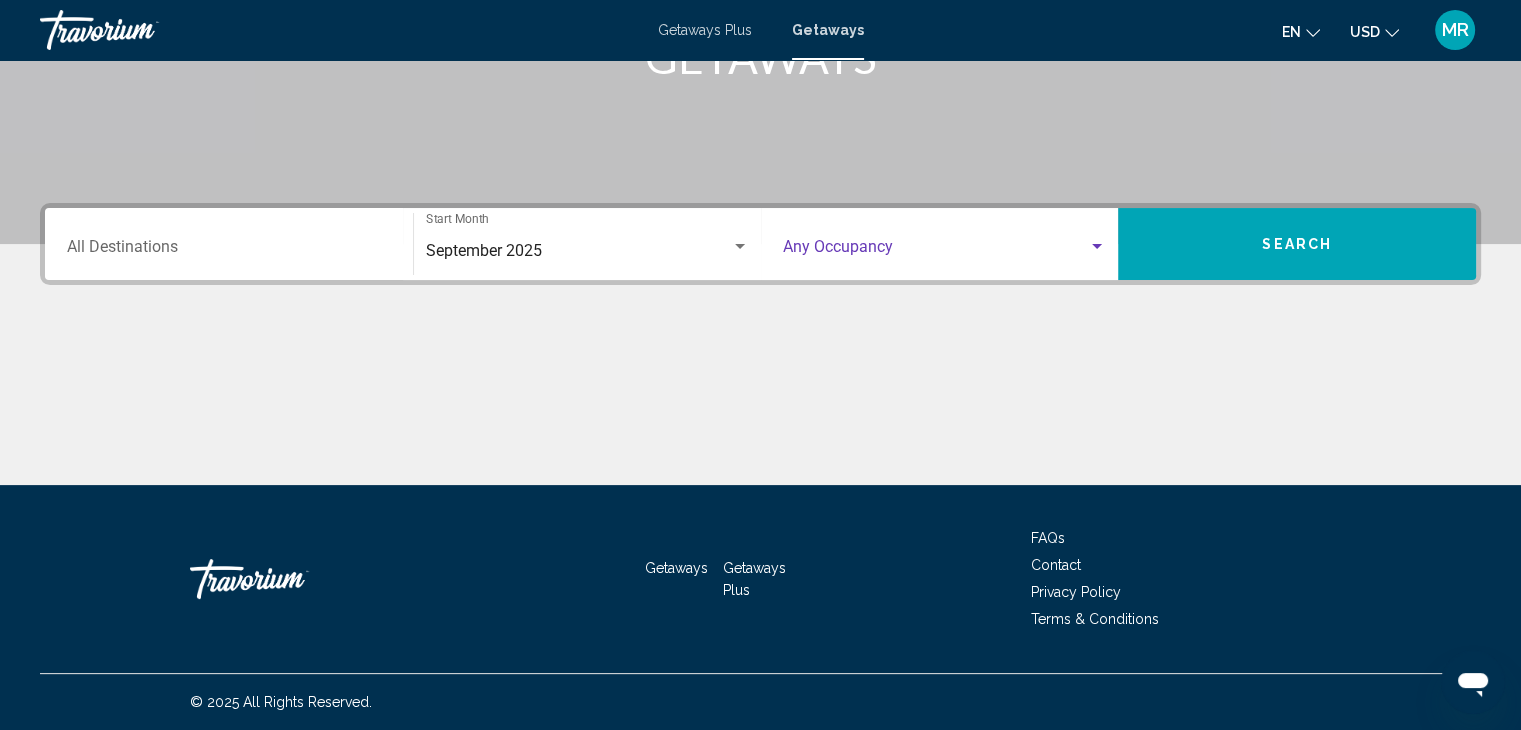 click at bounding box center (1097, 246) 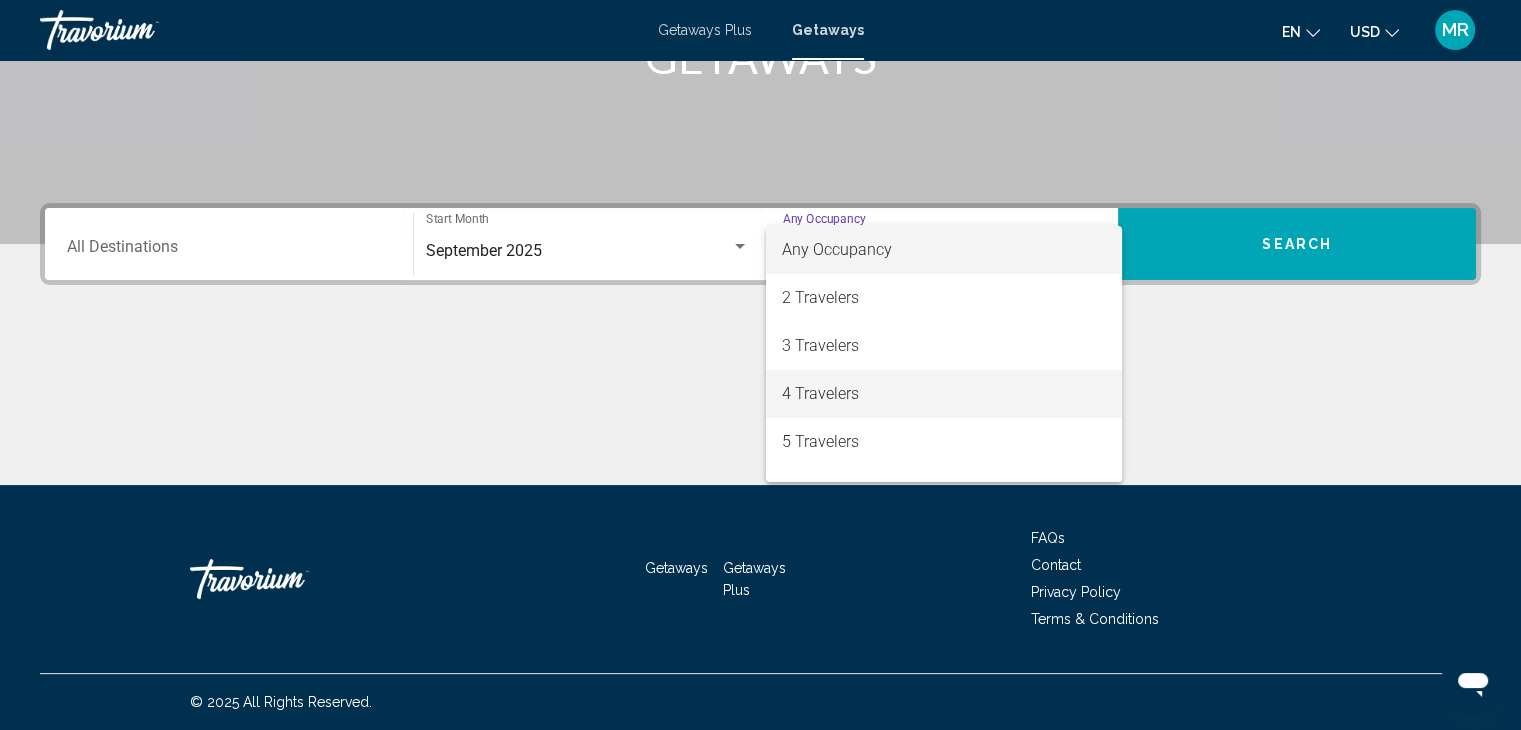 click on "4 Travelers" at bounding box center (944, 394) 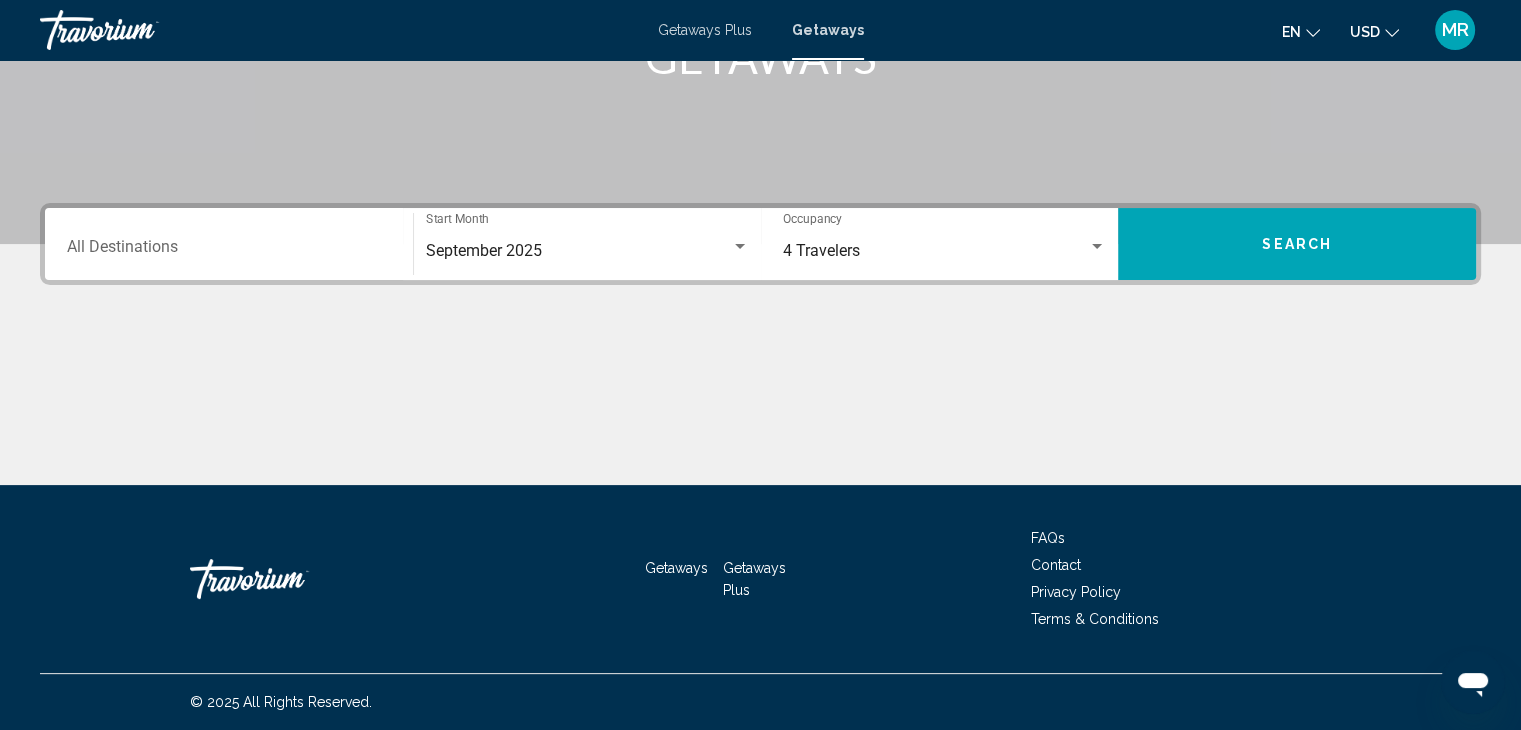 click at bounding box center (760, 410) 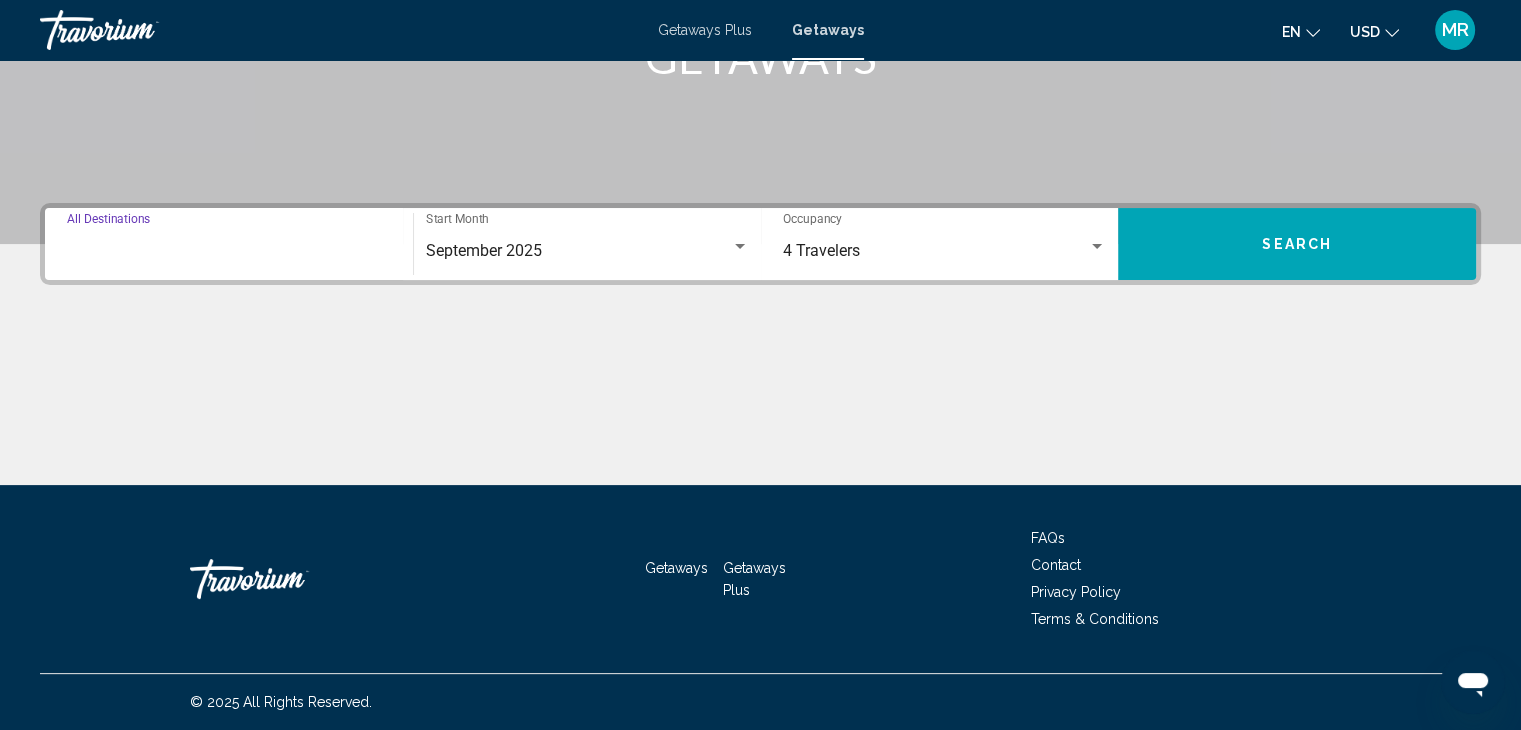 click on "Destination All Destinations" at bounding box center [229, 251] 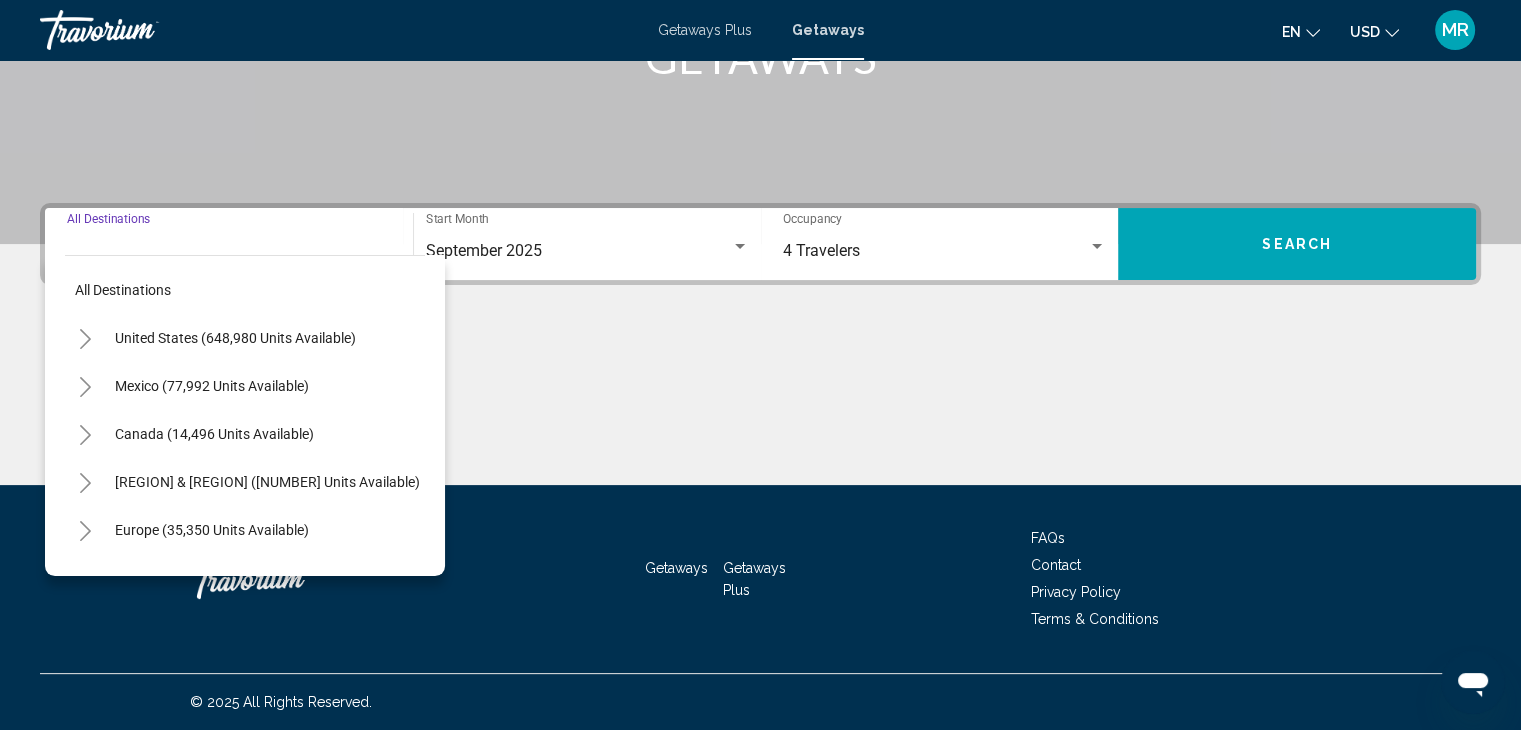 click on "Destination All Destinations" at bounding box center (229, 251) 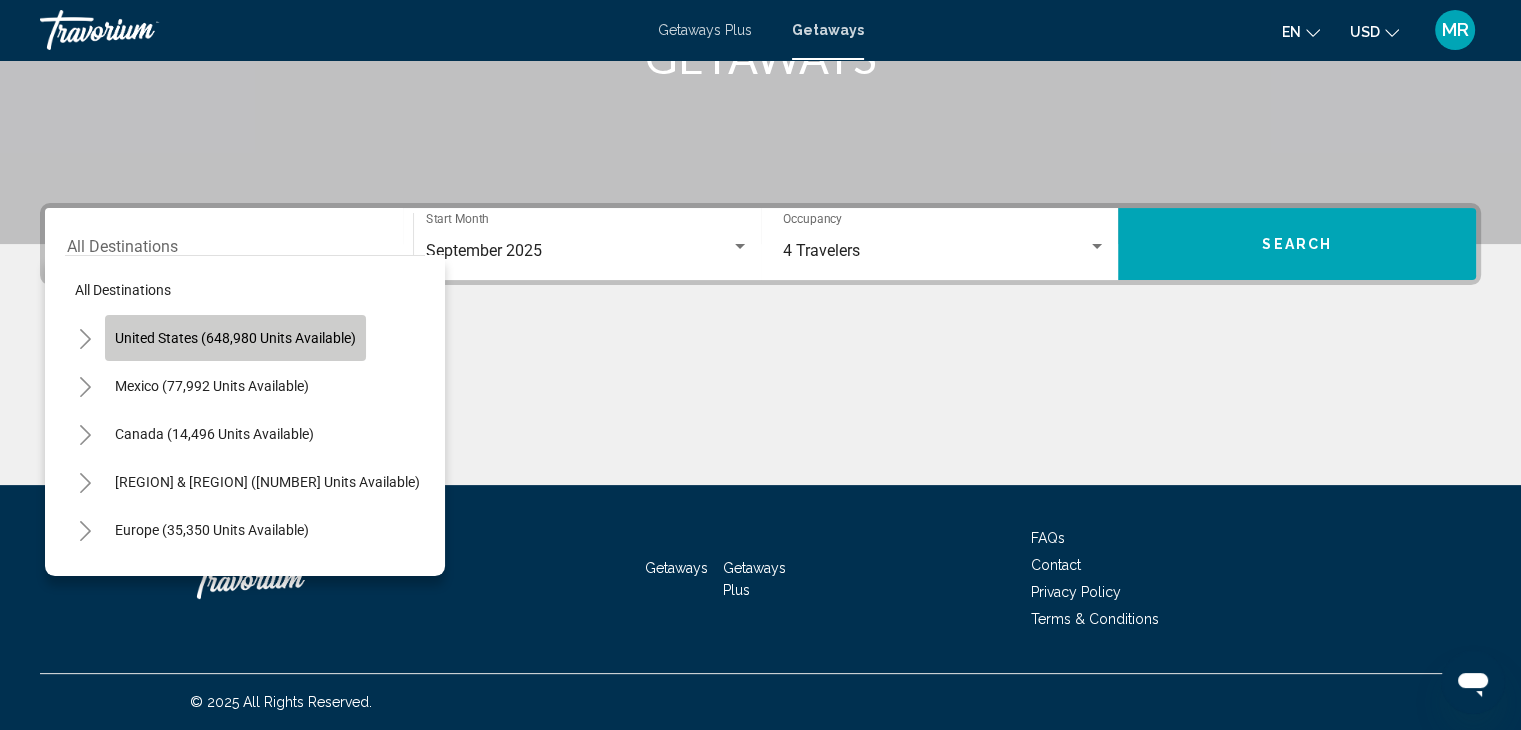 click on "United States (648,980 units available)" 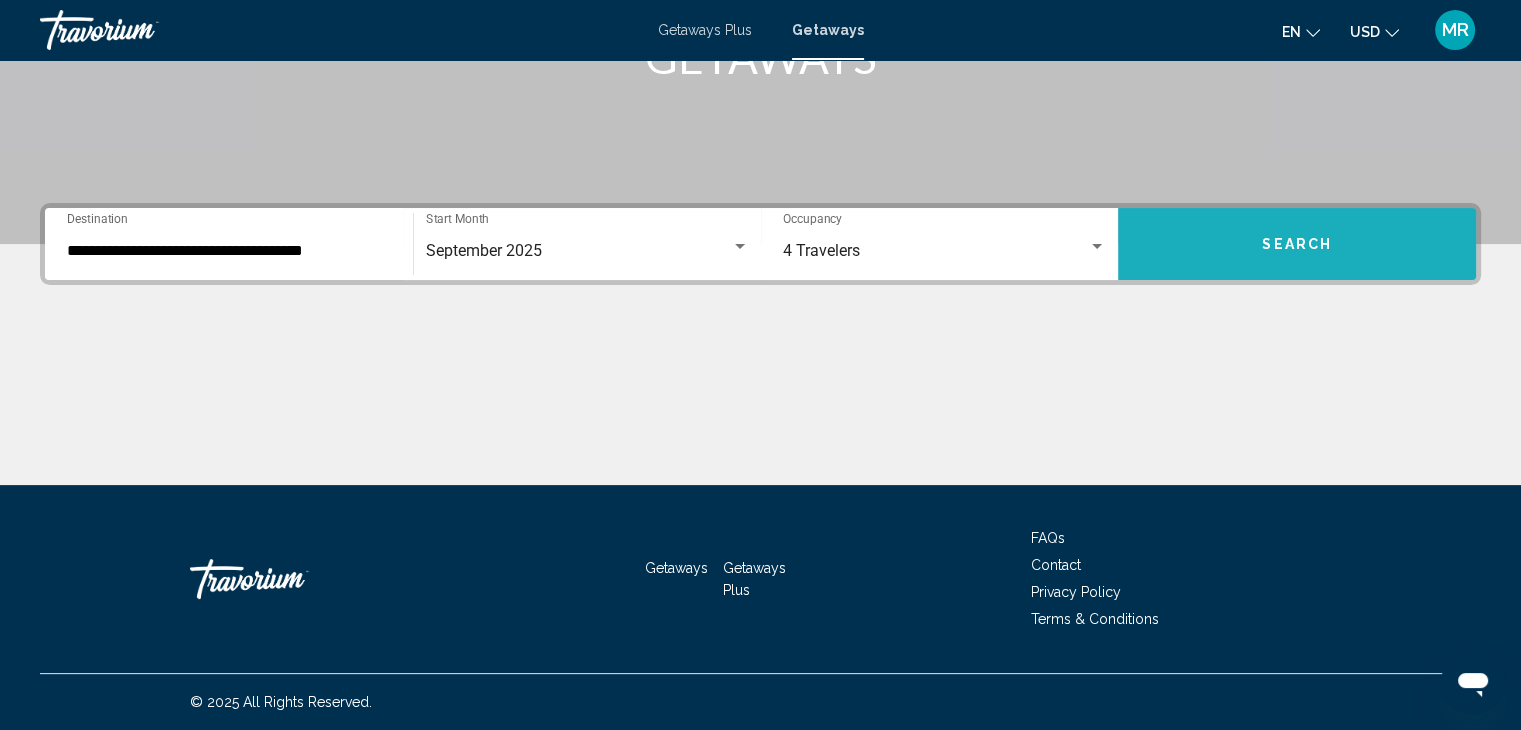 click on "Search" at bounding box center (1297, 244) 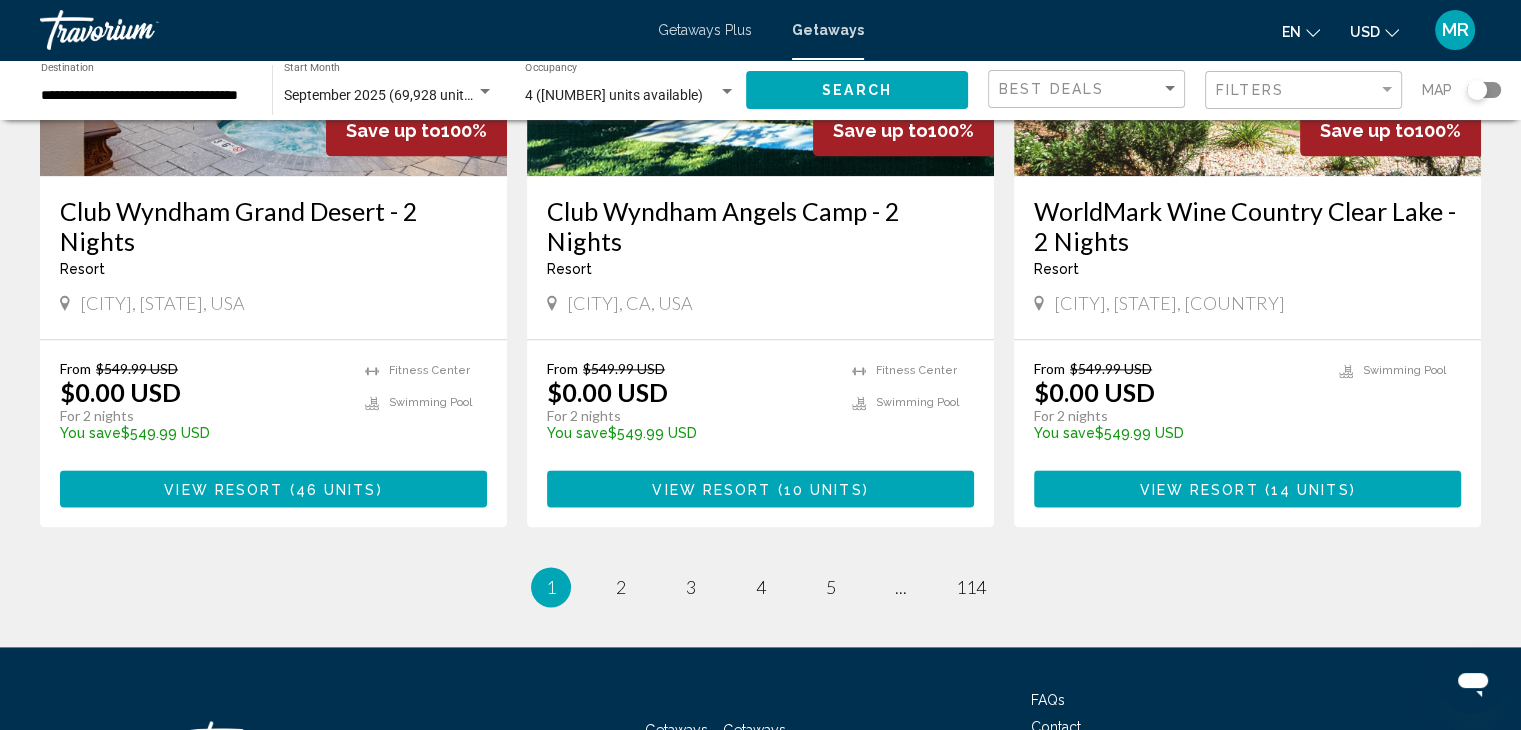 scroll, scrollTop: 2495, scrollLeft: 0, axis: vertical 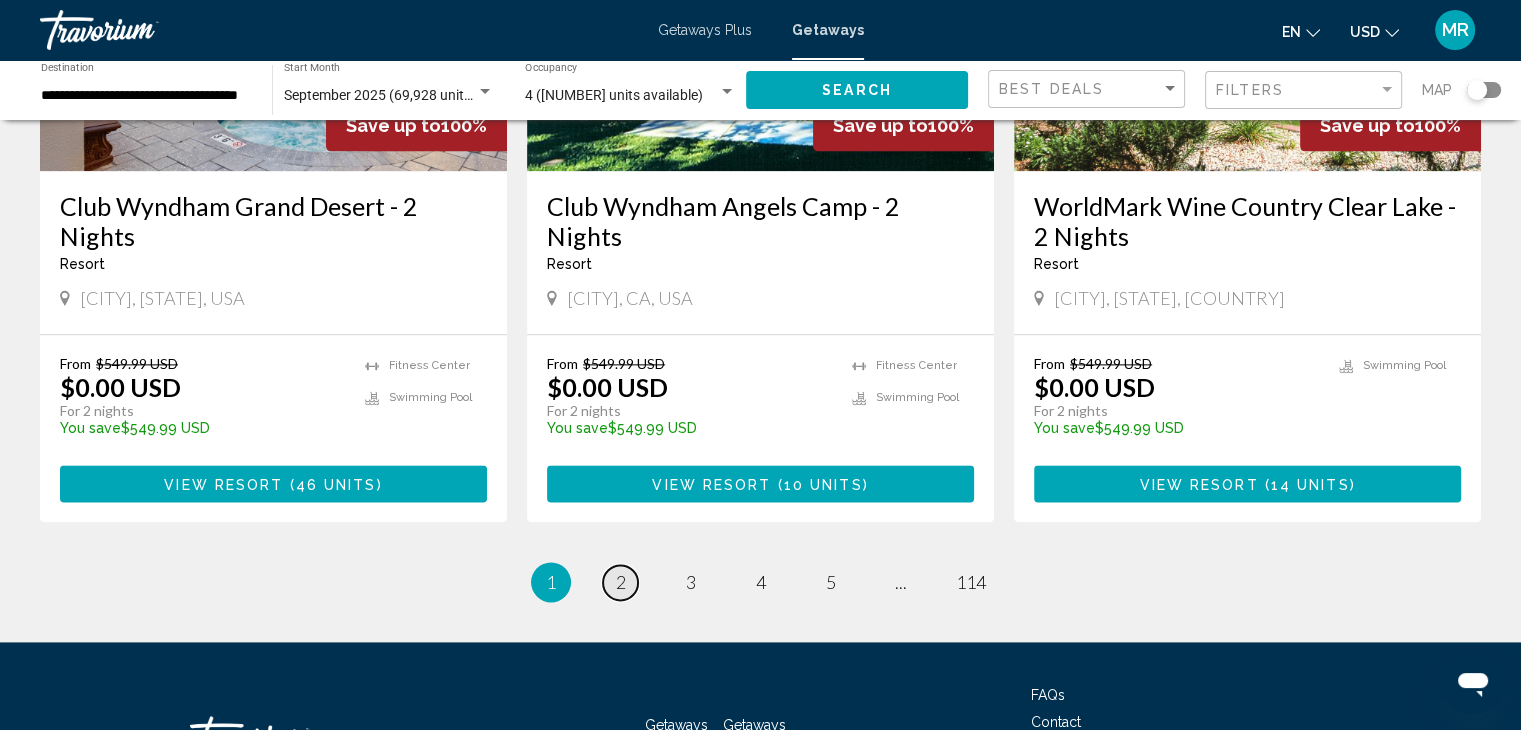 click on "page  2" at bounding box center (620, 582) 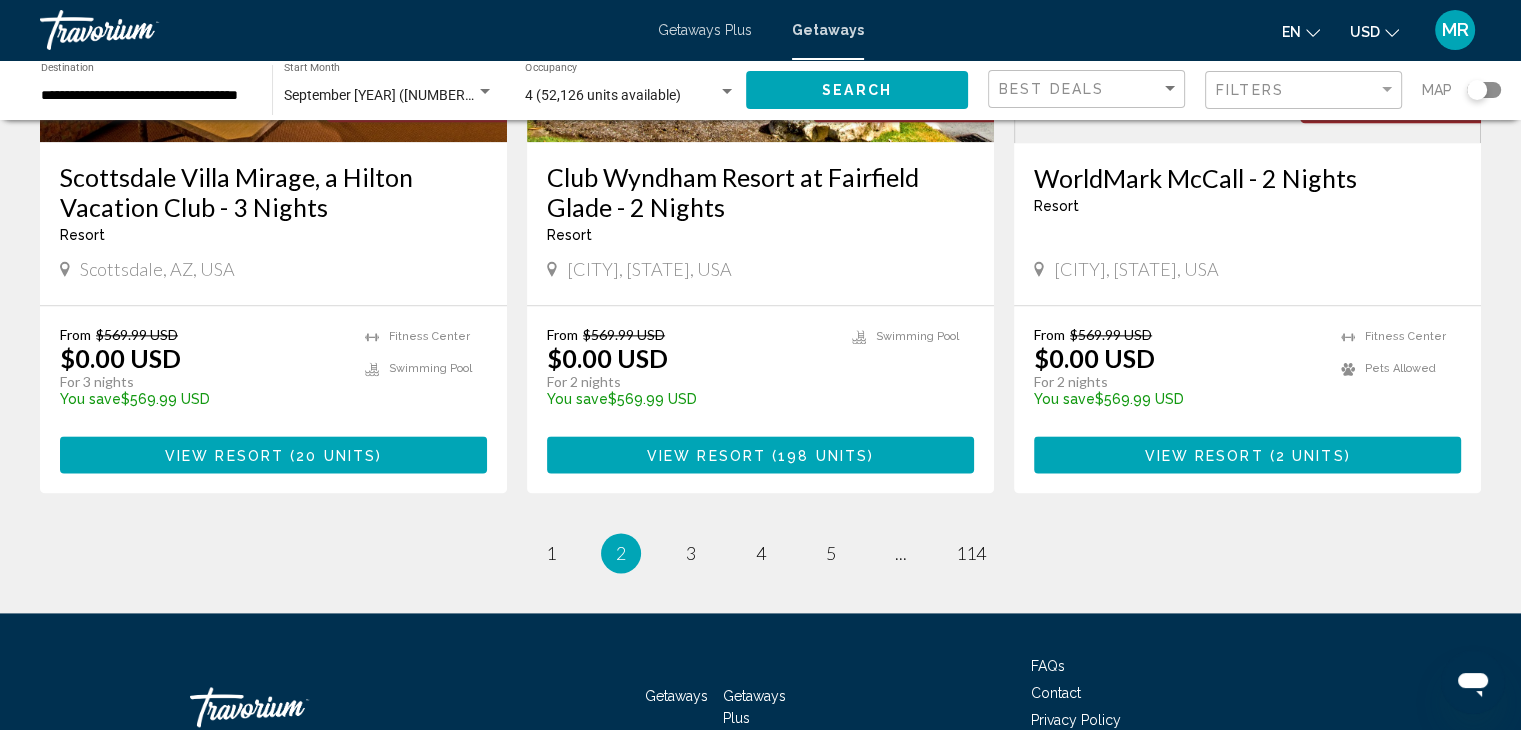 scroll, scrollTop: 2494, scrollLeft: 0, axis: vertical 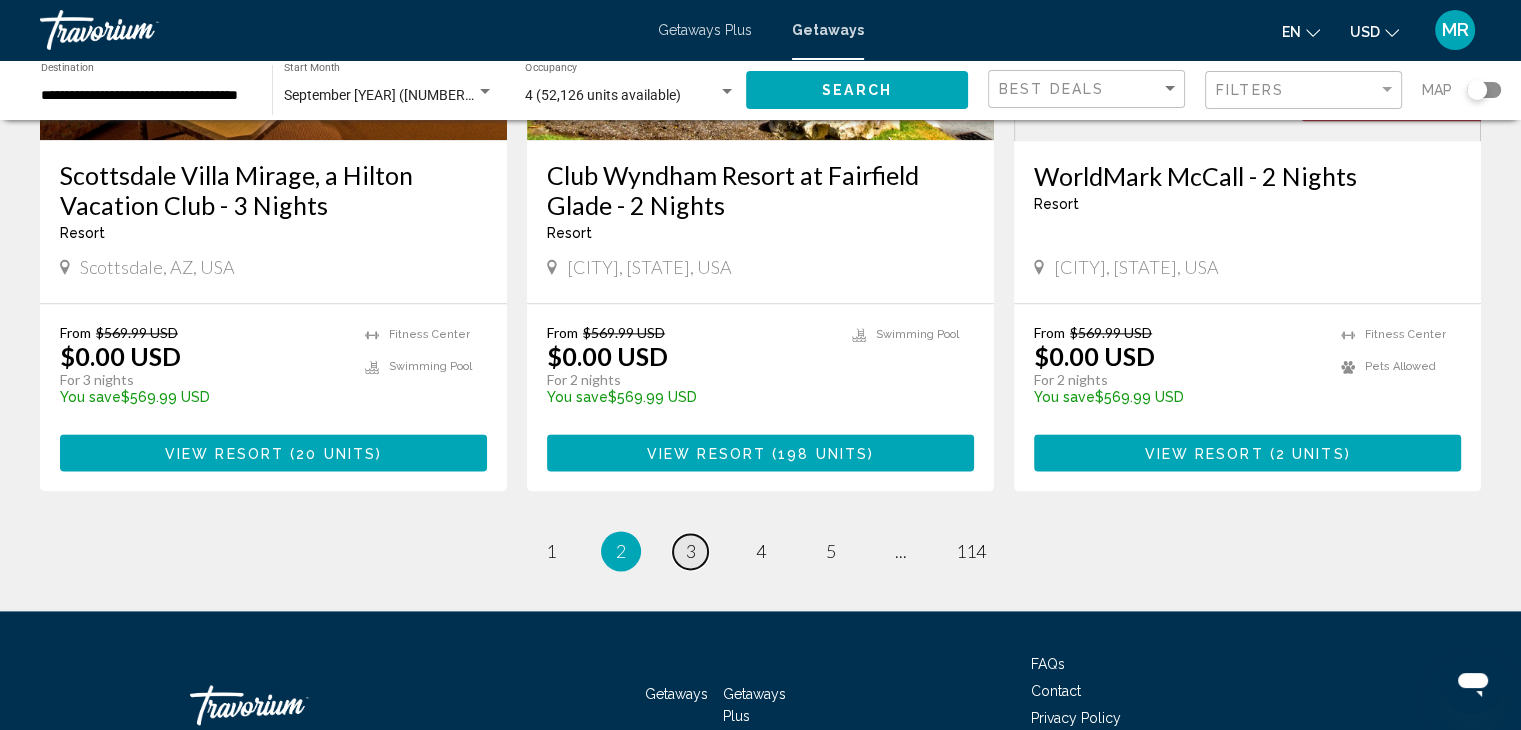 click on "3" at bounding box center [691, 551] 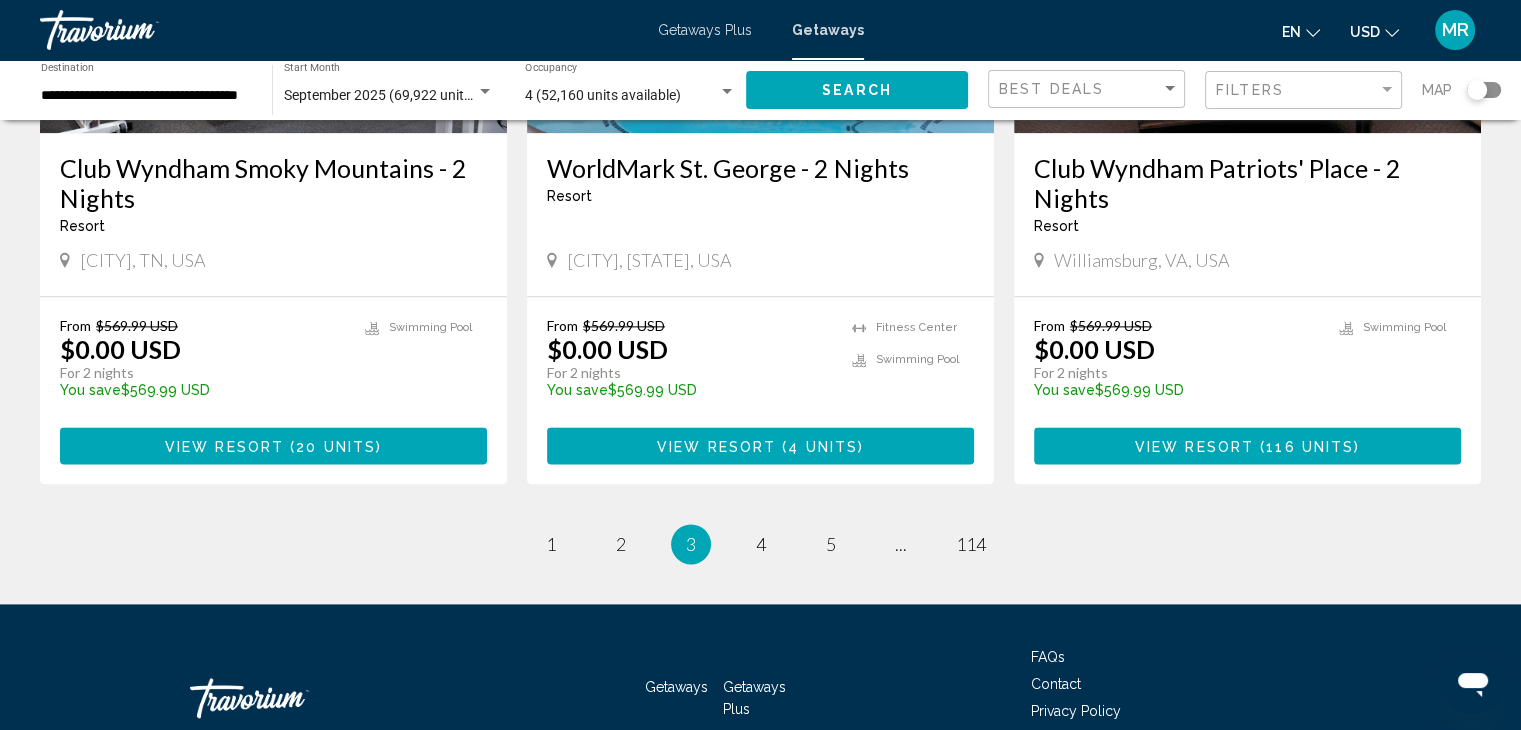 scroll, scrollTop: 2534, scrollLeft: 0, axis: vertical 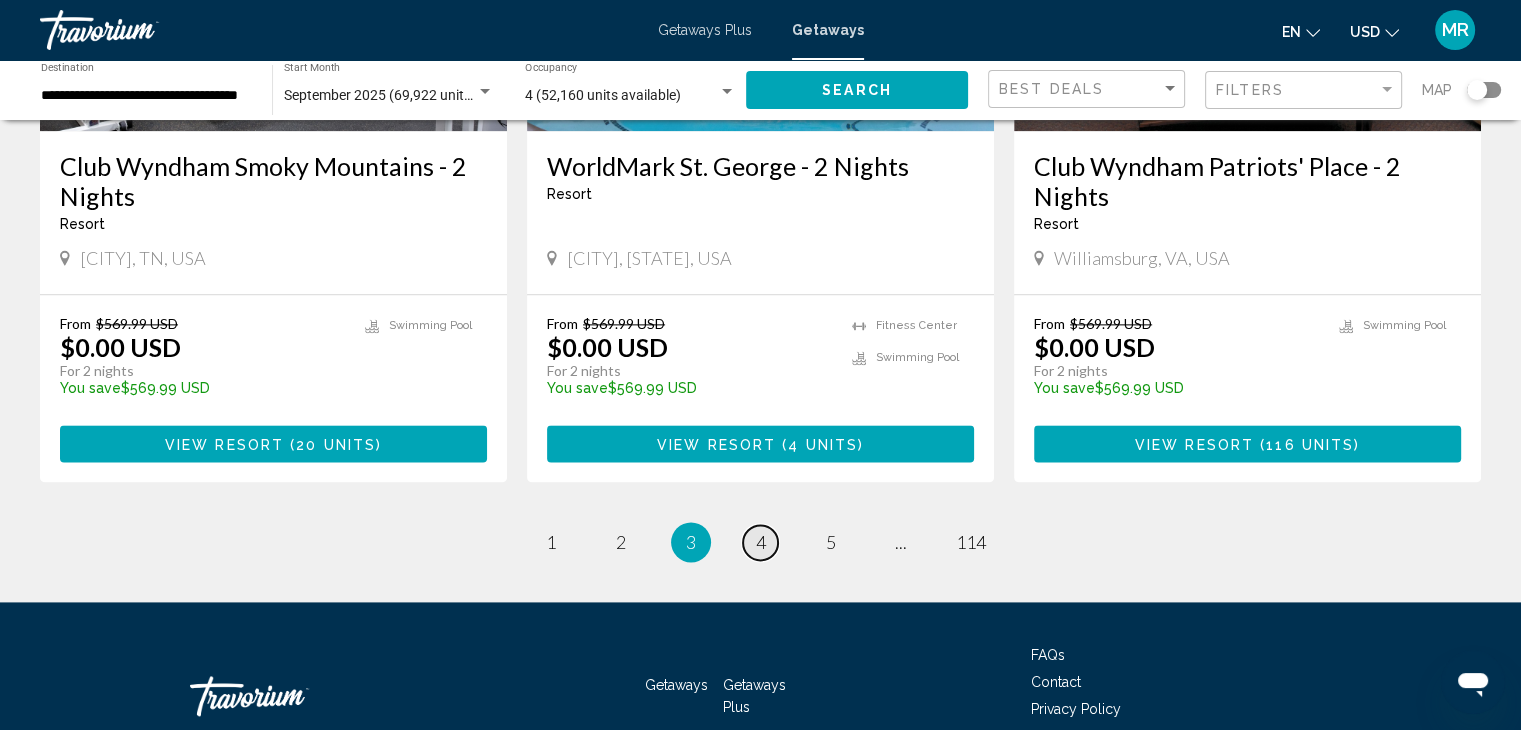 click on "4" at bounding box center [761, 542] 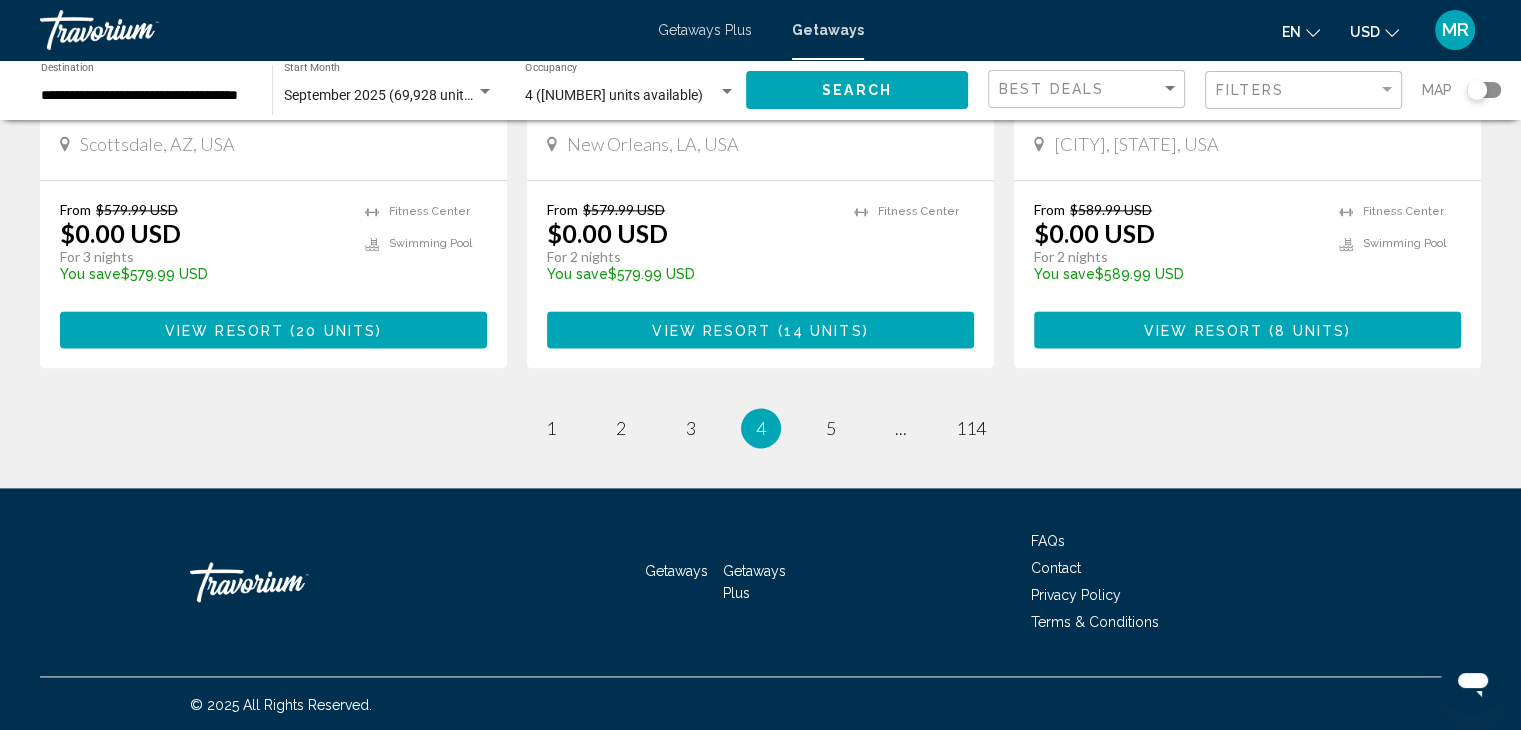 scroll, scrollTop: 2616, scrollLeft: 0, axis: vertical 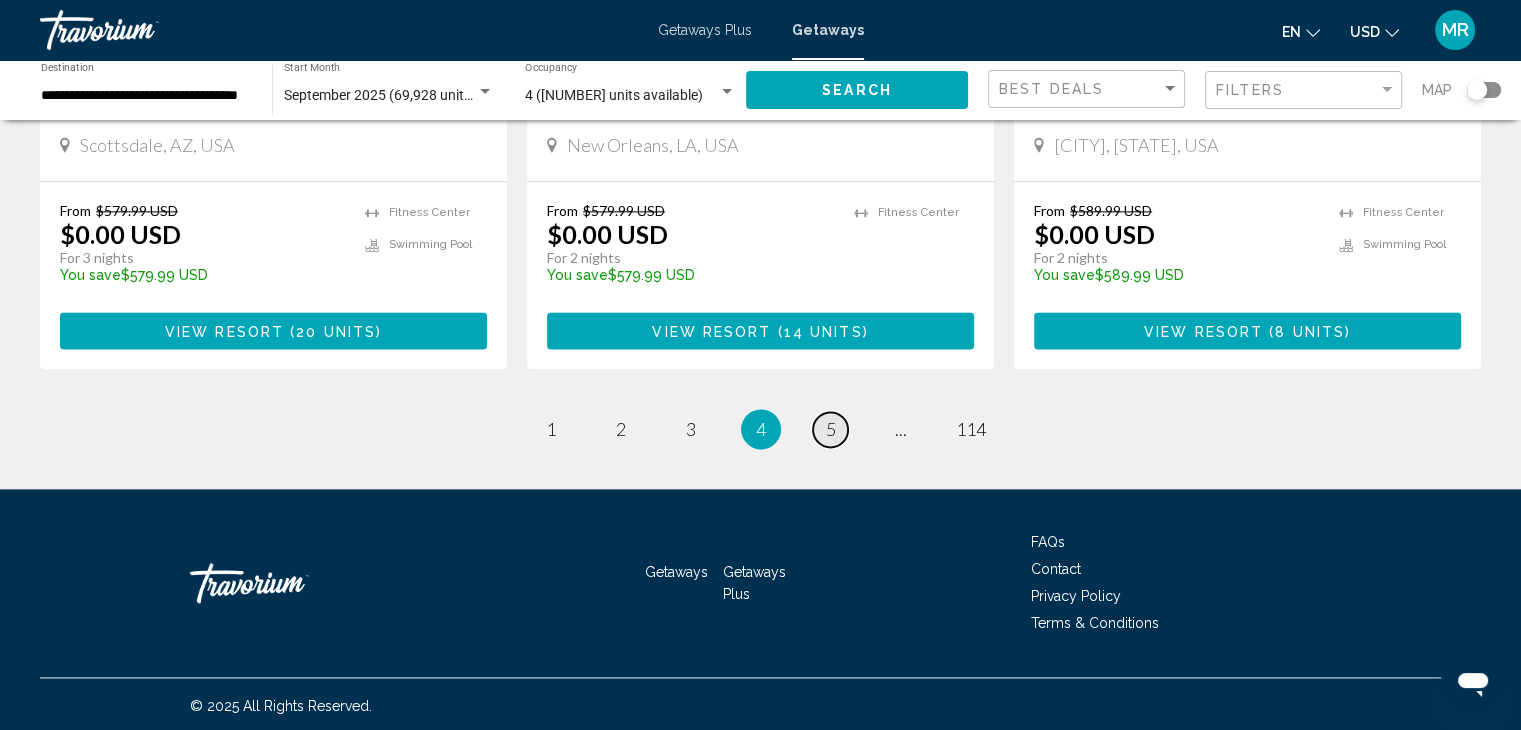 click on "5" at bounding box center (831, 429) 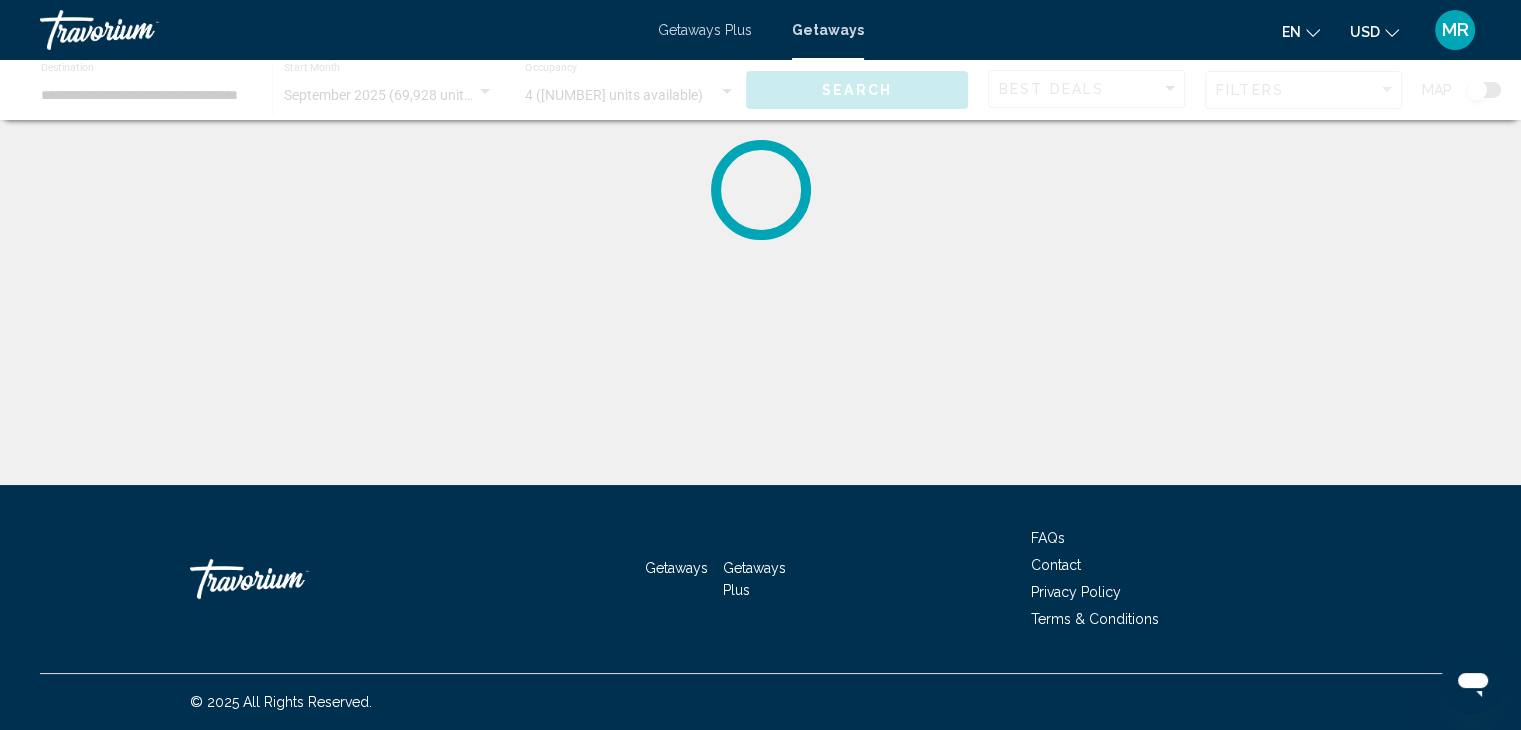 scroll, scrollTop: 0, scrollLeft: 0, axis: both 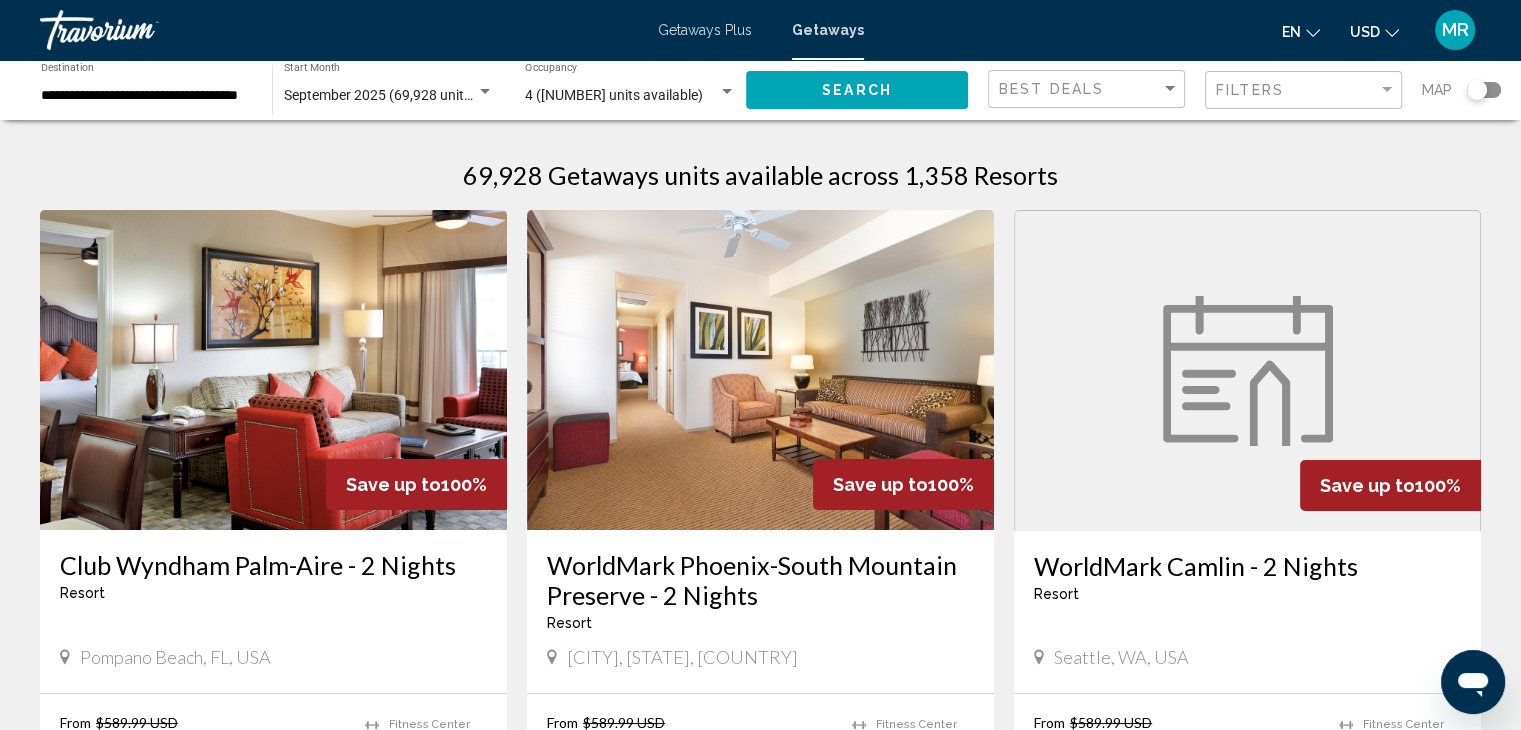 click at bounding box center [760, 370] 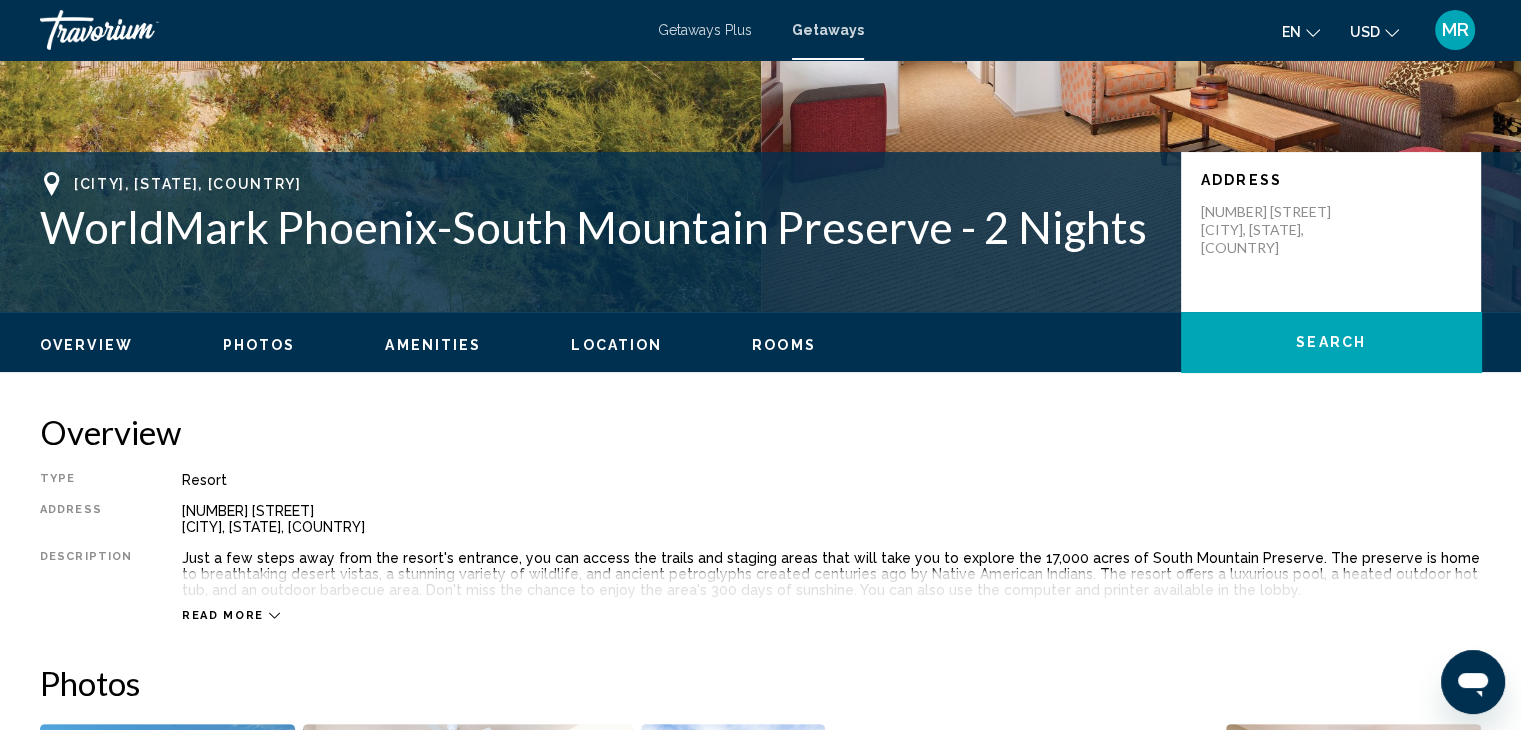 scroll, scrollTop: 346, scrollLeft: 0, axis: vertical 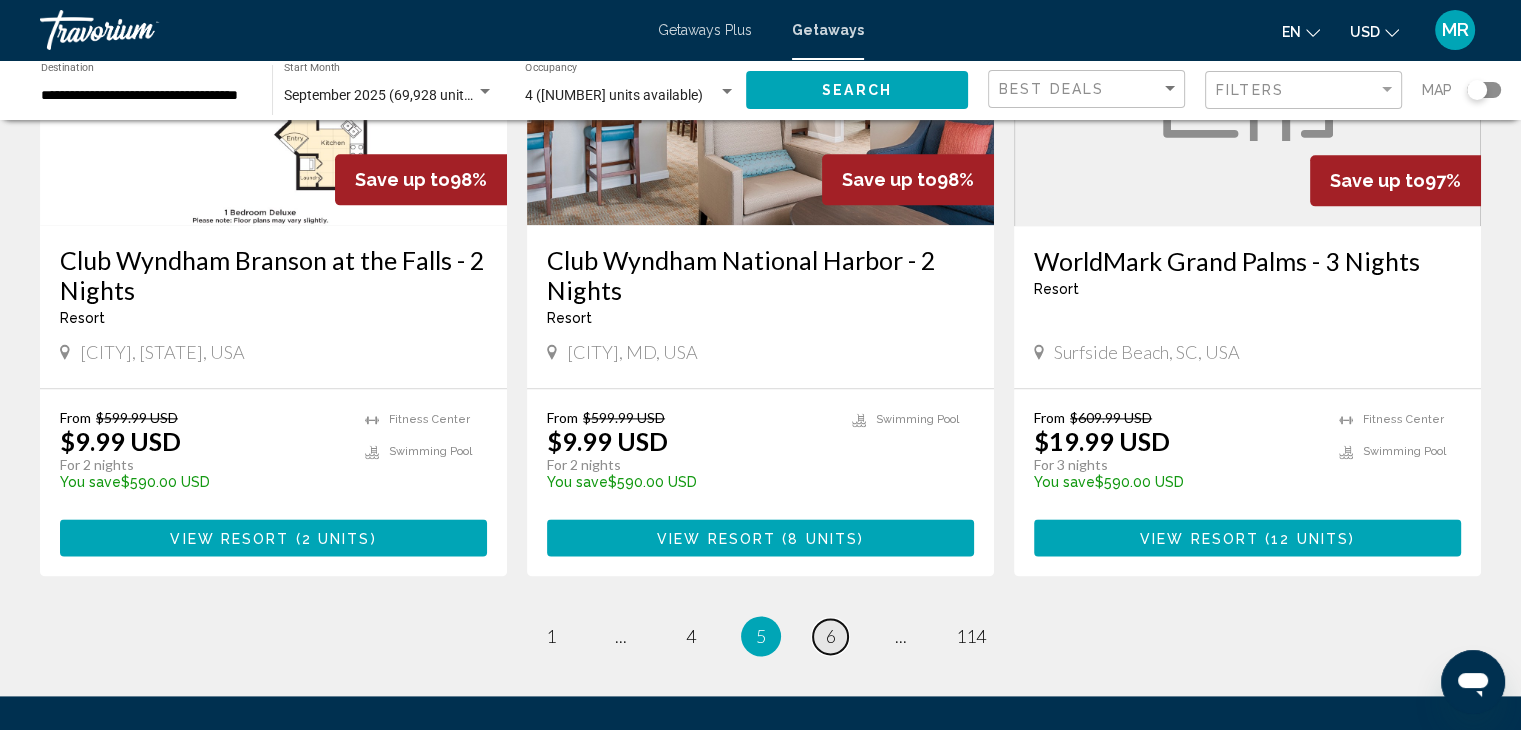 click on "page  6" at bounding box center [830, 636] 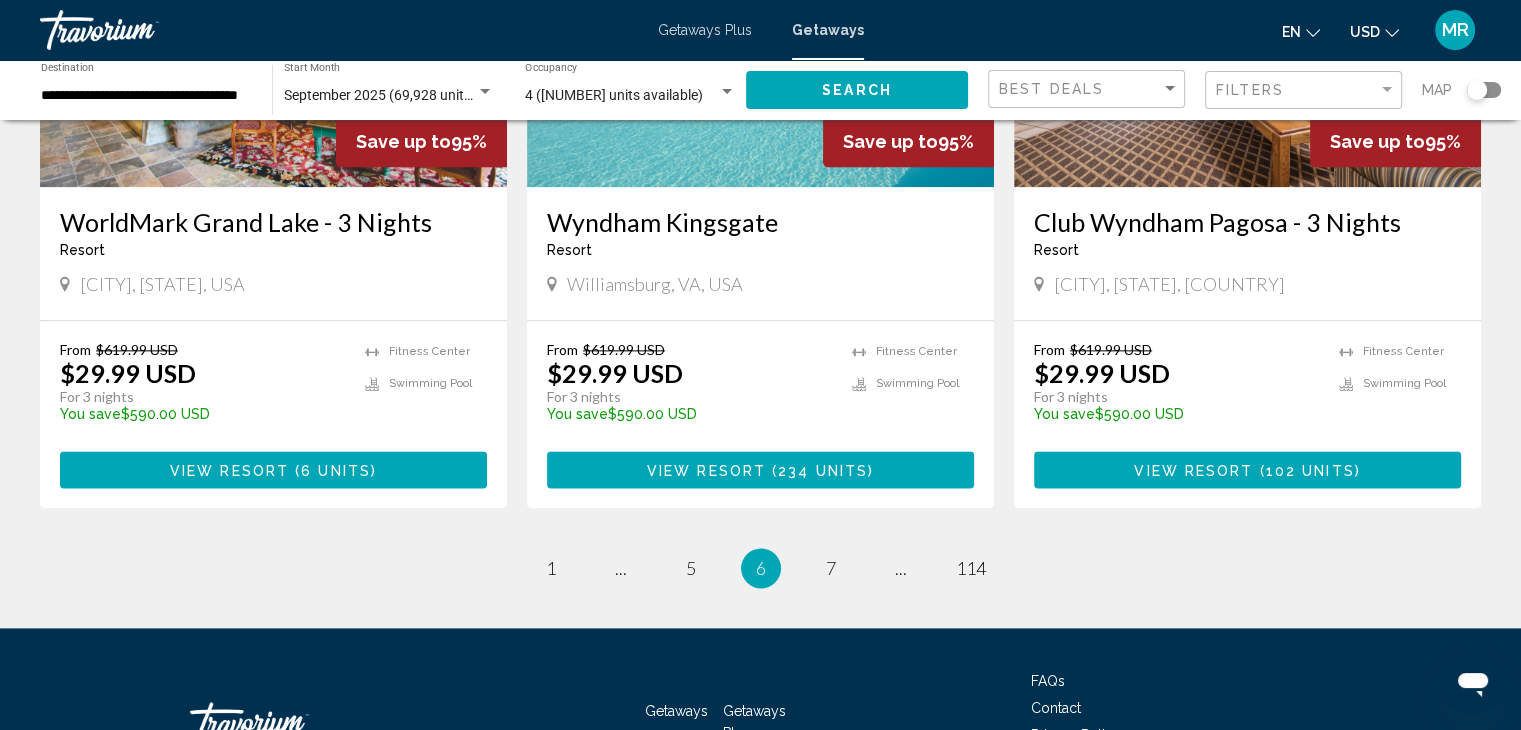 scroll, scrollTop: 2450, scrollLeft: 0, axis: vertical 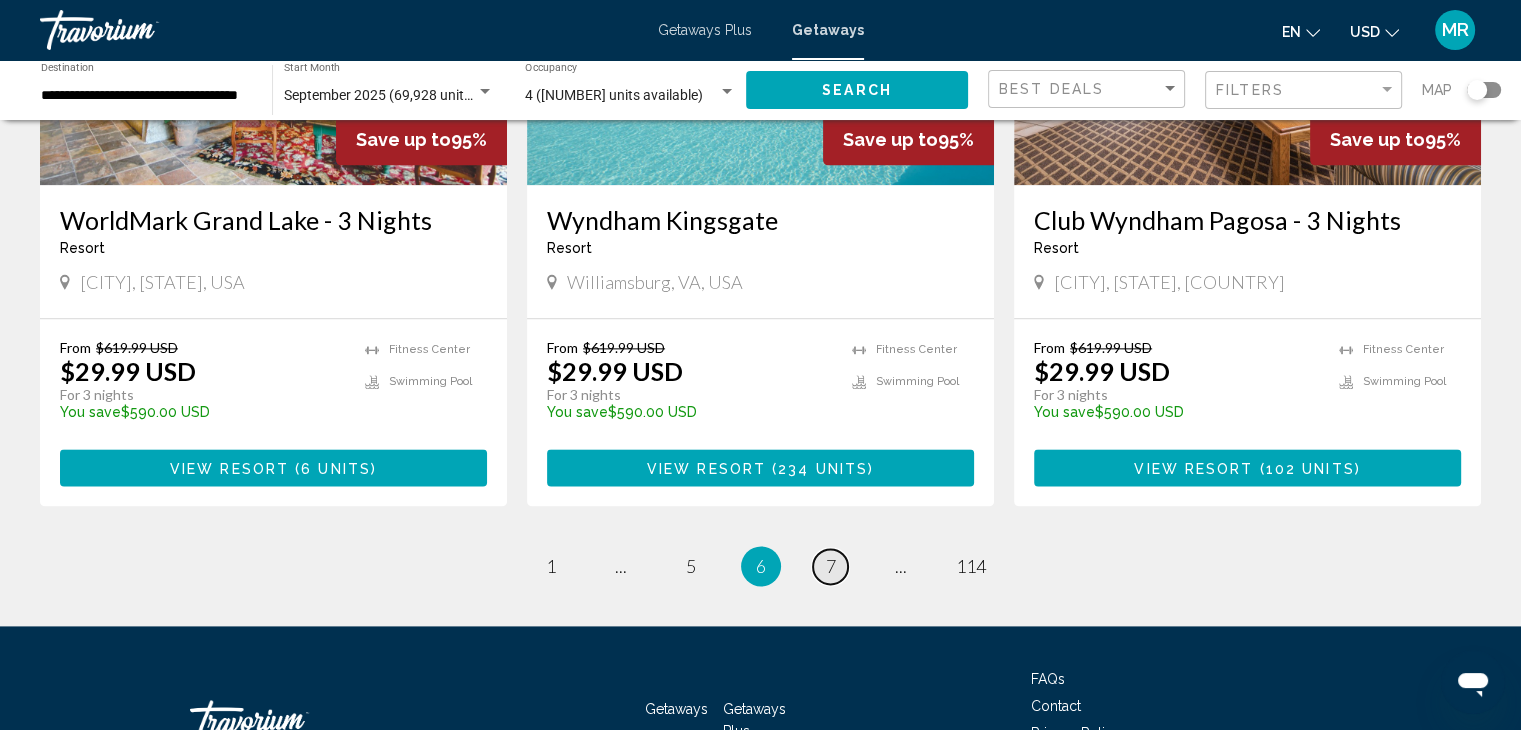 click on "7" at bounding box center (831, 566) 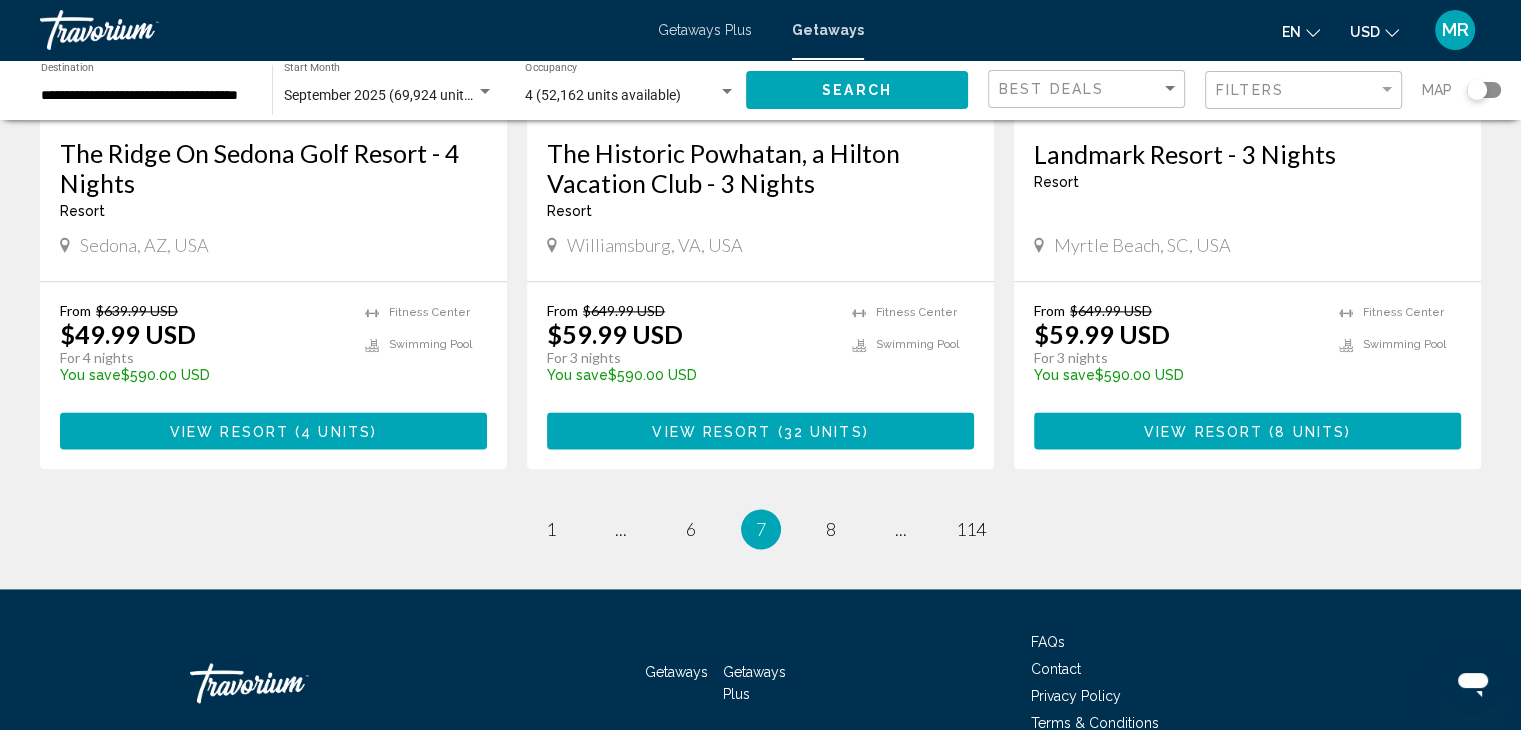 scroll, scrollTop: 2612, scrollLeft: 0, axis: vertical 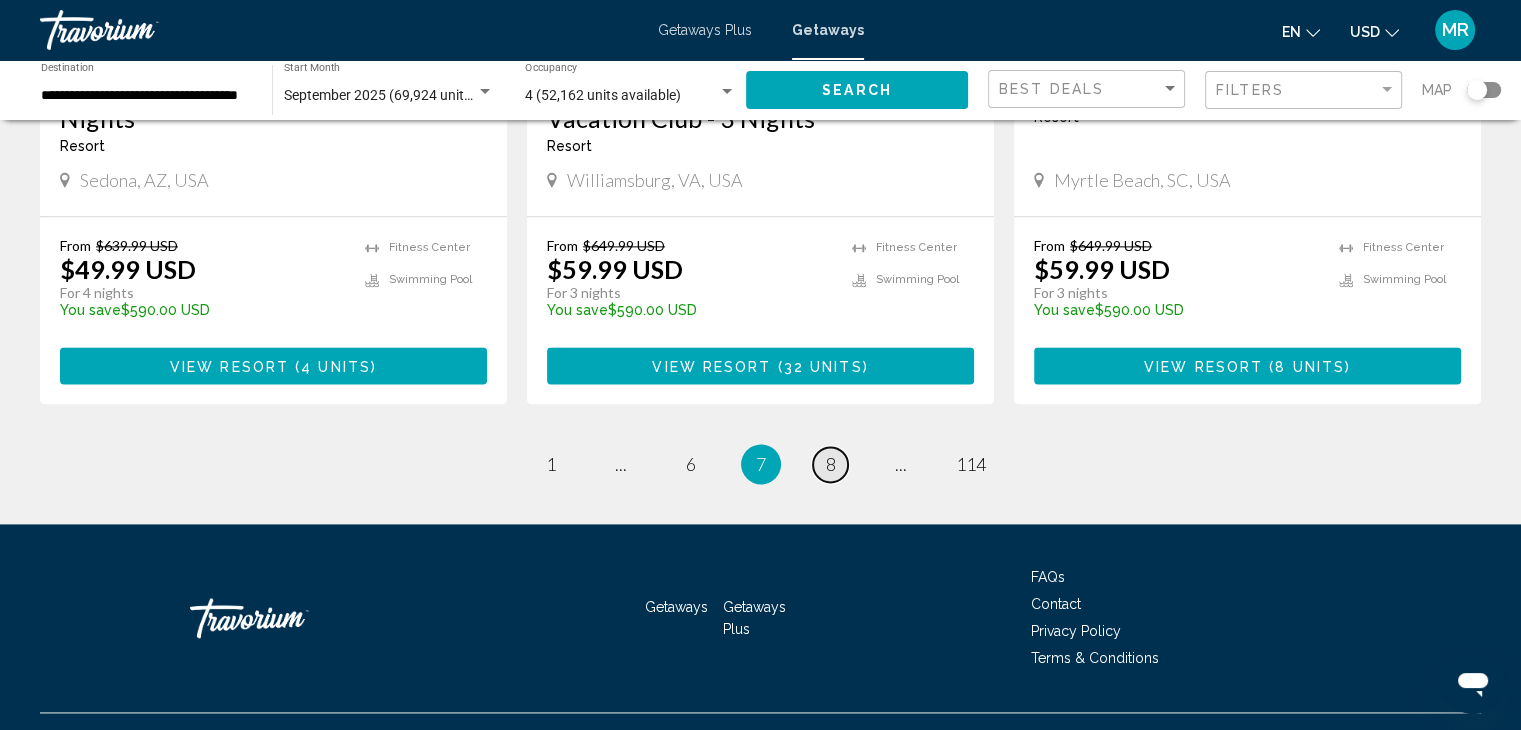 click on "page  8" at bounding box center (830, 464) 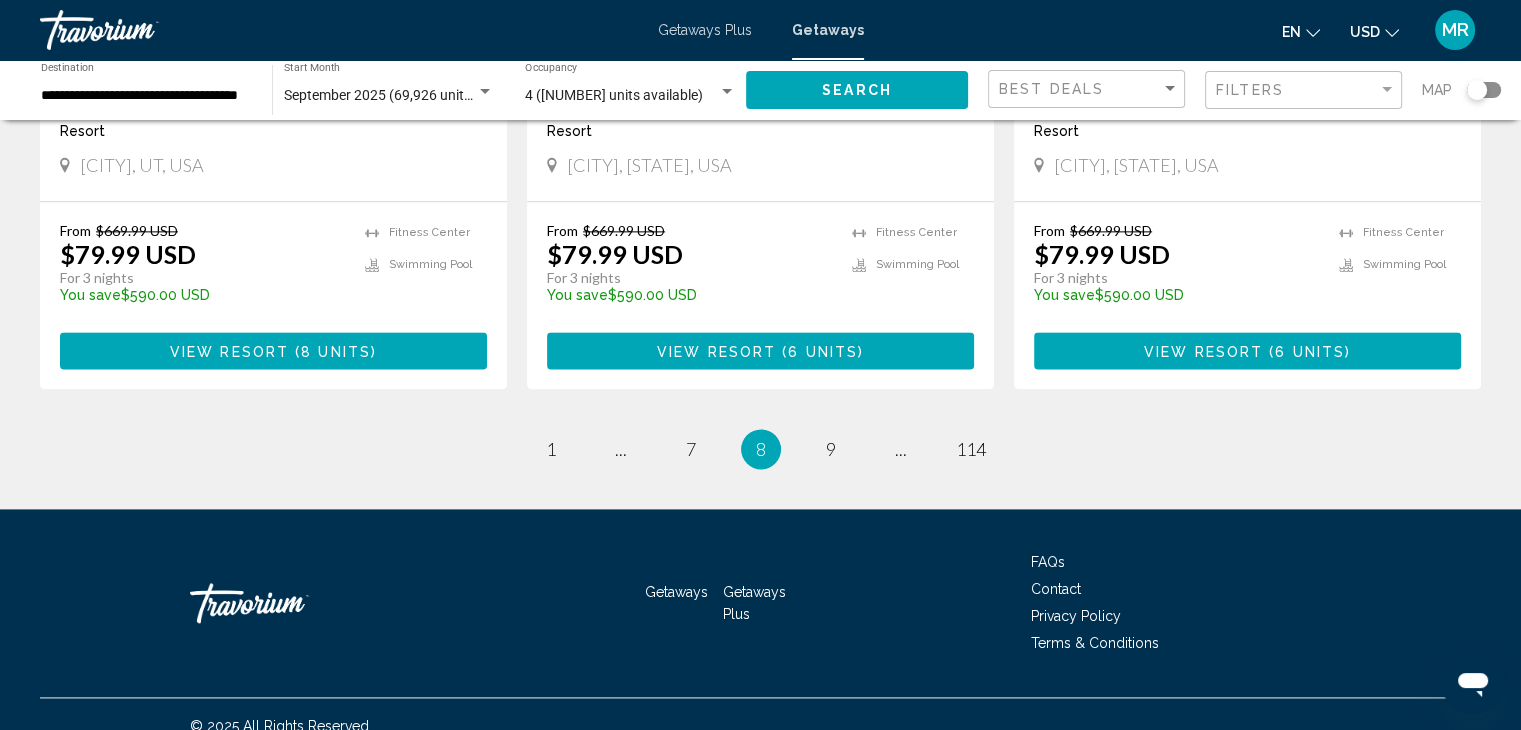 scroll, scrollTop: 2568, scrollLeft: 0, axis: vertical 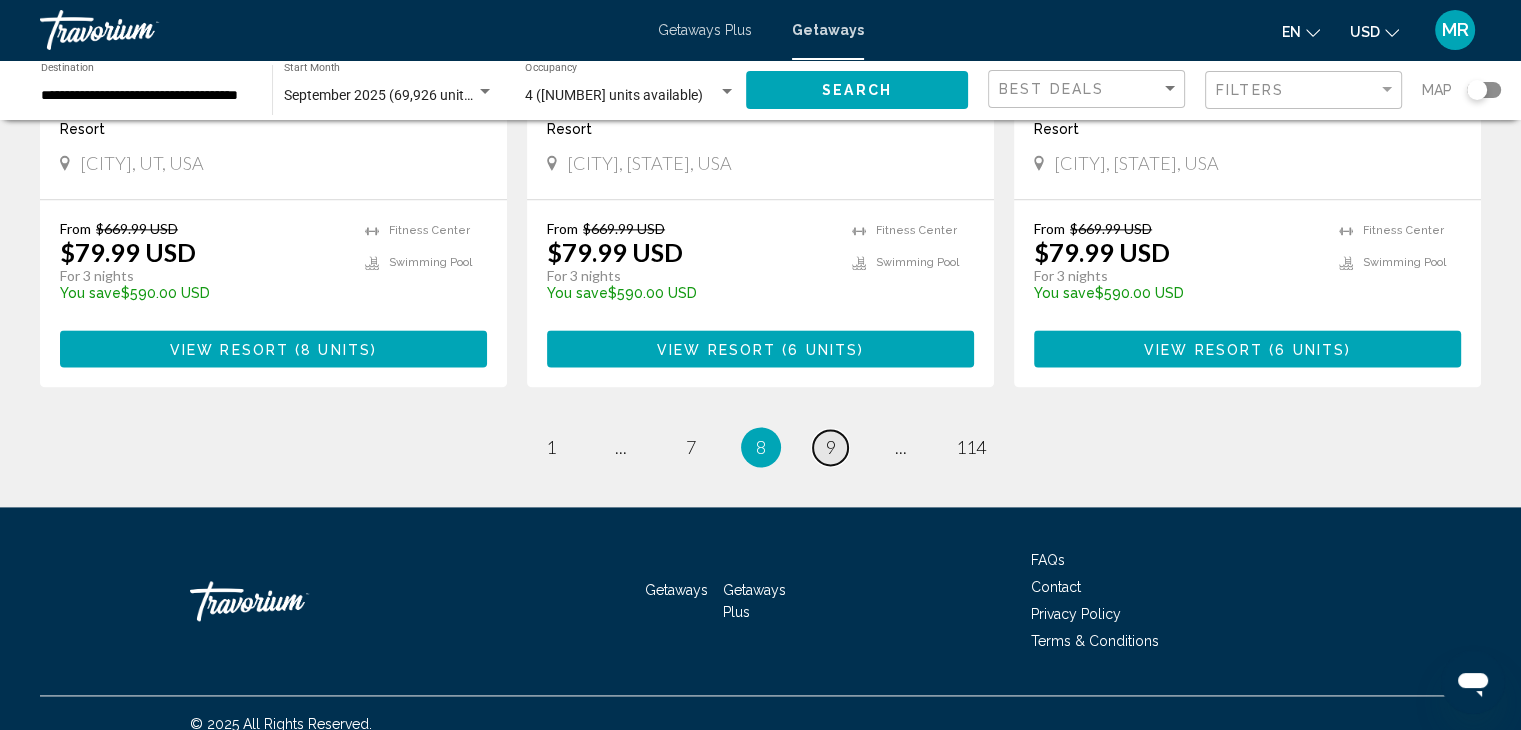 click on "9" at bounding box center [831, 447] 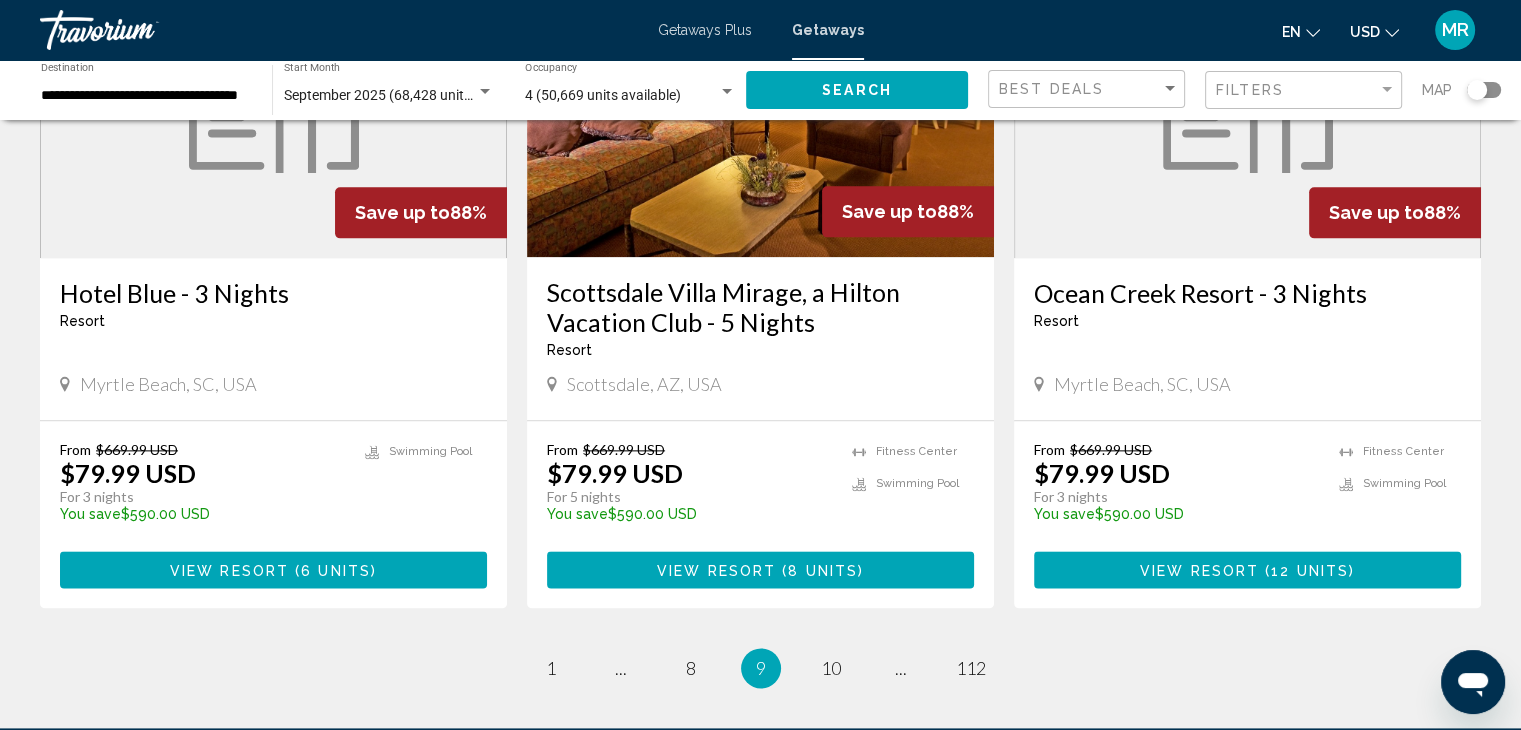 scroll, scrollTop: 2408, scrollLeft: 0, axis: vertical 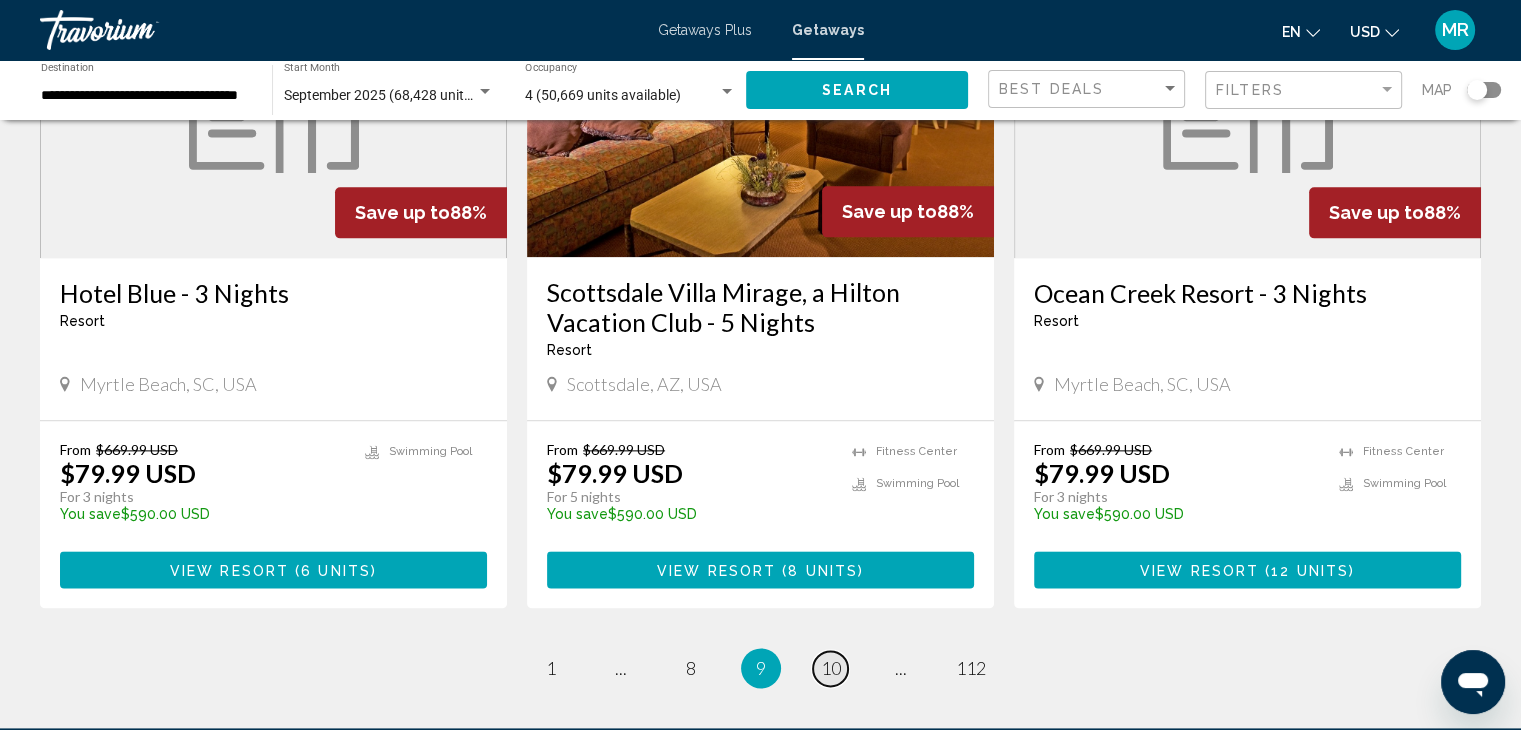 click on "10" at bounding box center [831, 668] 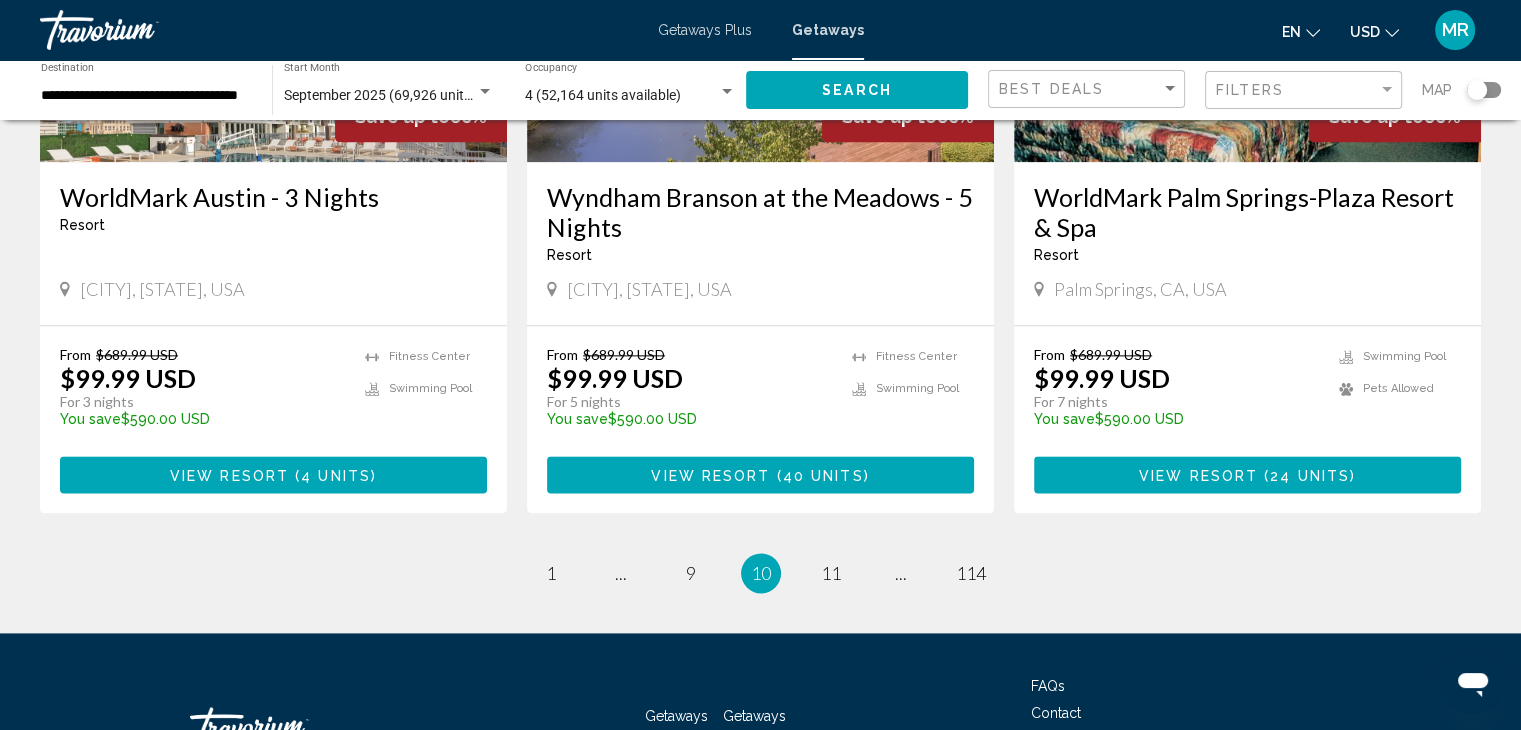 scroll, scrollTop: 2443, scrollLeft: 0, axis: vertical 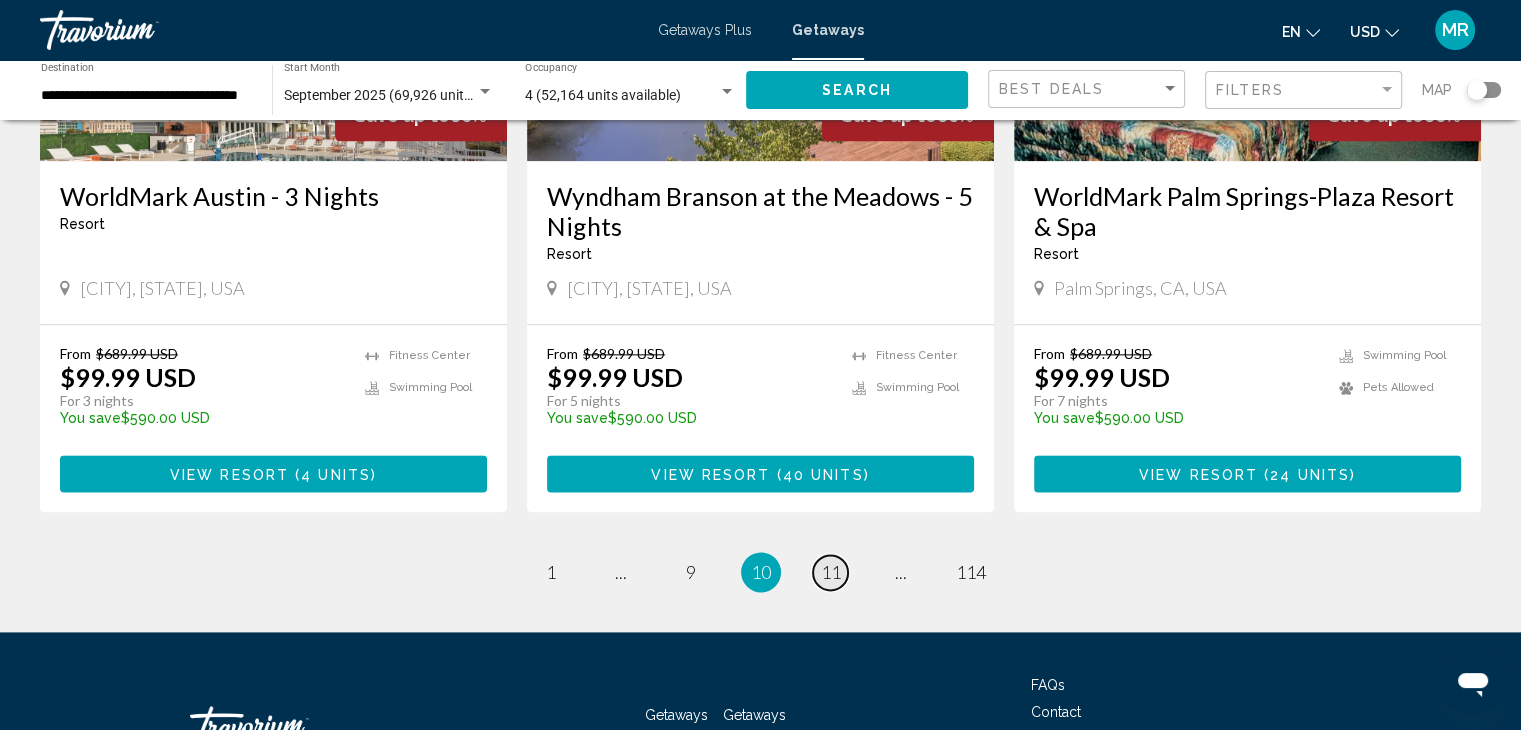 click on "page  11" at bounding box center (830, 572) 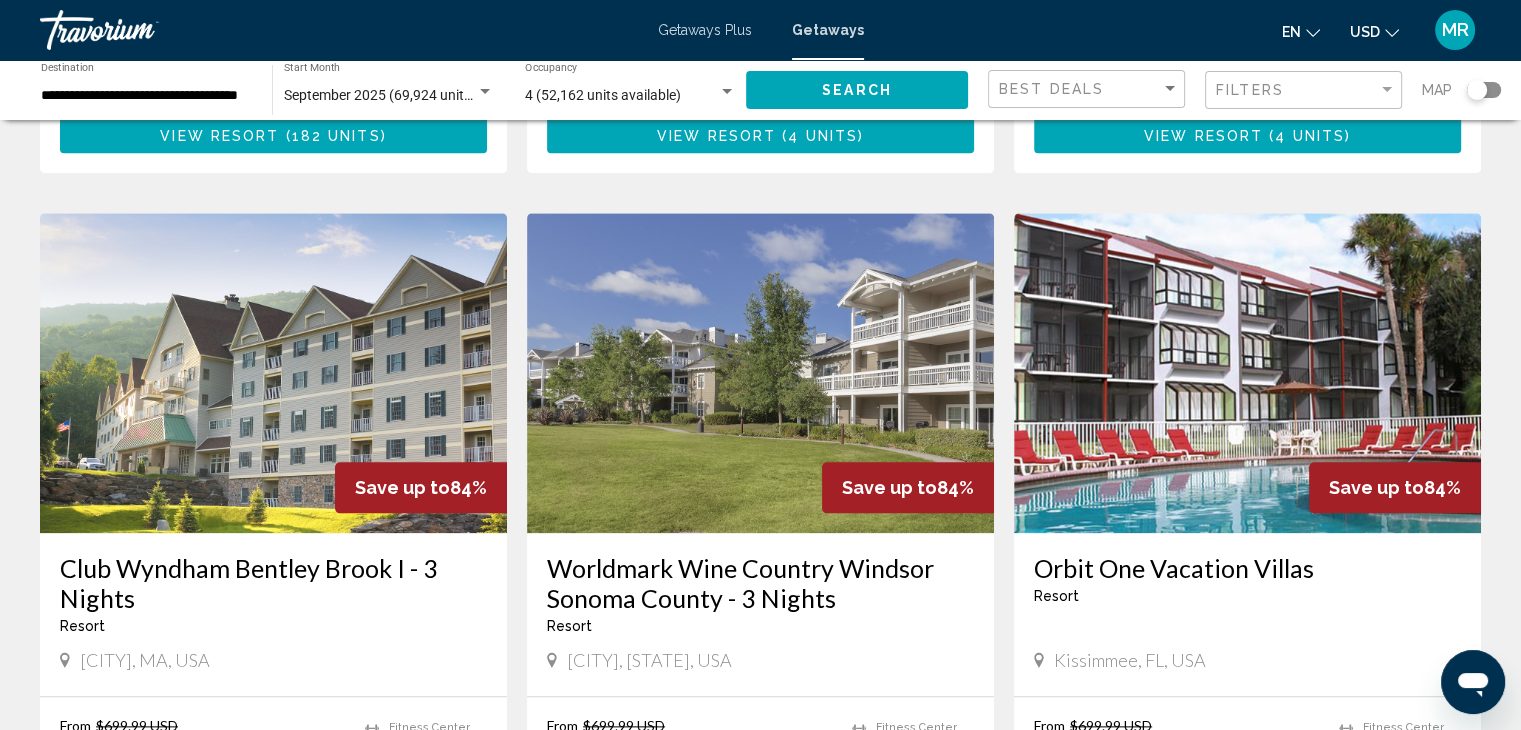 scroll, scrollTop: 2132, scrollLeft: 0, axis: vertical 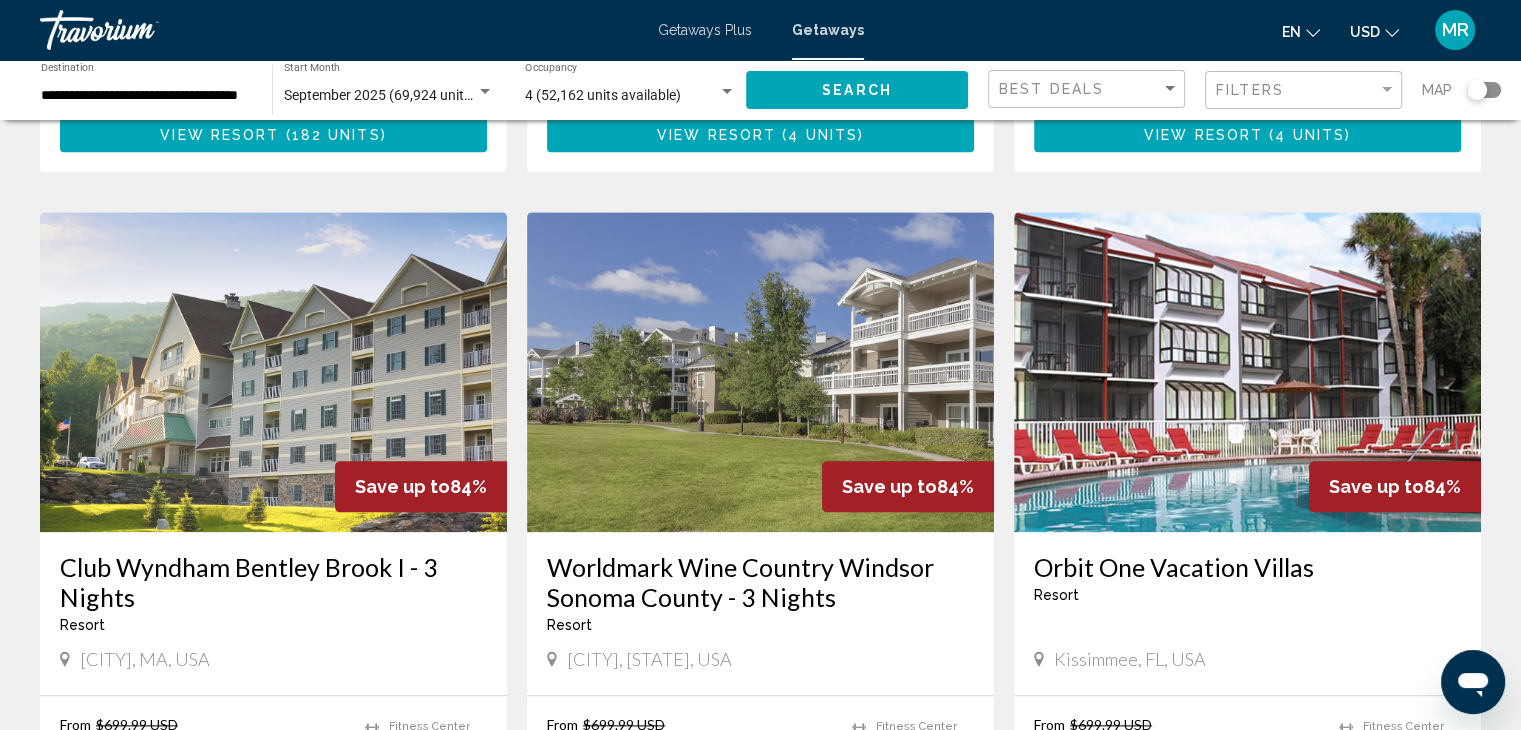 click at bounding box center [760, 372] 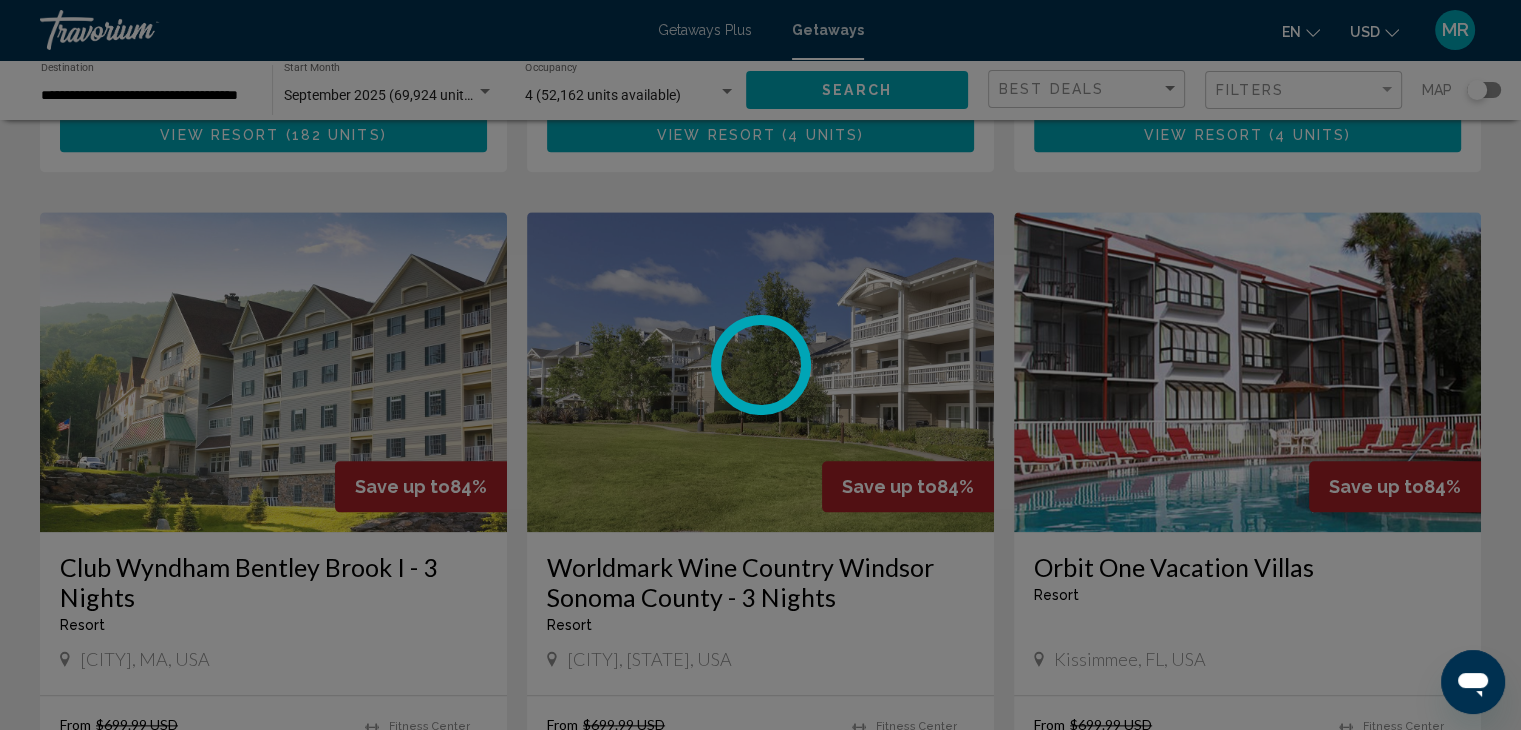 scroll, scrollTop: 2136, scrollLeft: 0, axis: vertical 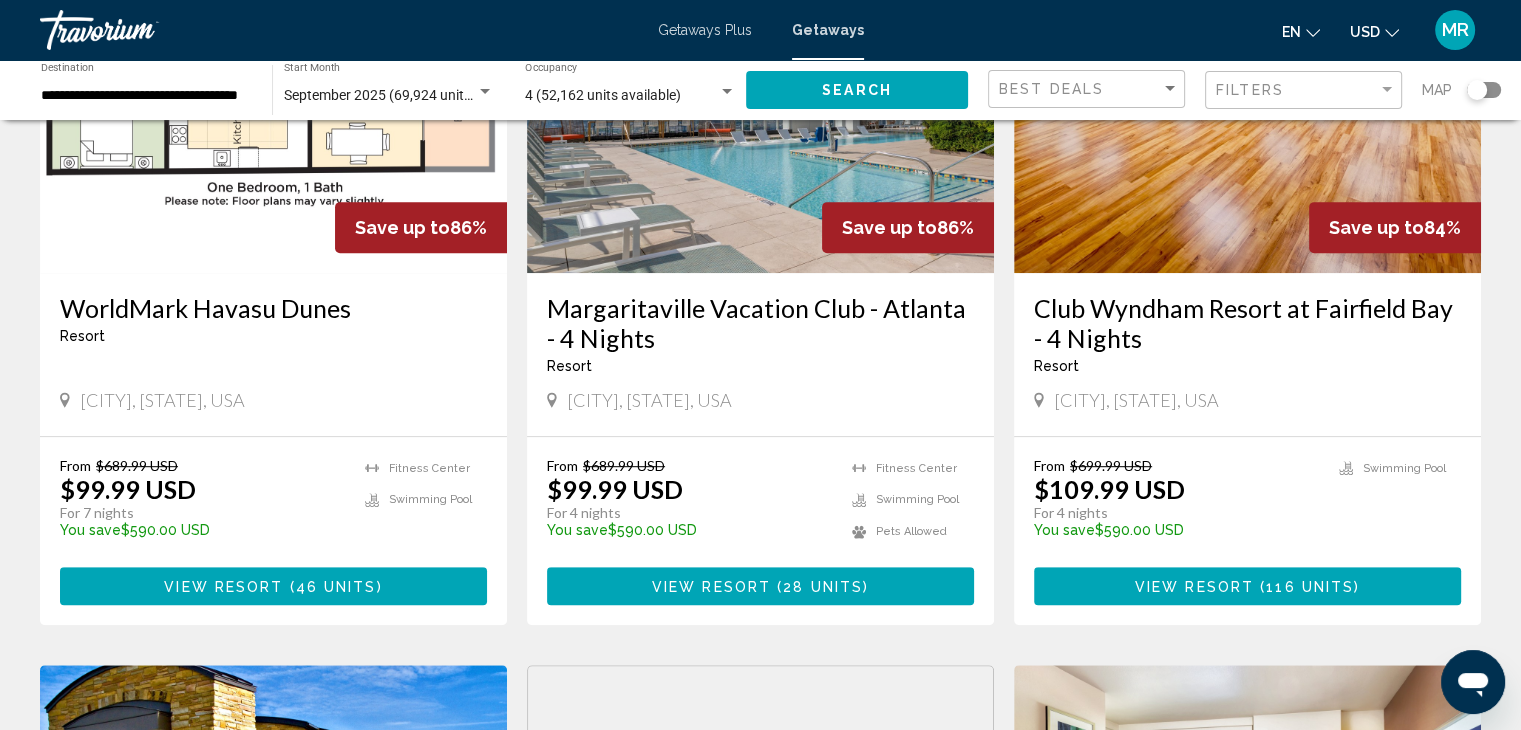 click 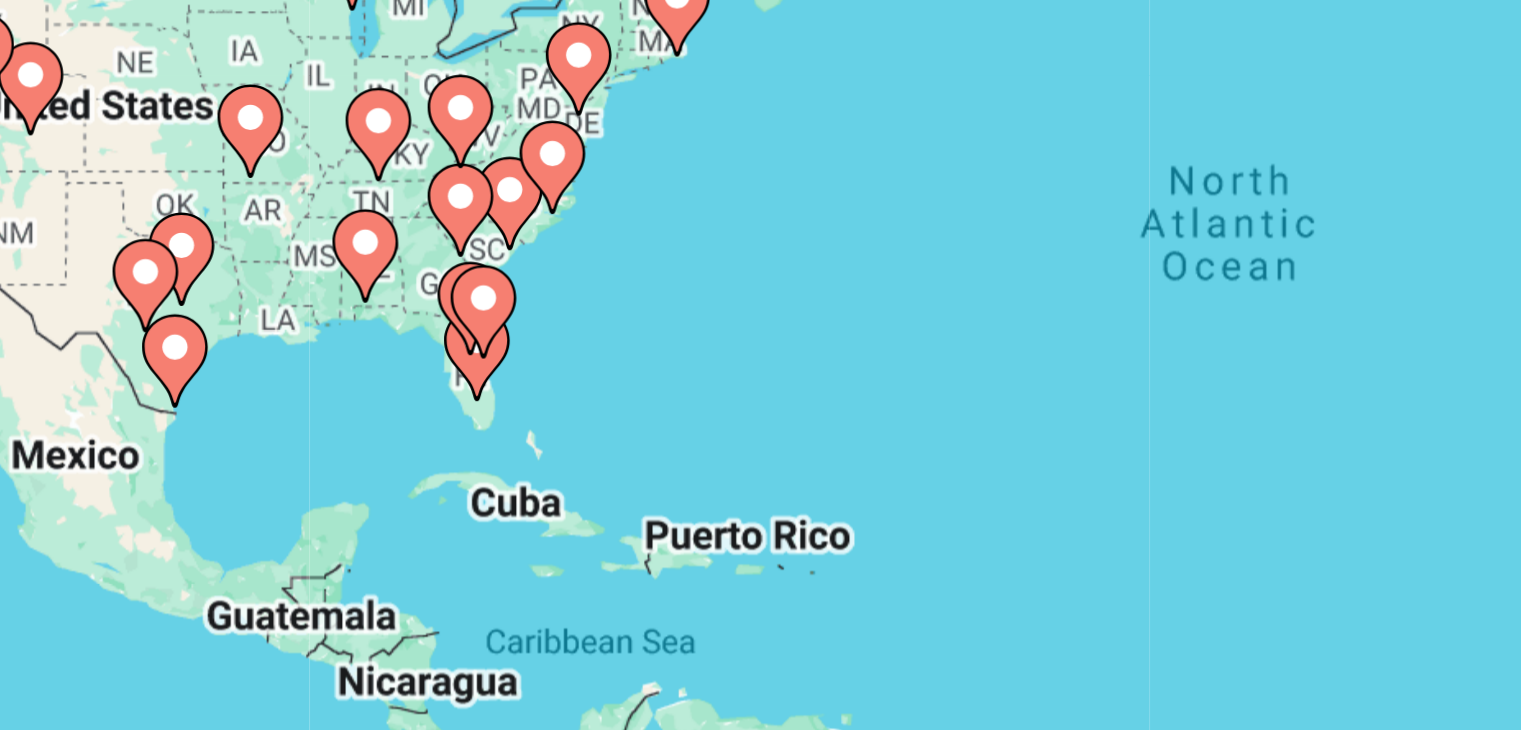 scroll, scrollTop: 112, scrollLeft: 0, axis: vertical 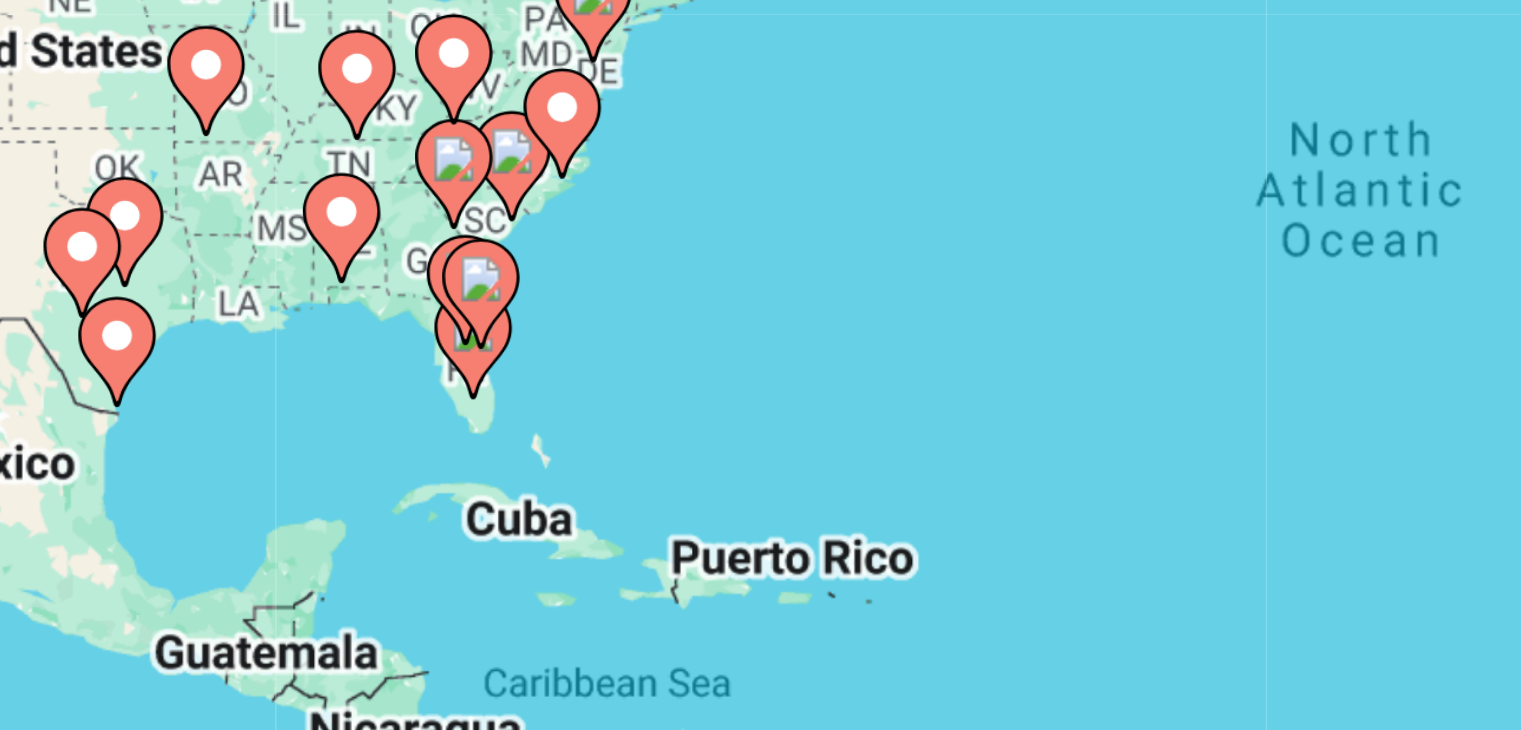 click on "To activate drag with keyboard, press Alt + Enter. Once in keyboard drag state, use the arrow keys to move the marker. To complete the drag, press the Enter key. To cancel, press Escape." at bounding box center [760, 328] 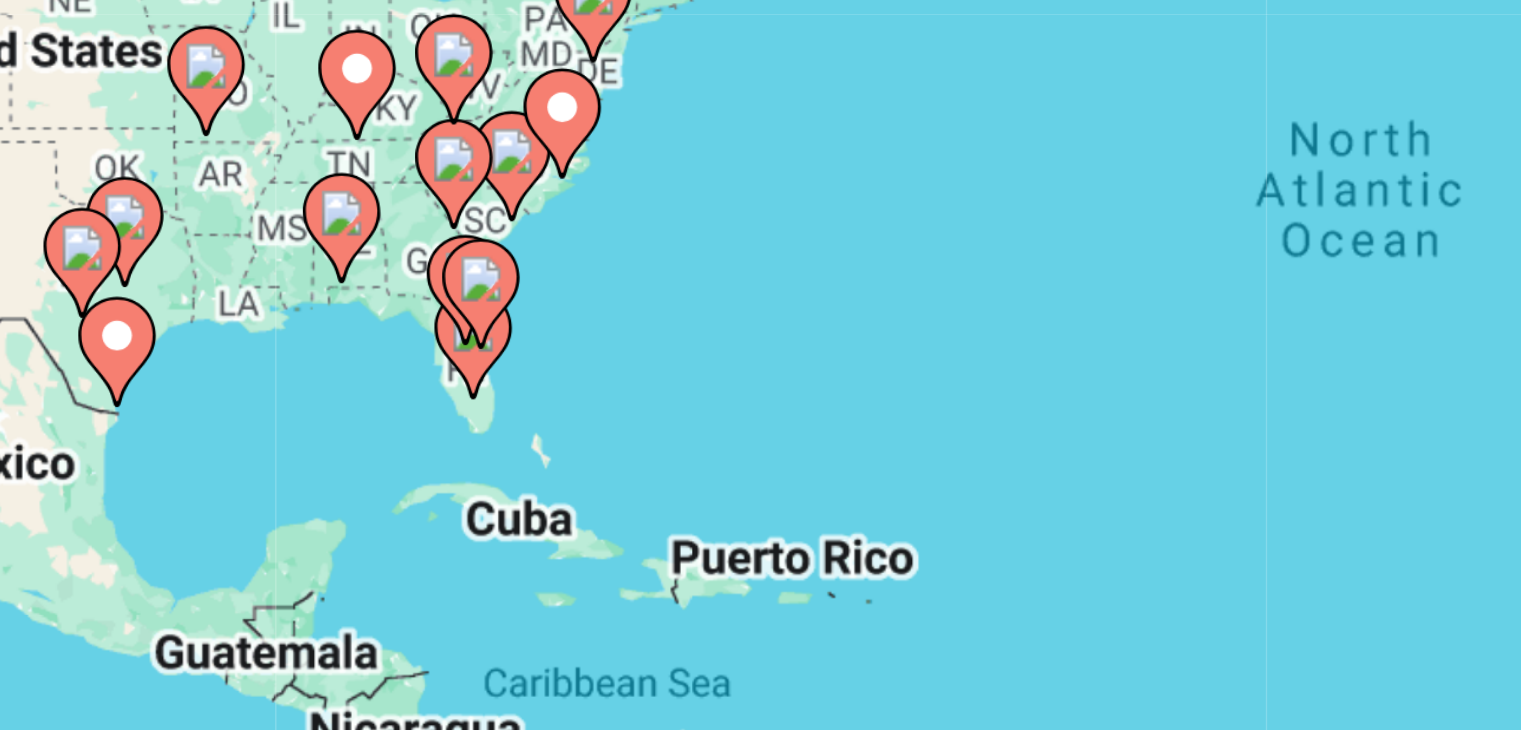 click on "To activate drag with keyboard, press Alt + Enter. Once in keyboard drag state, use the arrow keys to move the marker. To complete the drag, press the Enter key. To cancel, press Escape." at bounding box center [760, 328] 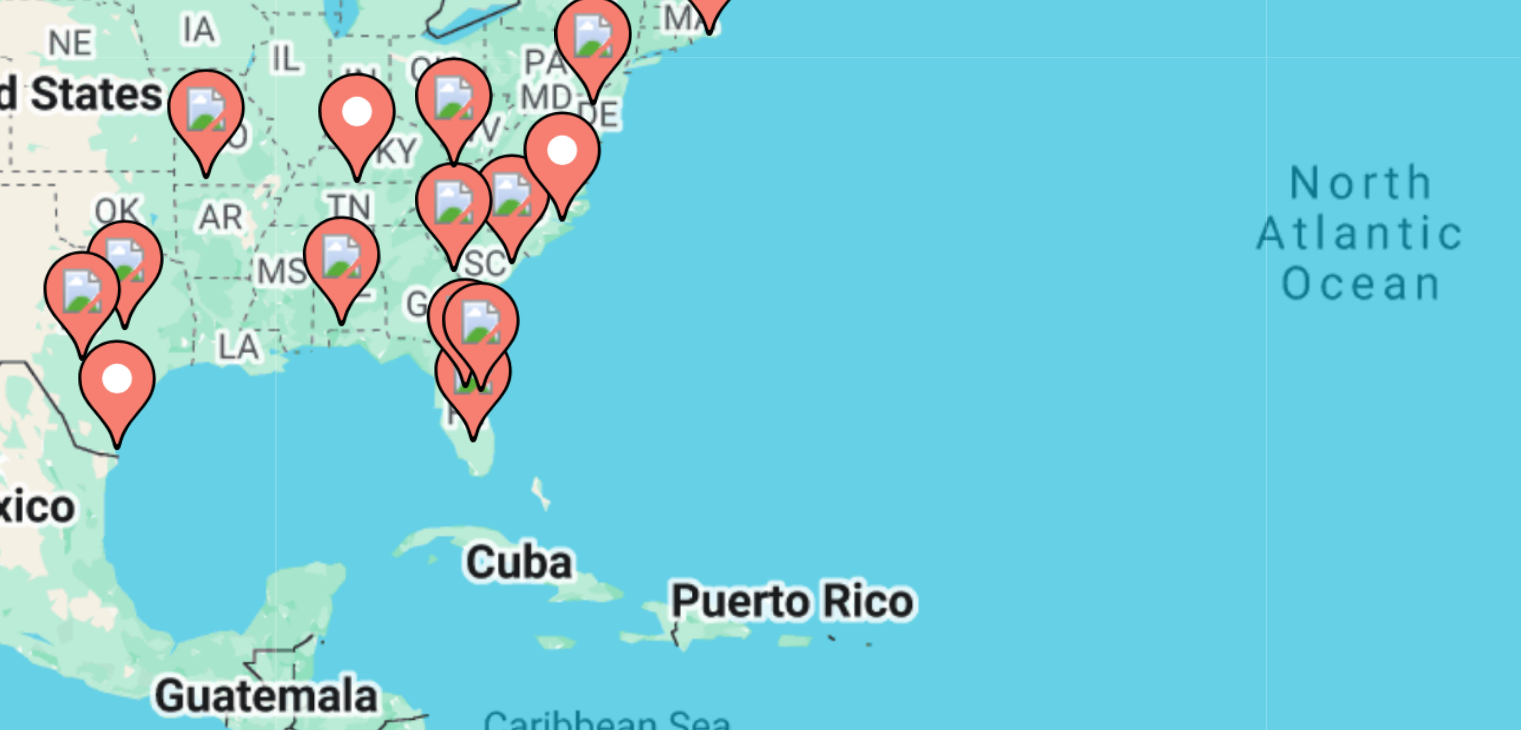 scroll, scrollTop: 112, scrollLeft: 0, axis: vertical 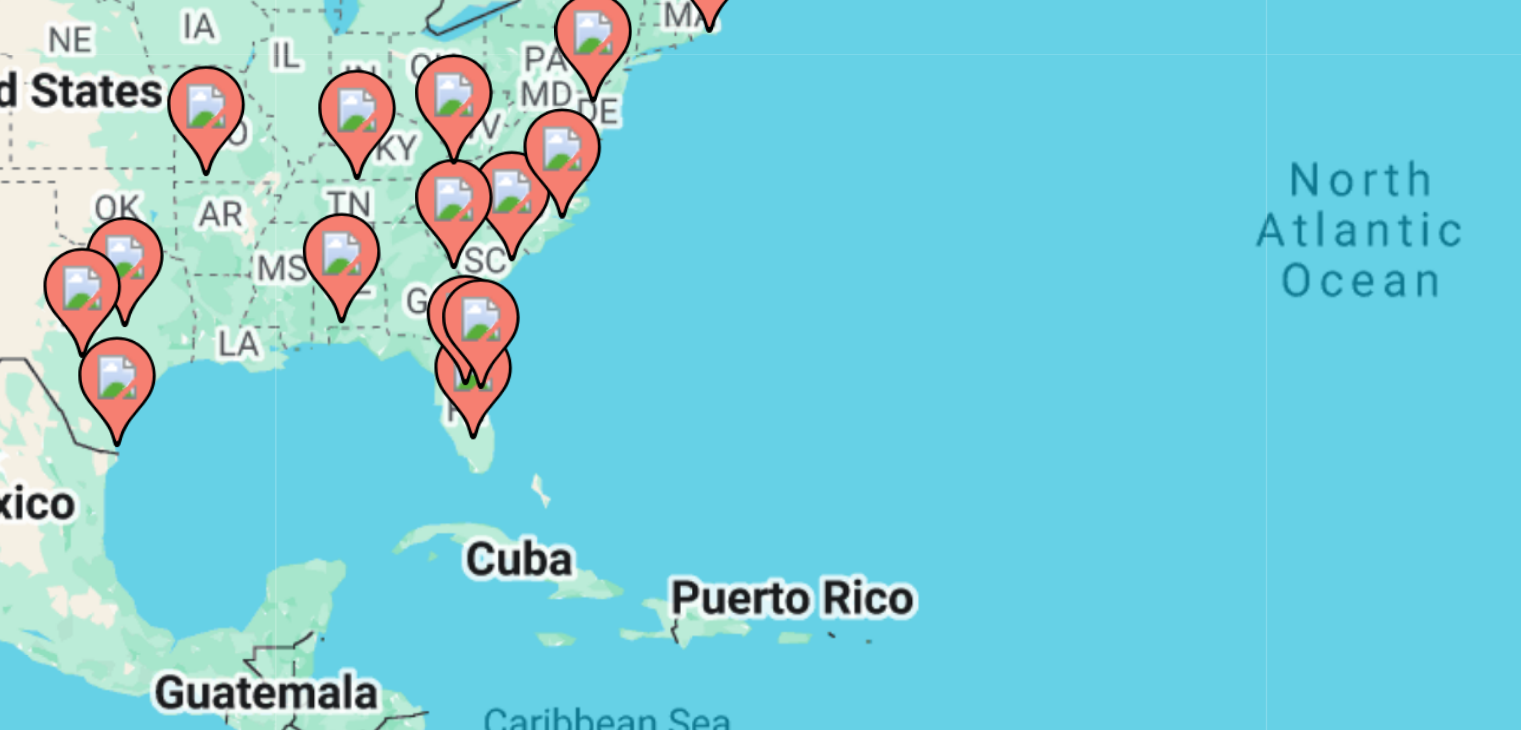 click 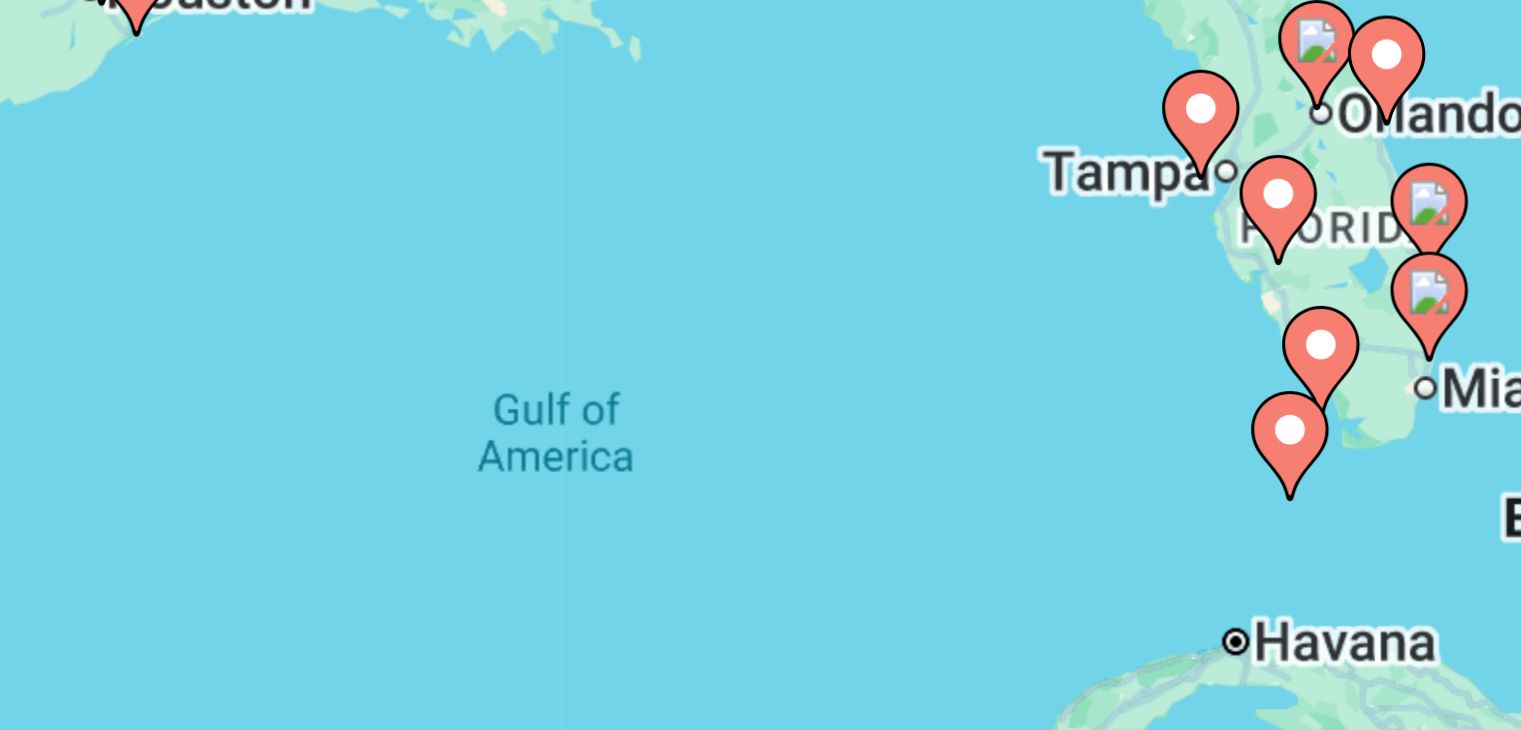 drag, startPoint x: 604, startPoint y: 353, endPoint x: 549, endPoint y: 344, distance: 55.7315 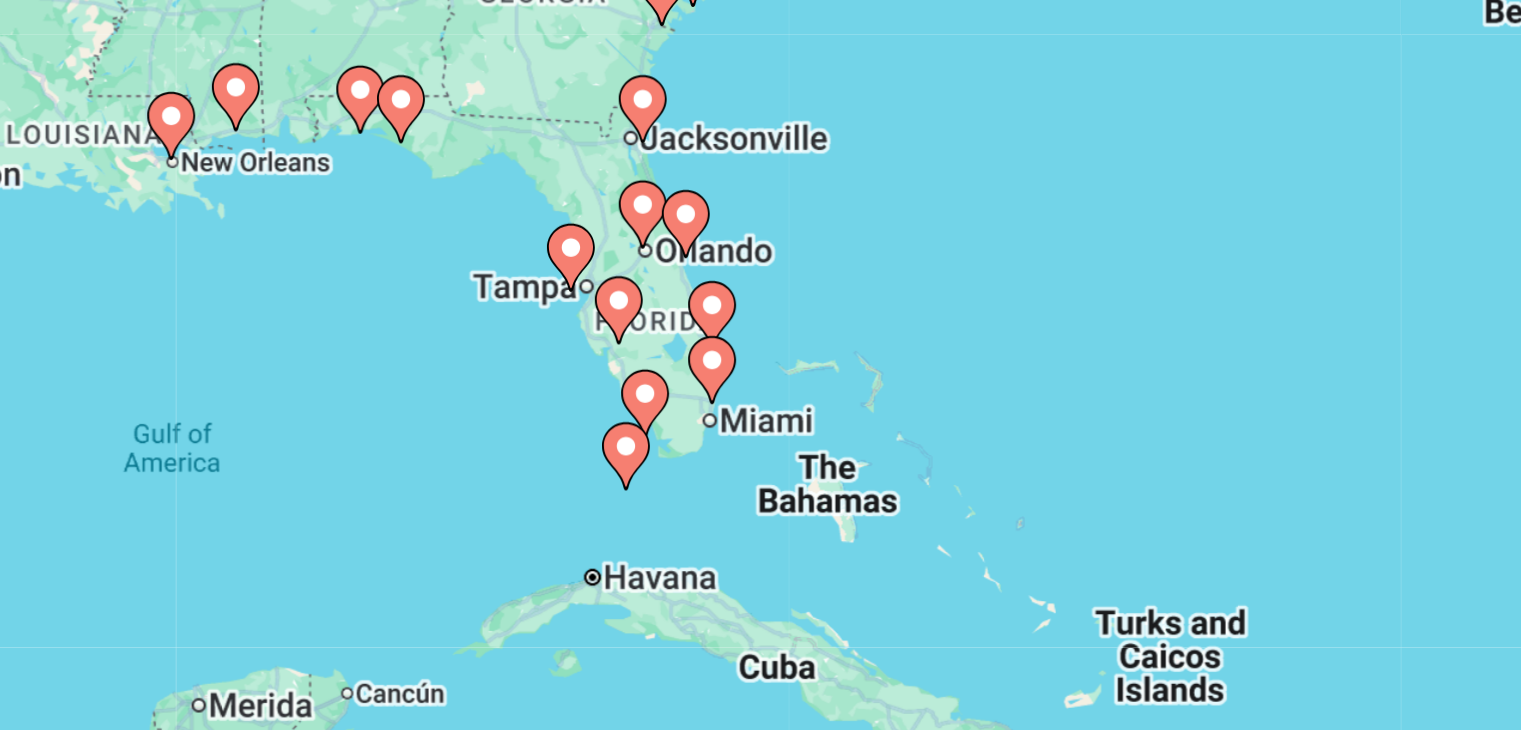 scroll, scrollTop: 112, scrollLeft: 0, axis: vertical 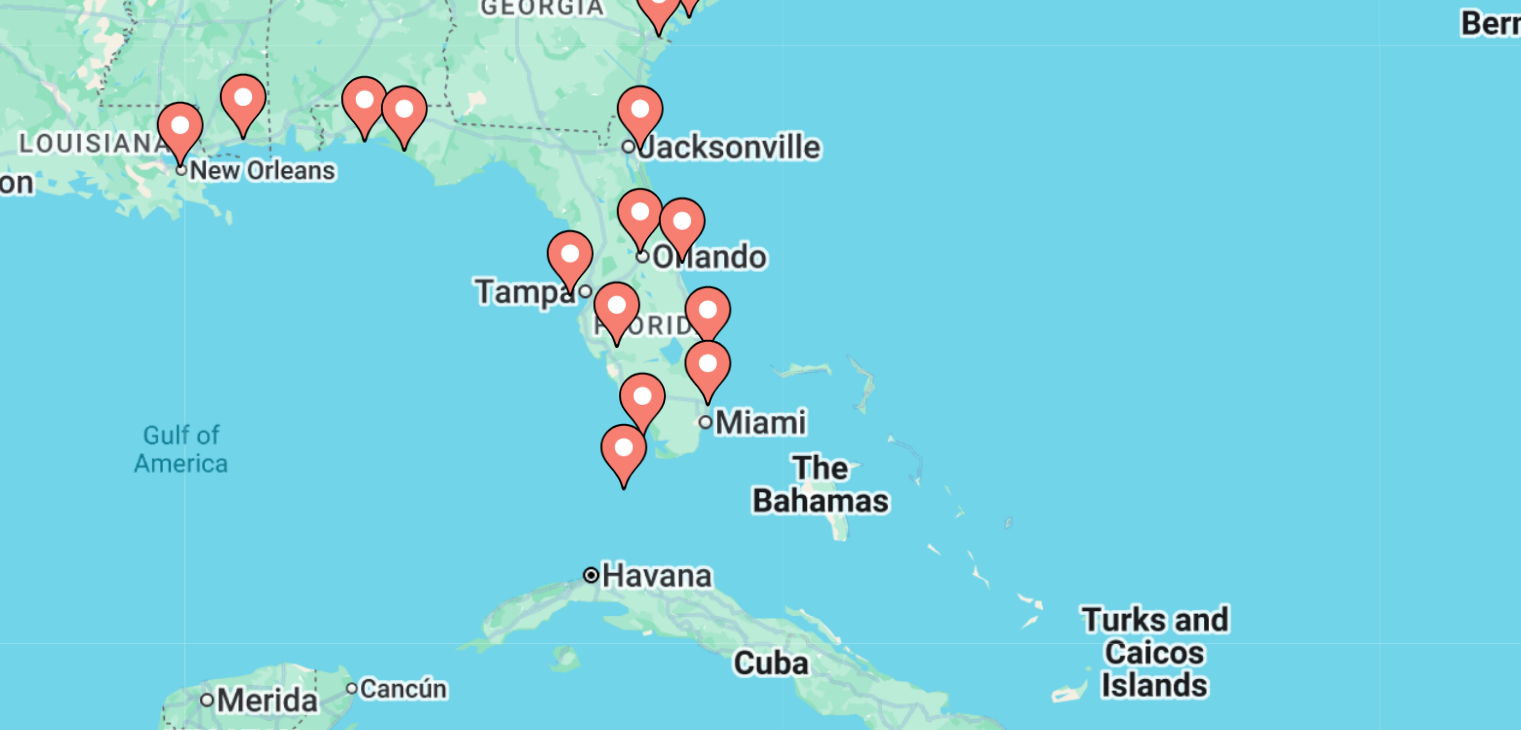 click 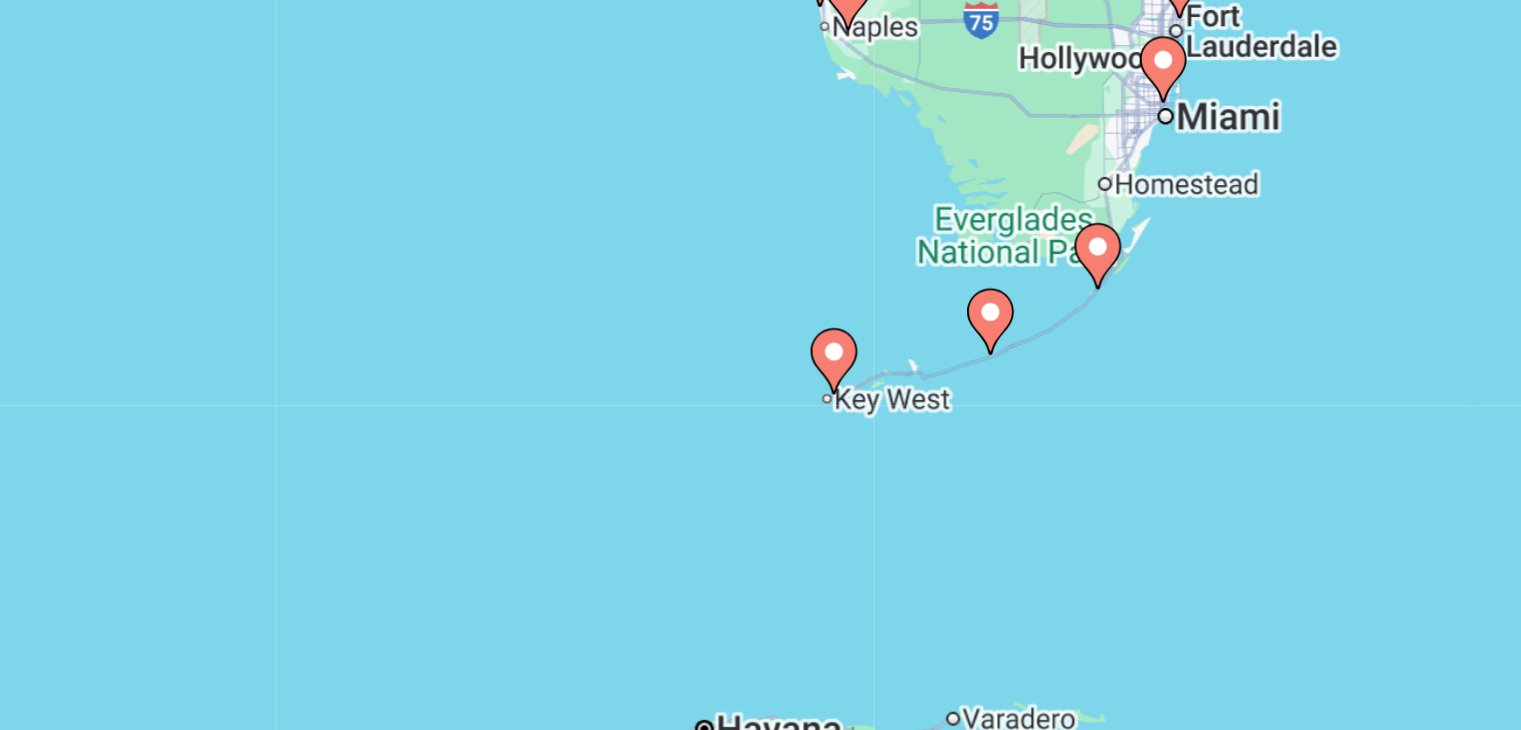 click 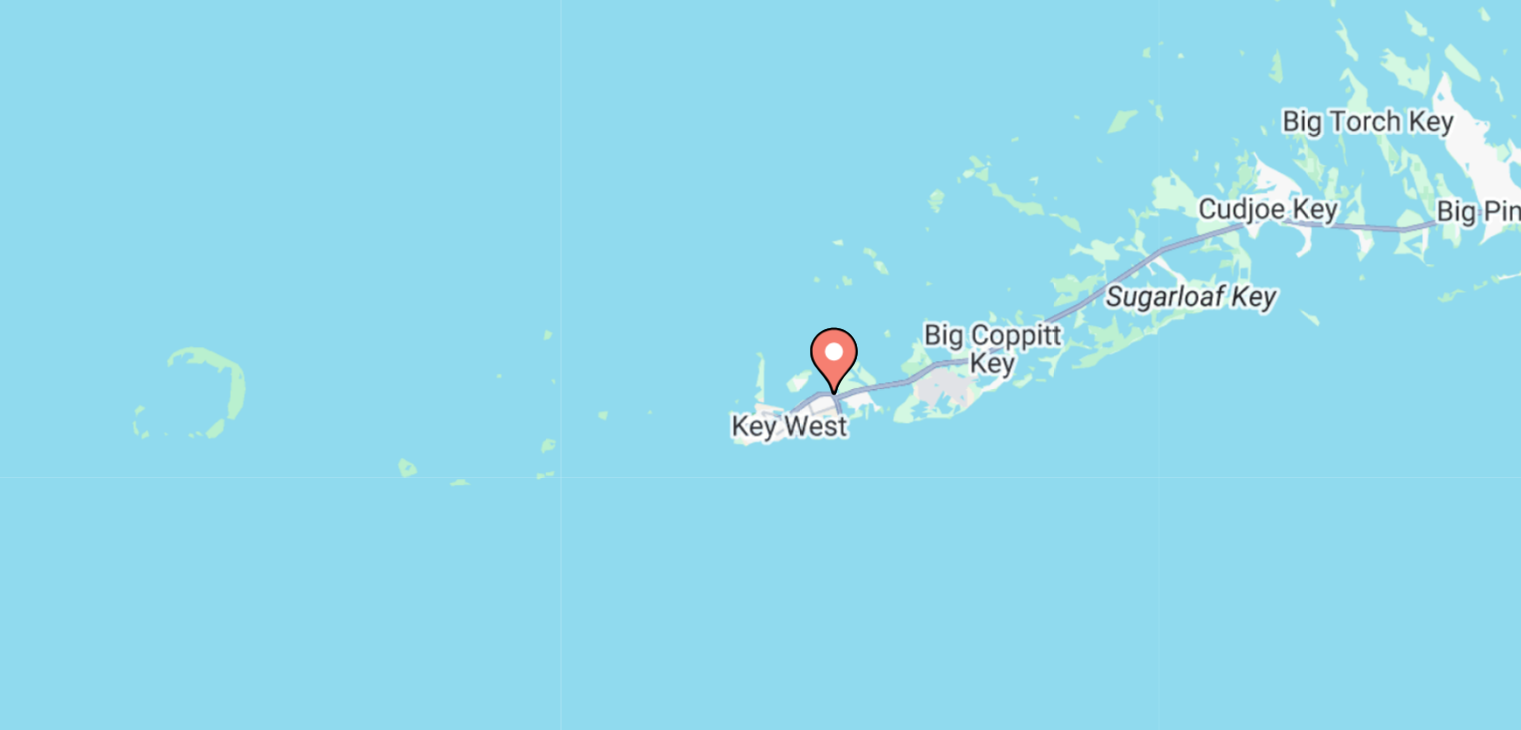 click 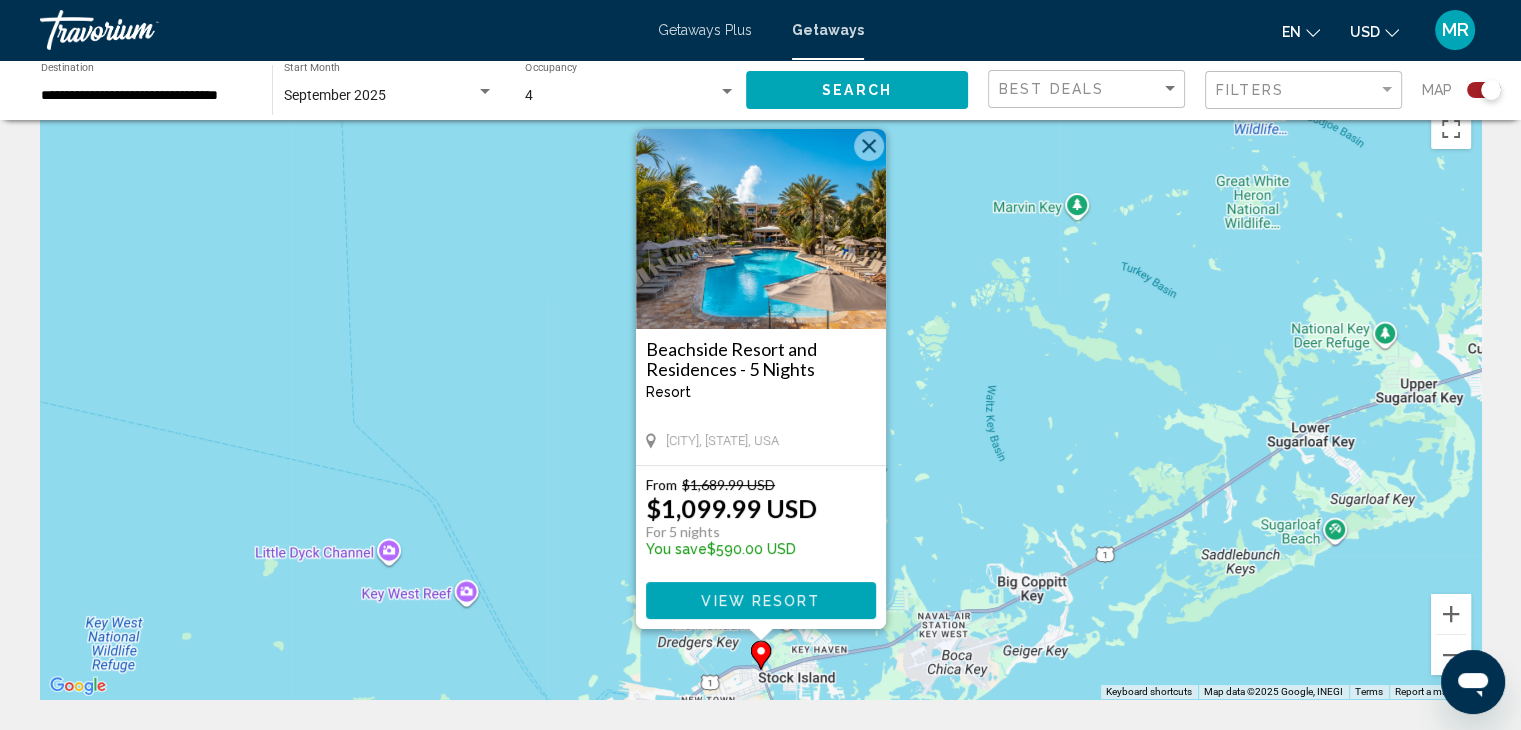 scroll, scrollTop: 40, scrollLeft: 0, axis: vertical 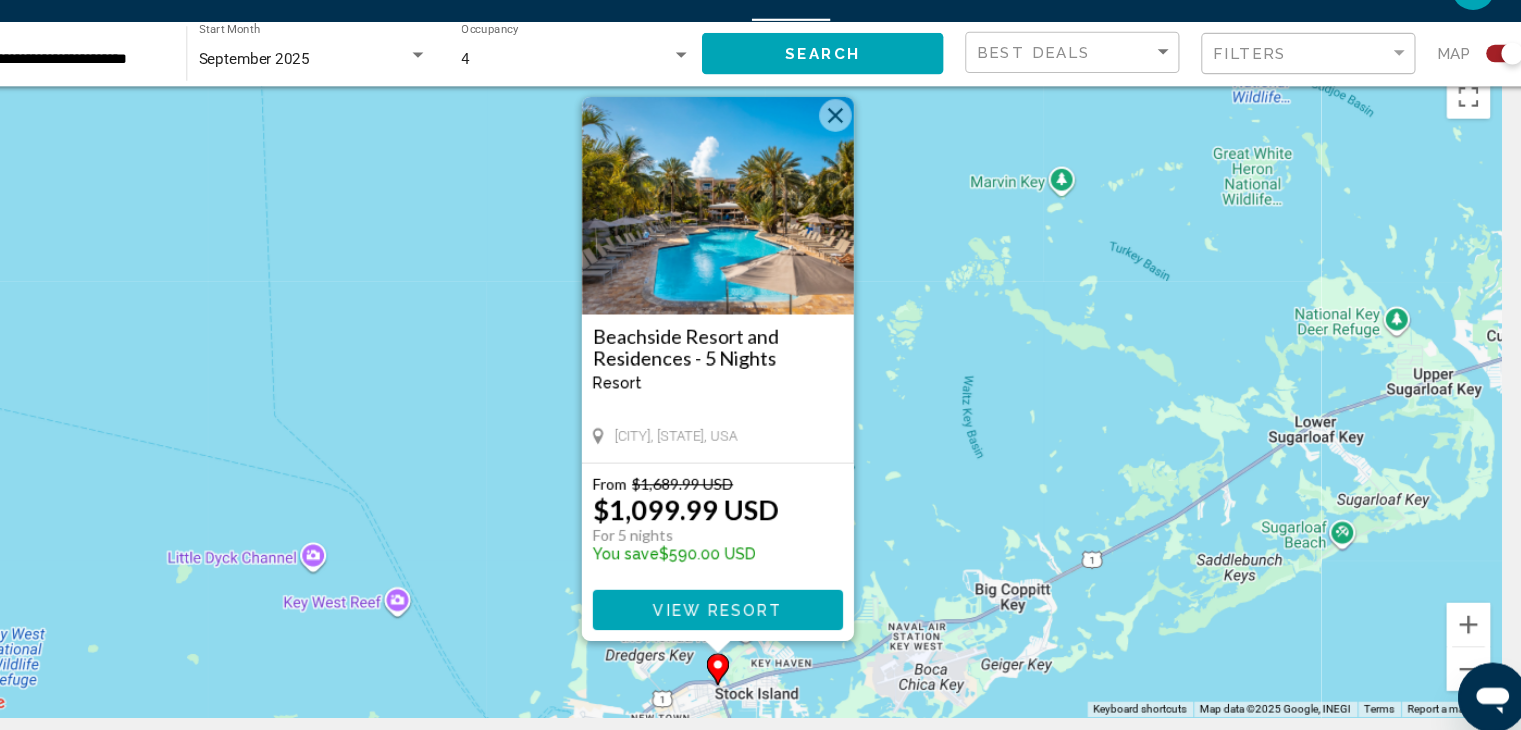 click at bounding box center (869, 147) 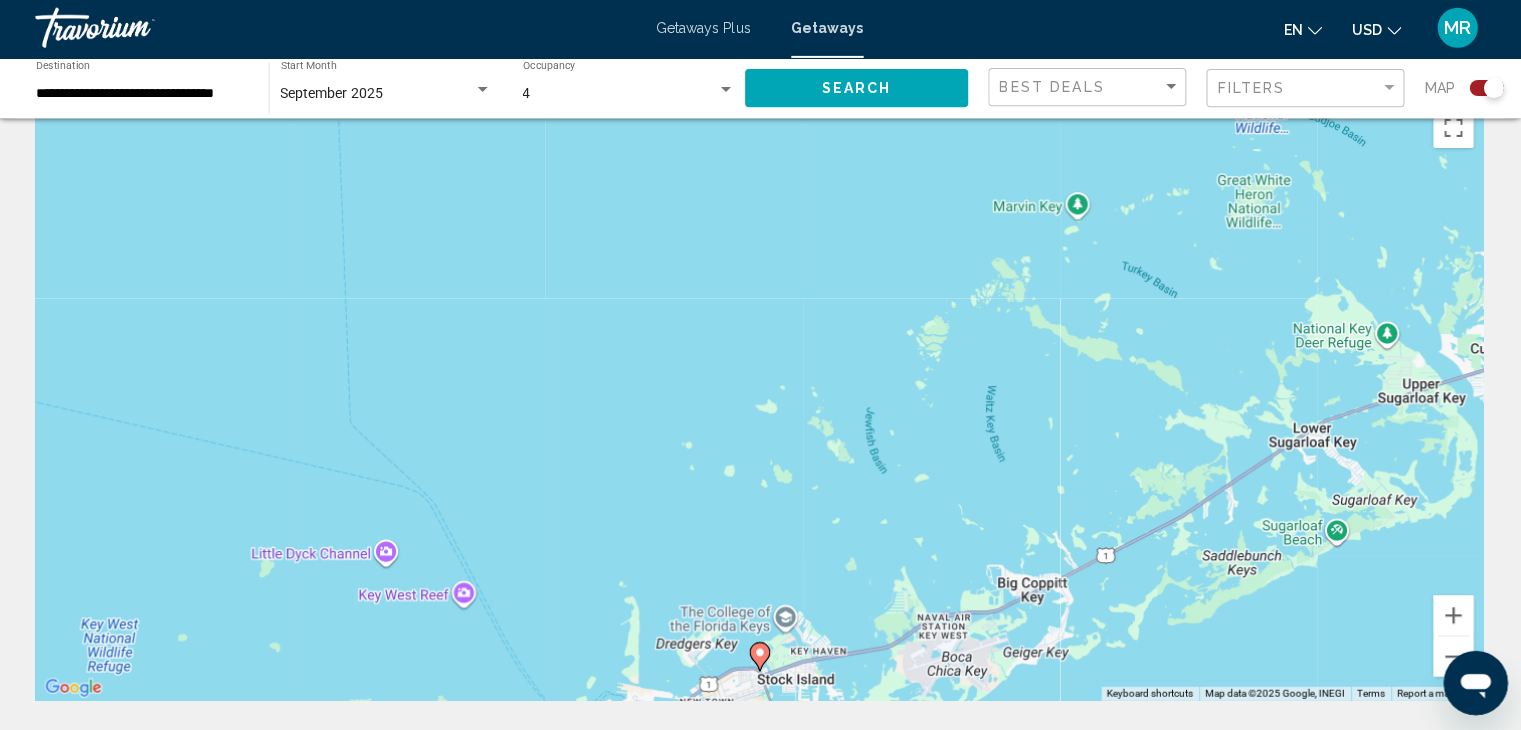 scroll, scrollTop: 40, scrollLeft: 0, axis: vertical 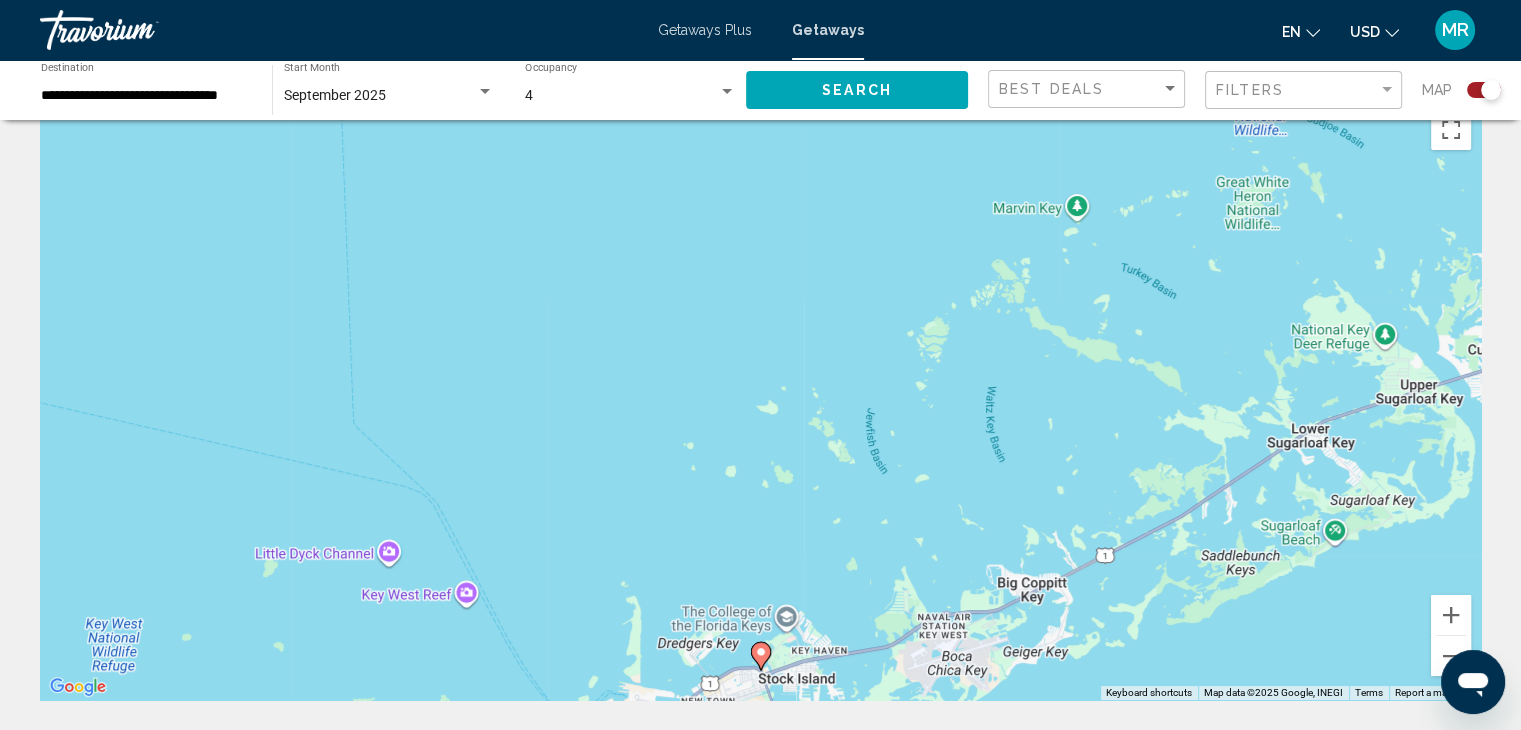 click on "To activate drag with keyboard, press Alt + Enter. Once in keyboard drag state, use the arrow keys to move the marker. To complete the drag, press the Enter key. To cancel, press Escape." at bounding box center (760, 400) 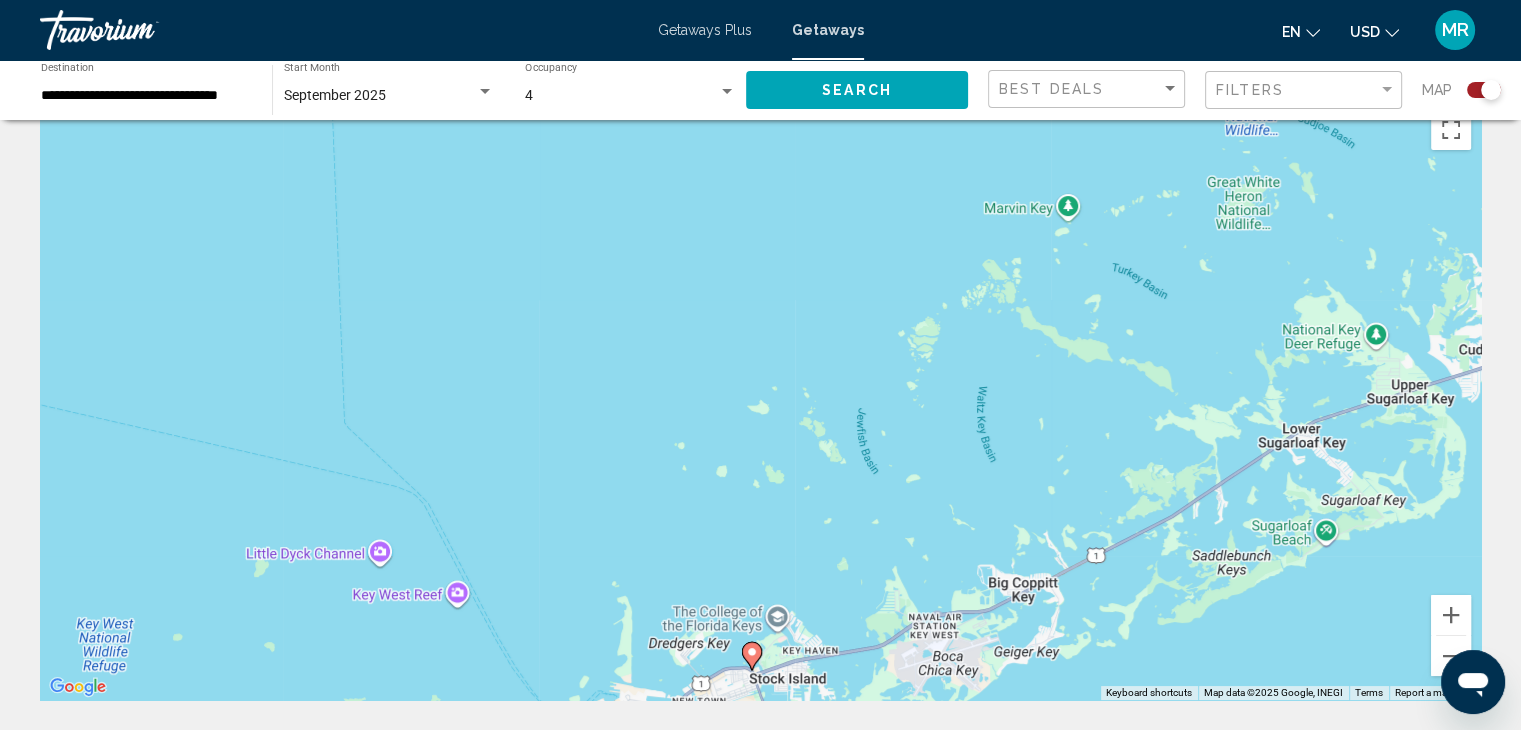 drag, startPoint x: 982, startPoint y: 503, endPoint x: 922, endPoint y: 482, distance: 63.56886 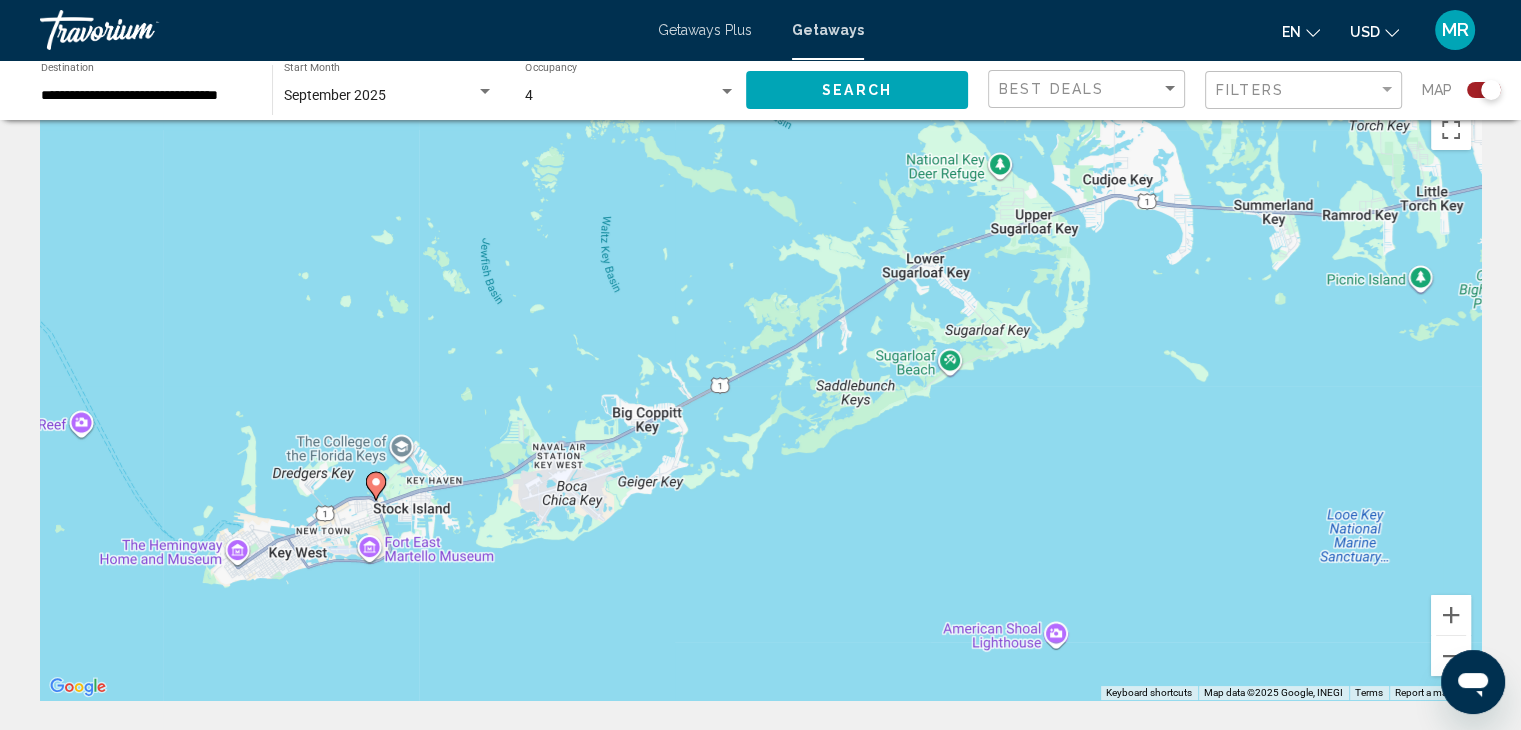 click on "To activate drag with keyboard, press Alt + Enter. Once in keyboard drag state, use the arrow keys to move the marker. To complete the drag, press the Enter key. To cancel, press Escape." at bounding box center [760, 400] 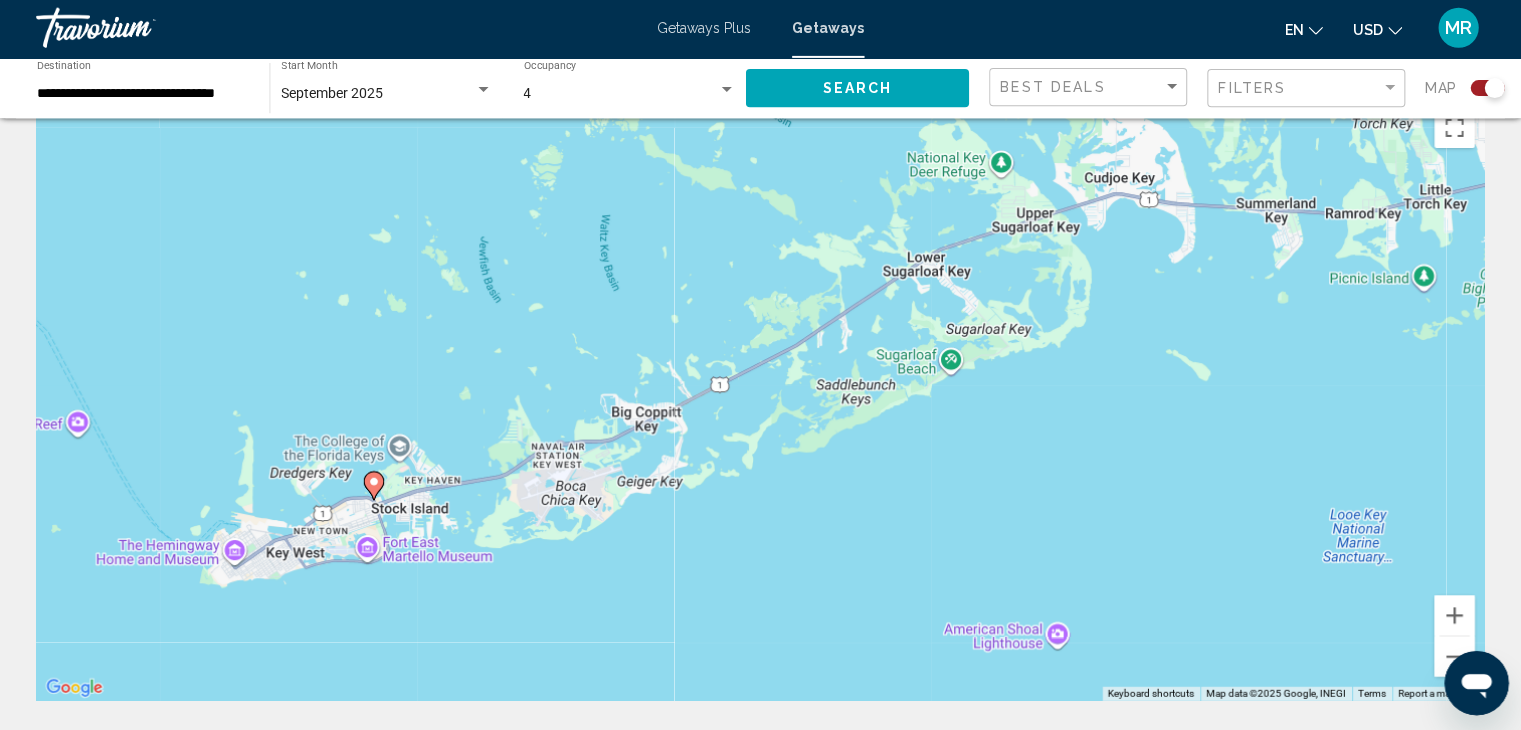 scroll, scrollTop: 40, scrollLeft: 0, axis: vertical 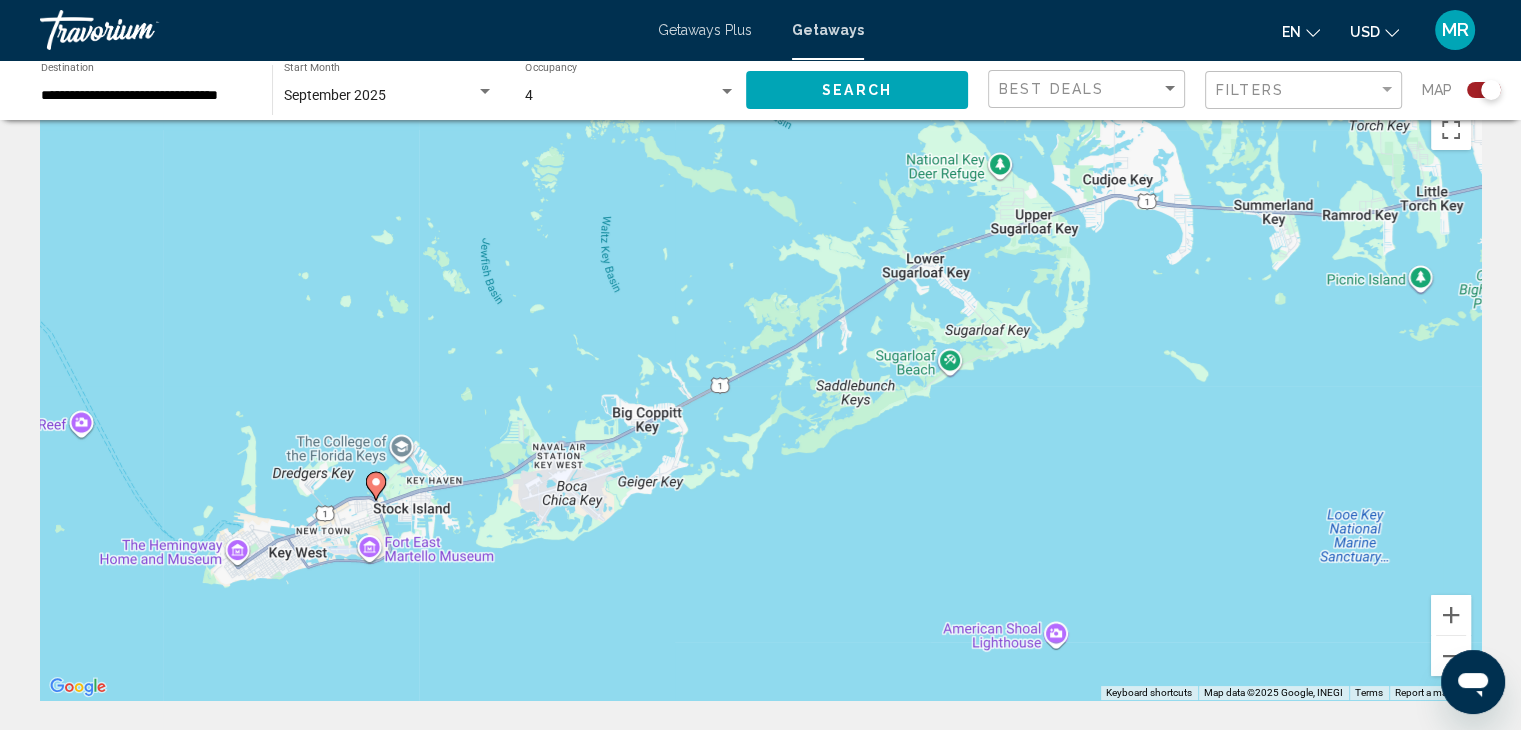 click on "To activate drag with keyboard, press Alt + Enter. Once in keyboard drag state, use the arrow keys to move the marker. To complete the drag, press the Enter key. To cancel, press Escape." at bounding box center (760, 400) 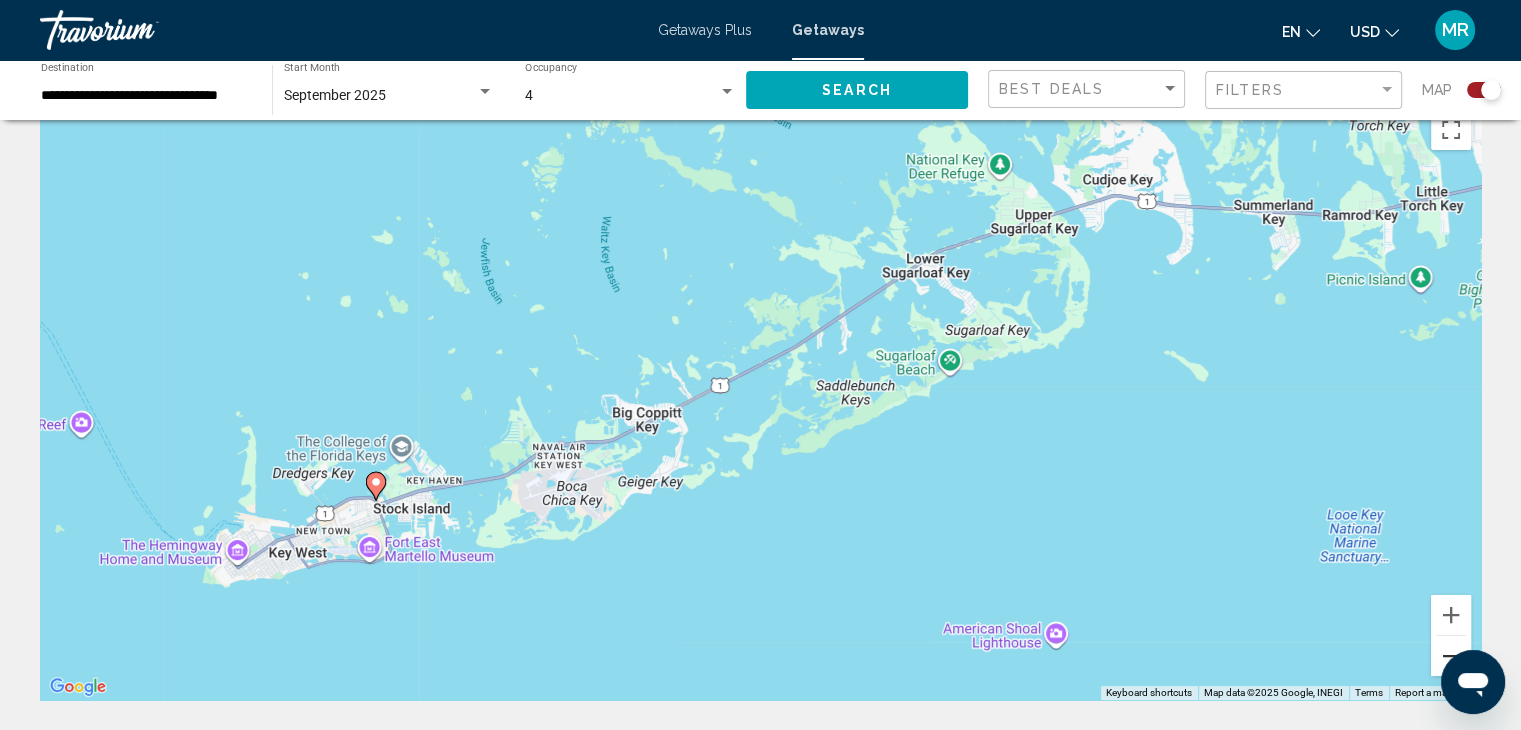 click at bounding box center [1451, 656] 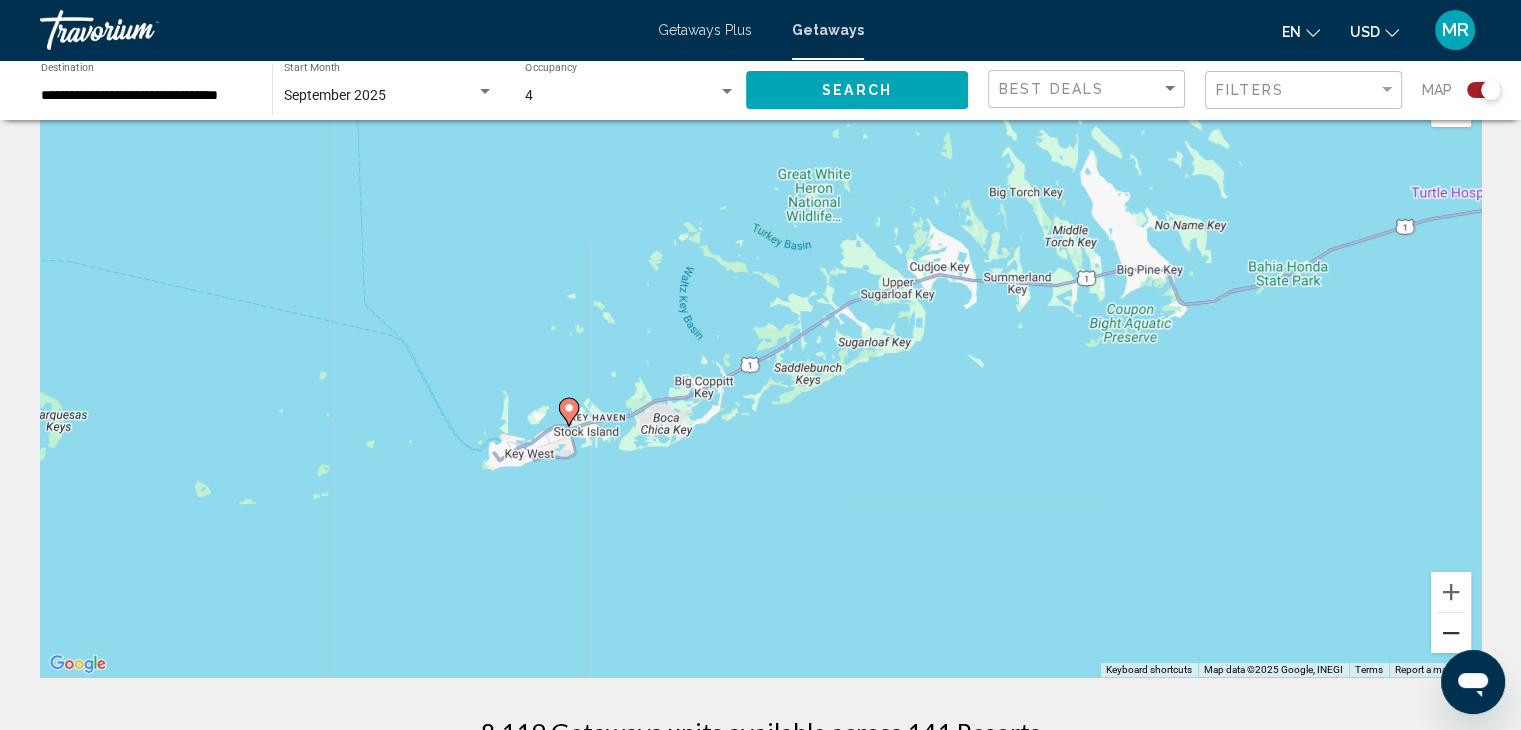scroll, scrollTop: 57, scrollLeft: 0, axis: vertical 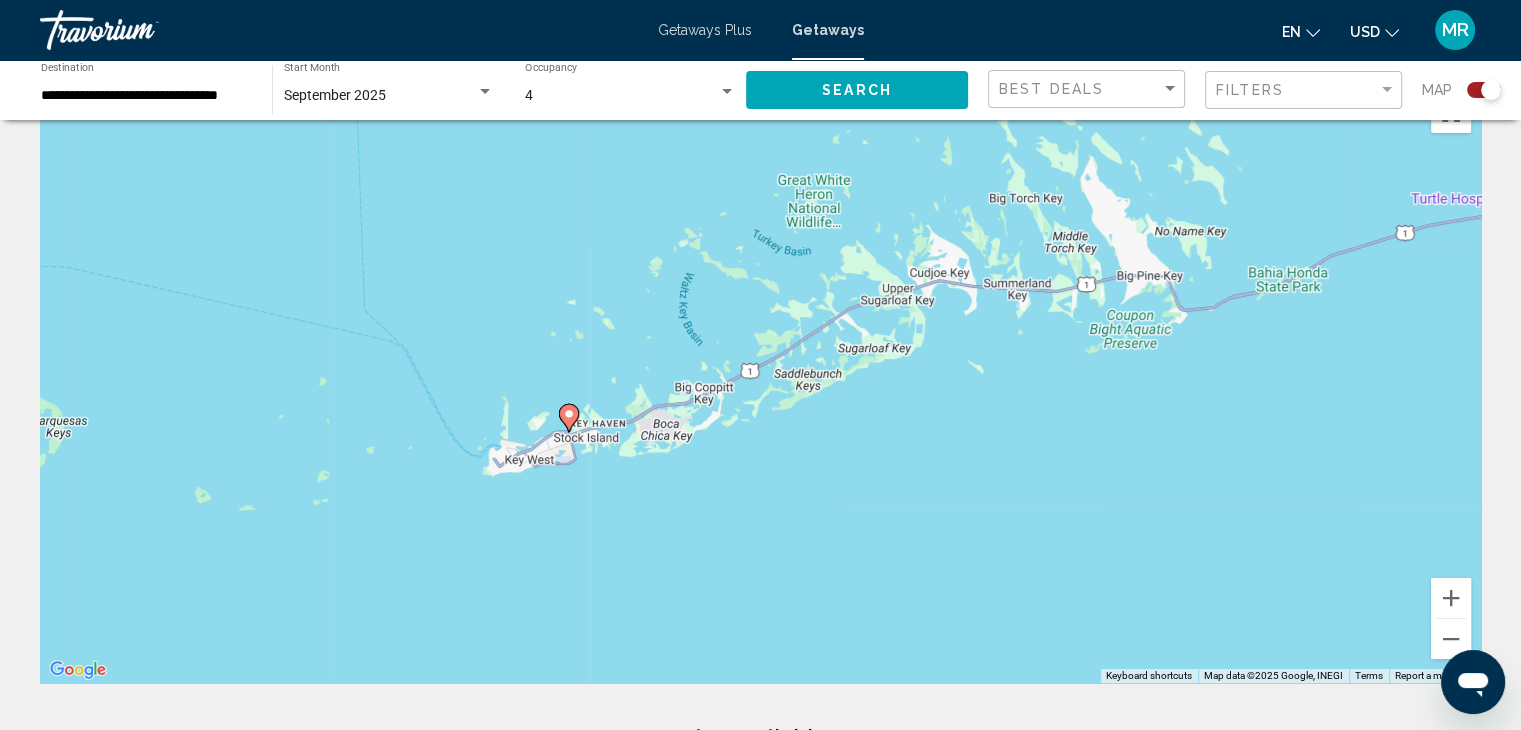 click on "To activate drag with keyboard, press Alt + Enter. Once in keyboard drag state, use the arrow keys to move the marker. To complete the drag, press the Enter key. To cancel, press Escape." at bounding box center [760, 383] 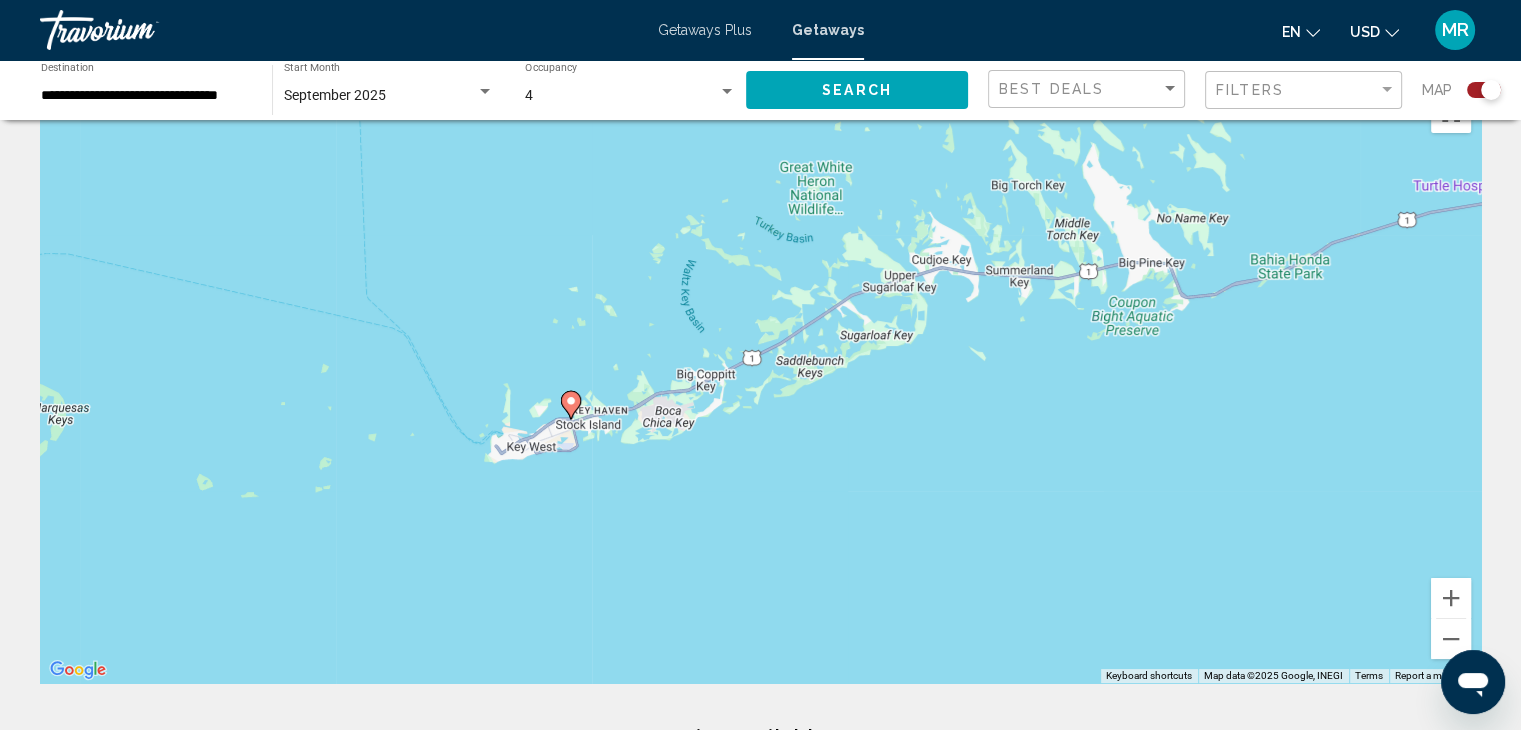 click on "To activate drag with keyboard, press Alt + Enter. Once in keyboard drag state, use the arrow keys to move the marker. To complete the drag, press the Enter key. To cancel, press Escape." at bounding box center [760, 383] 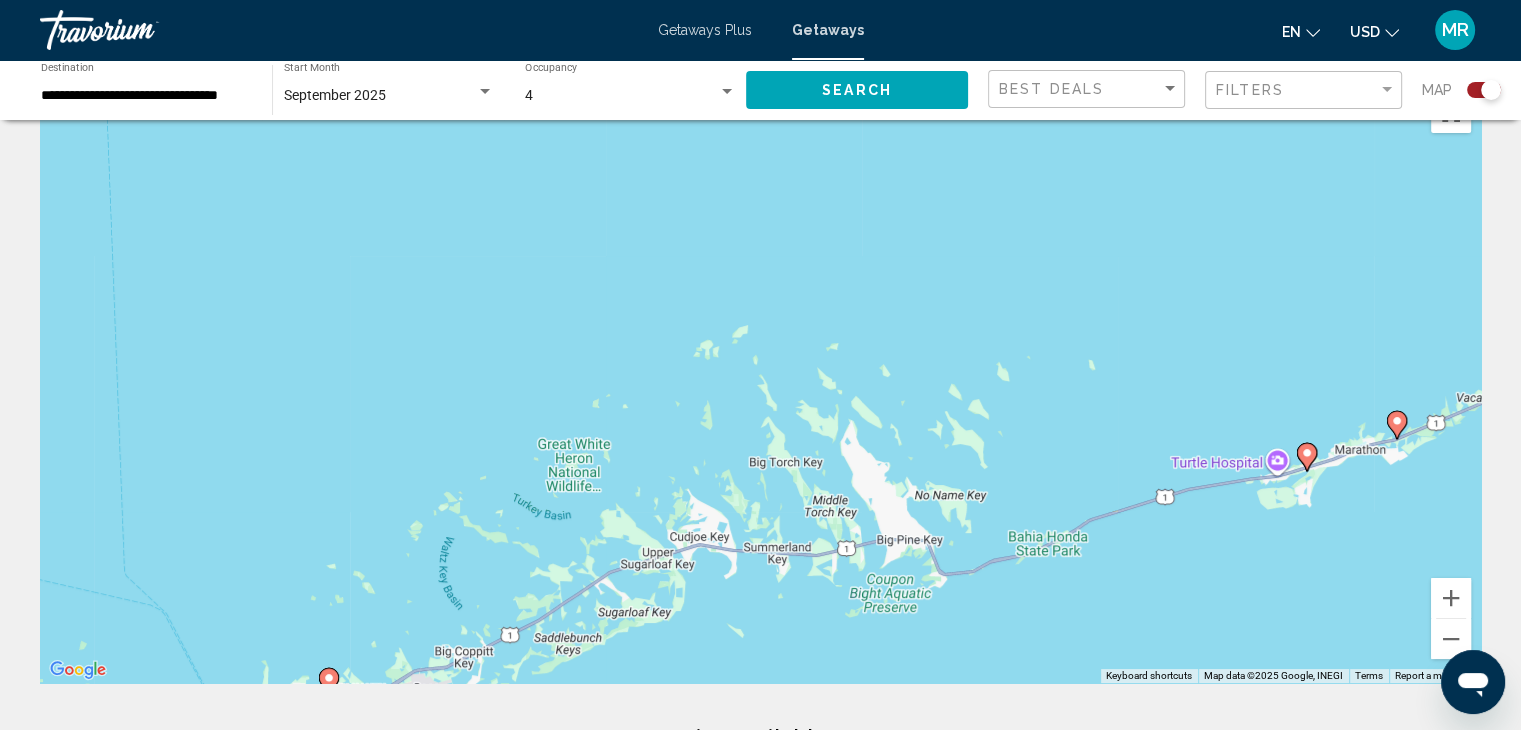 drag, startPoint x: 1028, startPoint y: 364, endPoint x: 786, endPoint y: 638, distance: 365.56805 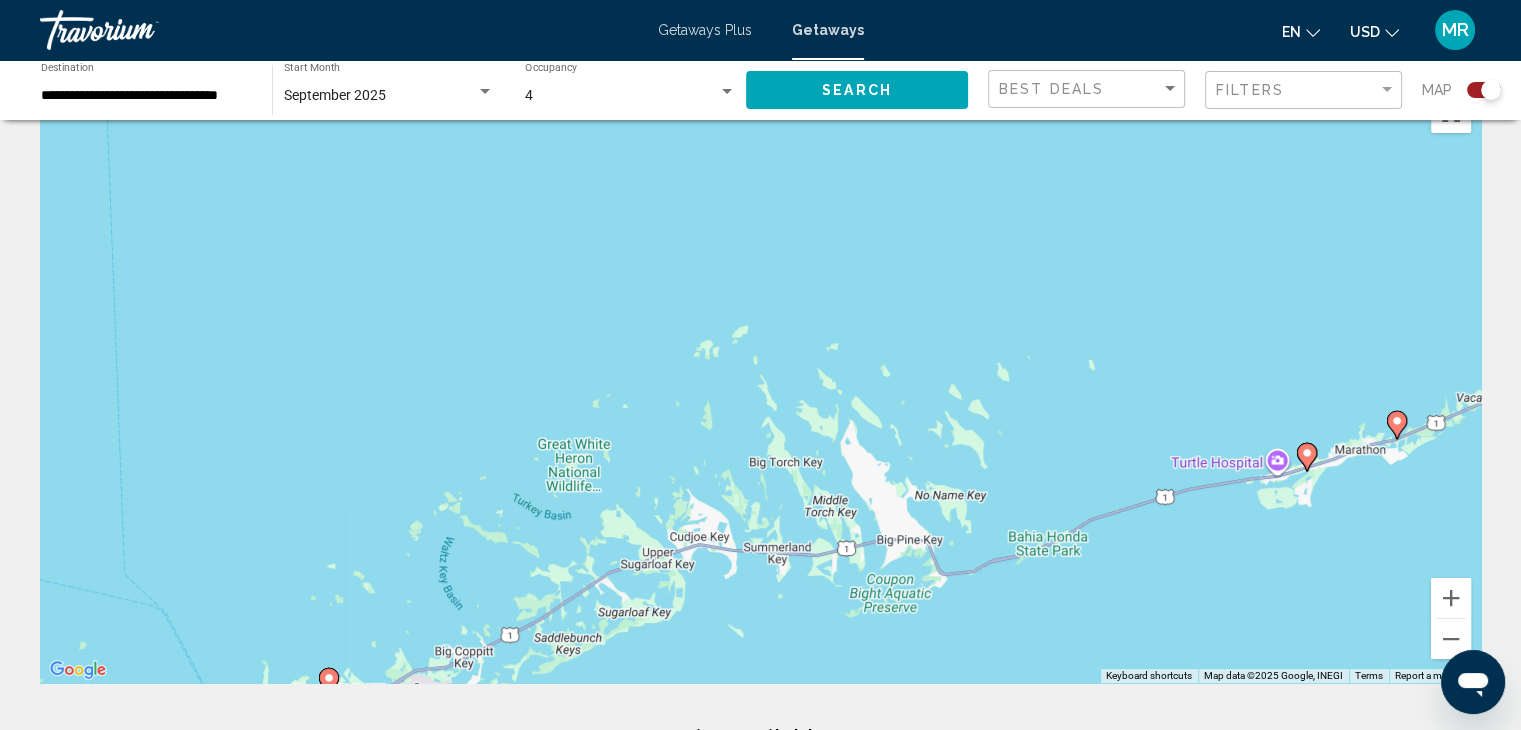 click on "To activate drag with keyboard, press Alt + Enter. Once in keyboard drag state, use the arrow keys to move the marker. To complete the drag, press the Enter key. To cancel, press Escape." at bounding box center [760, 383] 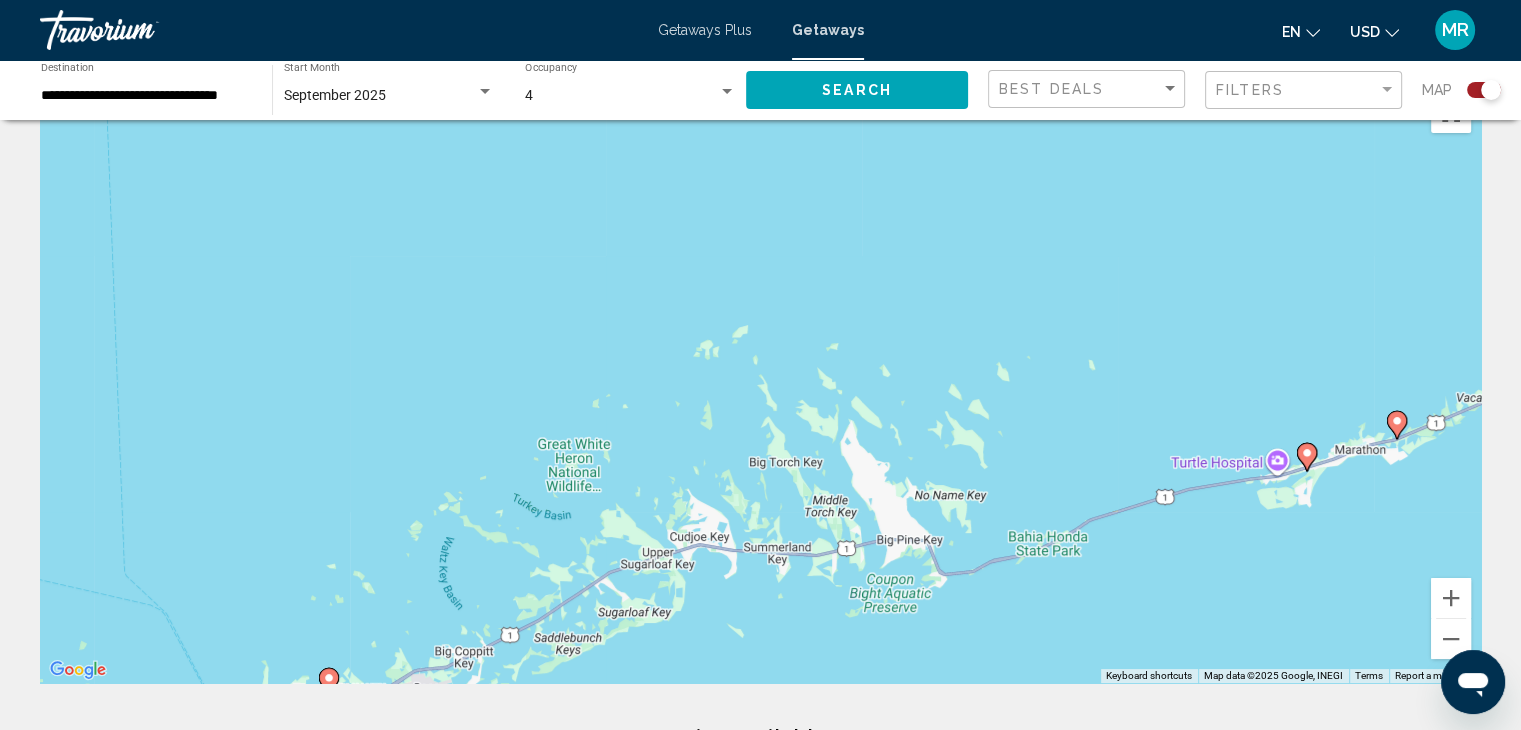 click 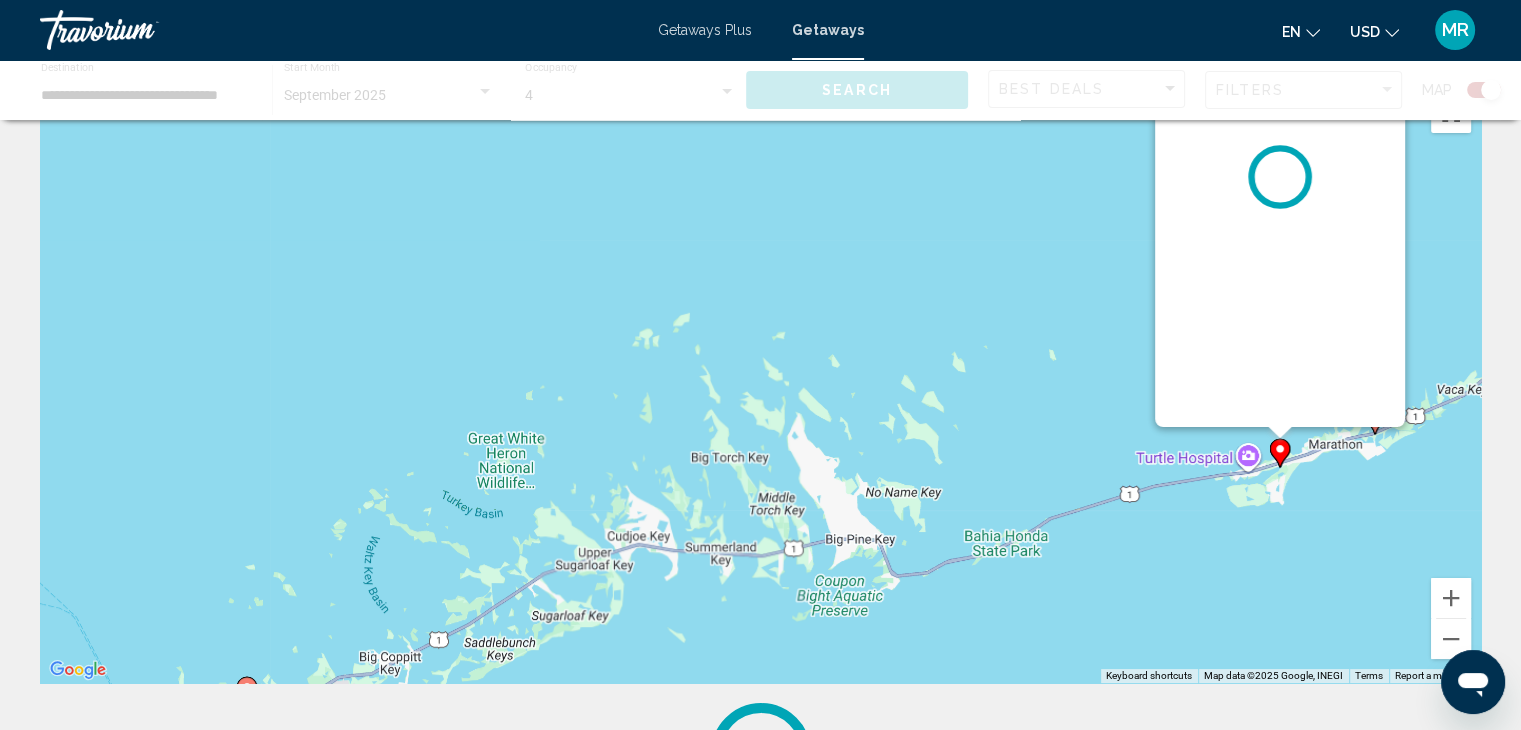 scroll, scrollTop: 0, scrollLeft: 0, axis: both 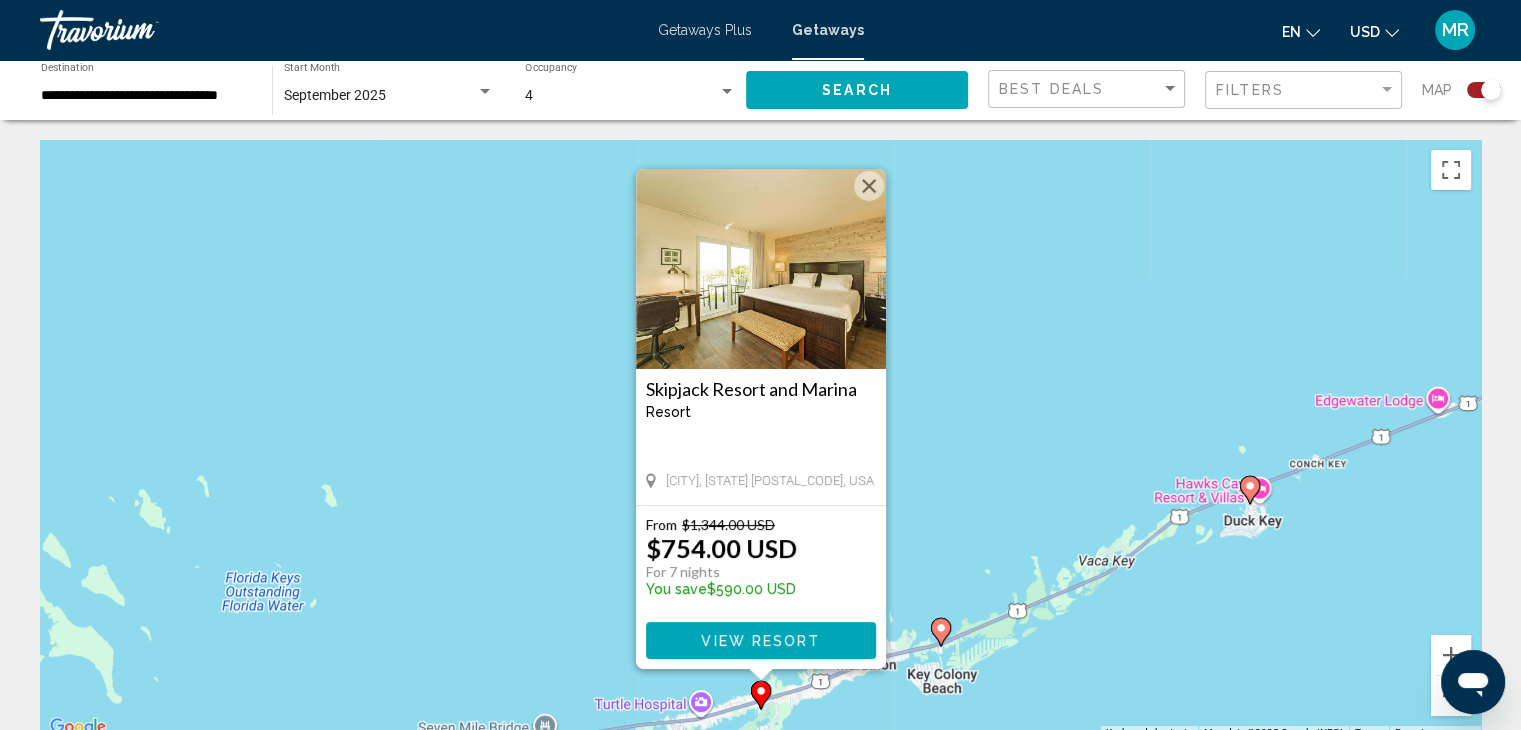 click 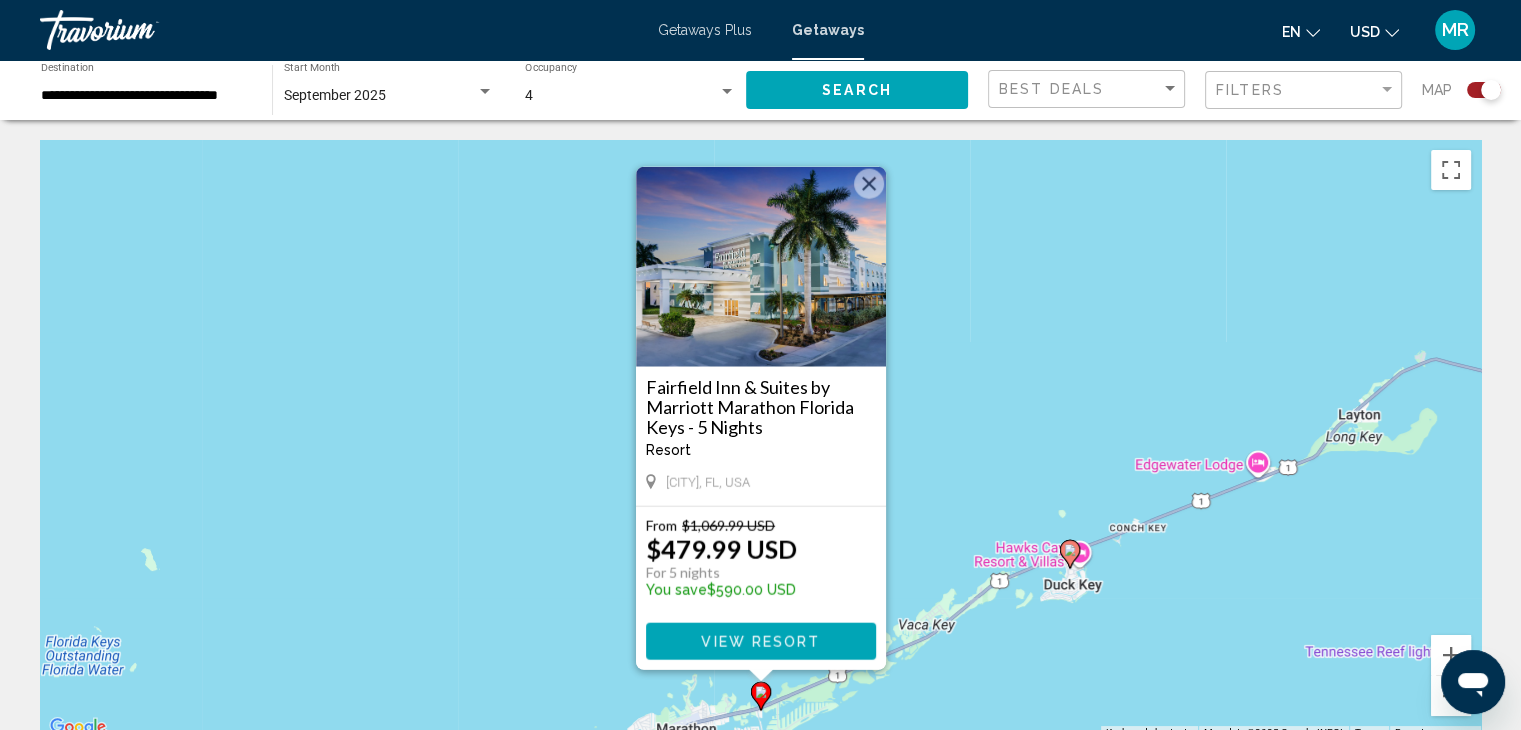 click 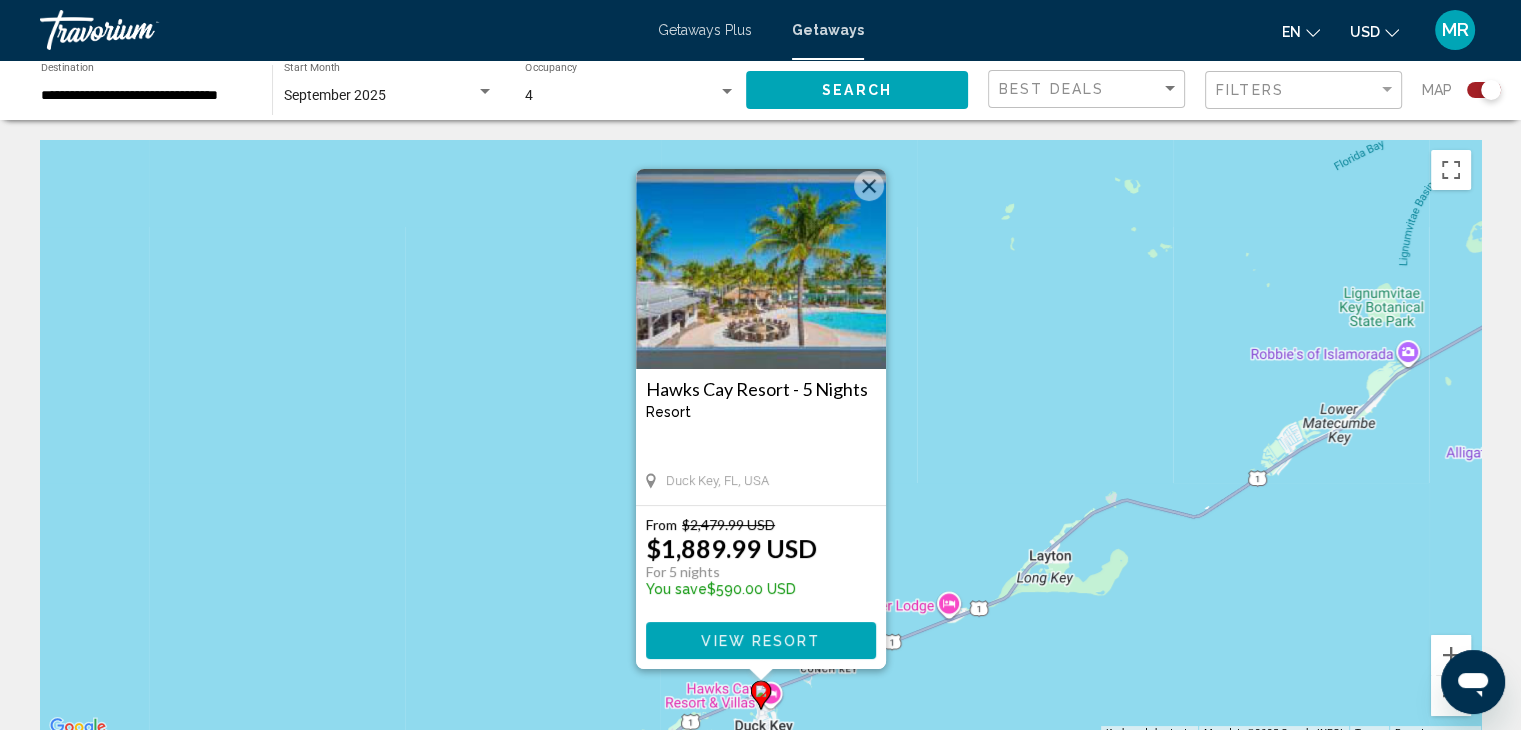 click on "Duck Key, [STATE], [COUNTRY] From $[PRICE] USD $[PRICE] USD For 5 nights You save $[PRICE] USD View Resort" at bounding box center (760, 440) 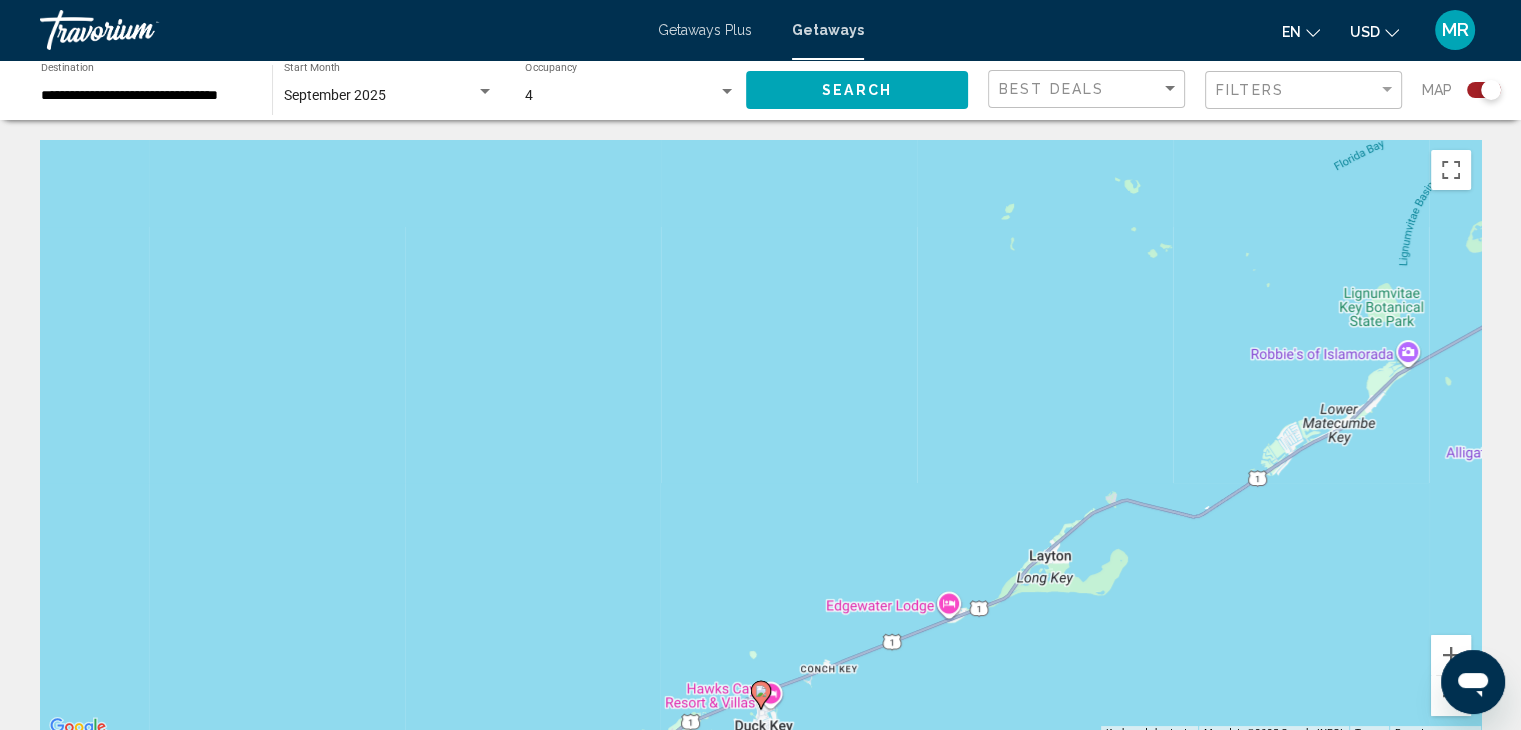 click on "To activate drag with keyboard, press Alt + Enter. Once in keyboard drag state, use the arrow keys to move the marker. To complete the drag, press the Enter key. To cancel, press Escape." at bounding box center (760, 440) 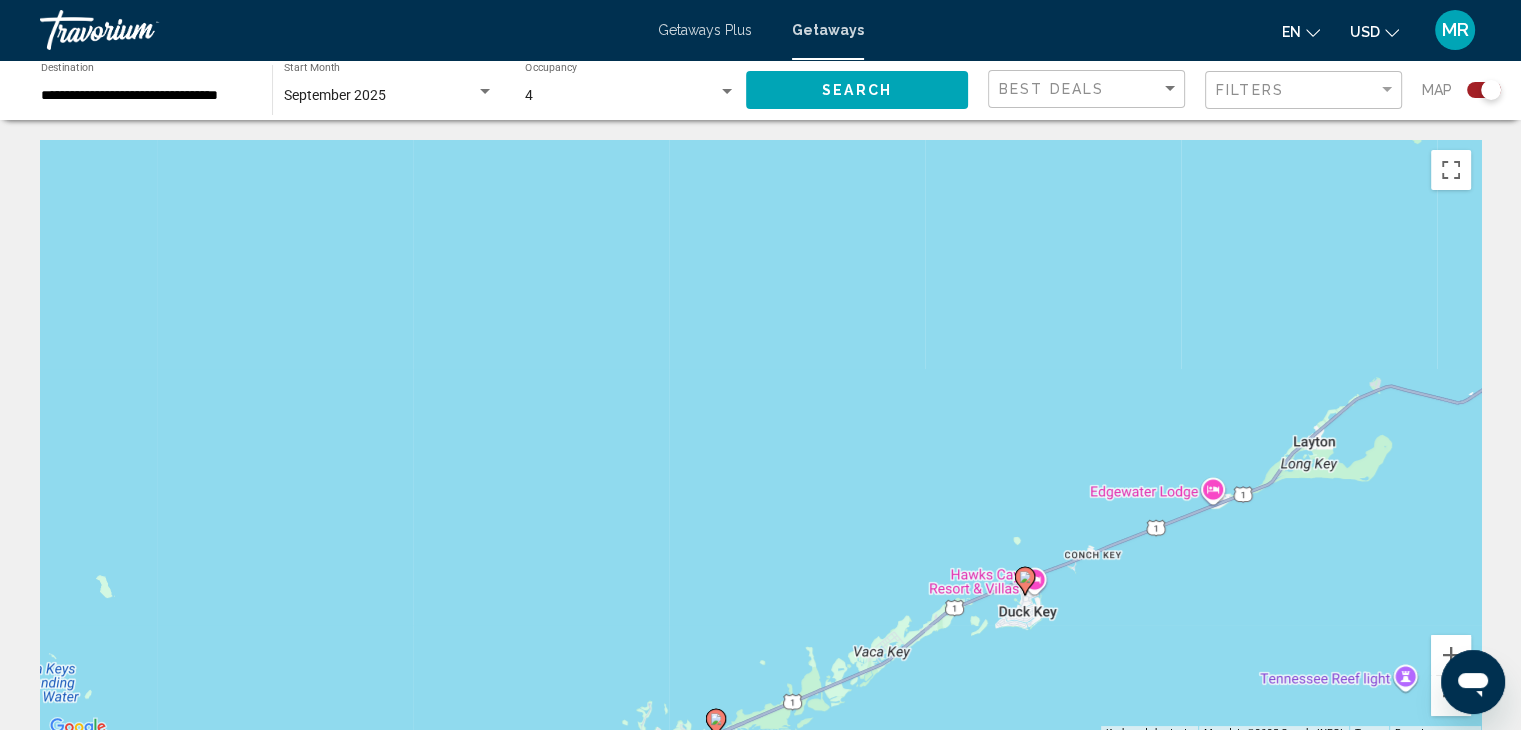 drag, startPoint x: 459, startPoint y: 433, endPoint x: 725, endPoint y: 309, distance: 293.48254 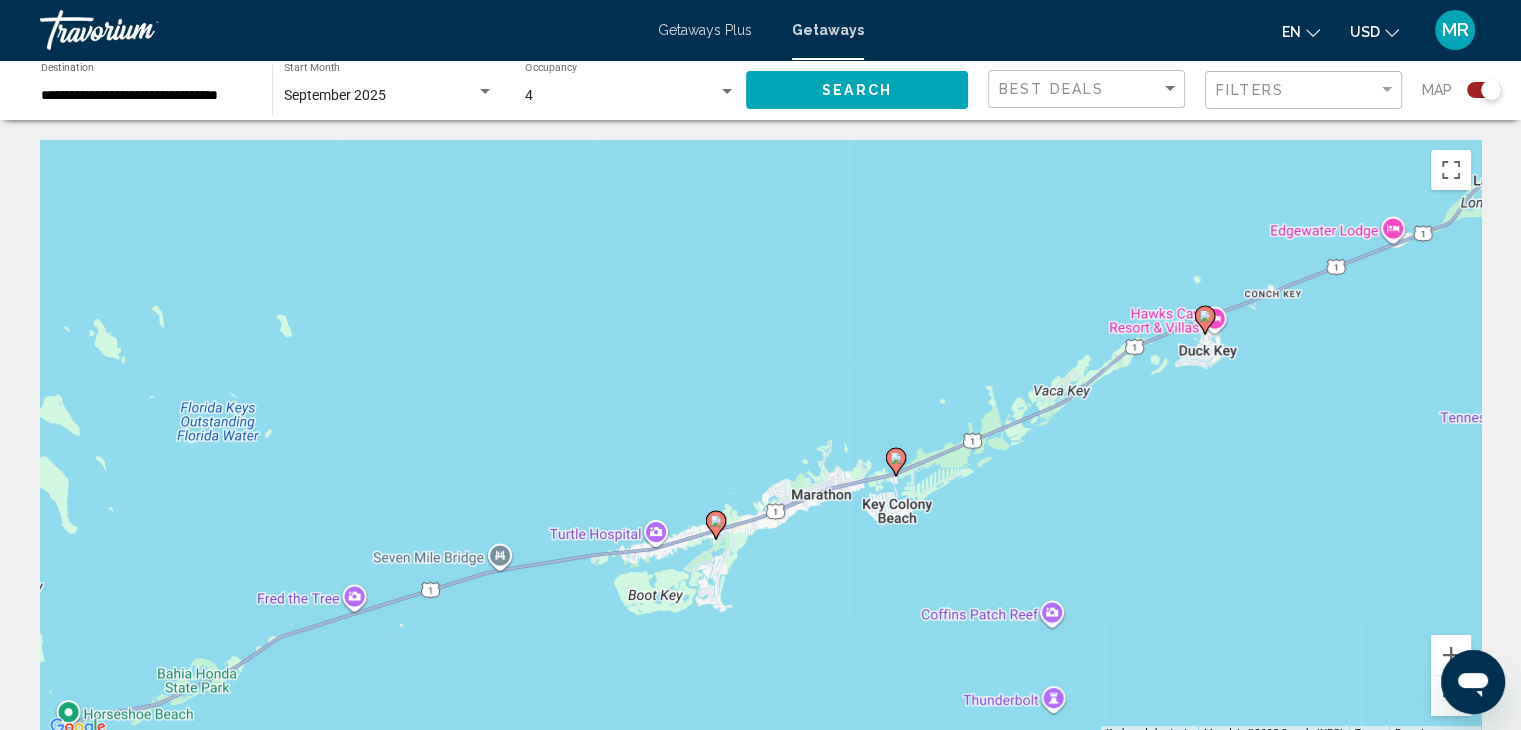 drag, startPoint x: 627, startPoint y: 558, endPoint x: 827, endPoint y: 306, distance: 321.72037 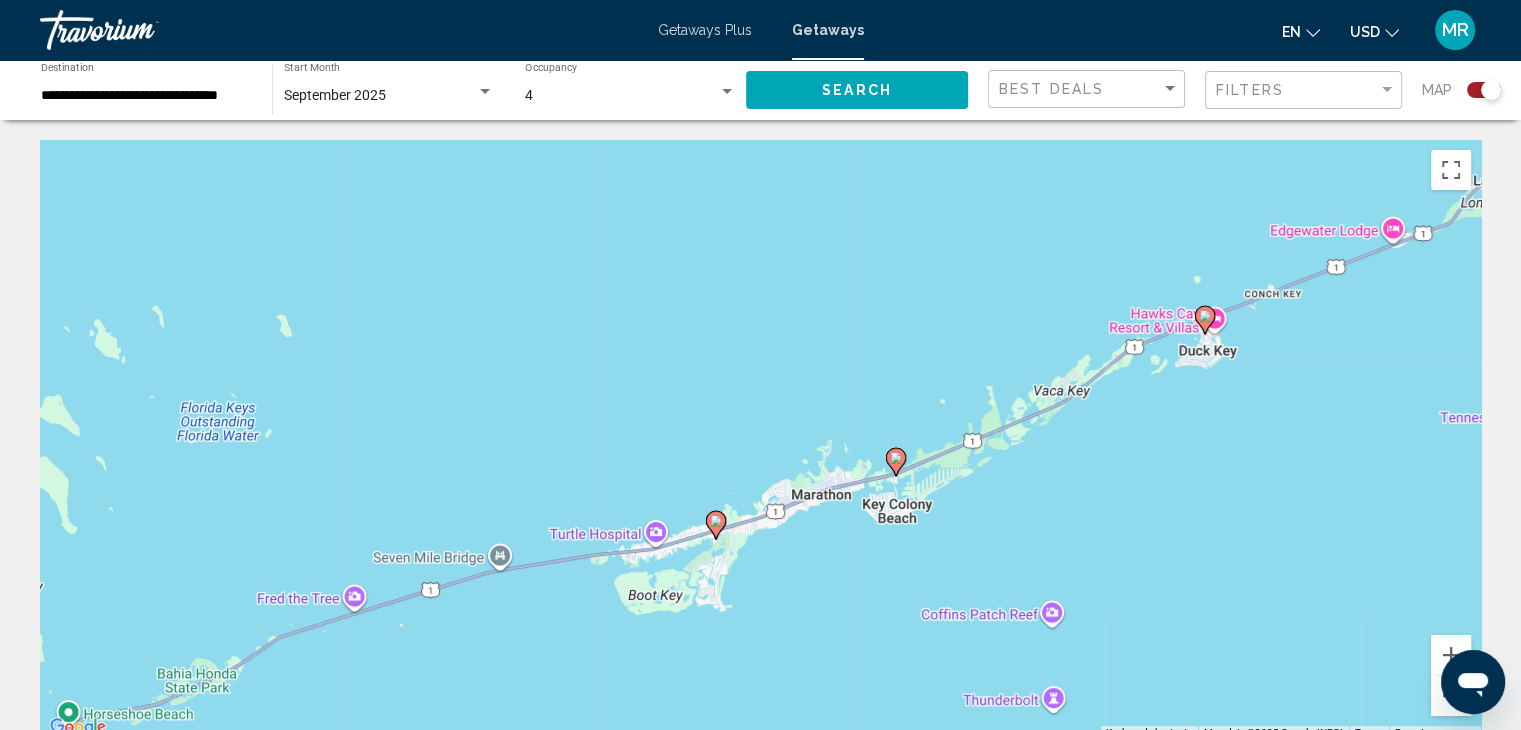 click 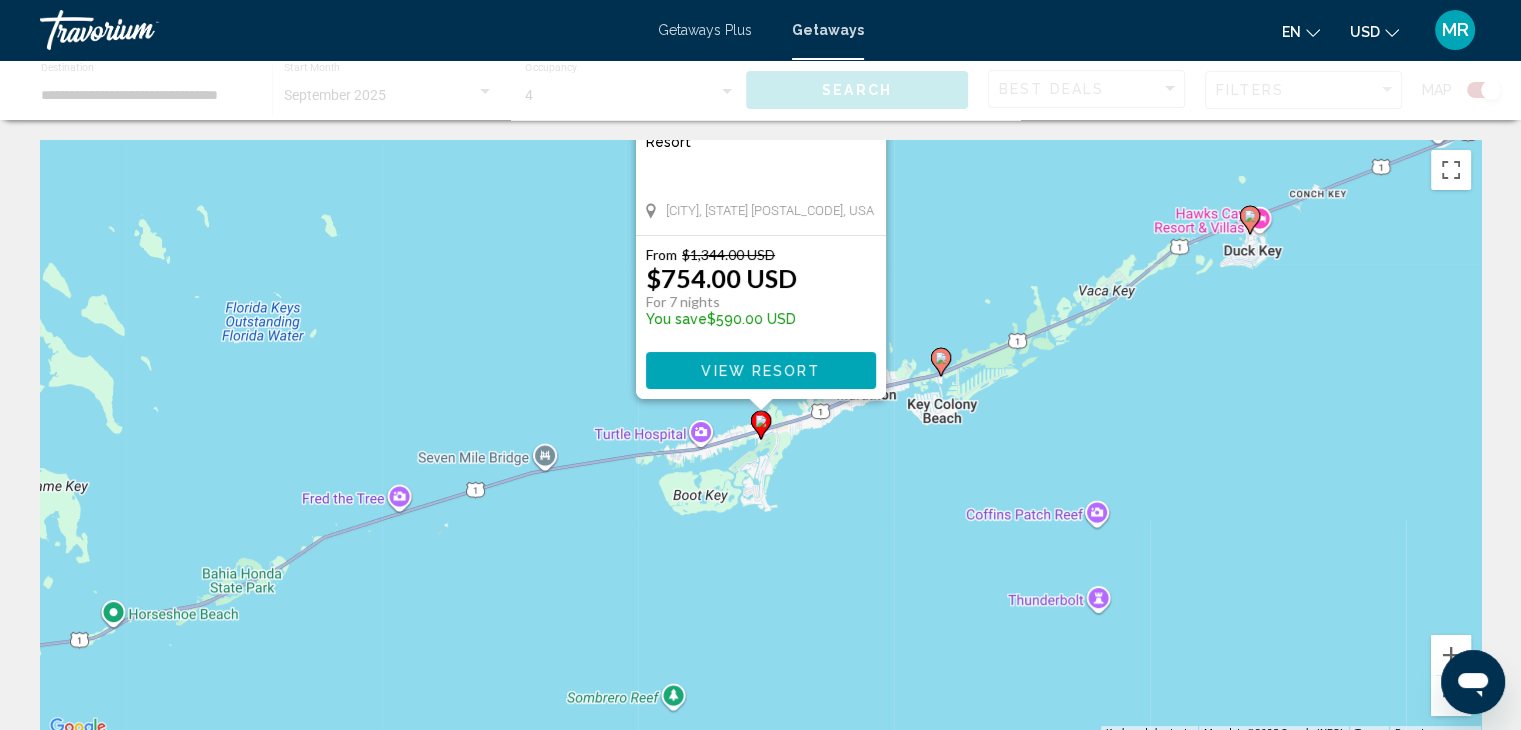 scroll, scrollTop: 0, scrollLeft: 0, axis: both 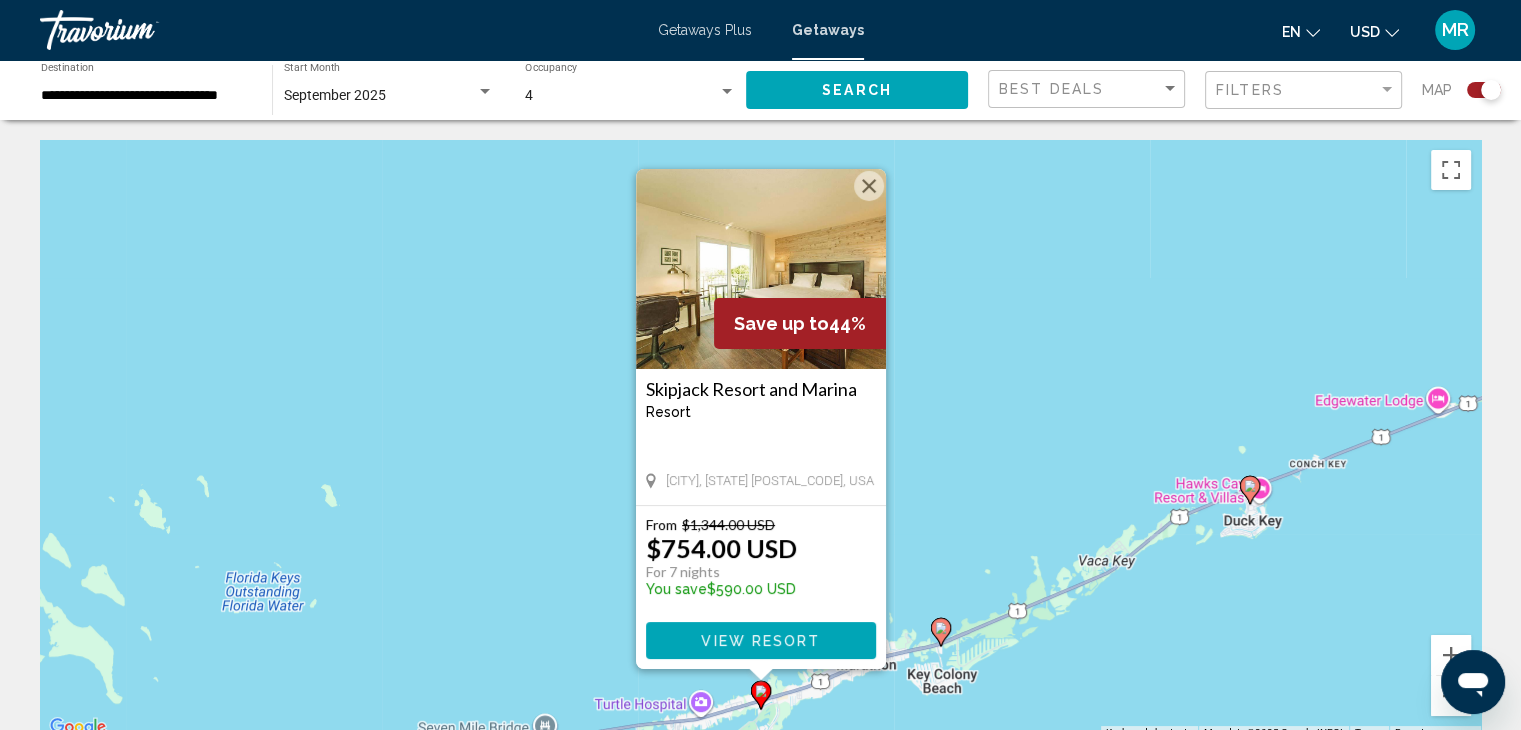 click on "To activate drag with keyboard, press Alt + Enter. Once in keyboard drag state, use the arrow keys to move the marker. To complete the drag, press the Enter key. To cancel, press Escape. Save up to  44%   Skipjack Resort and Marina  Resort  -  This is an adults only resort
Marathon, [STATE], [POSTAL_CODE], USA From $1,344.00 USD $754.00 USD For 7 nights You save  $590.00 USD  View Resort" at bounding box center [760, 440] 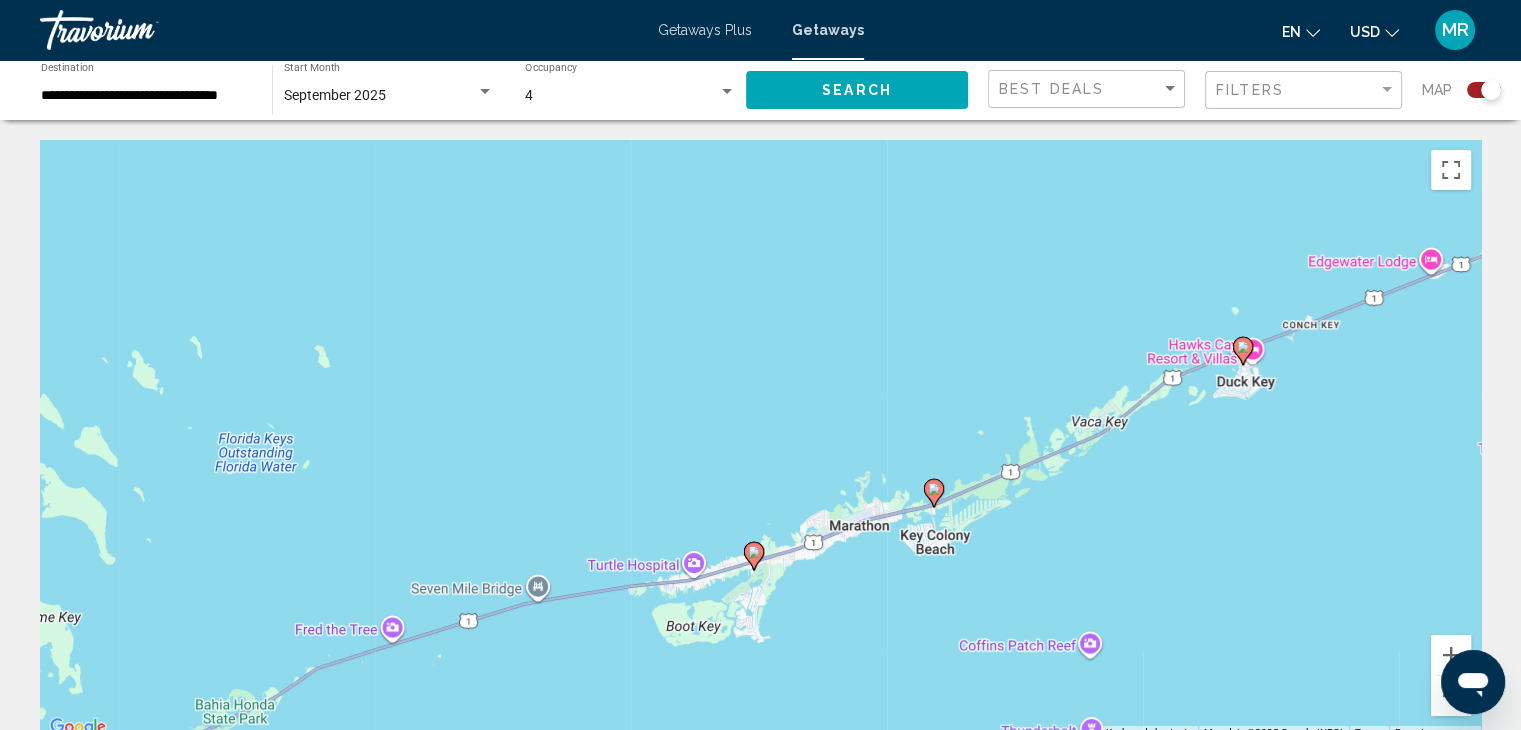 drag, startPoint x: 949, startPoint y: 650, endPoint x: 933, endPoint y: 504, distance: 146.8741 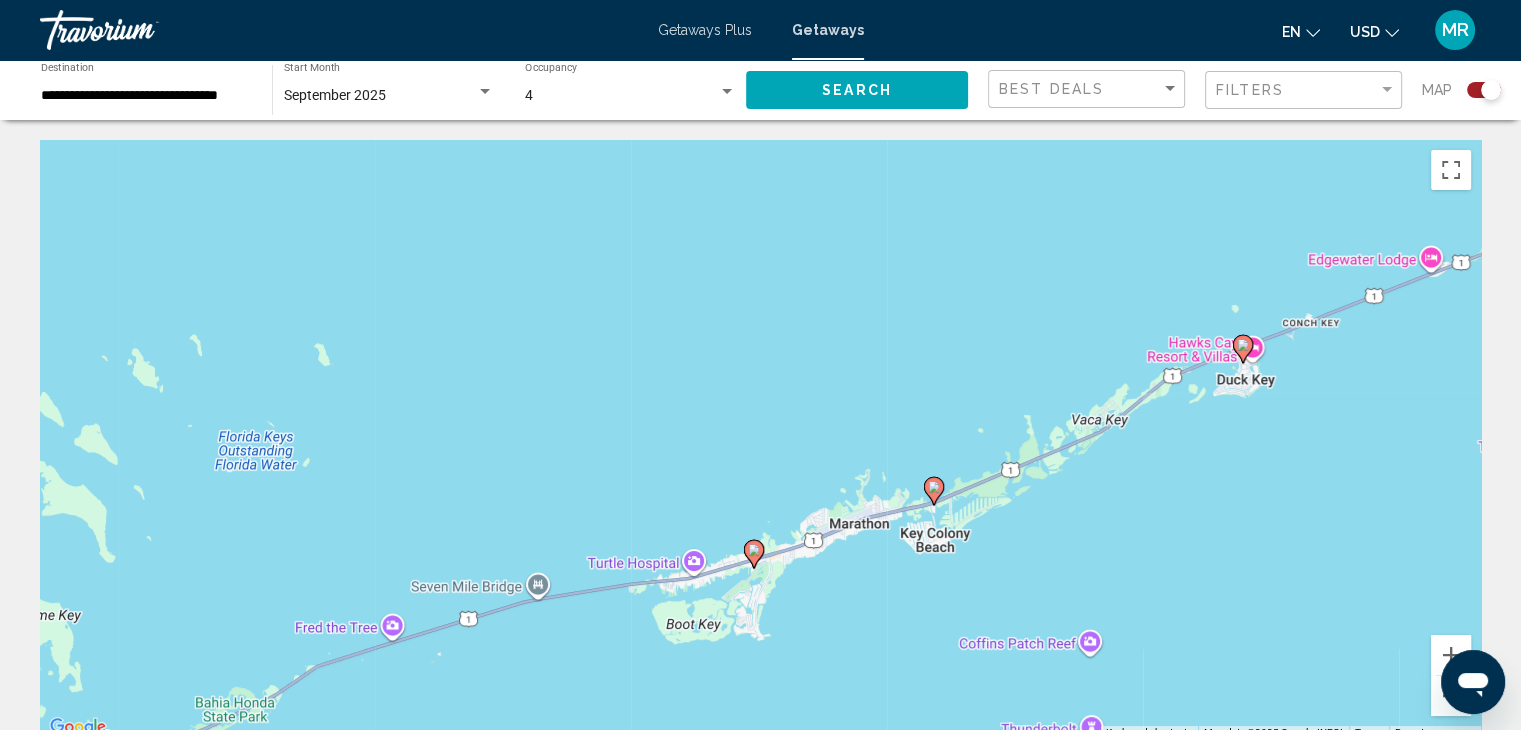 click 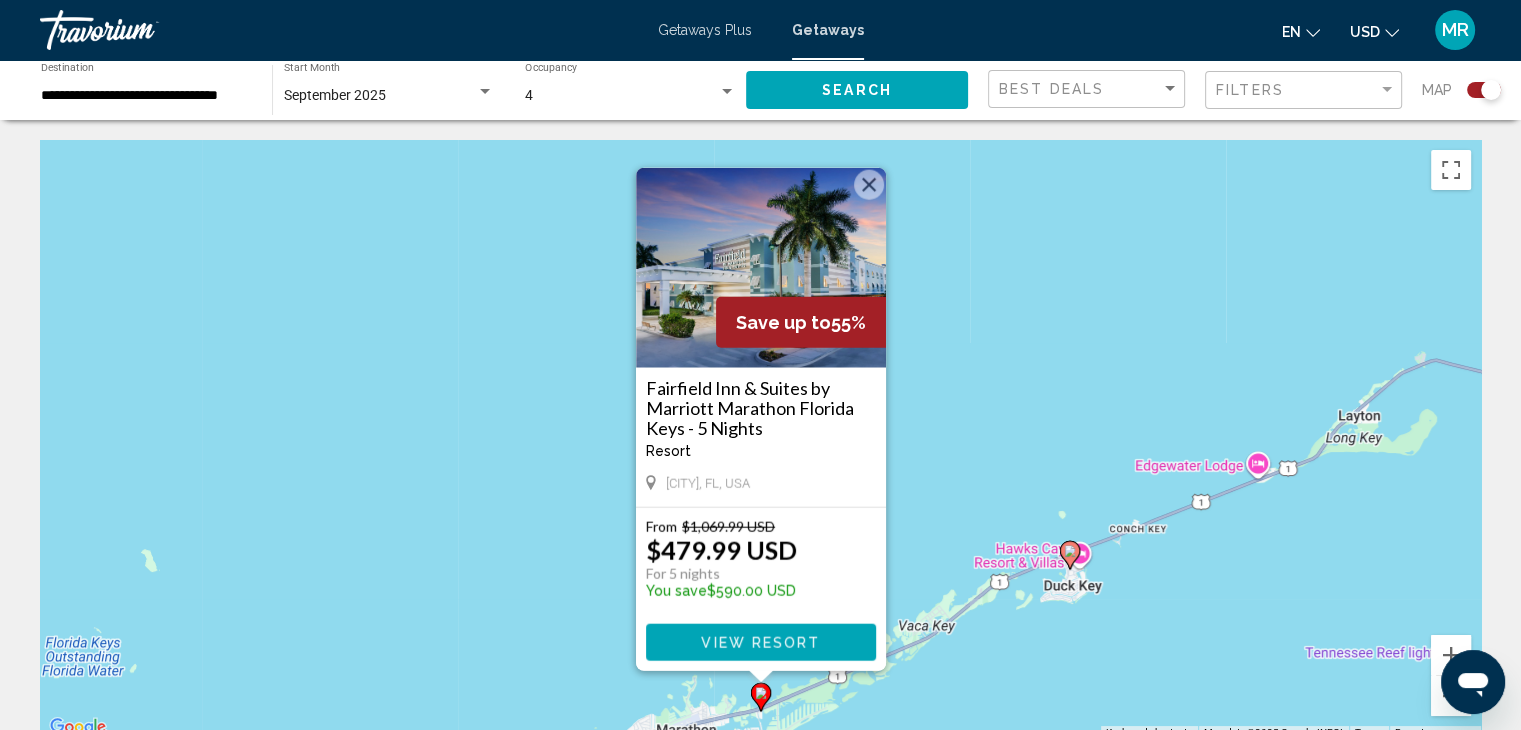 click on "Save up to  55%   Fairfield Inn & Suites by Marriott Marathon Florida Keys - 5 Nights  Resort  -  This is an adults only resort
[CITY], [STATE], USA From $1,069.99 USD $479.99 USD For 5 nights You save  $590.00 USD  View Resort" at bounding box center (760, 440) 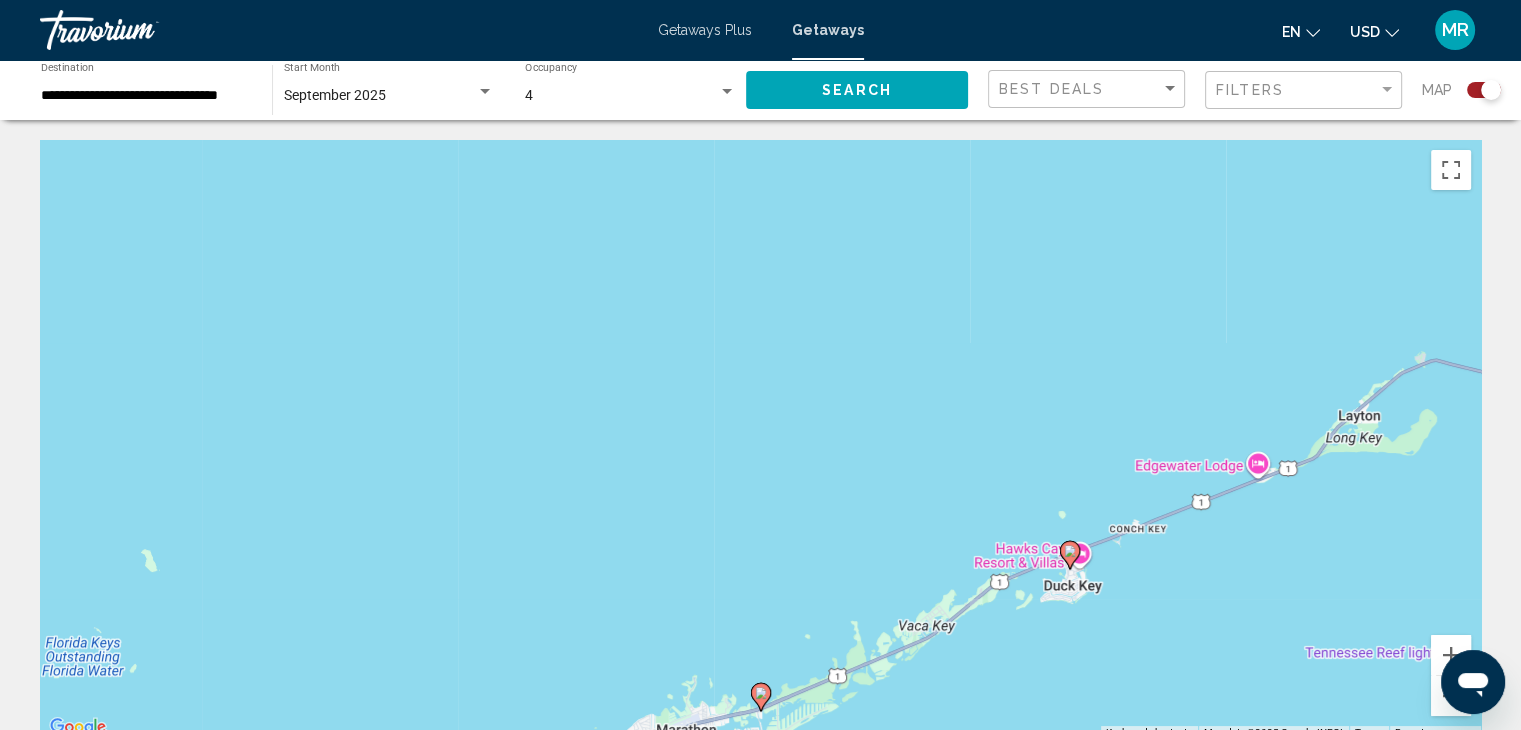 click on "To activate drag with keyboard, press Alt + Enter. Once in keyboard drag state, use the arrow keys to move the marker. To complete the drag, press the Enter key. To cancel, press Escape." at bounding box center [760, 440] 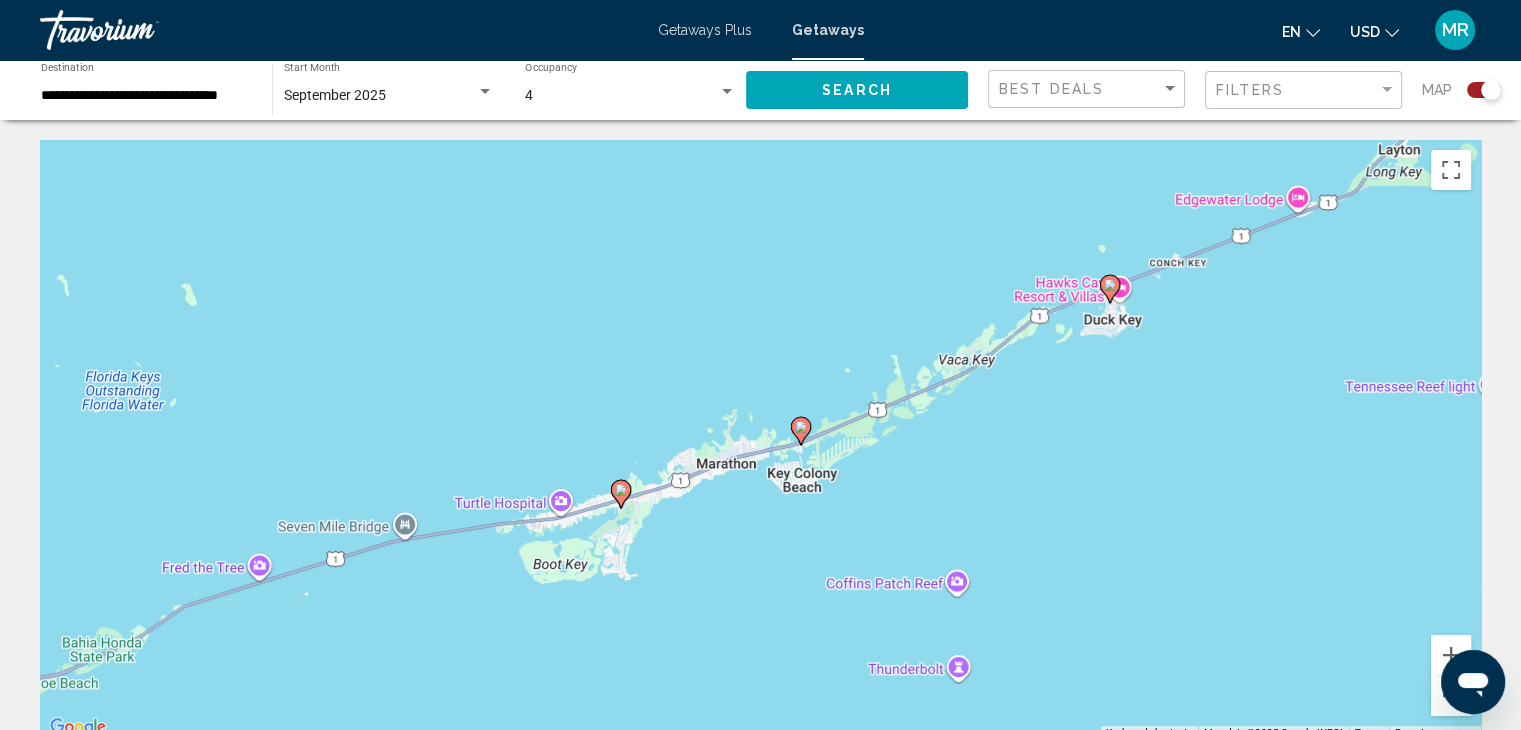 drag, startPoint x: 812, startPoint y: 494, endPoint x: 851, endPoint y: 223, distance: 273.7919 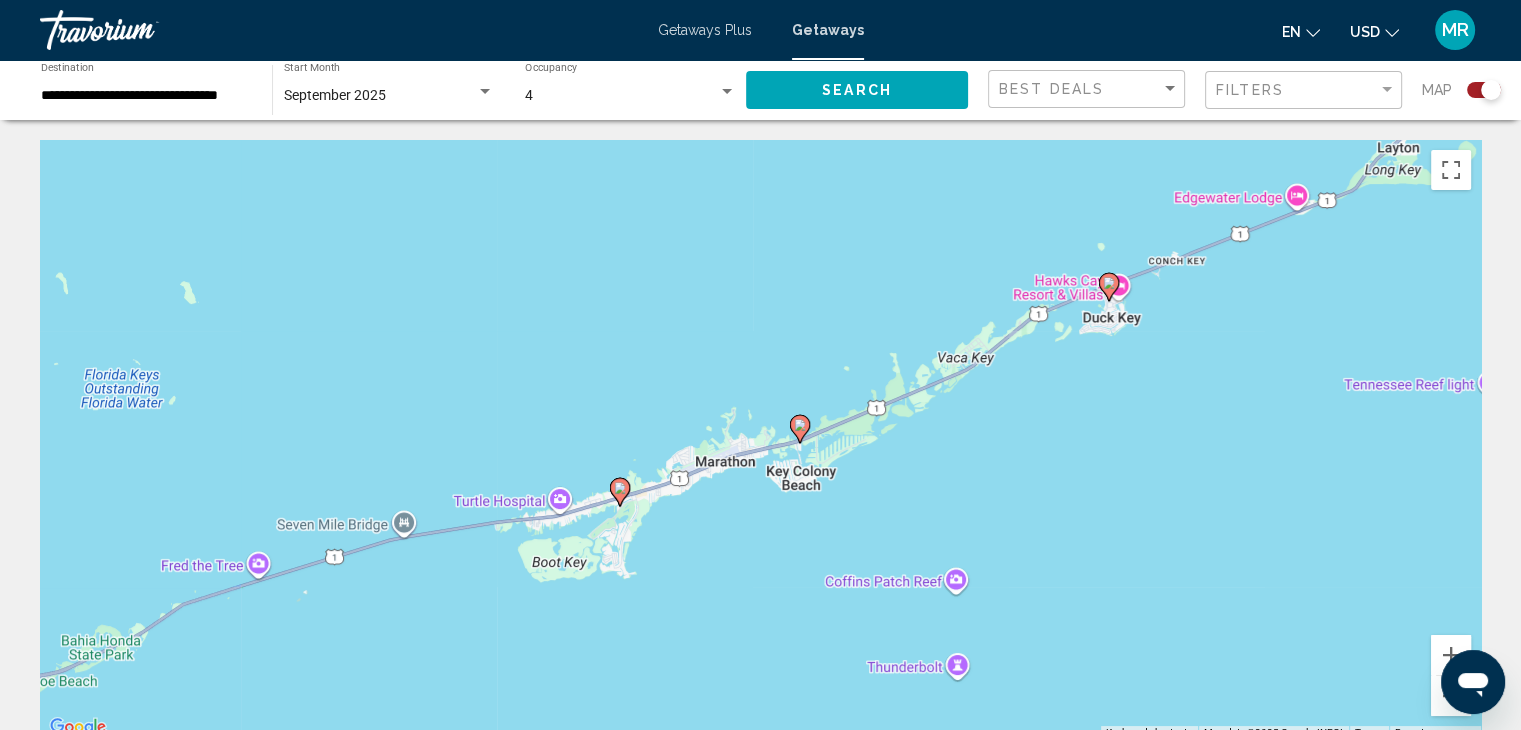 click 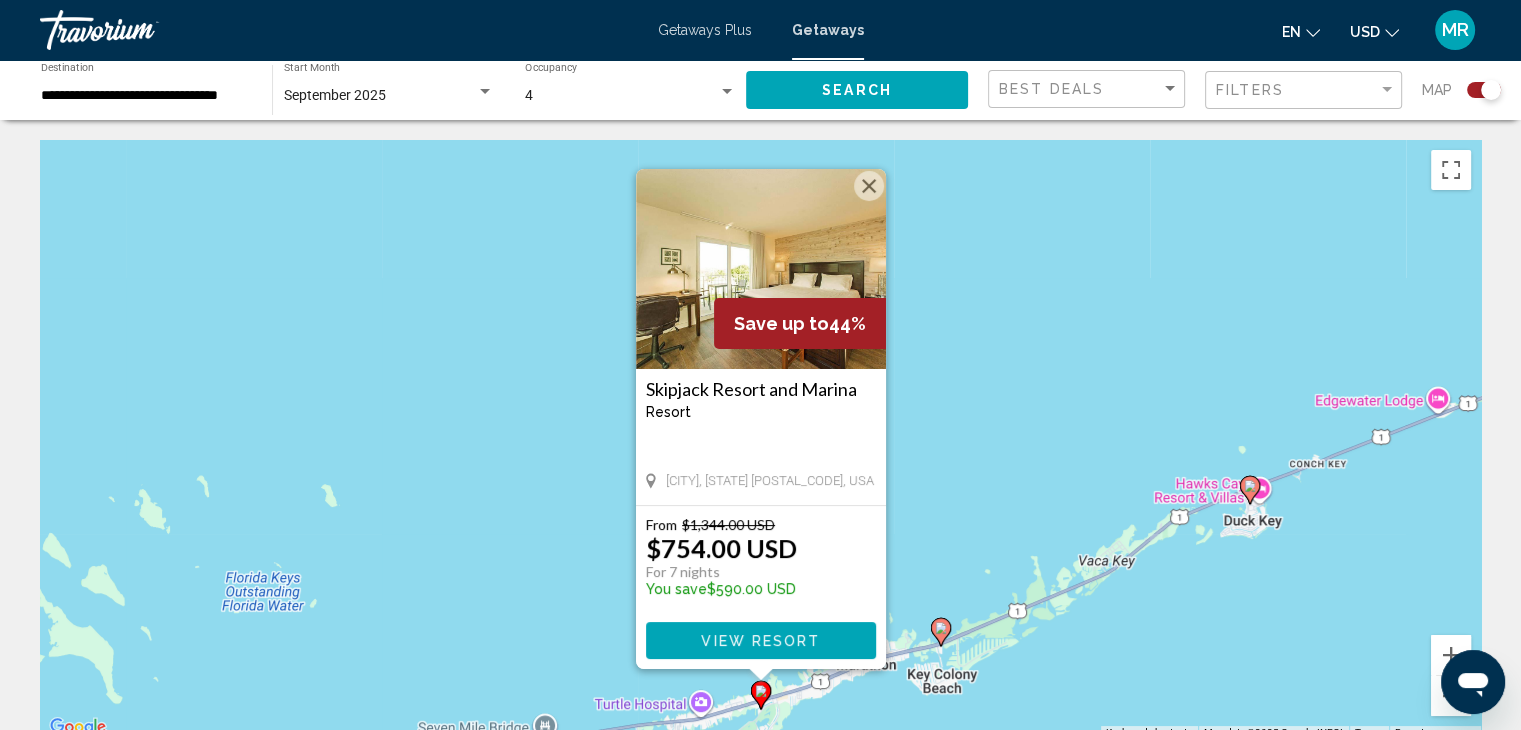 click on "To activate drag with keyboard, press Alt + Enter. Once in keyboard drag state, use the arrow keys to move the marker. To complete the drag, press the Enter key. To cancel, press Escape. Save up to  44%   Skipjack Resort and Marina  Resort  -  This is an adults only resort
Marathon, [STATE], [POSTAL_CODE], USA From $1,344.00 USD $754.00 USD For 7 nights You save  $590.00 USD  View Resort" at bounding box center [760, 440] 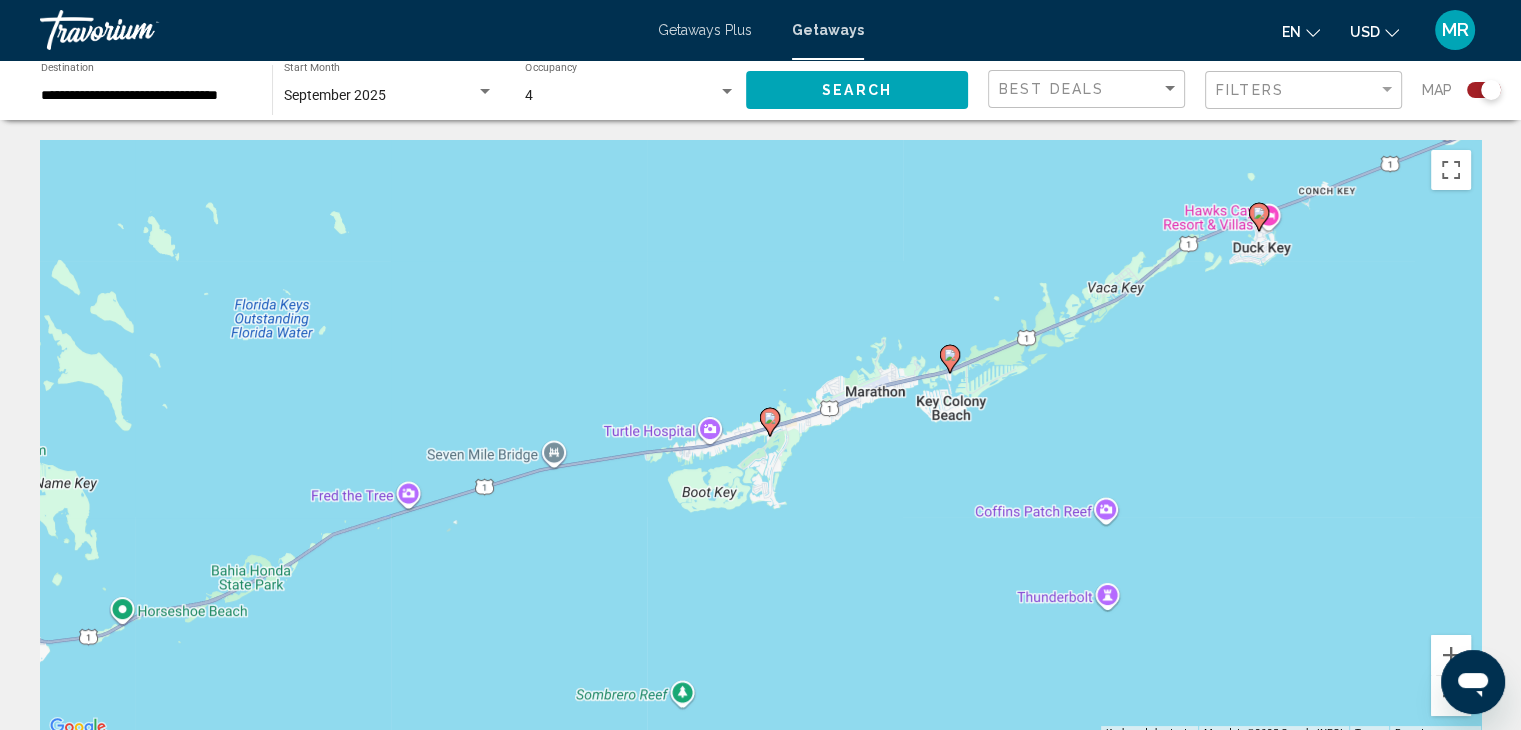 drag, startPoint x: 796, startPoint y: 567, endPoint x: 805, endPoint y: 290, distance: 277.14618 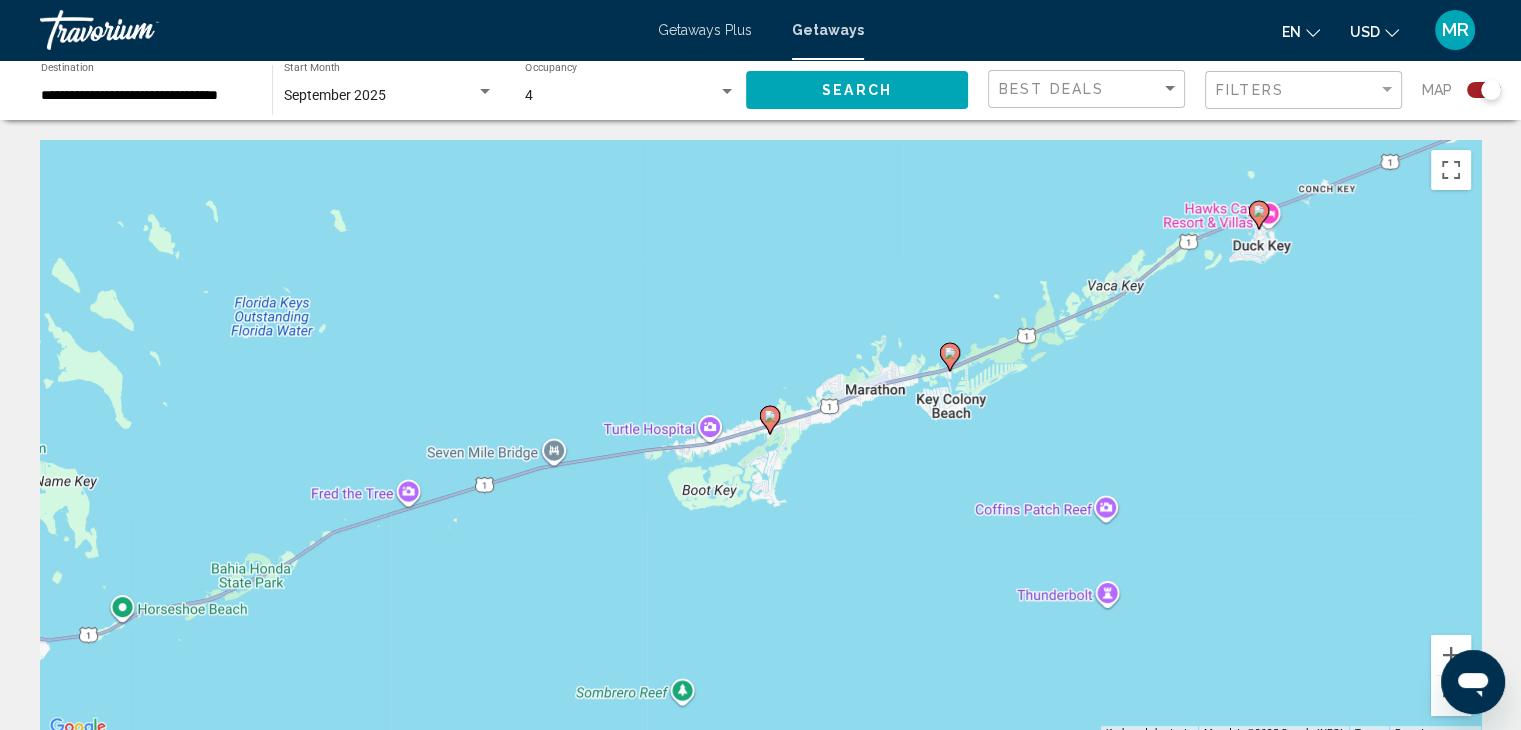 click 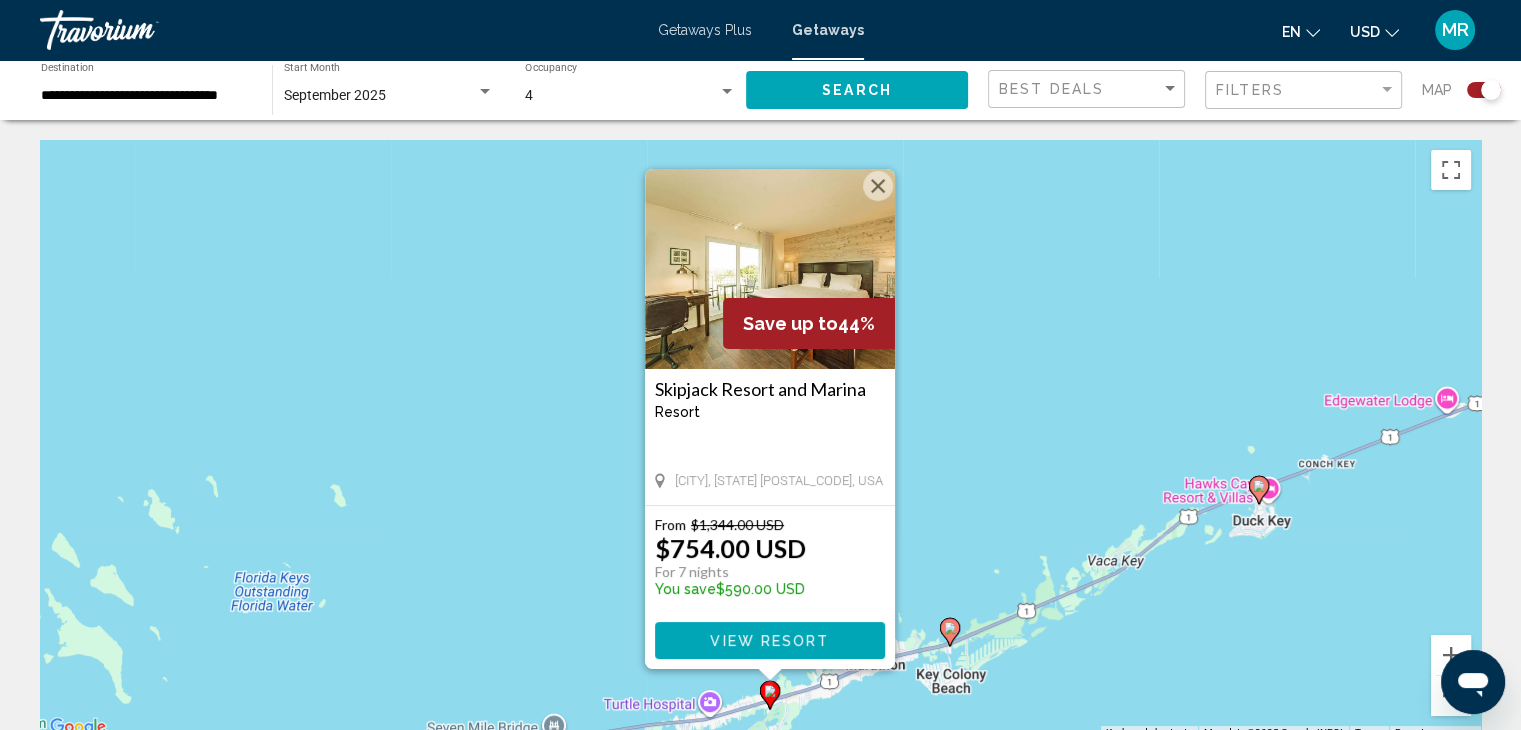 click on "Skipjack Resort and Marina  Resort  -  This is an adults only resort
[CITY], [STATE], [ZIP], USA" at bounding box center (770, 437) 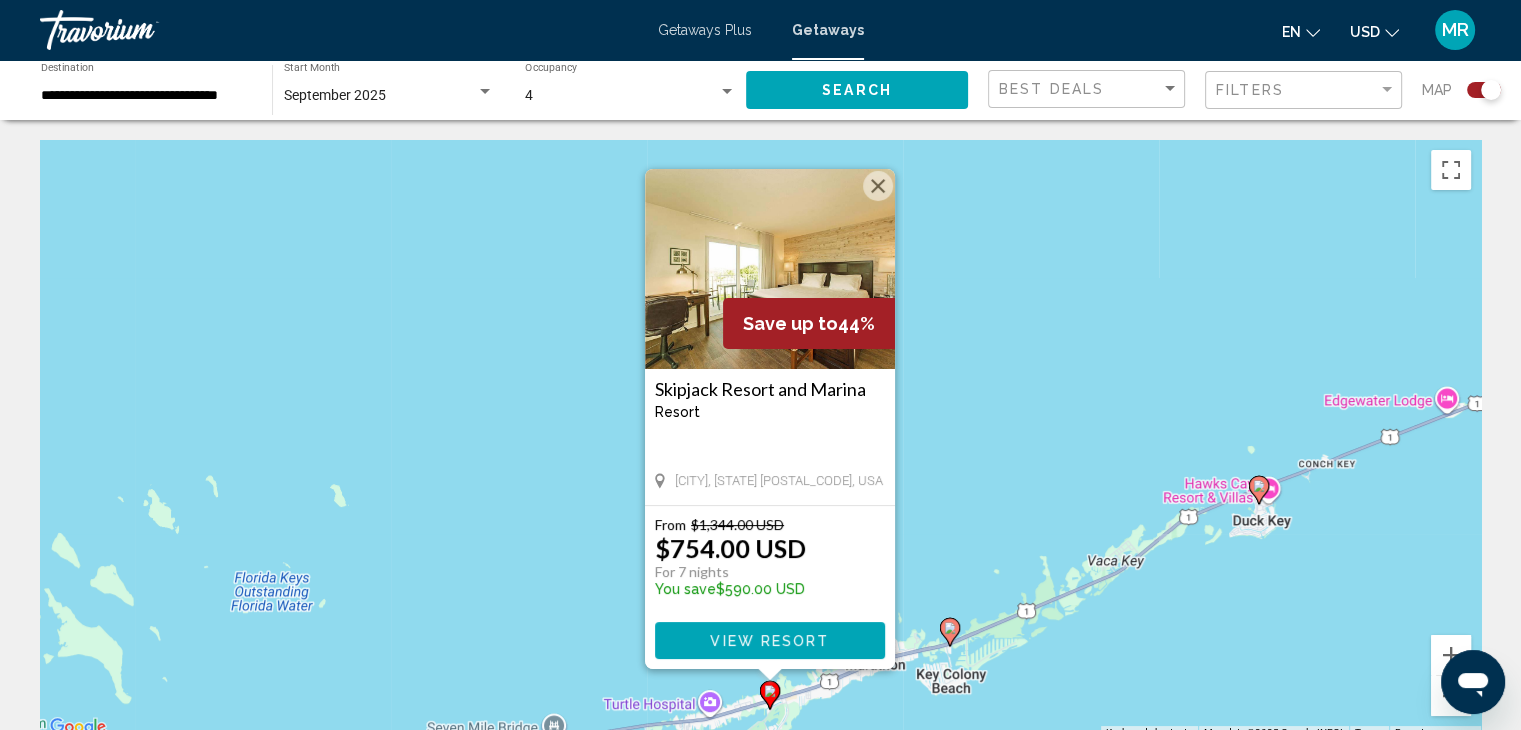 click 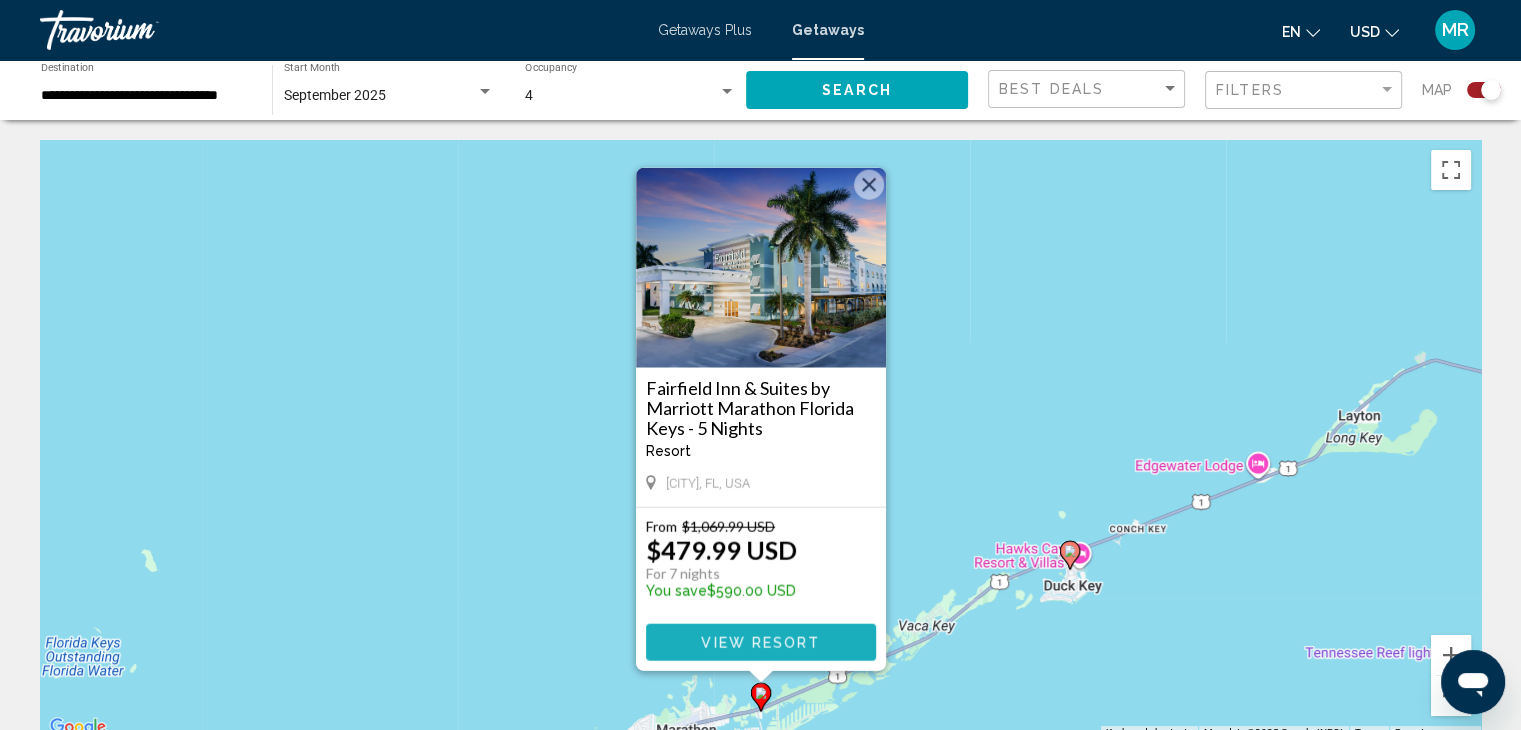 click on "View Resort" at bounding box center [761, 642] 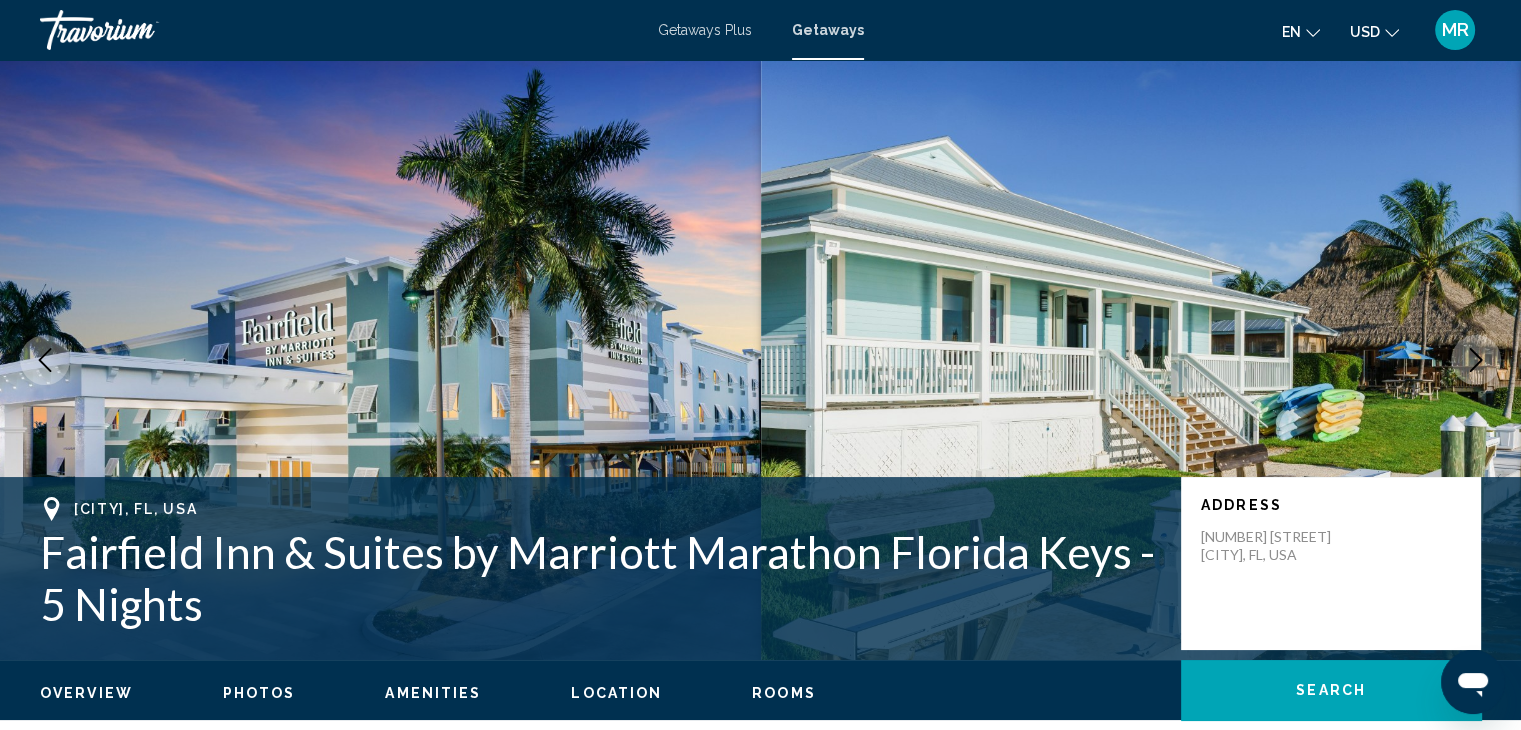 click on "Photos" at bounding box center (259, 693) 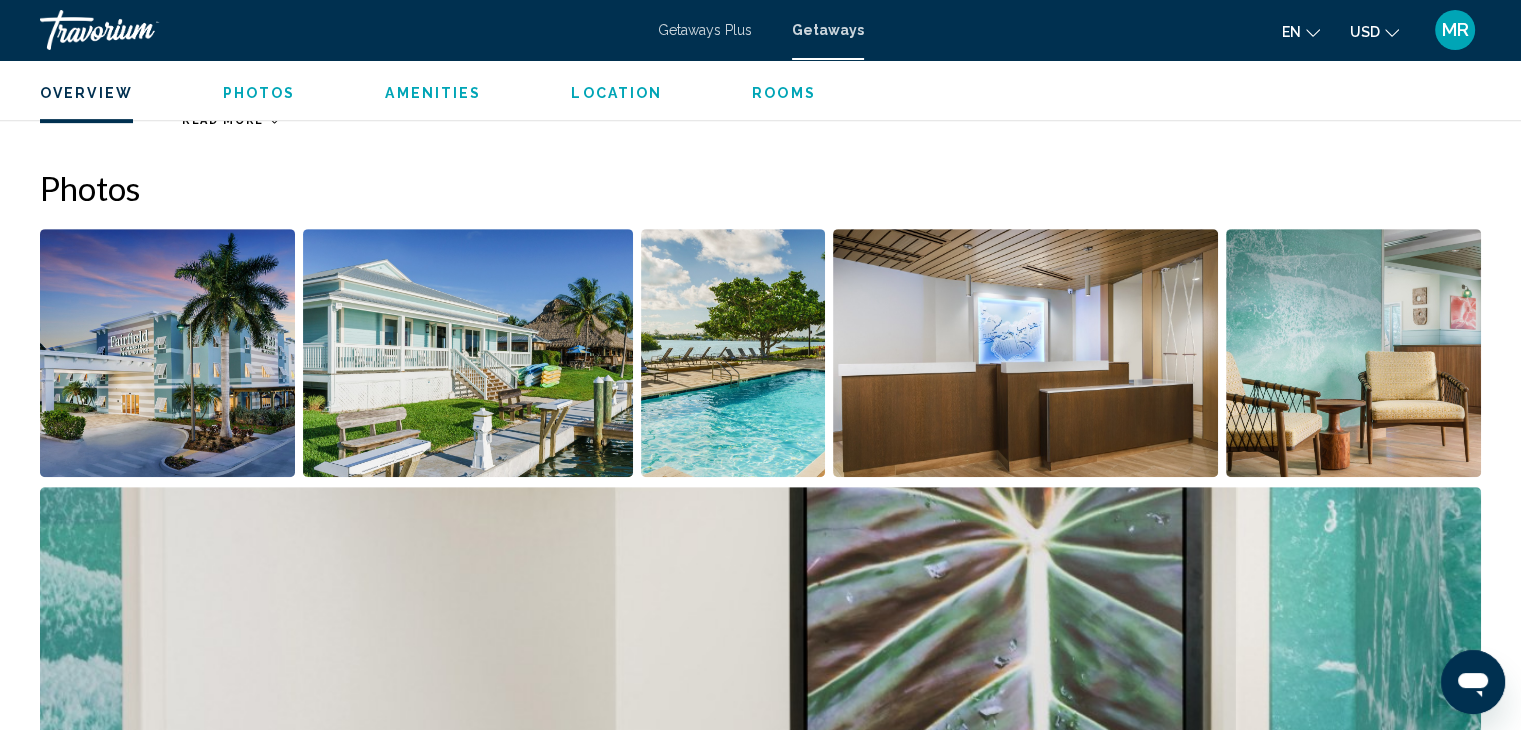 scroll, scrollTop: 891, scrollLeft: 0, axis: vertical 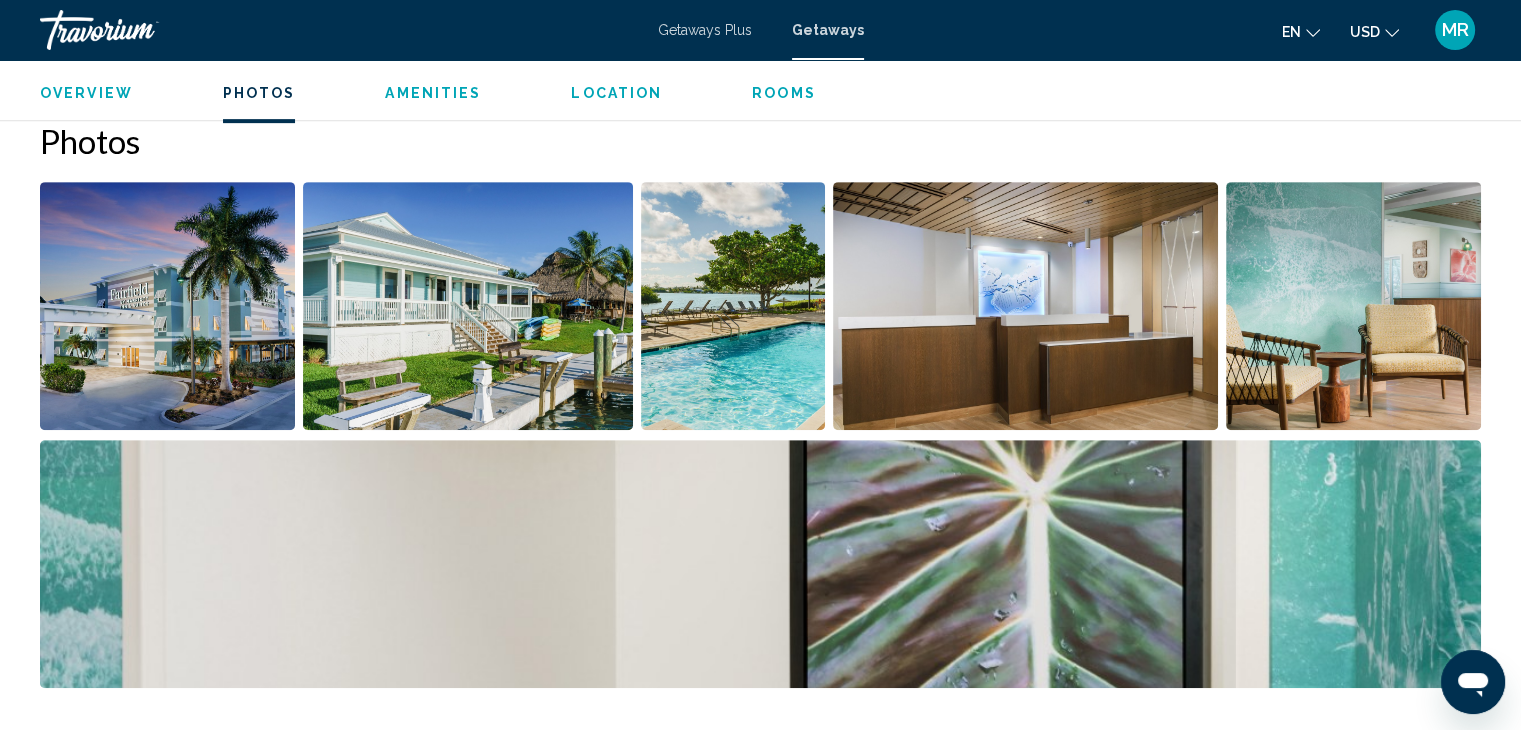 click at bounding box center [468, 306] 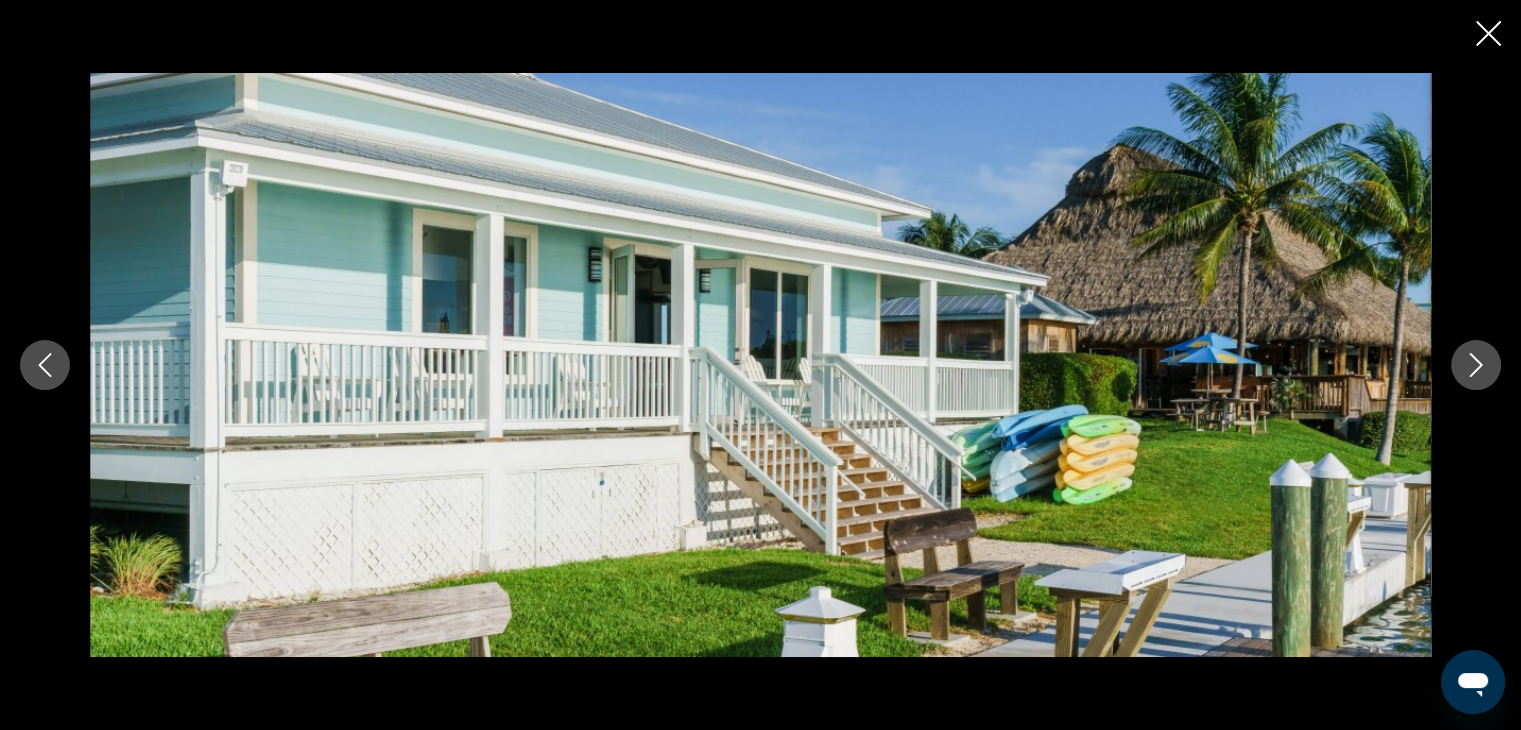 click 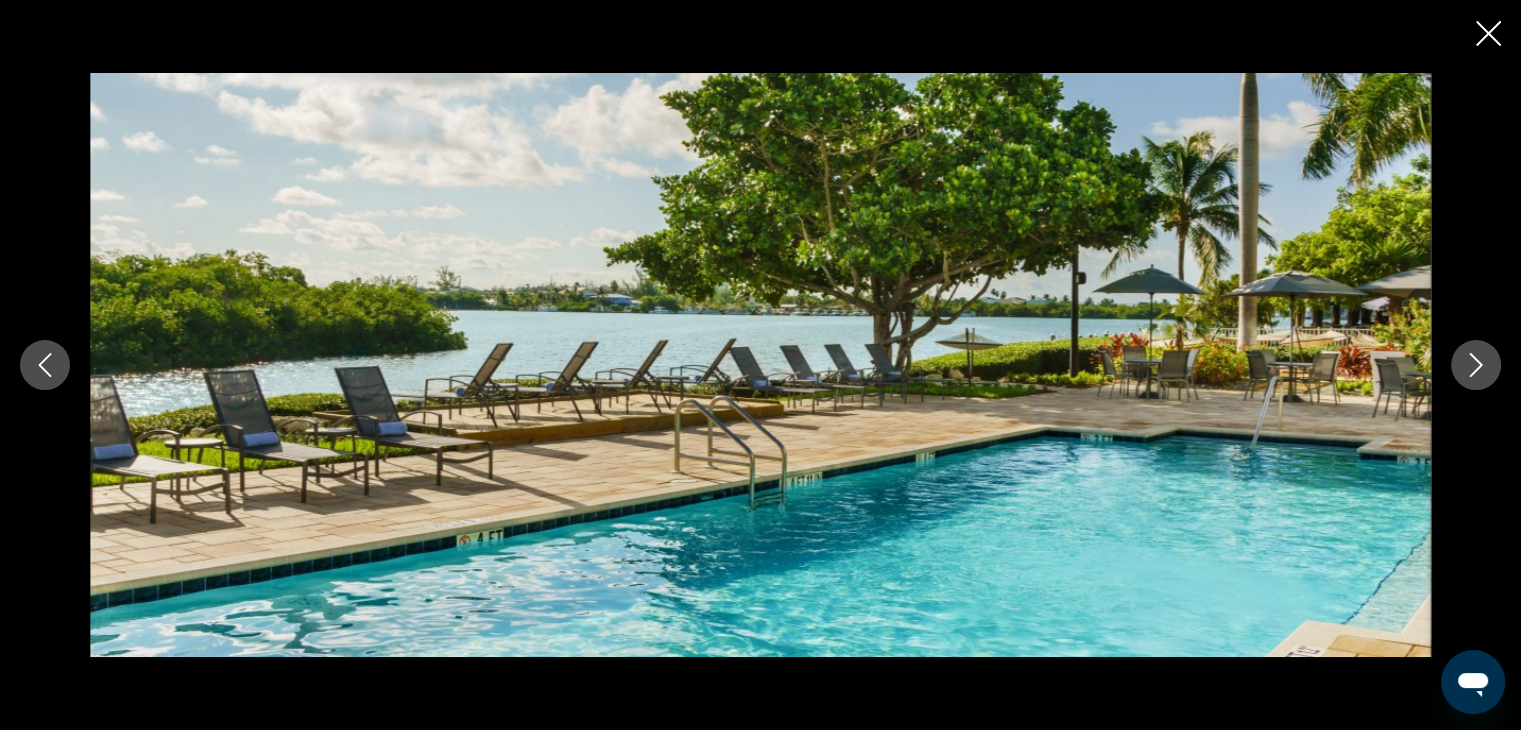 click 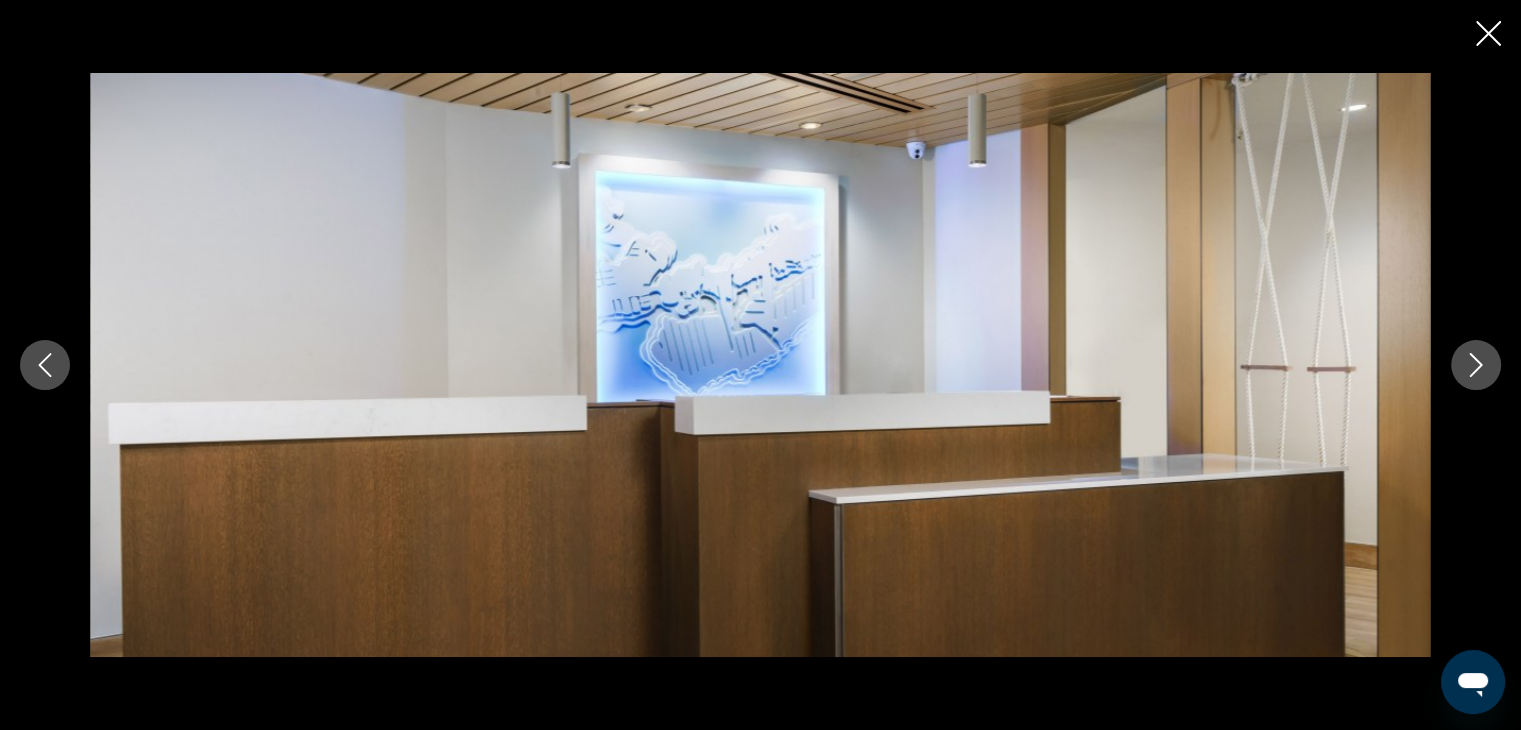 click 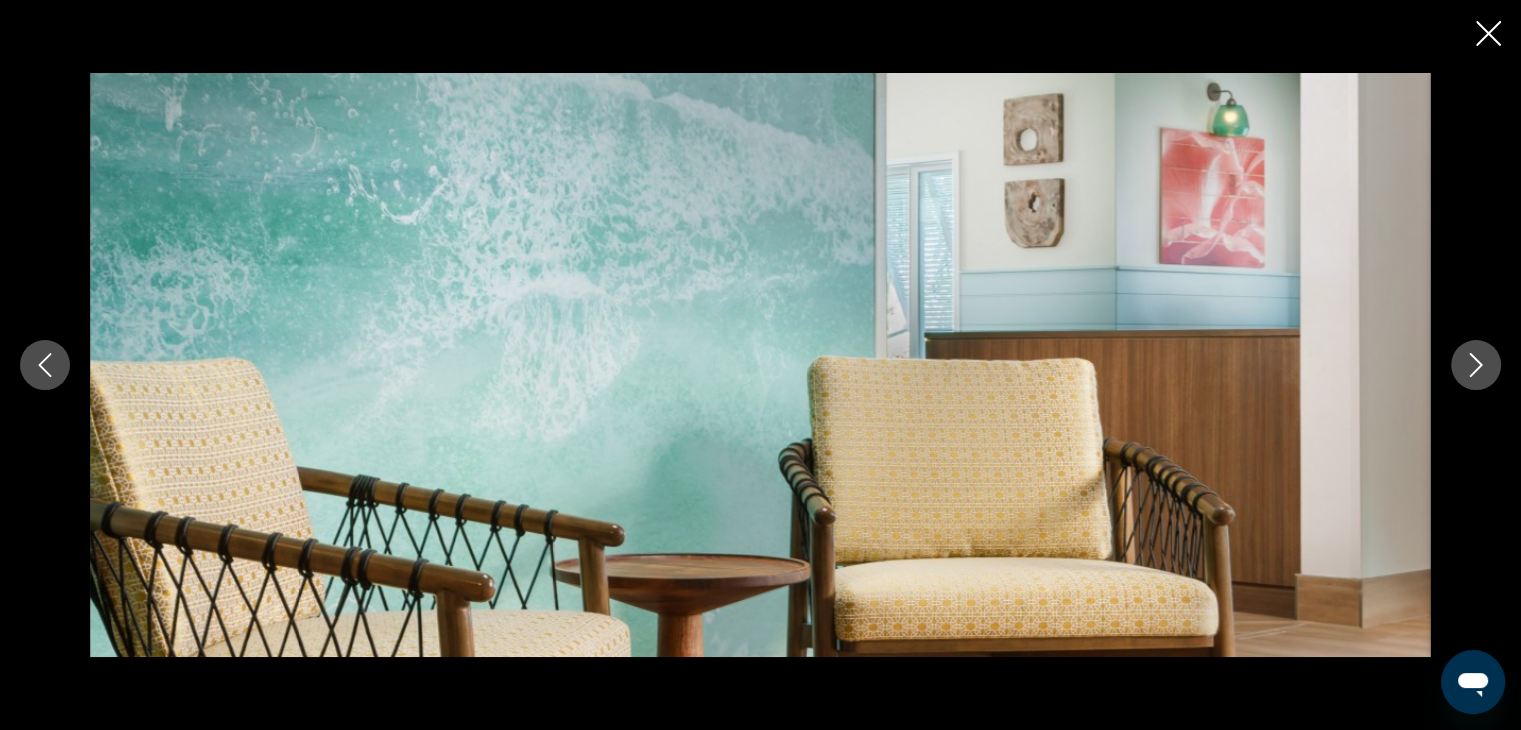 click 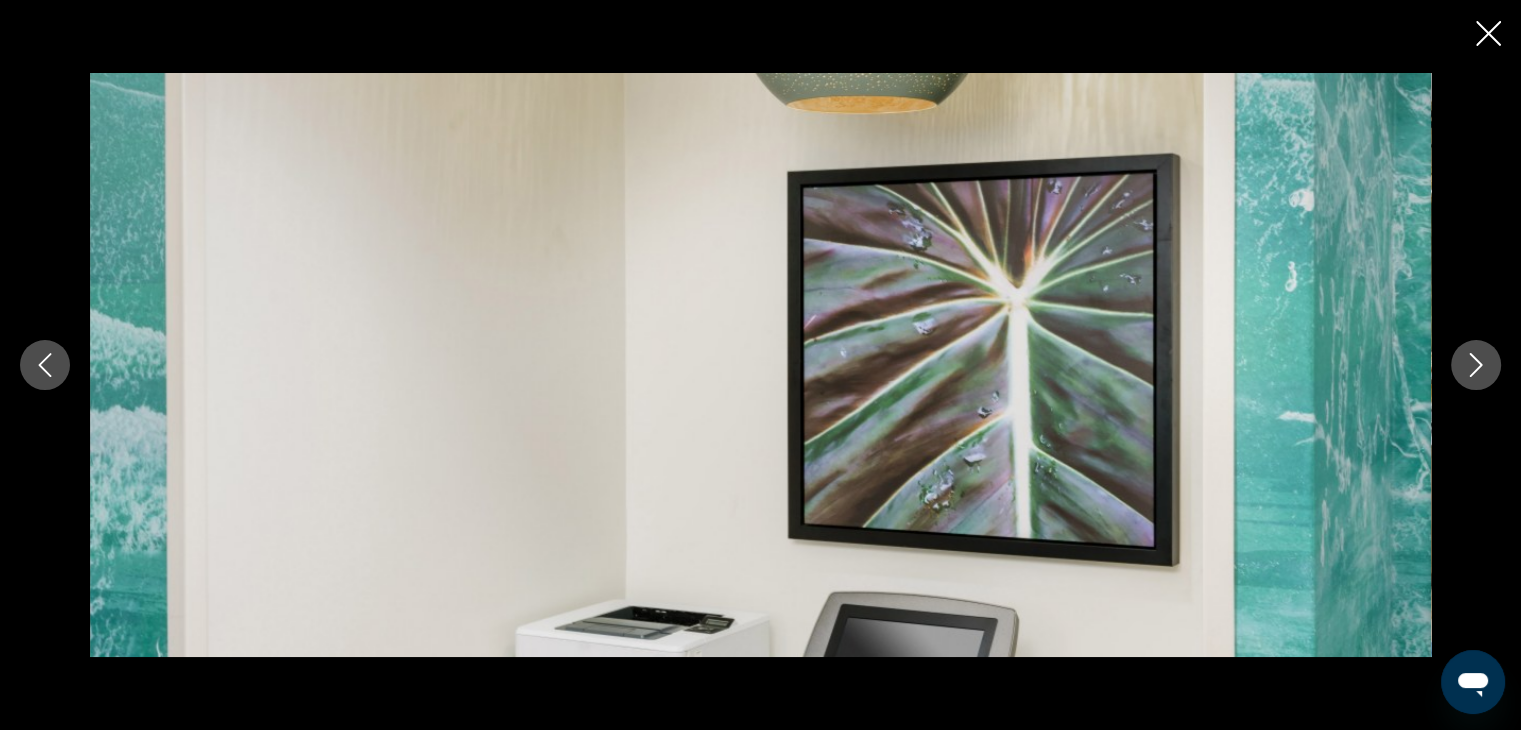 click 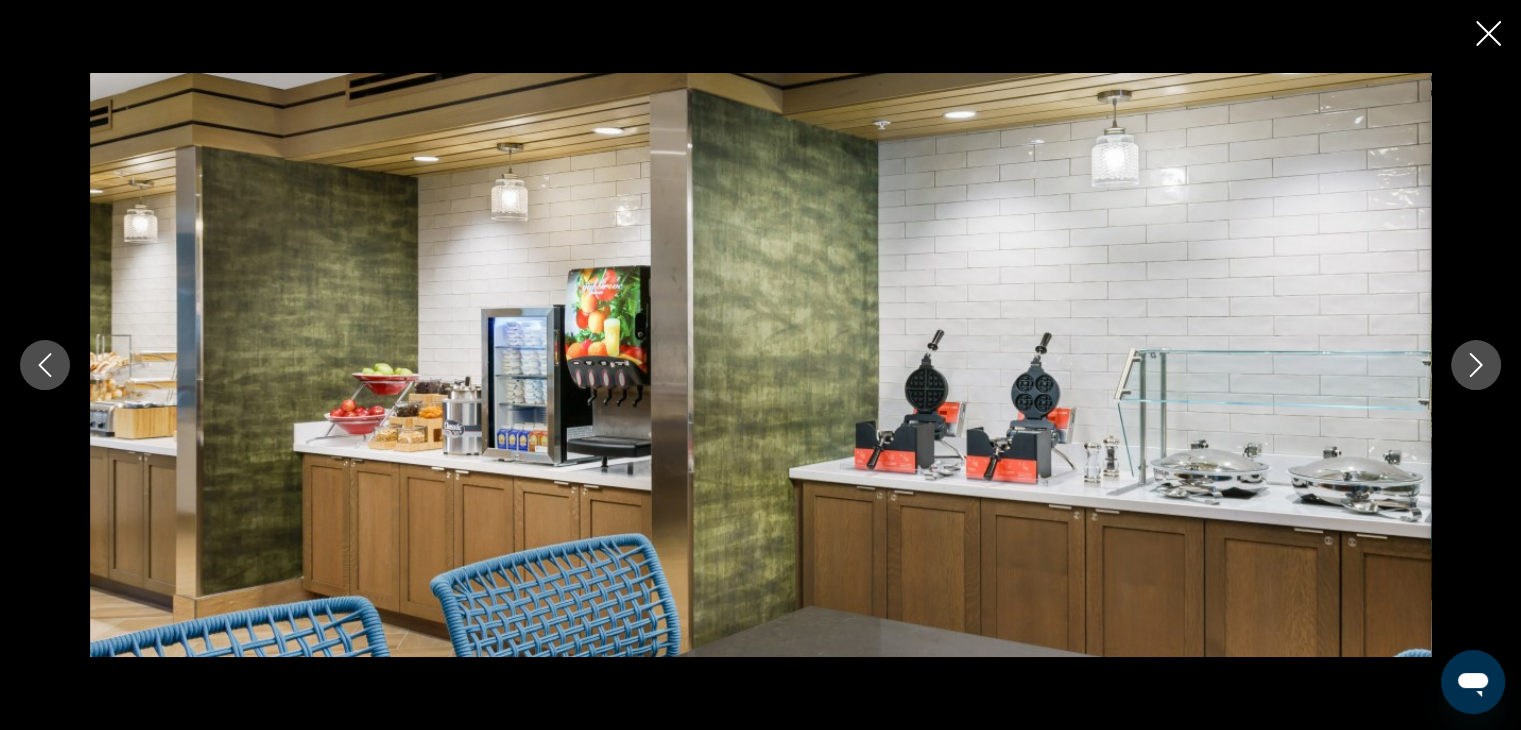 click 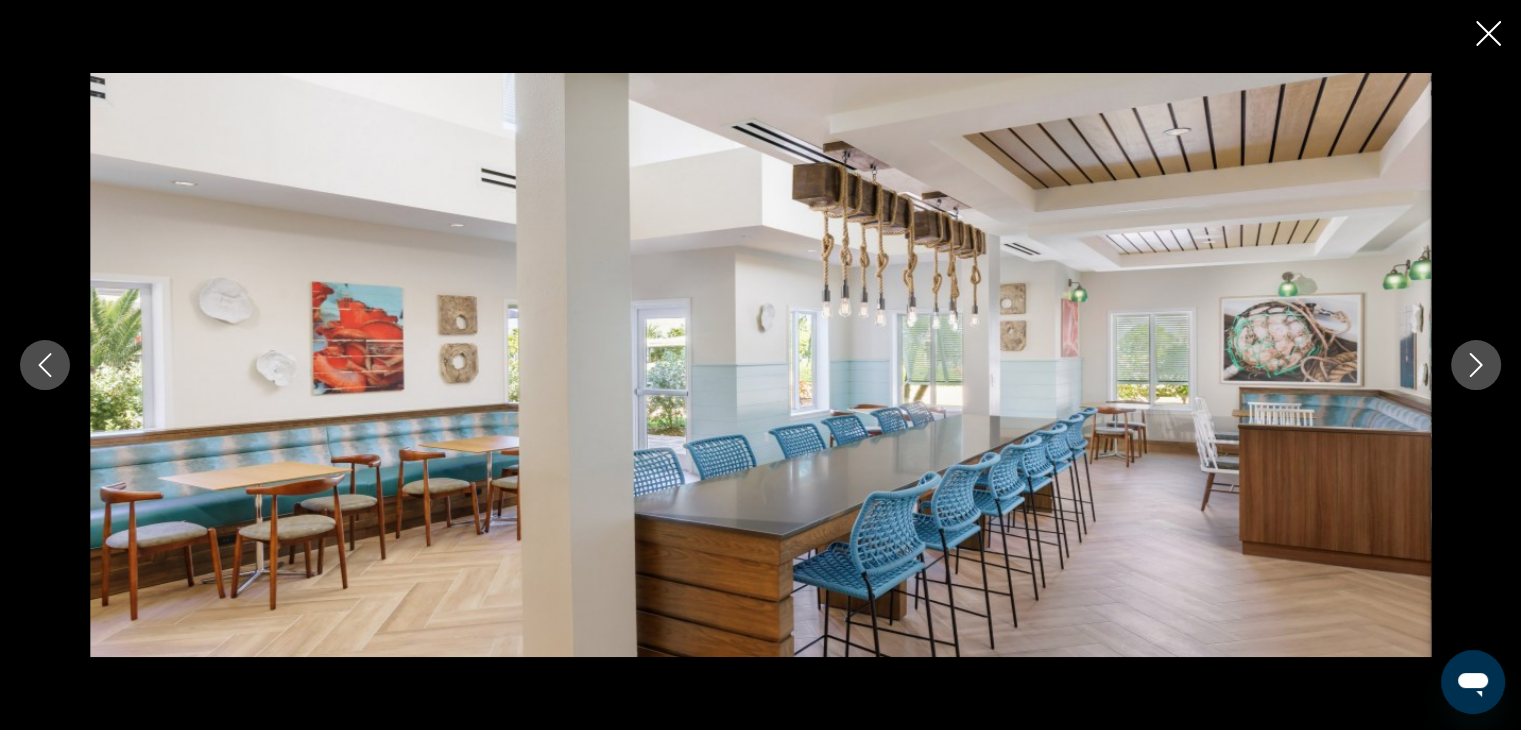 click 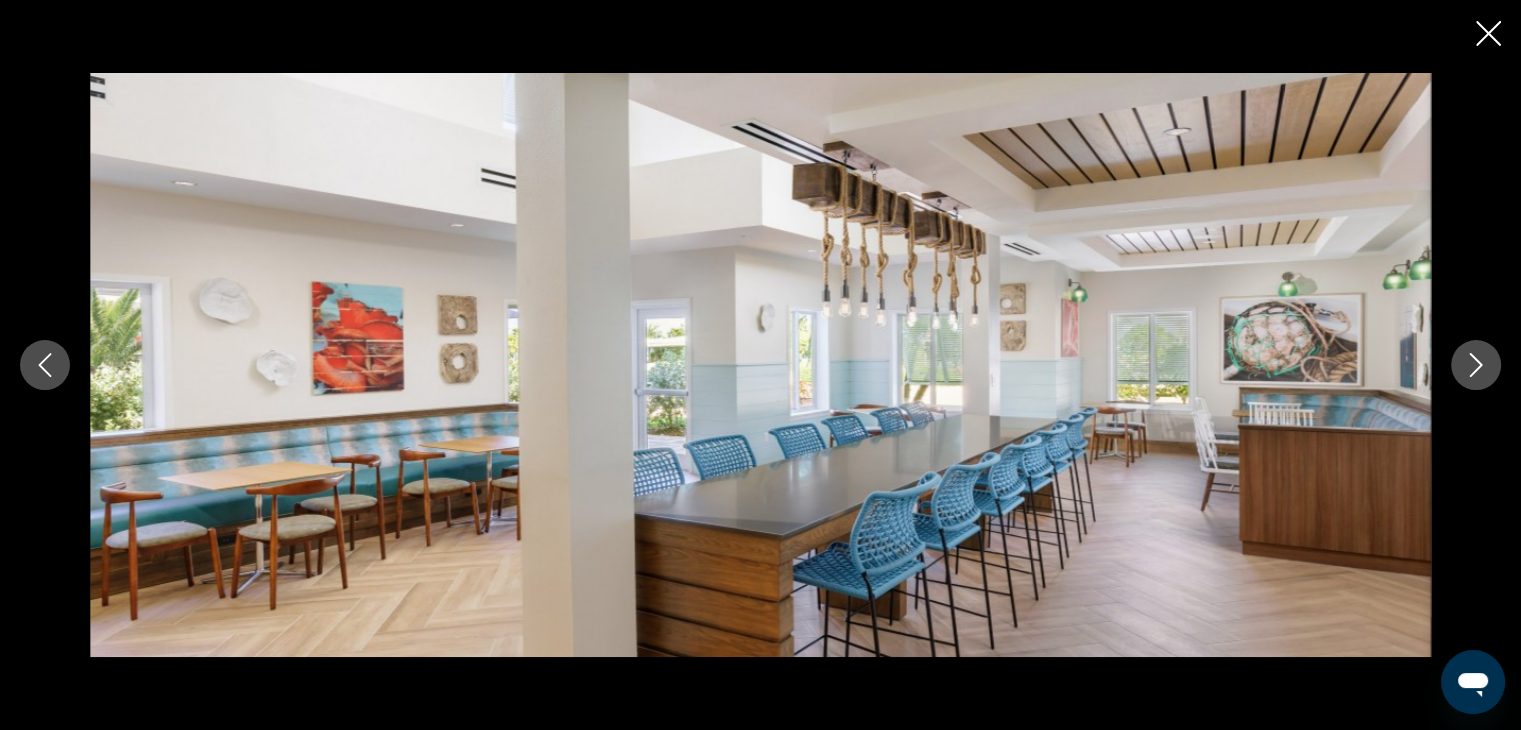 click 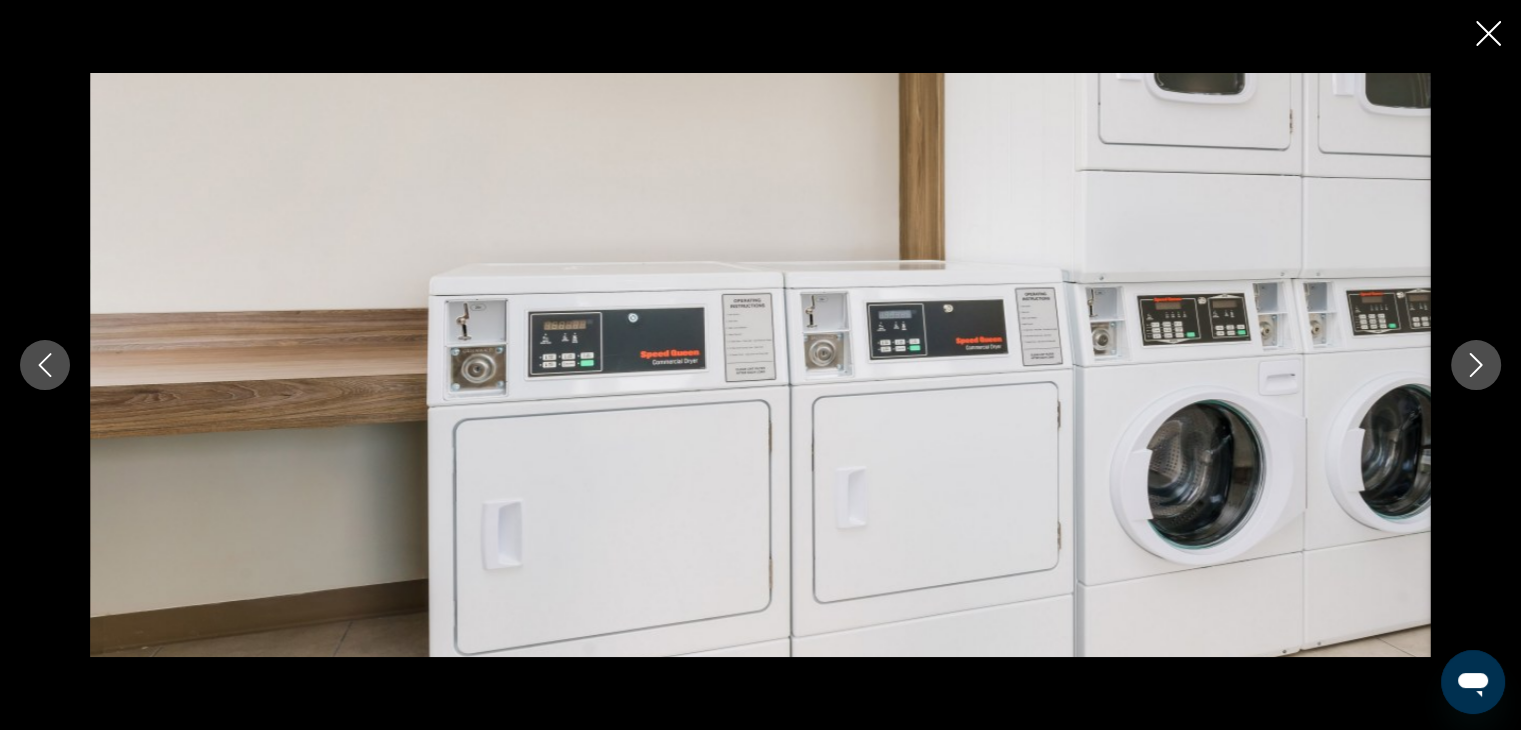 click 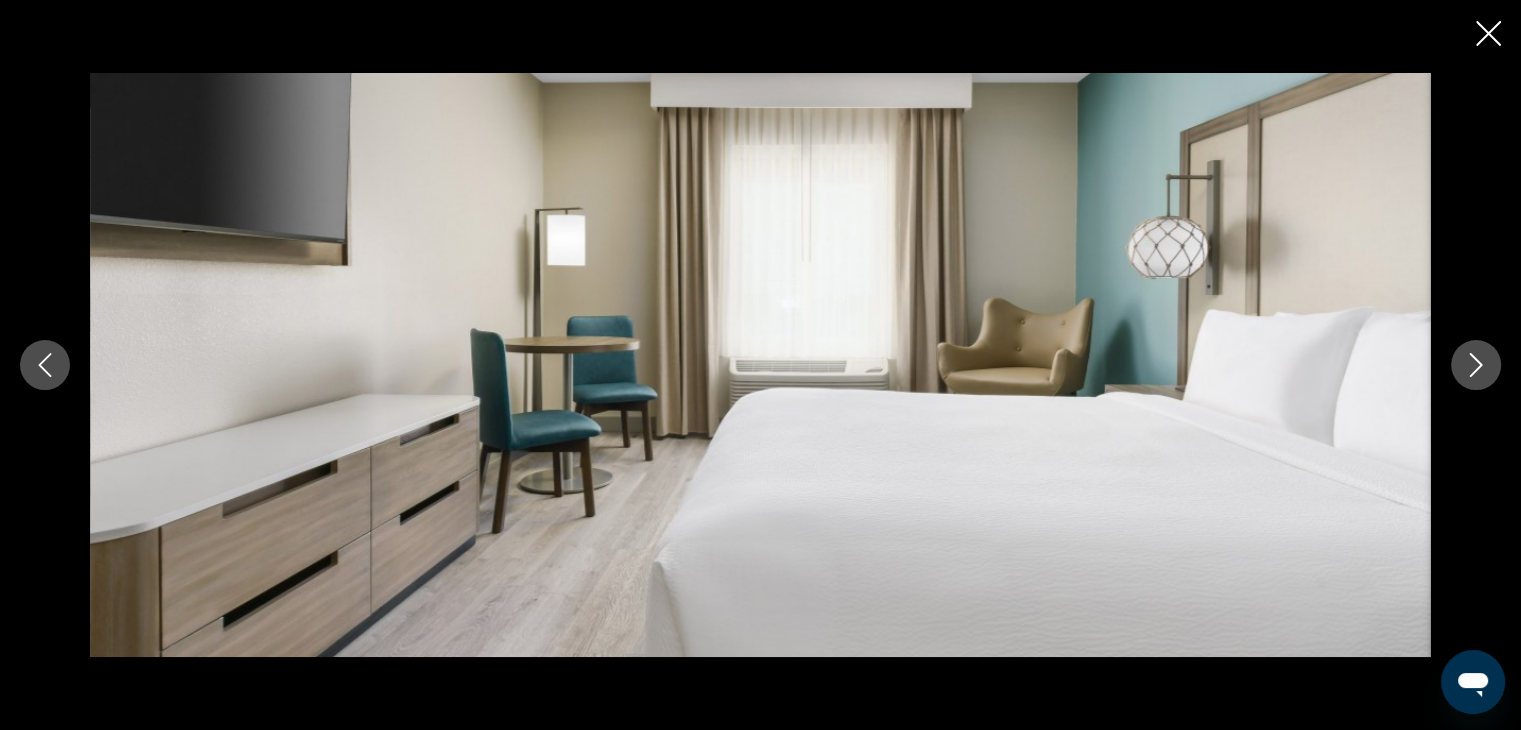 click 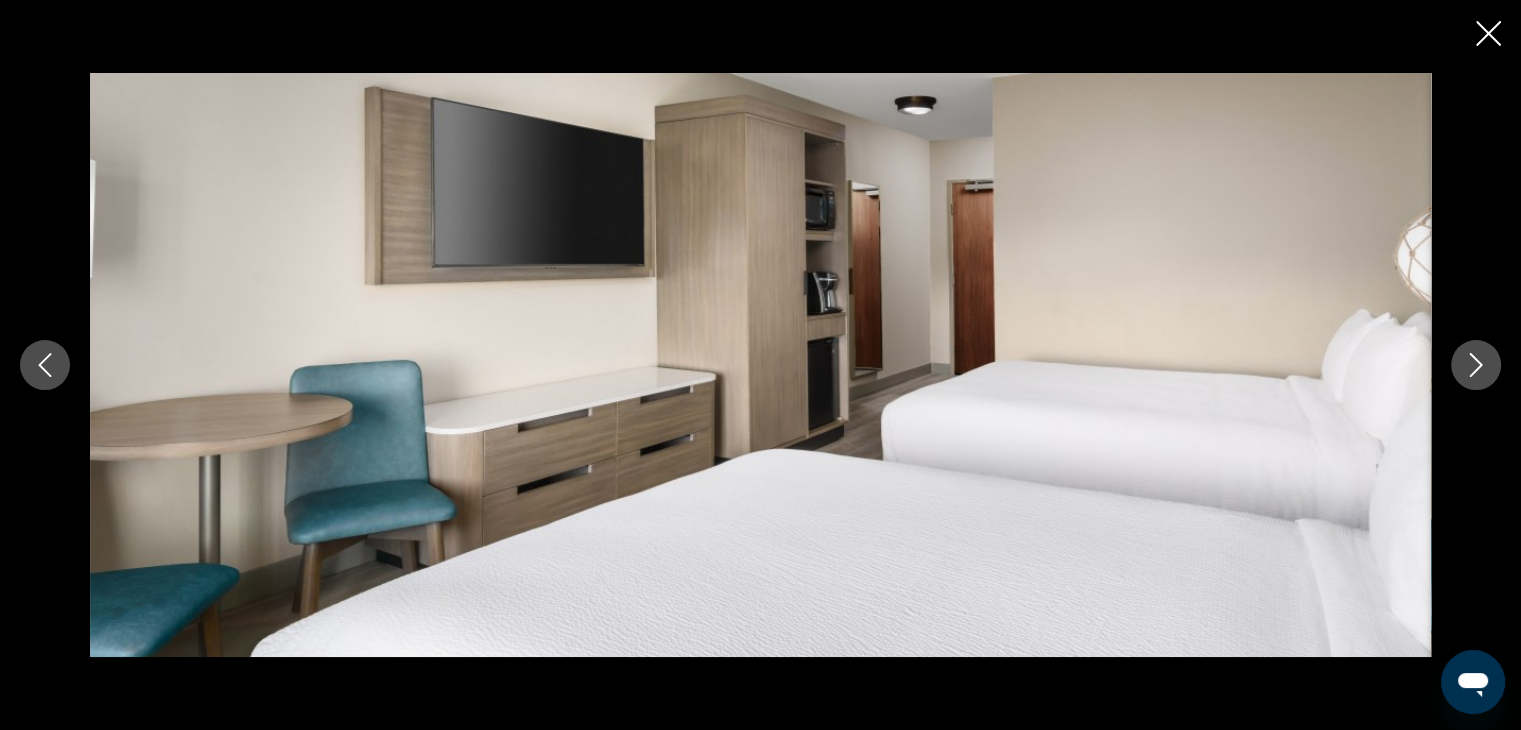 click 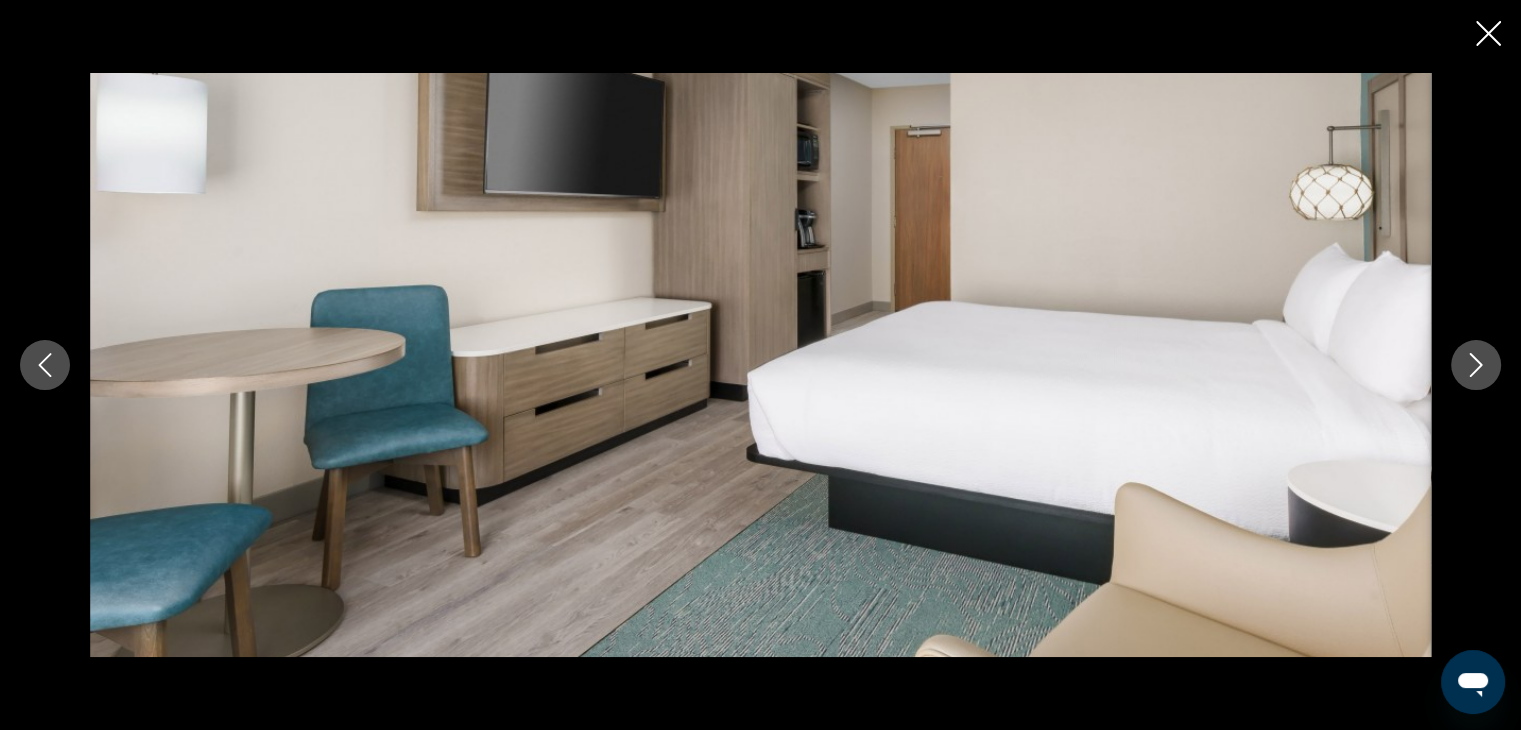 click 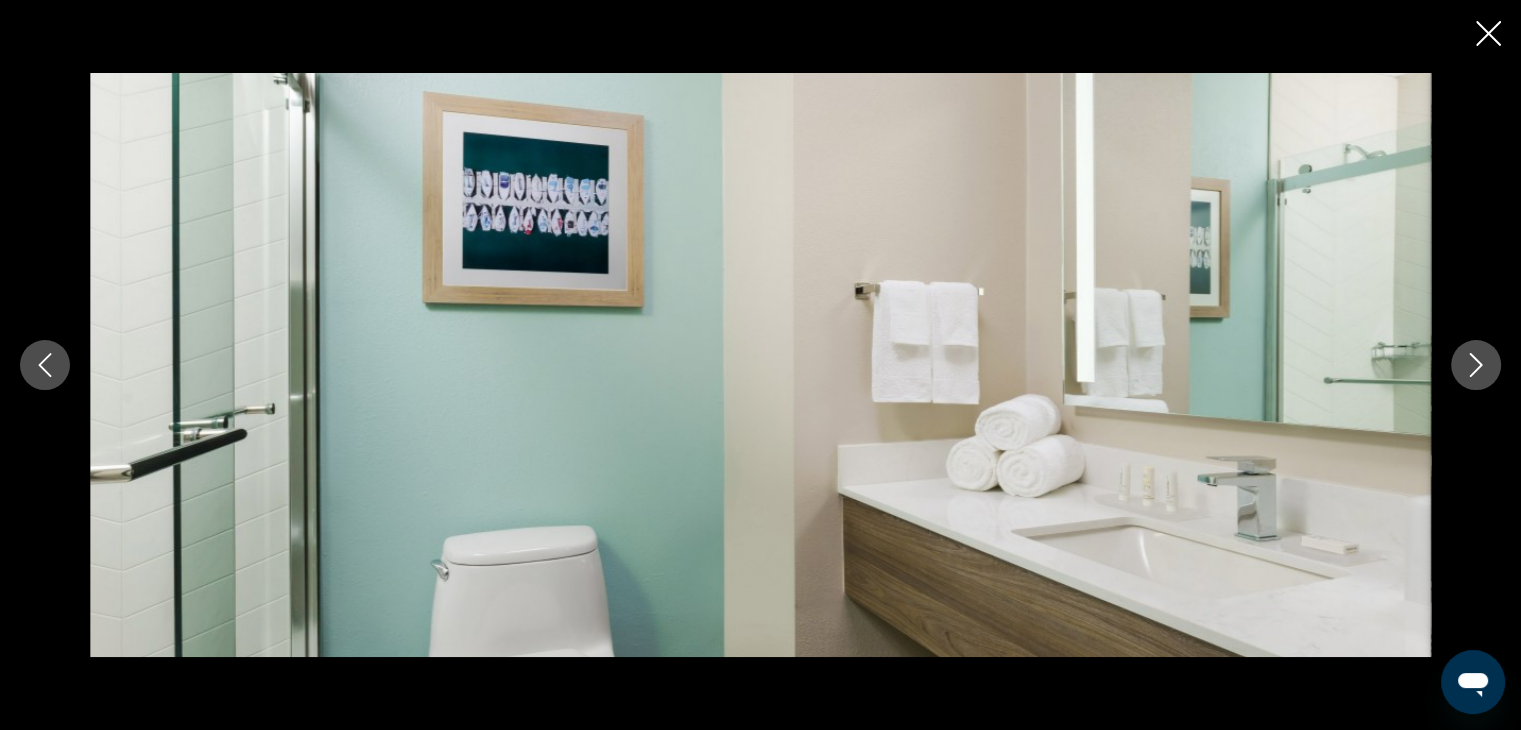 click 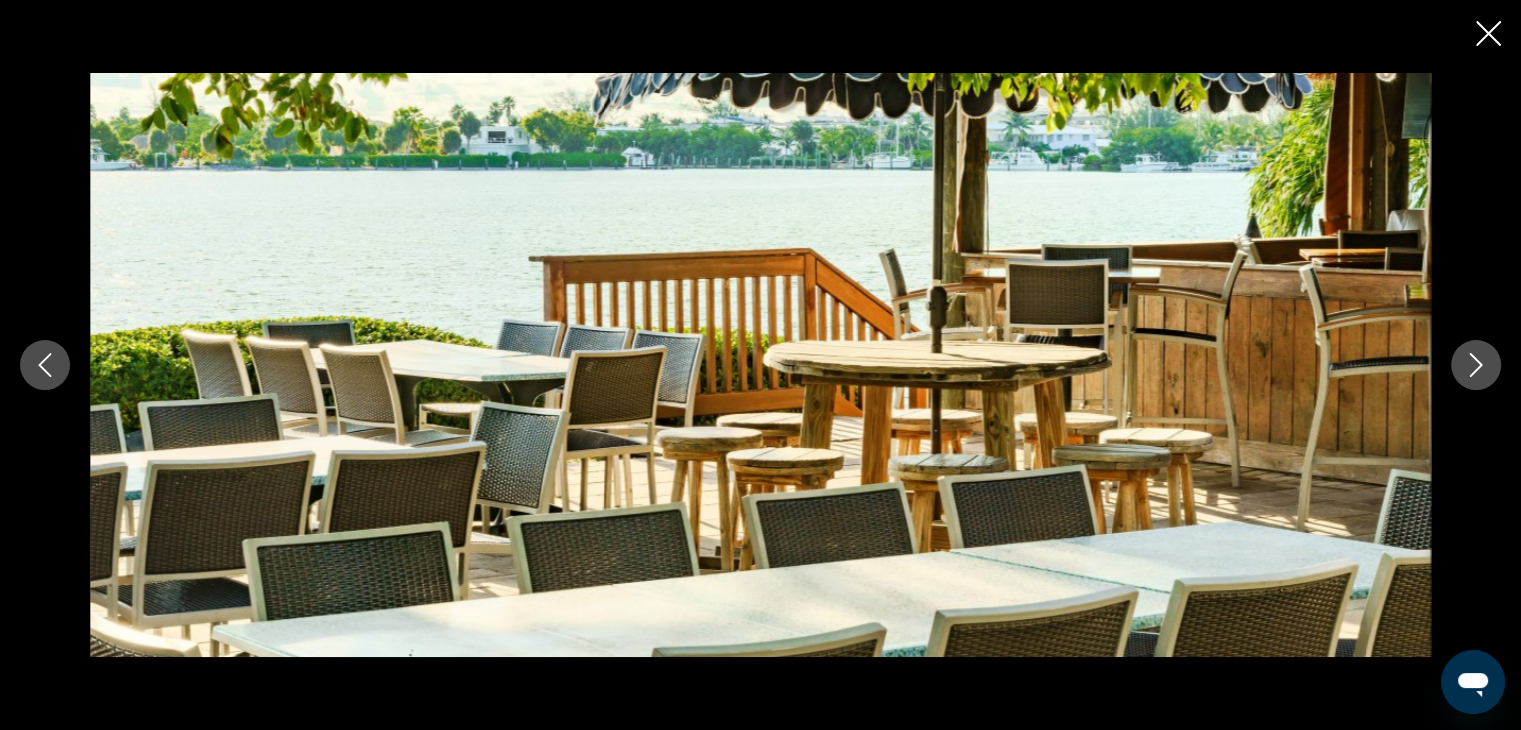 click 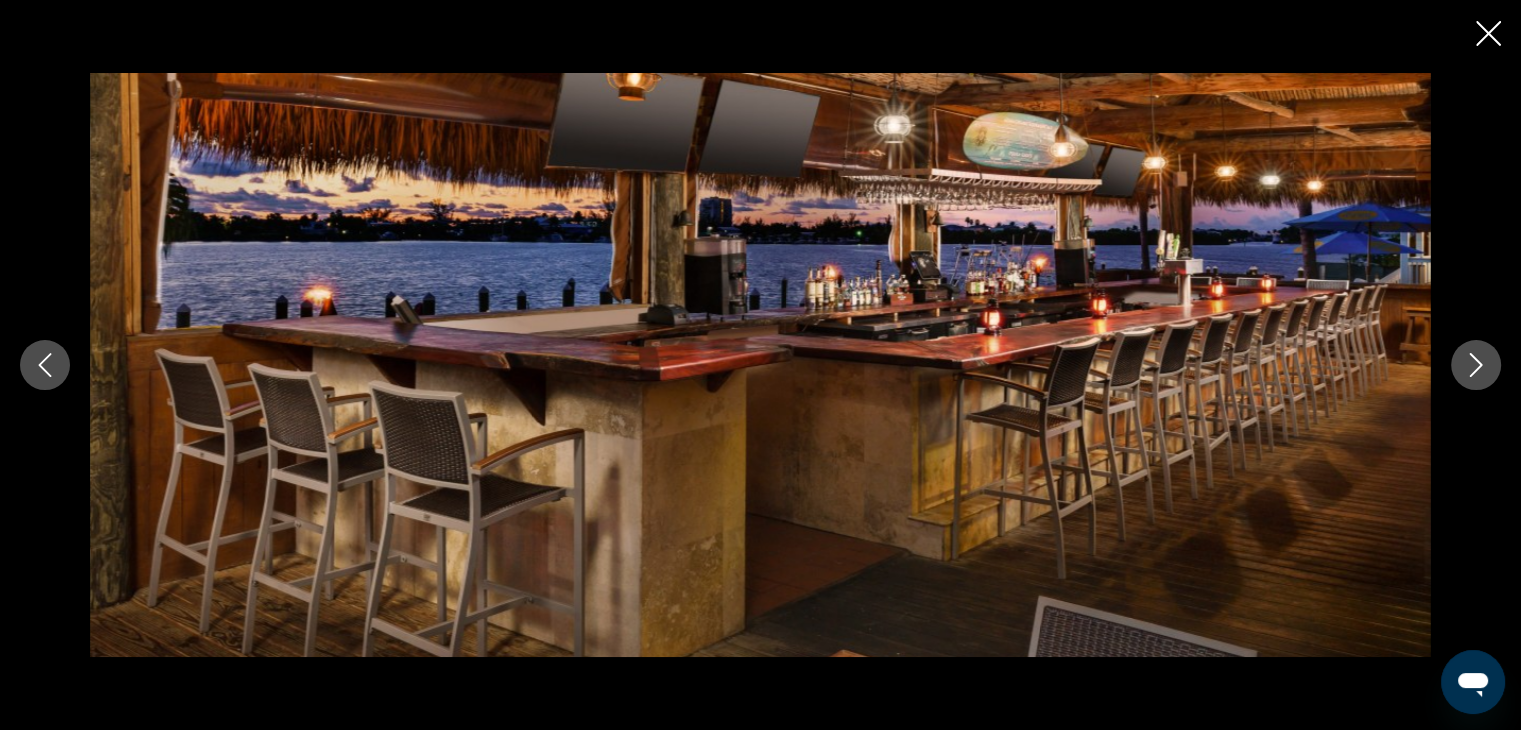 click 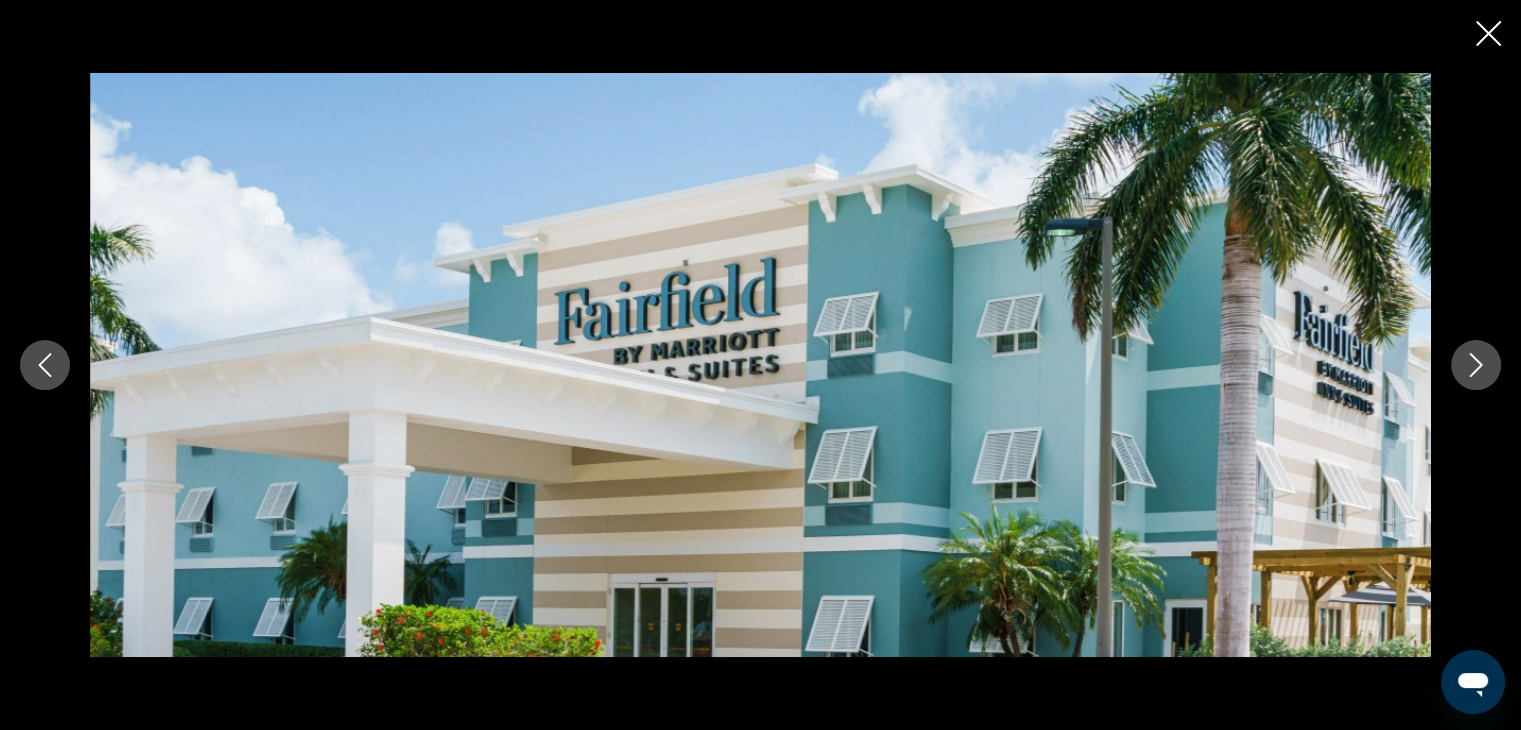click 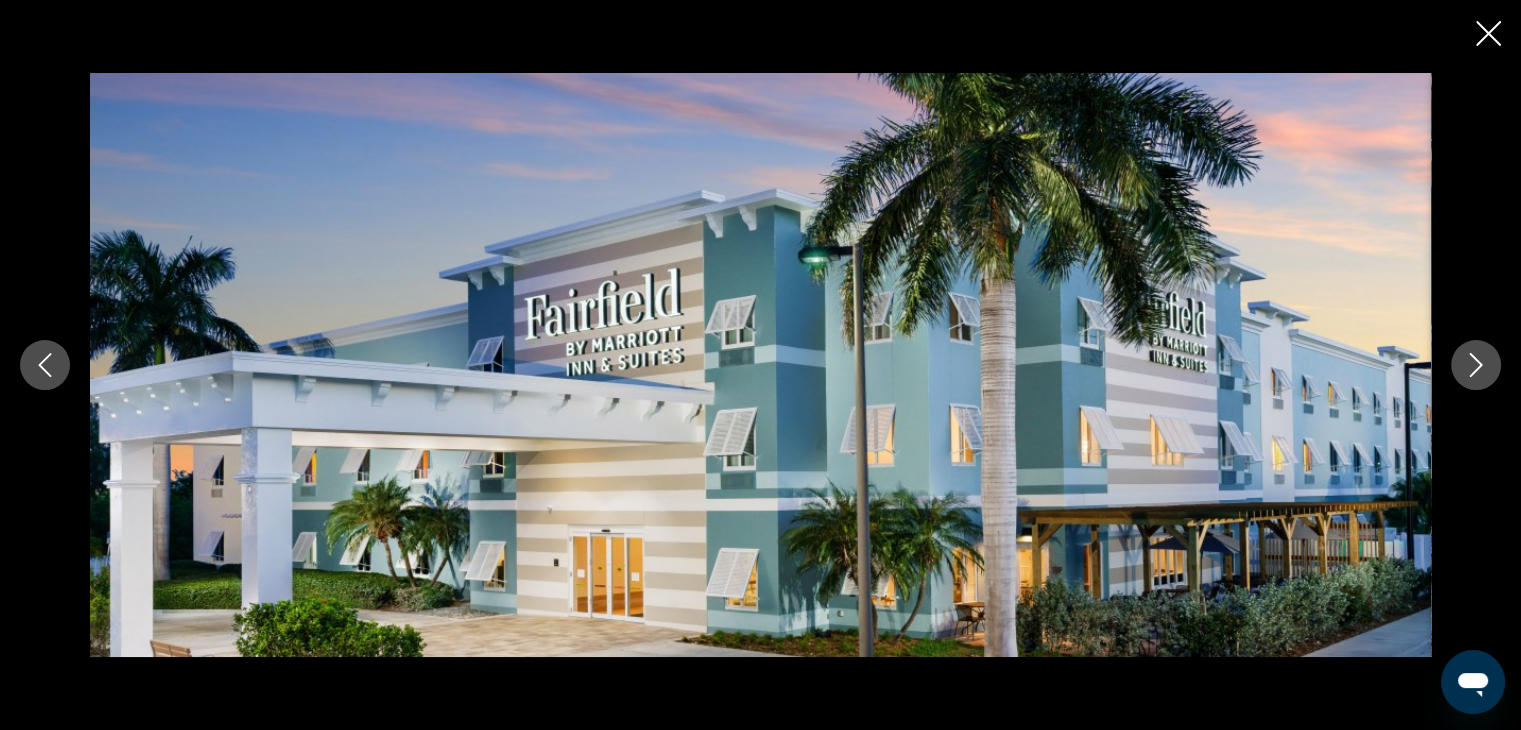 click 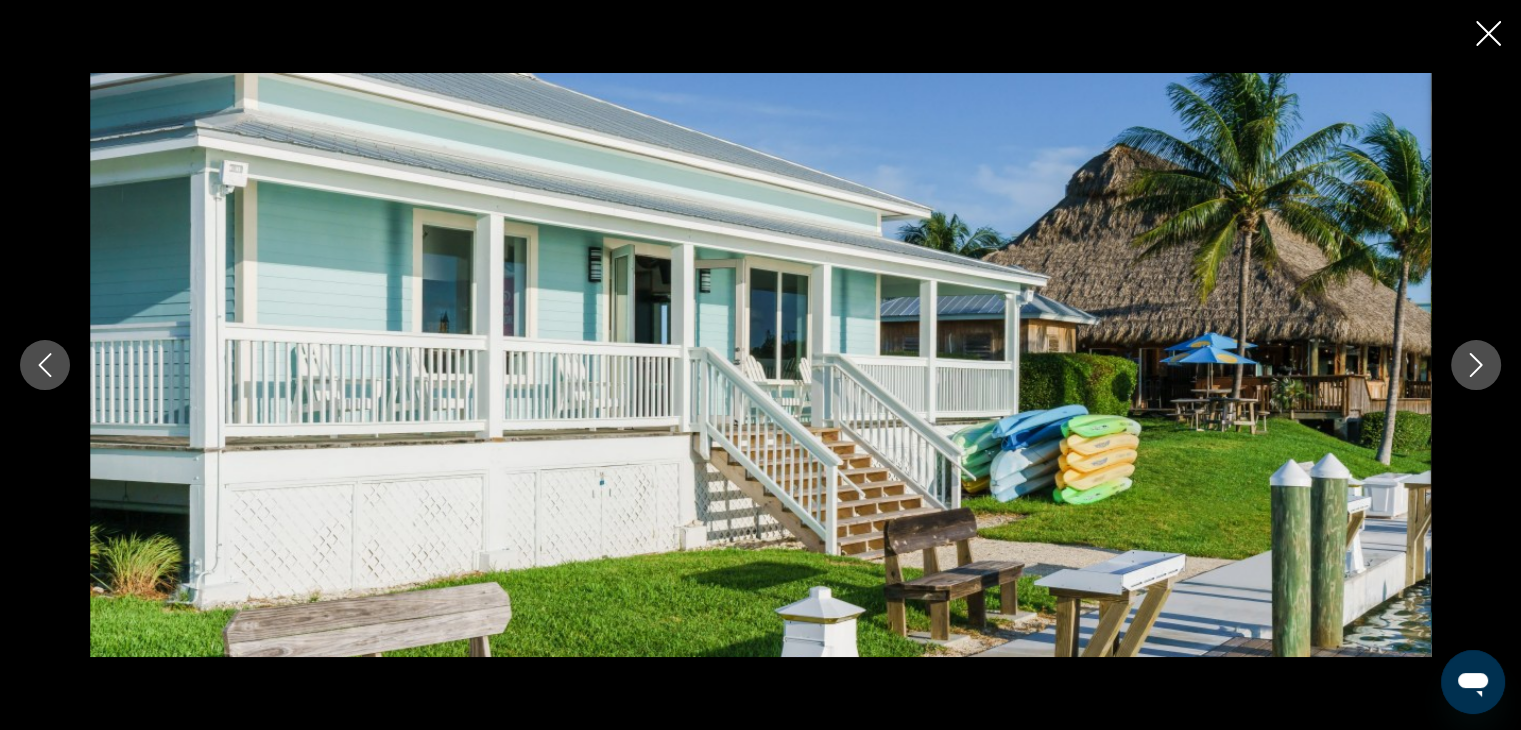 click 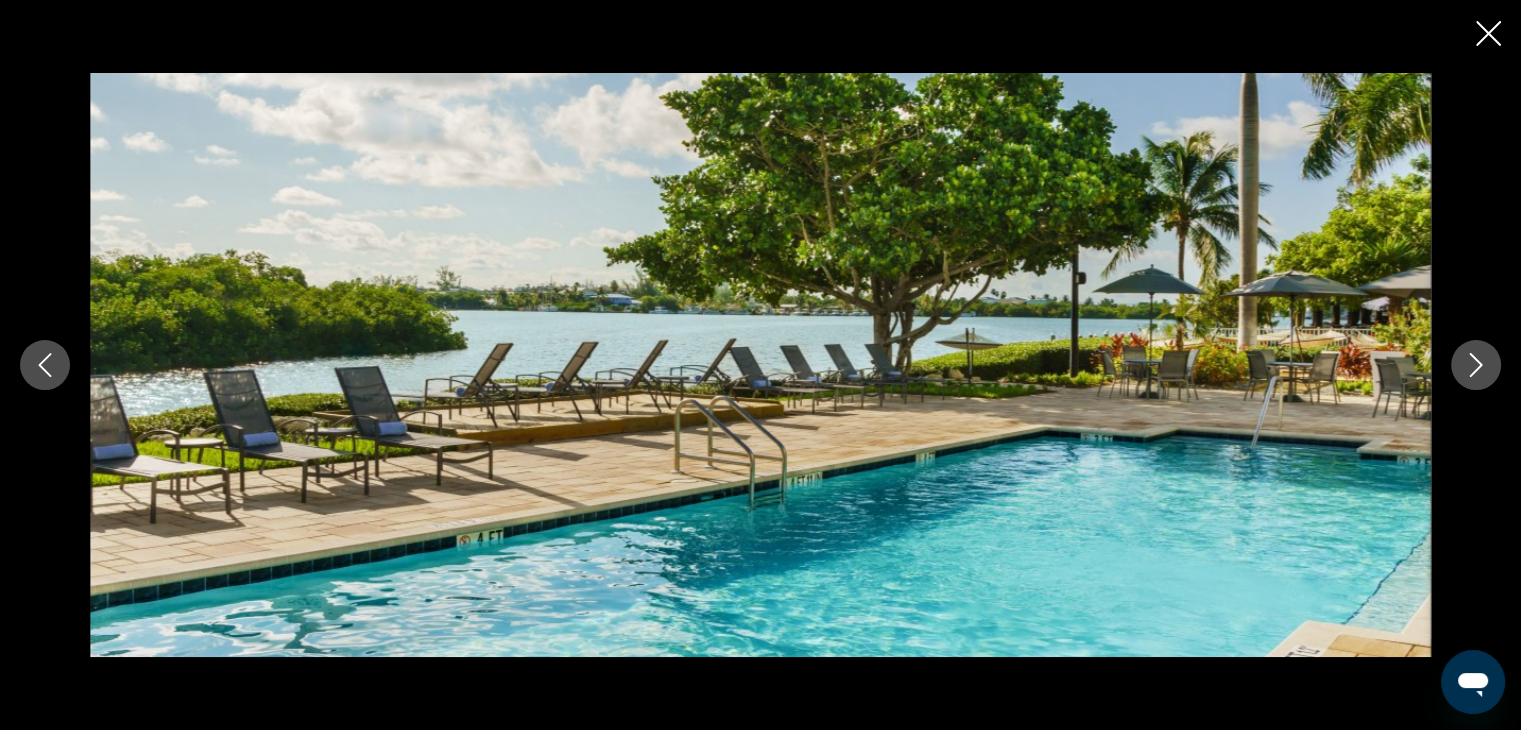click 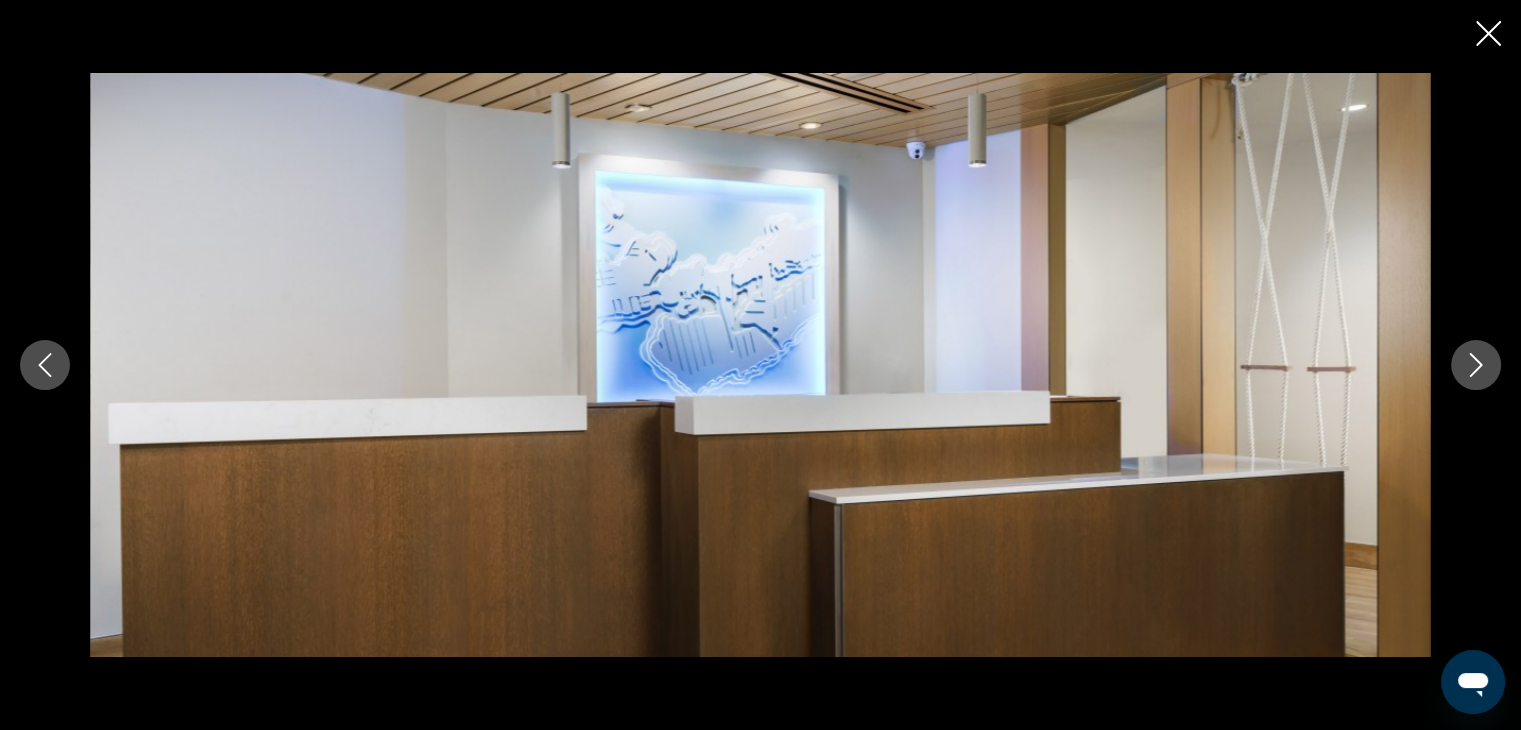 click 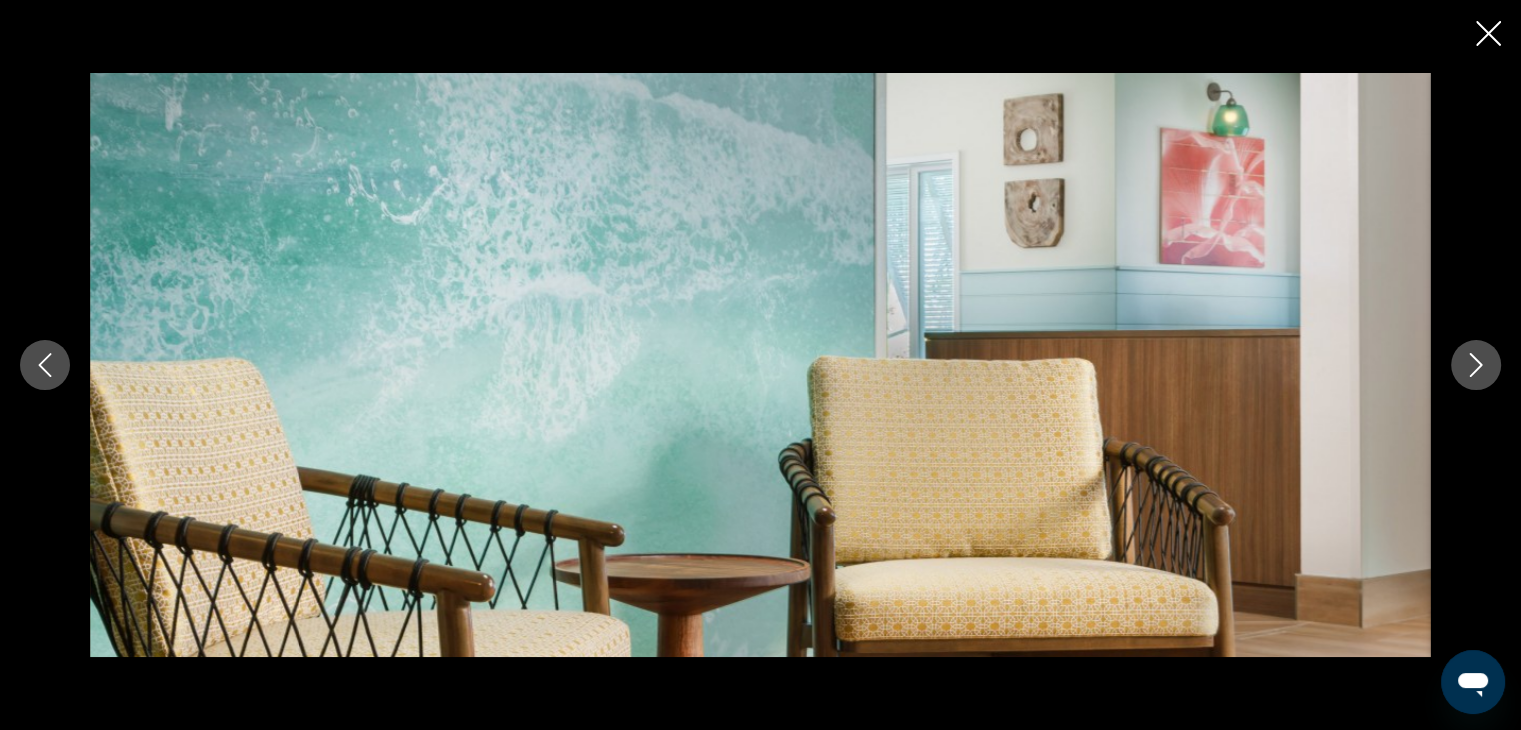 click 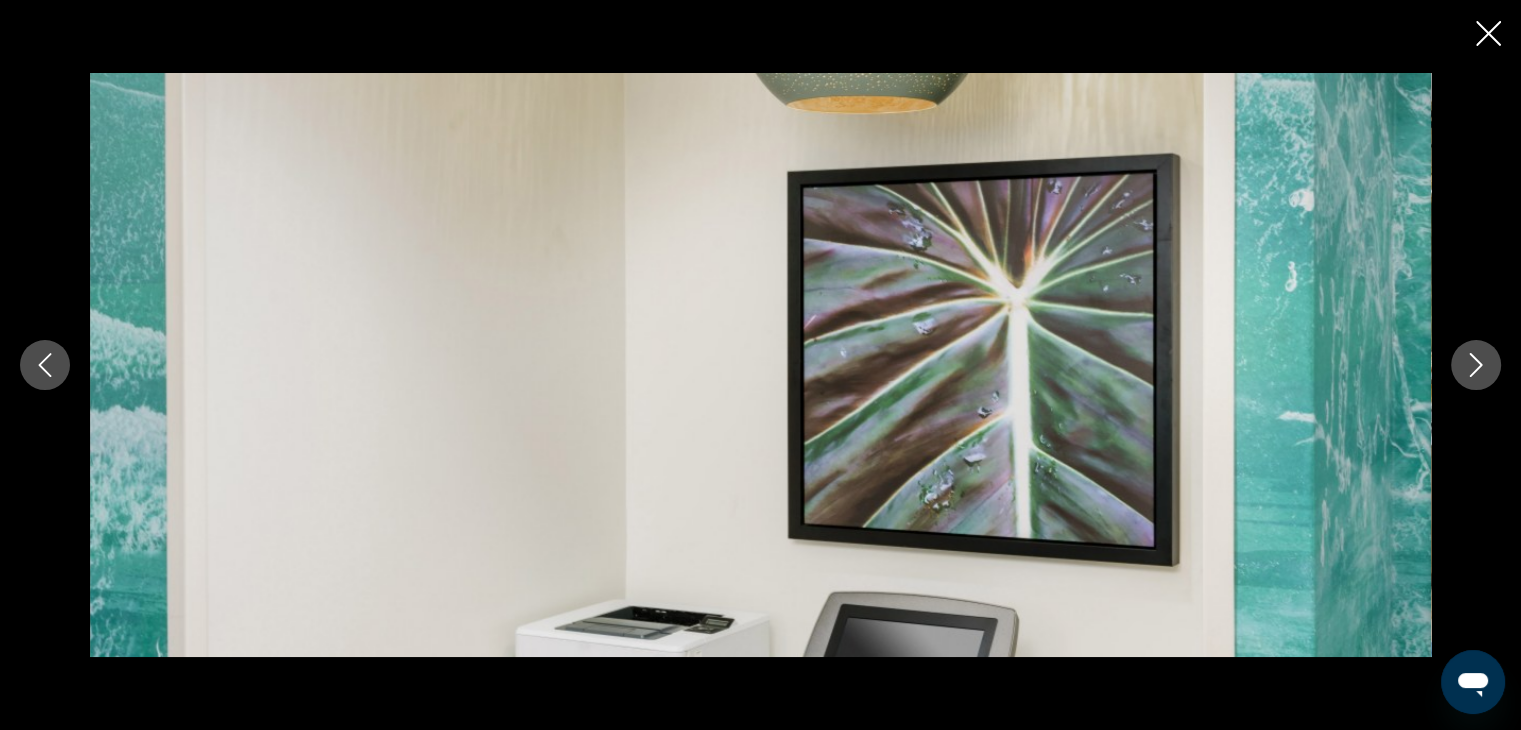 click 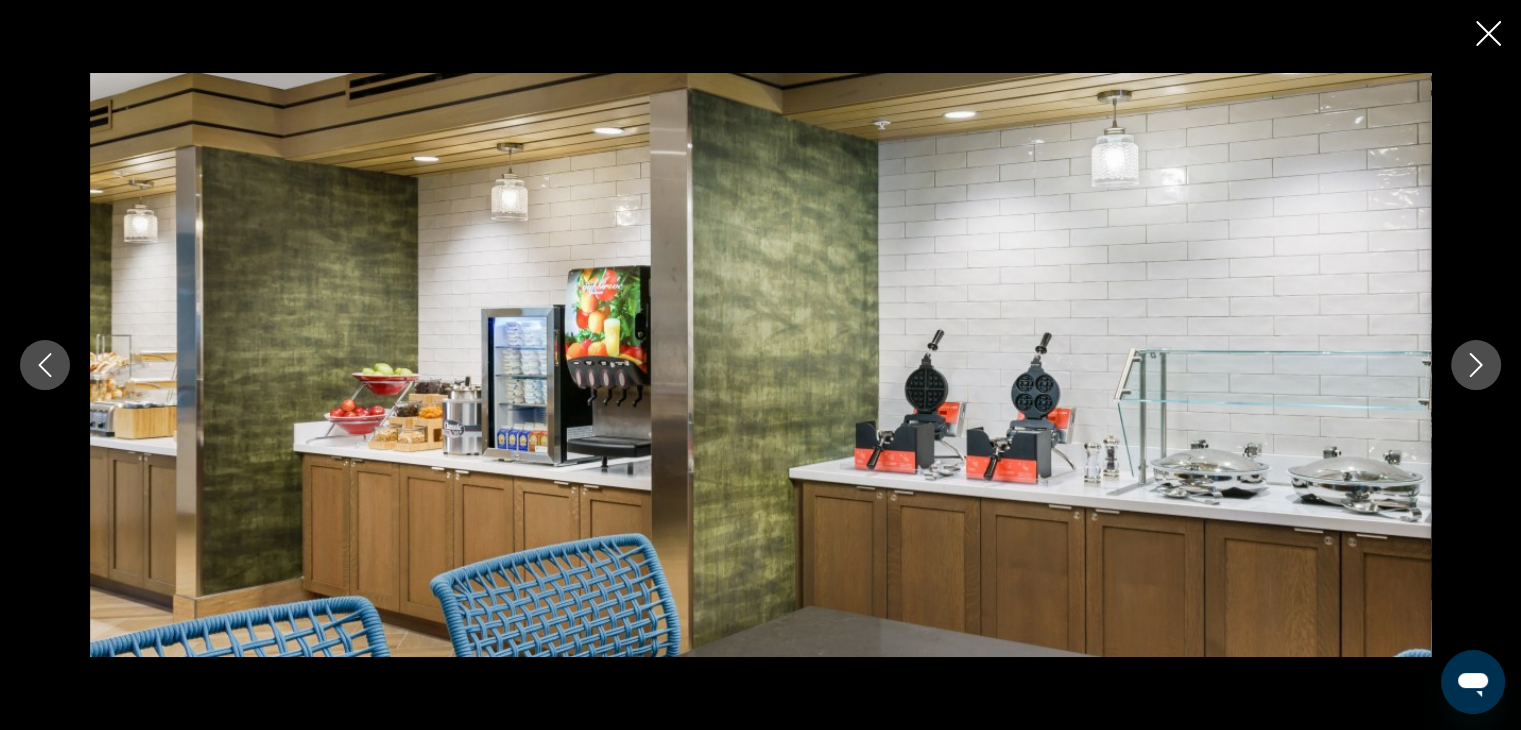 click 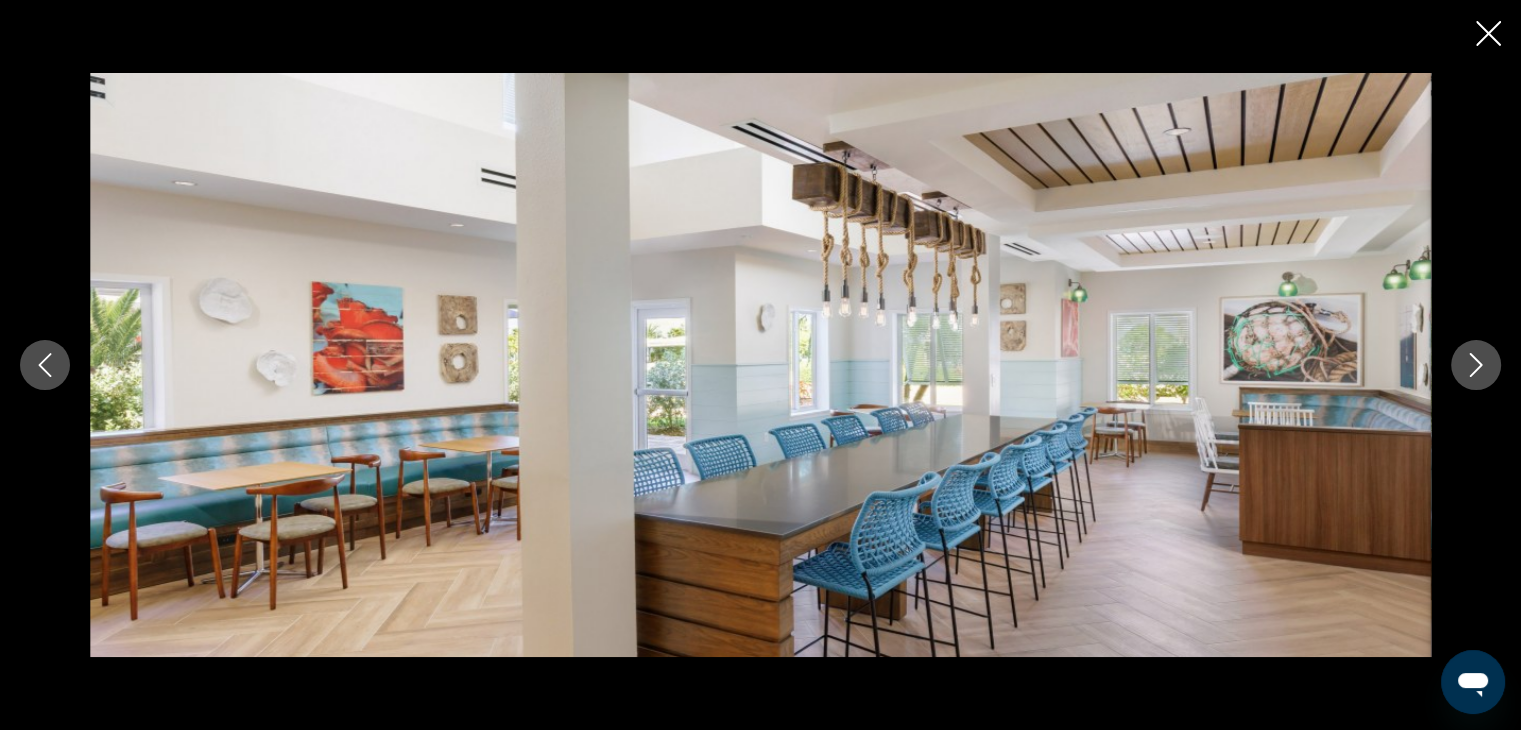 click 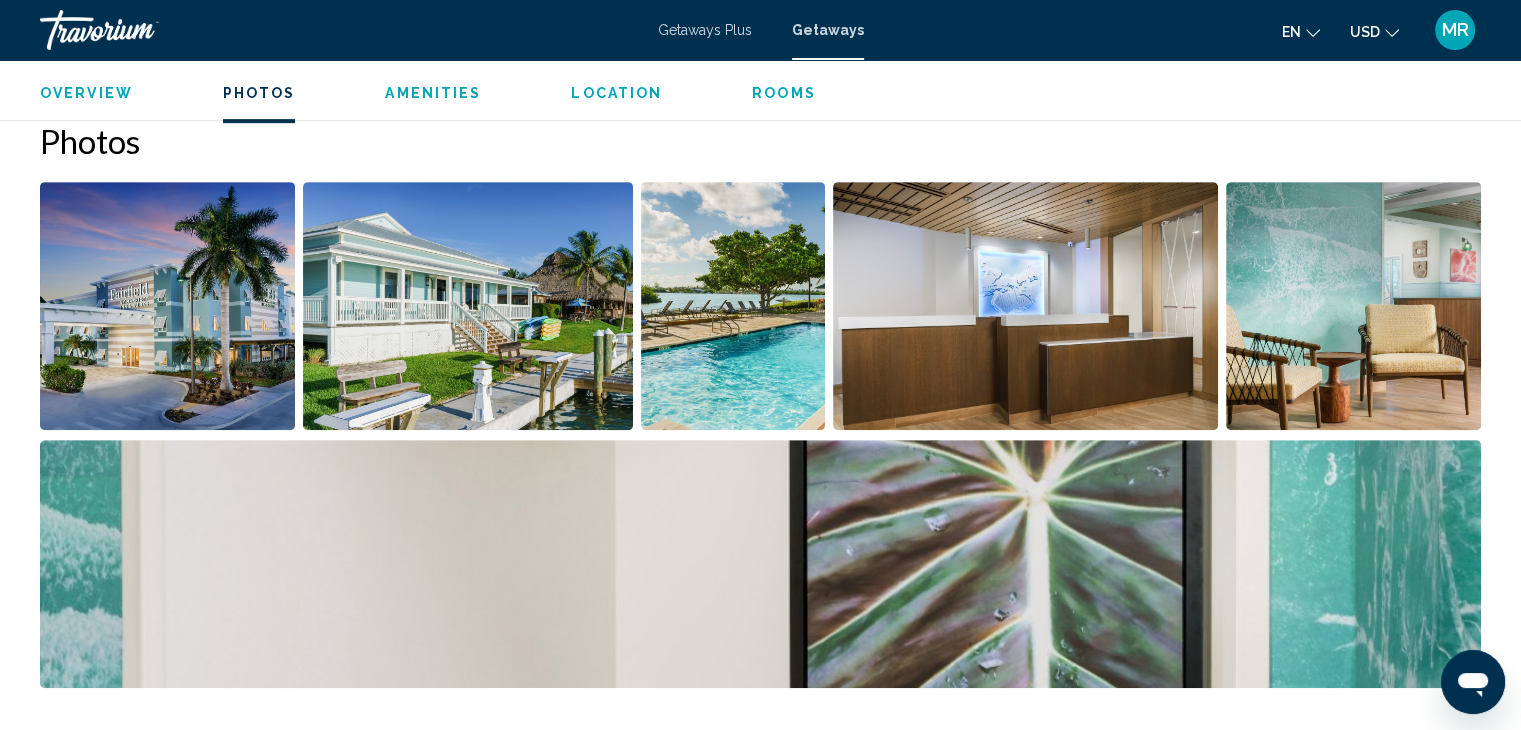 click on "Amenities" at bounding box center [433, 93] 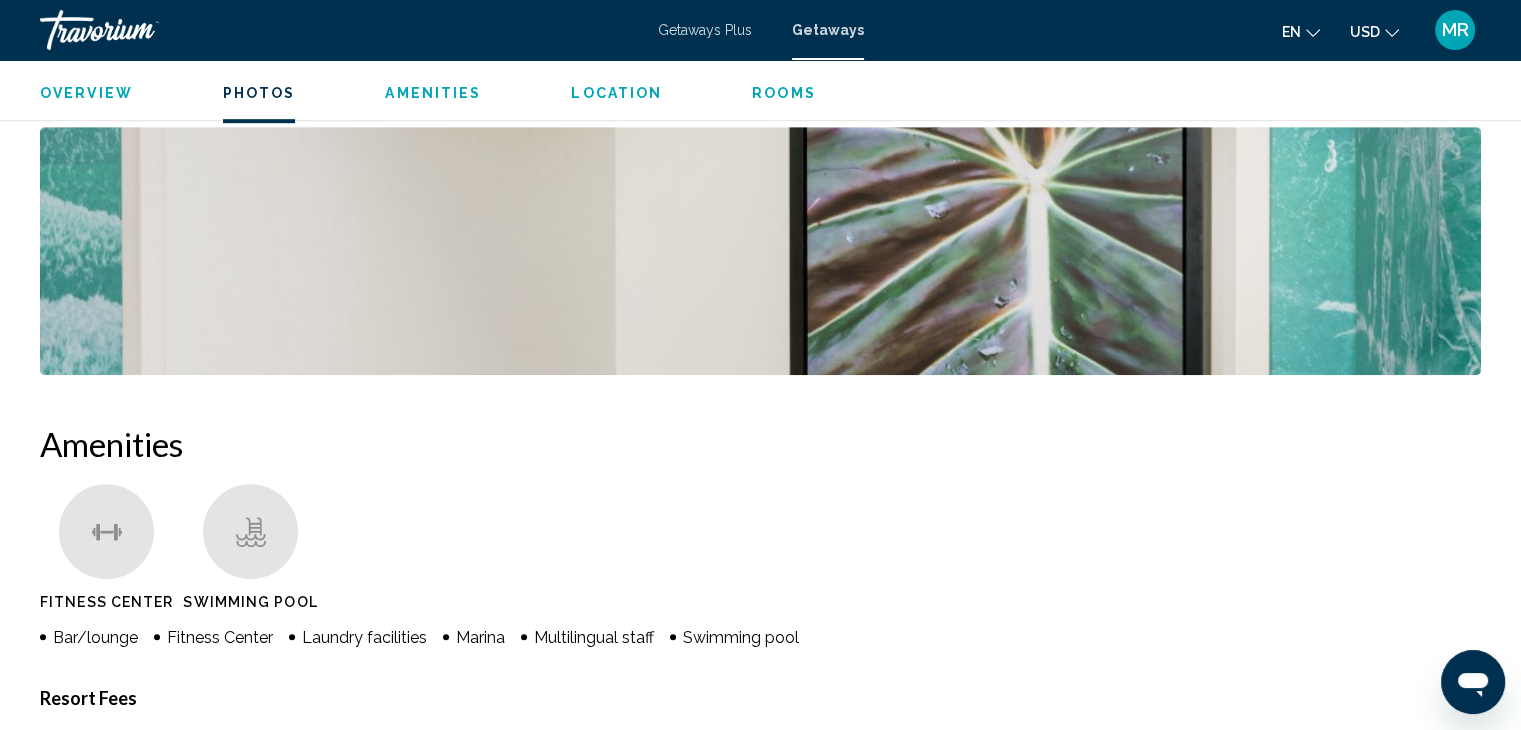 scroll, scrollTop: 1508, scrollLeft: 0, axis: vertical 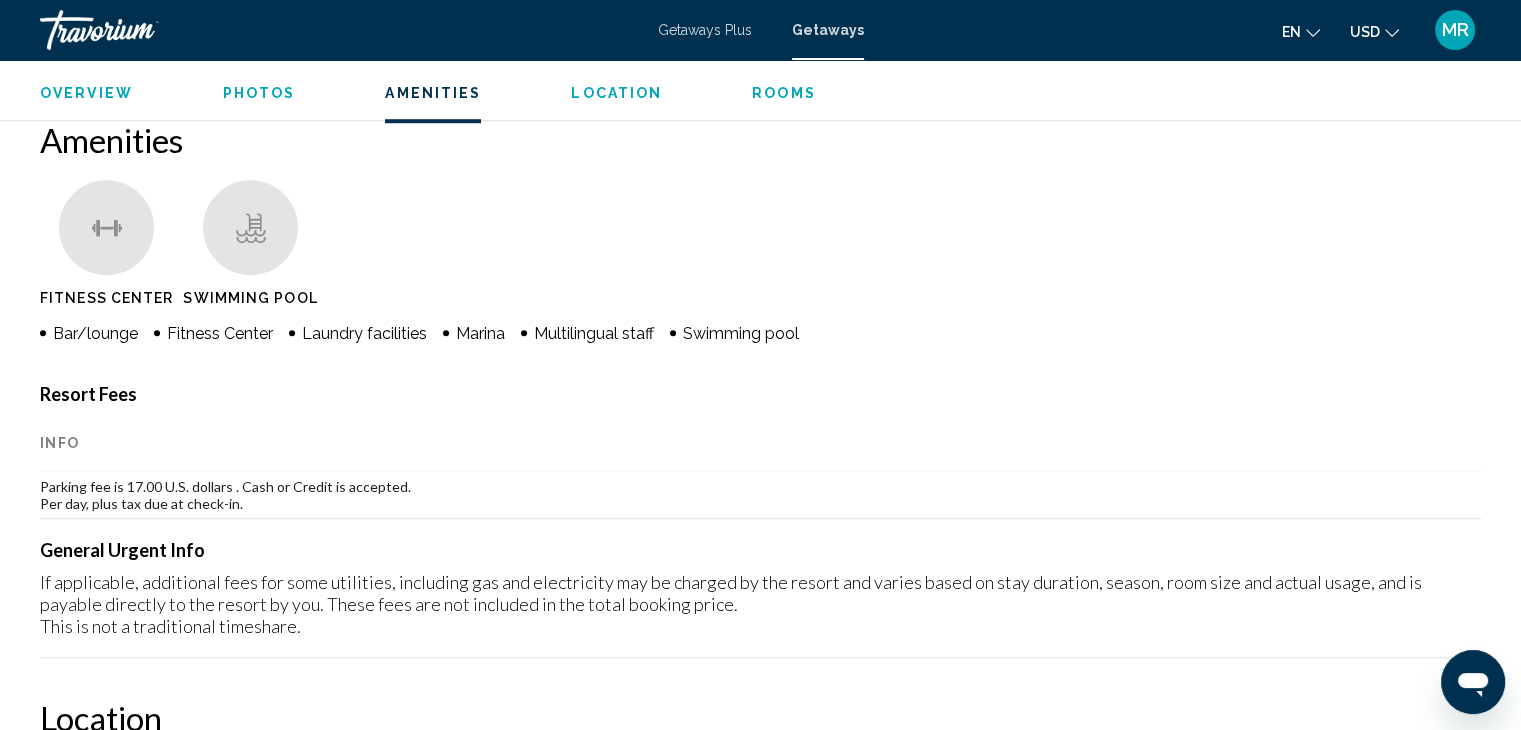drag, startPoint x: 418, startPoint y: 85, endPoint x: 318, endPoint y: 393, distance: 323.82712 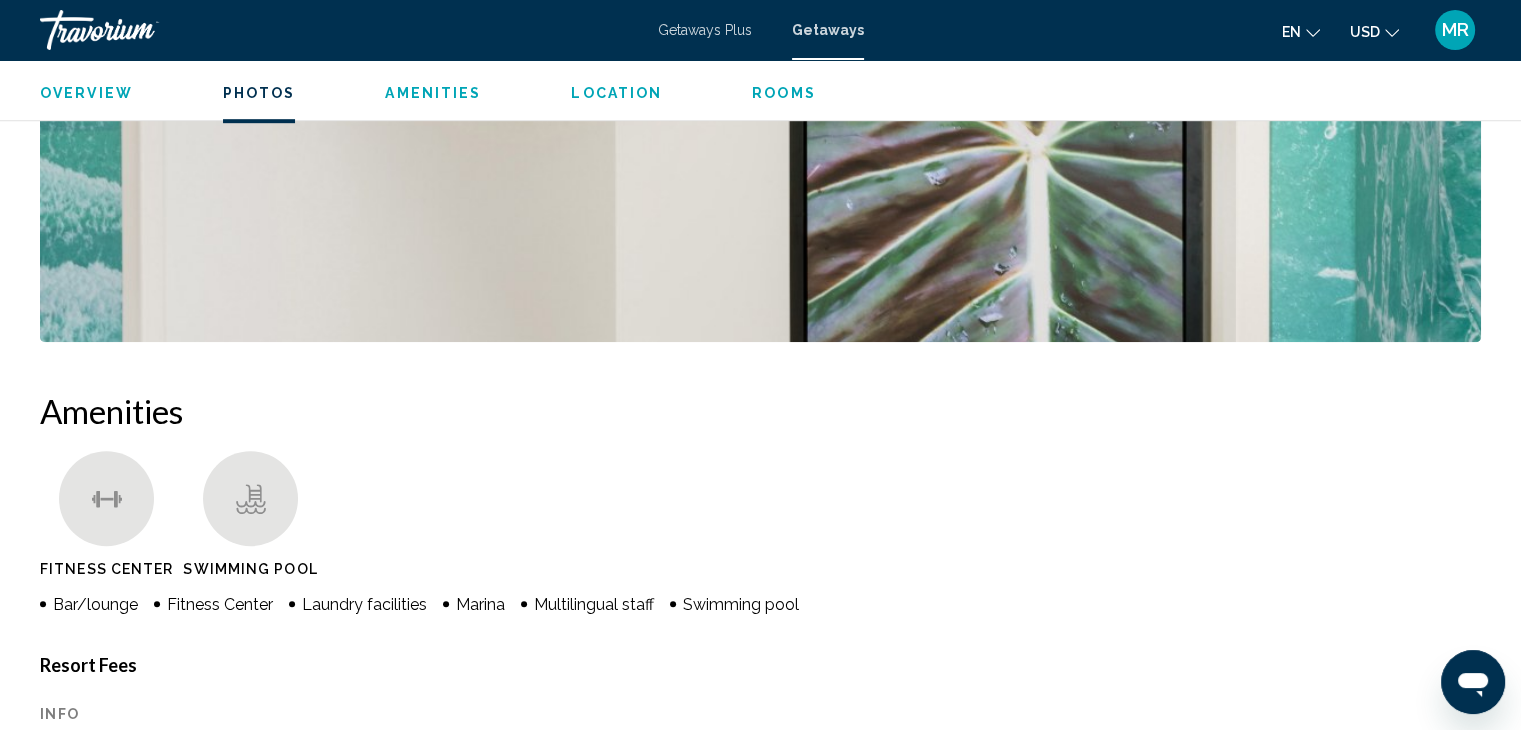scroll, scrollTop: 1233, scrollLeft: 0, axis: vertical 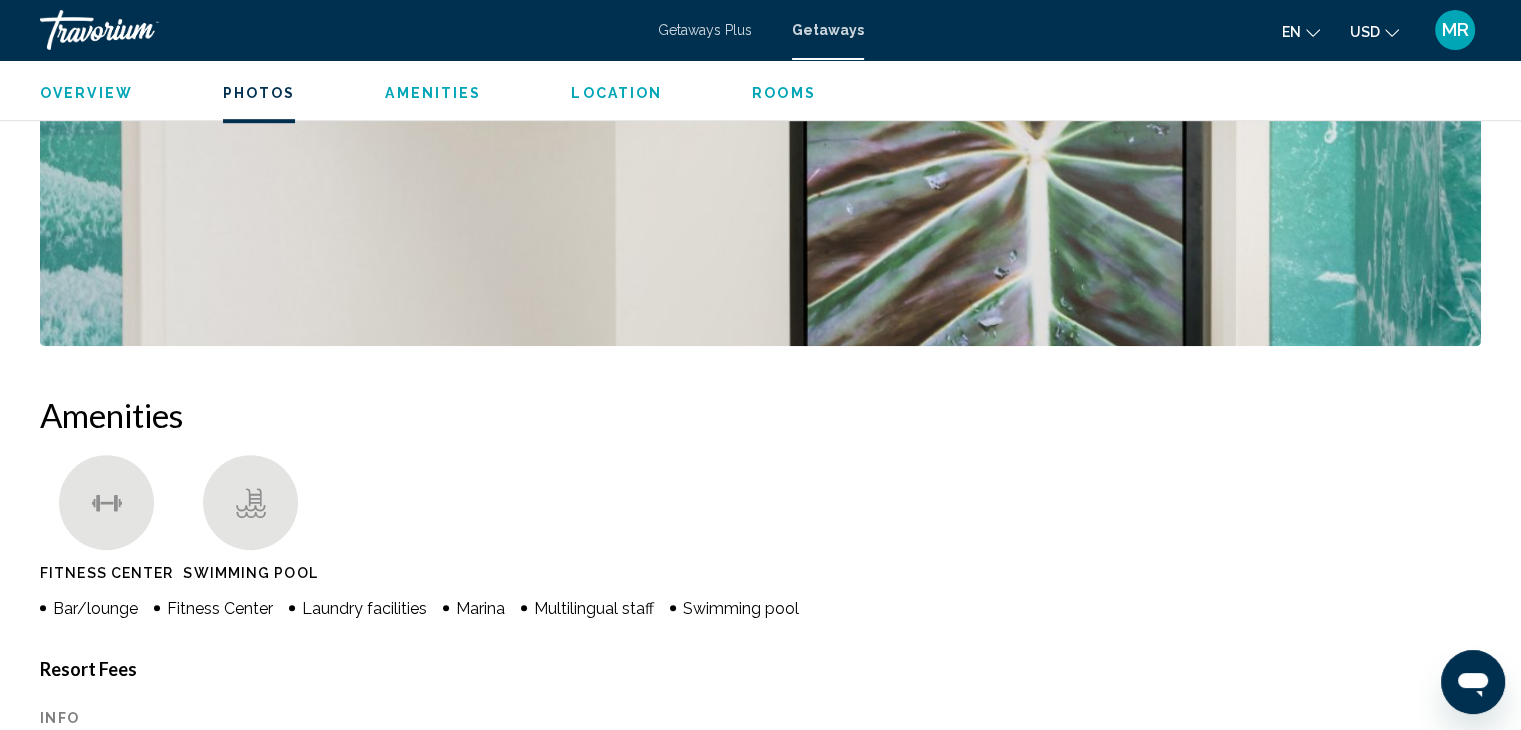 click on "Swimming Pool" at bounding box center [250, 518] 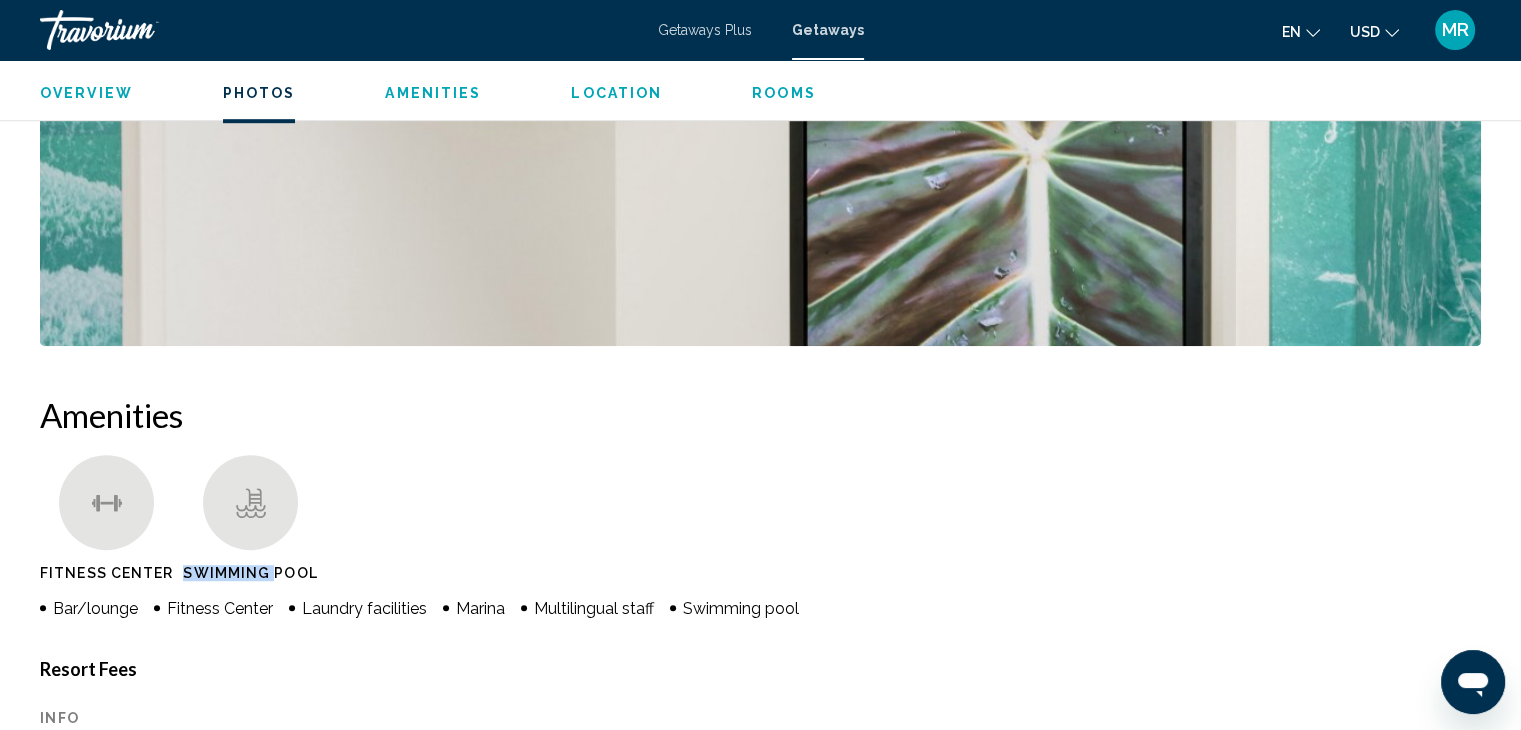 click on "Swimming Pool" at bounding box center [250, 518] 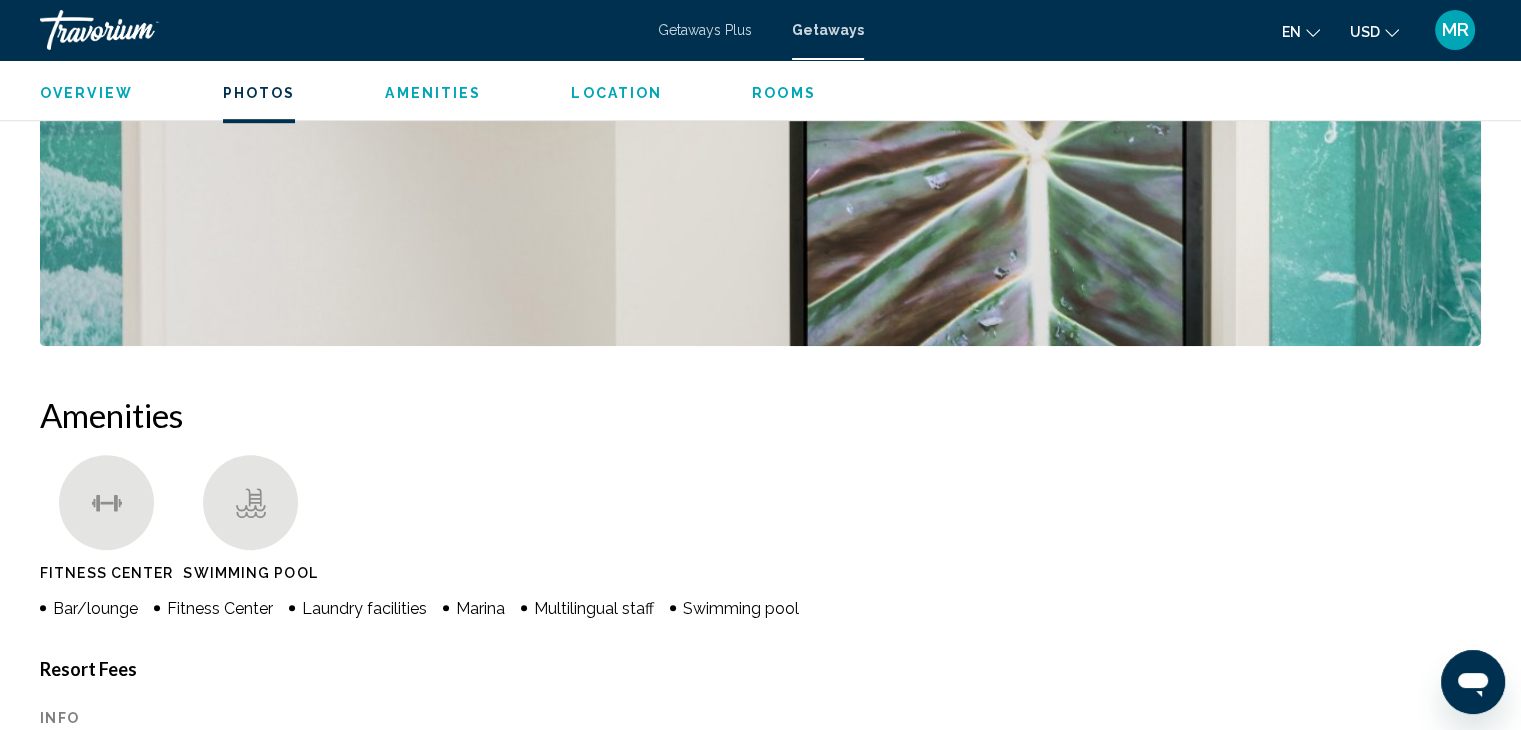 click on "Fitness Center
Swimming Pool" at bounding box center (760, 523) 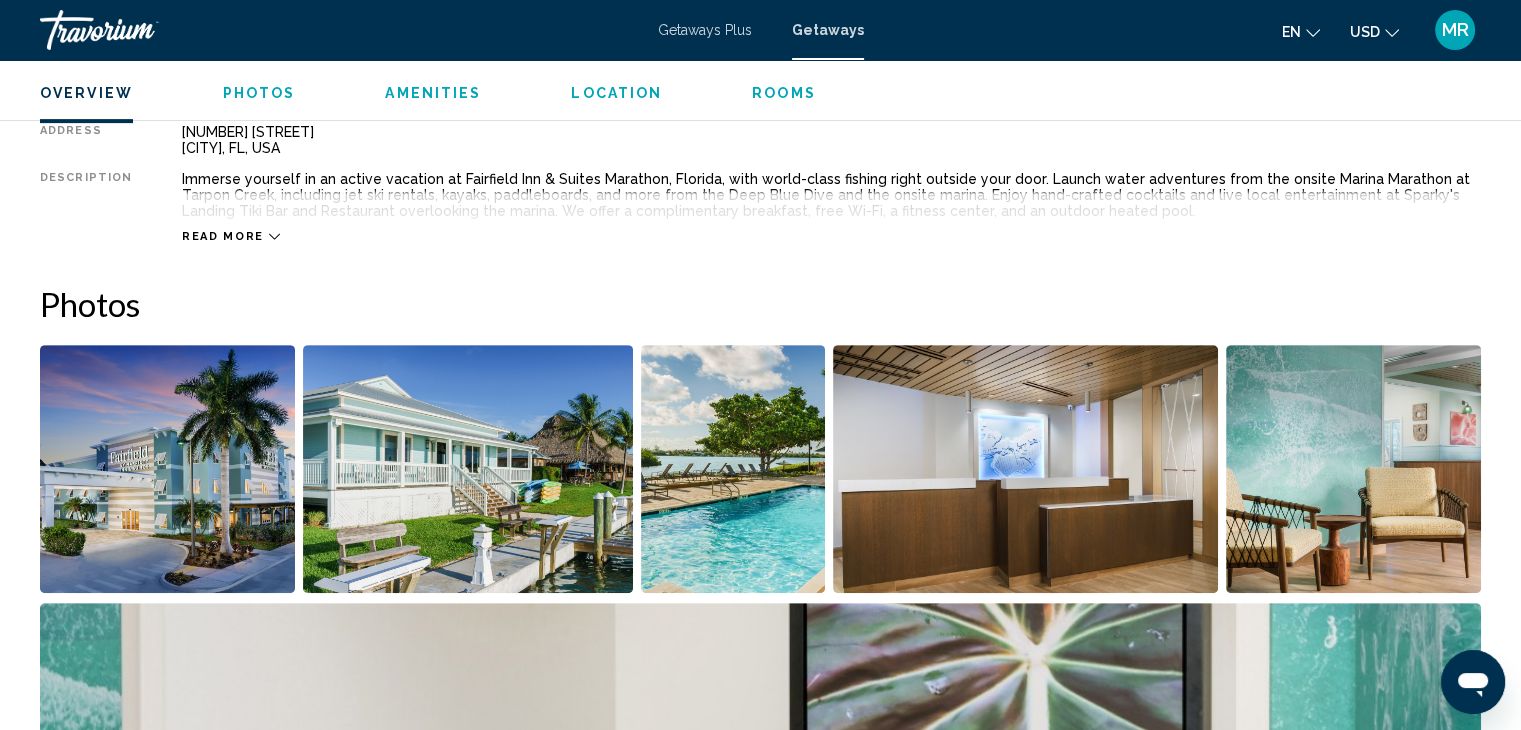 scroll, scrollTop: 731, scrollLeft: 0, axis: vertical 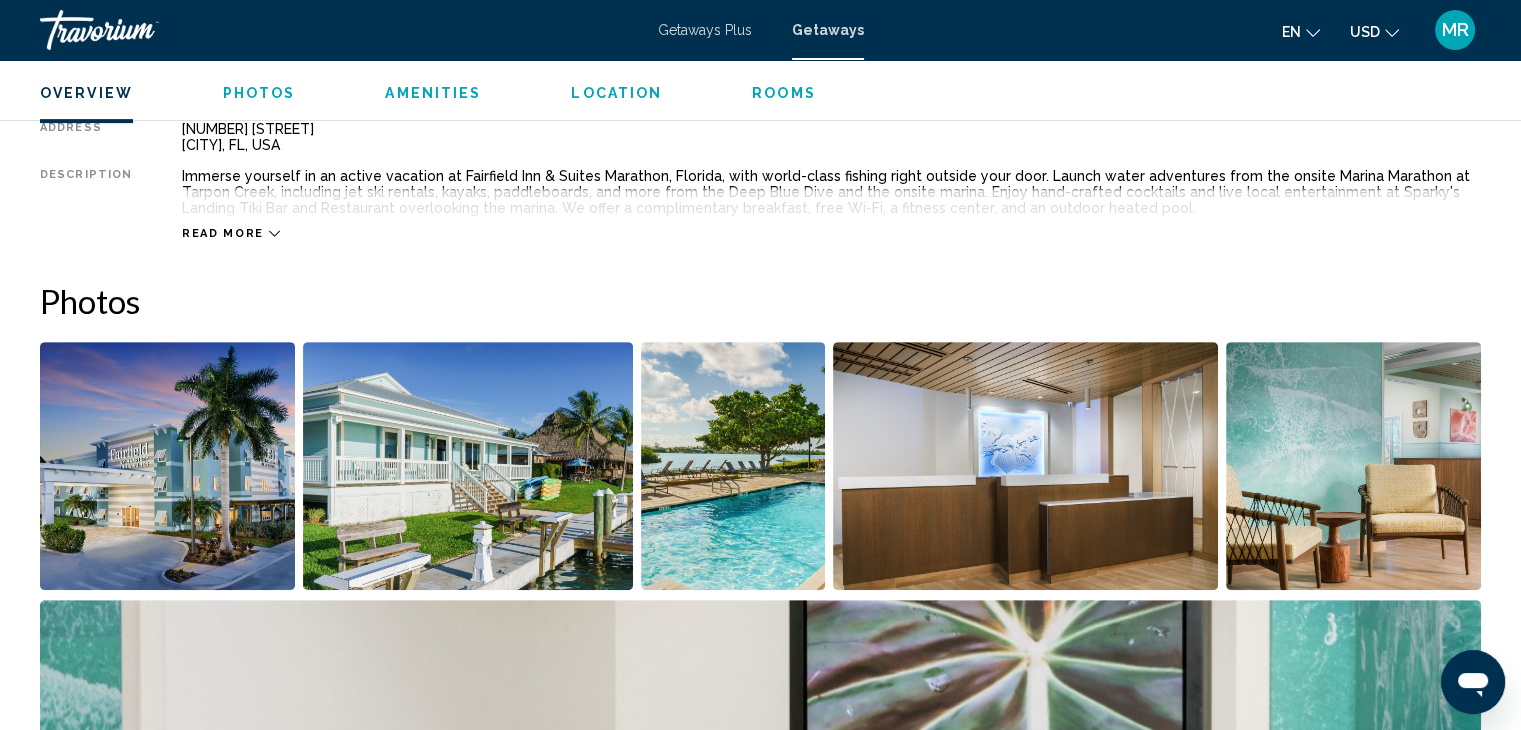 click on "Read more" at bounding box center (231, 233) 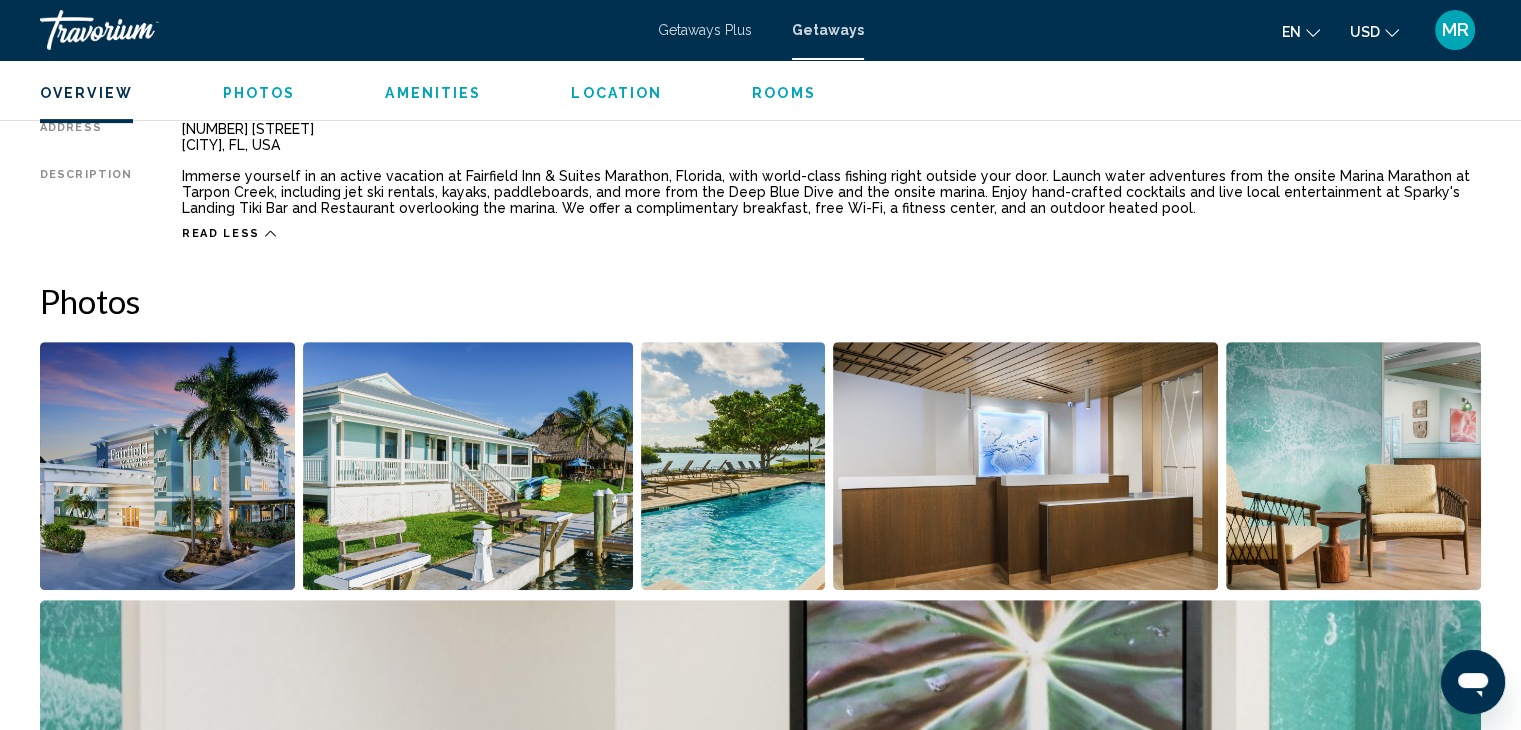 click on "Rooms" at bounding box center (784, 93) 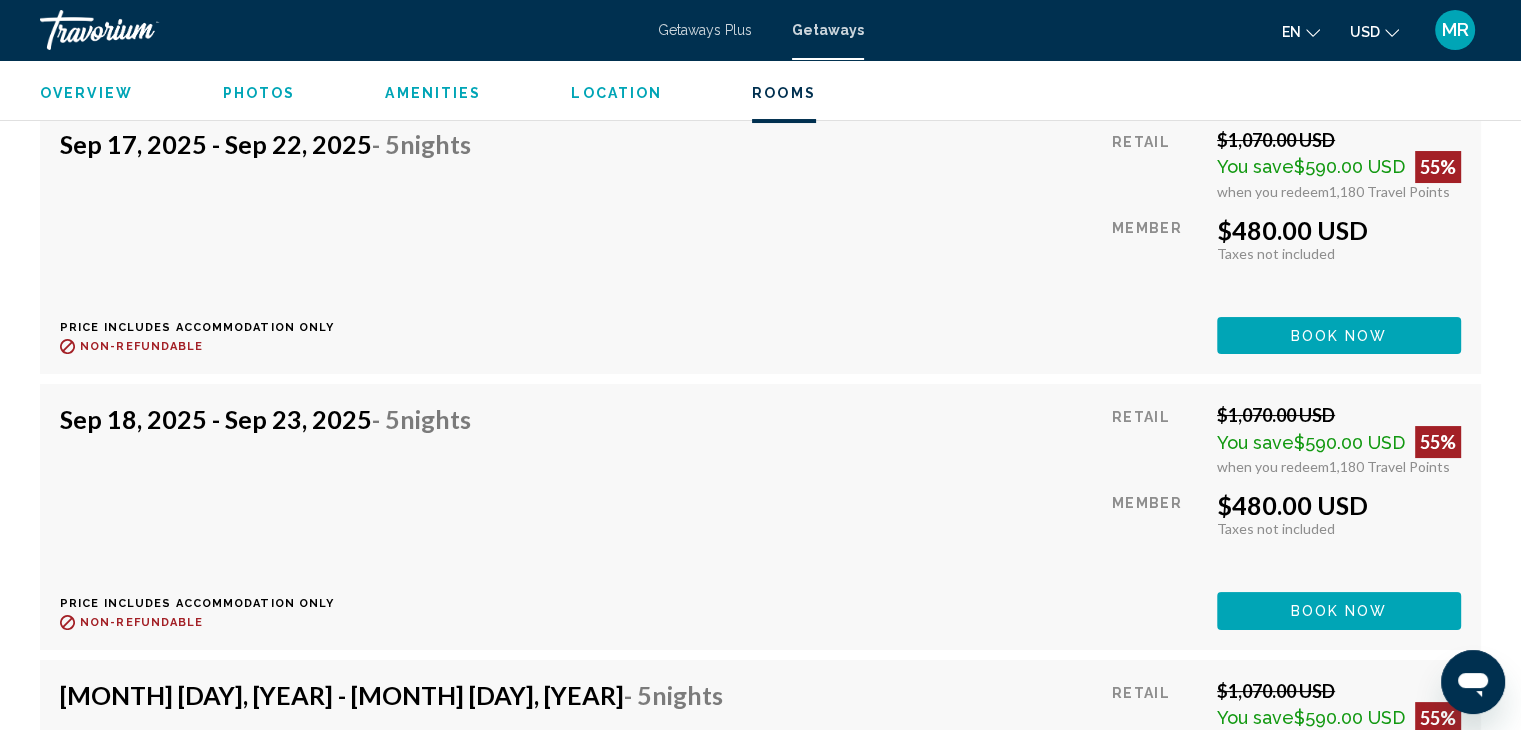 scroll, scrollTop: 7730, scrollLeft: 0, axis: vertical 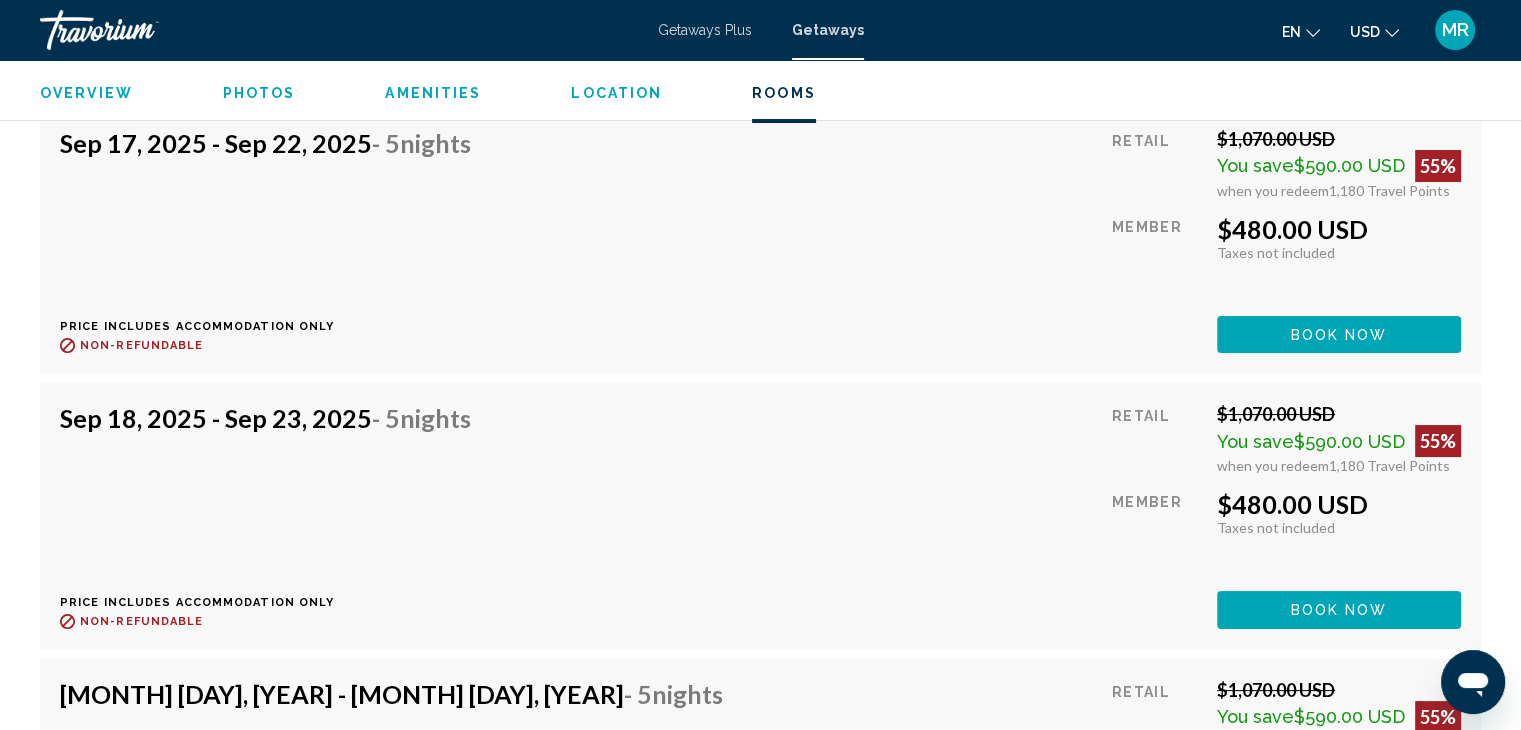 click on "Sep 17, 2025 - Sep 22, 2025  - 5  Nights Price includes accommodation only
Refundable until :
Non-refundable Retail  $1,070.00 USD  You save  $590.00 USD   55%  when you redeem  1,180  Travel Points  Member  $480.00 USD  Taxes included Taxes not included You earn  0  Travel Points  Book now This room is no longer available. Price includes accommodation only
Refundable until
Non-refundable Book now This room is no longer available." at bounding box center (760, 240) 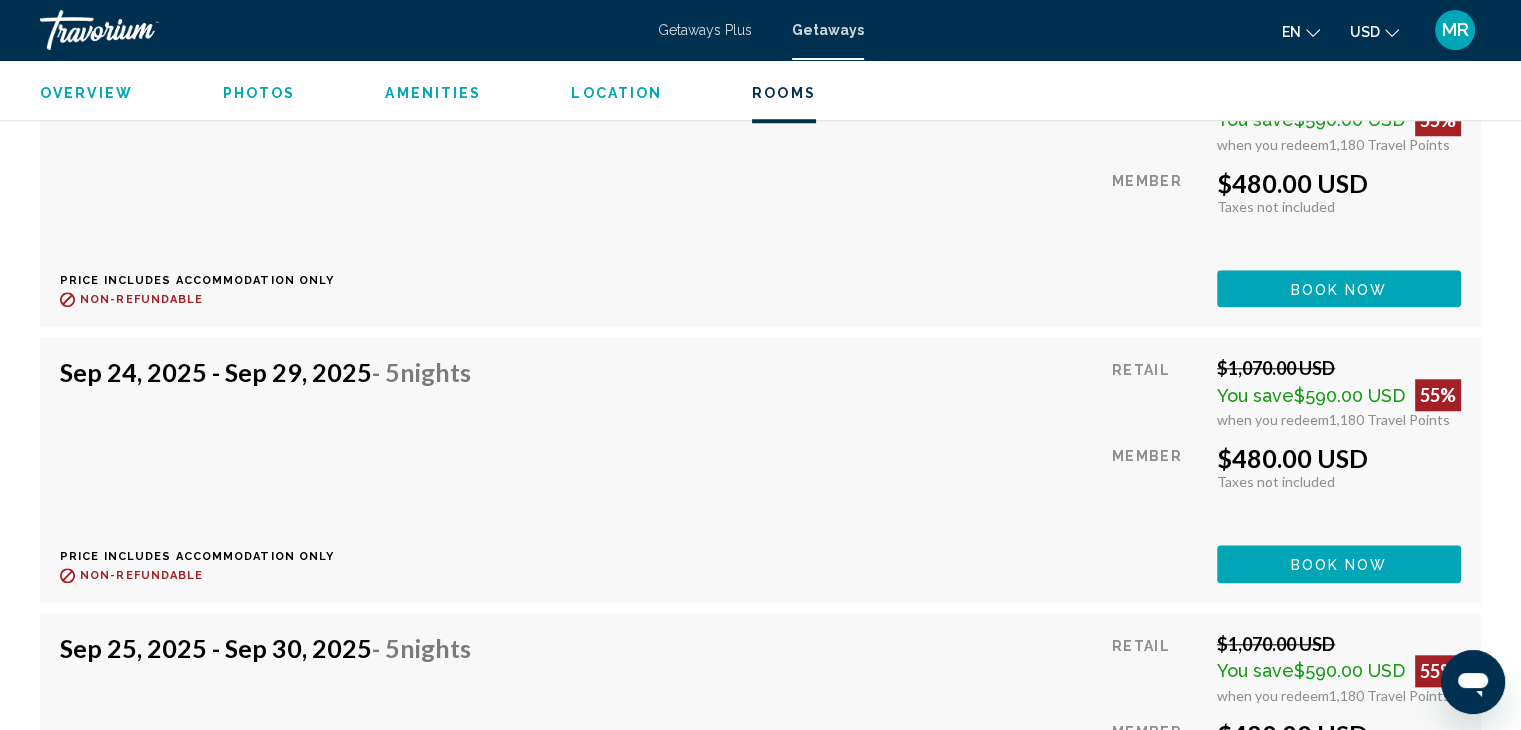 scroll, scrollTop: 9448, scrollLeft: 0, axis: vertical 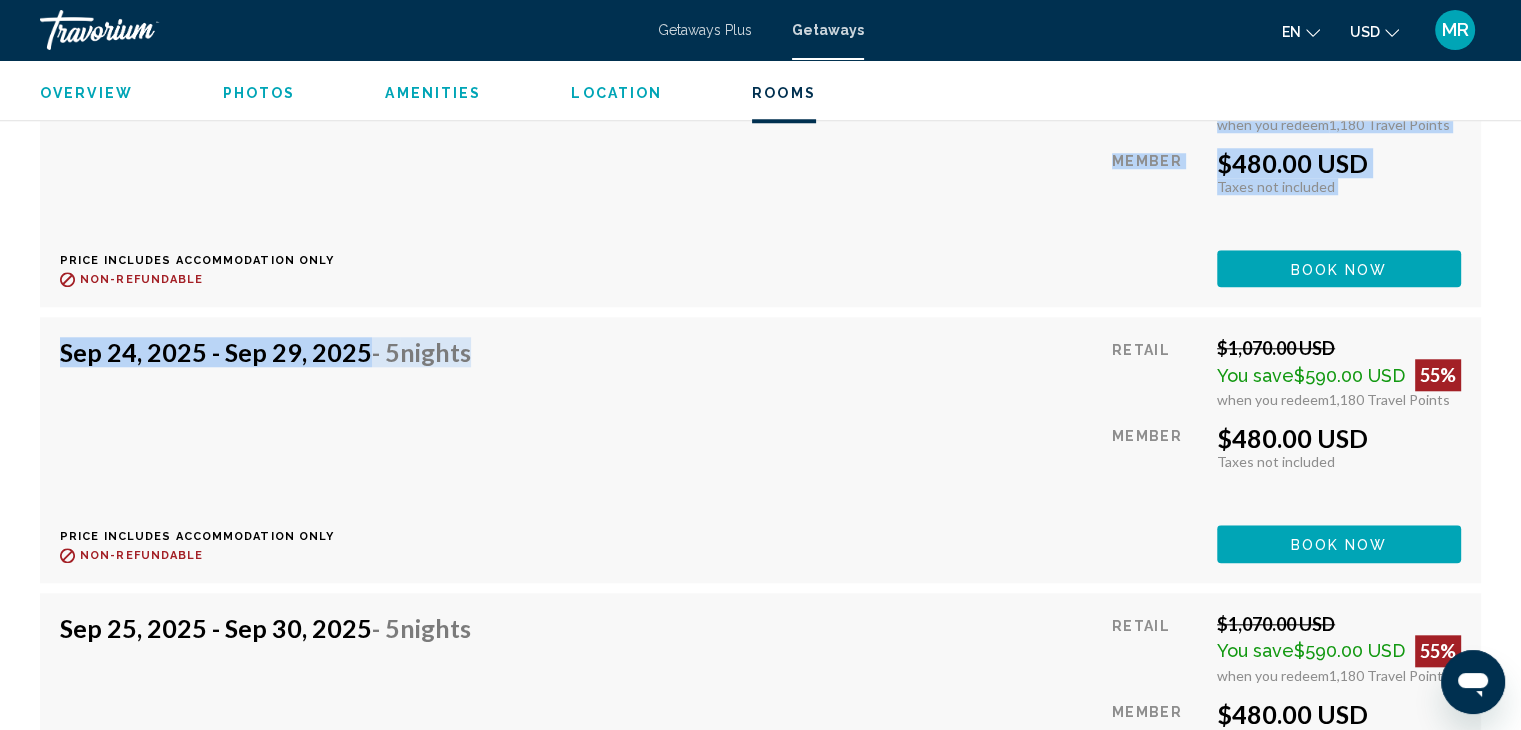 drag, startPoint x: 785, startPoint y: 349, endPoint x: 794, endPoint y: 269, distance: 80.50466 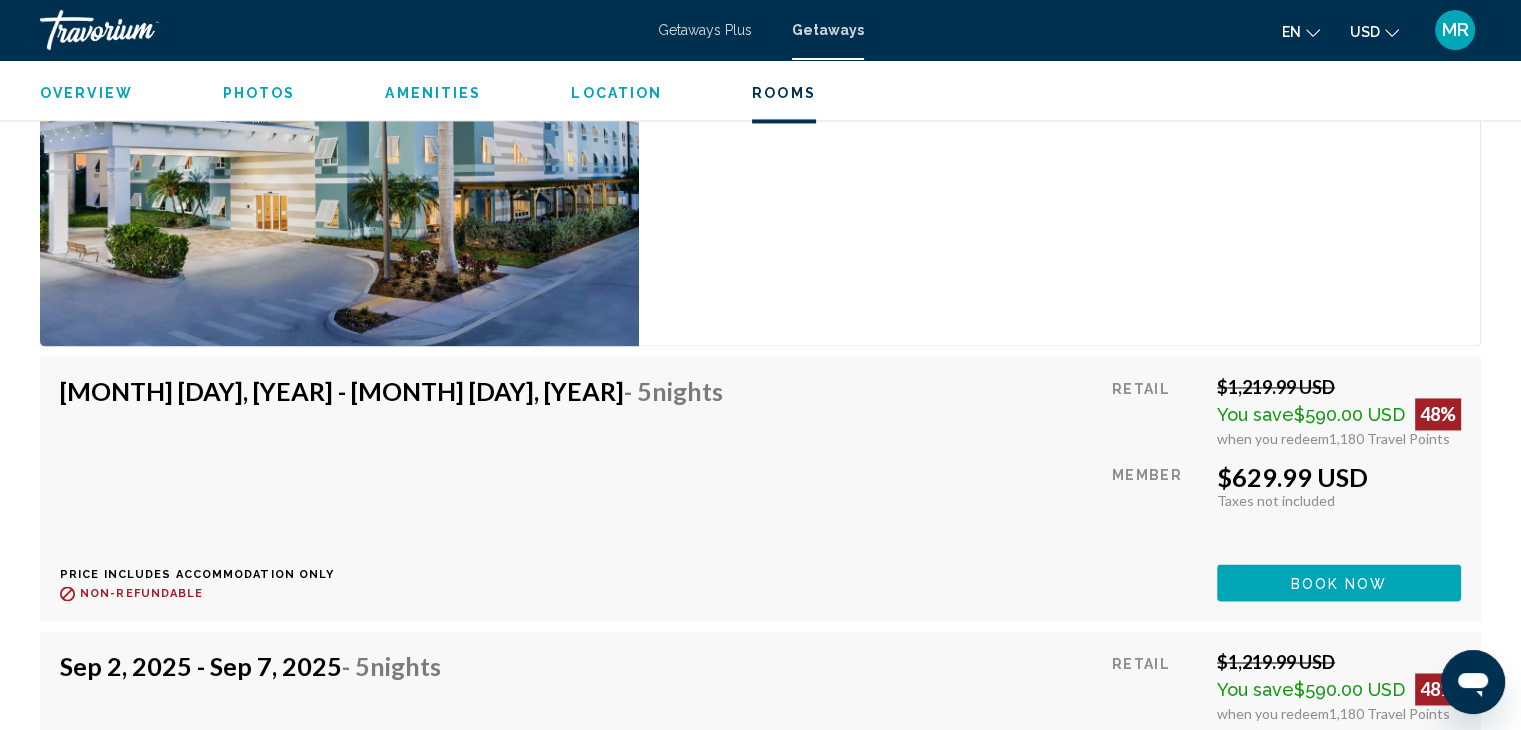 scroll, scrollTop: 3074, scrollLeft: 0, axis: vertical 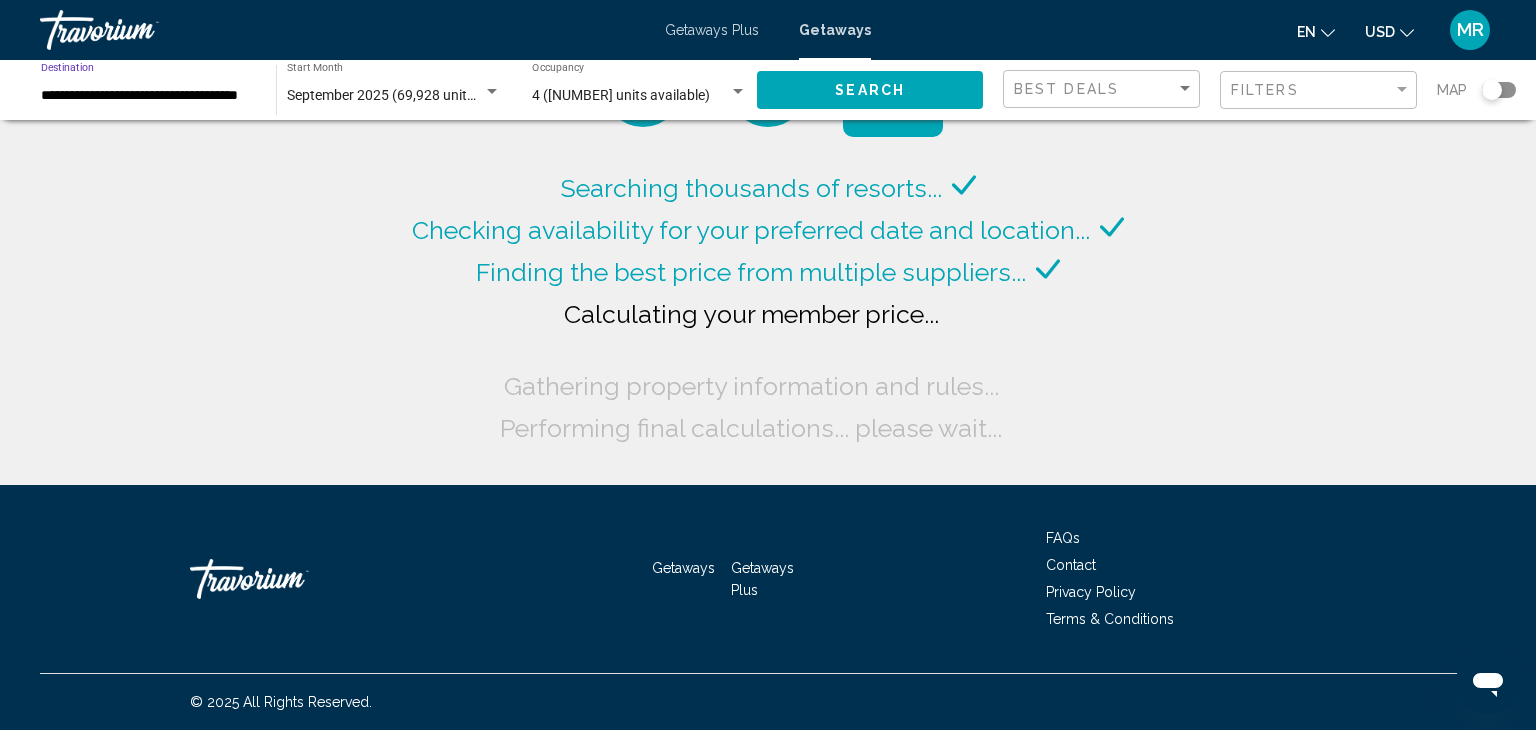 click on "**********" at bounding box center (148, 96) 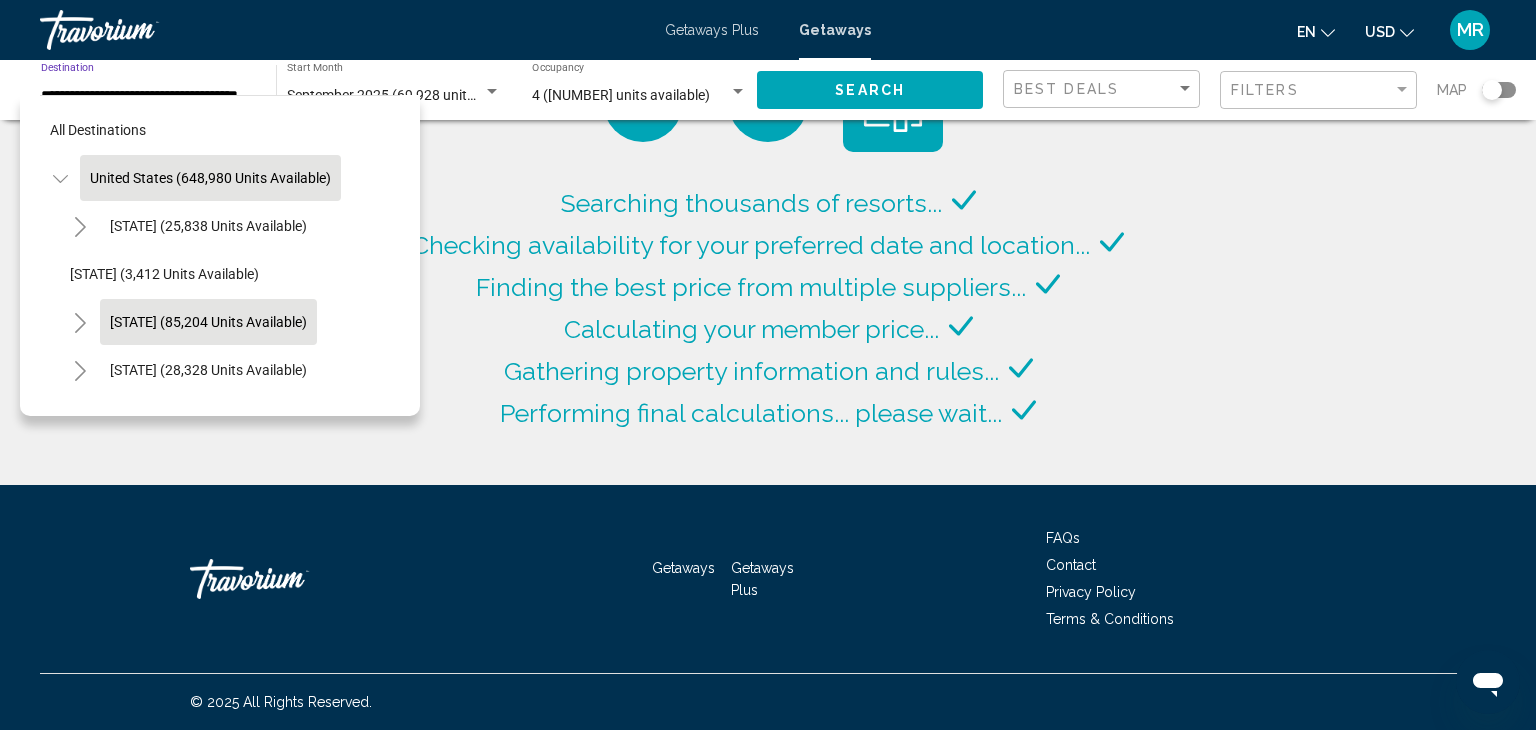 click on "[STATE] (85,204 units available)" 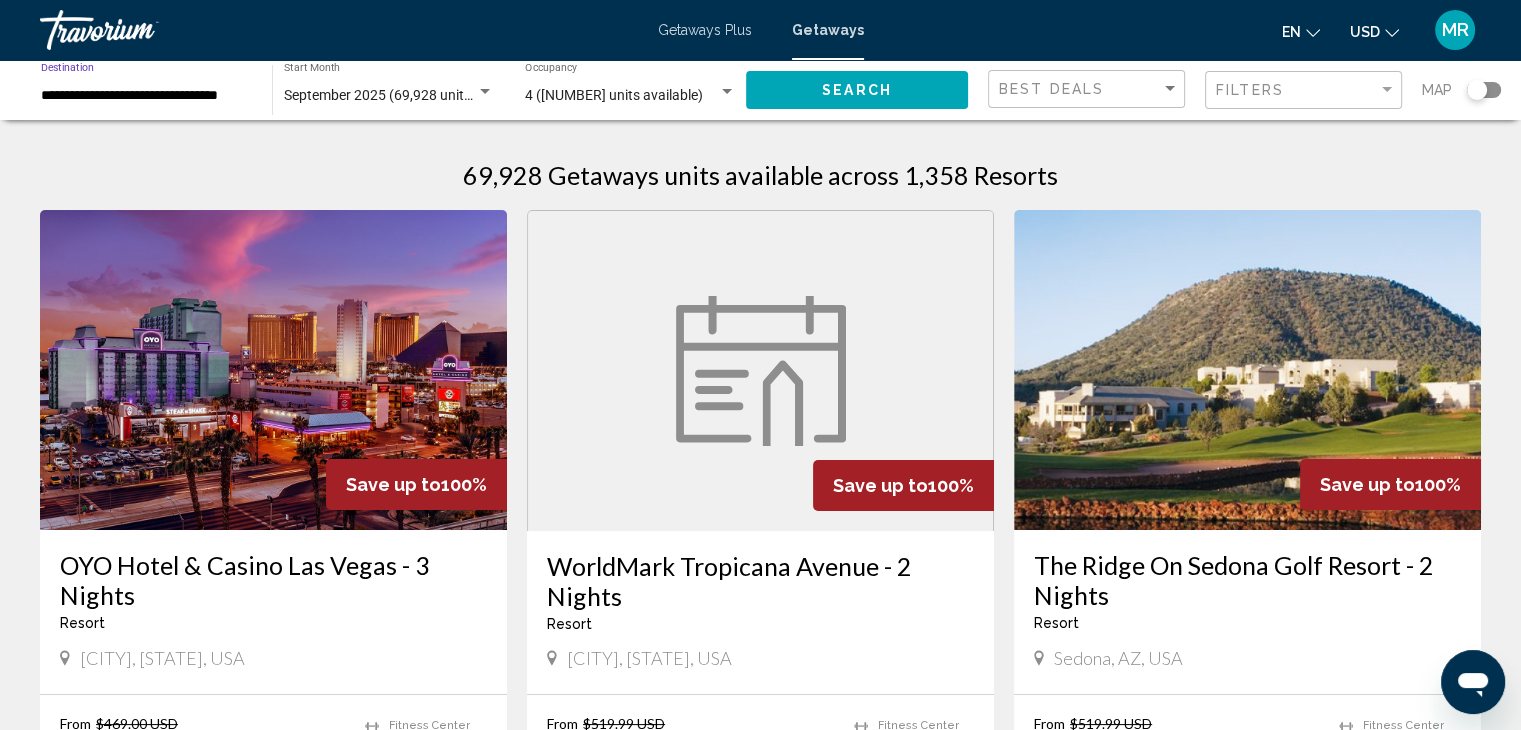 click on "**********" at bounding box center (146, 96) 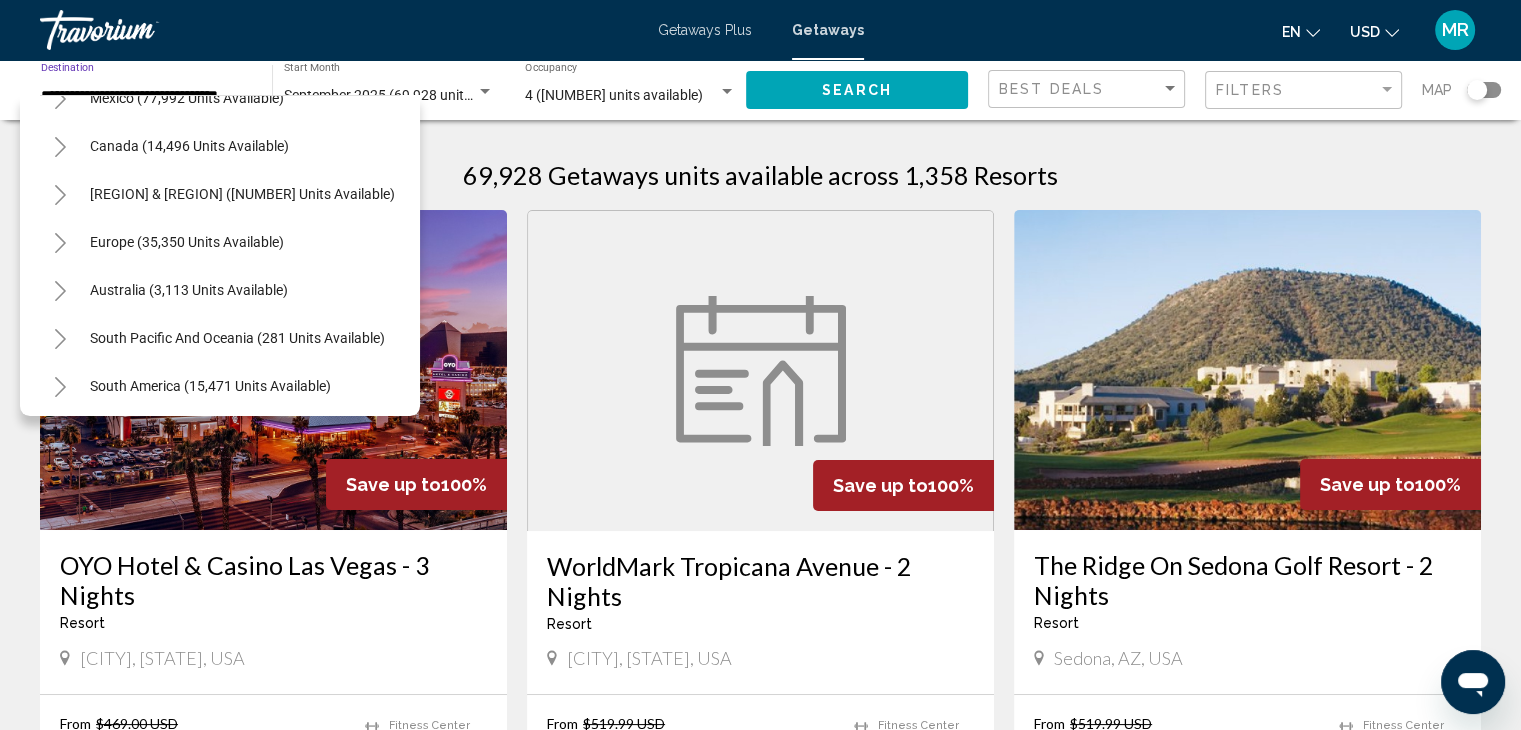 scroll, scrollTop: 2787, scrollLeft: 0, axis: vertical 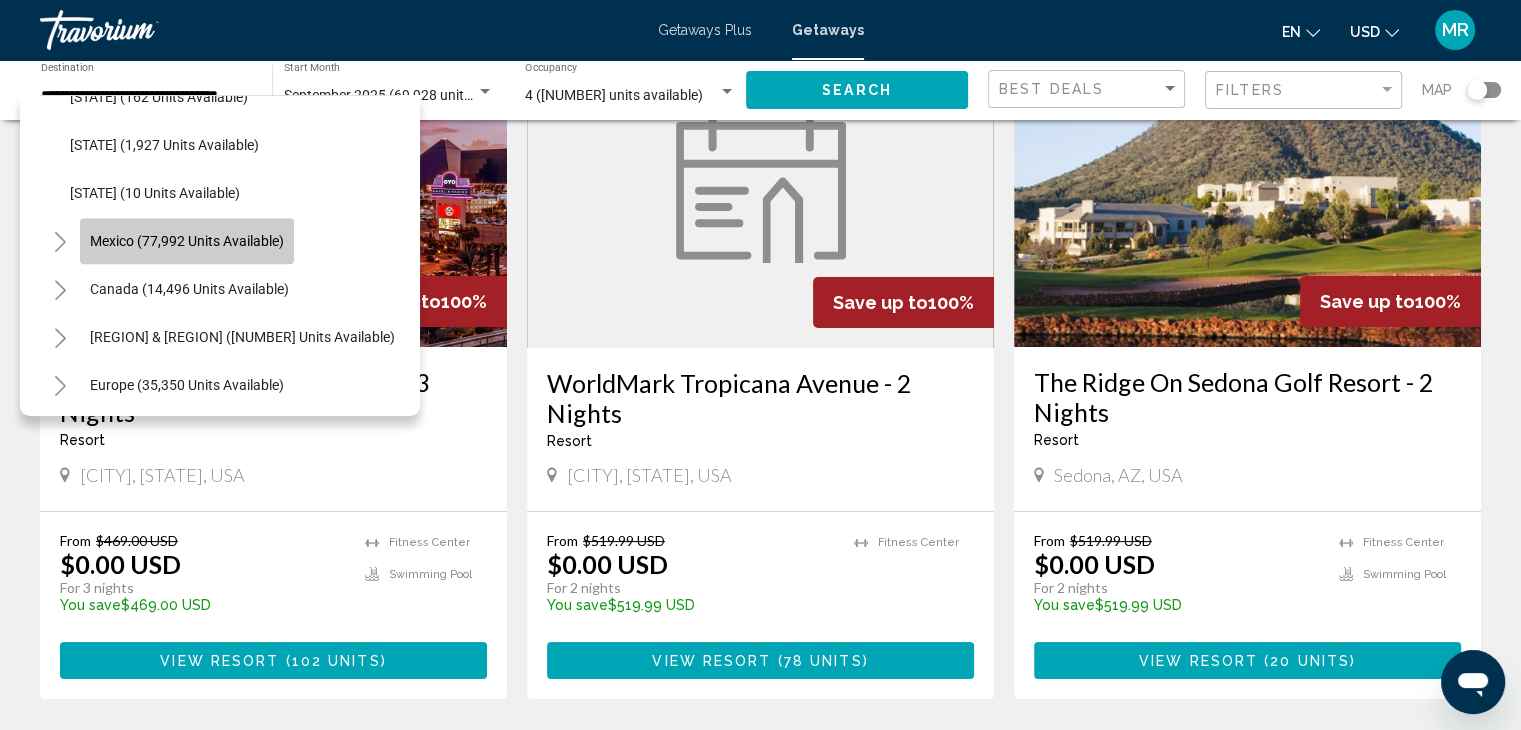 click on "Mexico (77,992 units available)" 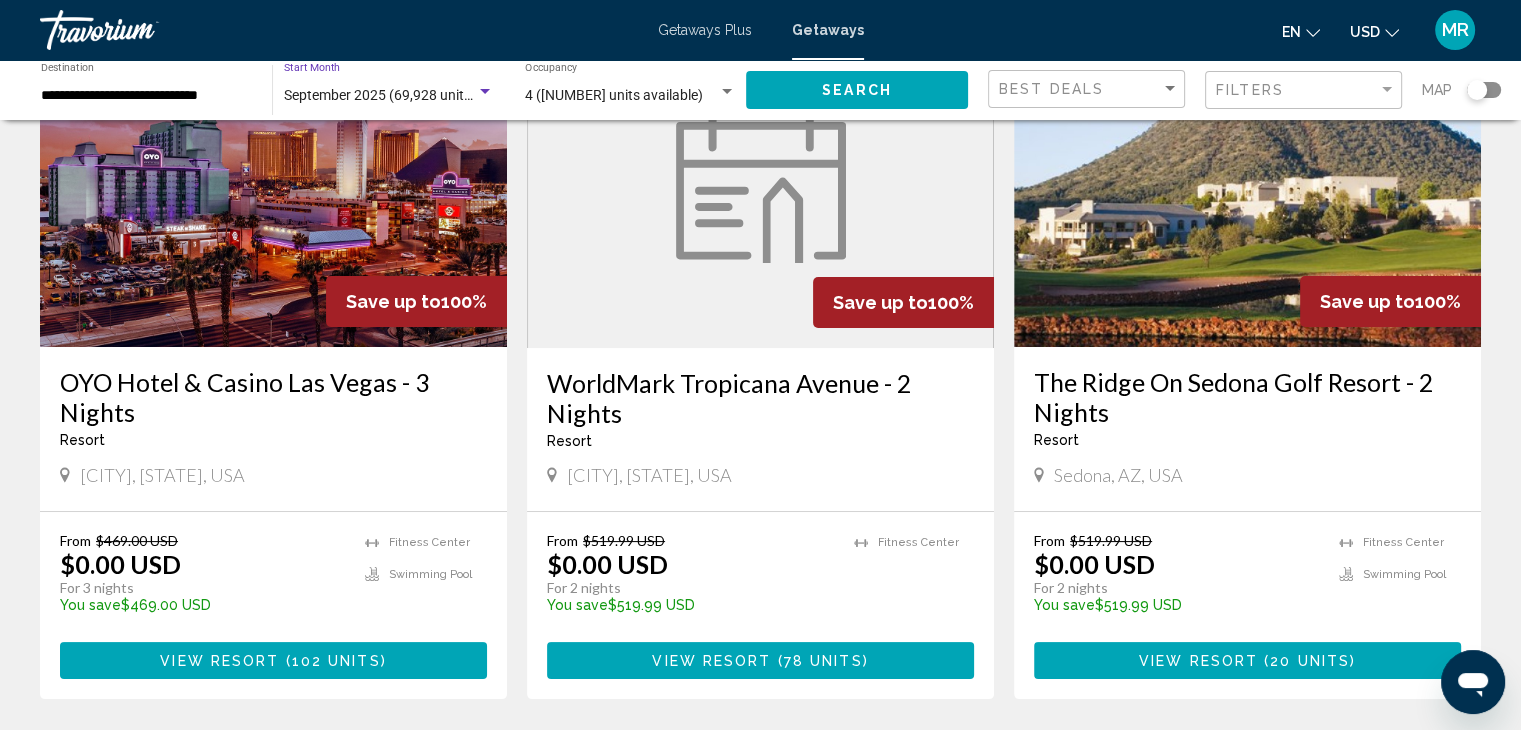 click at bounding box center (485, 92) 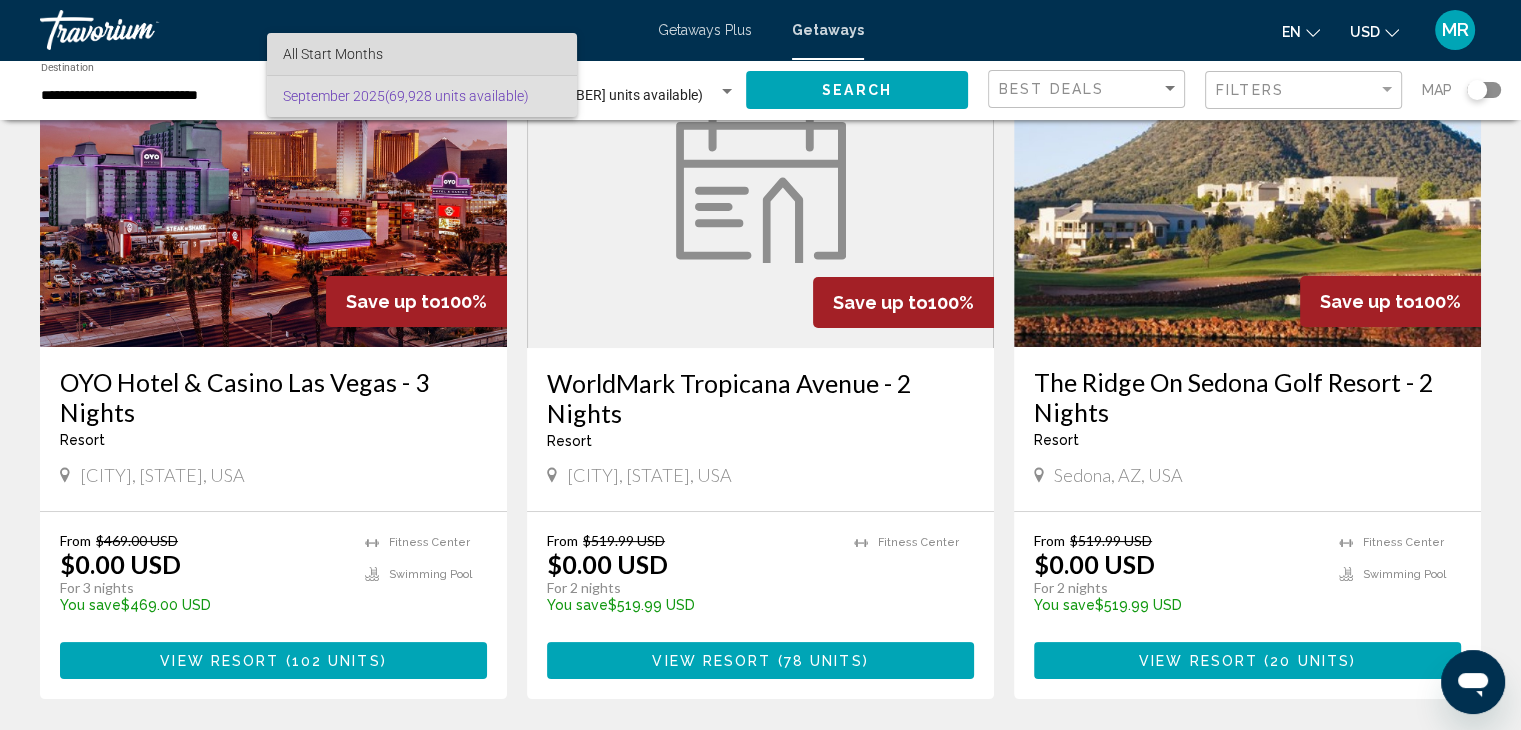 click on "All Start Months" at bounding box center [422, 54] 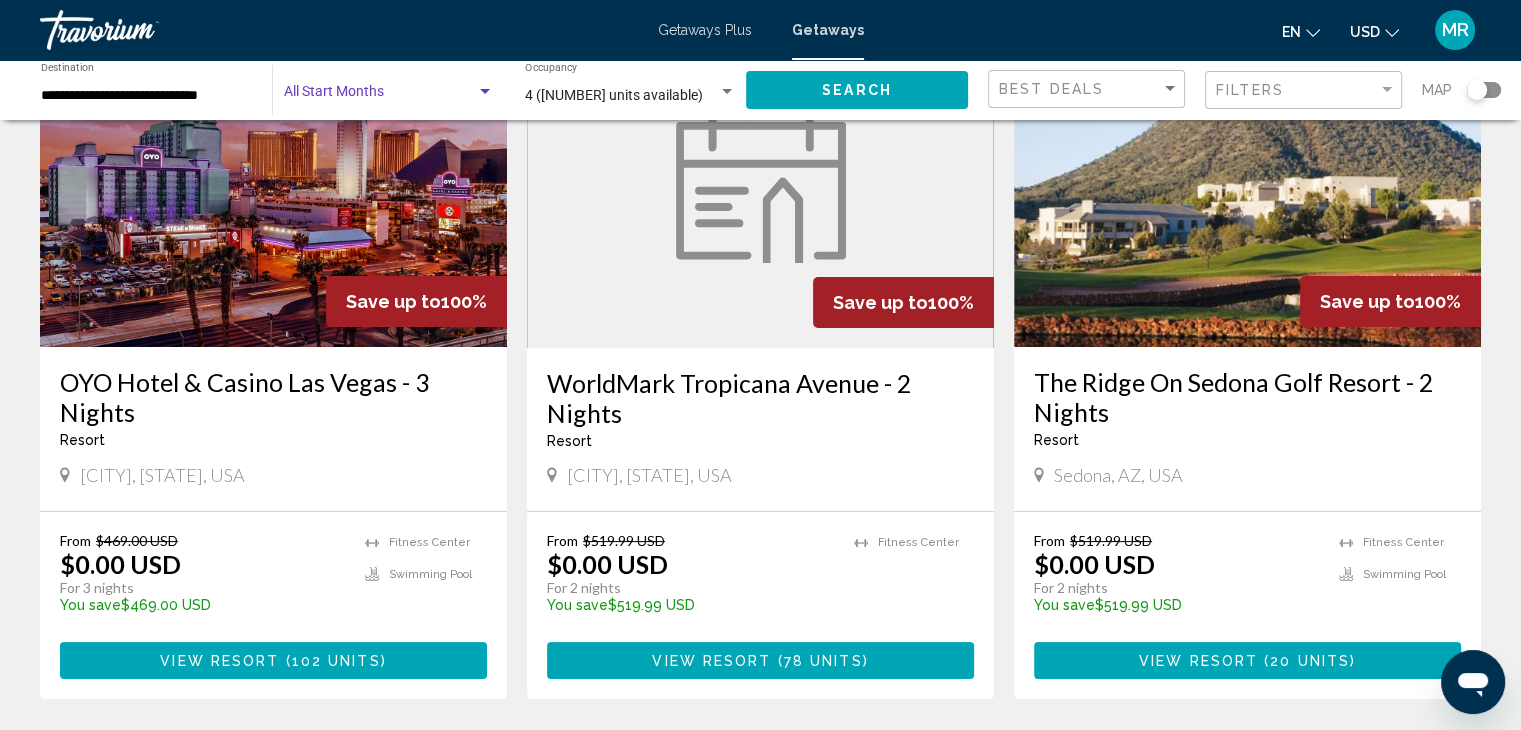 click at bounding box center (485, 92) 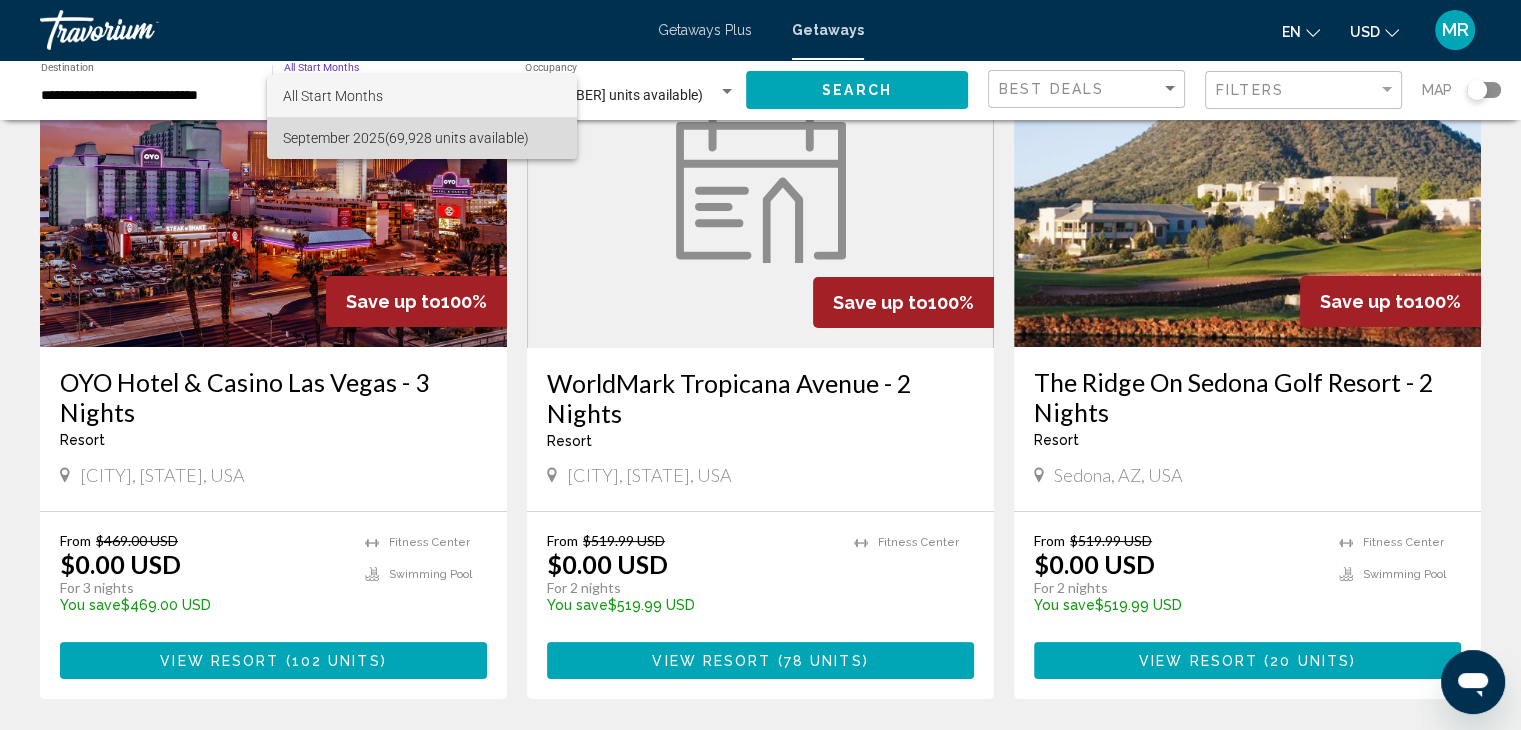 click on "September 2025  (69,928 units available)" at bounding box center [422, 138] 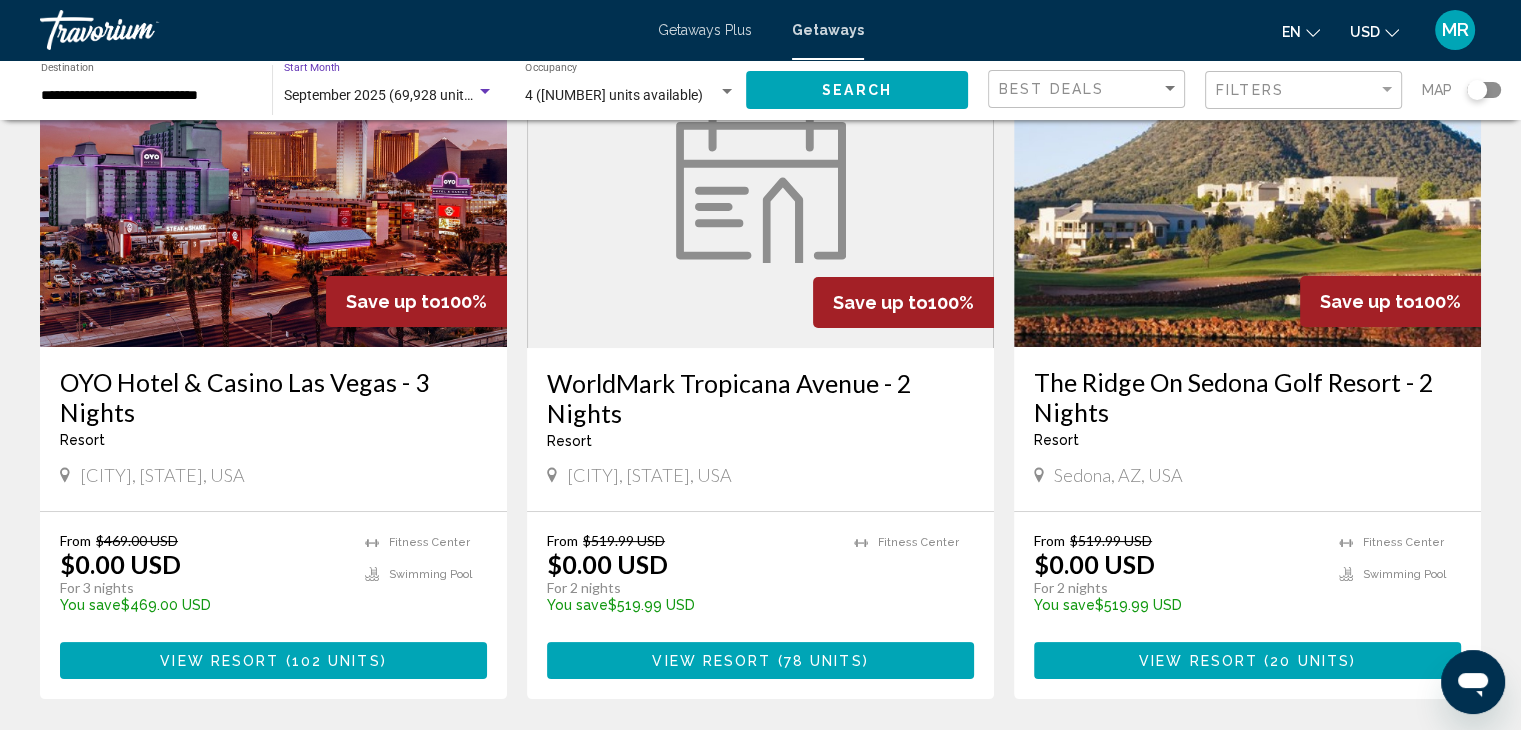 click on "Search" 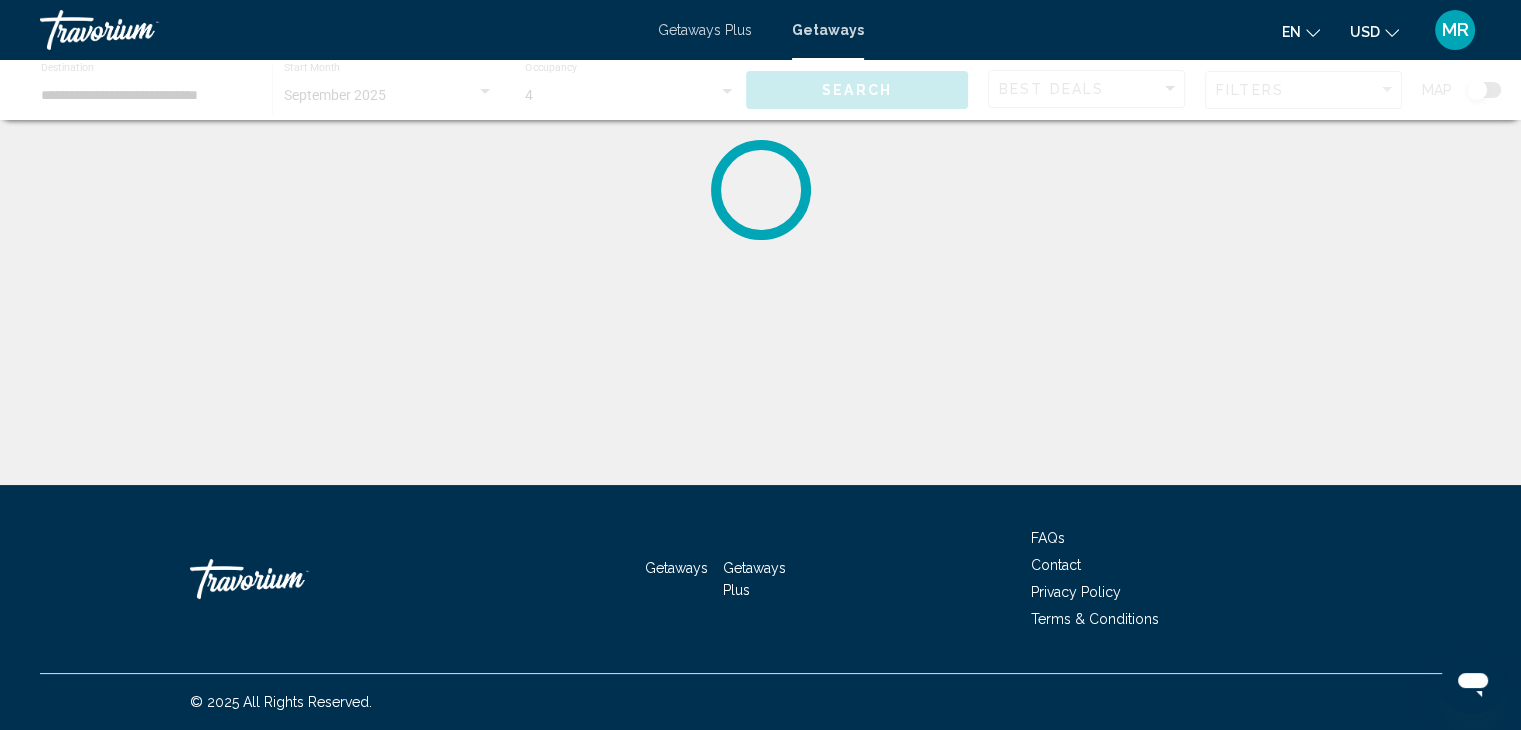 scroll, scrollTop: 0, scrollLeft: 0, axis: both 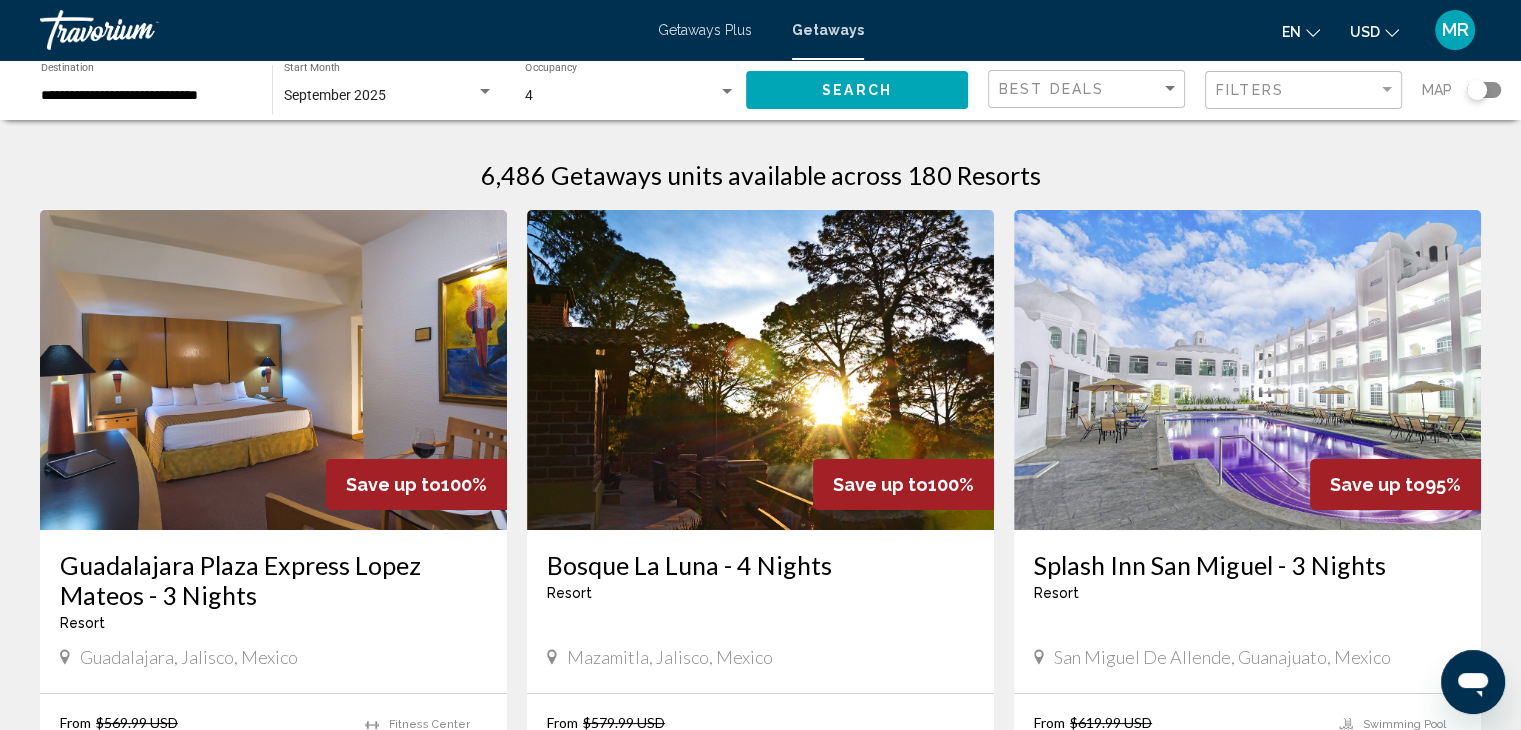 click at bounding box center [485, 91] 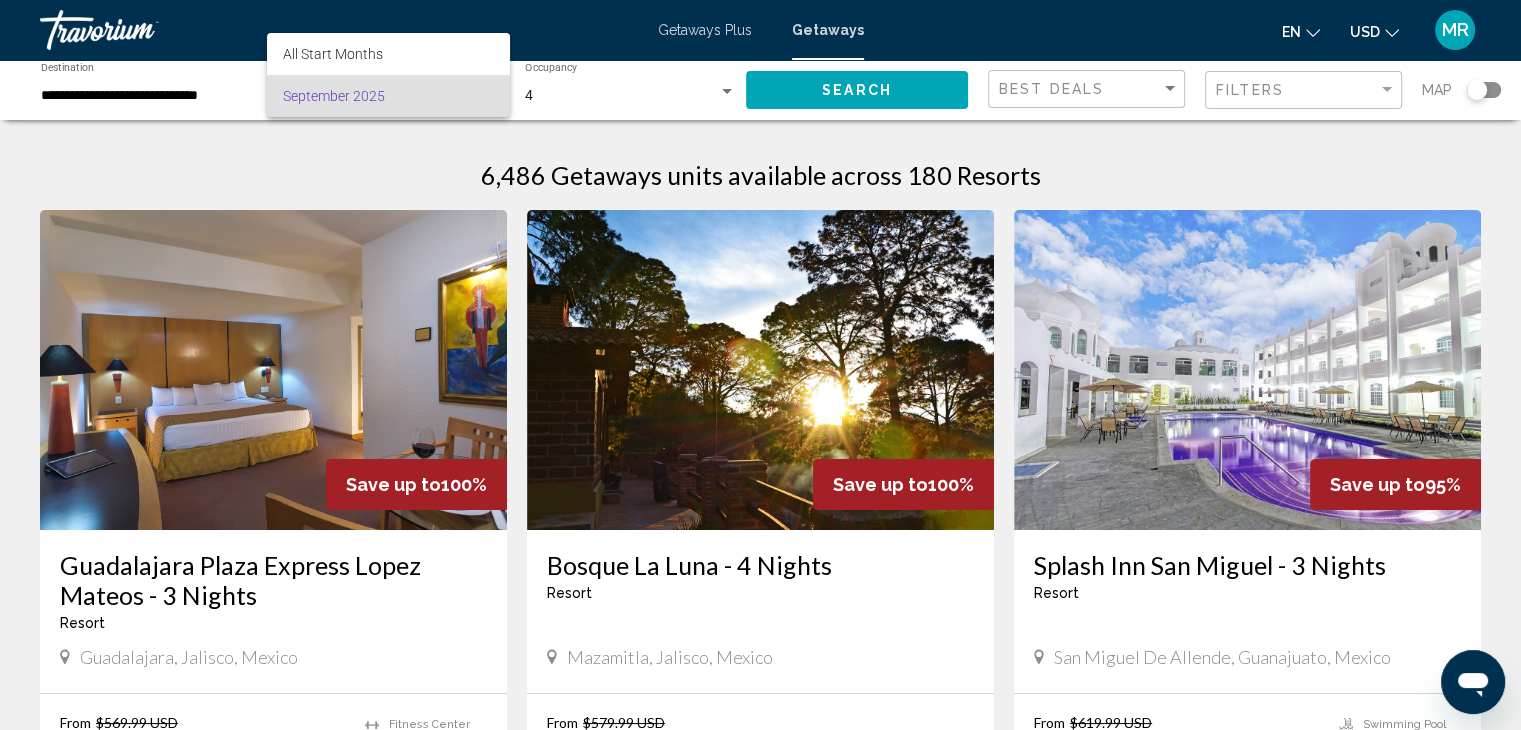 click at bounding box center [760, 365] 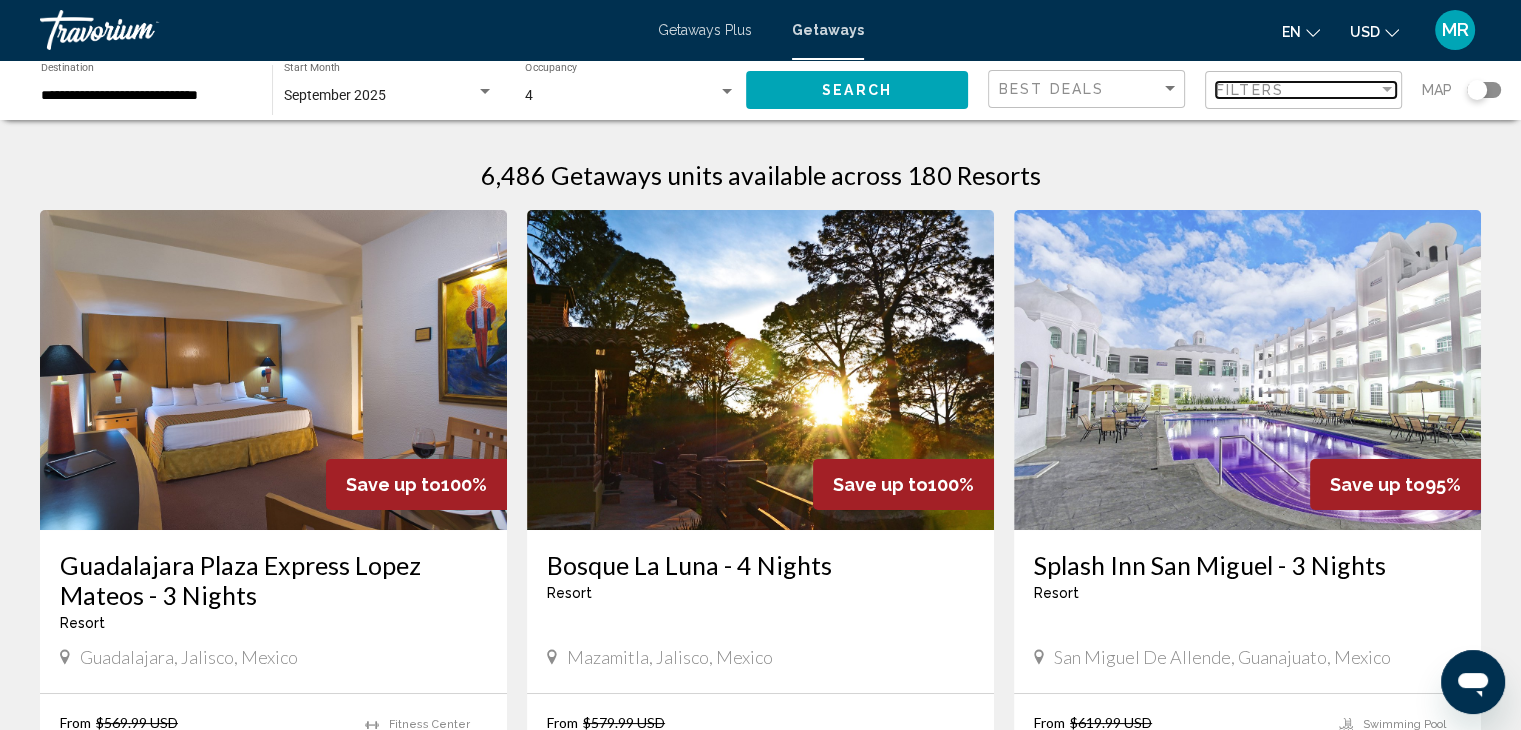 click at bounding box center (1387, 90) 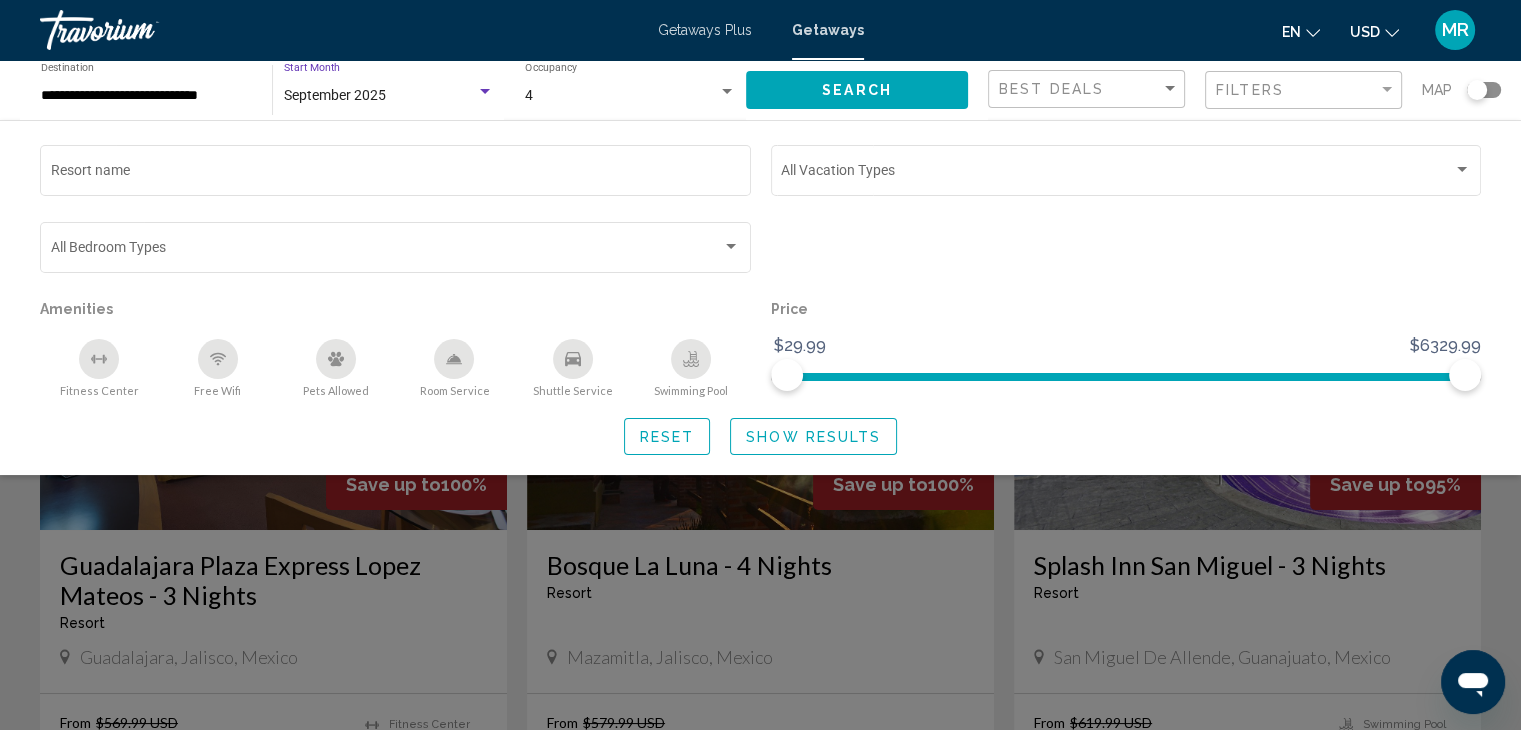 click at bounding box center [485, 91] 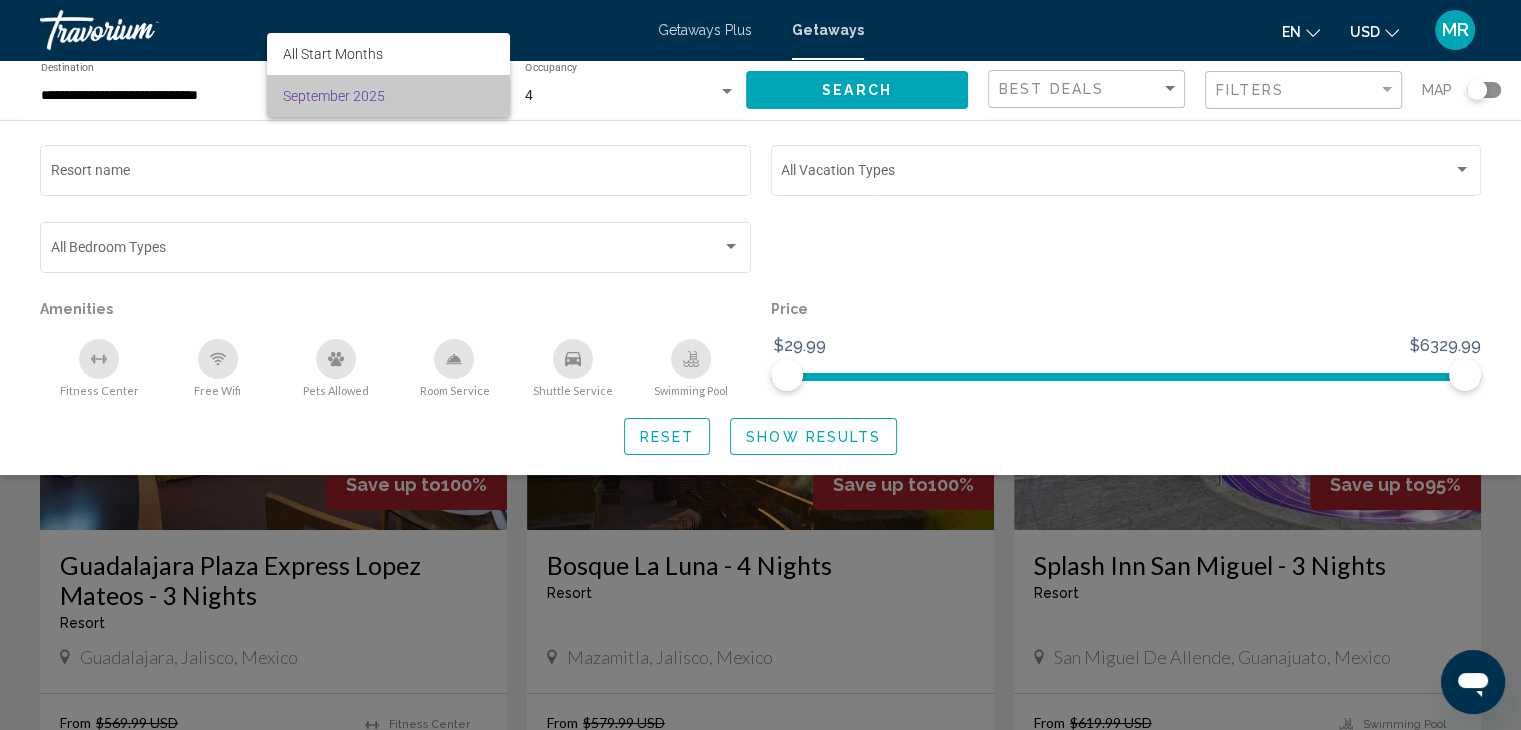 click on "September 2025" at bounding box center [388, 96] 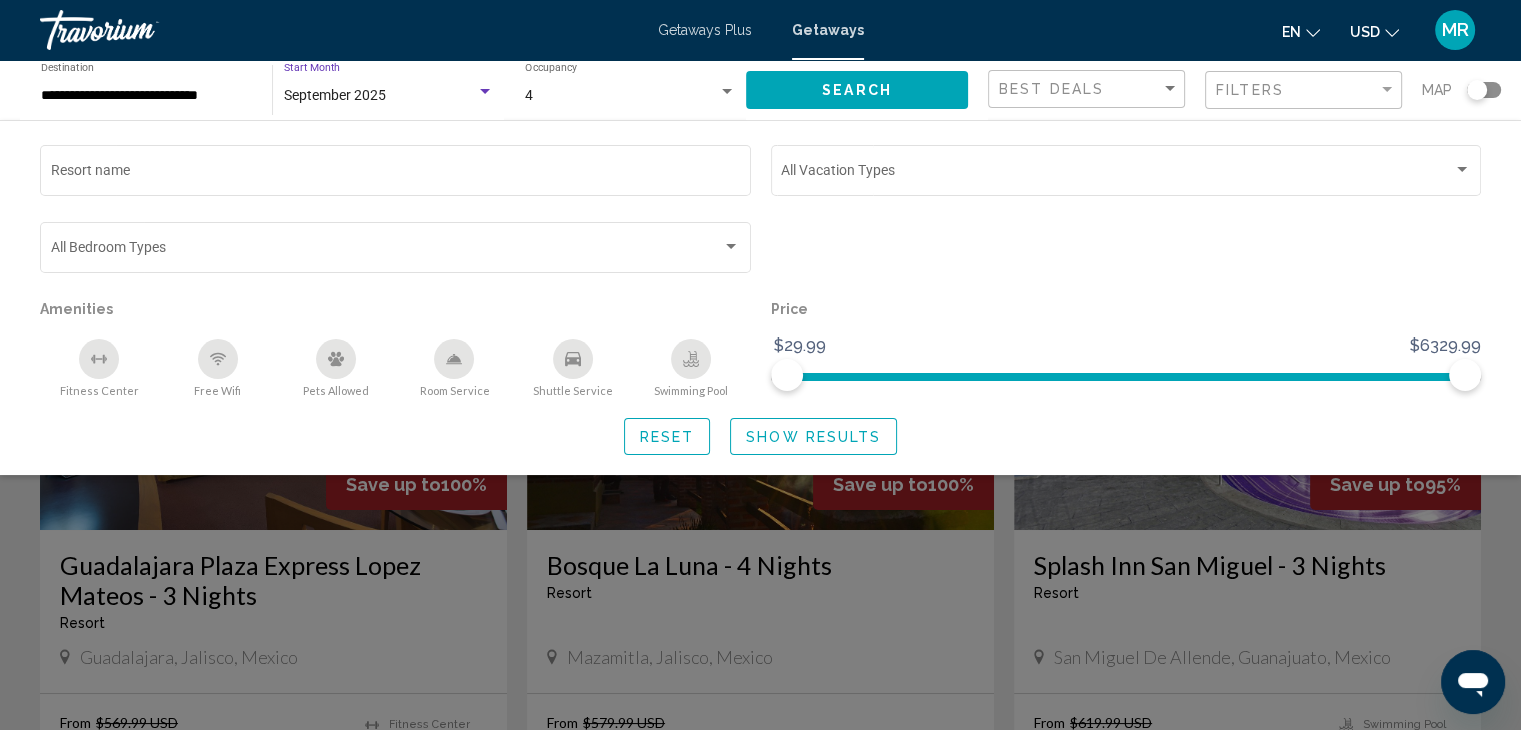 click at bounding box center [485, 91] 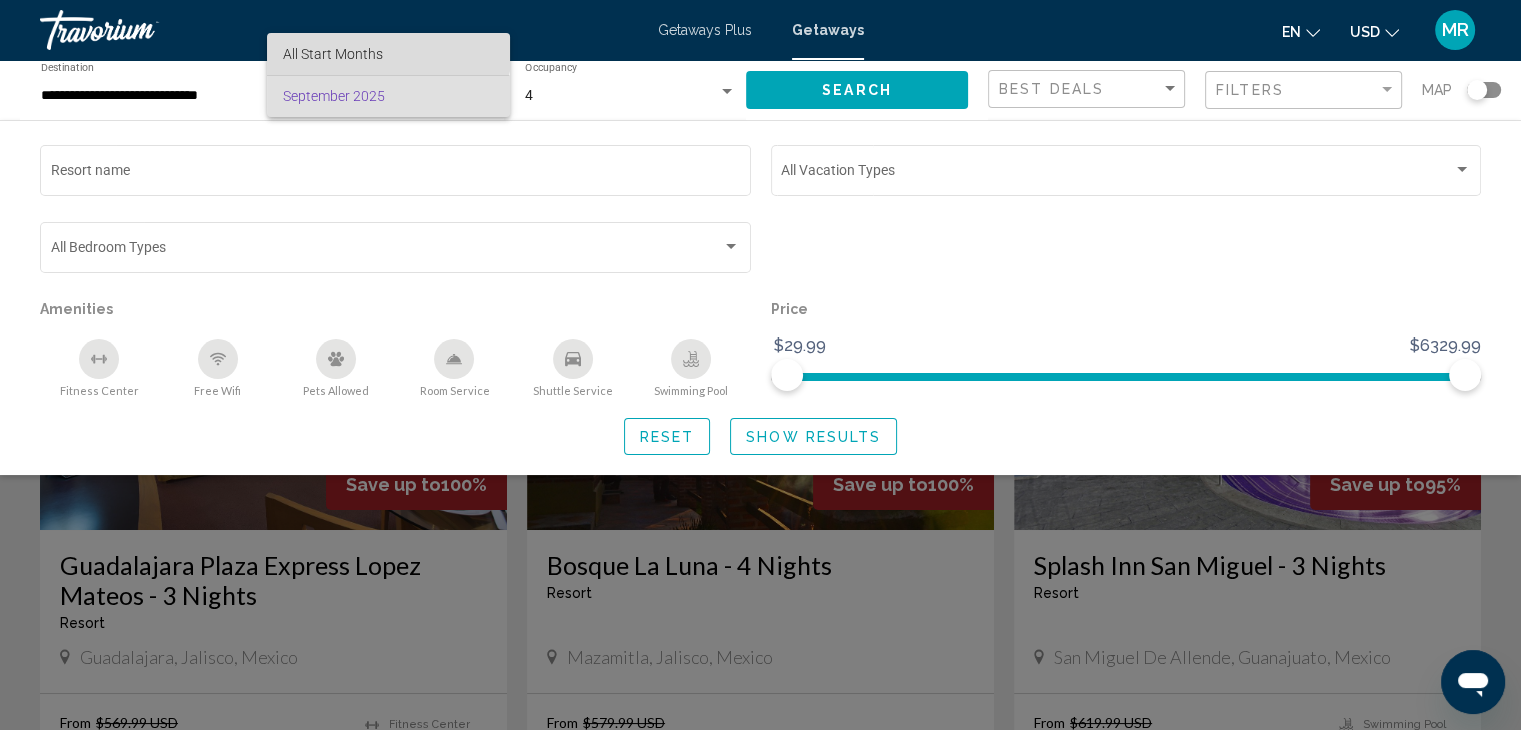click on "All Start Months" at bounding box center [388, 54] 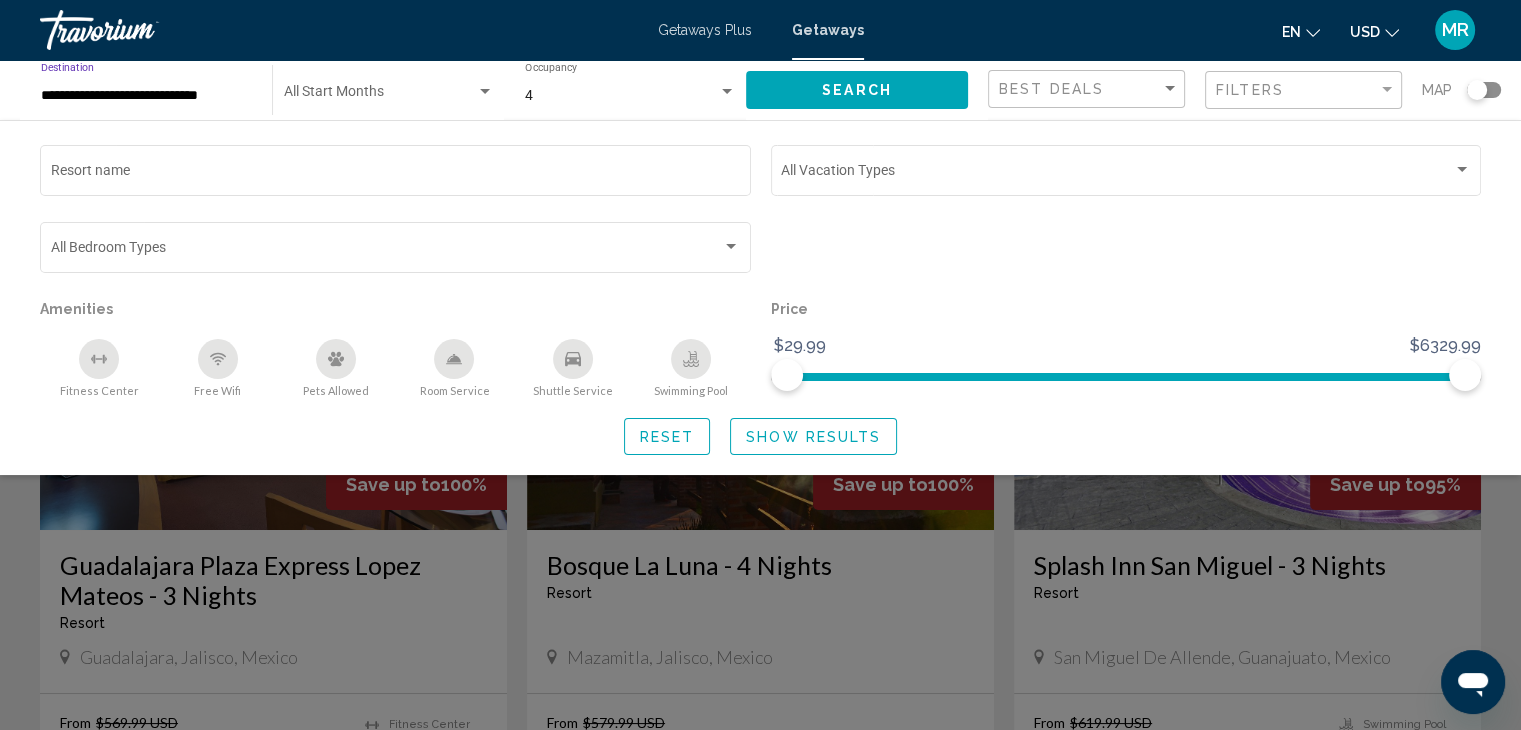 click on "**********" at bounding box center [146, 96] 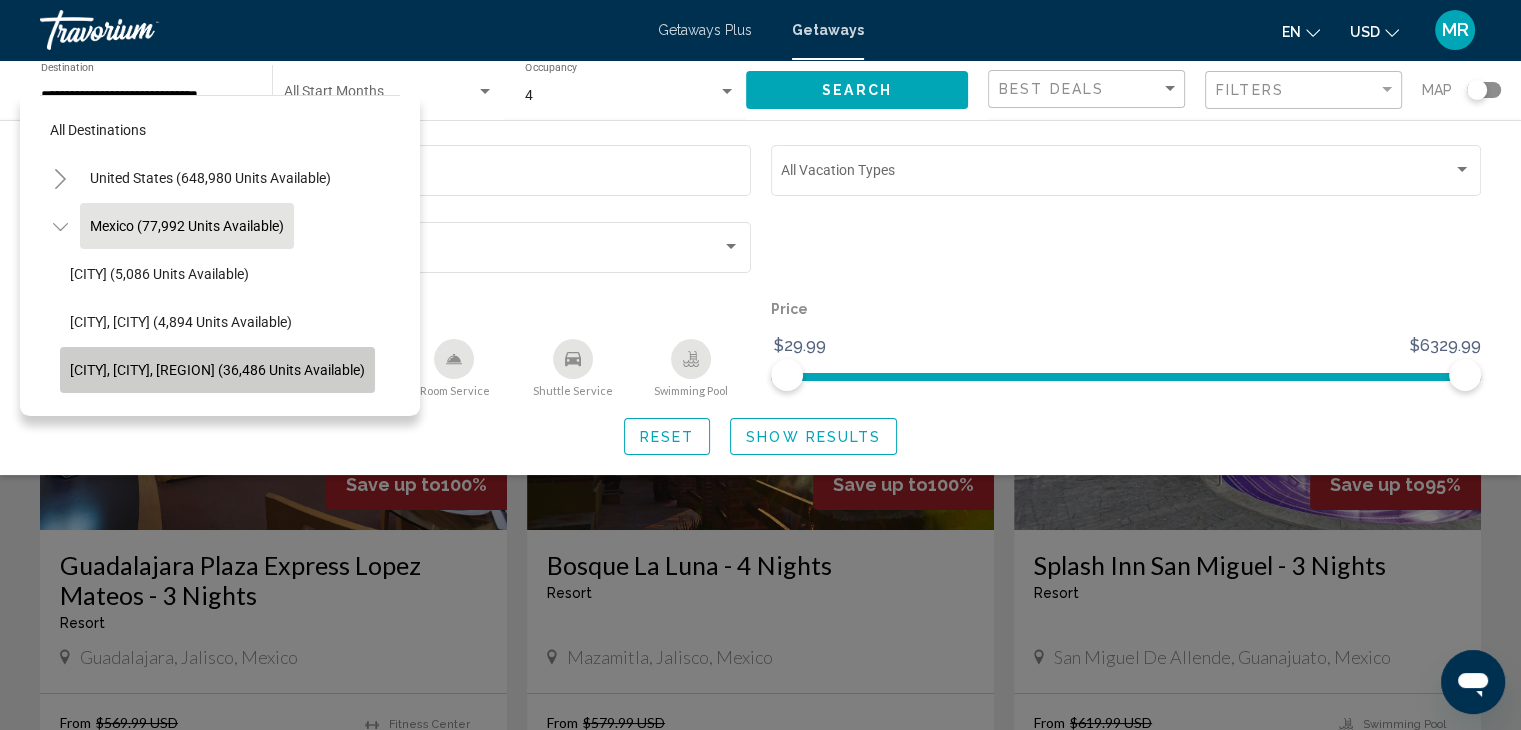 click on "[CITY], [CITY], [REGION] (36,486 units available)" 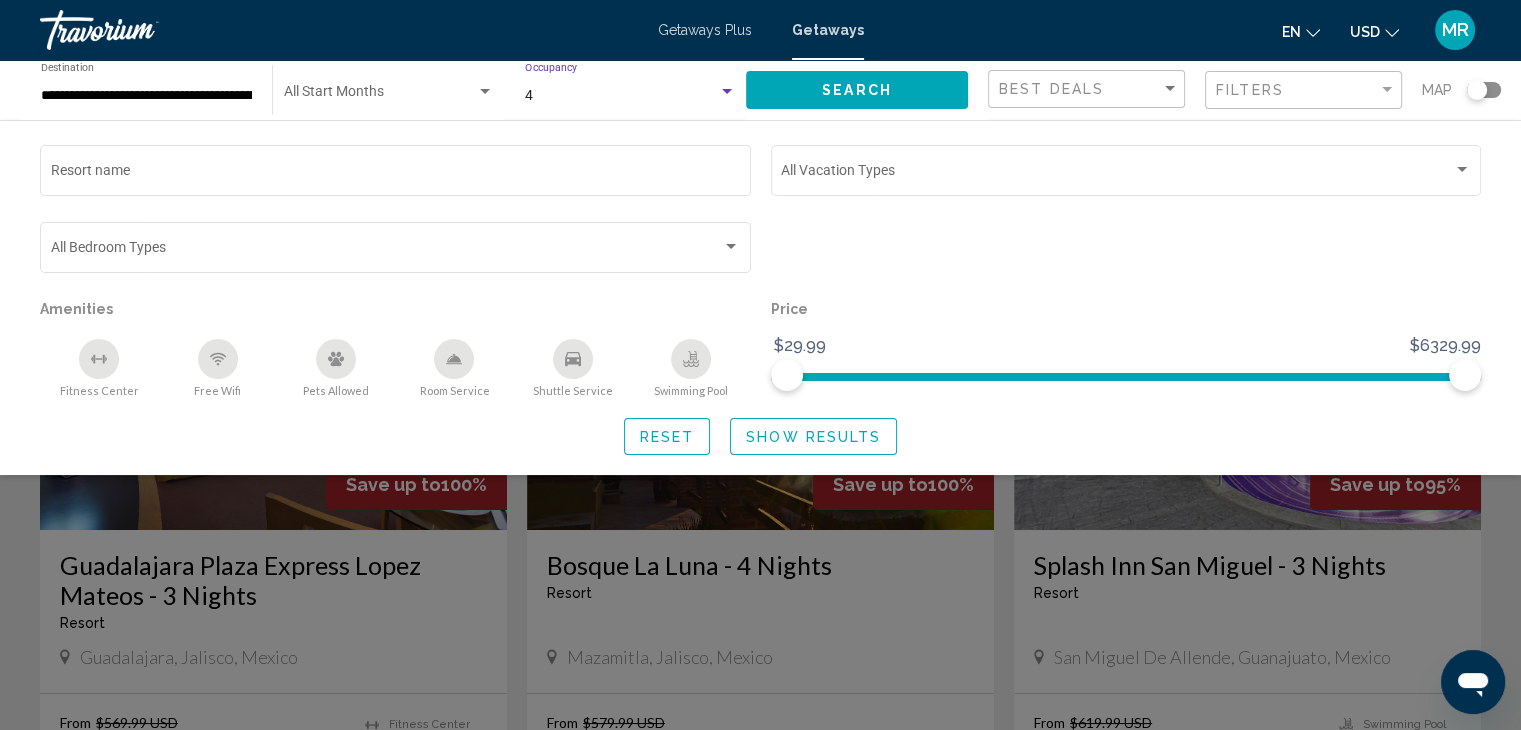 click at bounding box center [727, 91] 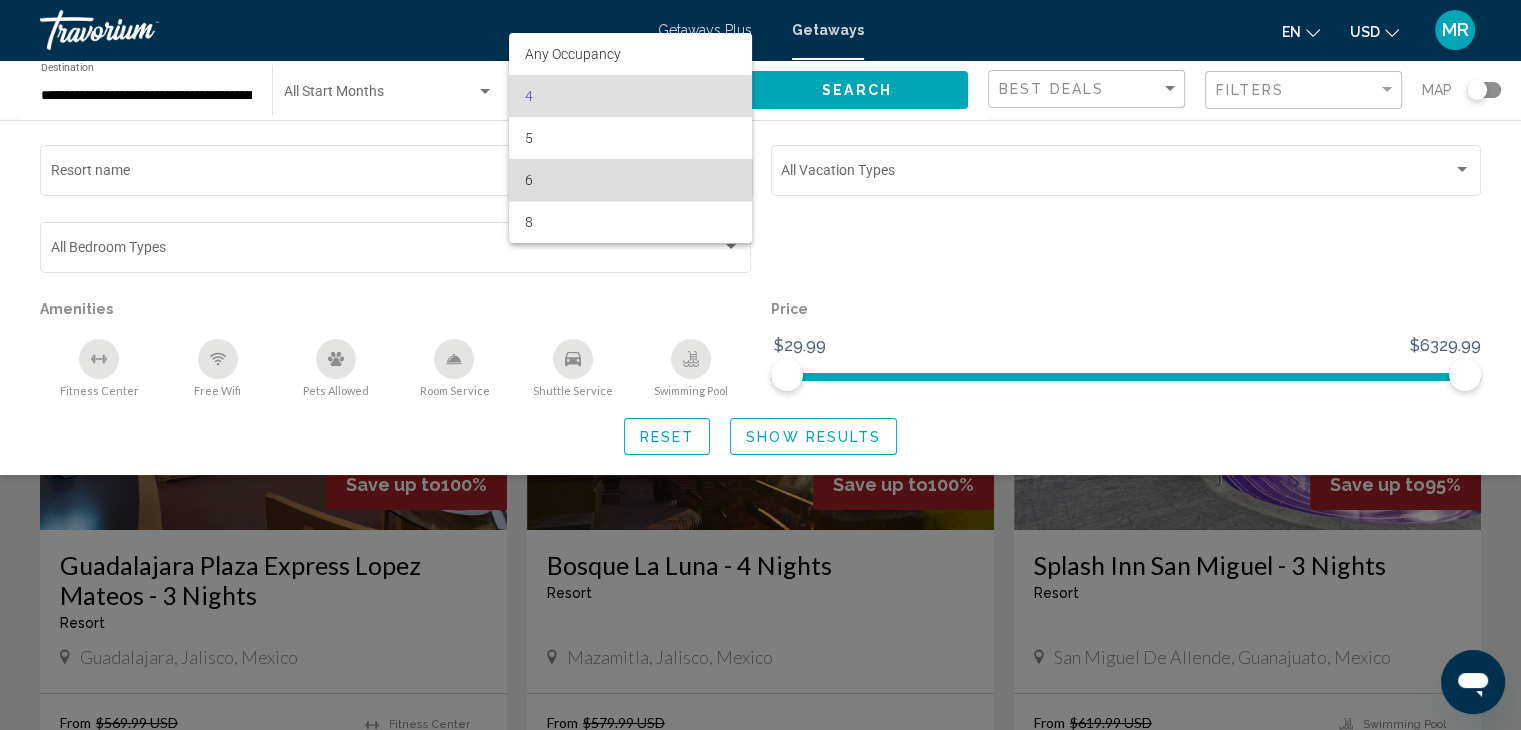 click on "6" at bounding box center [630, 180] 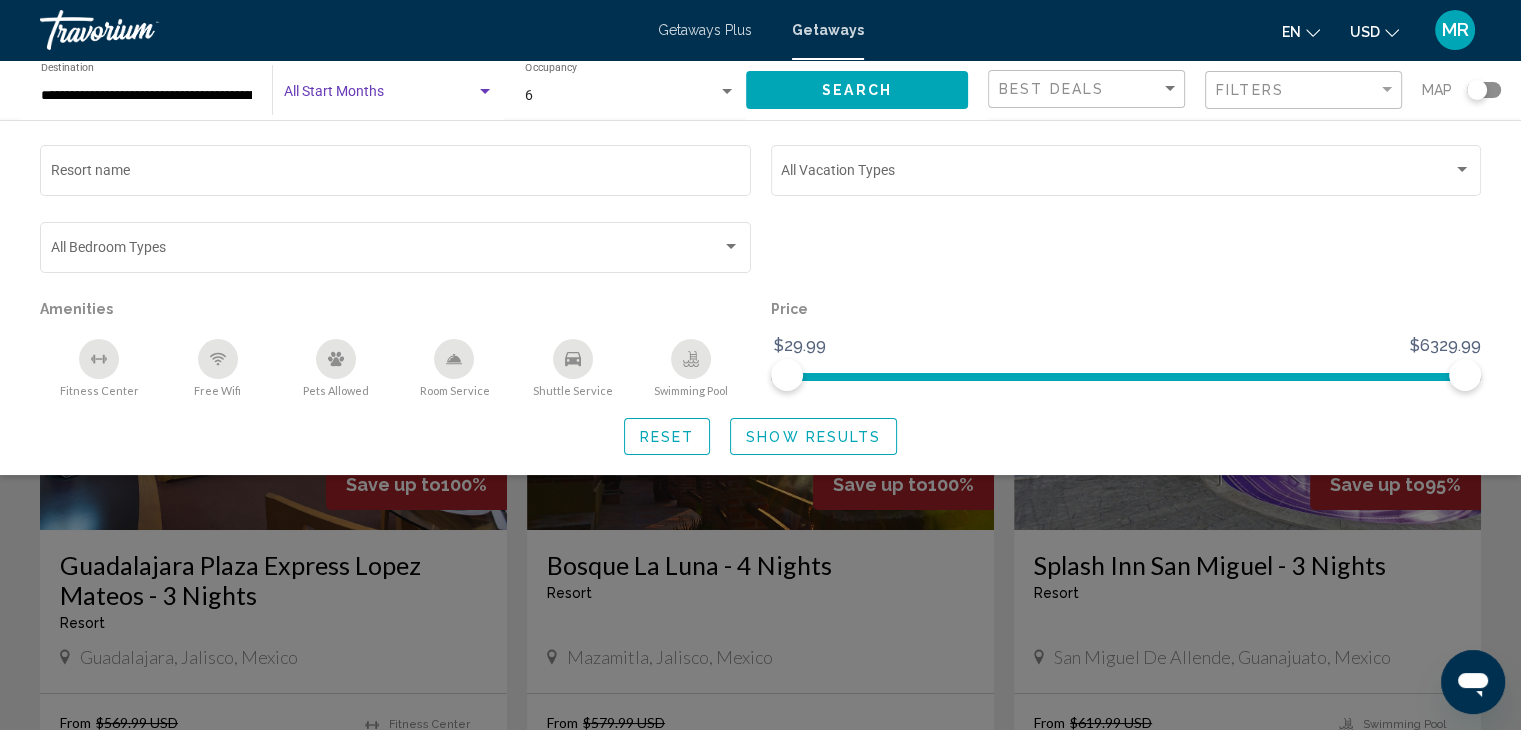click at bounding box center (485, 91) 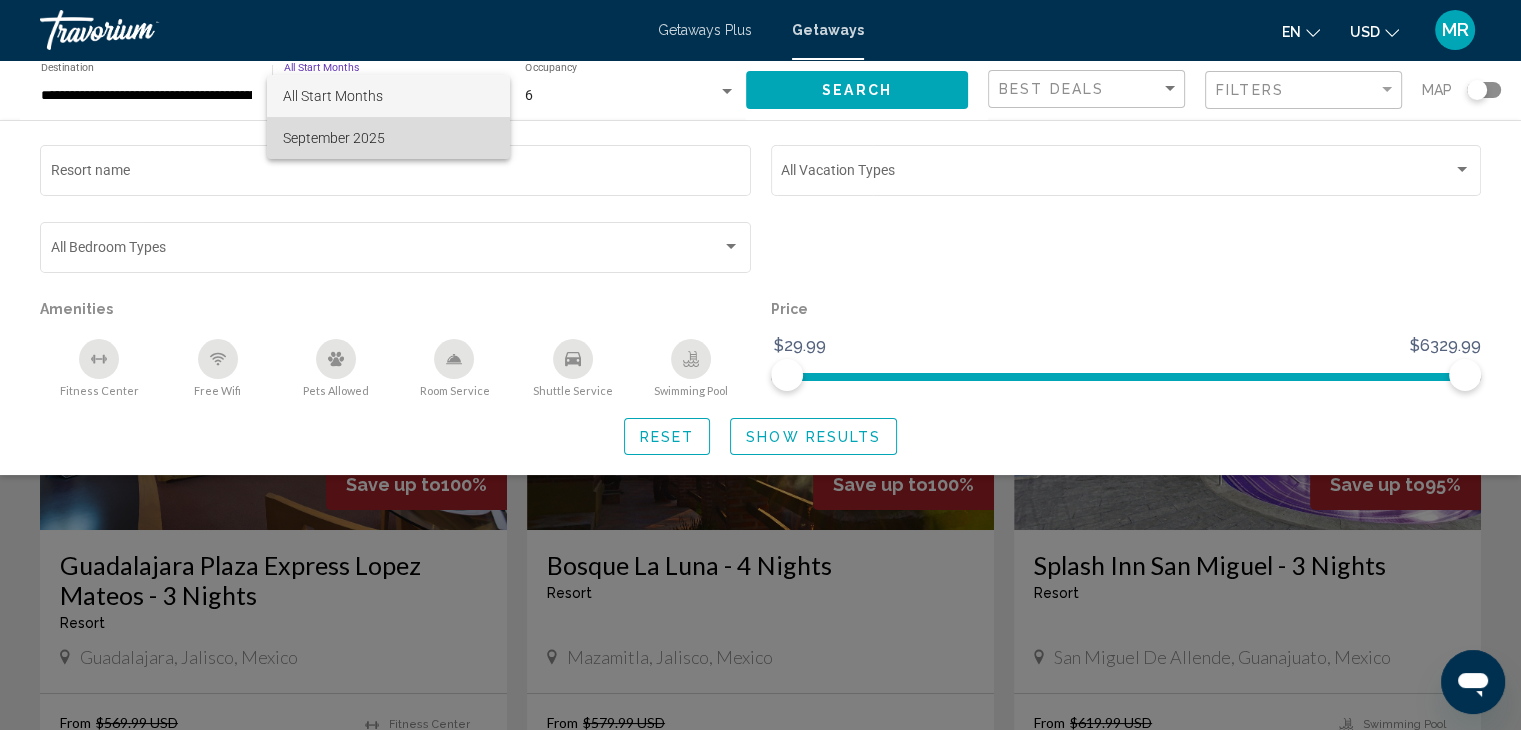 click on "September 2025" at bounding box center [388, 138] 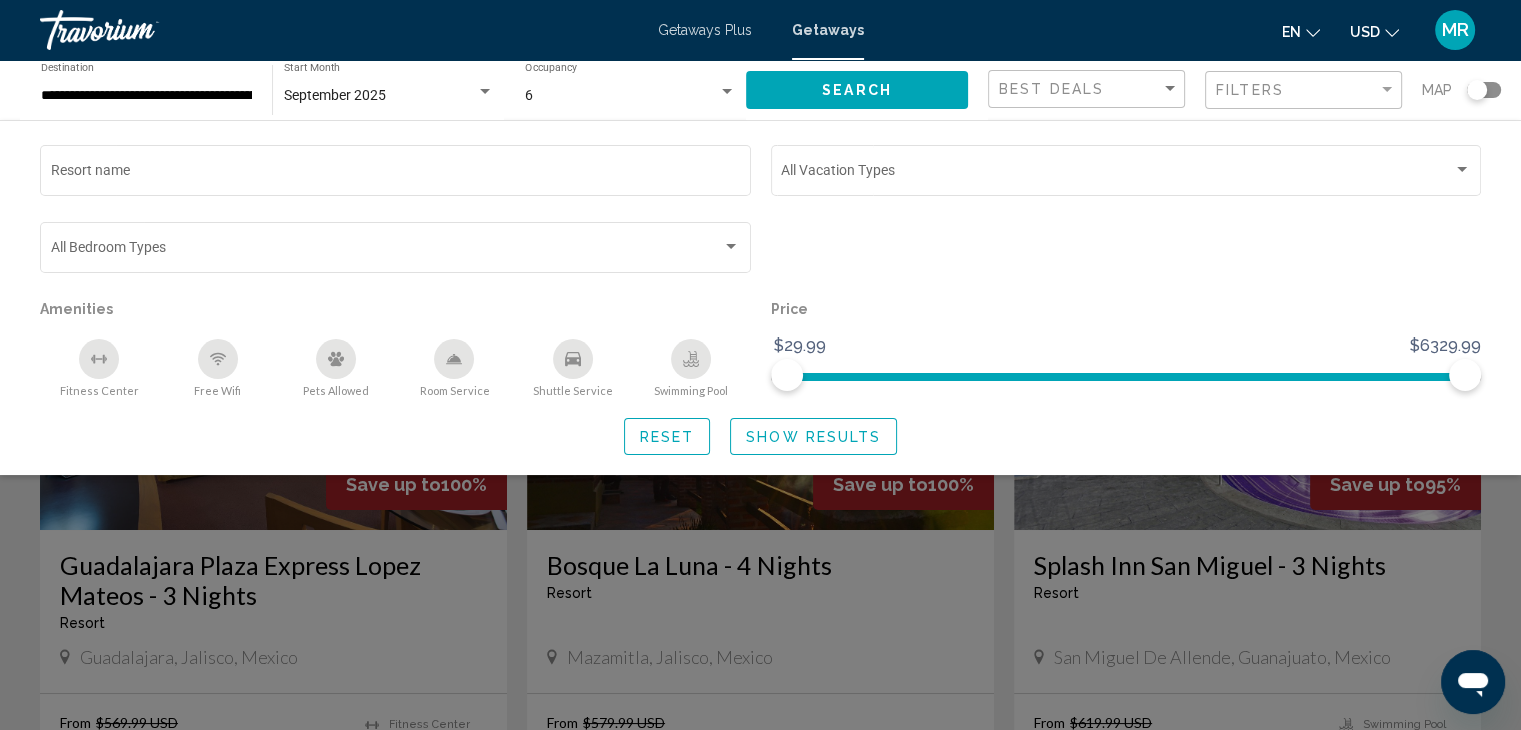 click on "Resort name" 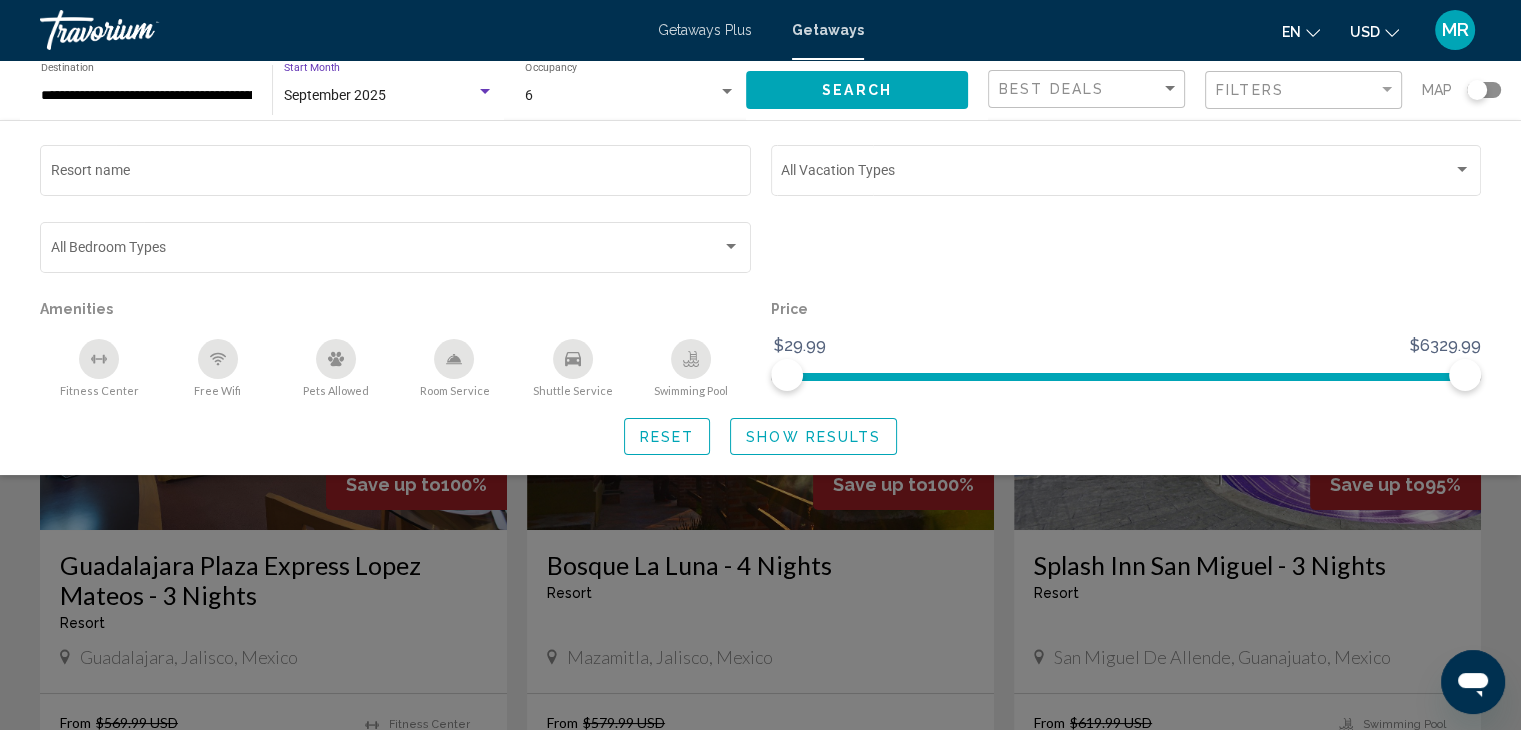 click at bounding box center [485, 91] 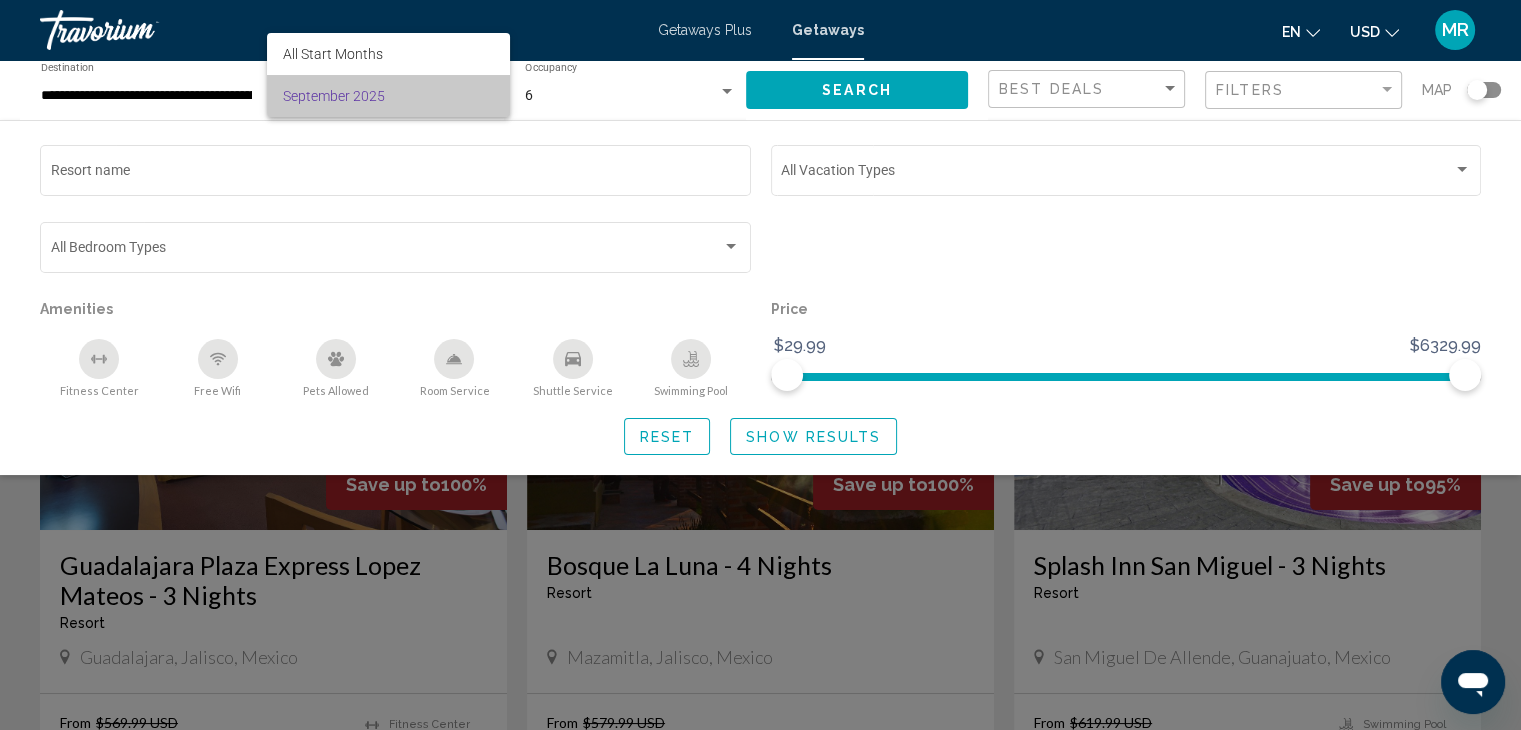 click on "September 2025" at bounding box center (388, 96) 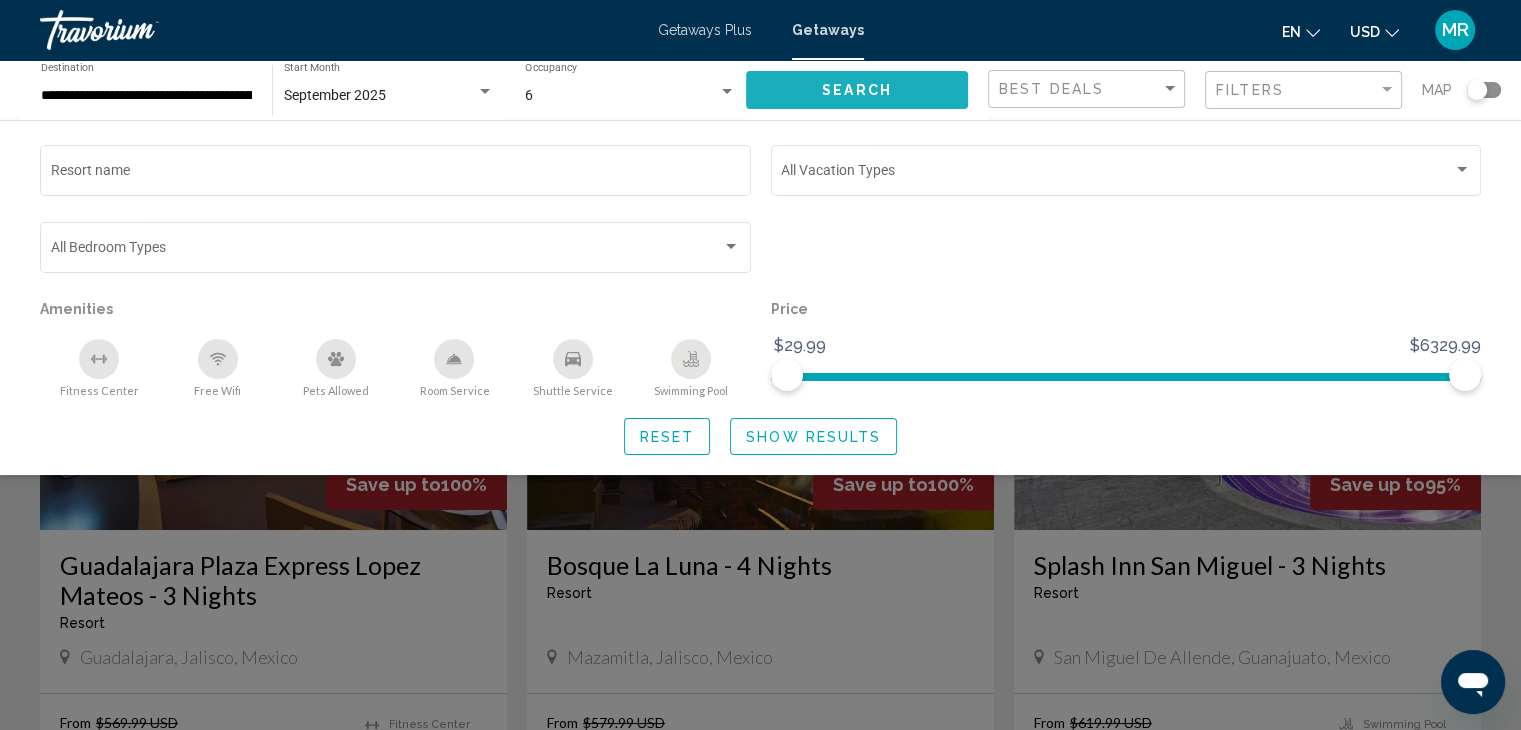 click on "Search" 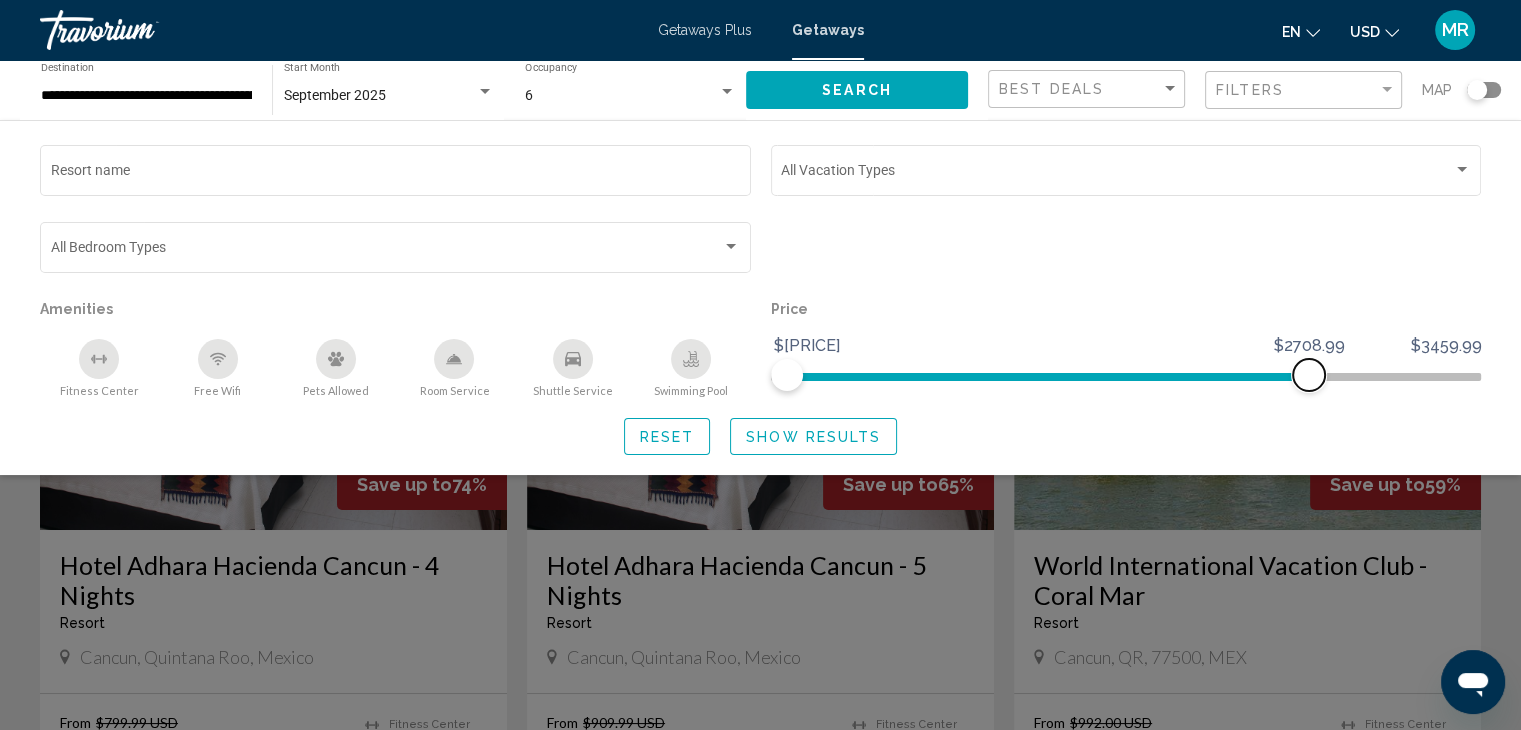 click 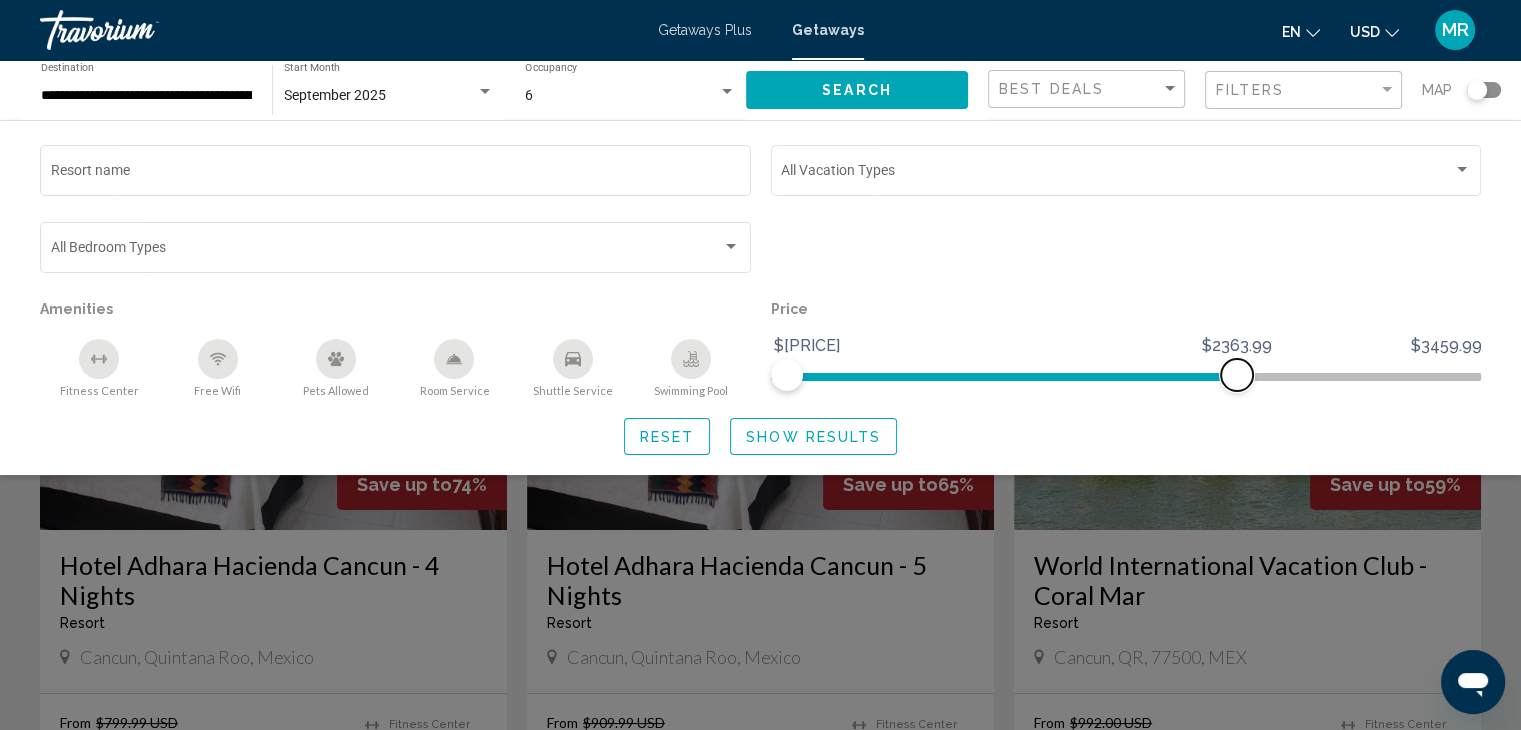 click 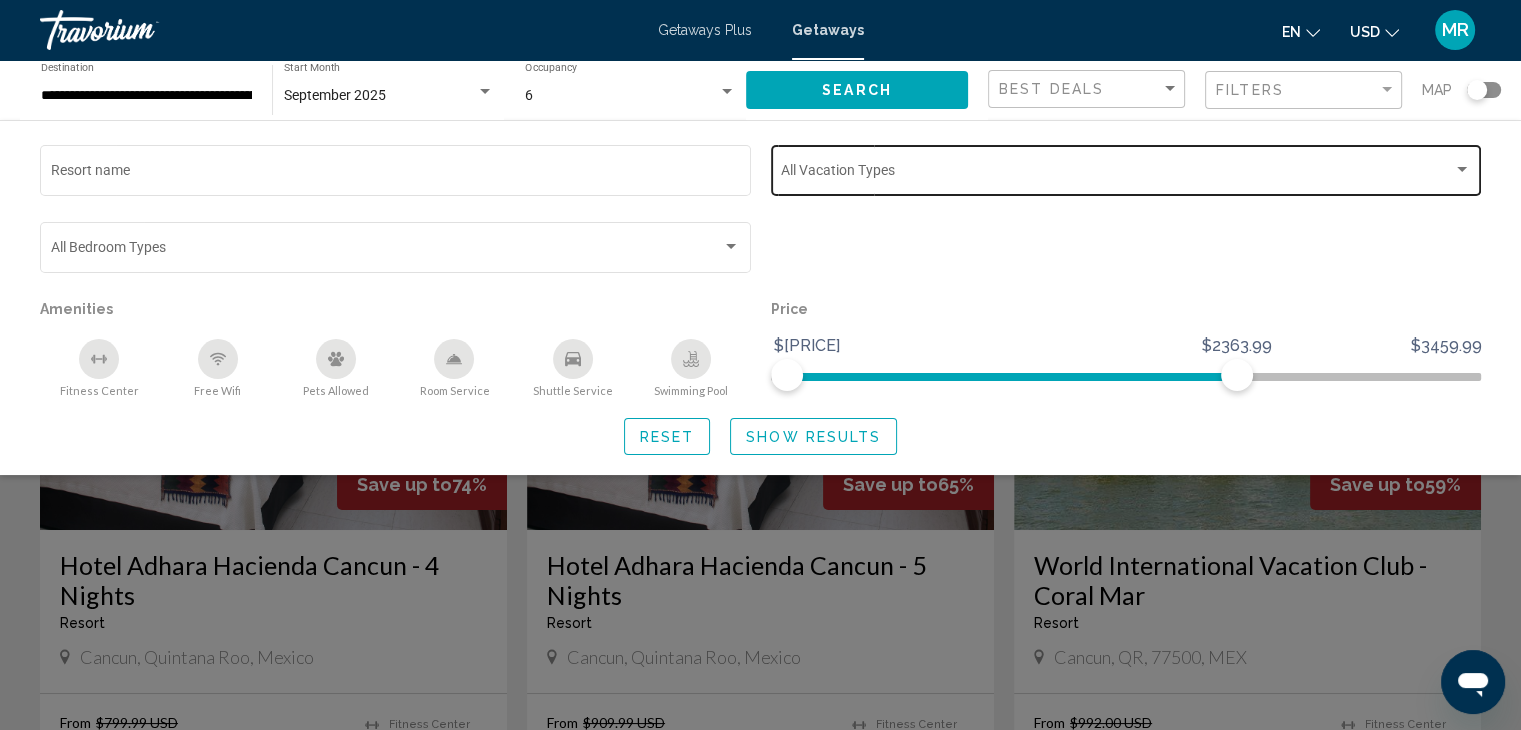 click on "Vacation Types All Vacation Types" 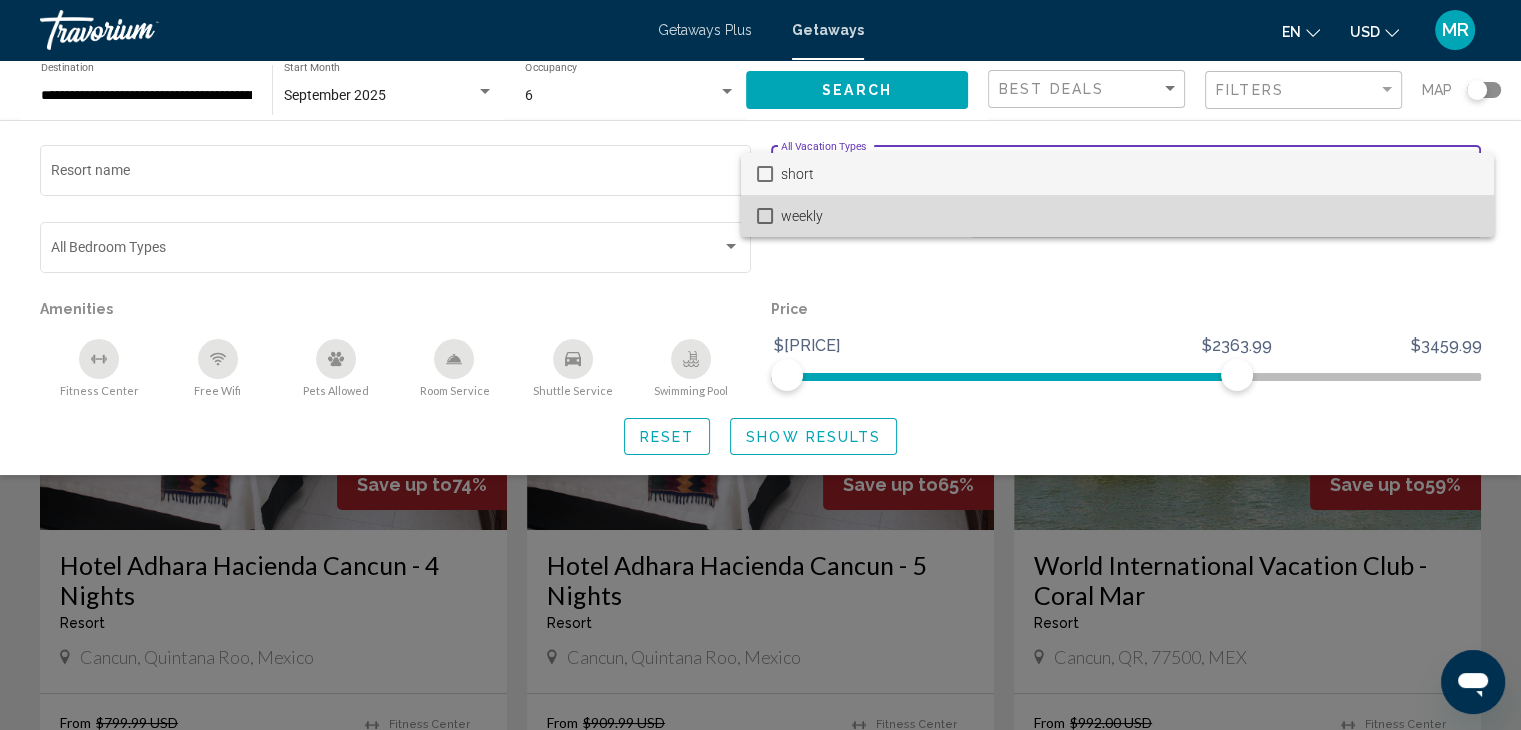 click on "weekly" at bounding box center [1129, 216] 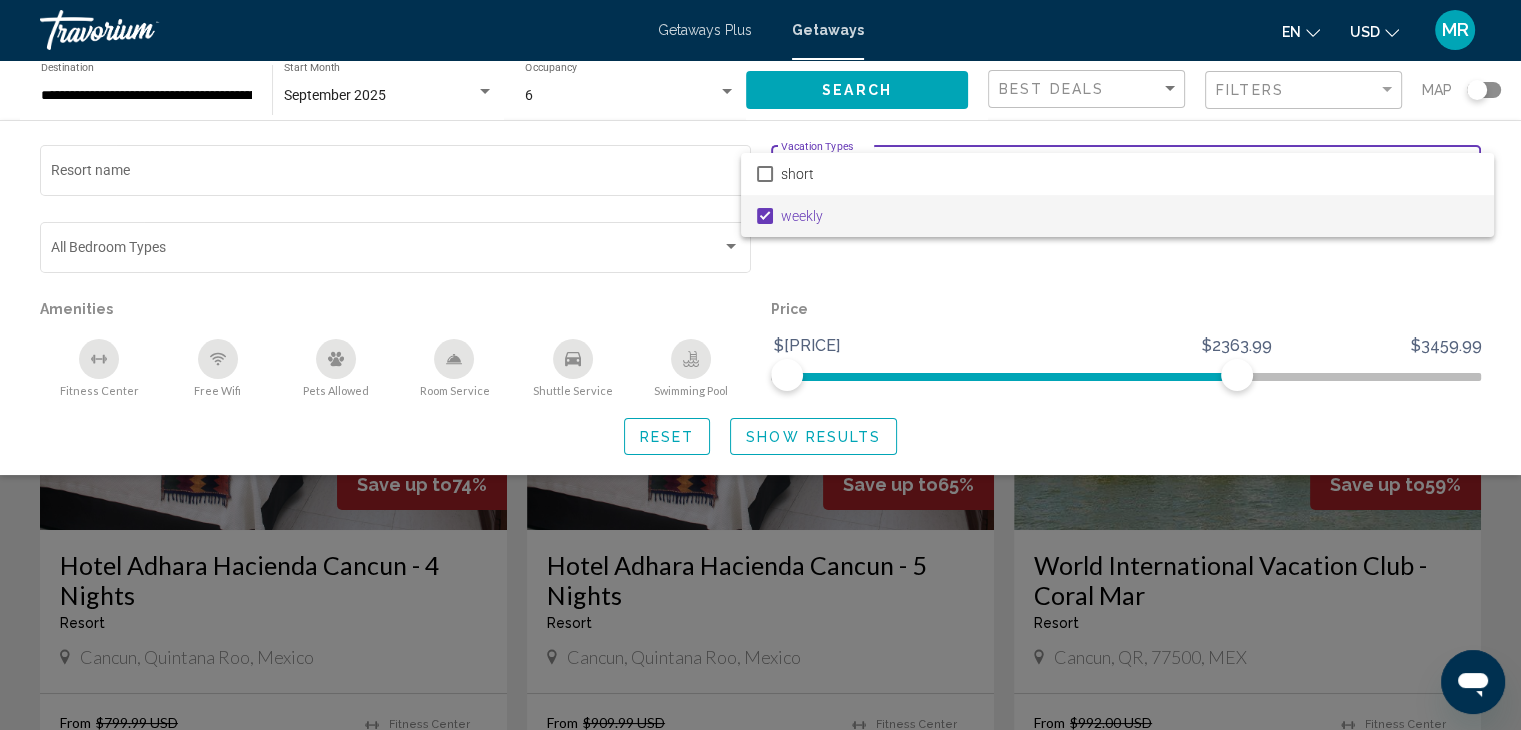 click at bounding box center [760, 365] 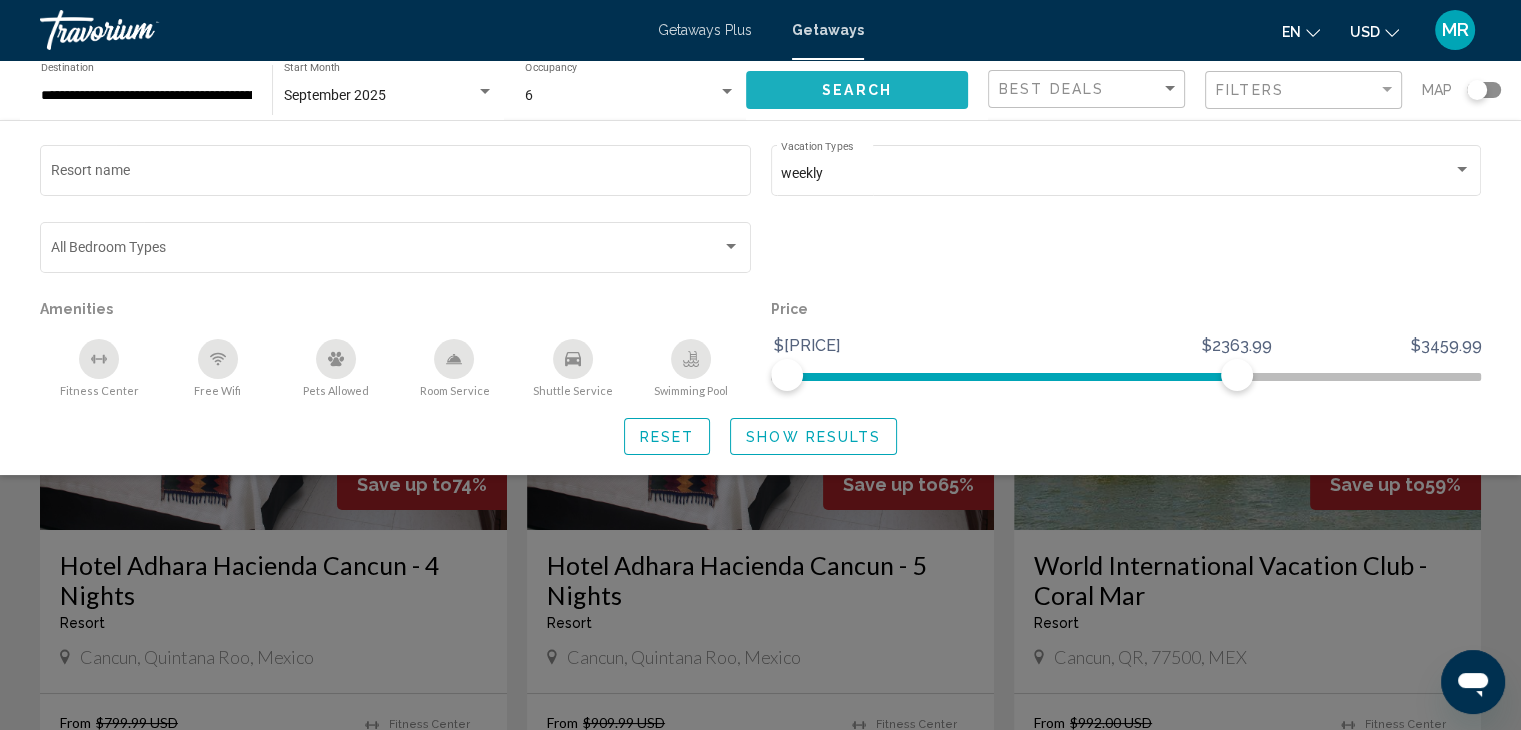 click on "Search" 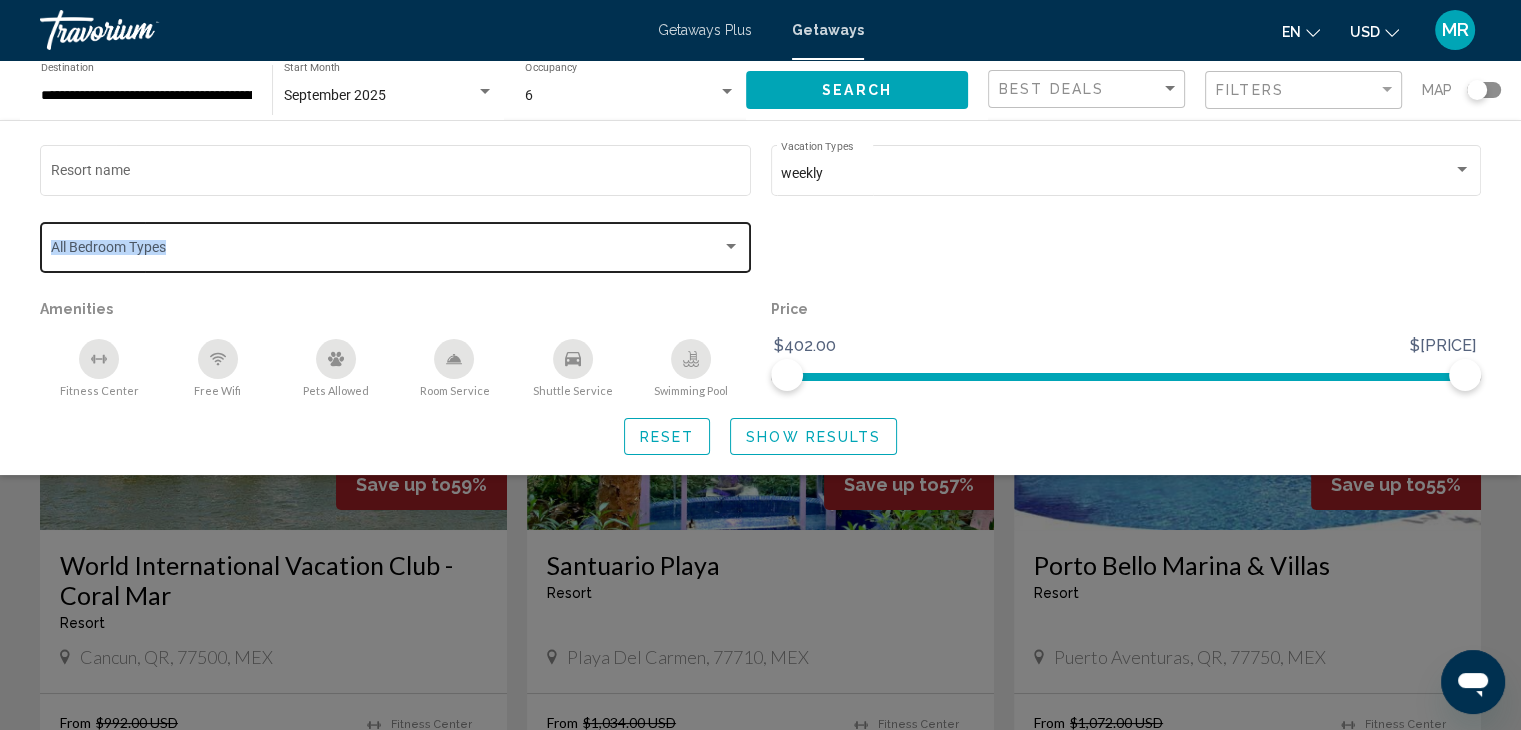 drag, startPoint x: 683, startPoint y: 276, endPoint x: 735, endPoint y: 241, distance: 62.681736 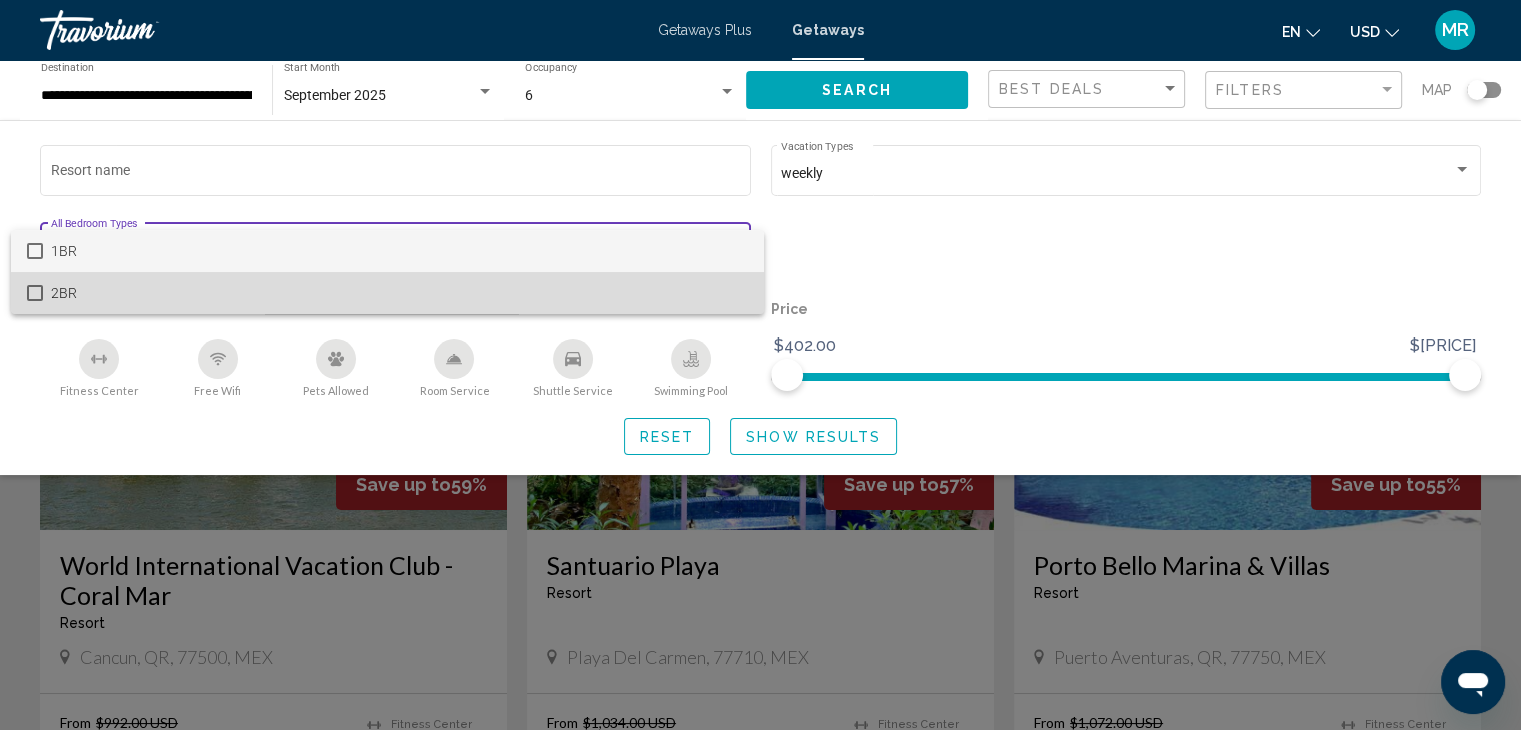 click on "2BR" at bounding box center [399, 293] 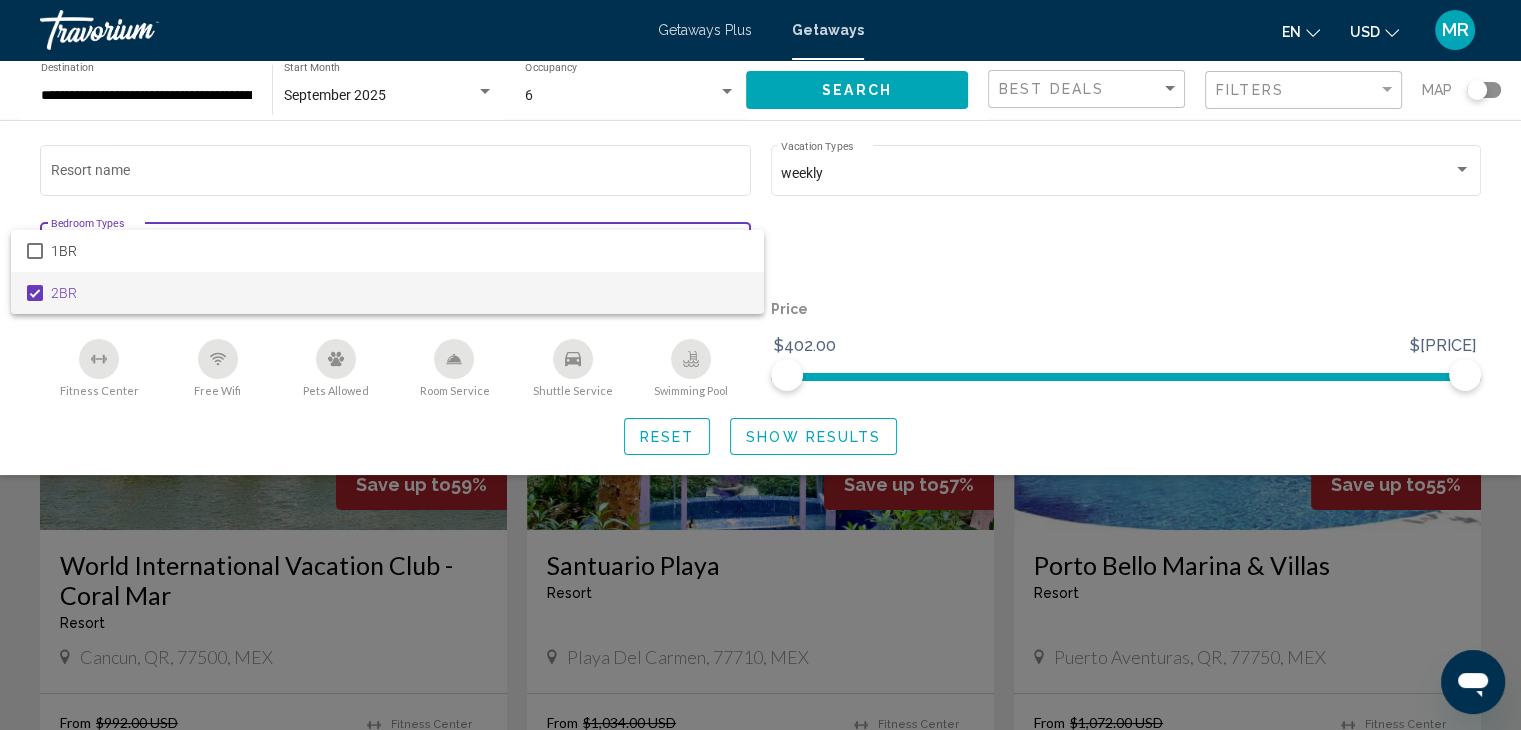 click at bounding box center [760, 365] 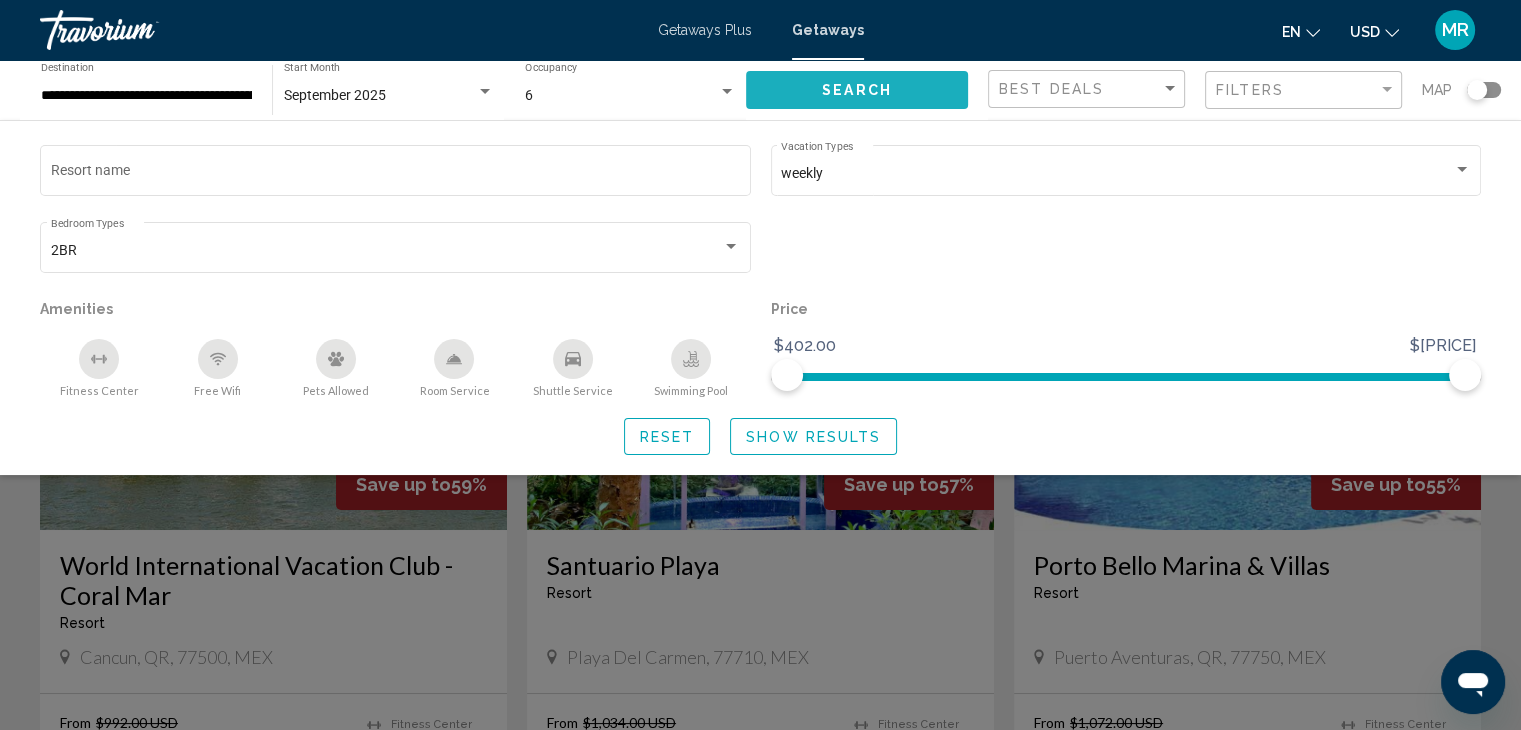 click on "Search" 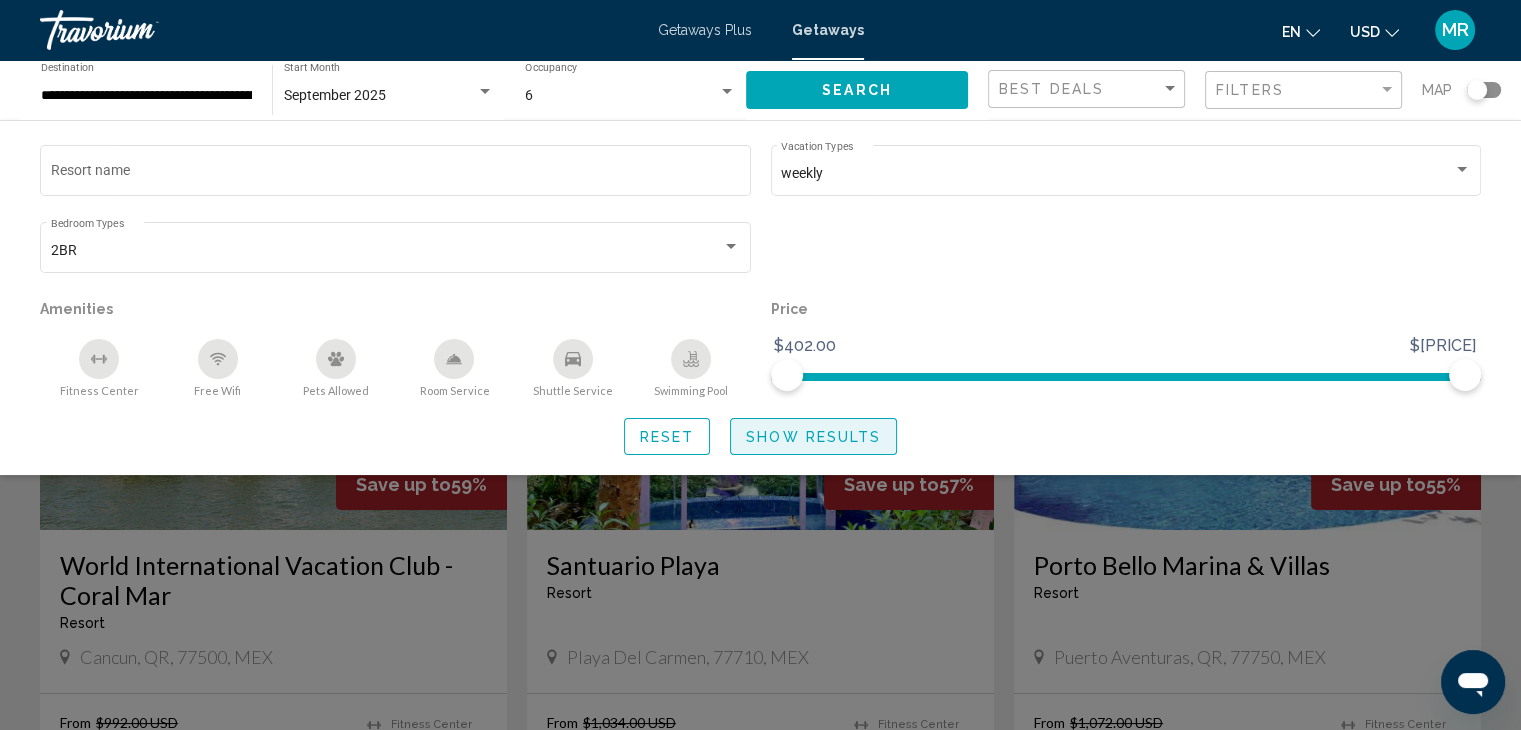 click on "Show Results" 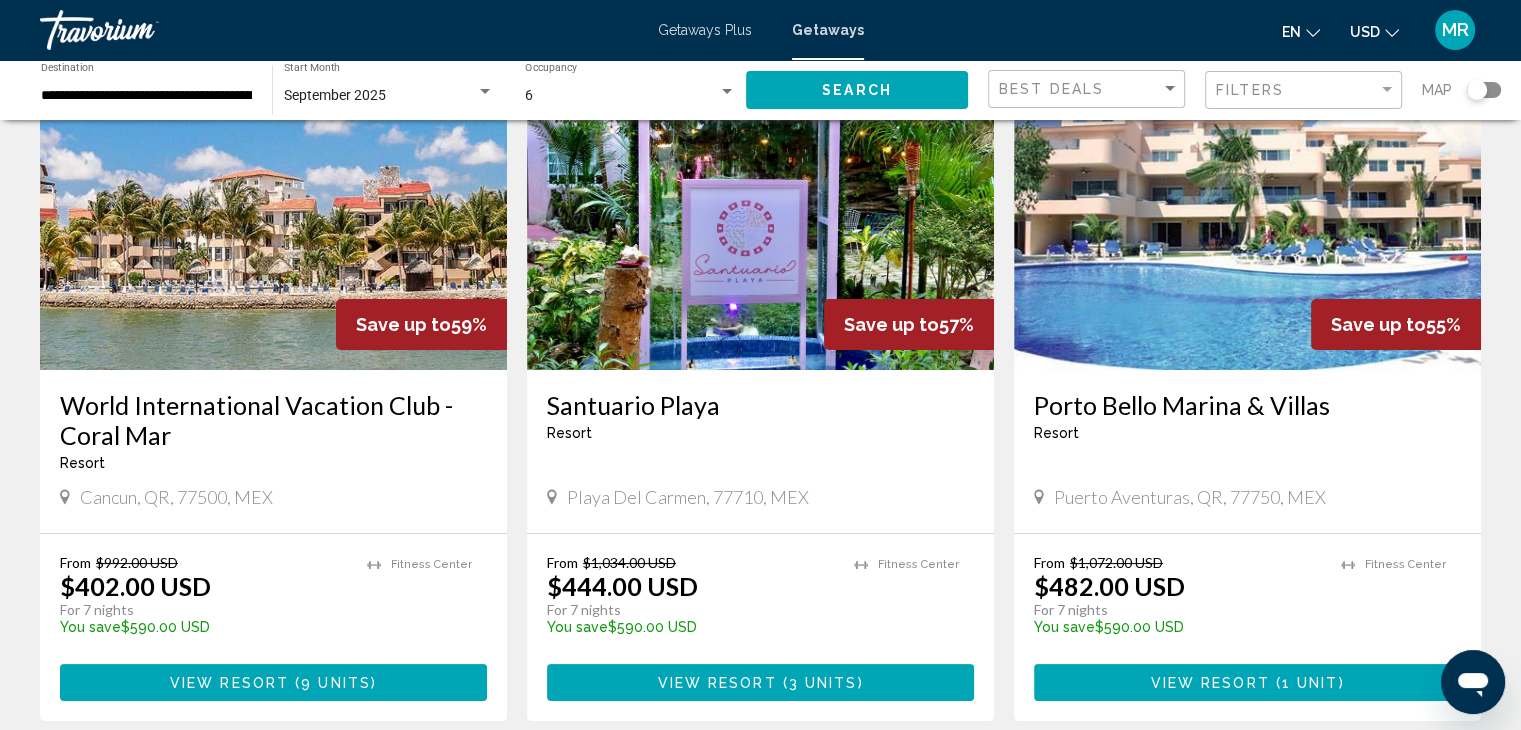 scroll, scrollTop: 158, scrollLeft: 0, axis: vertical 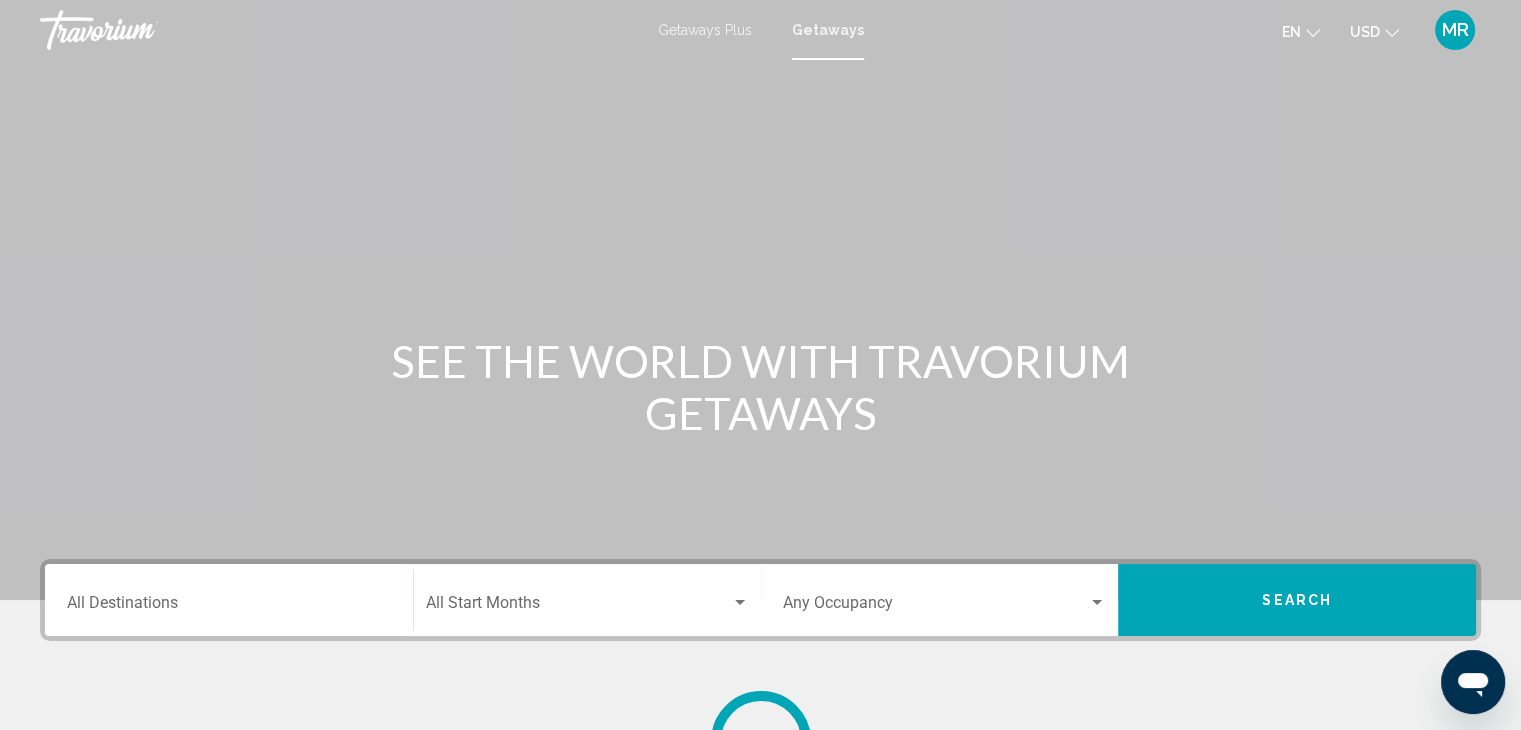 click on "Destination All Destinations" at bounding box center (229, 600) 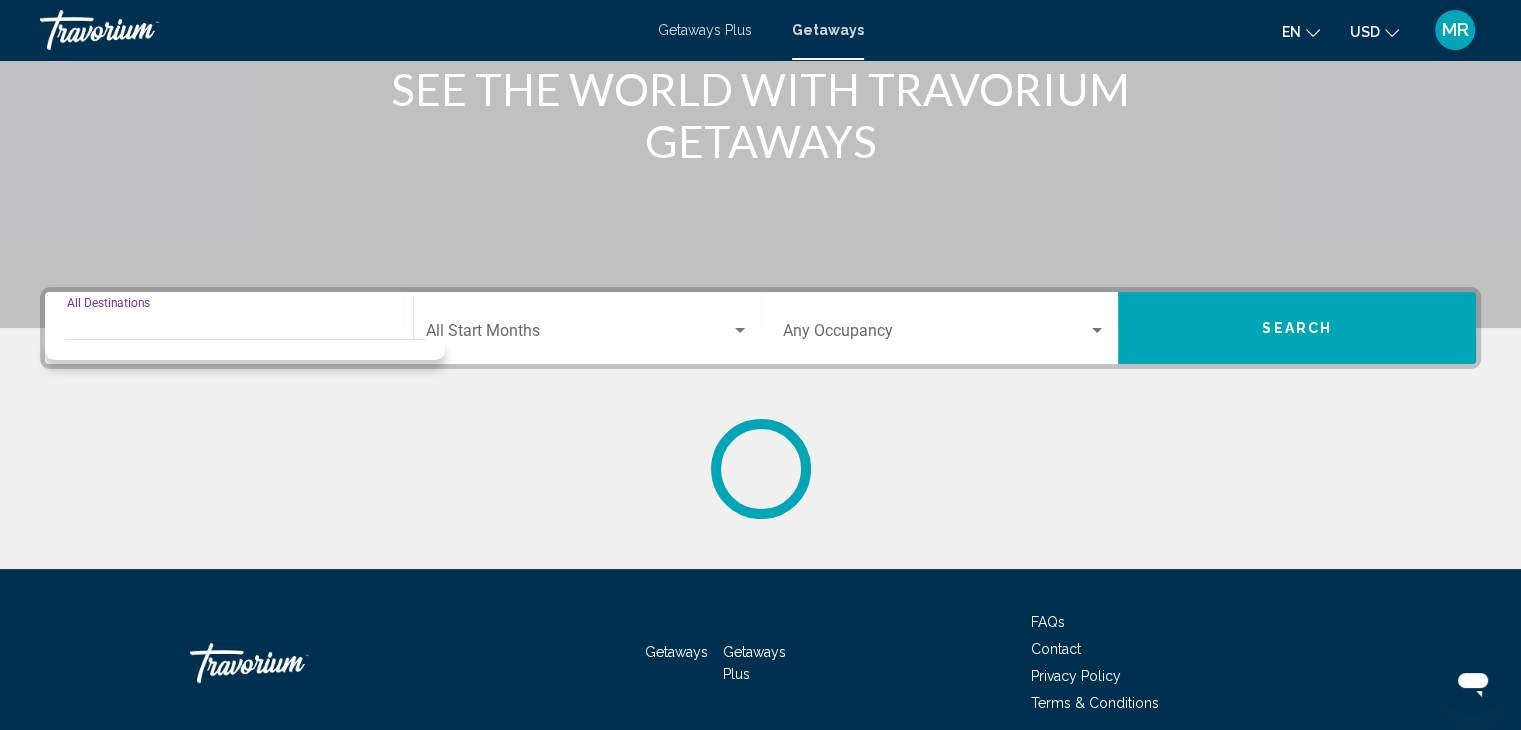 scroll, scrollTop: 356, scrollLeft: 0, axis: vertical 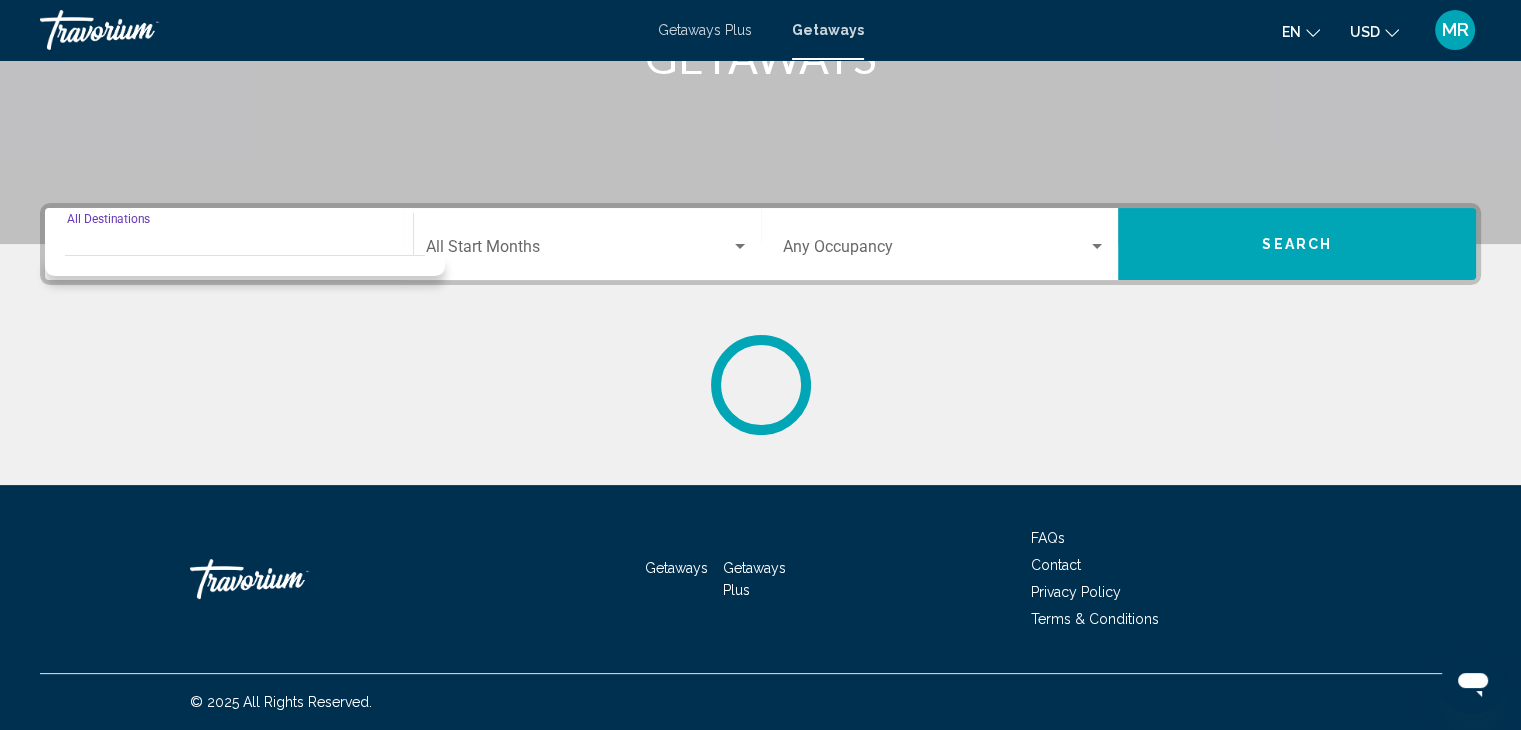 click at bounding box center [740, 246] 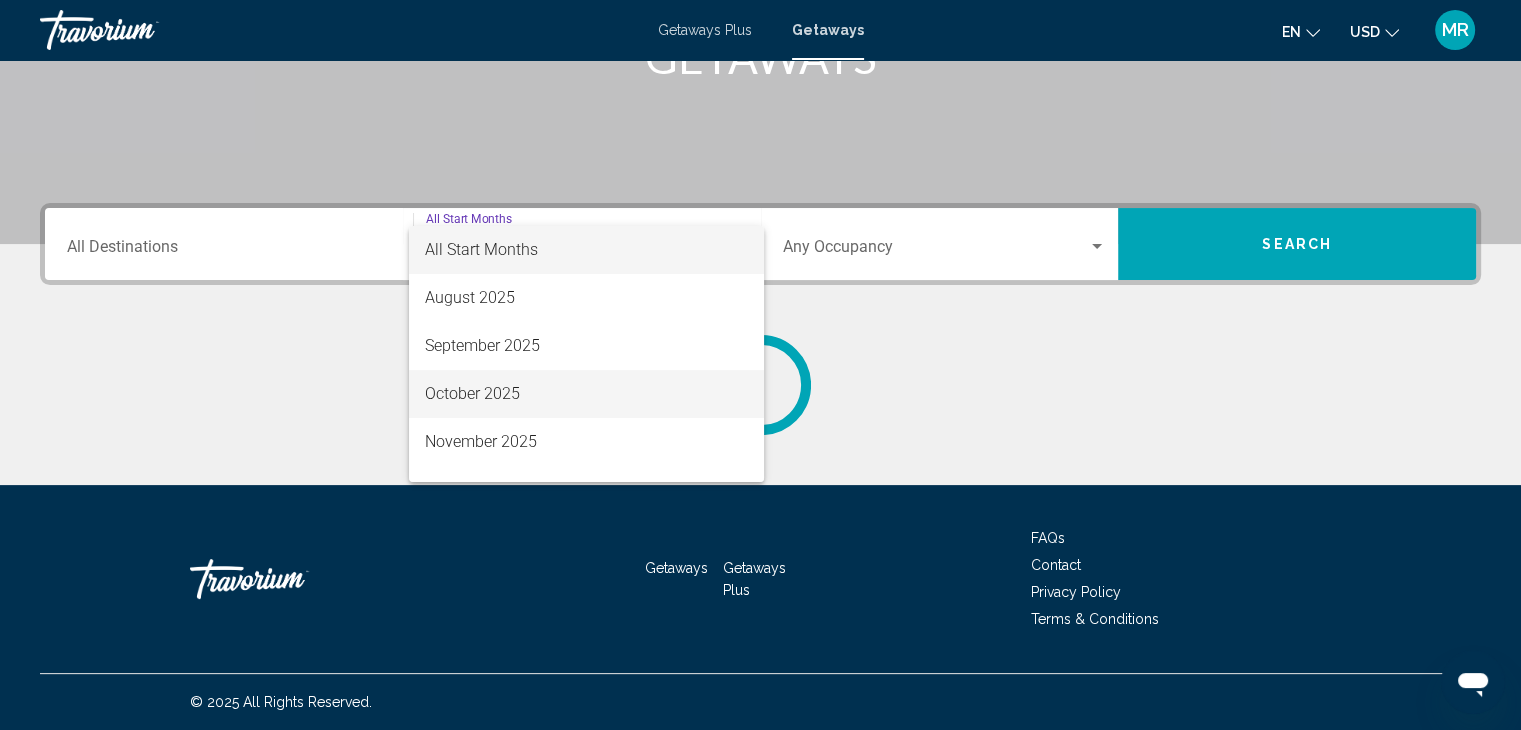 click on "October 2025" at bounding box center (586, 394) 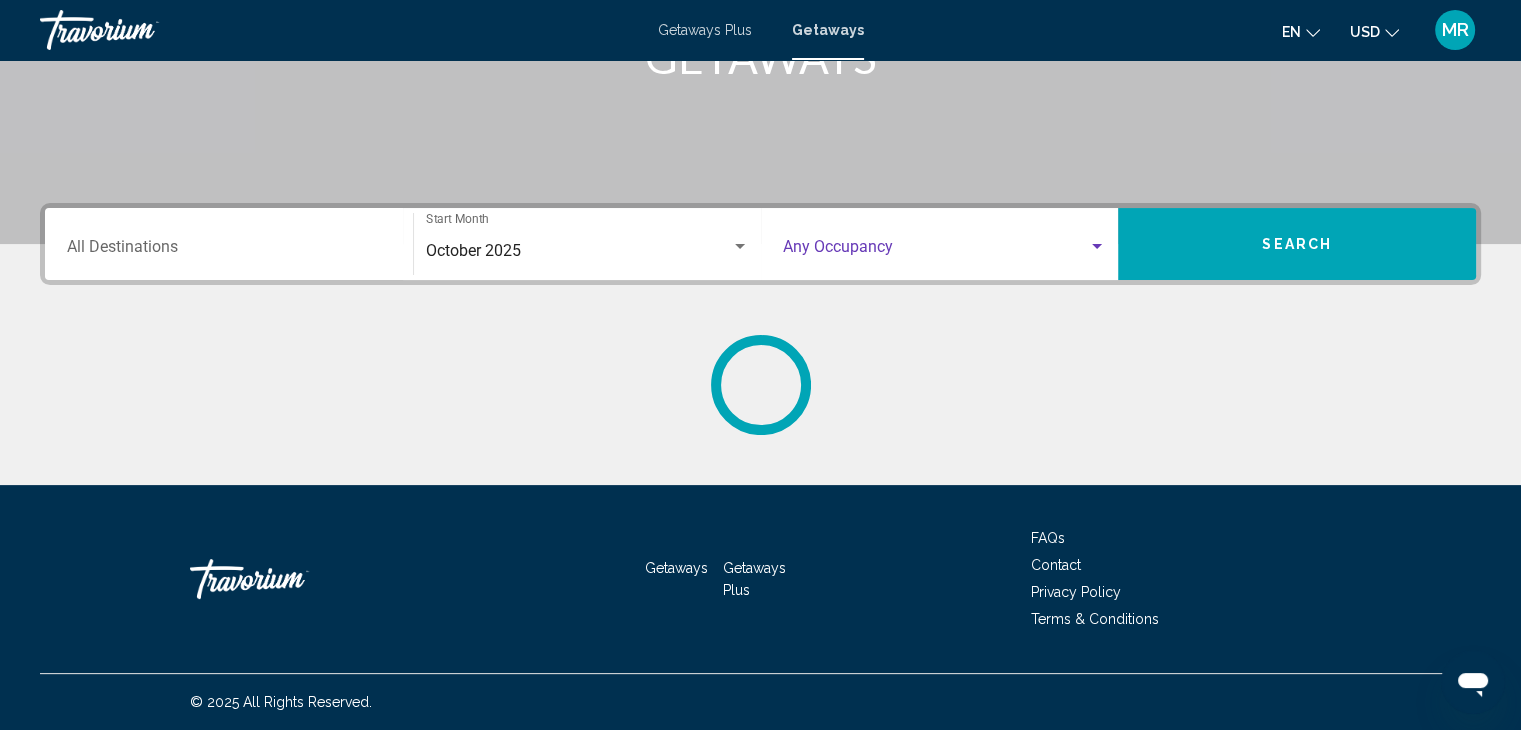 click at bounding box center [1097, 246] 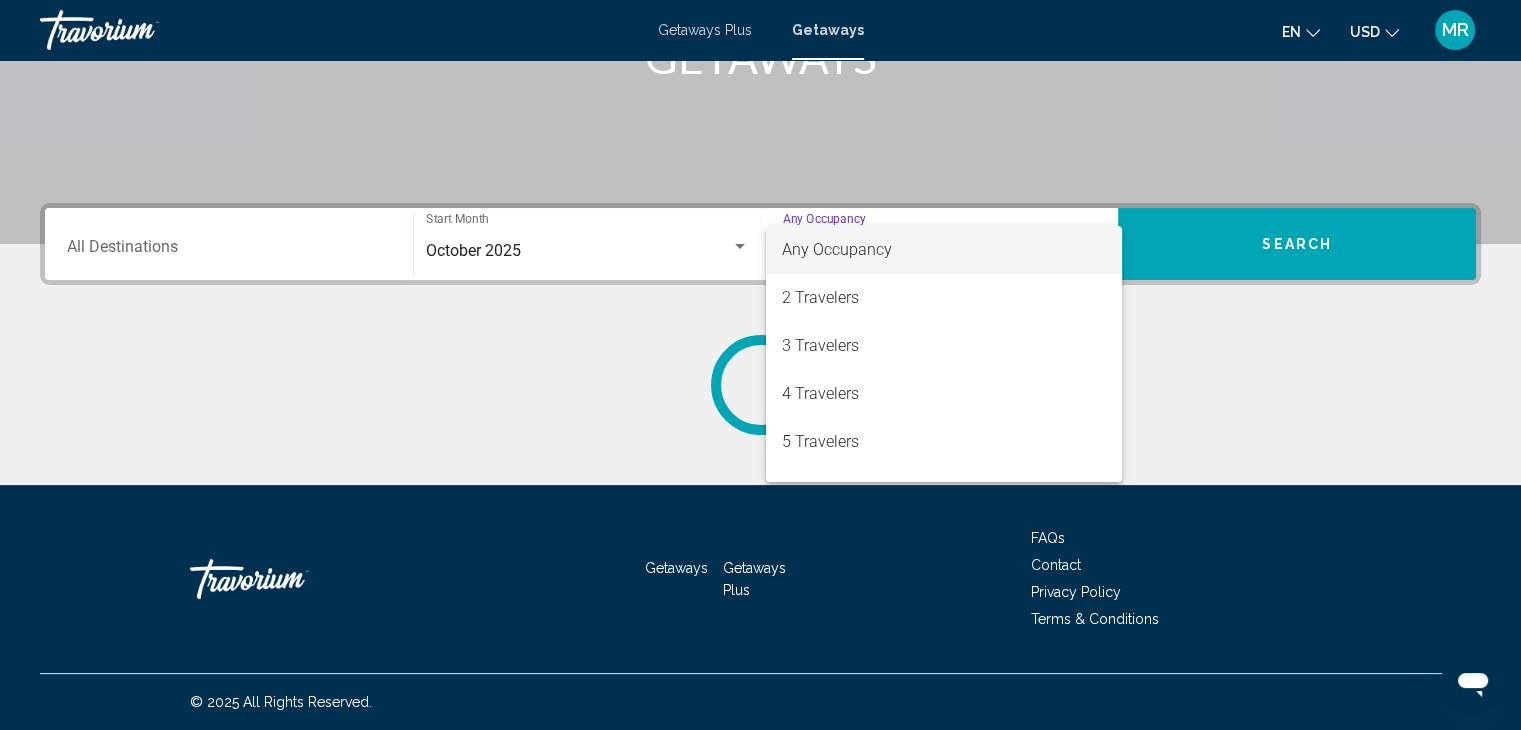scroll, scrollTop: 40, scrollLeft: 0, axis: vertical 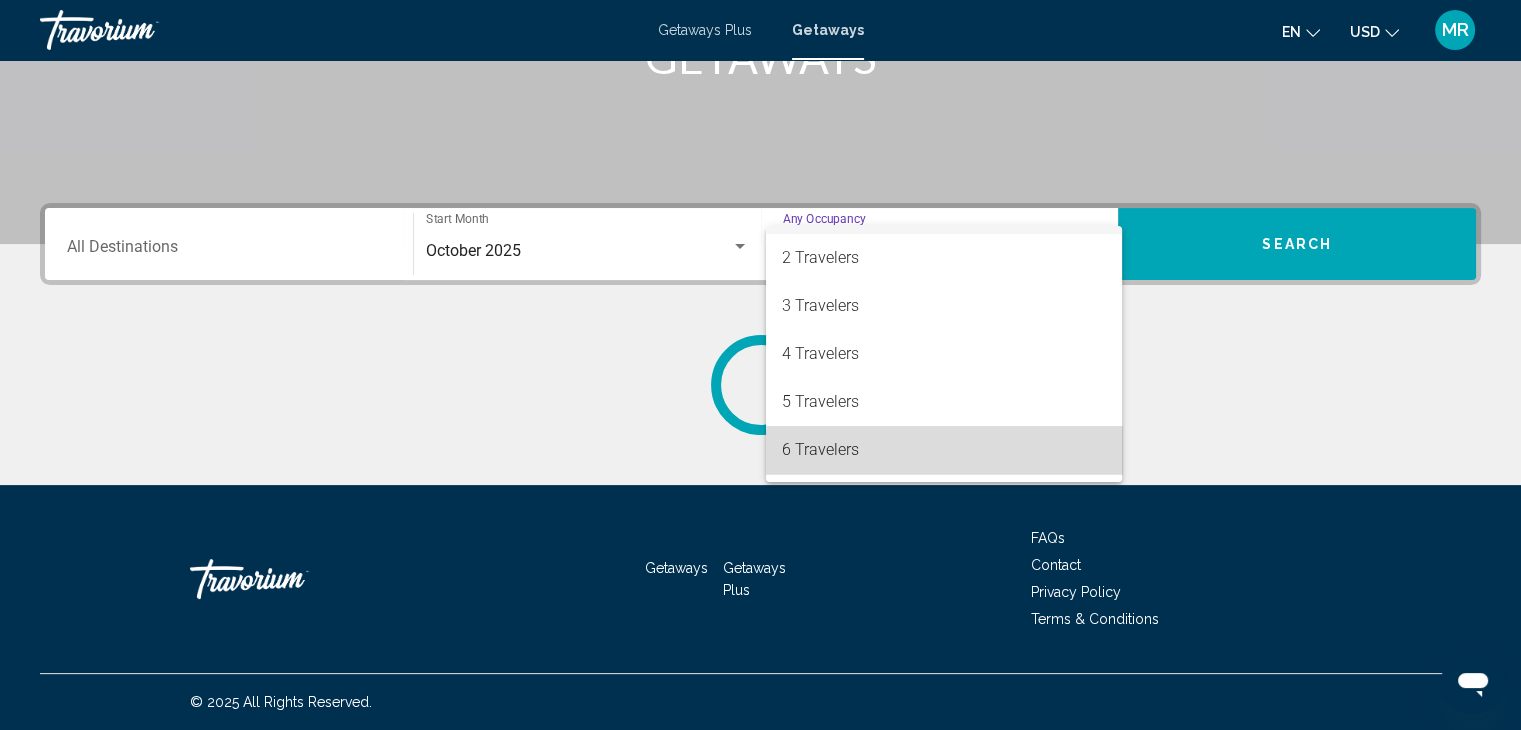 click on "6 Travelers" at bounding box center (944, 450) 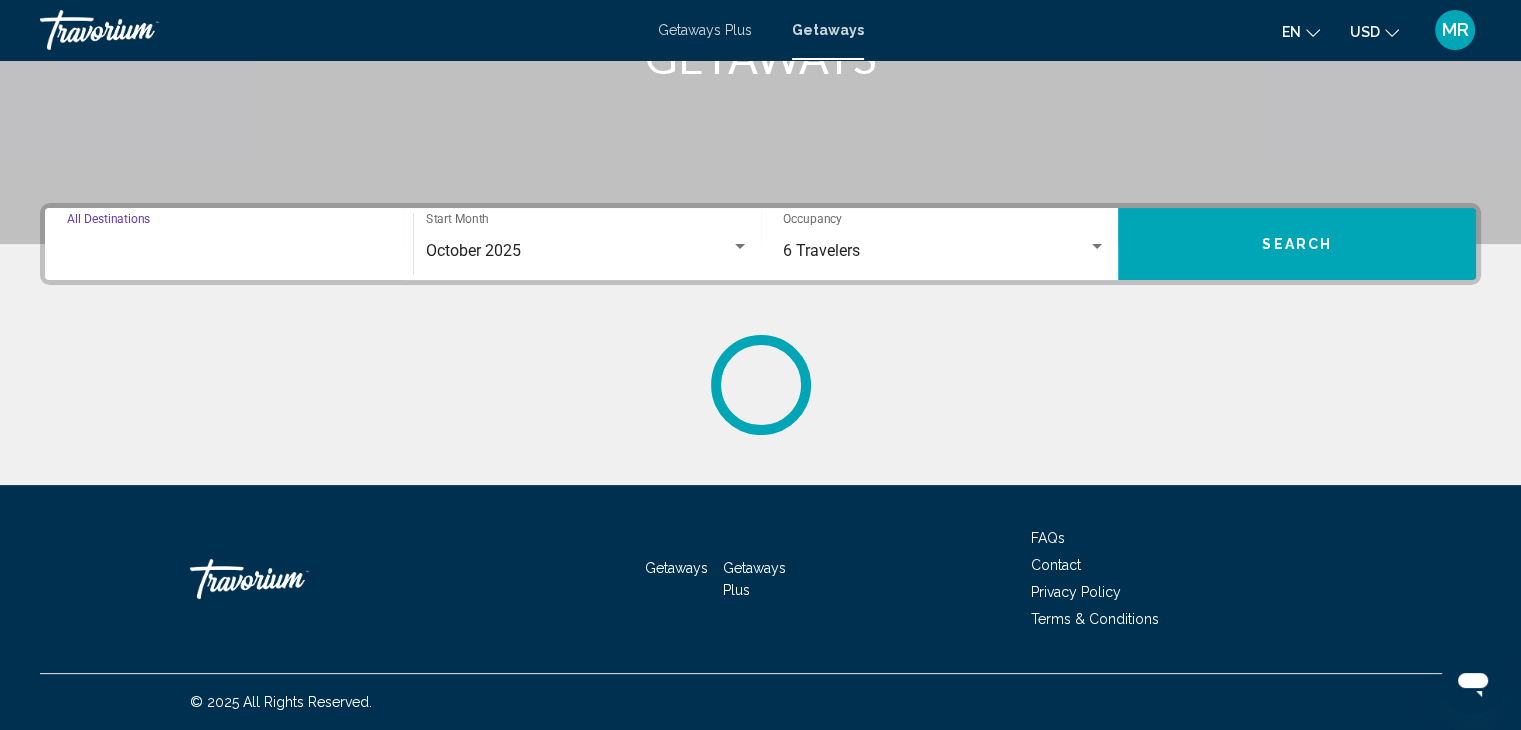 click on "Destination All Destinations" at bounding box center (229, 251) 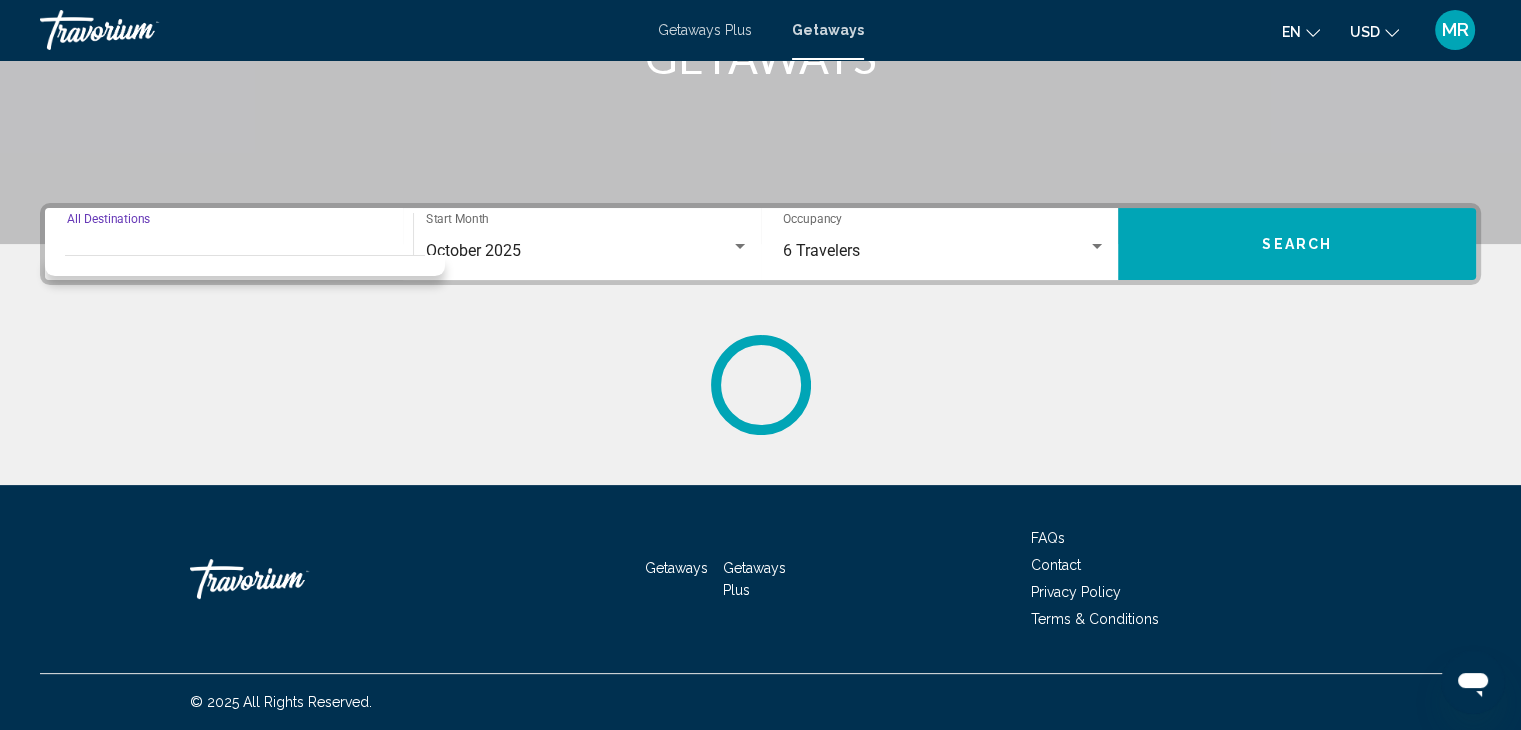 click on "Destination All Destinations" at bounding box center (229, 251) 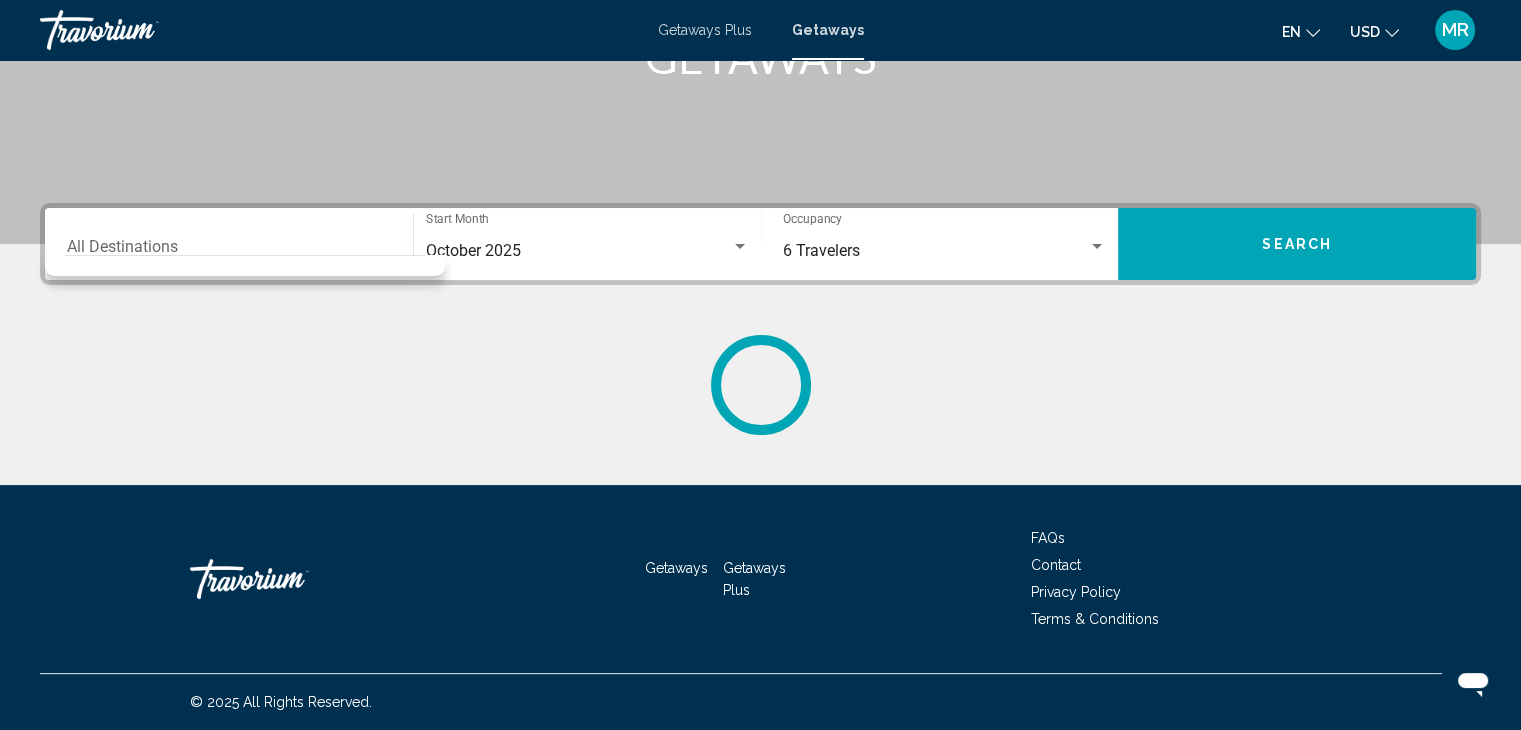 click on "Destination All Destinations" at bounding box center [229, 244] 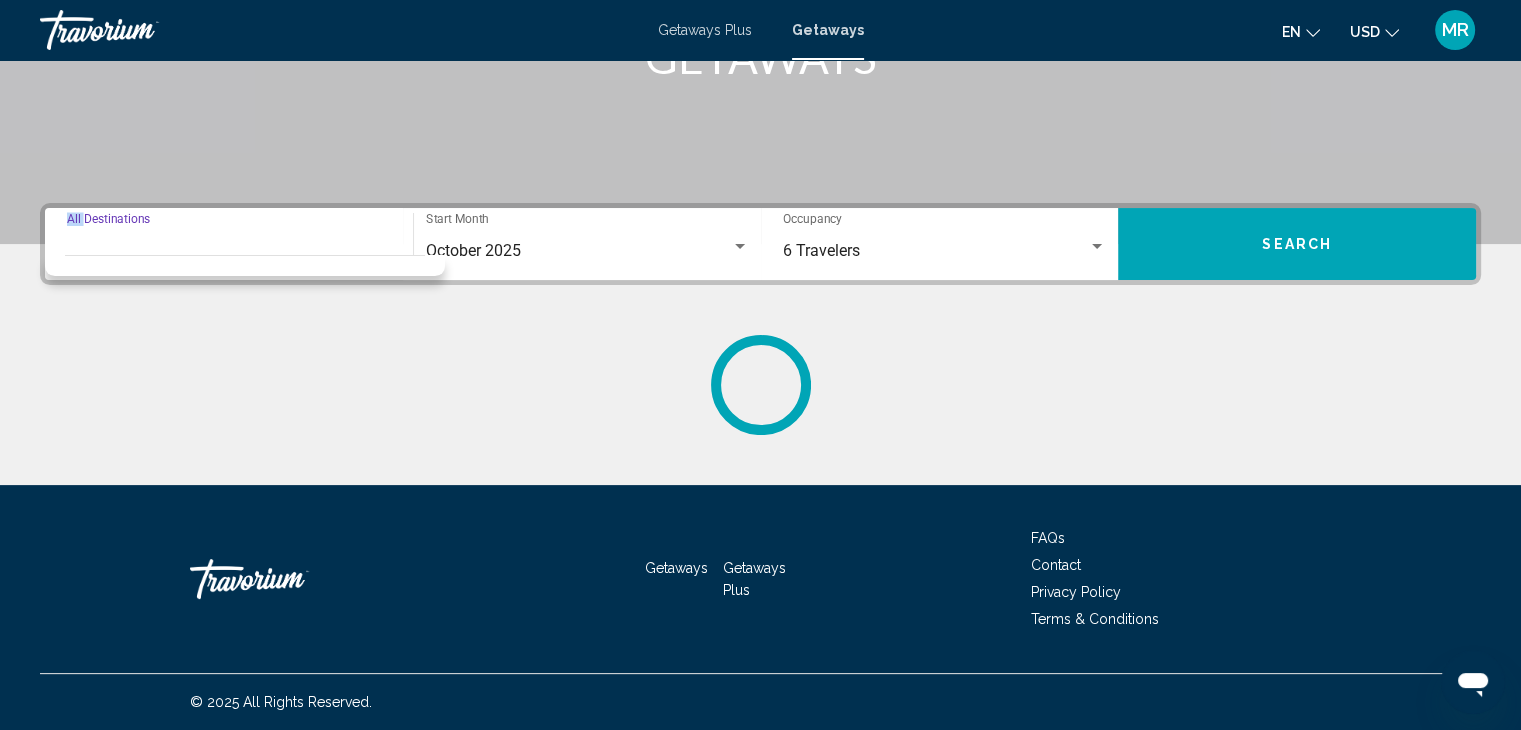 click on "Destination All Destinations" at bounding box center (229, 244) 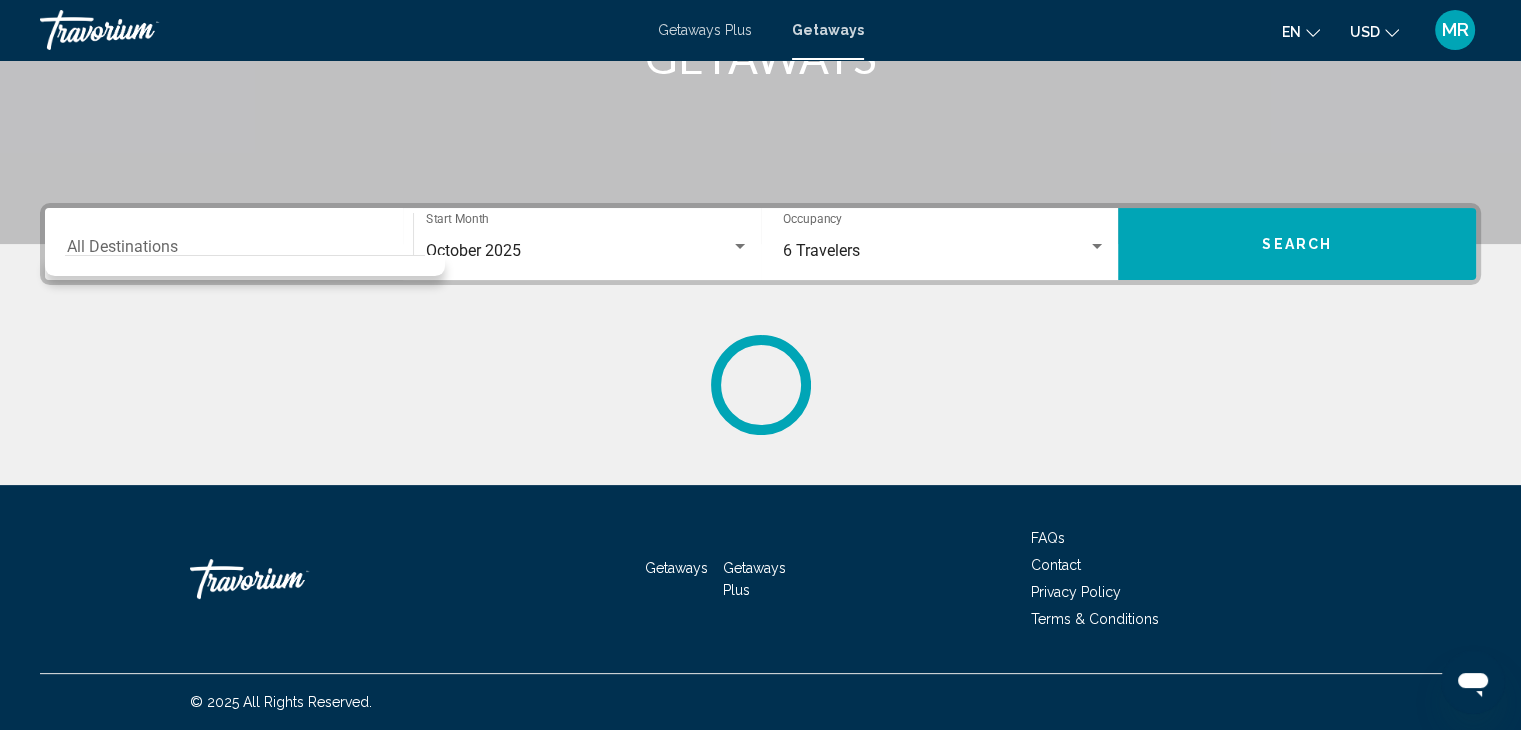 click on "Destination All Destinations" at bounding box center (229, 244) 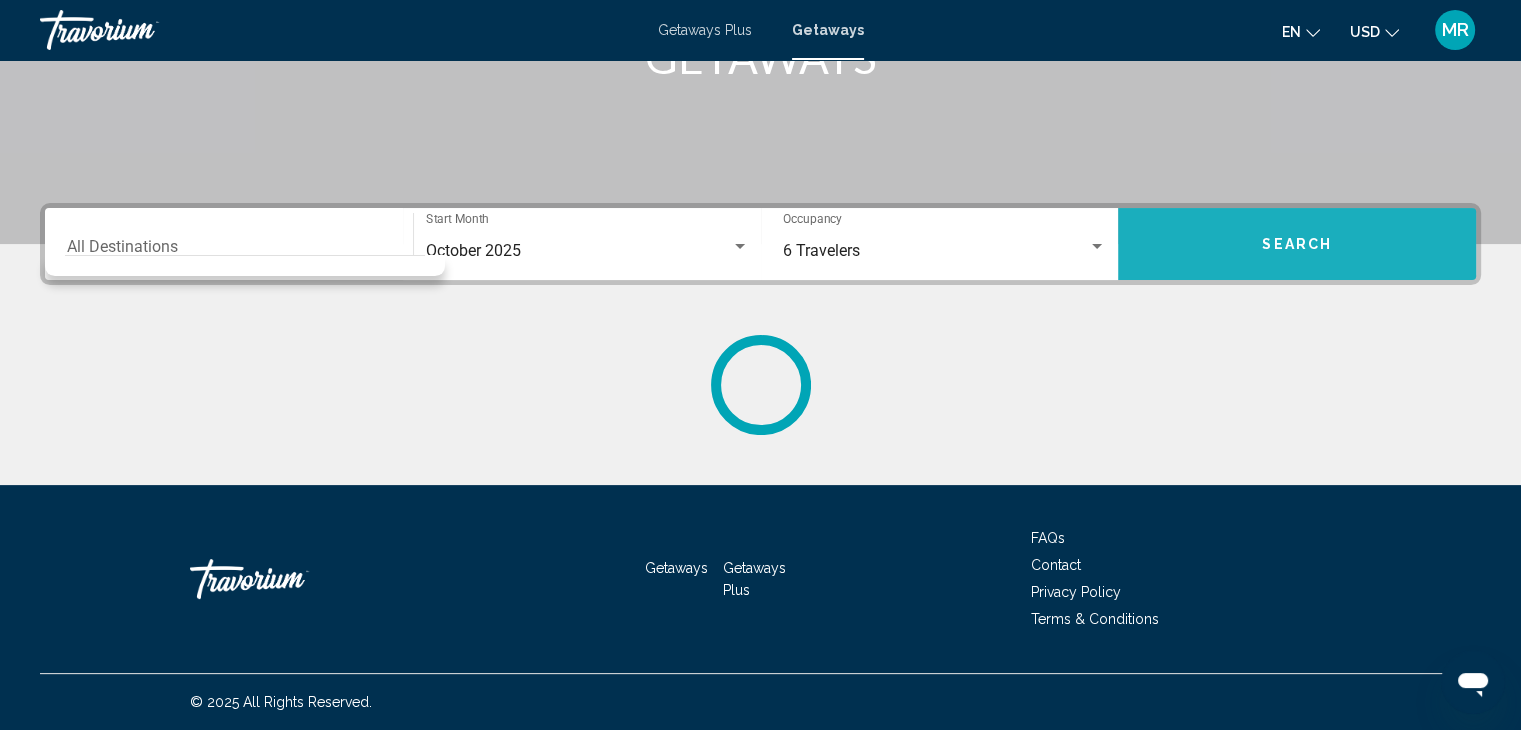 click on "Search" at bounding box center [1297, 244] 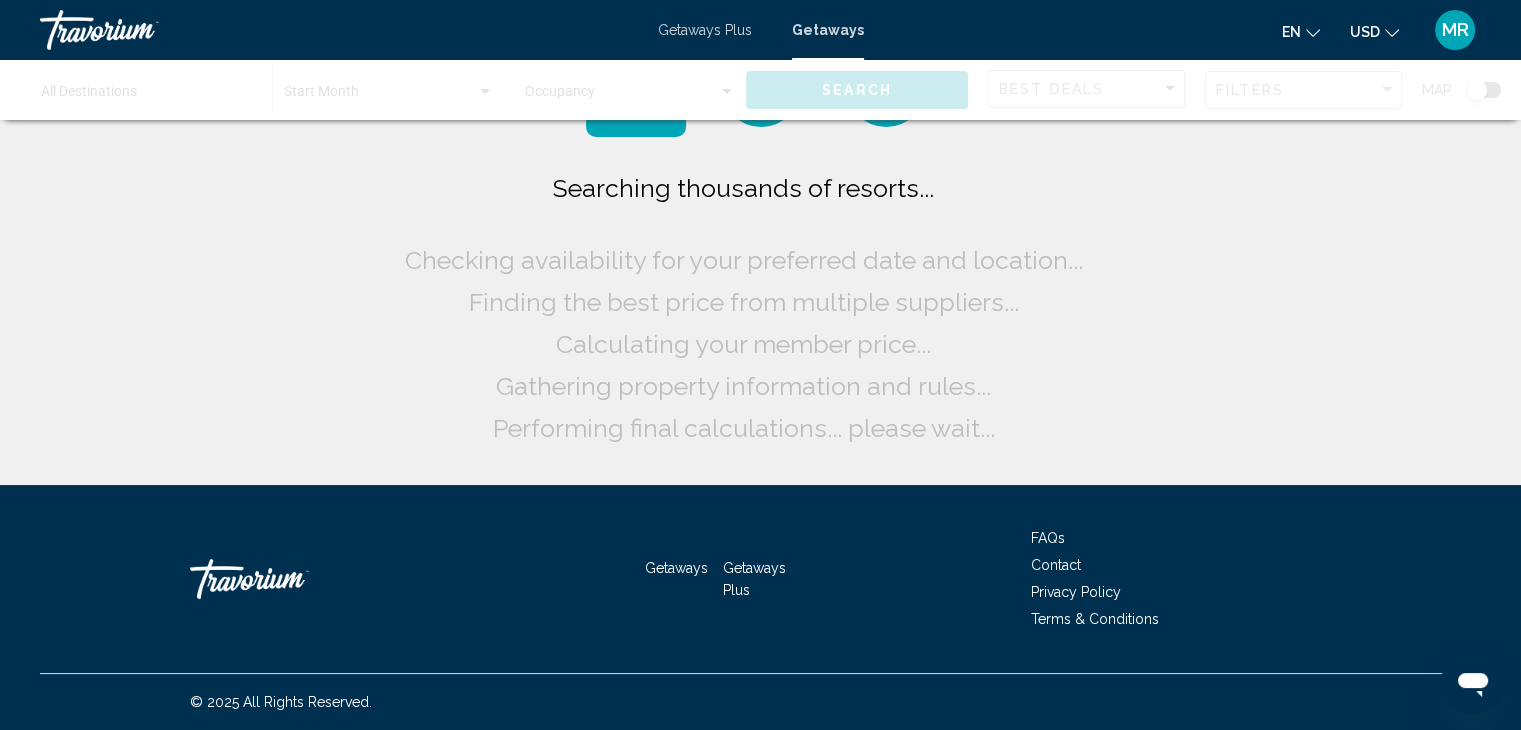 scroll, scrollTop: 0, scrollLeft: 0, axis: both 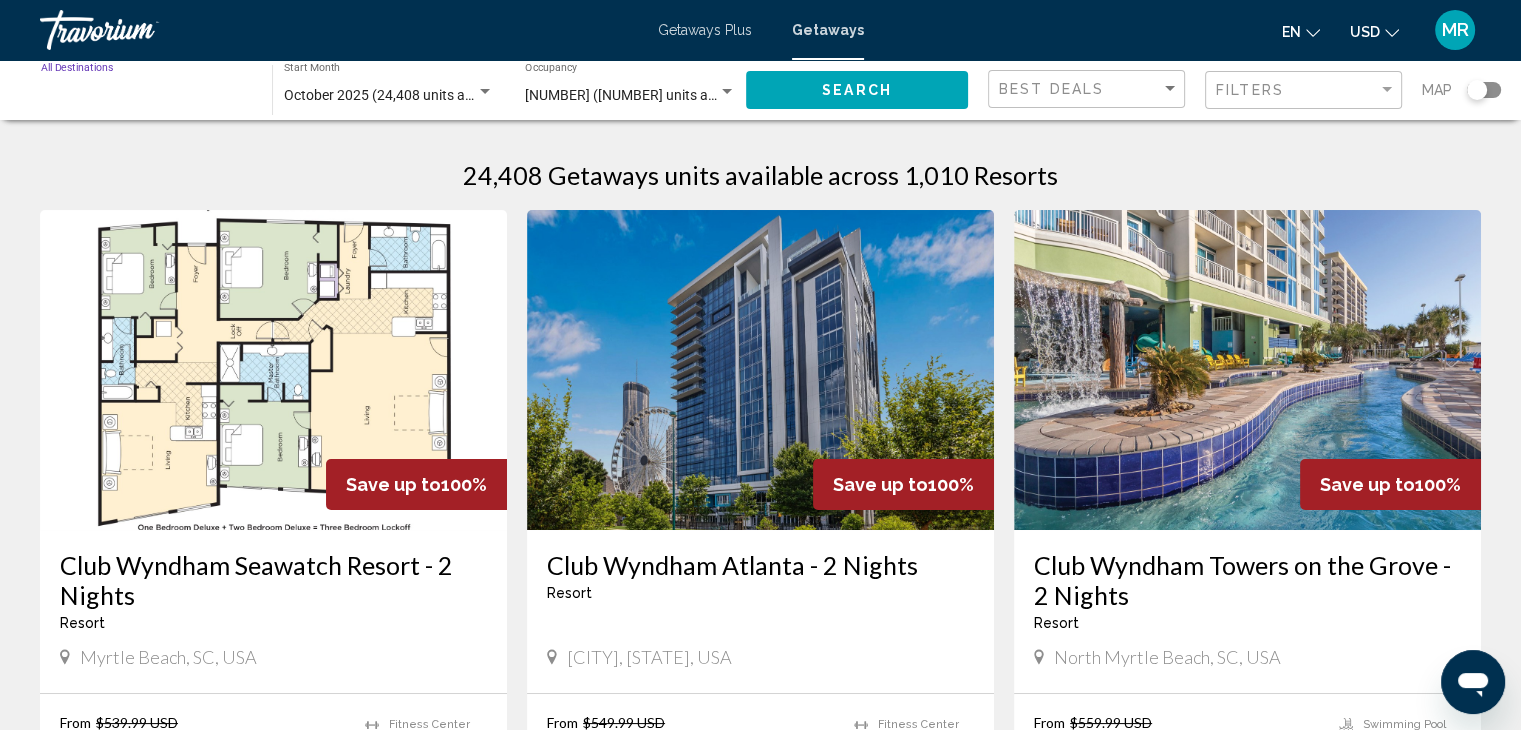 click on "Destination All Destinations" at bounding box center [146, 96] 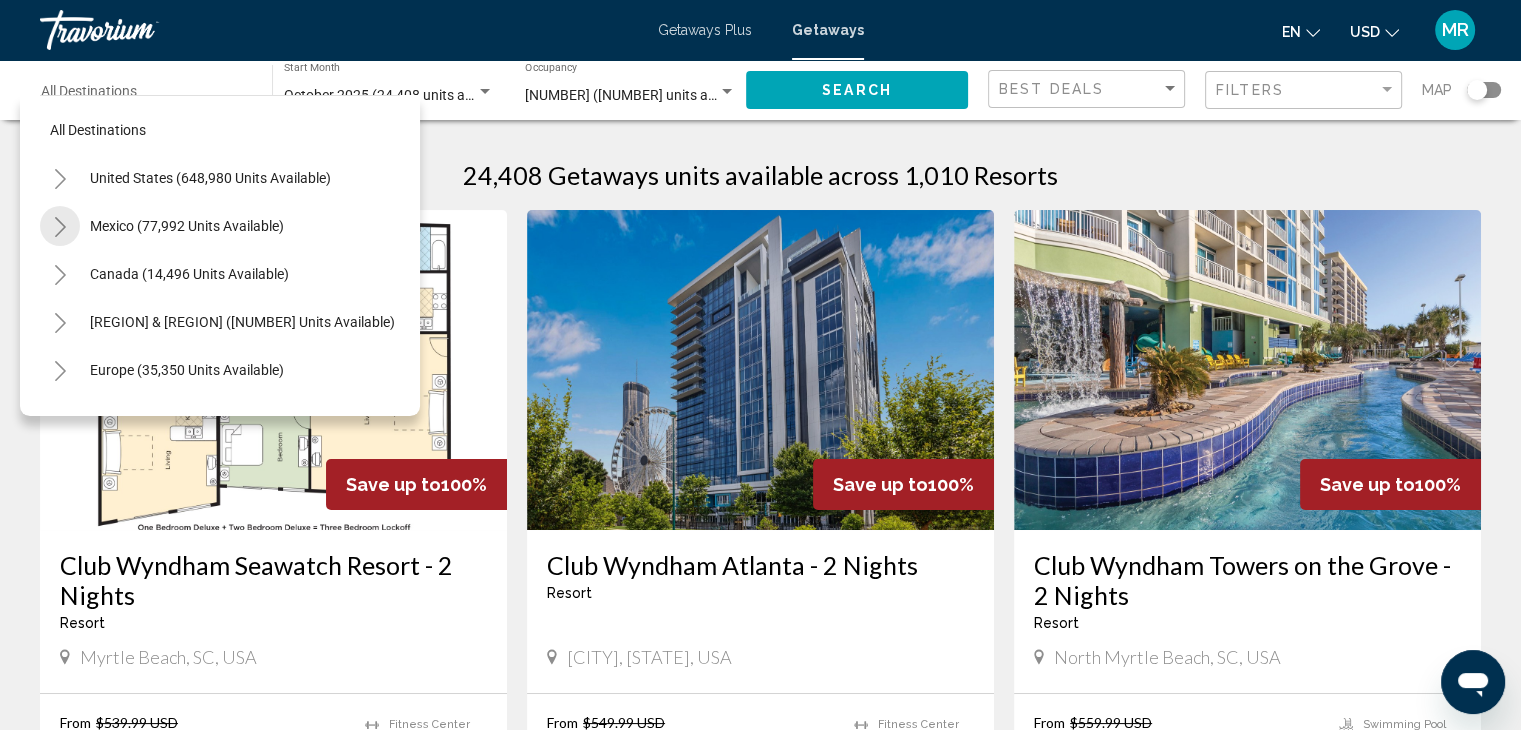 click 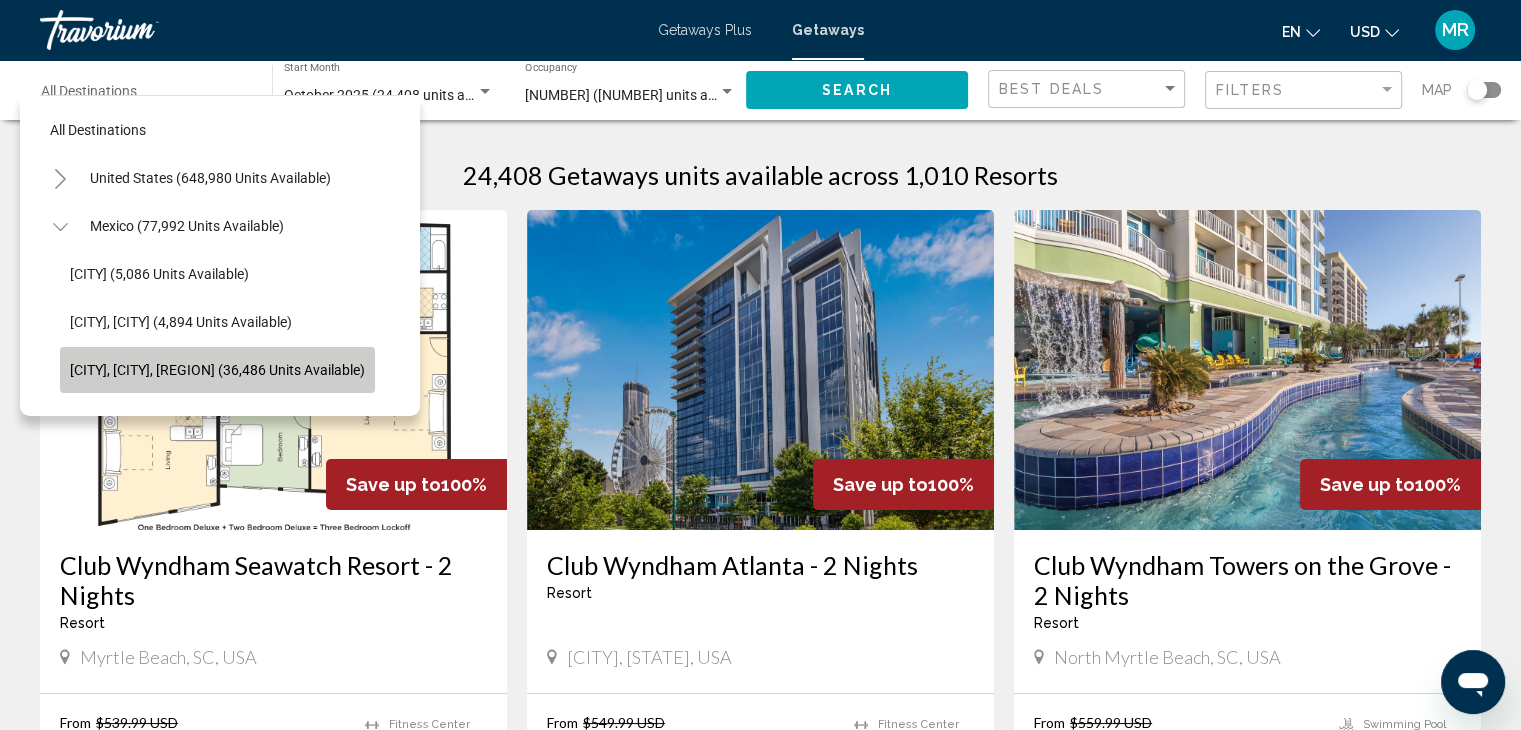 click on "[CITY], [CITY], [REGION] (36,486 units available)" 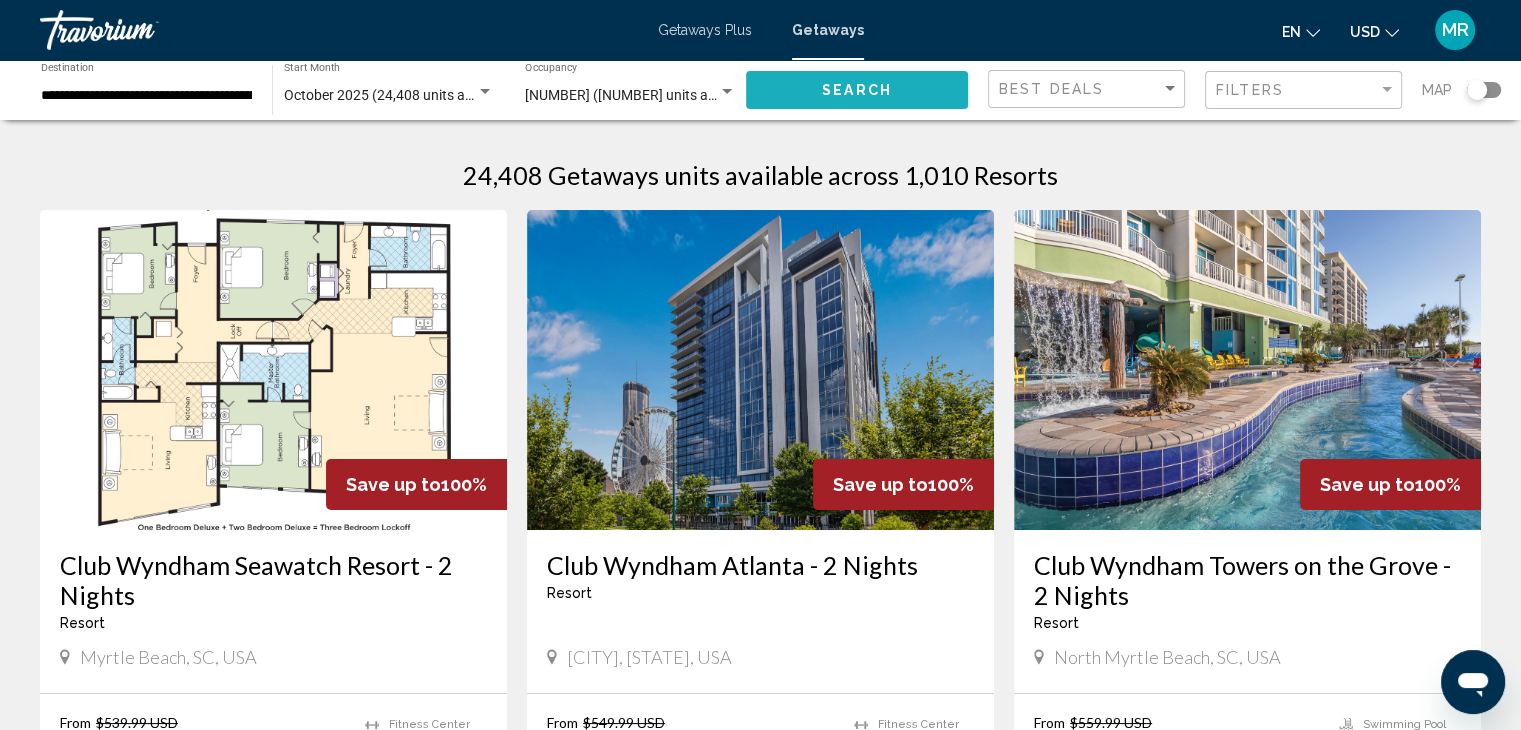 click on "Search" 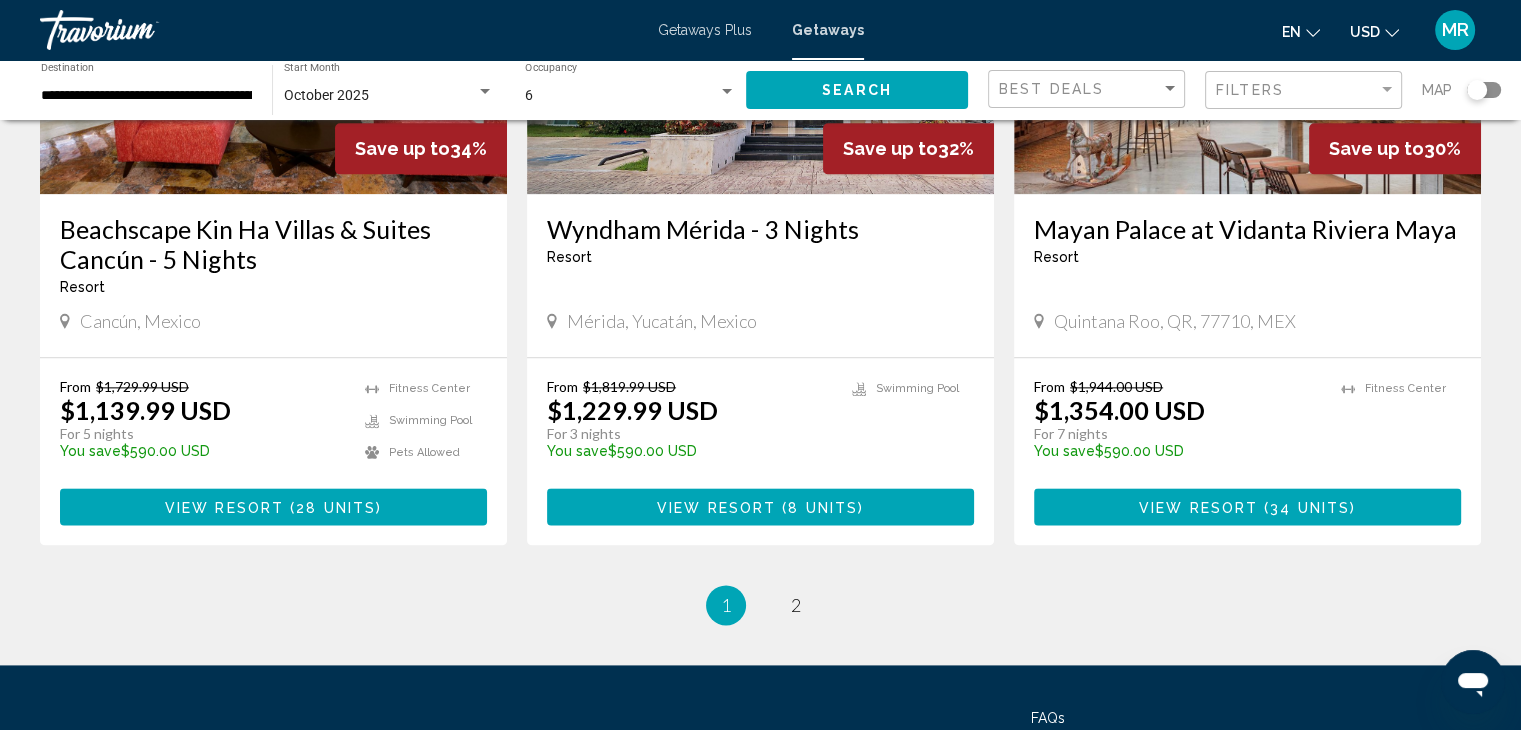 scroll, scrollTop: 2440, scrollLeft: 0, axis: vertical 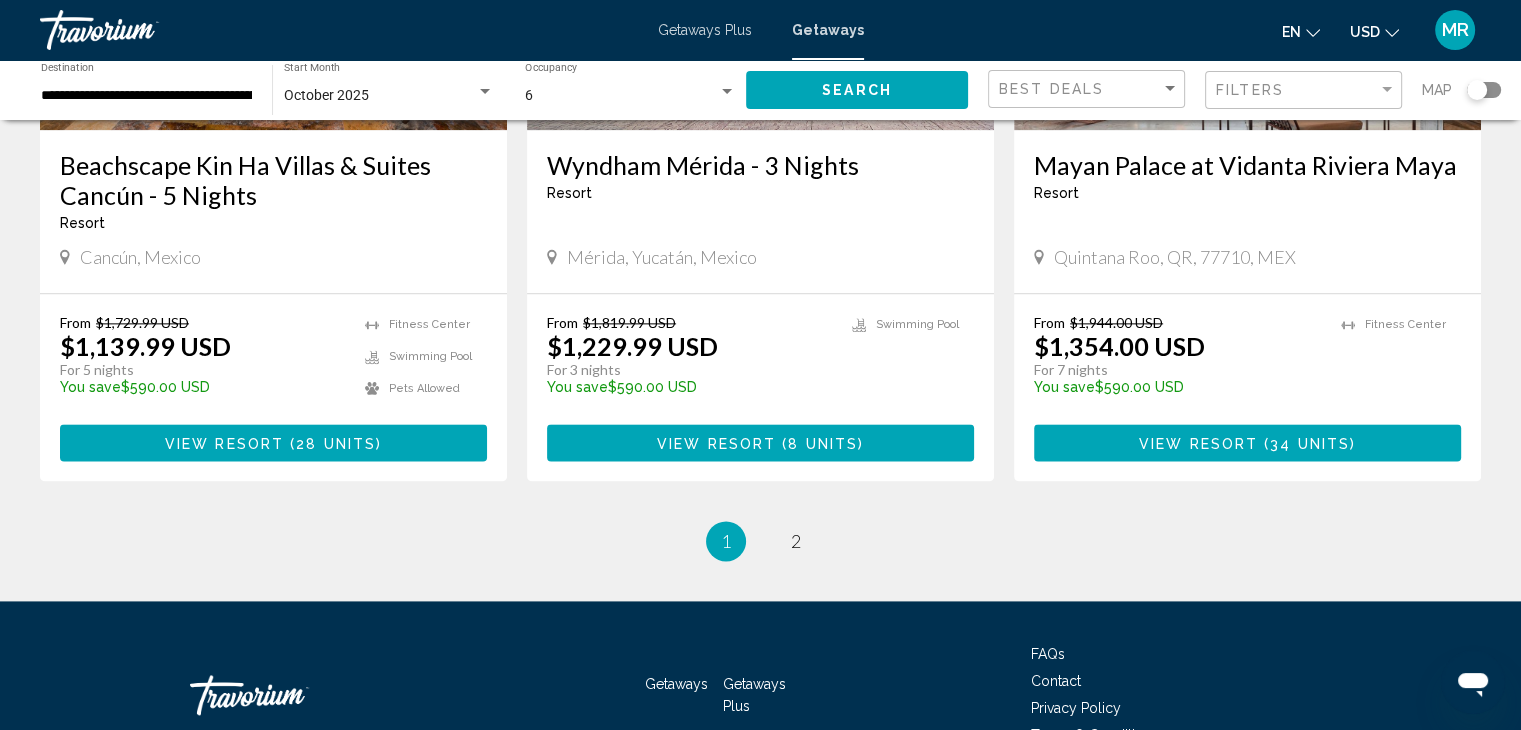 drag, startPoint x: 633, startPoint y: 317, endPoint x: 472, endPoint y: 543, distance: 277.48334 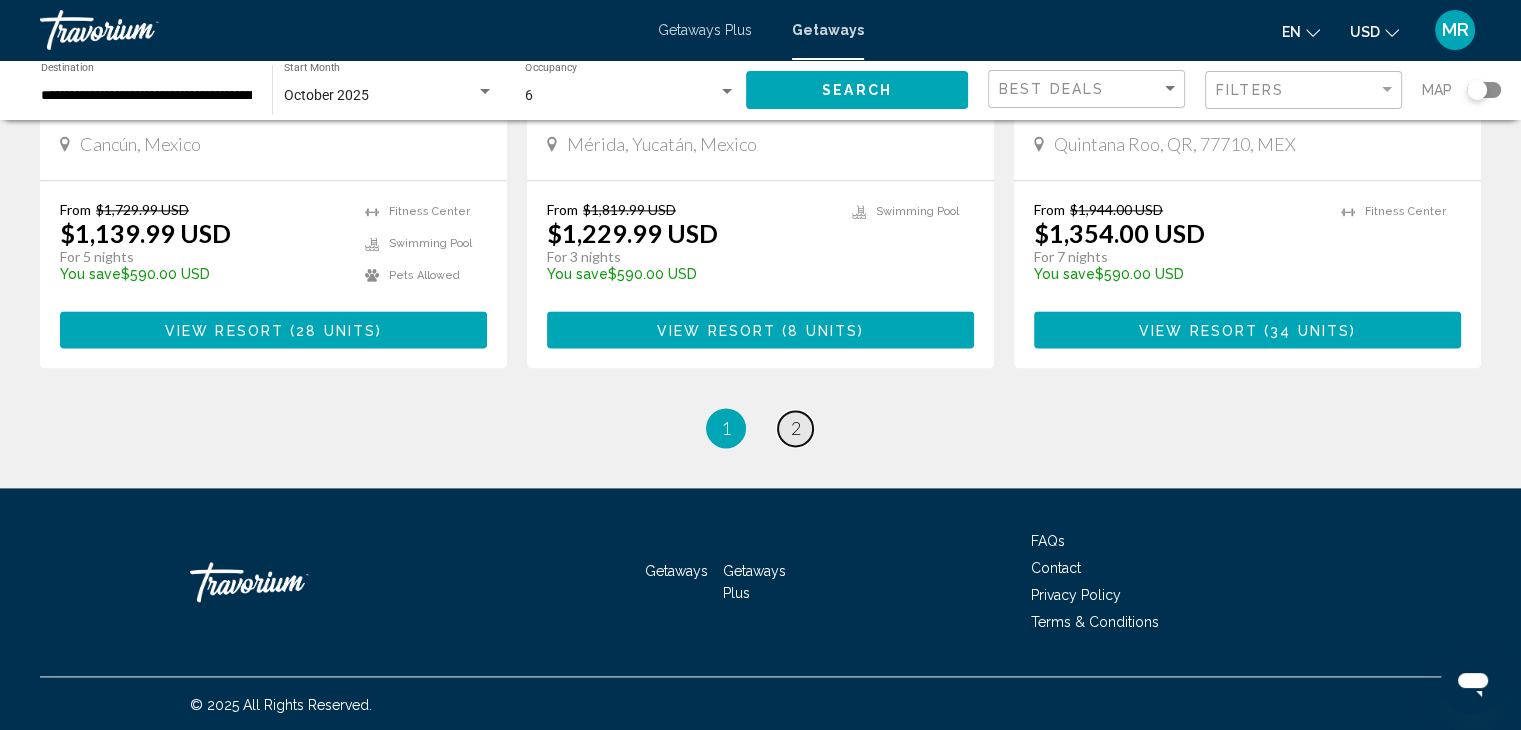 click on "page  2" at bounding box center (795, 428) 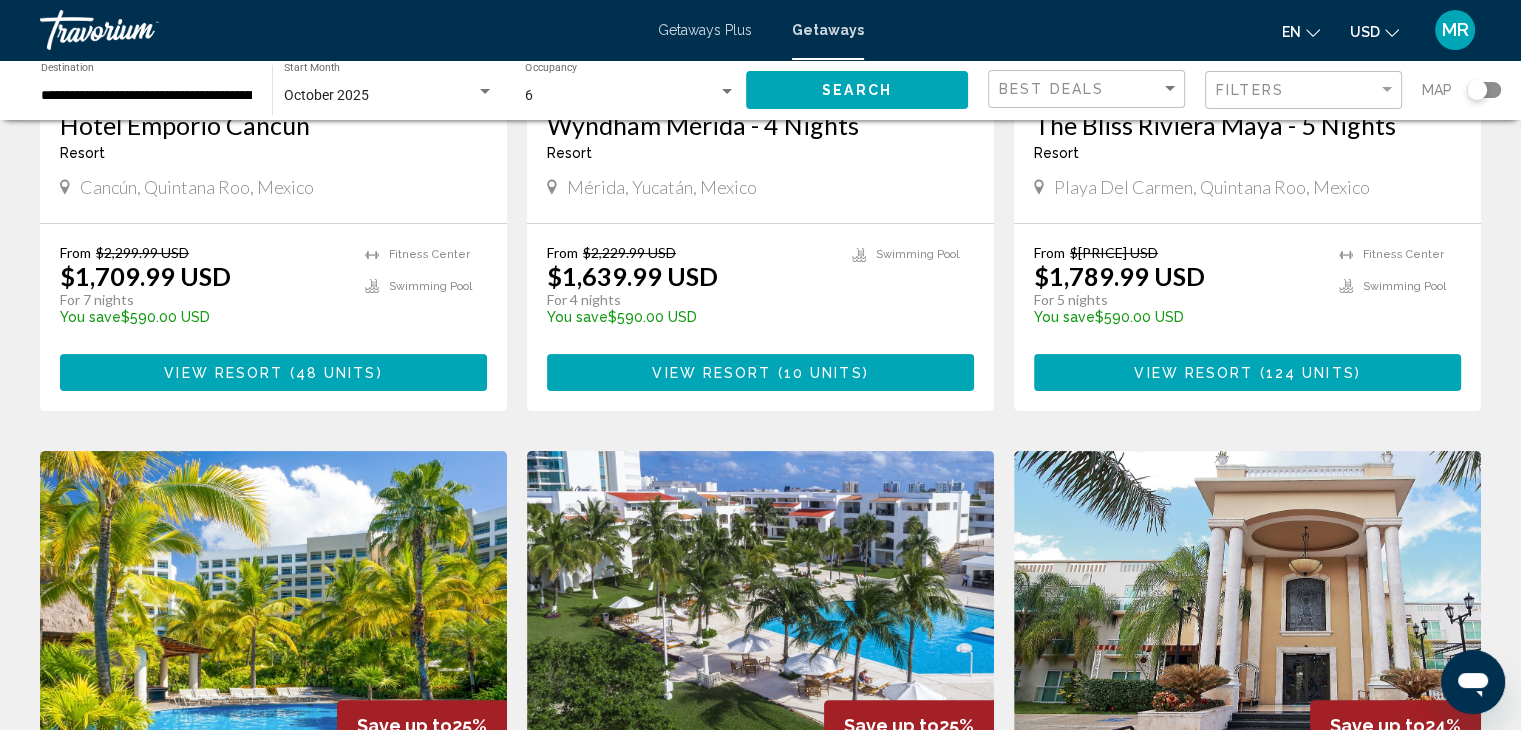 scroll, scrollTop: 492, scrollLeft: 0, axis: vertical 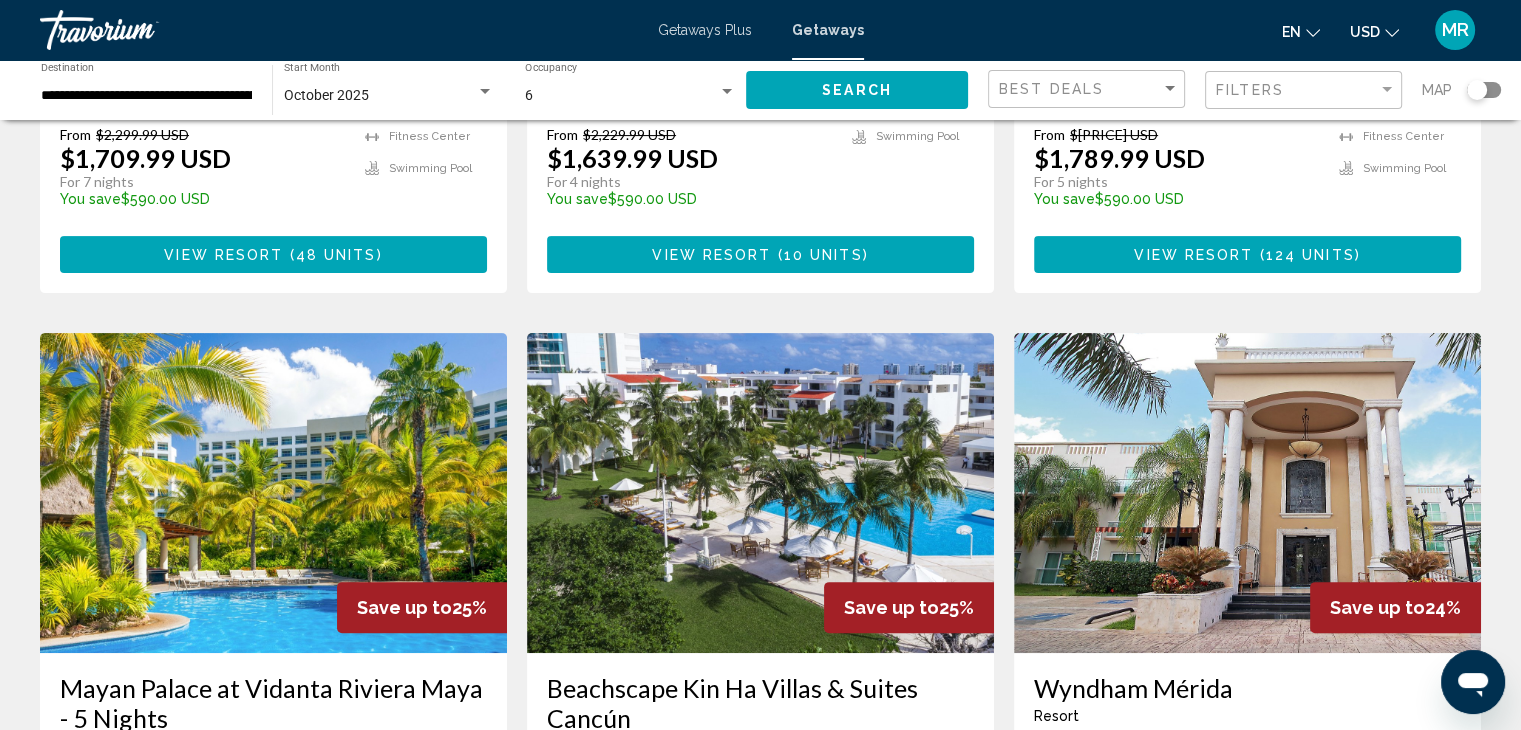 drag, startPoint x: 788, startPoint y: 421, endPoint x: 1492, endPoint y: 317, distance: 711.6404 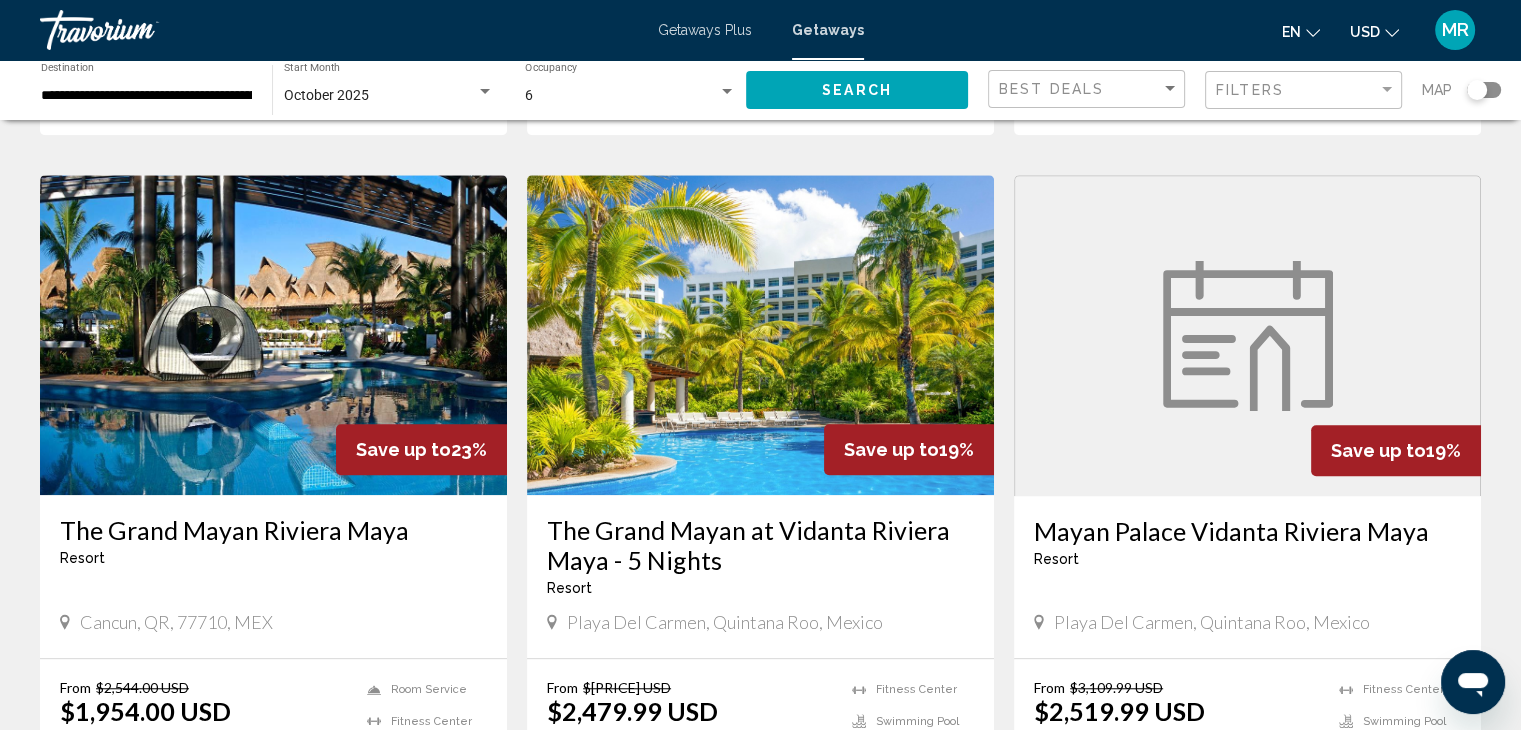 scroll, scrollTop: 1426, scrollLeft: 0, axis: vertical 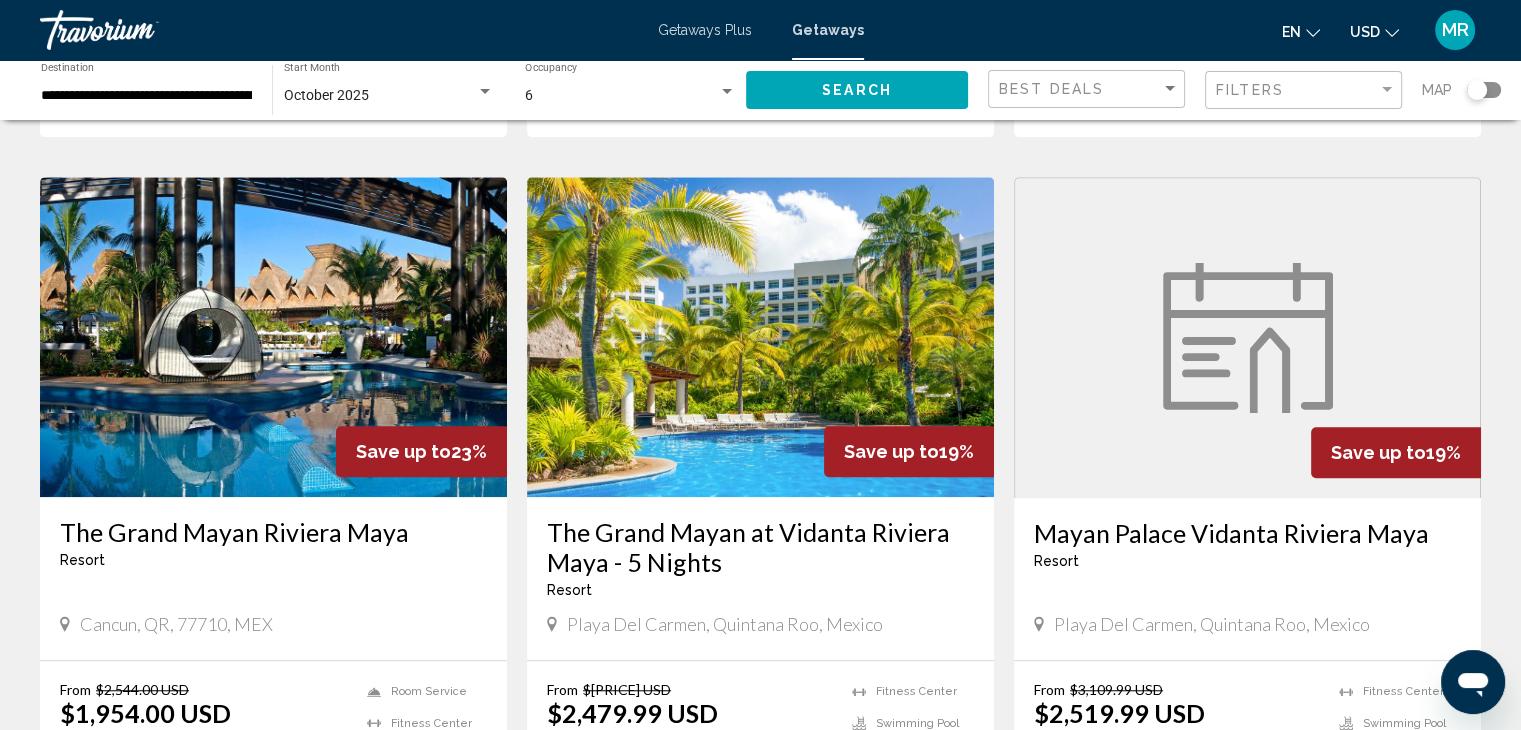 click at bounding box center [273, 337] 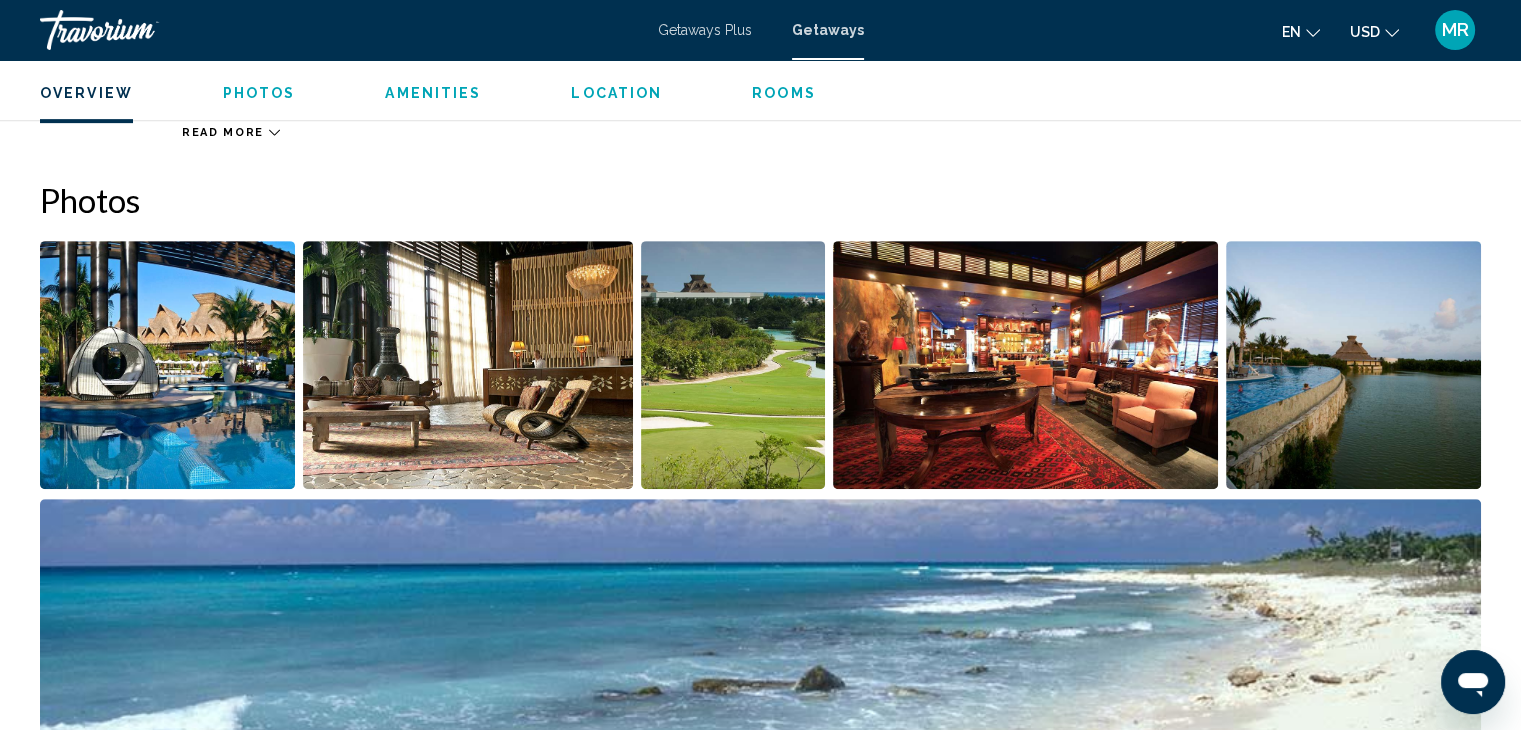 scroll, scrollTop: 844, scrollLeft: 0, axis: vertical 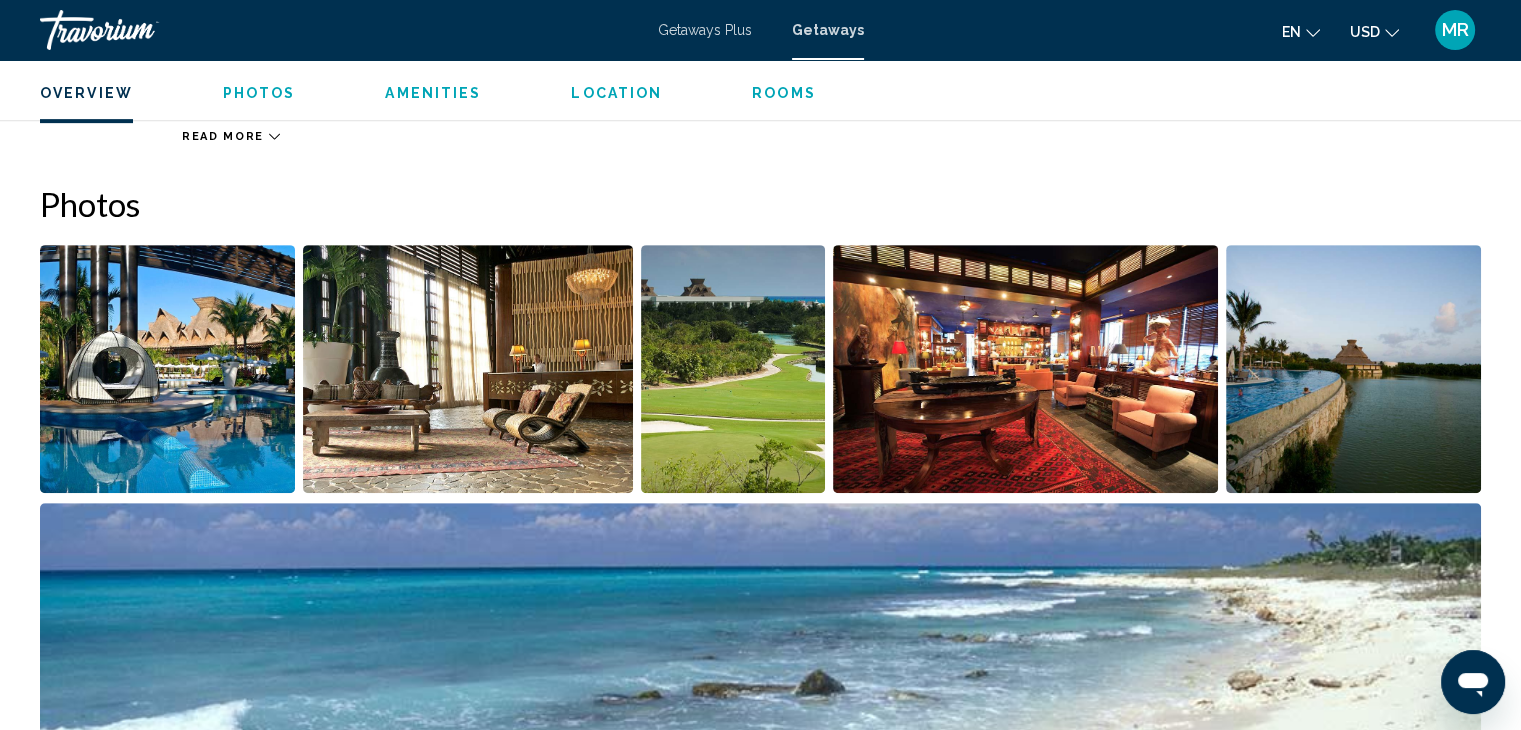 click on "Photos" at bounding box center [259, 93] 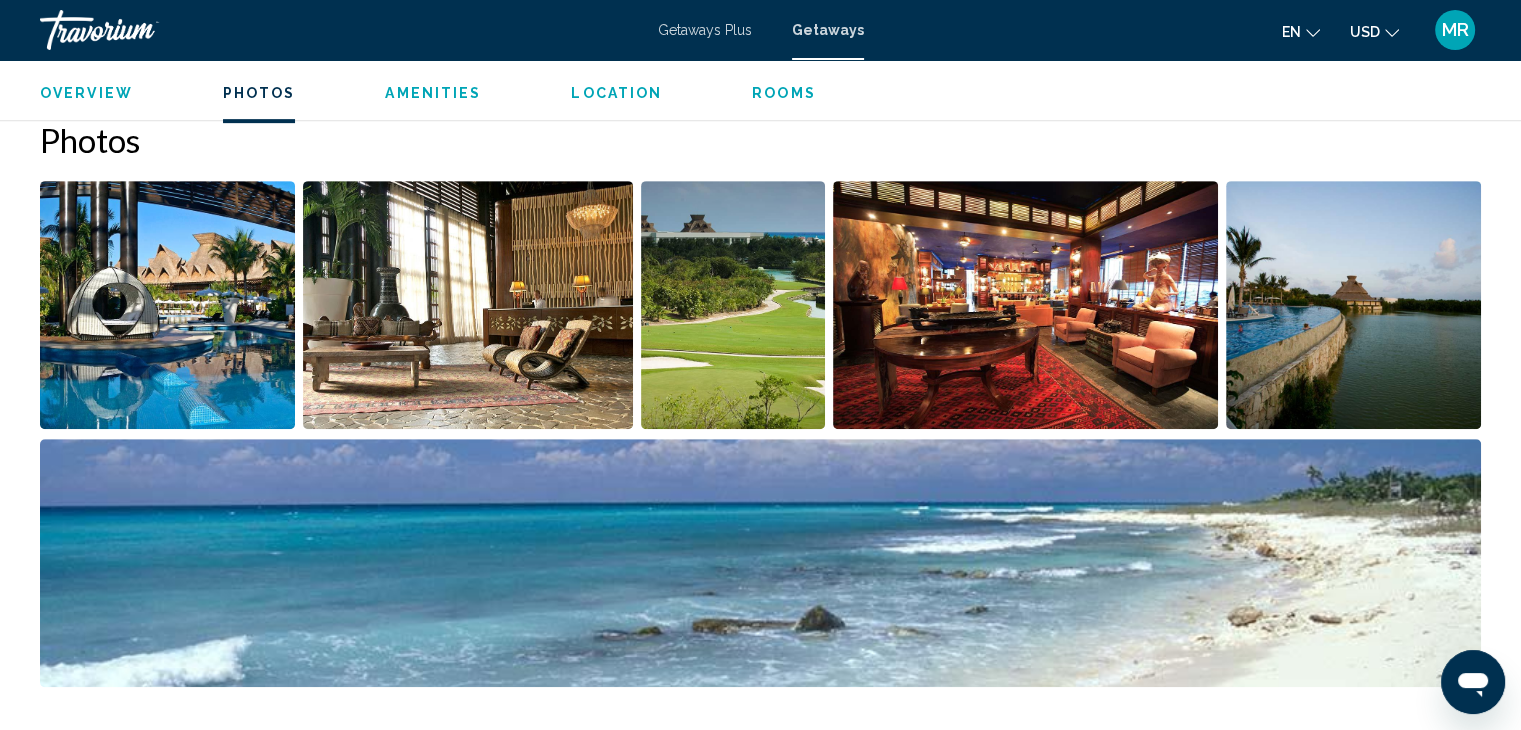 click on "Photos" at bounding box center [259, 93] 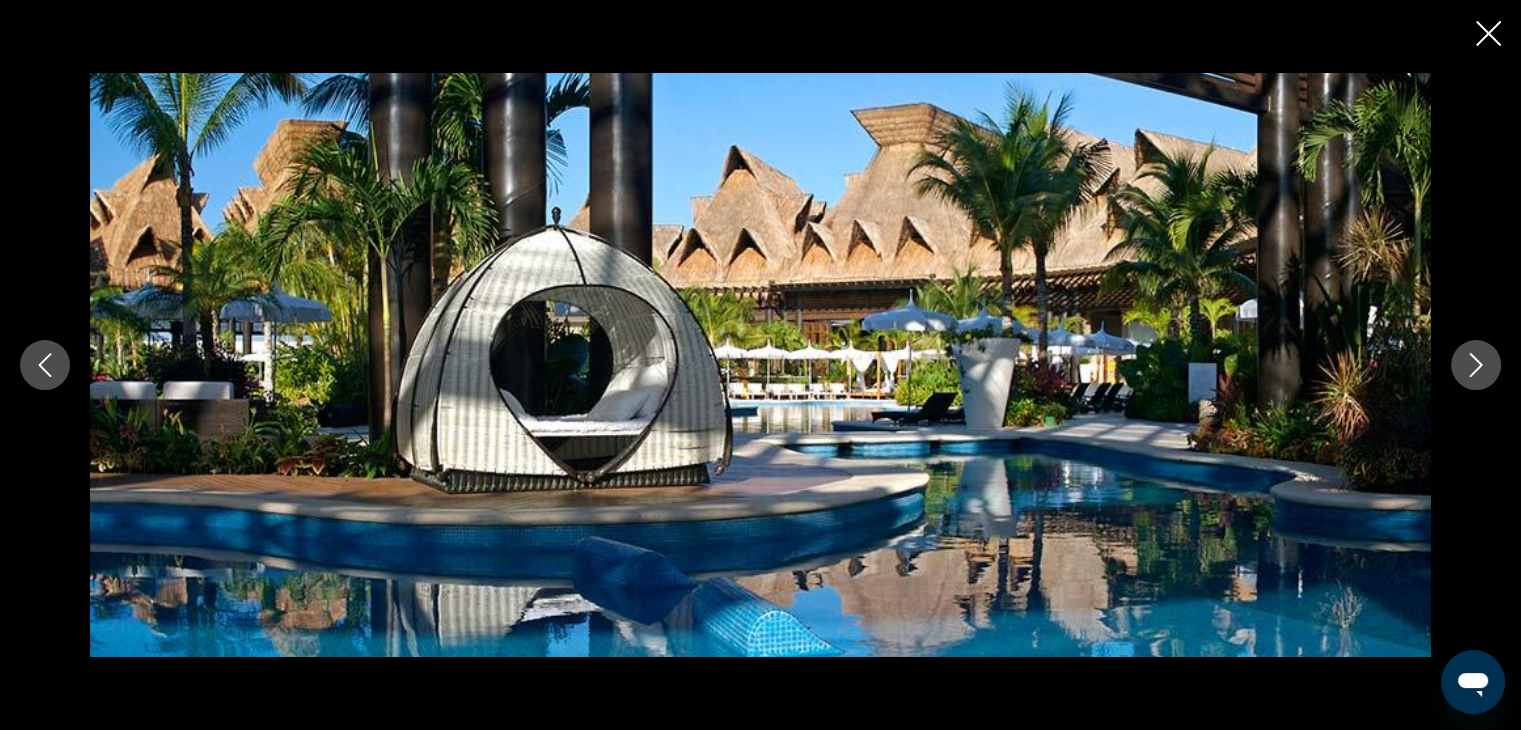 click 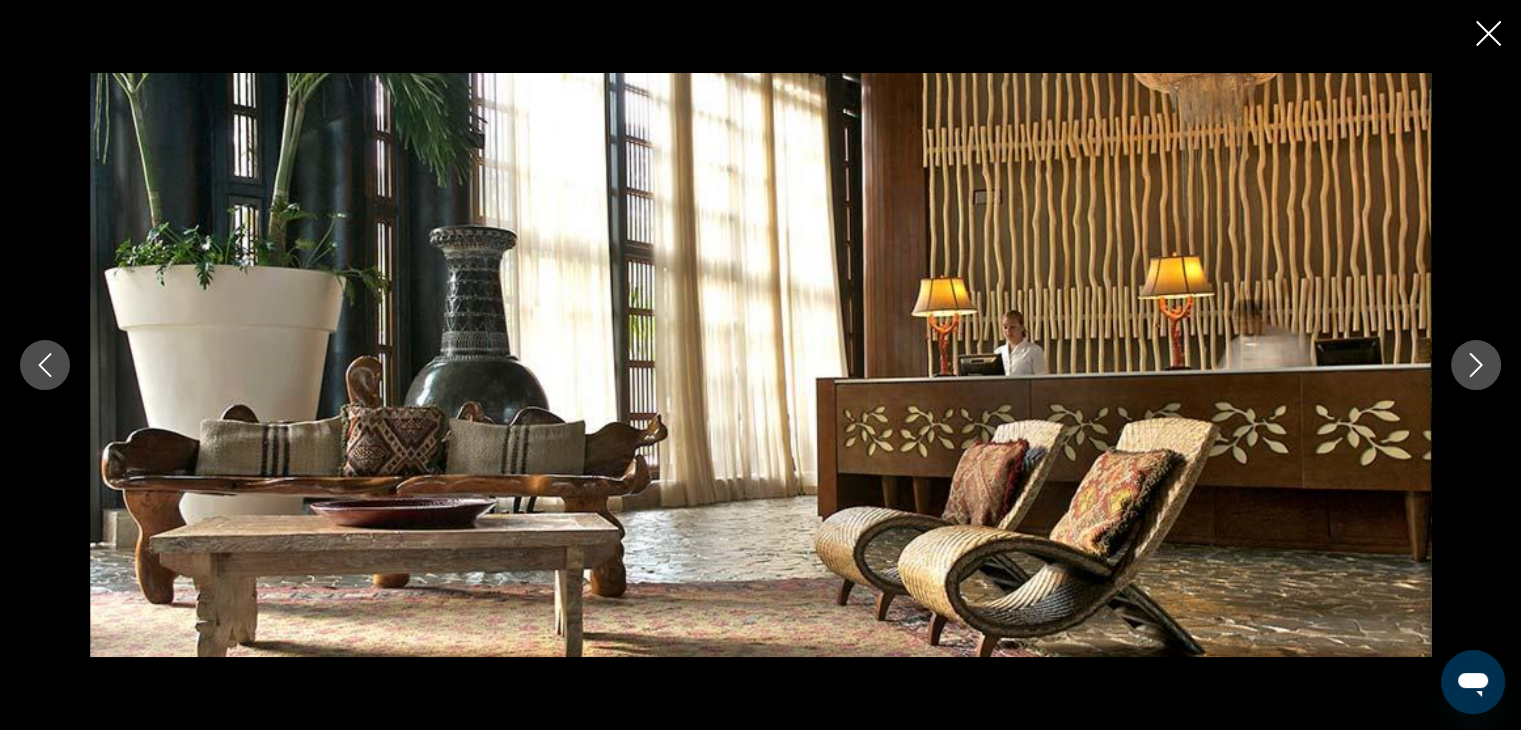 click 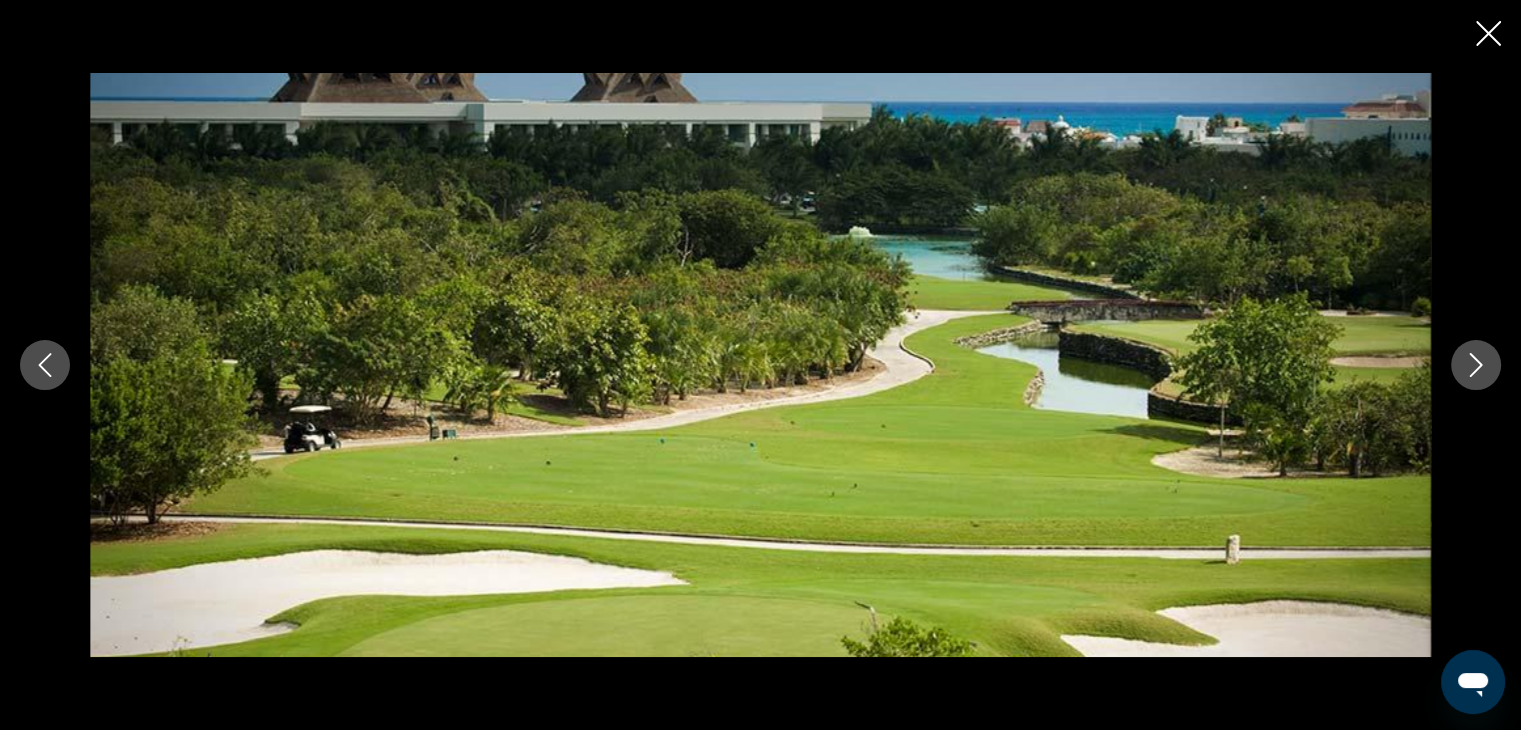 click 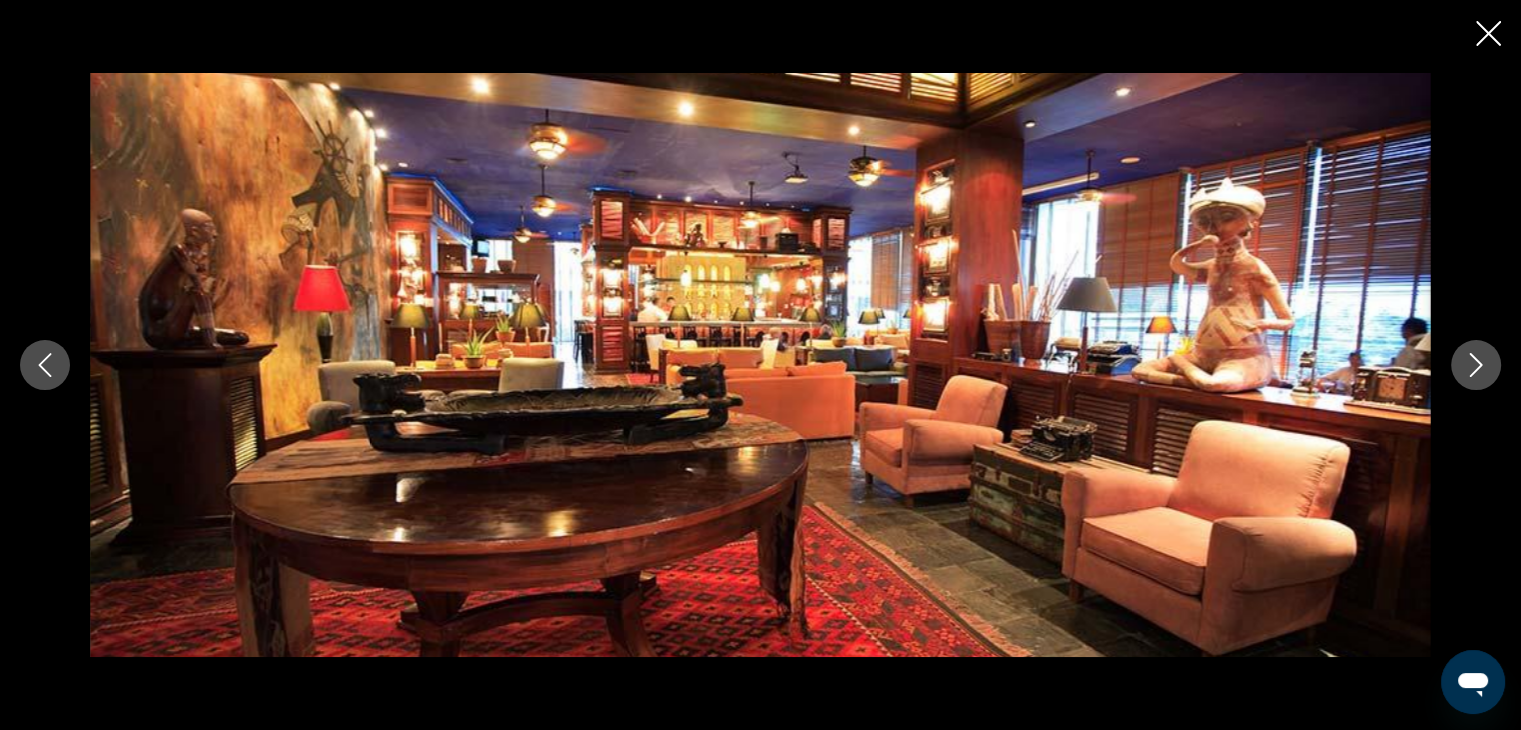 click 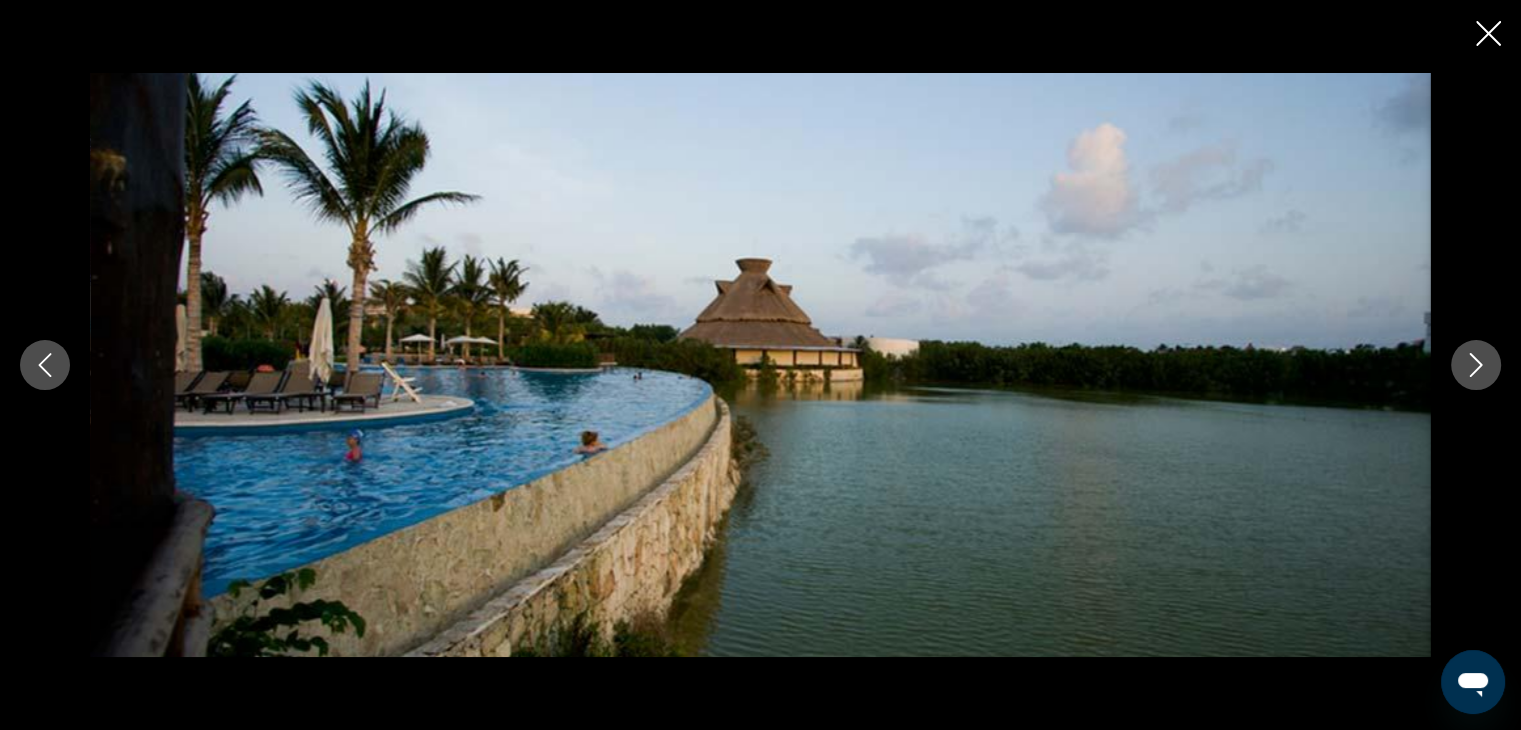 click 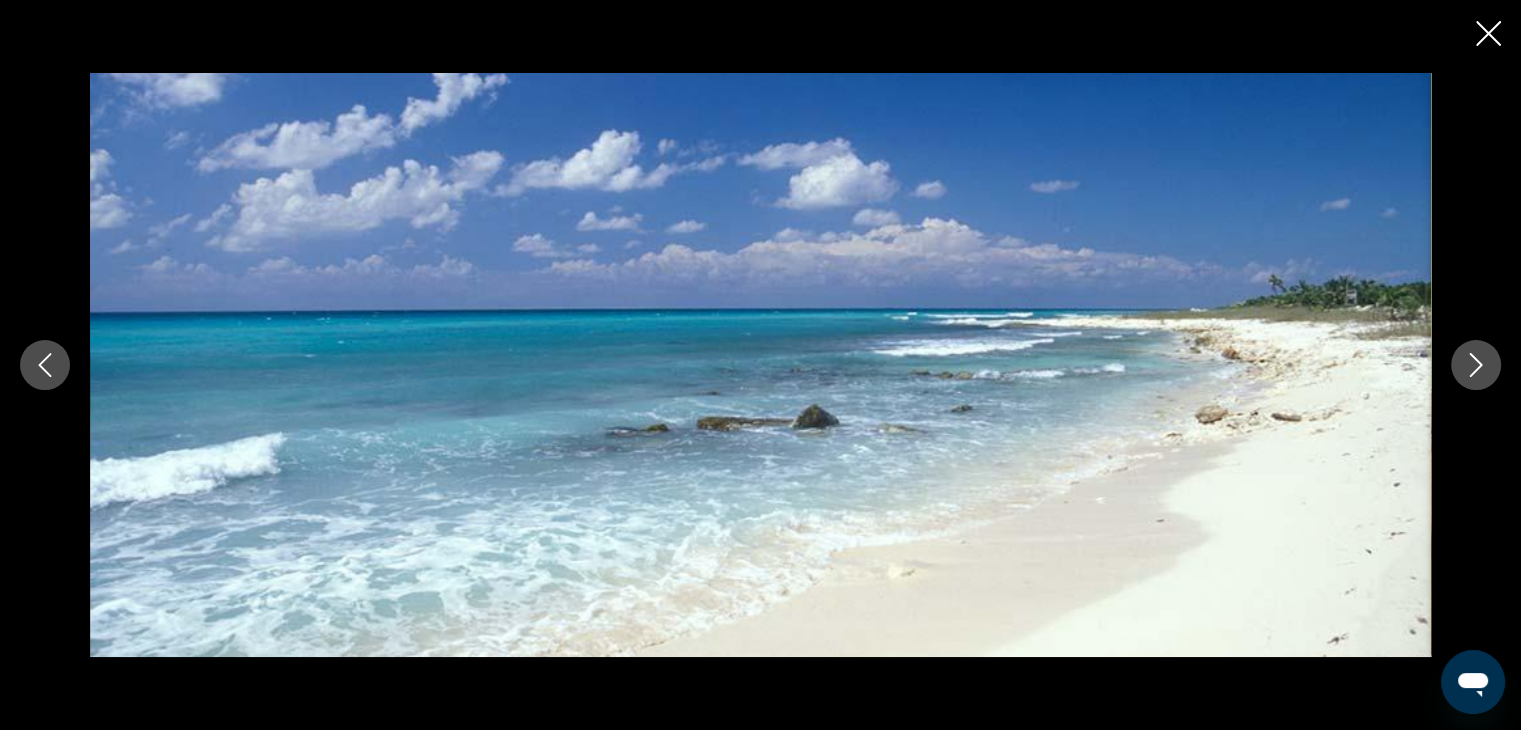 click 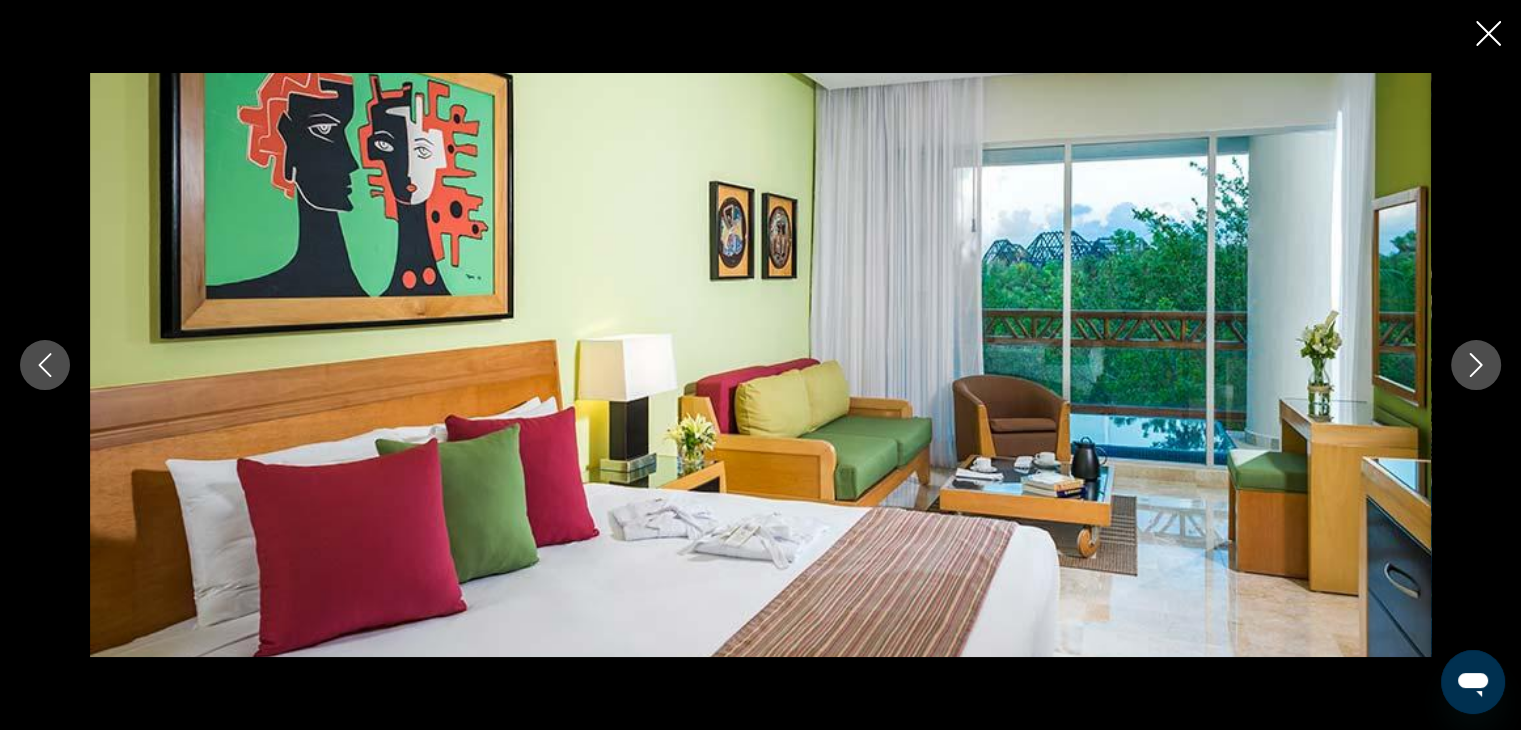 click 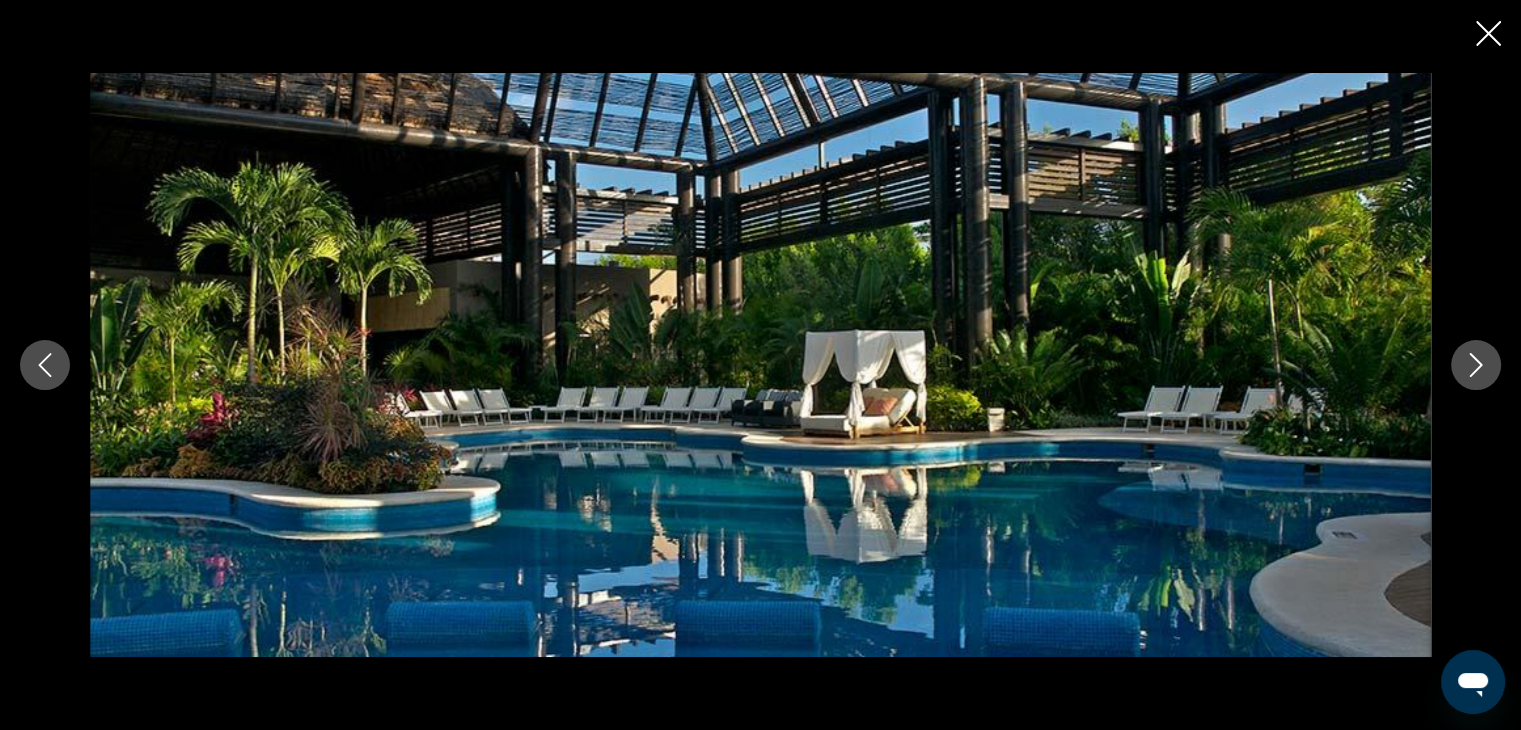 click 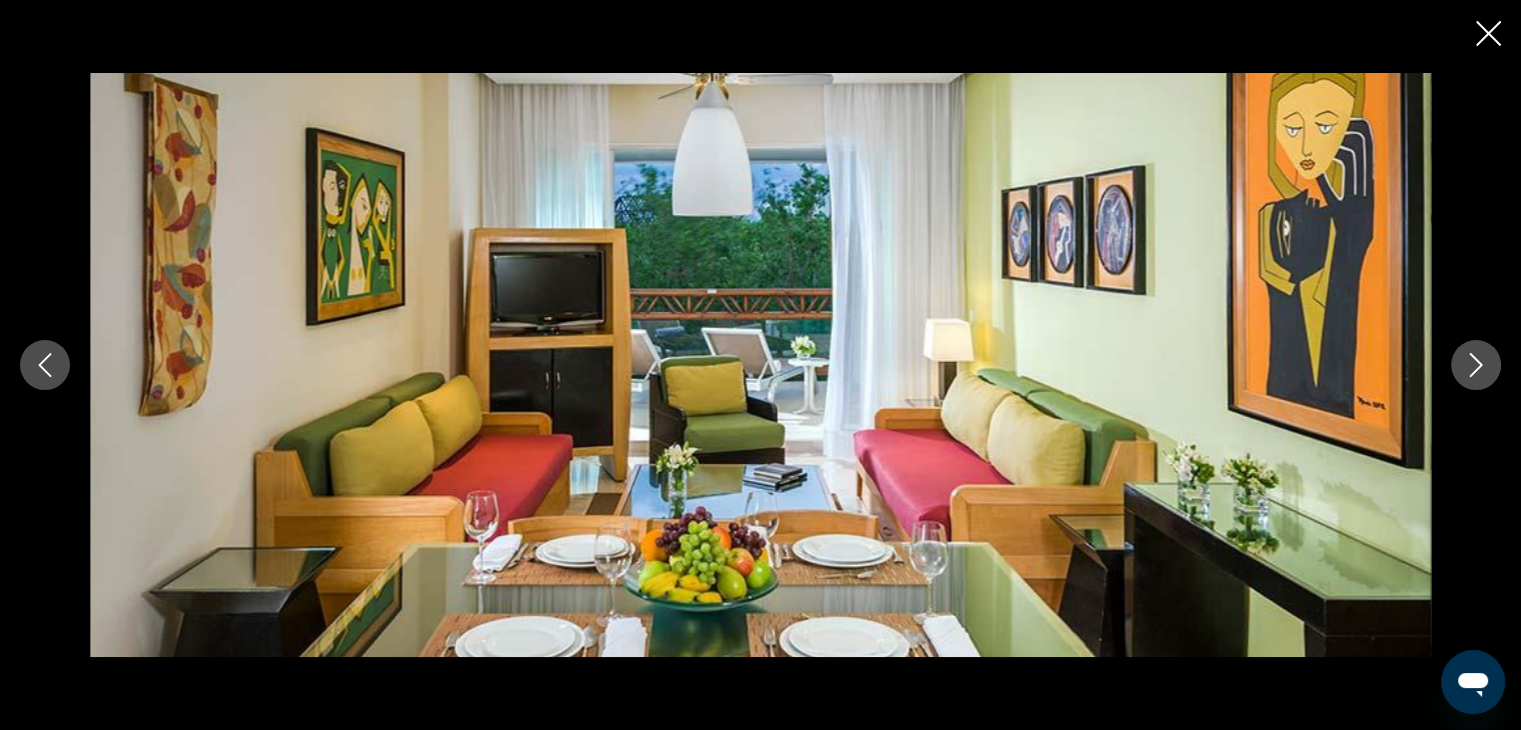 click 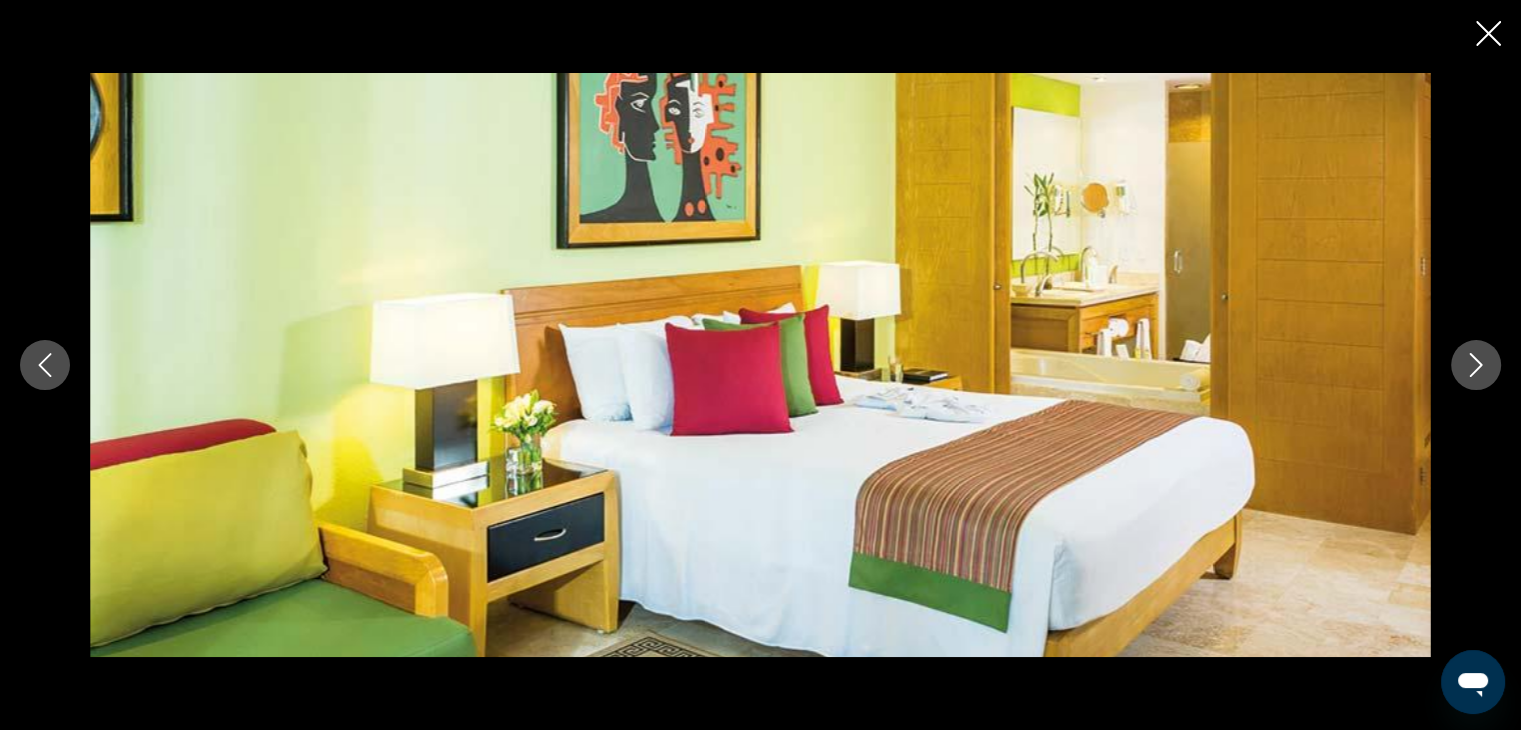 click 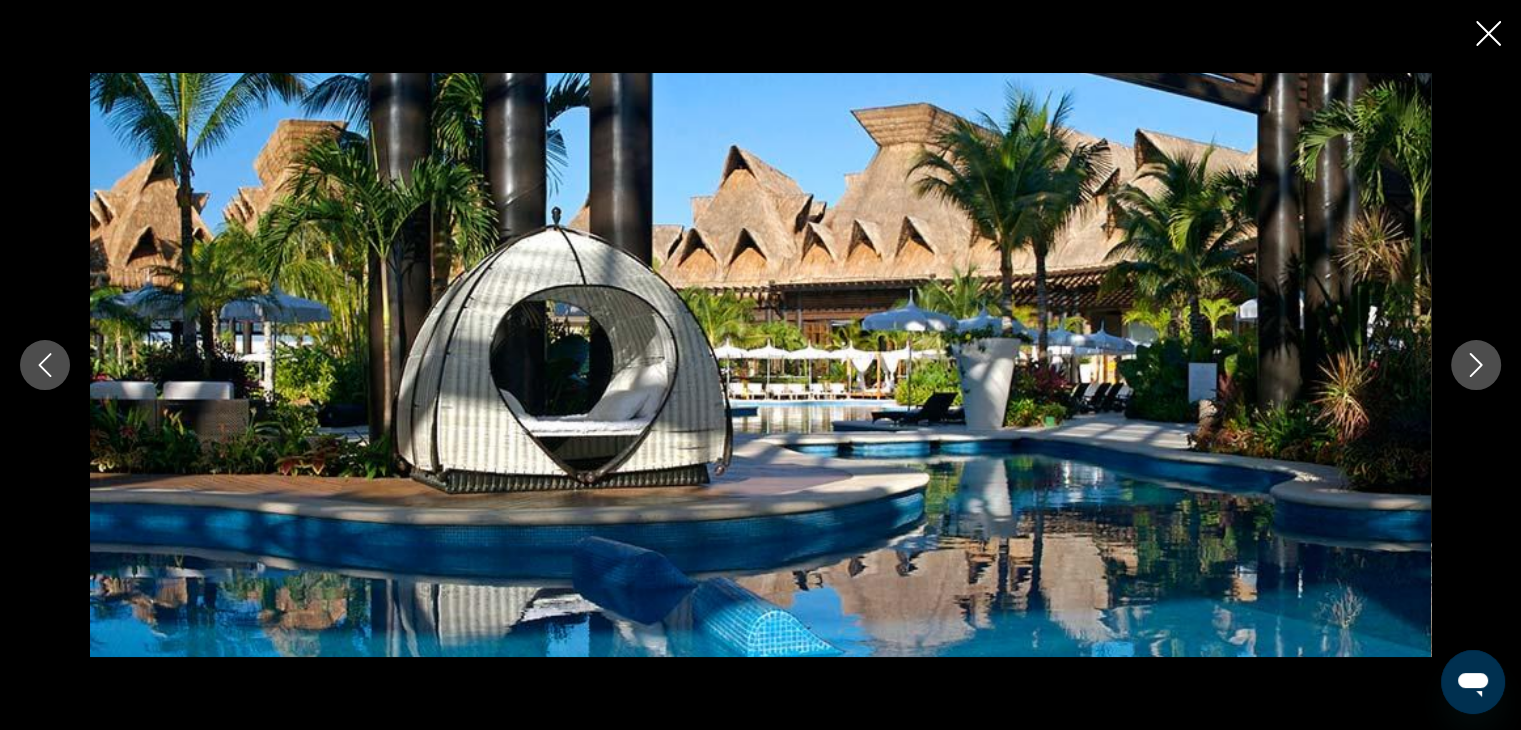 click 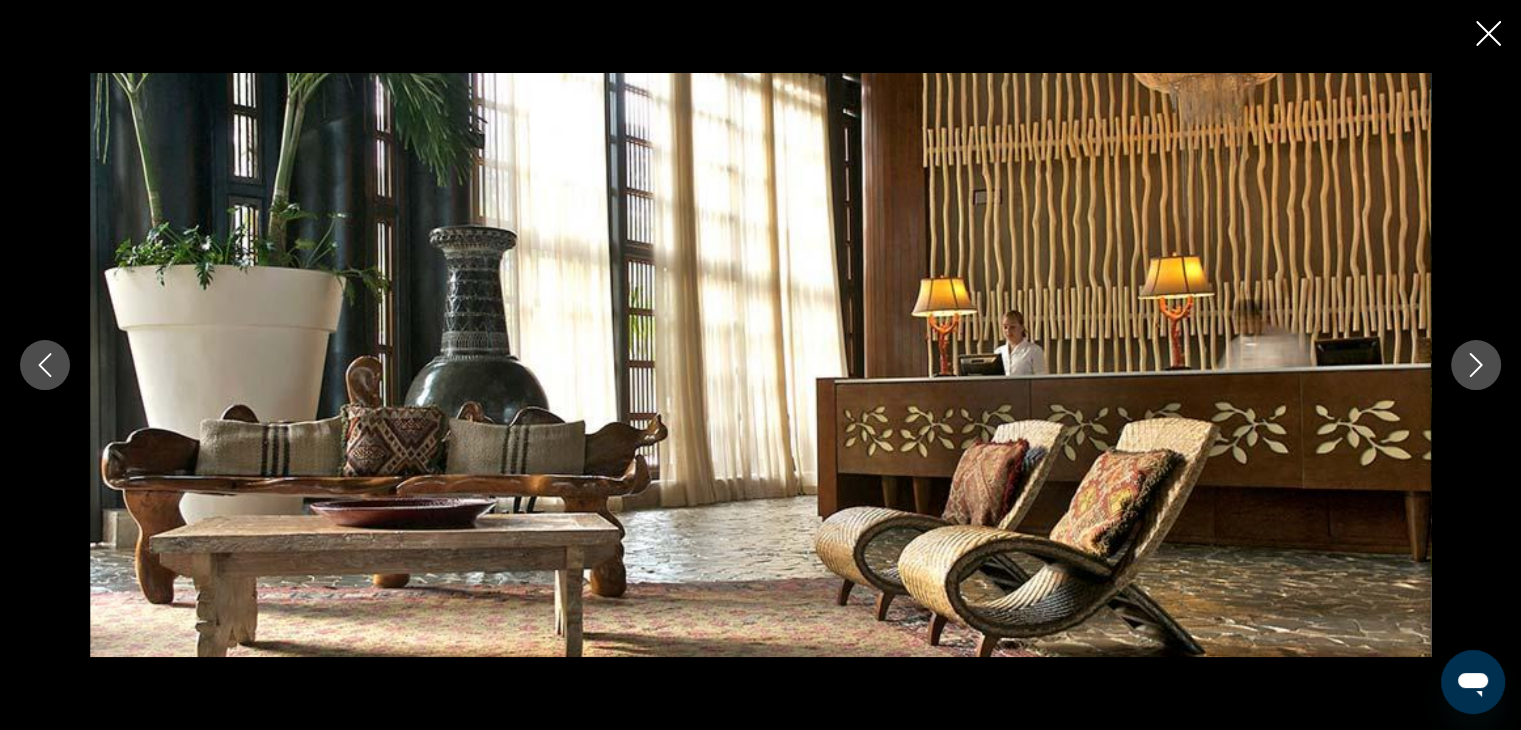 click 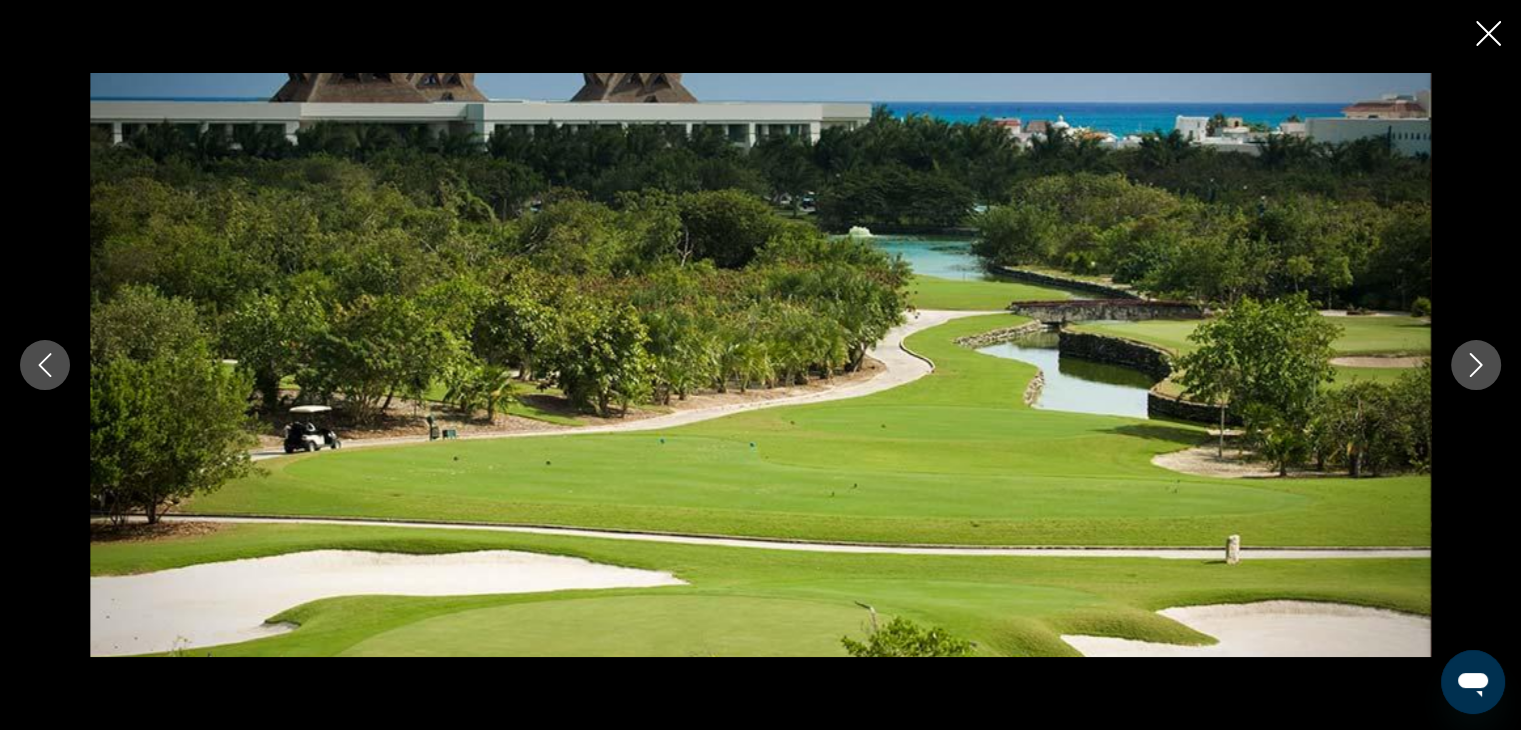 click at bounding box center [1476, 365] 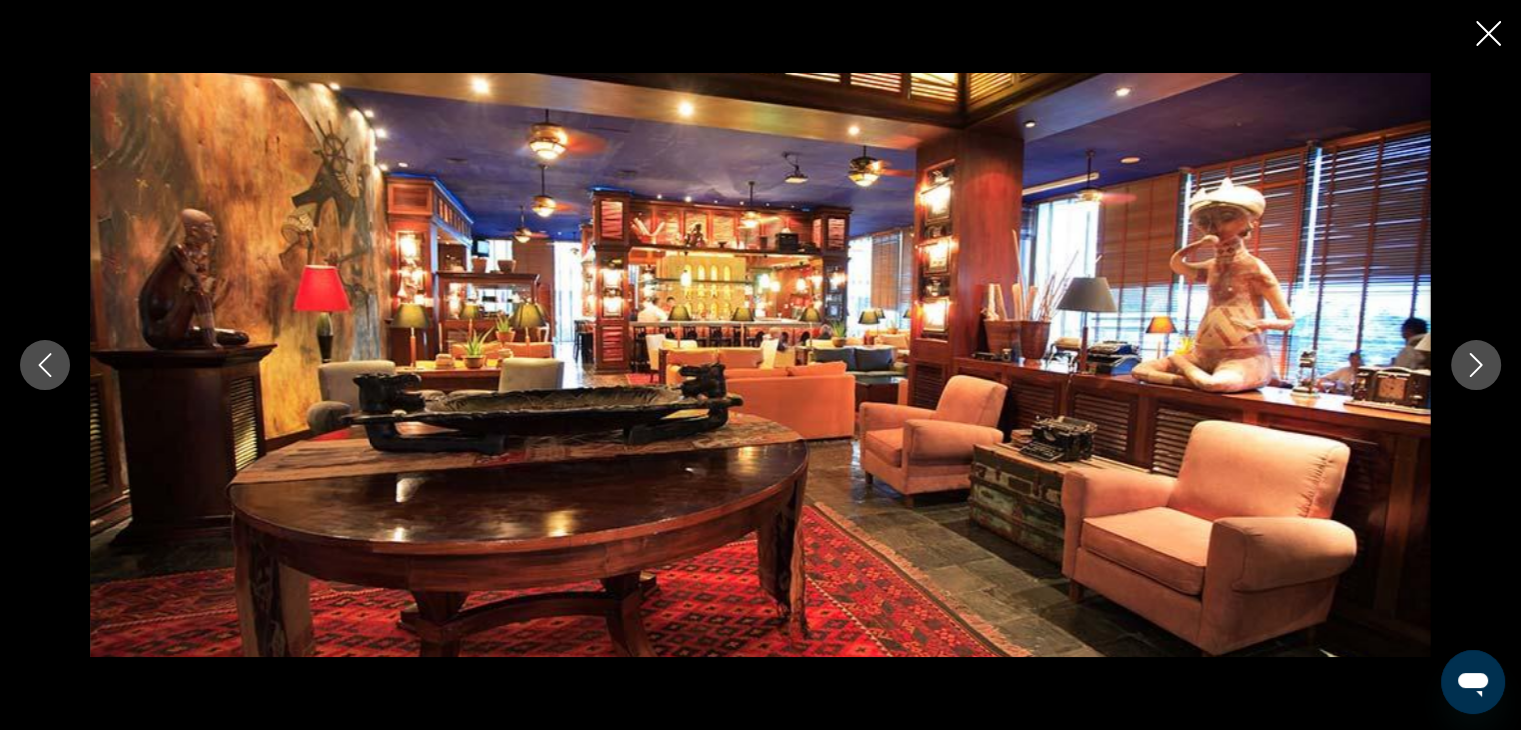 click 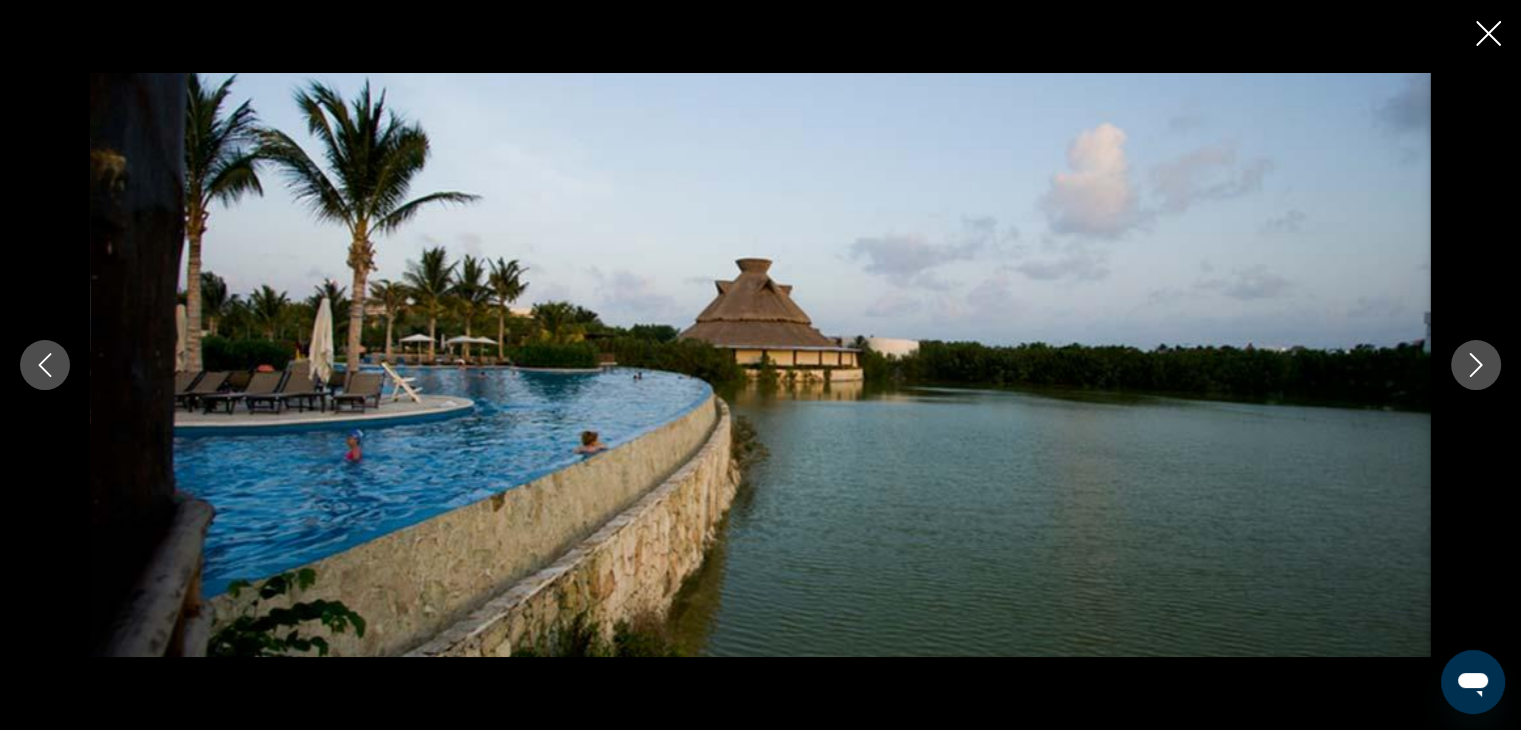 click 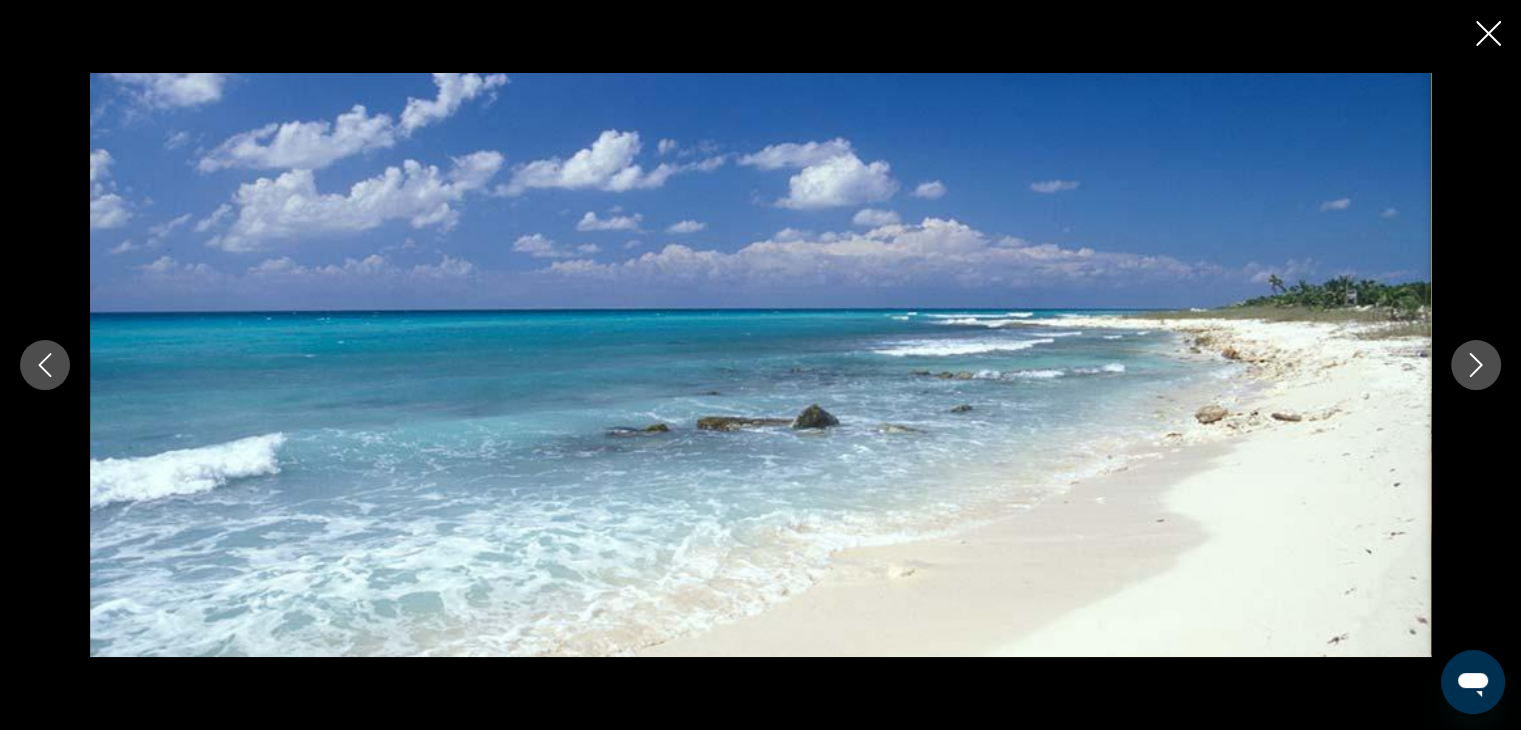 click 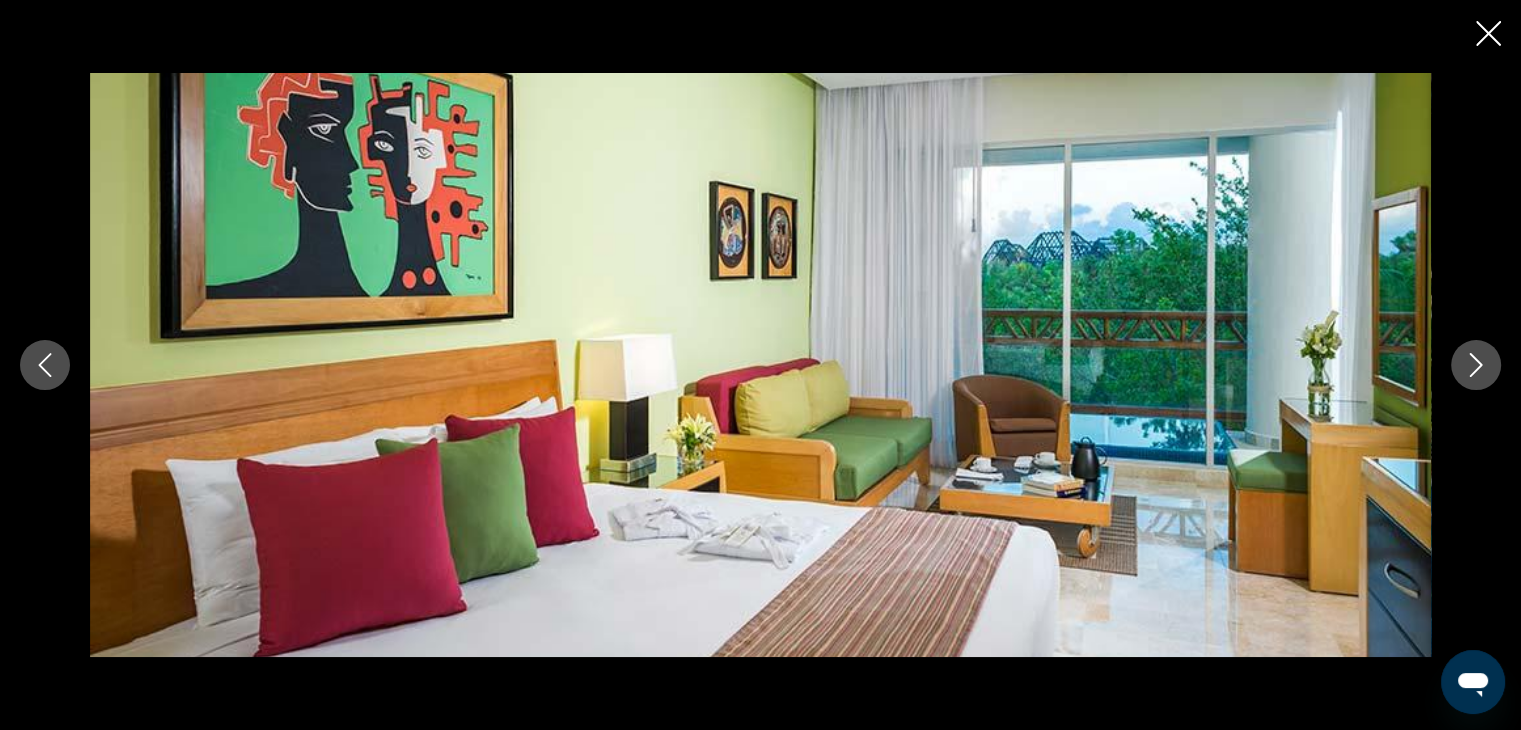 click 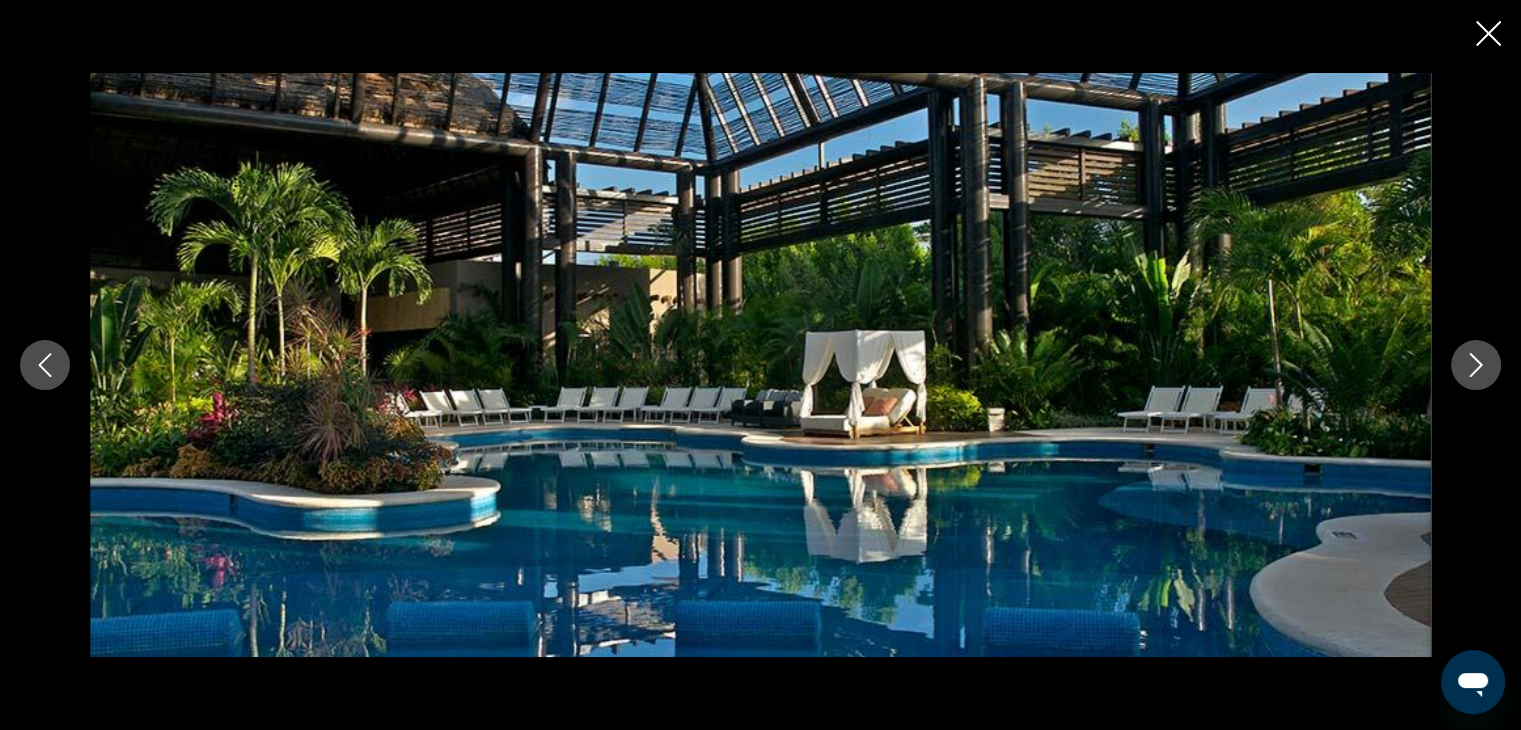click 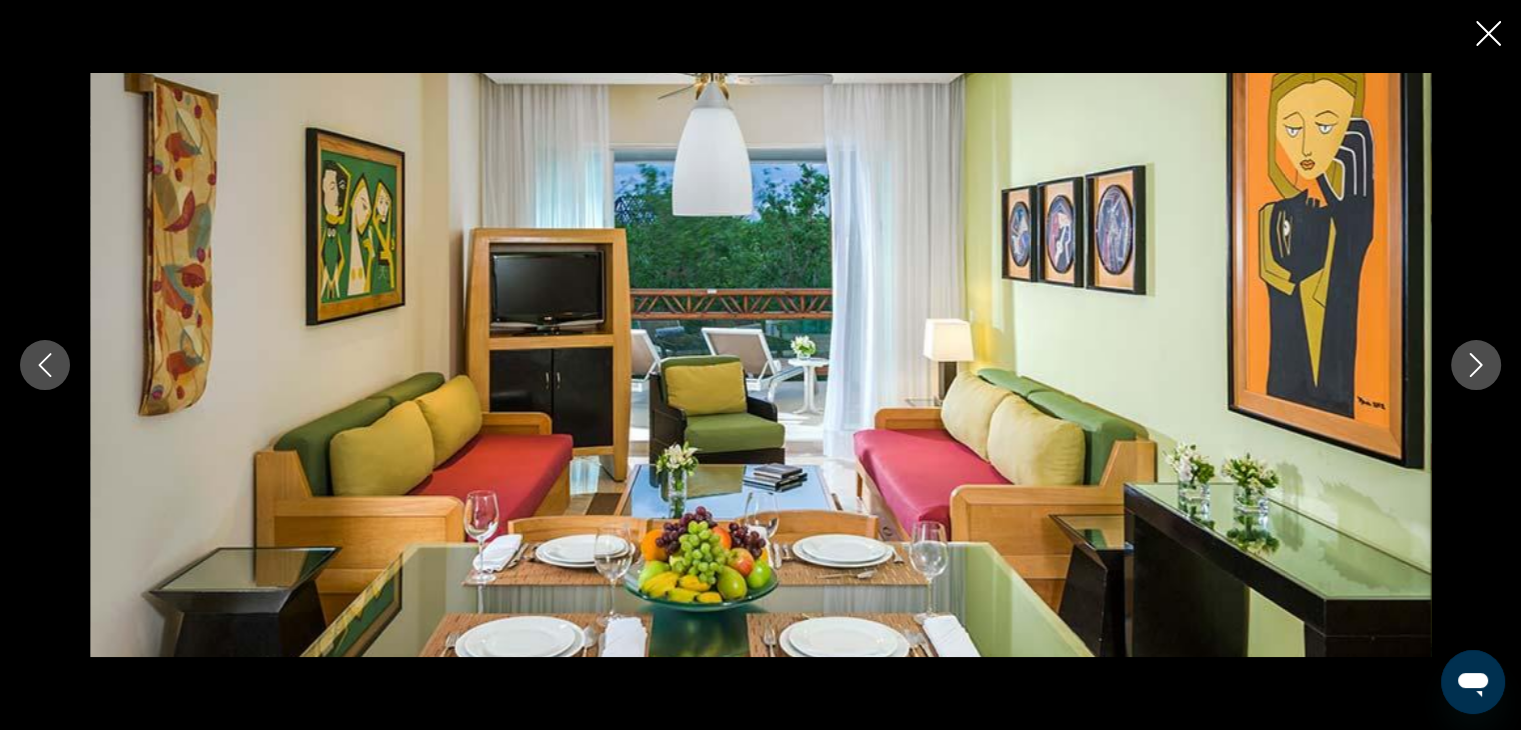 click 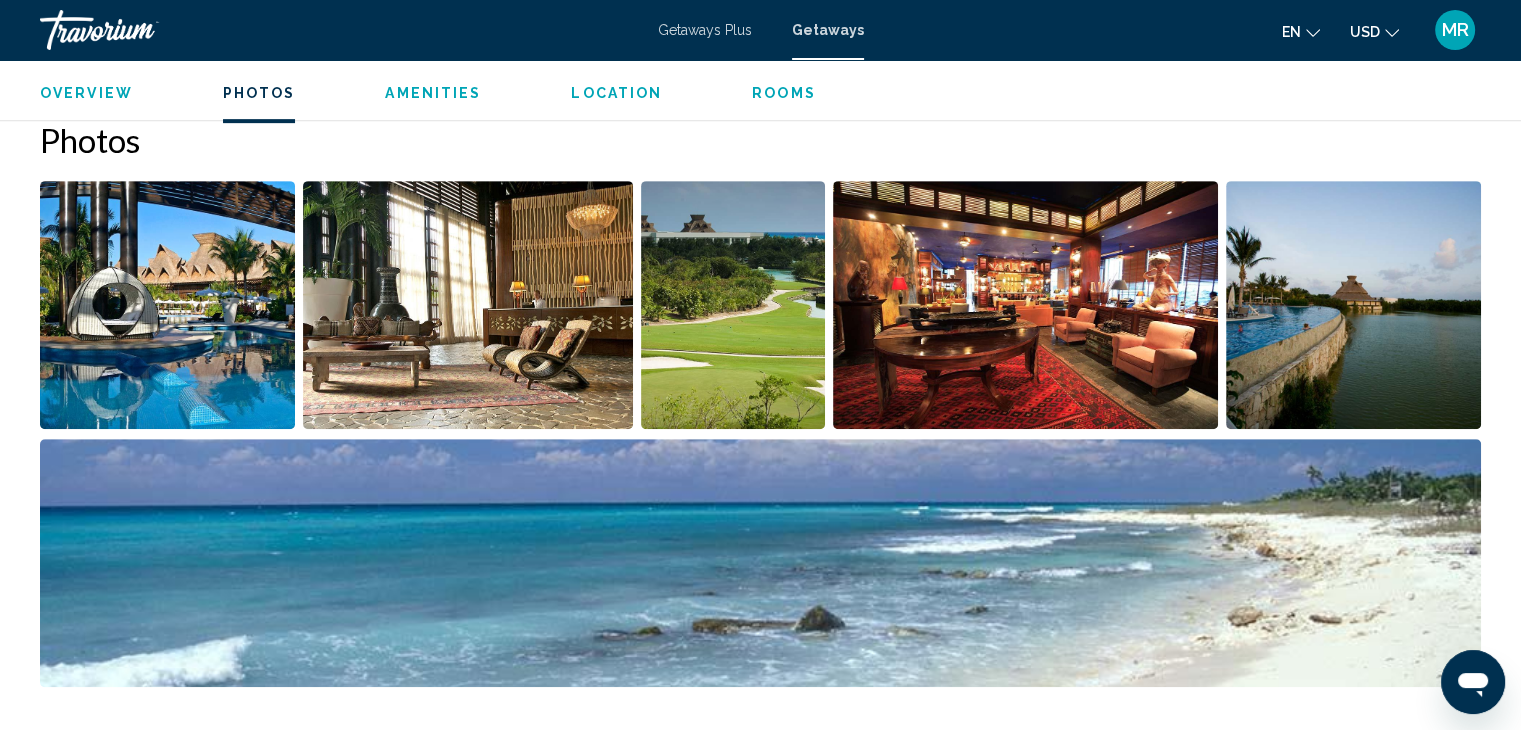 click on "Location" at bounding box center (616, 93) 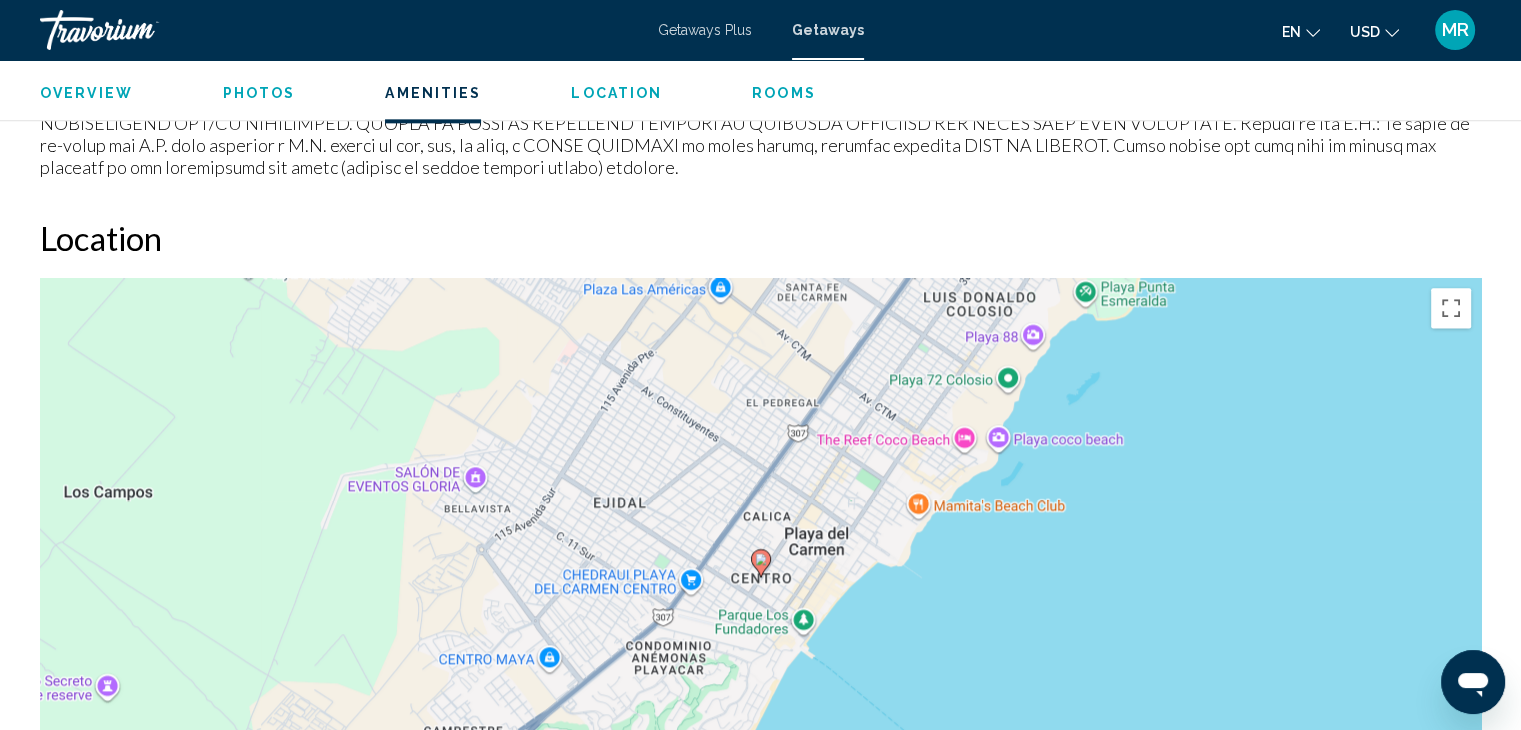 scroll, scrollTop: 2632, scrollLeft: 0, axis: vertical 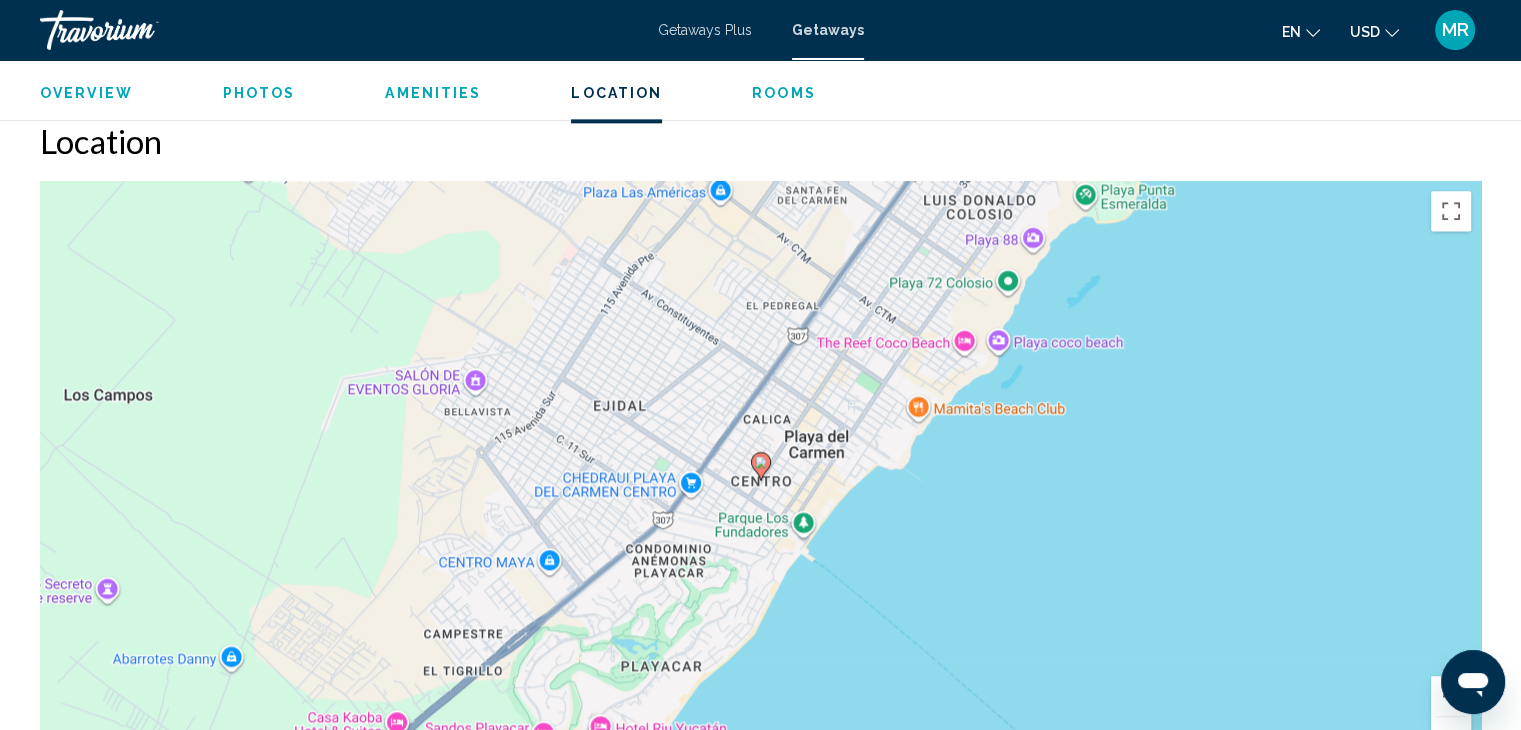 click on "Getaways Plus" at bounding box center [705, 30] 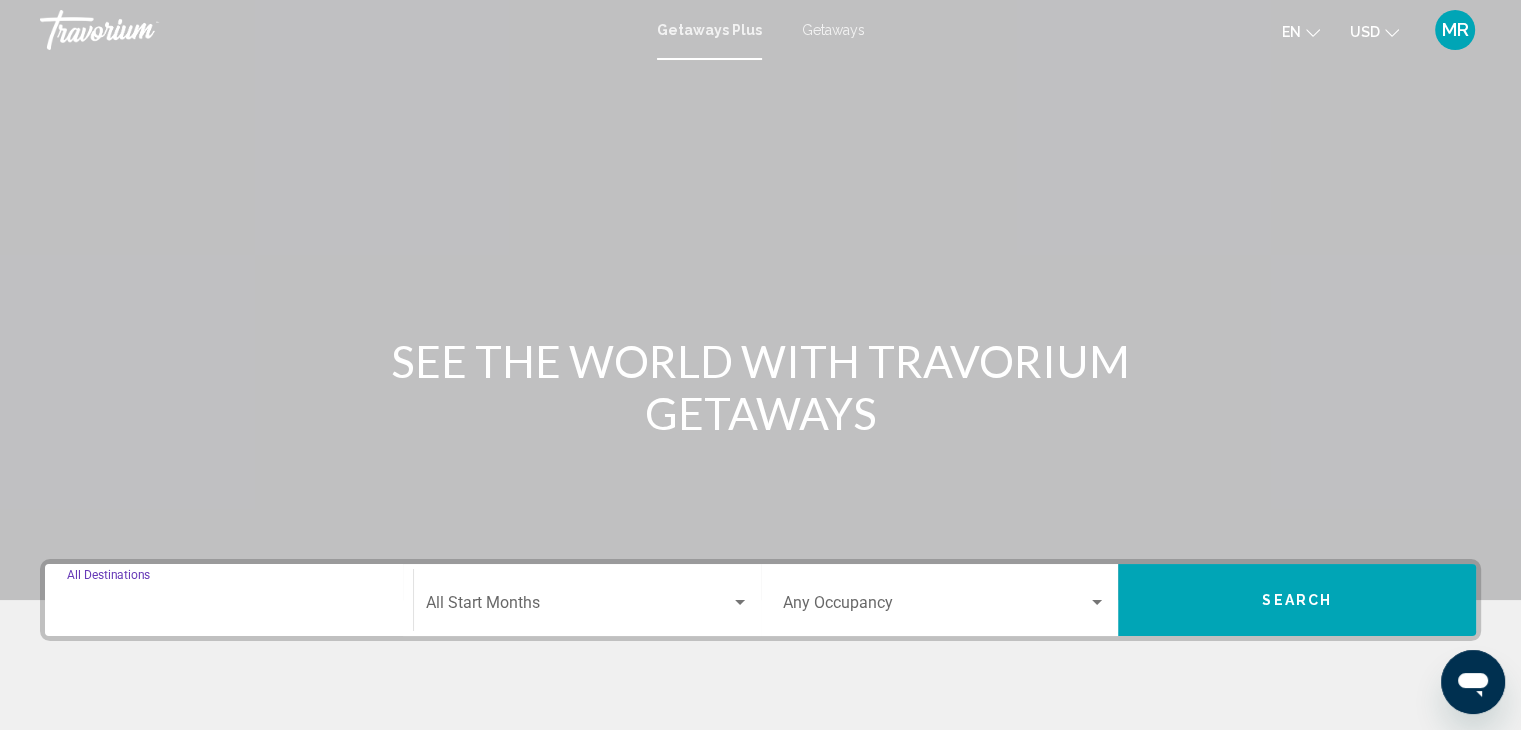 click on "Destination All Destinations" at bounding box center [229, 607] 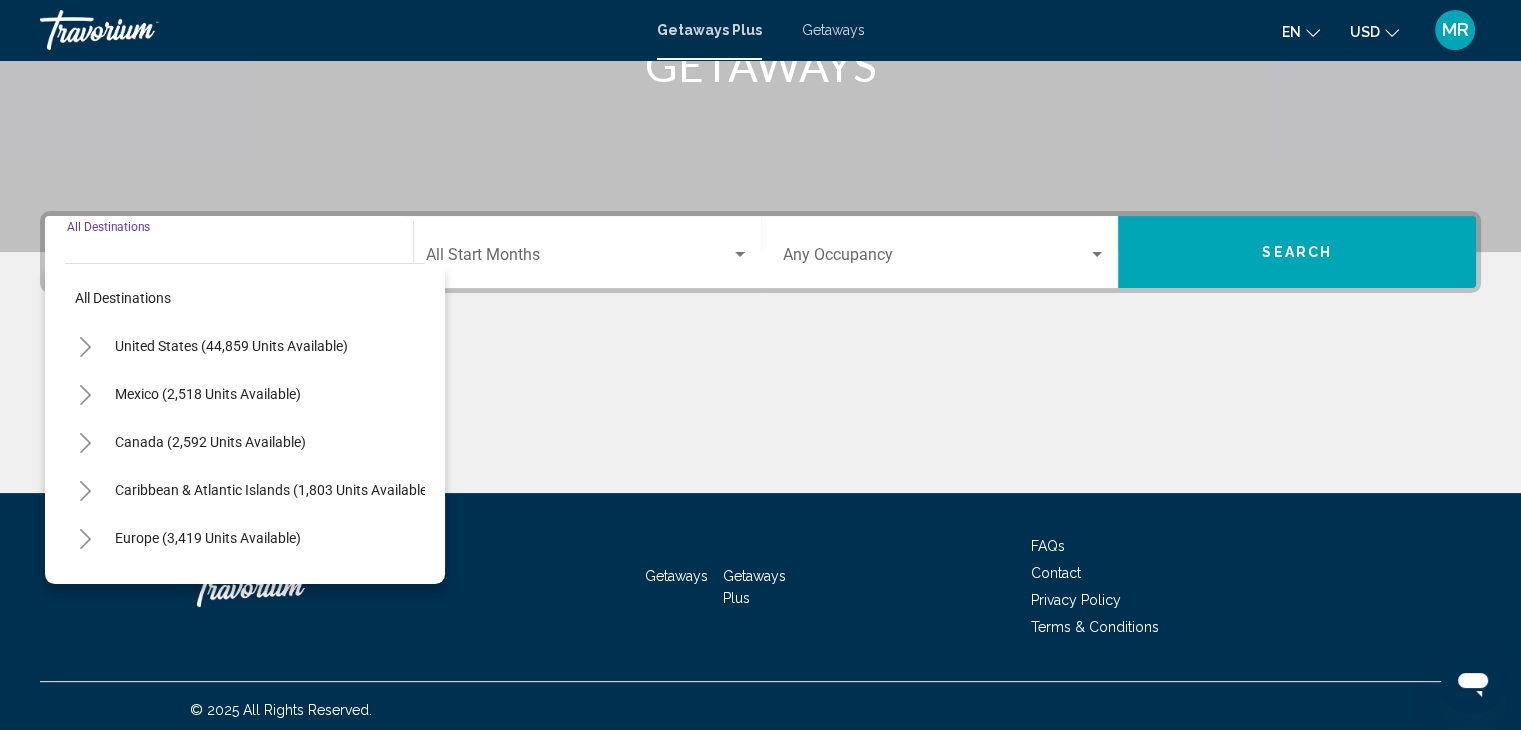 scroll, scrollTop: 356, scrollLeft: 0, axis: vertical 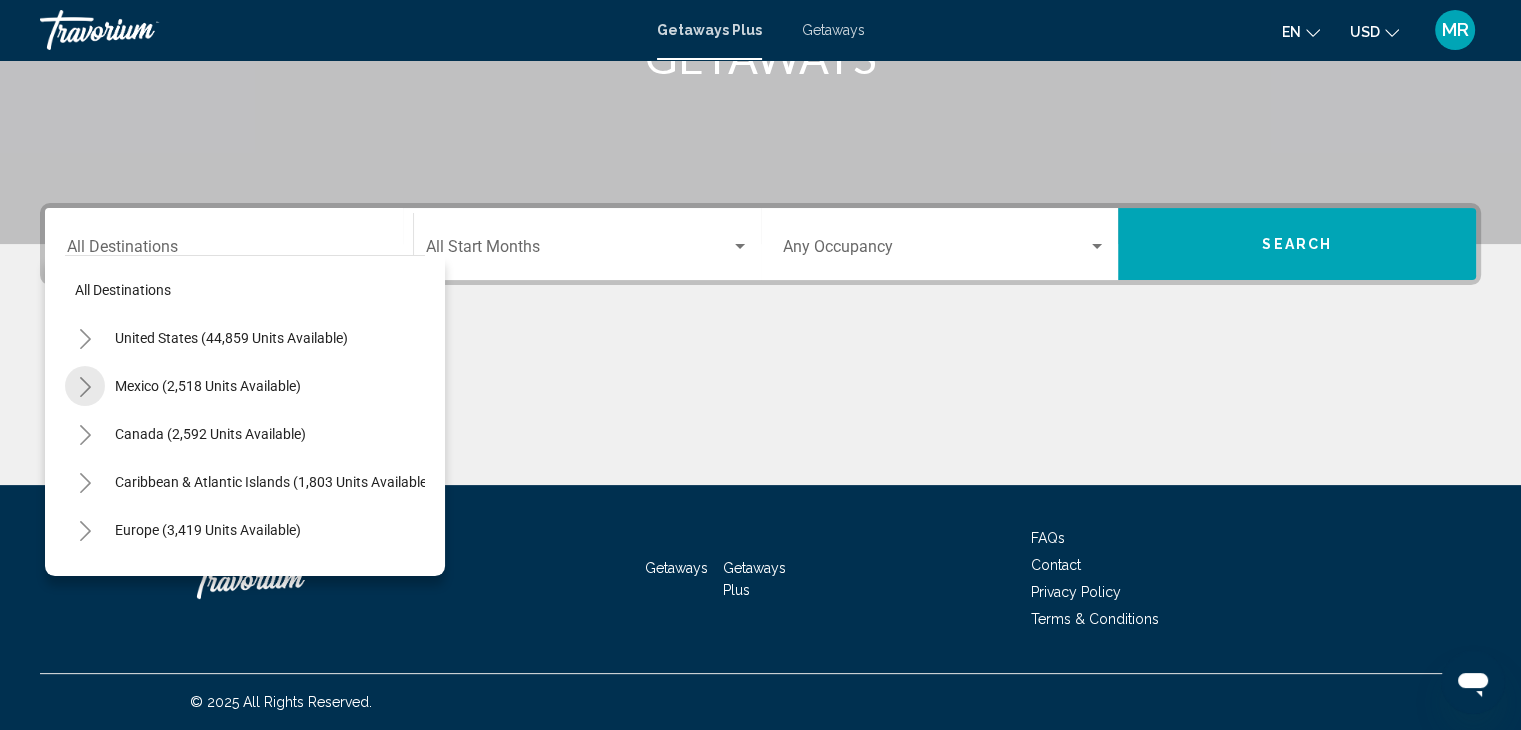 click 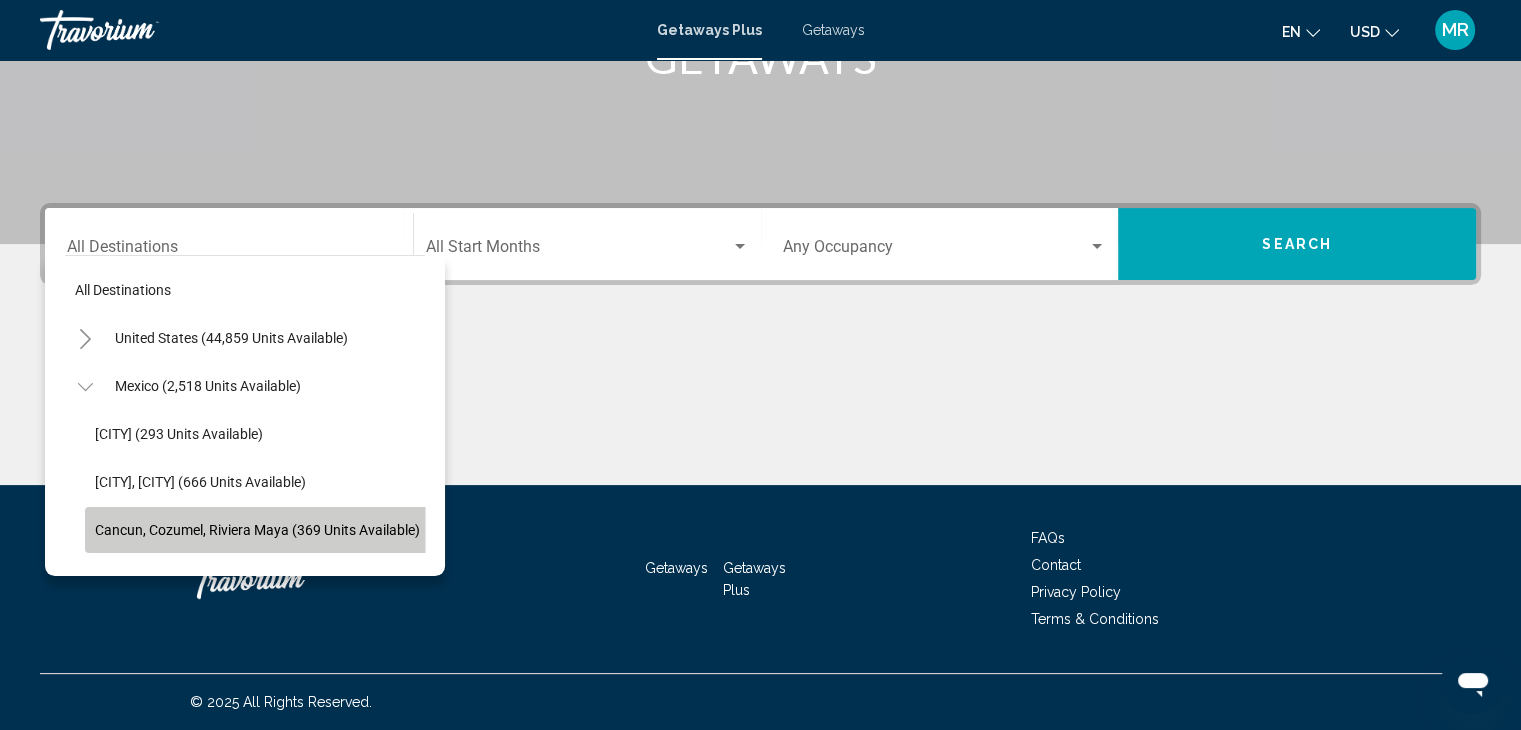 click on "Cancun, Cozumel, Riviera Maya (369 units available)" 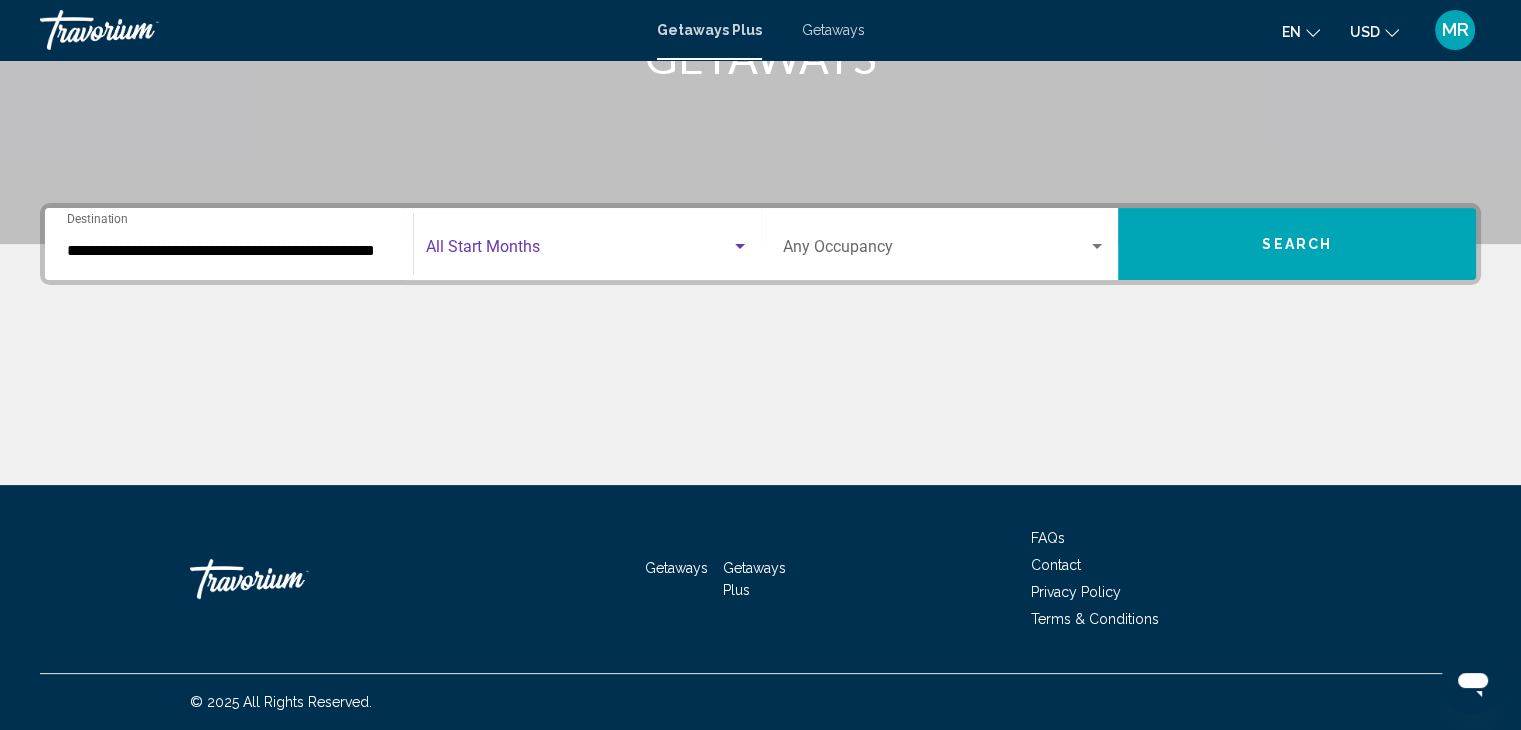 click at bounding box center (740, 247) 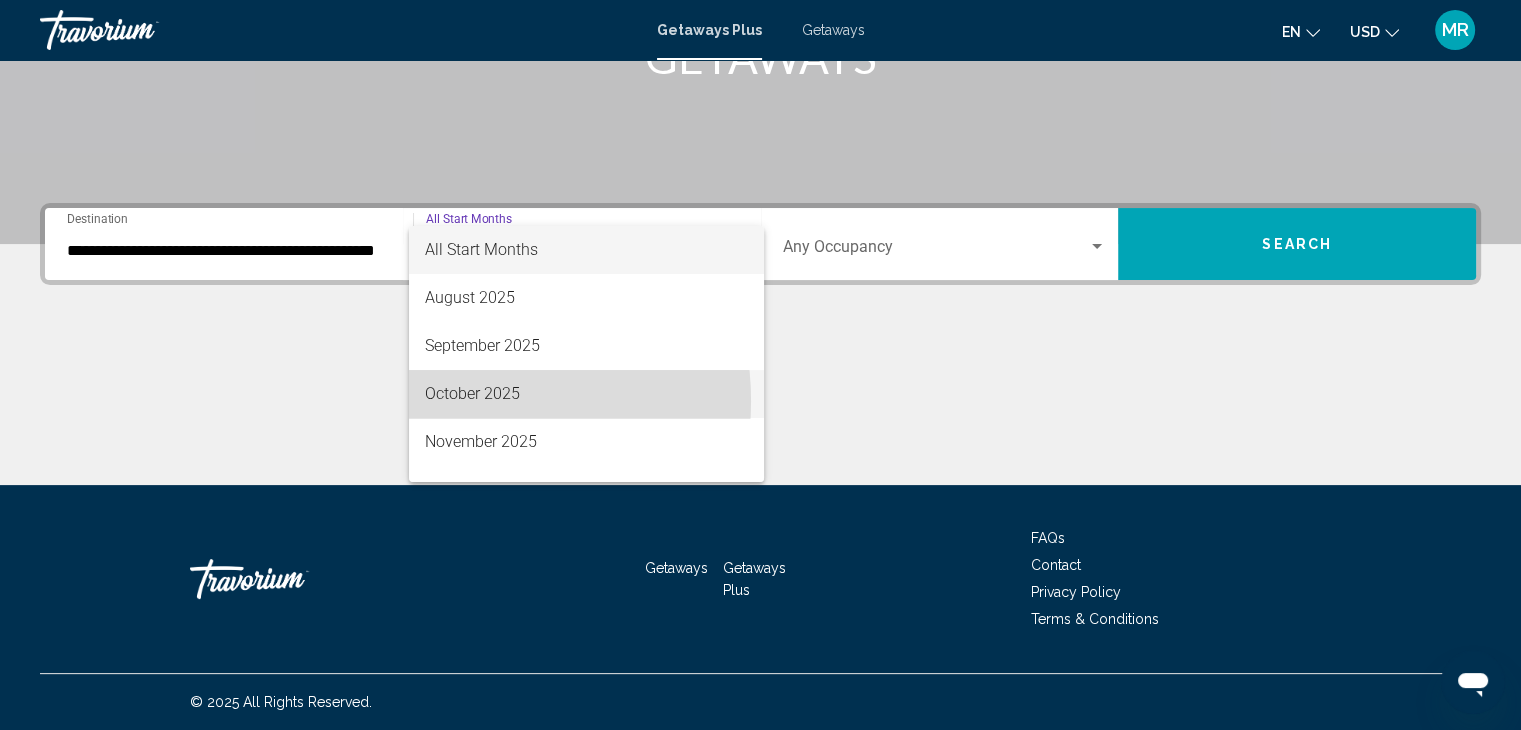 click on "October 2025" at bounding box center [586, 394] 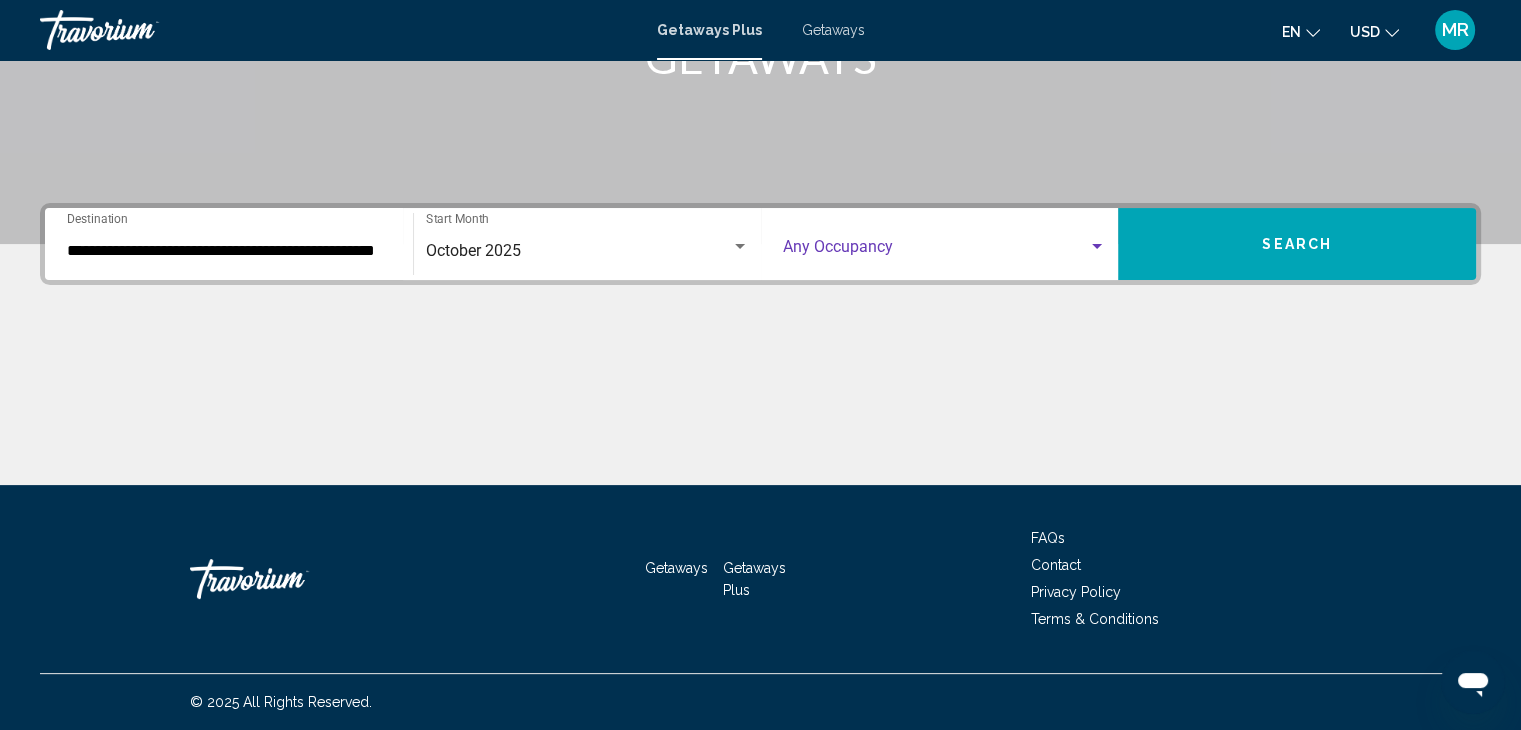 click at bounding box center (1097, 246) 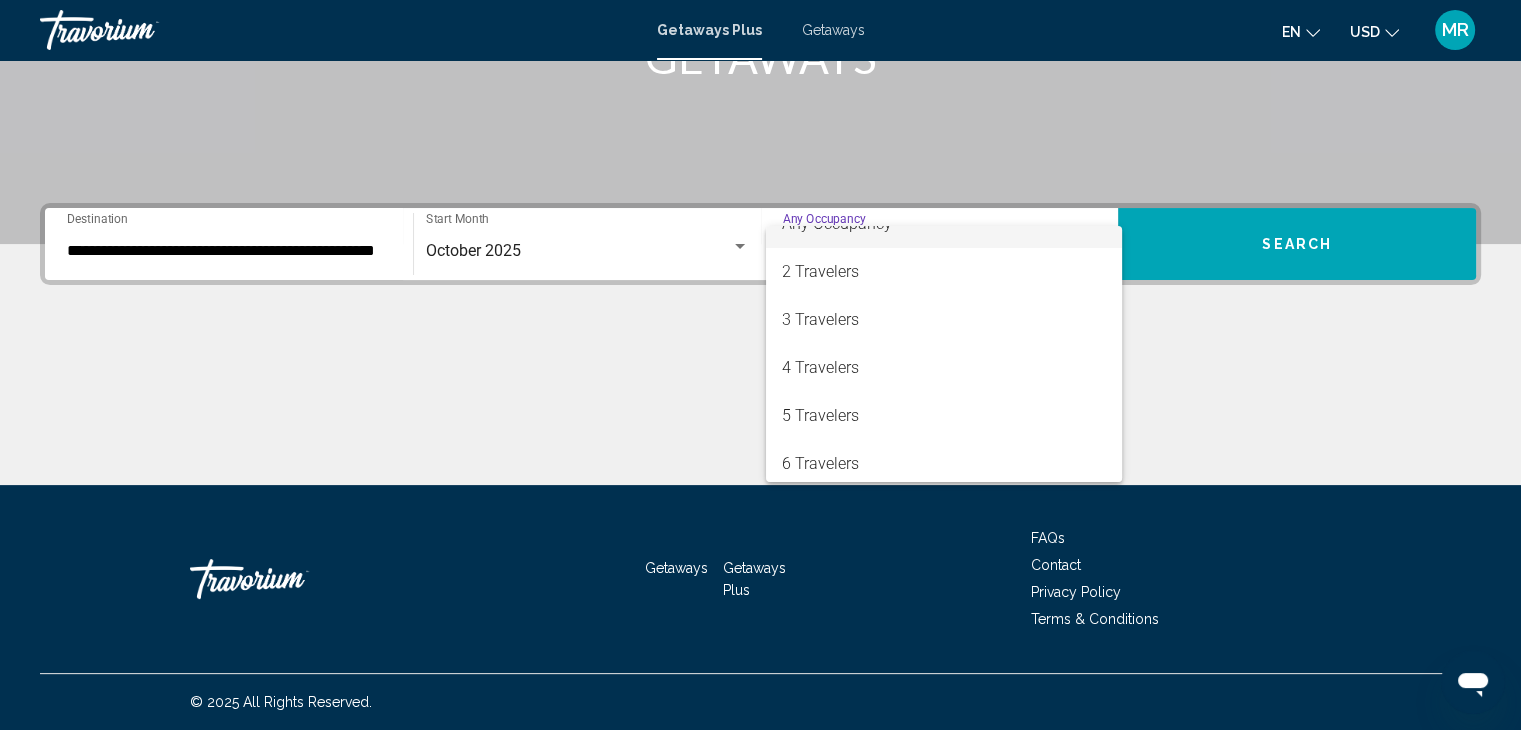 scroll, scrollTop: 40, scrollLeft: 0, axis: vertical 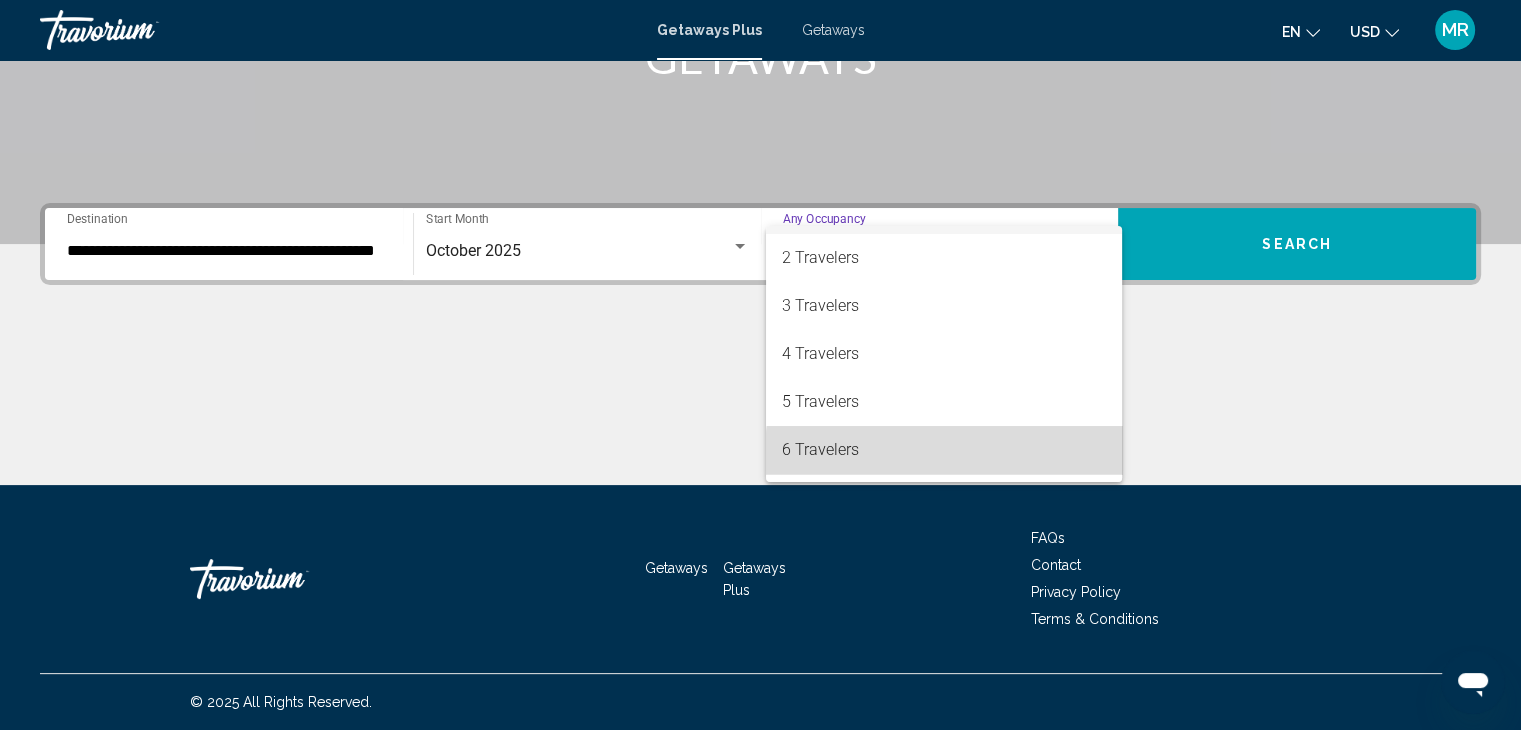 click on "6 Travelers" at bounding box center [944, 450] 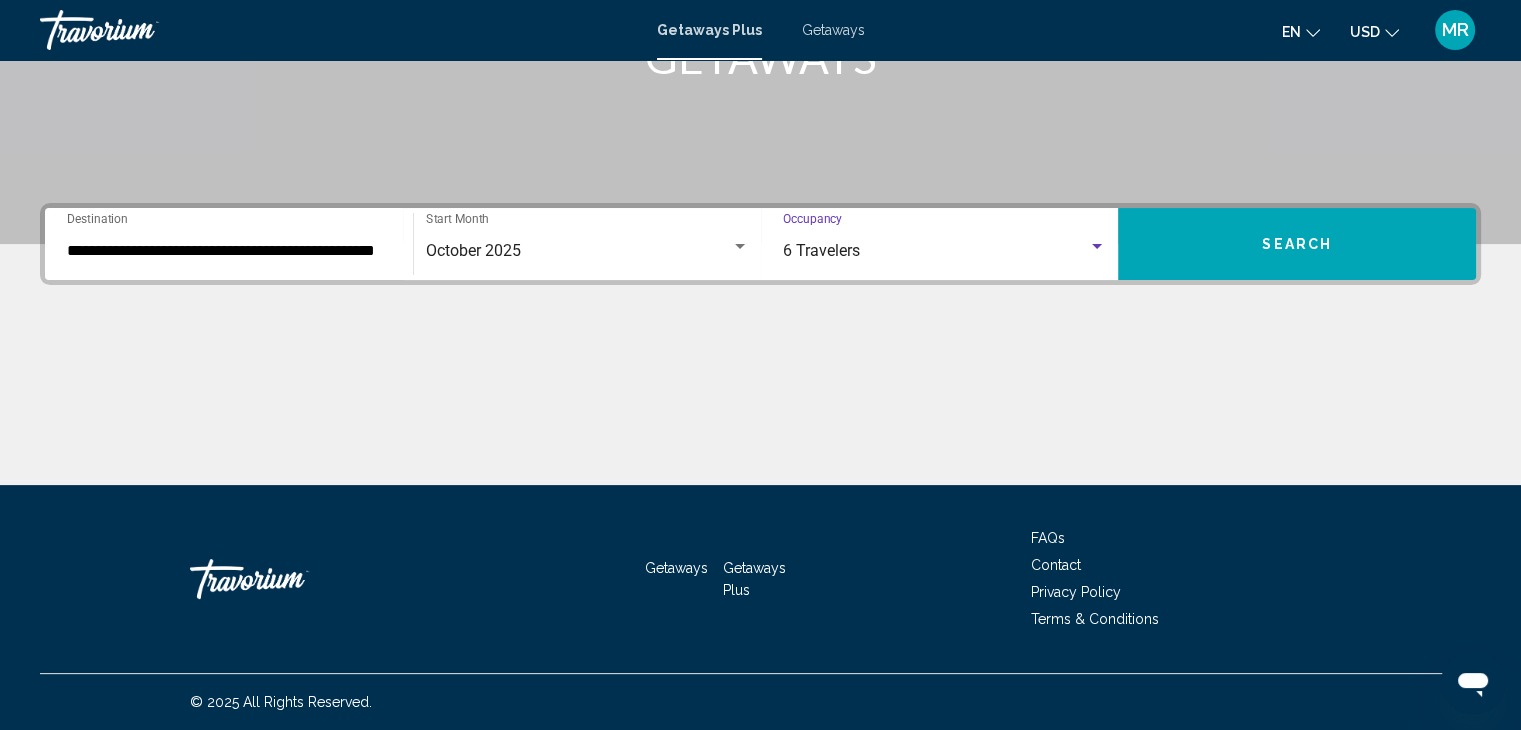 click on "Search" at bounding box center [1297, 244] 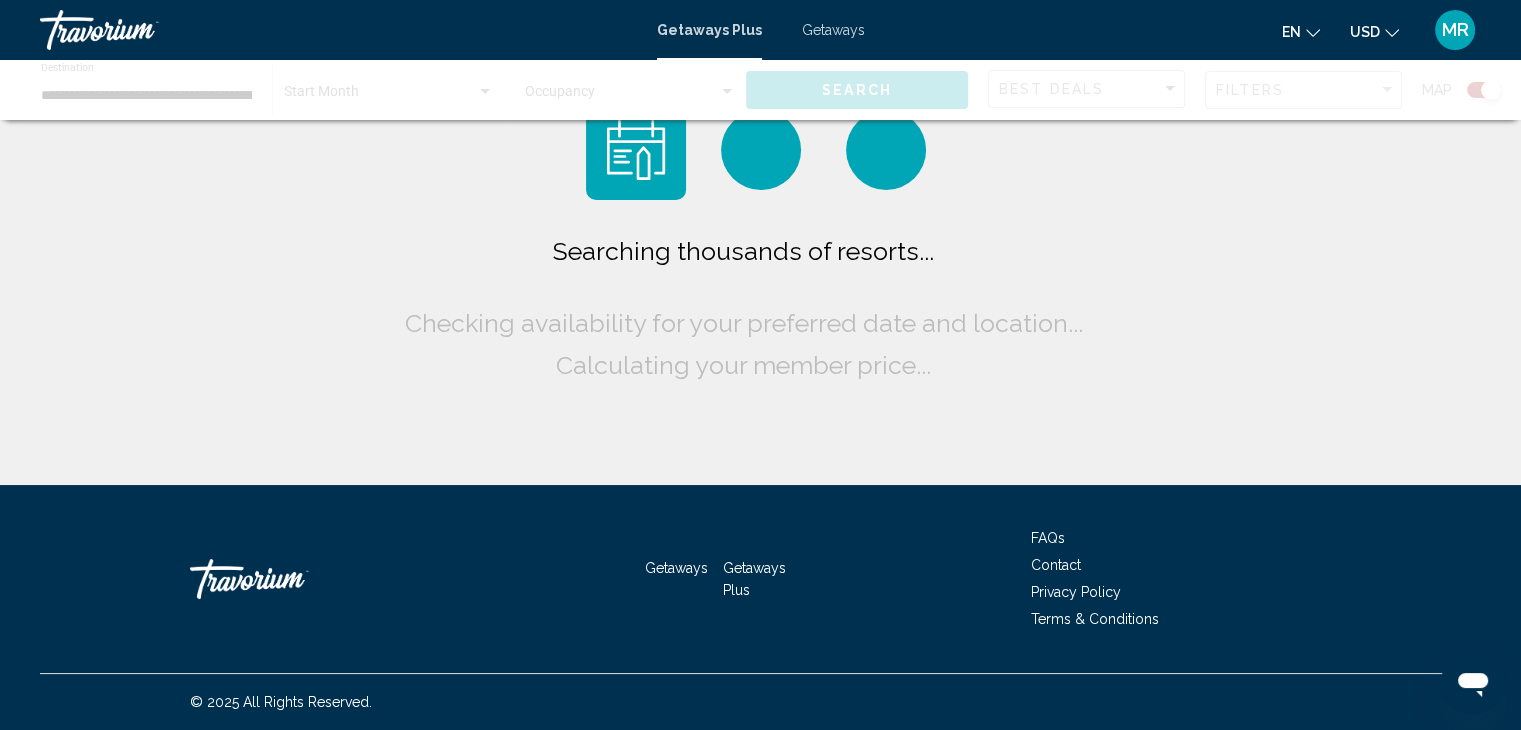 scroll, scrollTop: 0, scrollLeft: 0, axis: both 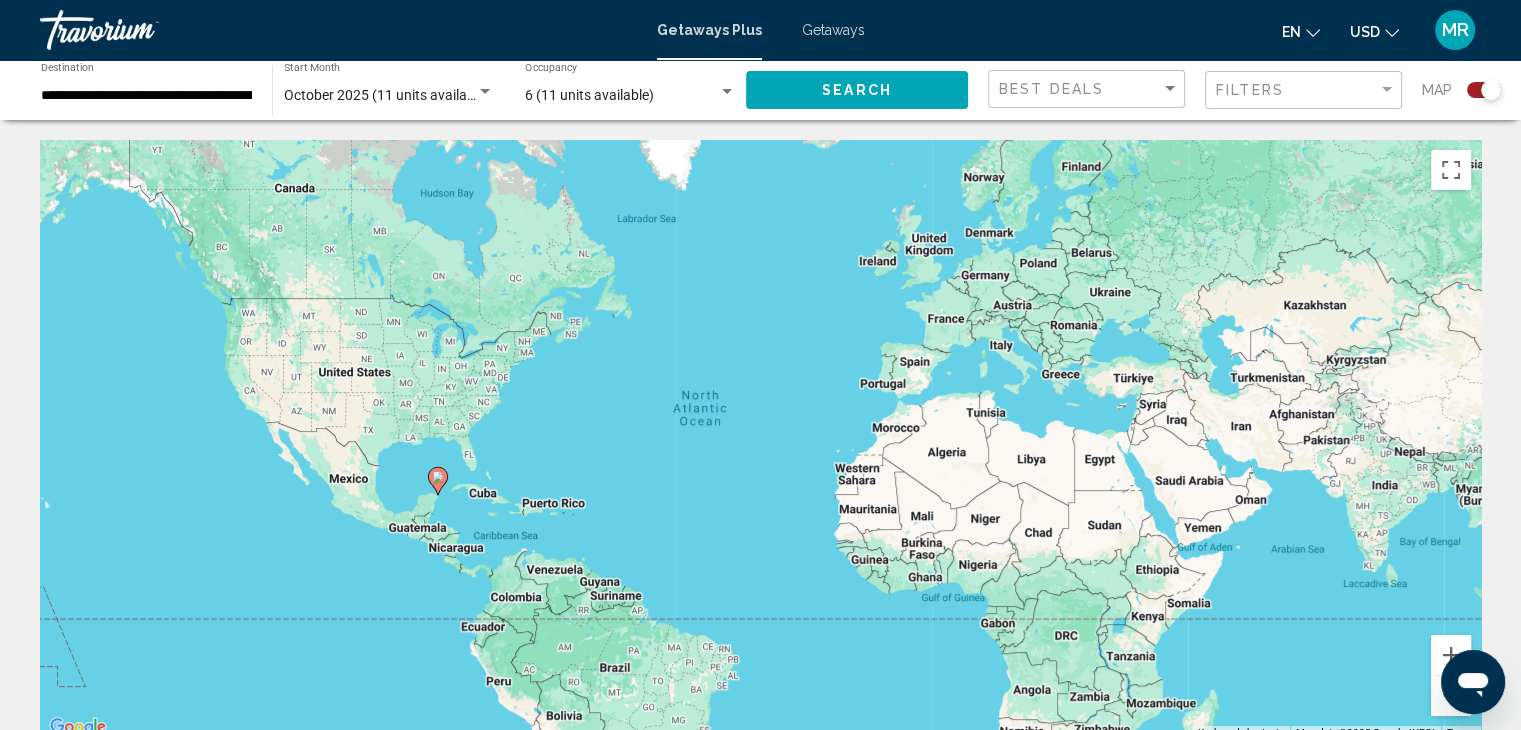 click 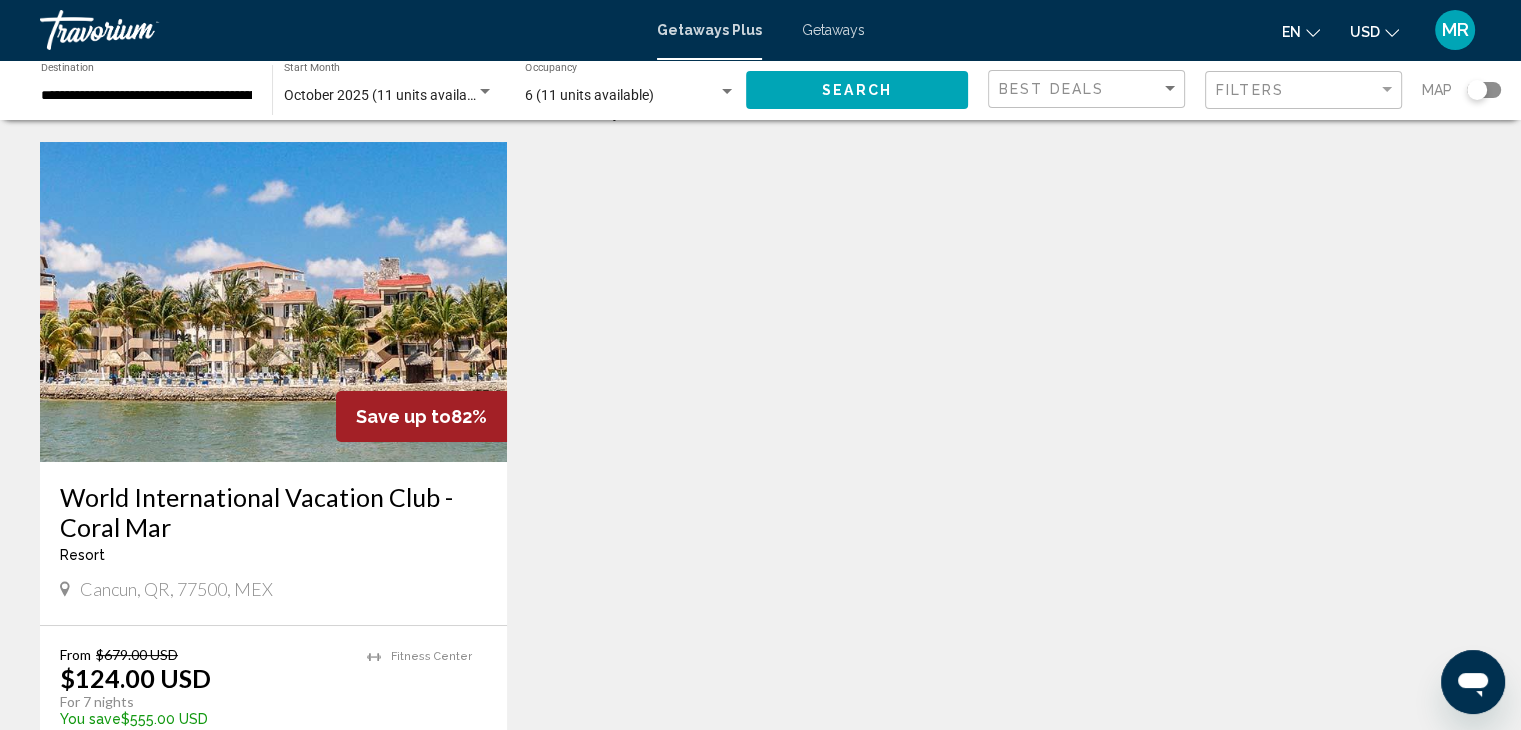 scroll, scrollTop: 0, scrollLeft: 0, axis: both 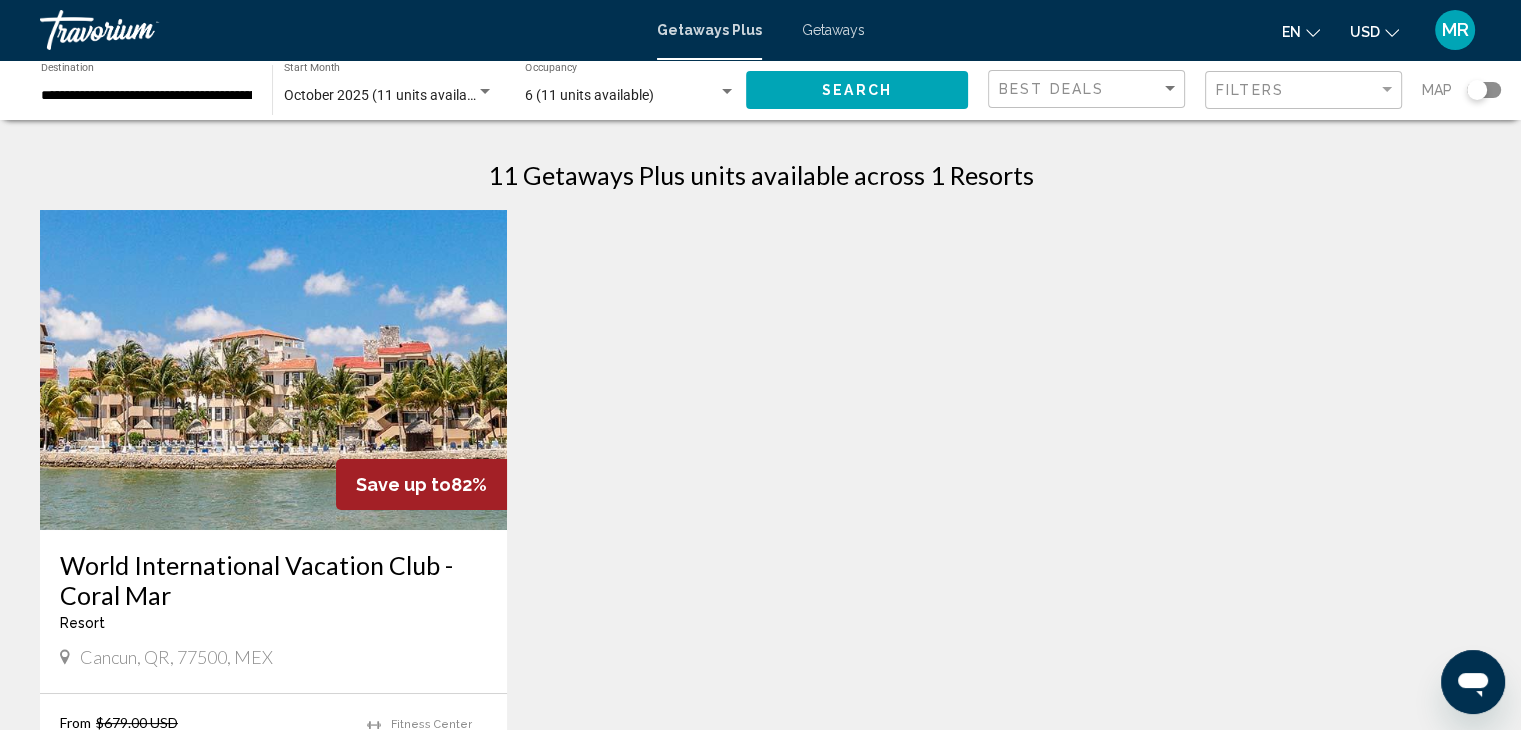 click at bounding box center (273, 370) 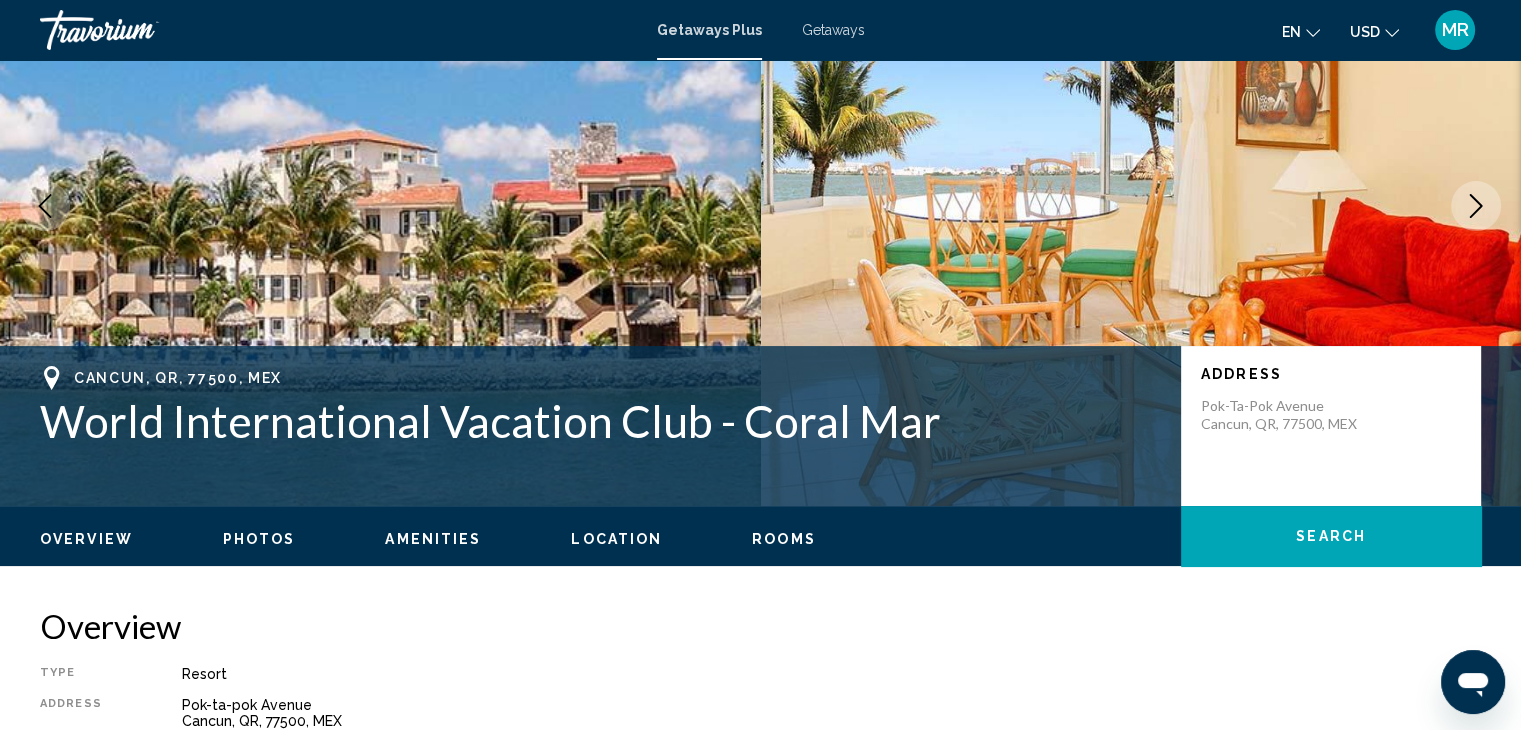 scroll, scrollTop: 152, scrollLeft: 0, axis: vertical 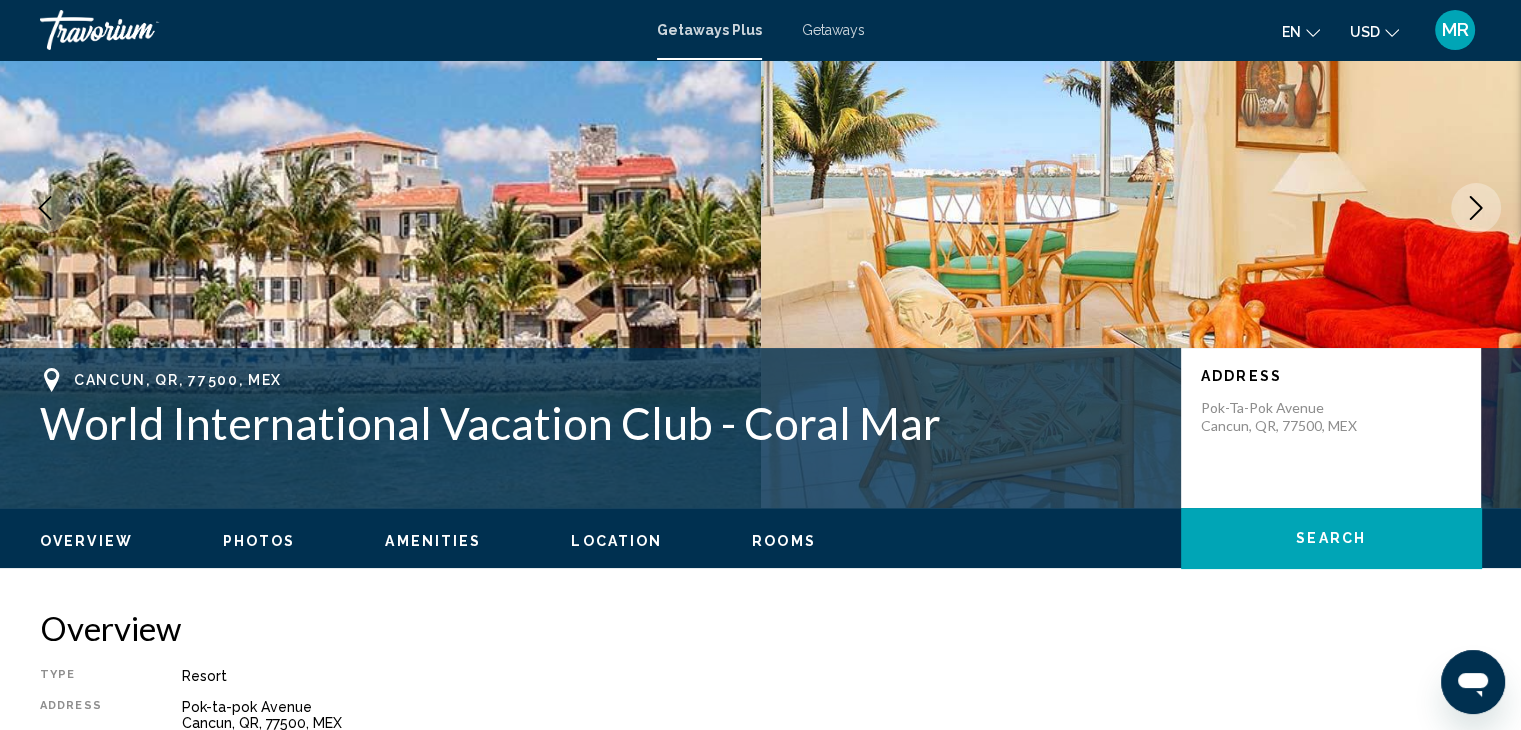 click on "Photos" at bounding box center (259, 541) 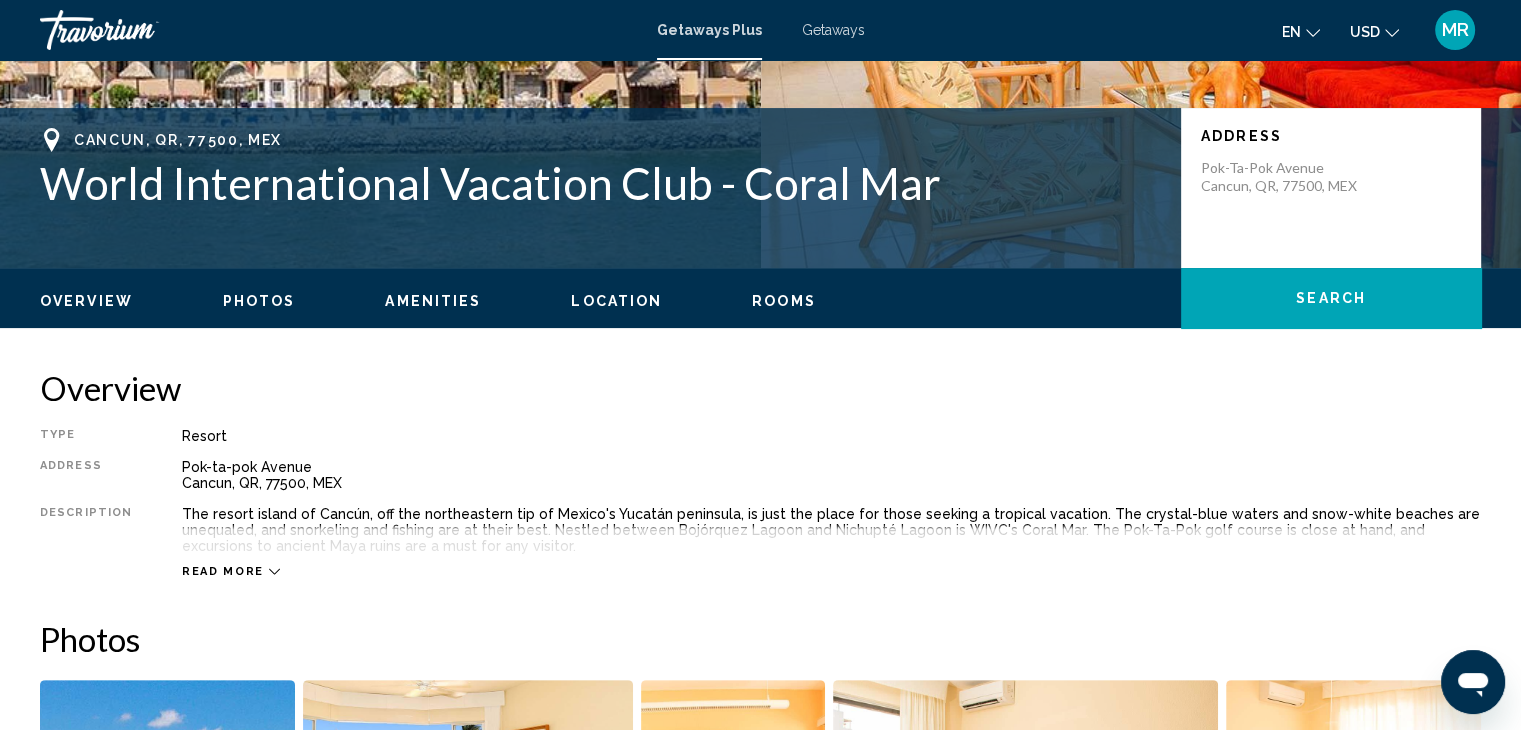 scroll, scrollTop: 392, scrollLeft: 0, axis: vertical 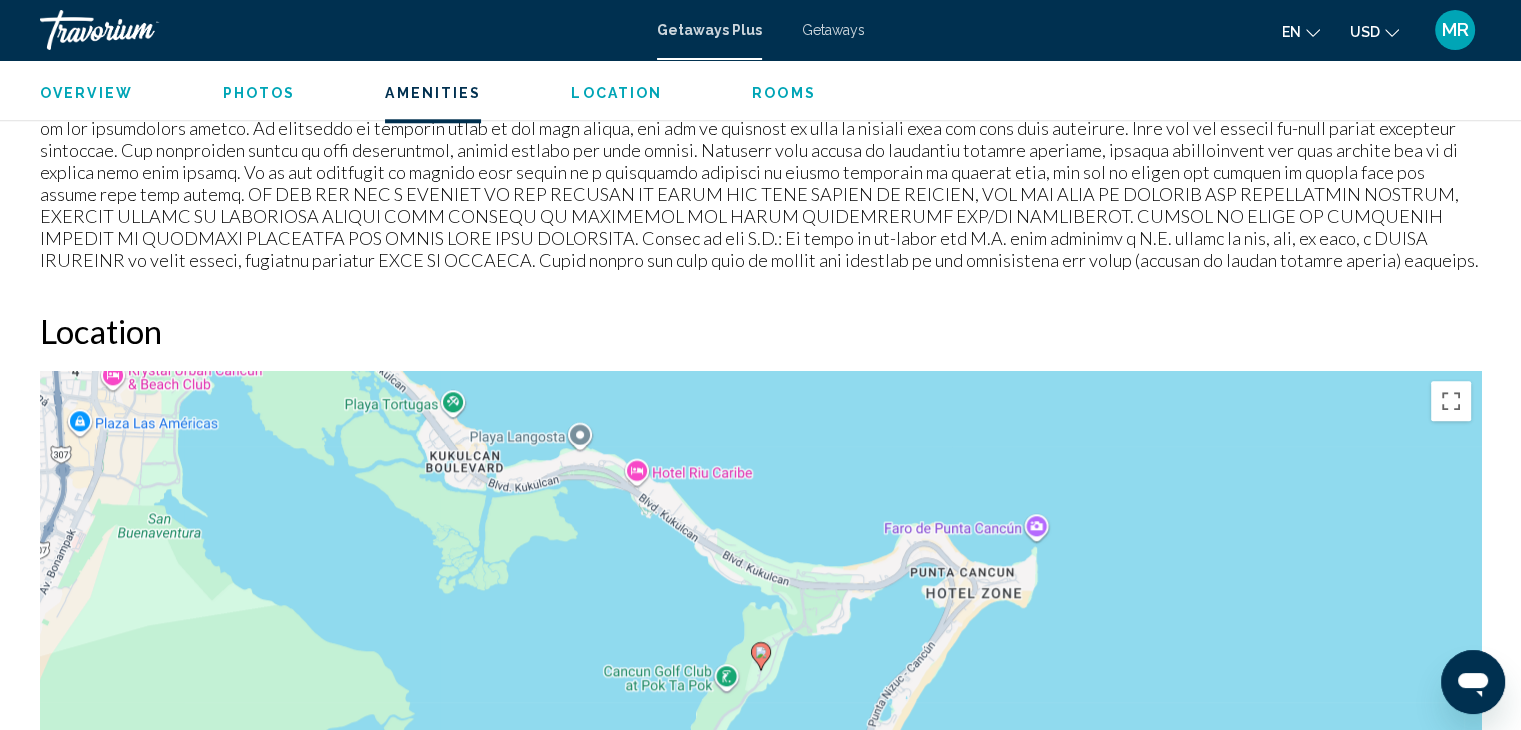 click on "To activate drag with keyboard, press Alt + Enter. Once in keyboard drag state, use the arrow keys to move the marker. To complete the drag, press the Enter key. To cancel, press Escape." at bounding box center [760, 671] 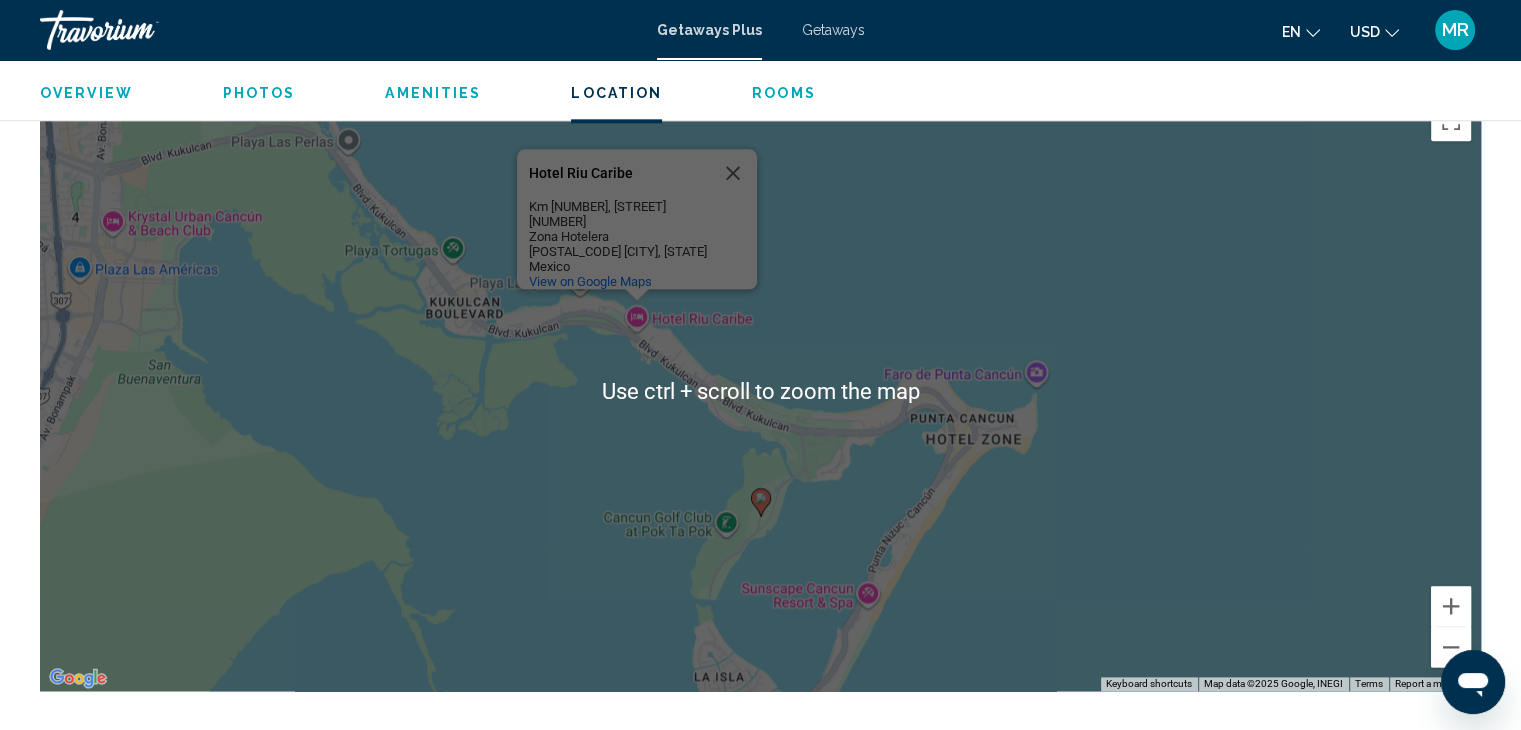 scroll, scrollTop: 2384, scrollLeft: 0, axis: vertical 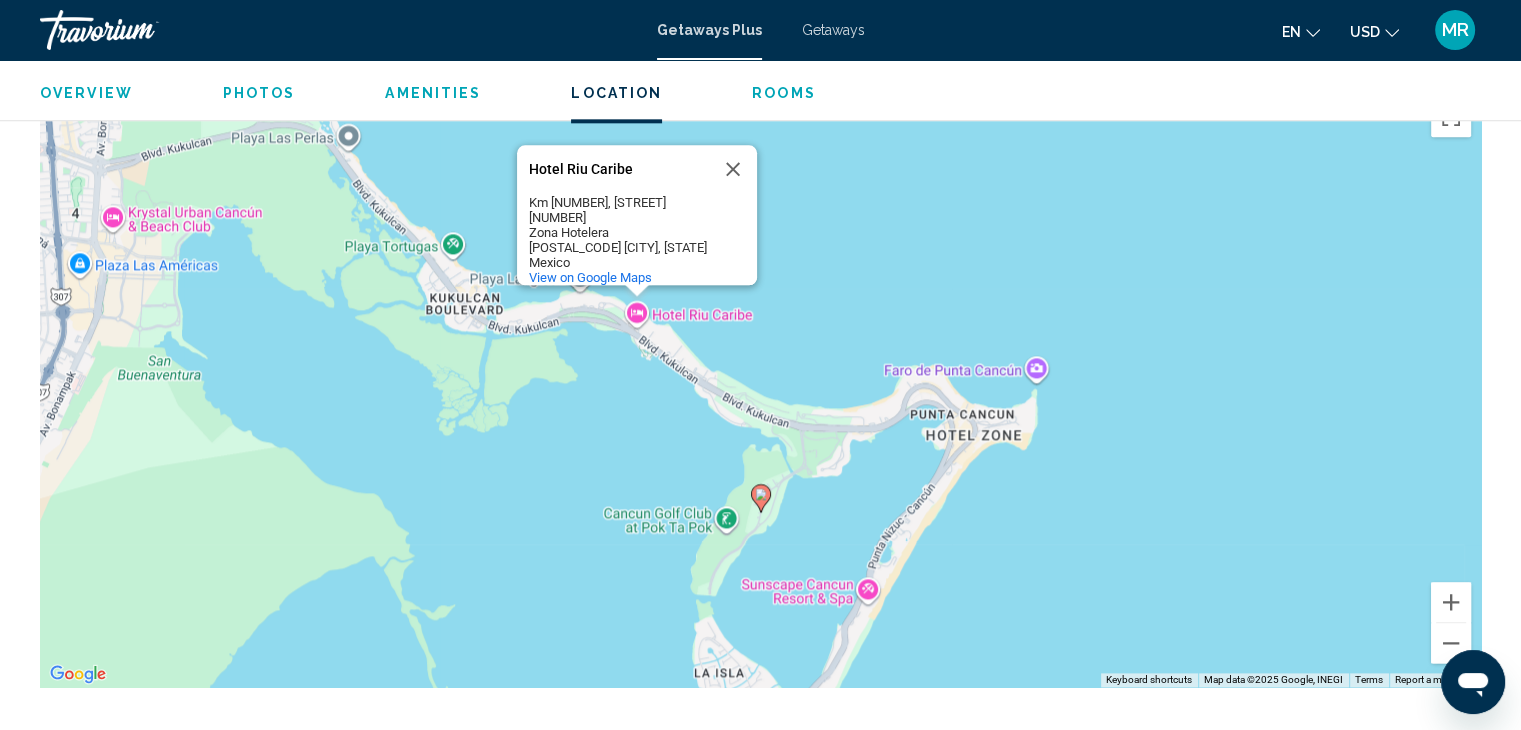 click on "To activate drag with keyboard, press Alt + Enter. Once in keyboard drag state, use the arrow keys to move the marker. To complete the drag, press the Enter key. To cancel, press Escape.  Hotel Riu Caribe                     Hotel Riu Caribe                 Km 5.5, Blvd. Kukulcan Lt 6-C Zona Hotelera 77500 Cancún, [REGION], [COUNTRY]              View on Google Maps" at bounding box center (760, 387) 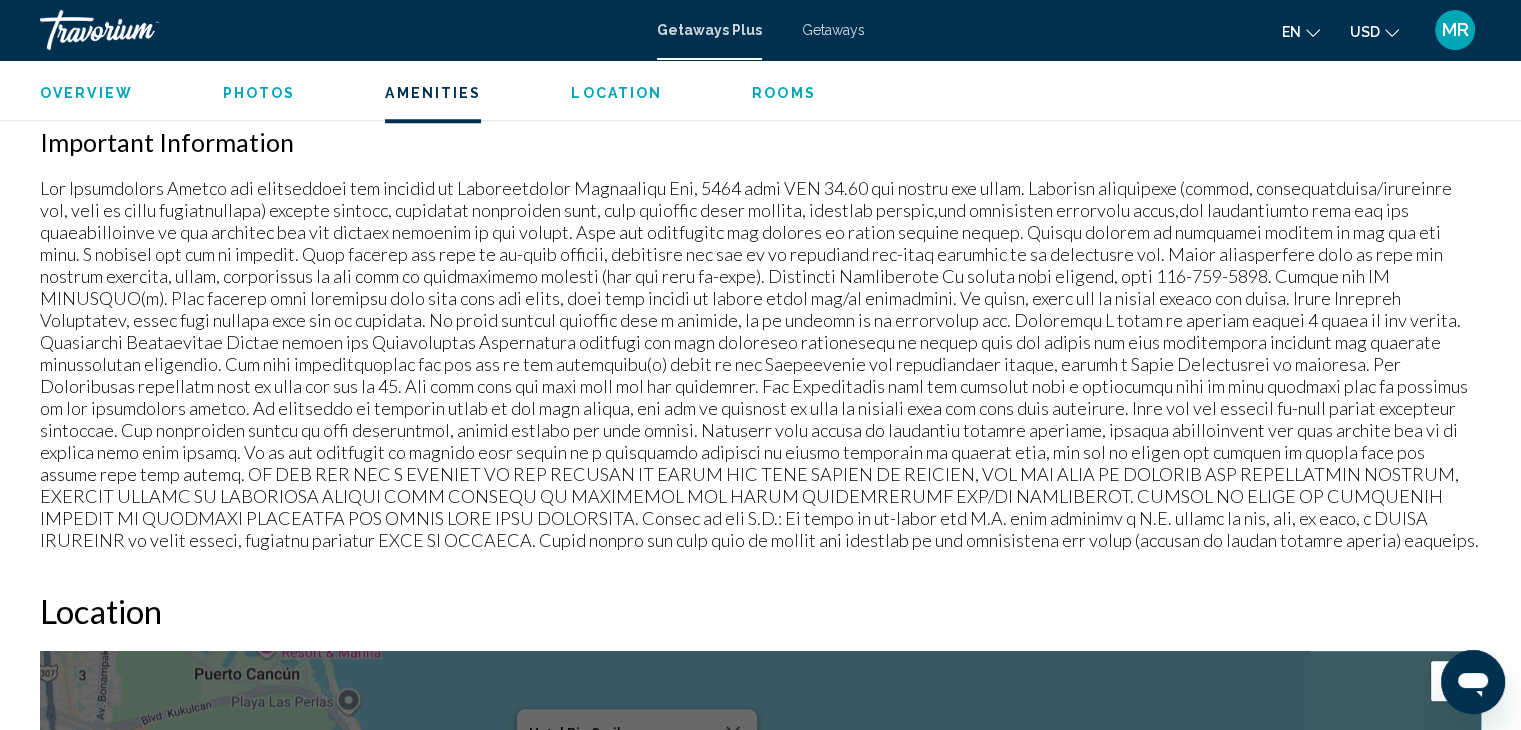 scroll, scrollTop: 1812, scrollLeft: 0, axis: vertical 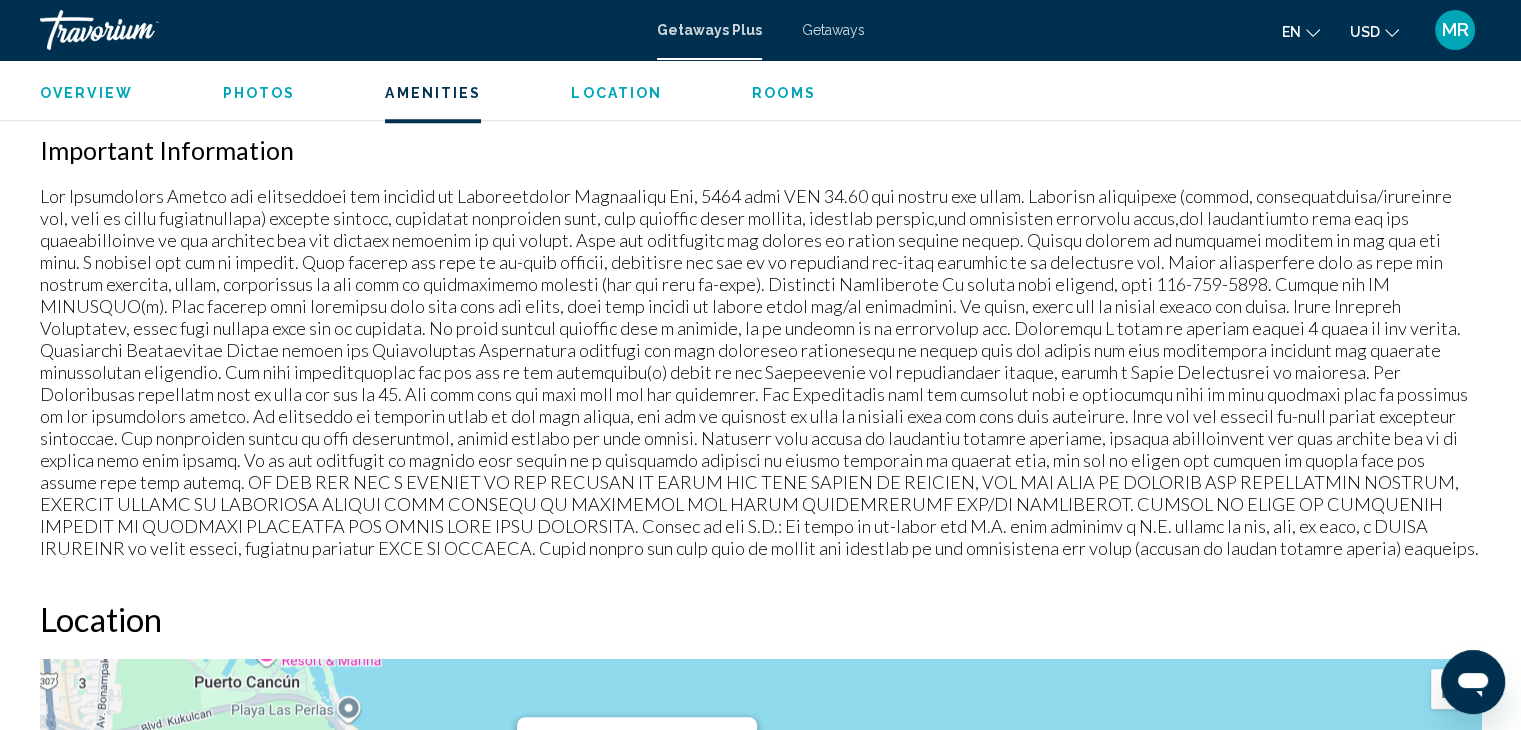click on "Getaways" at bounding box center (833, 30) 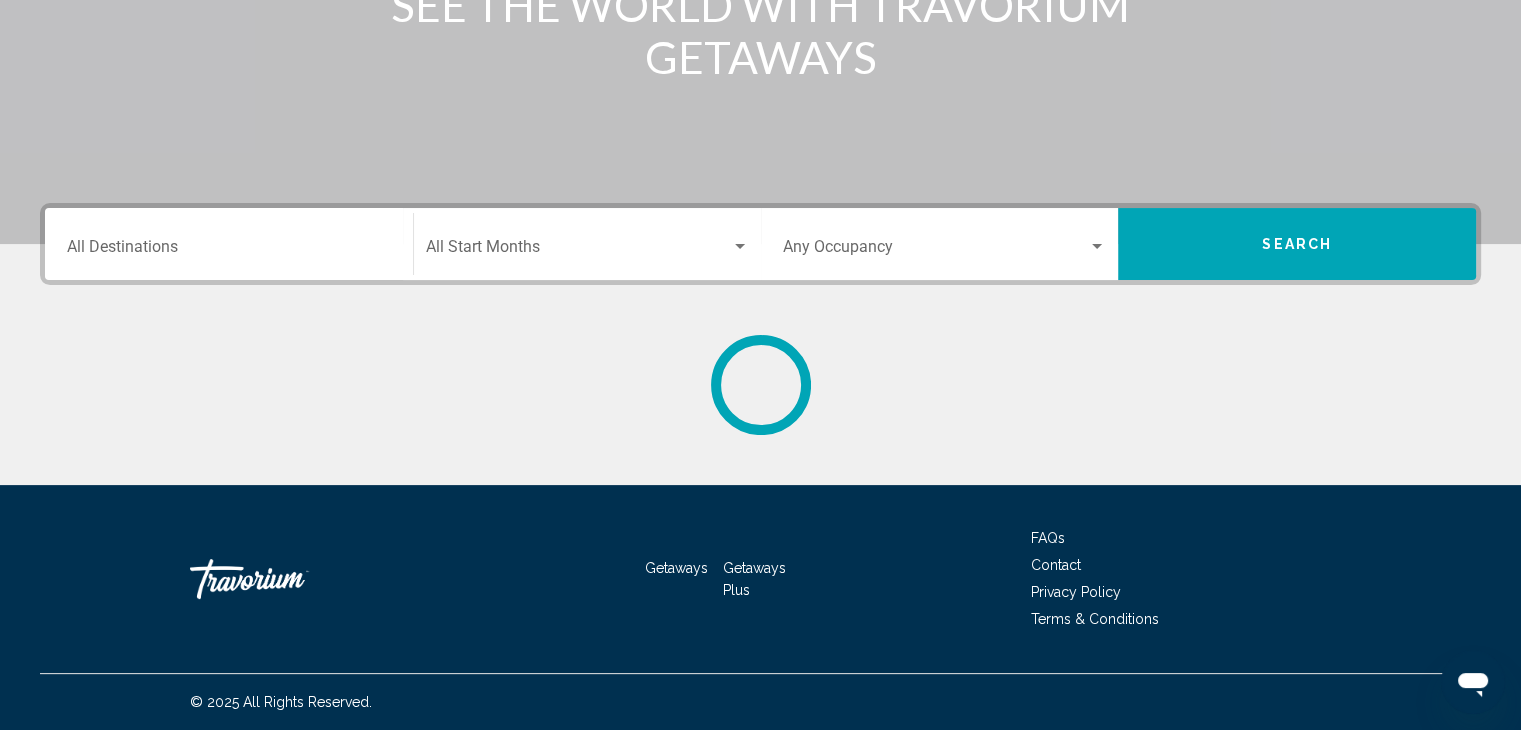 scroll, scrollTop: 0, scrollLeft: 0, axis: both 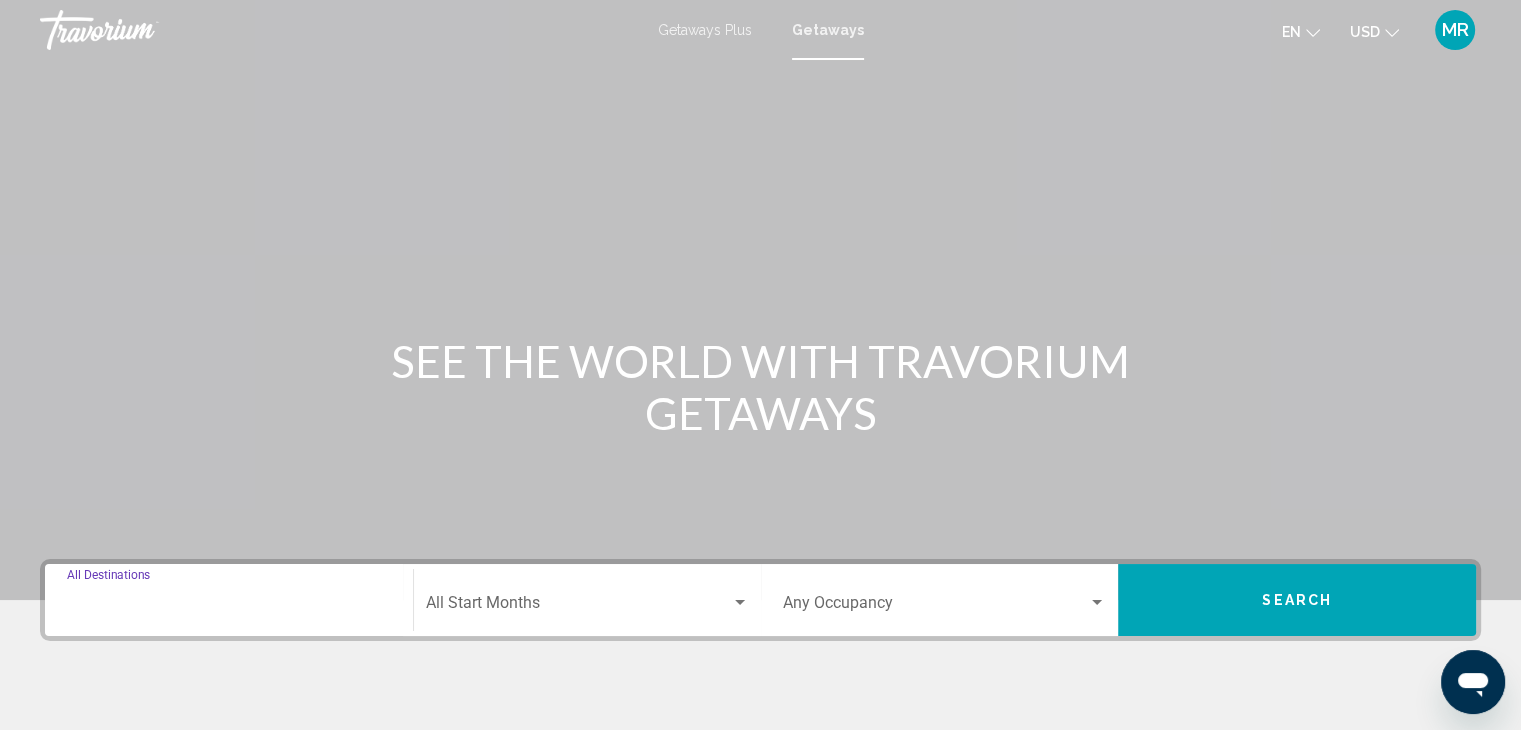 click on "Destination All Destinations" at bounding box center [229, 607] 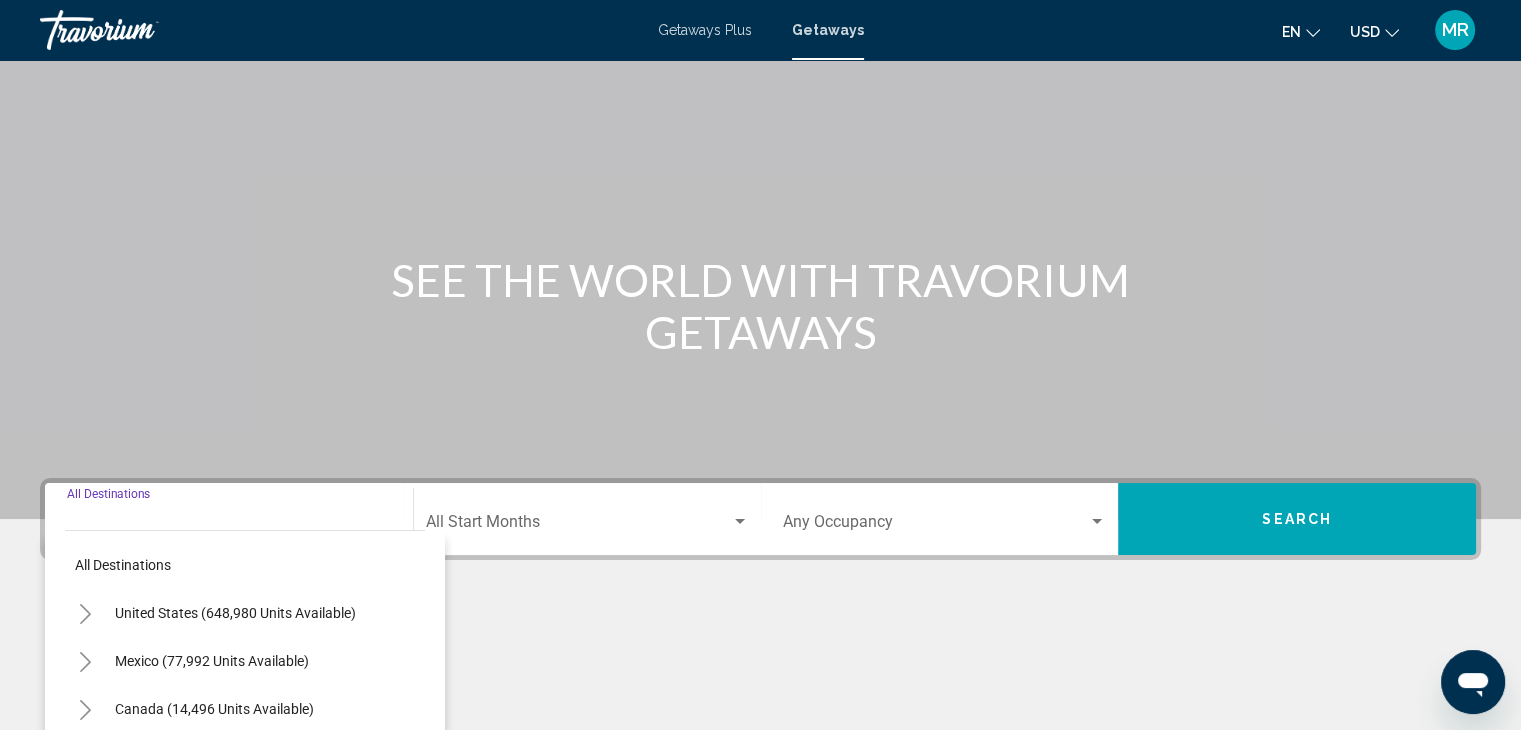 scroll, scrollTop: 356, scrollLeft: 0, axis: vertical 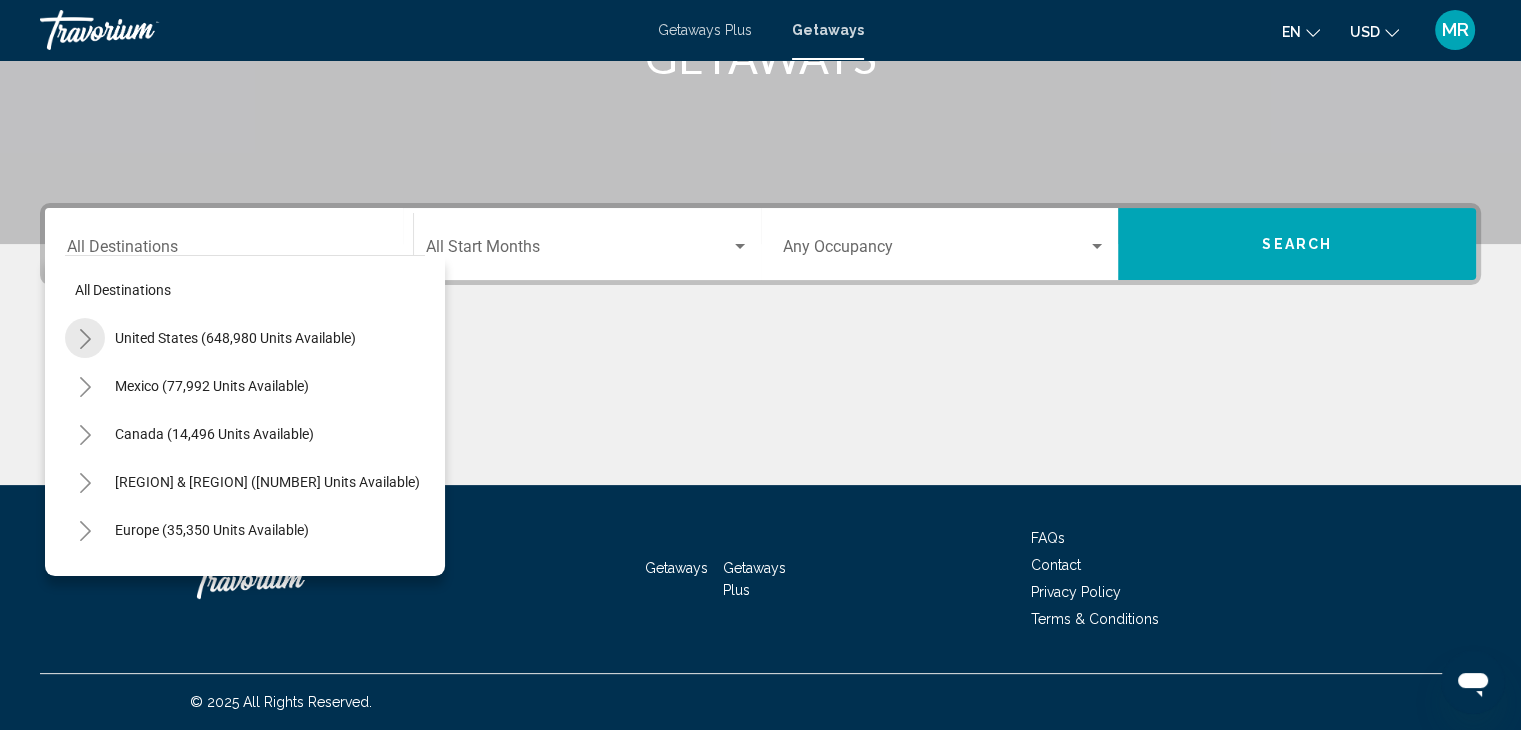click 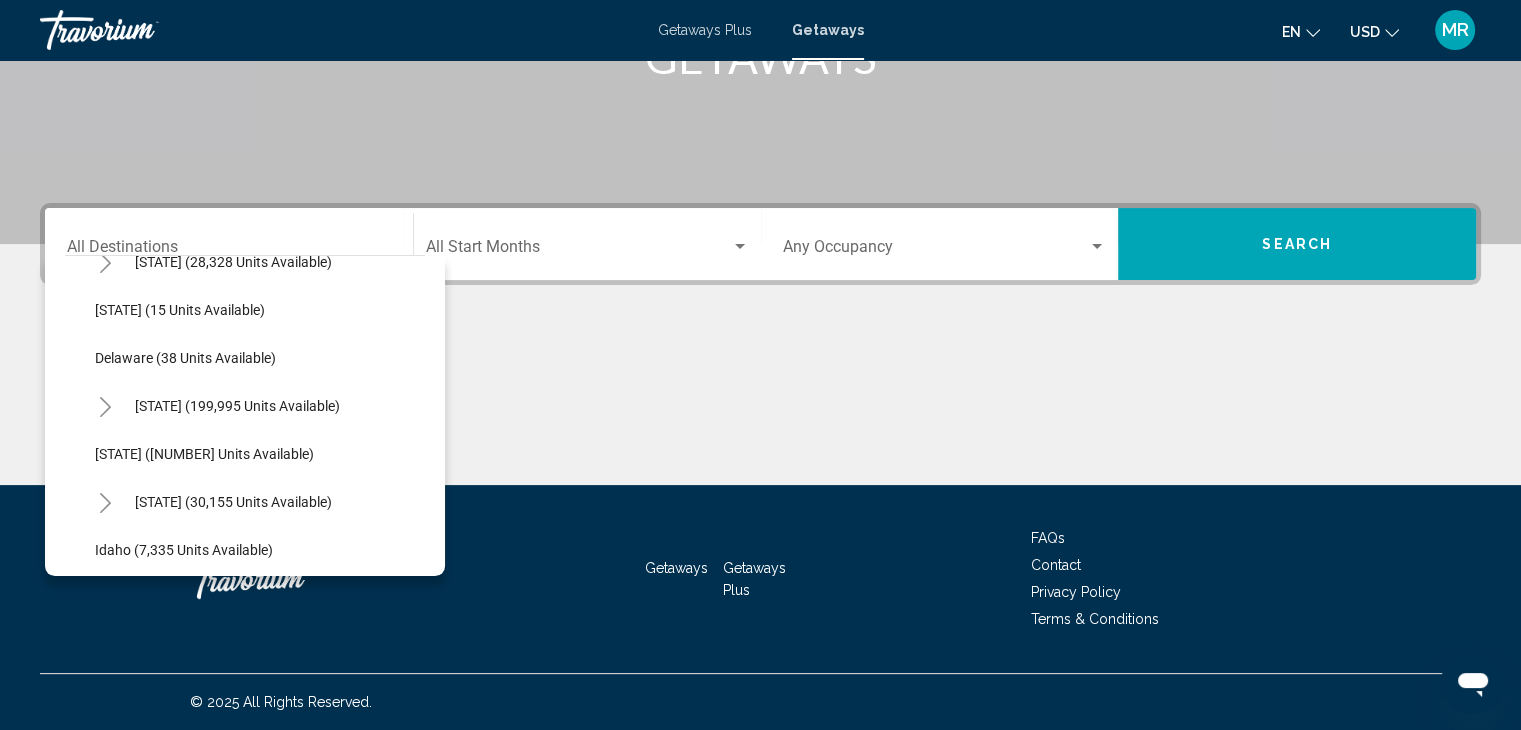 scroll, scrollTop: 268, scrollLeft: 0, axis: vertical 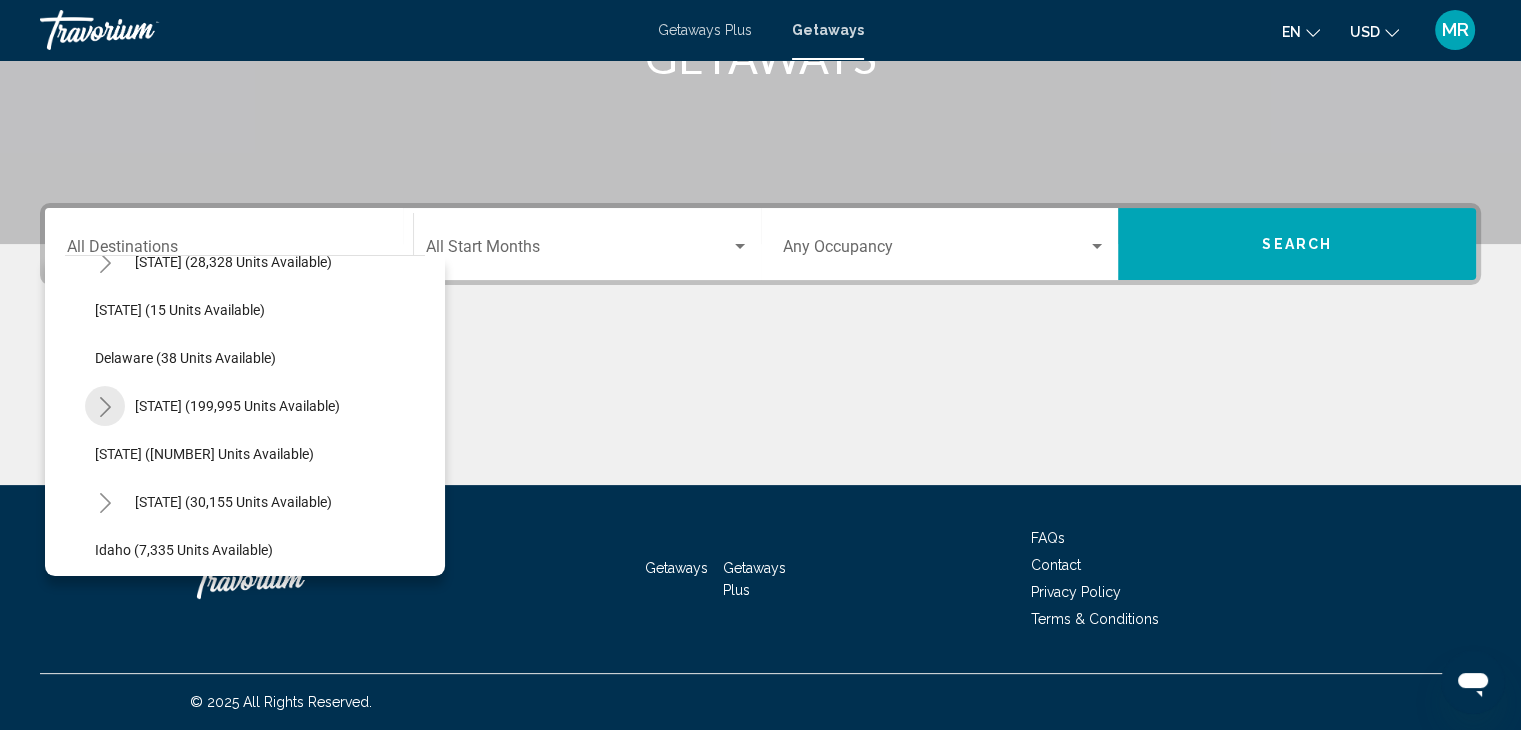 click 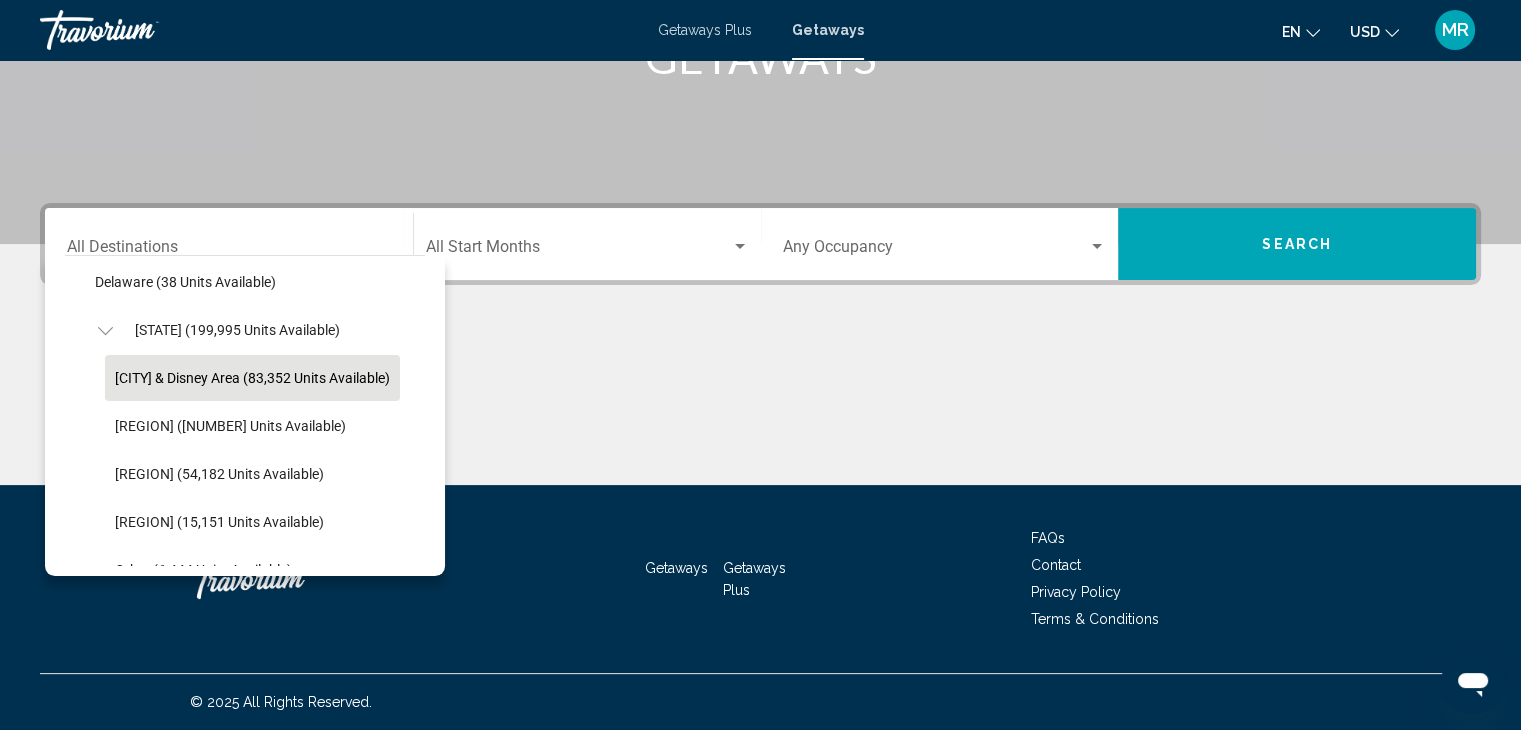 scroll, scrollTop: 344, scrollLeft: 0, axis: vertical 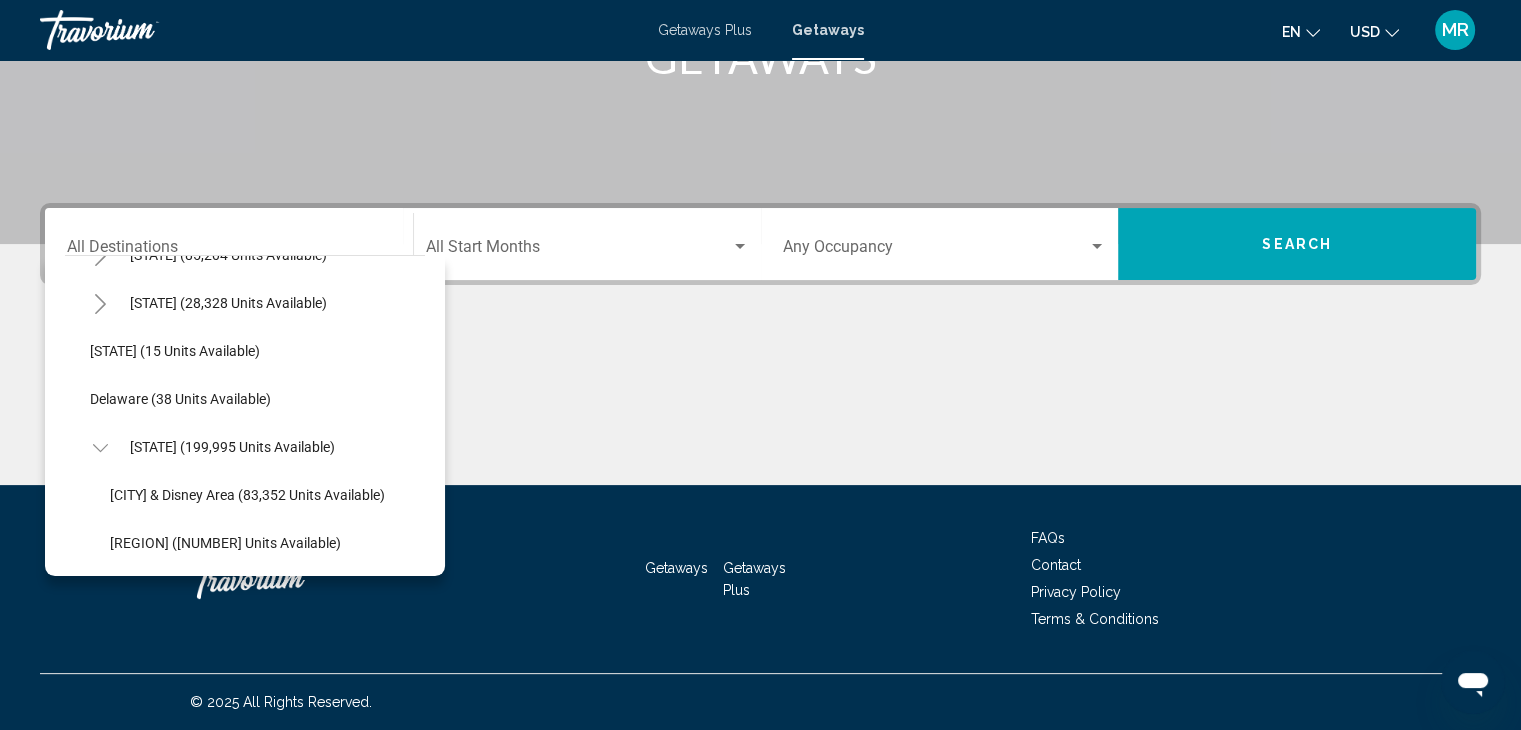 drag, startPoint x: 144, startPoint y: 421, endPoint x: 596, endPoint y: 446, distance: 452.69086 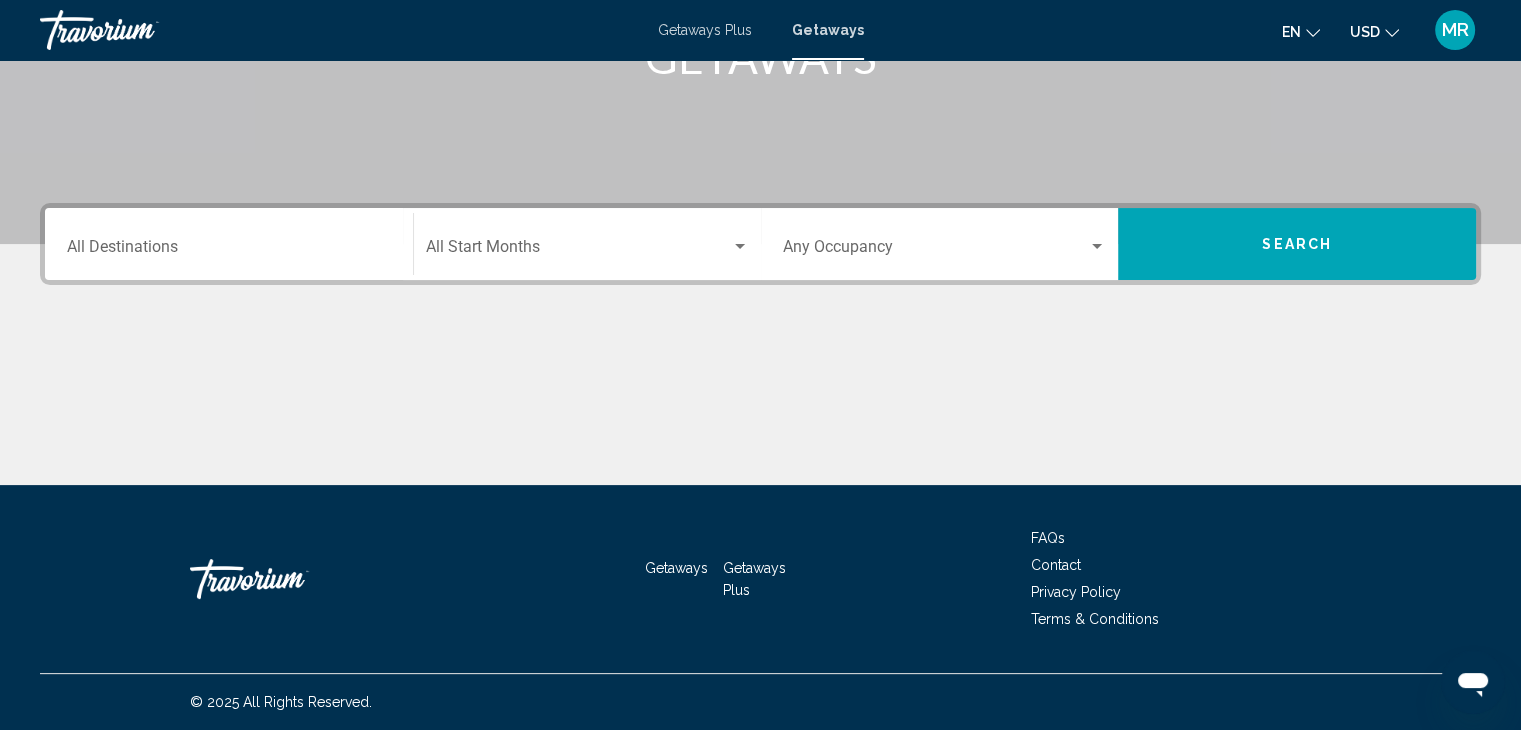 click on "Destination All Destinations" at bounding box center (229, 244) 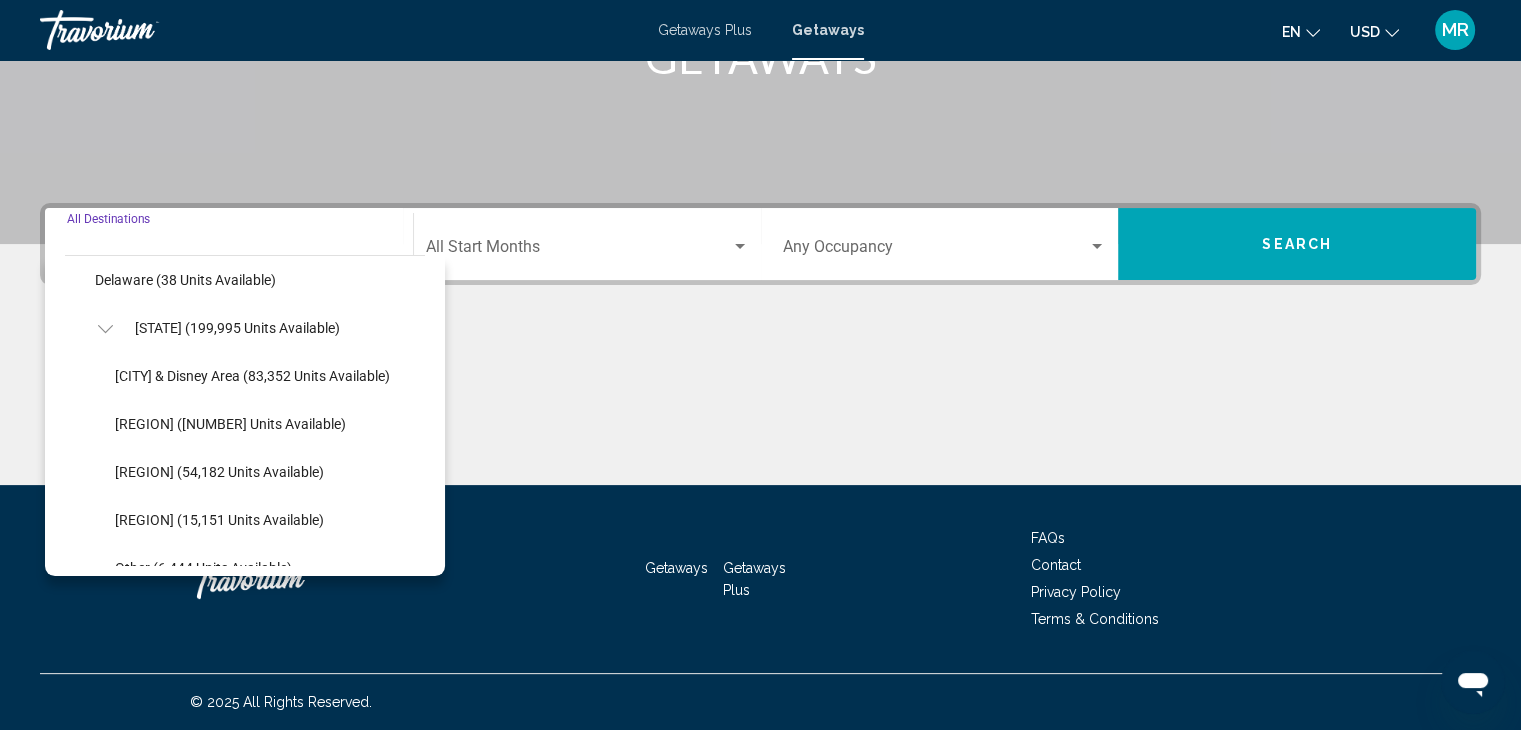 scroll, scrollTop: 344, scrollLeft: 0, axis: vertical 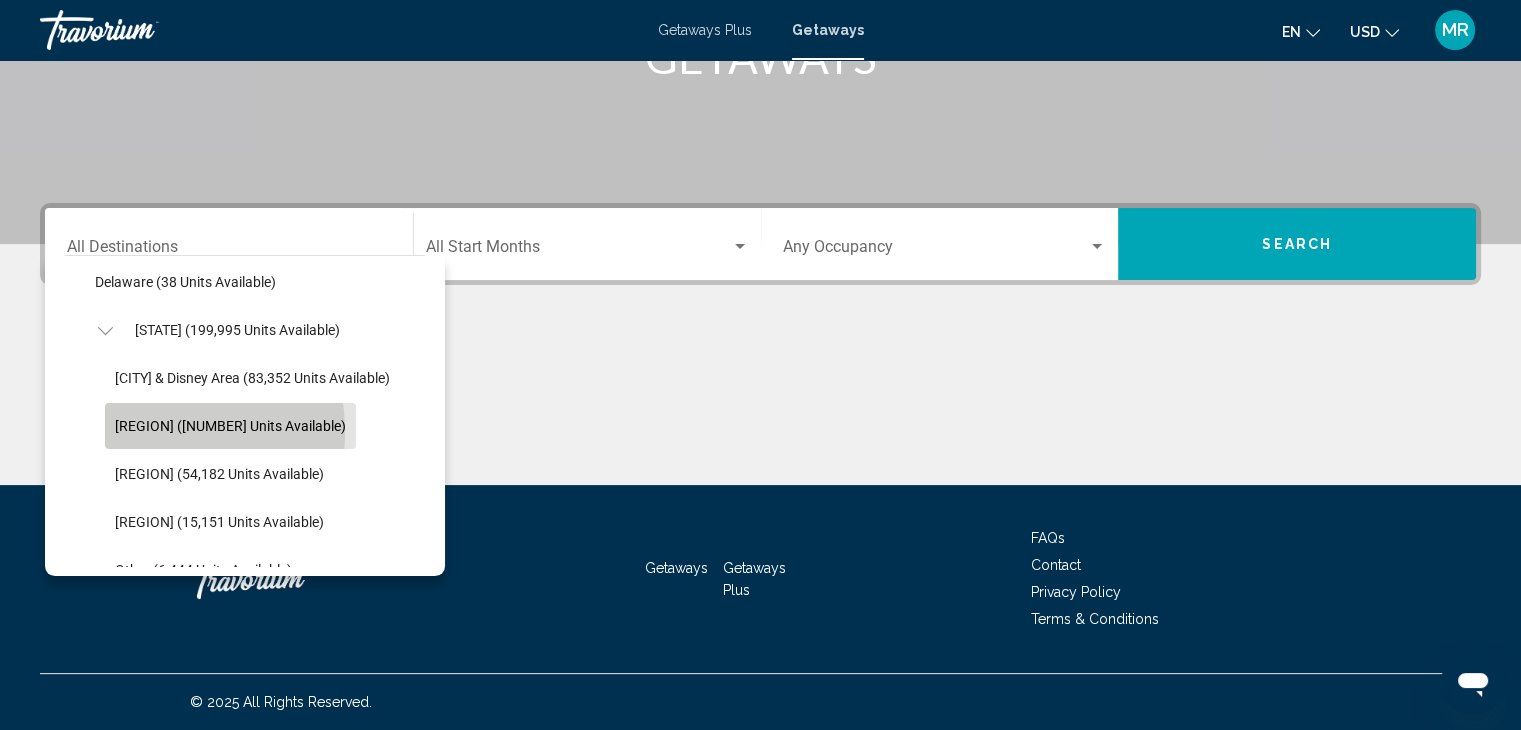 click on "[REGION] ([NUMBER] units available)" 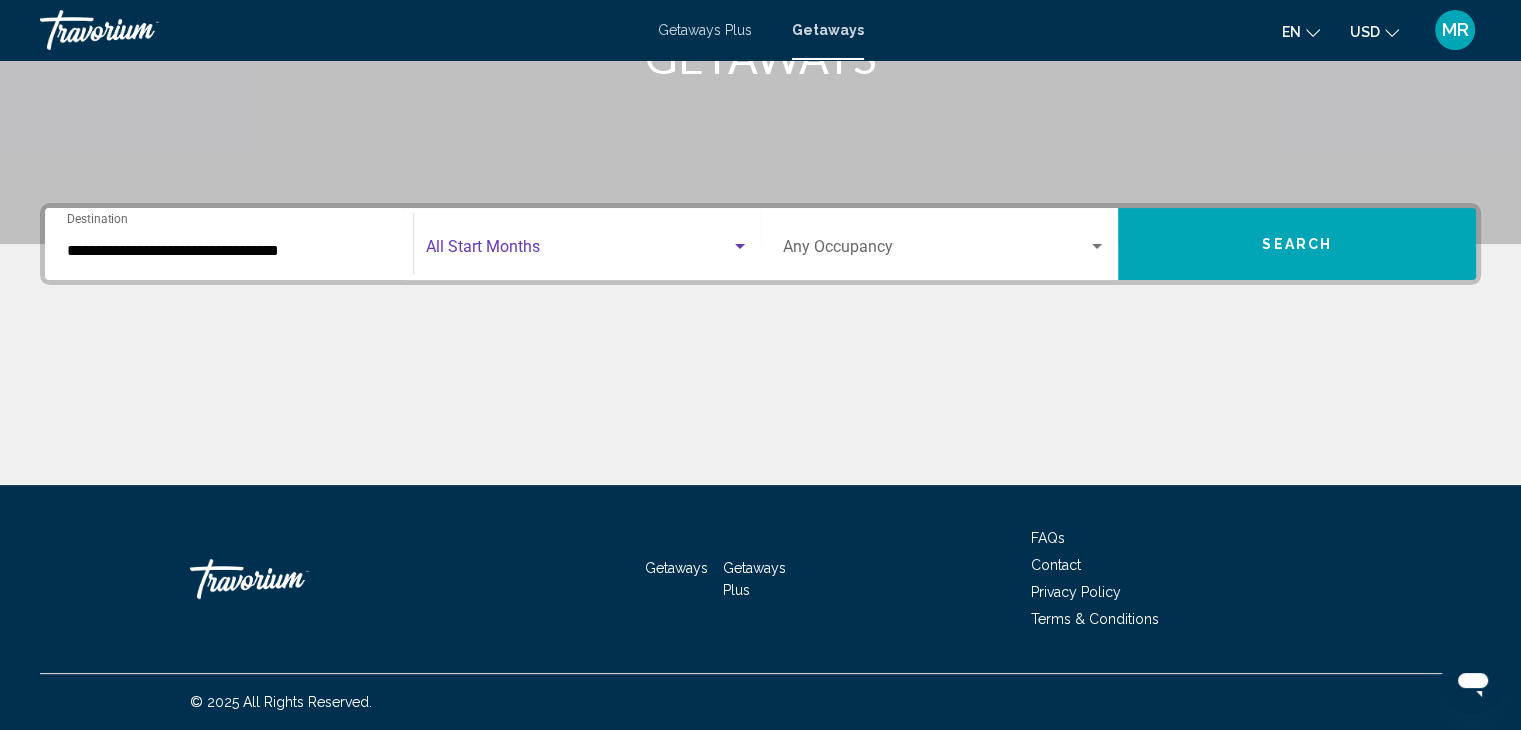 click at bounding box center (740, 246) 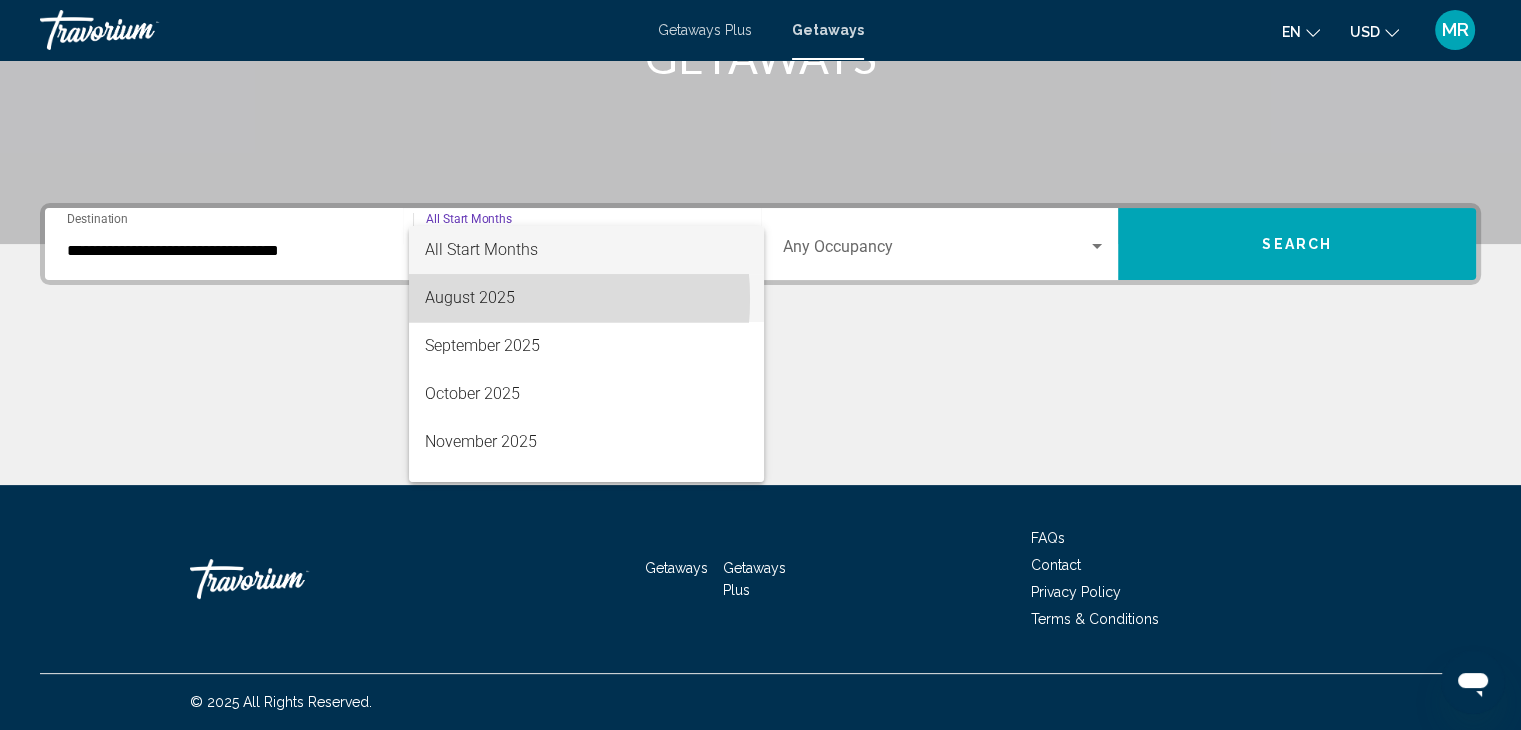 click on "August 2025" at bounding box center [586, 298] 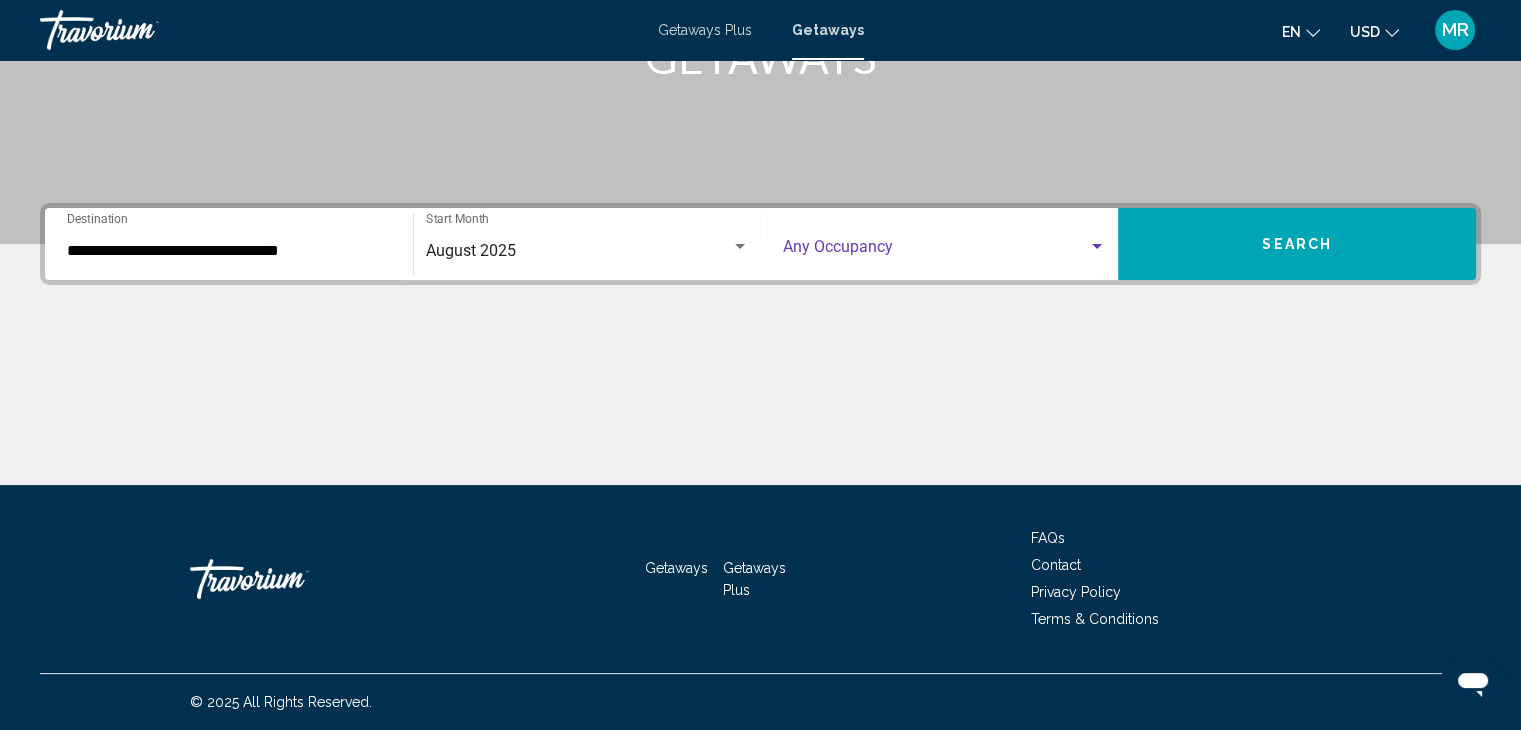 click at bounding box center [1097, 247] 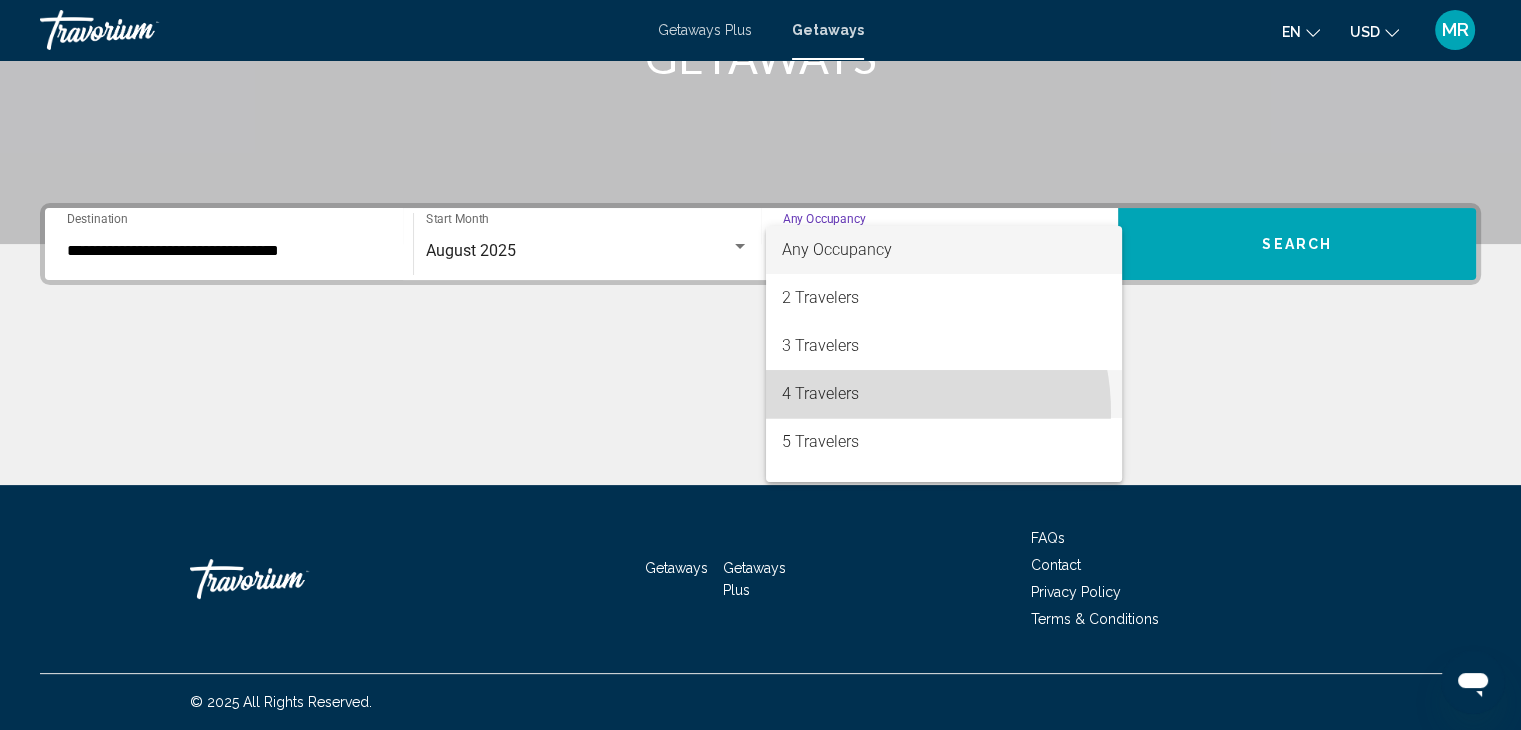 click on "4 Travelers" at bounding box center [944, 394] 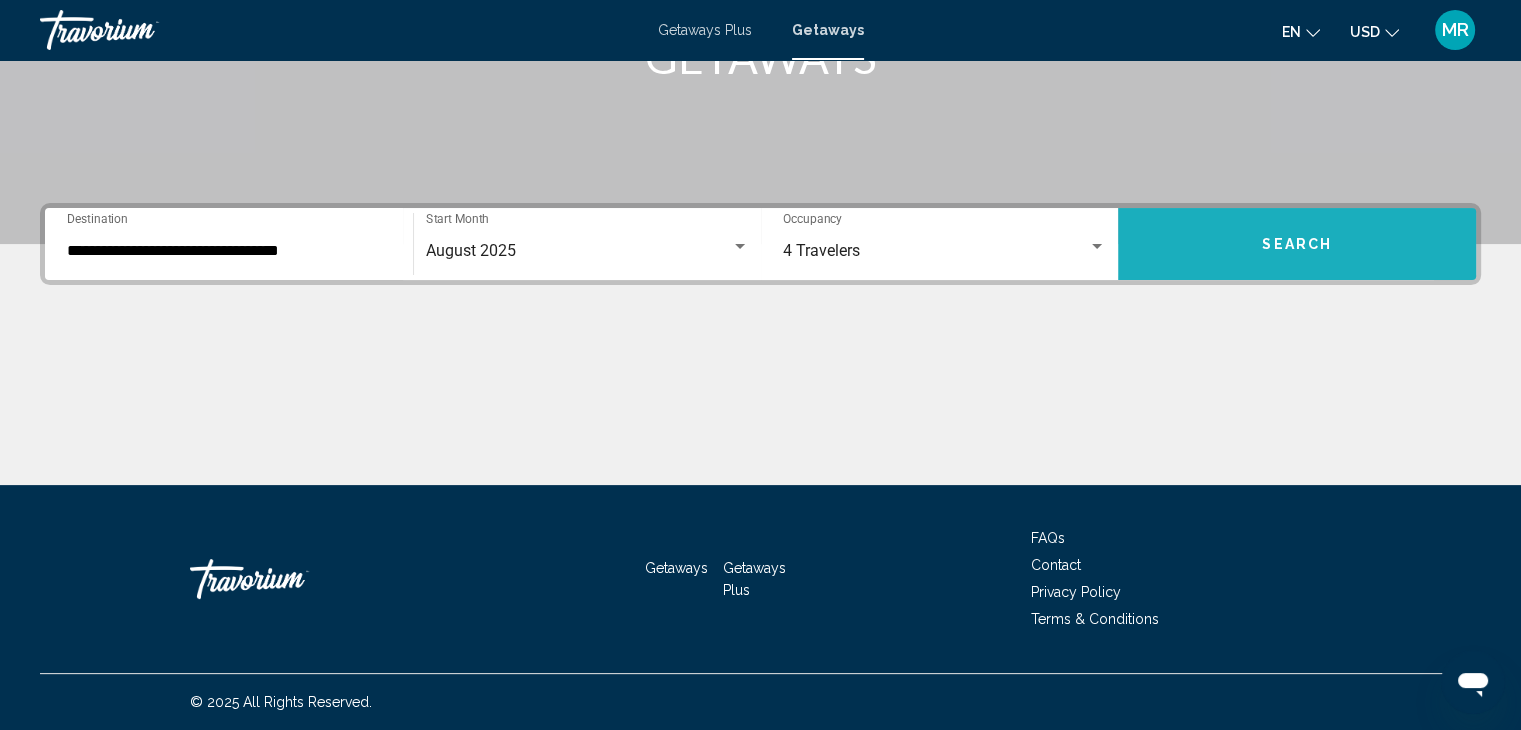 click on "Search" at bounding box center [1297, 244] 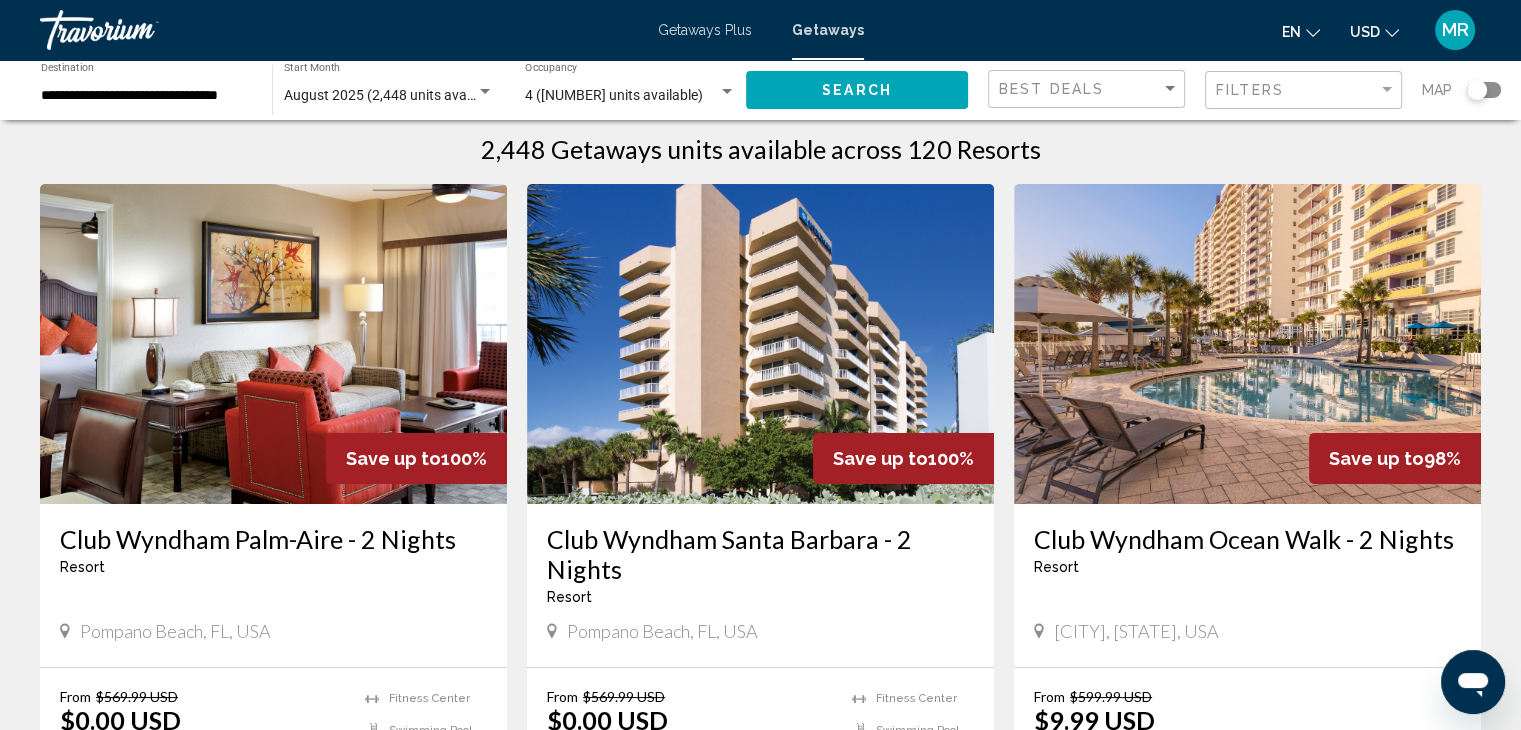 scroll, scrollTop: 0, scrollLeft: 0, axis: both 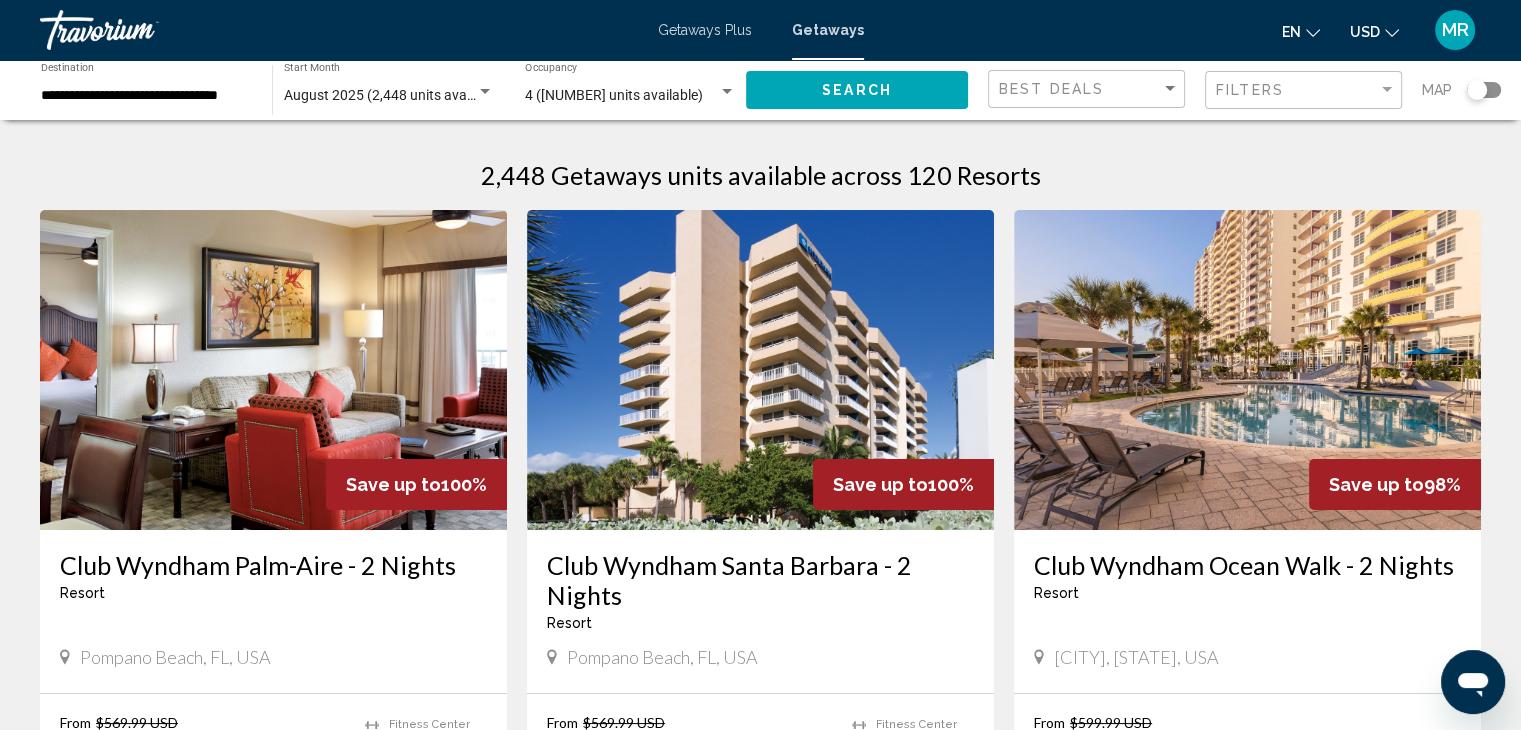 click on "**********" at bounding box center [146, 96] 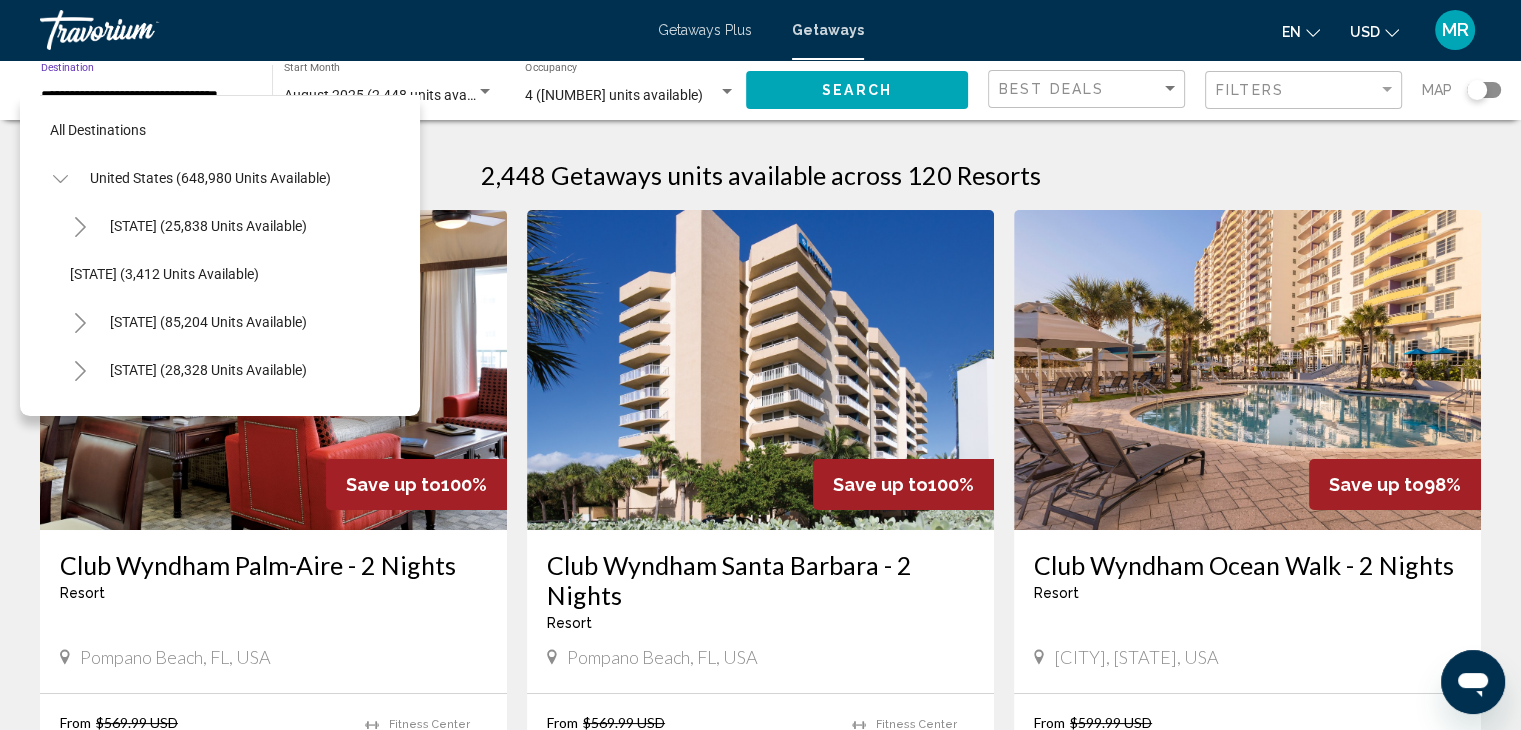 scroll, scrollTop: 366, scrollLeft: 0, axis: vertical 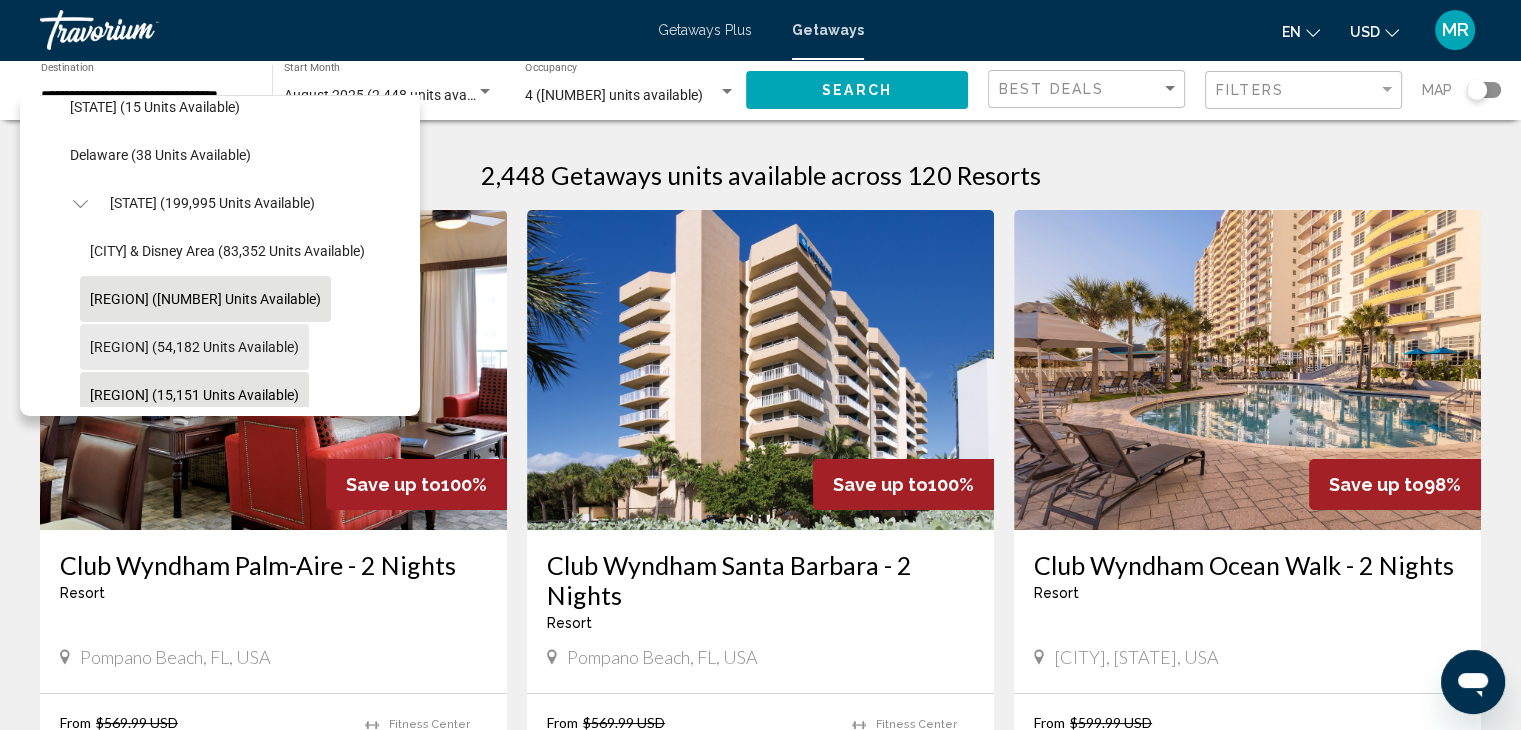 click on "[REGION] (54,182 units available)" 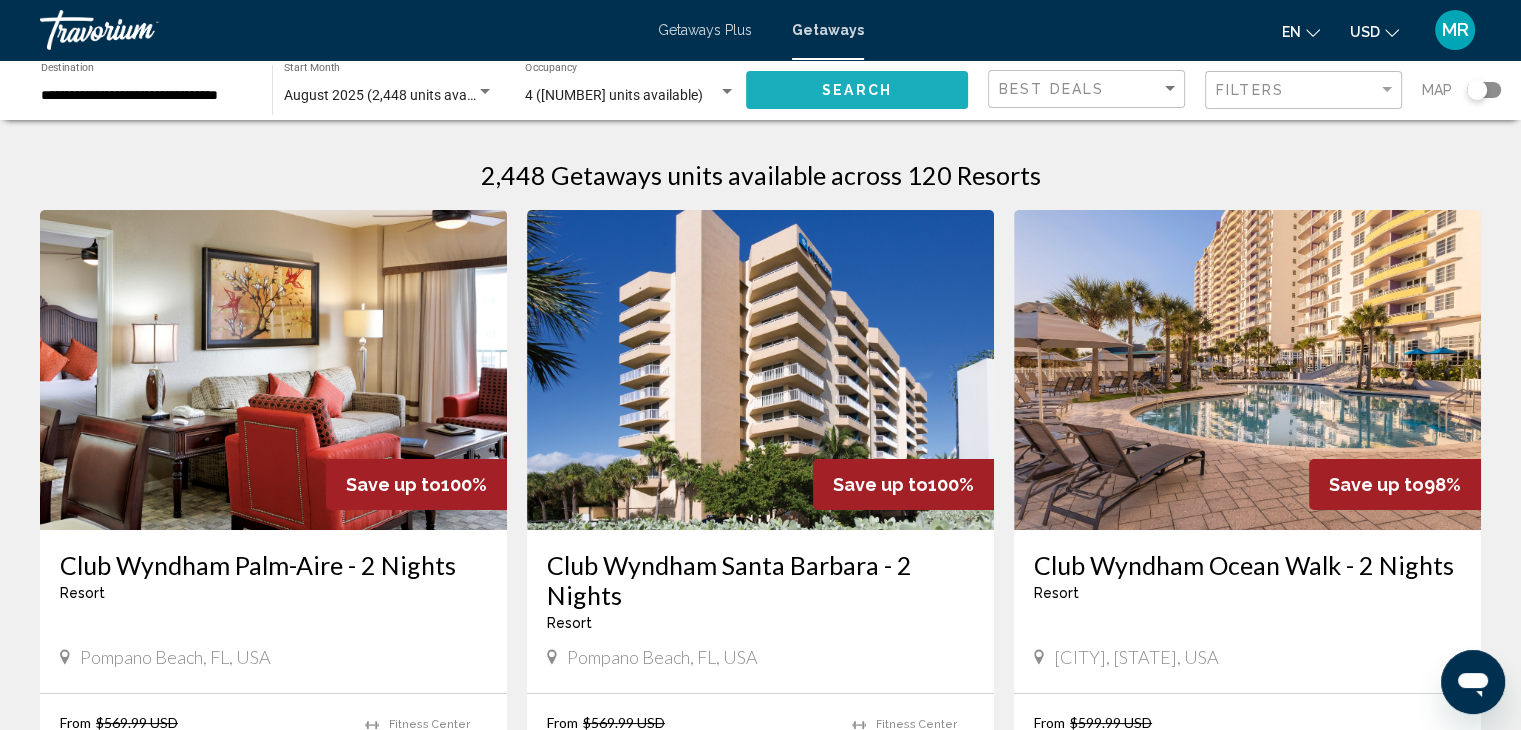 click on "Search" 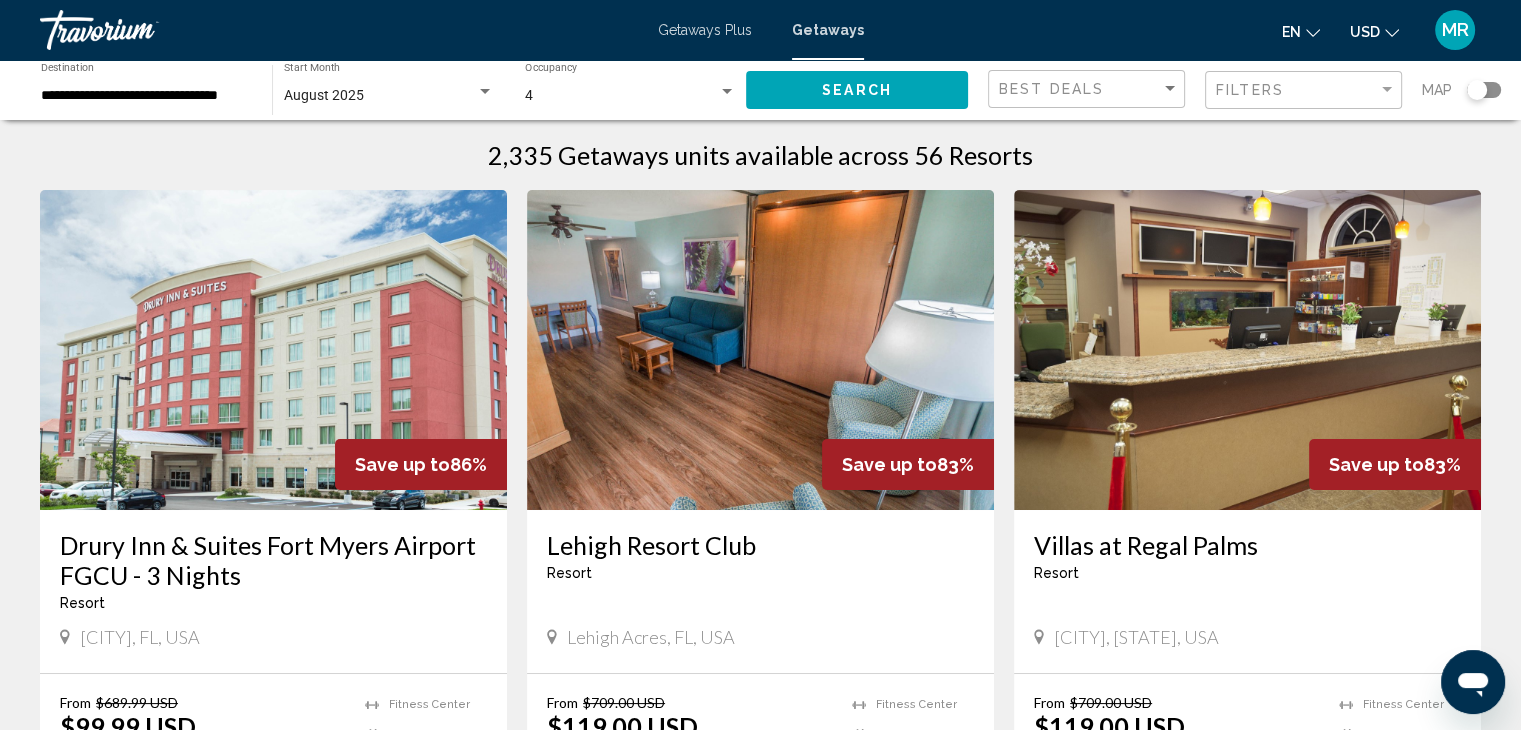 scroll, scrollTop: 6, scrollLeft: 0, axis: vertical 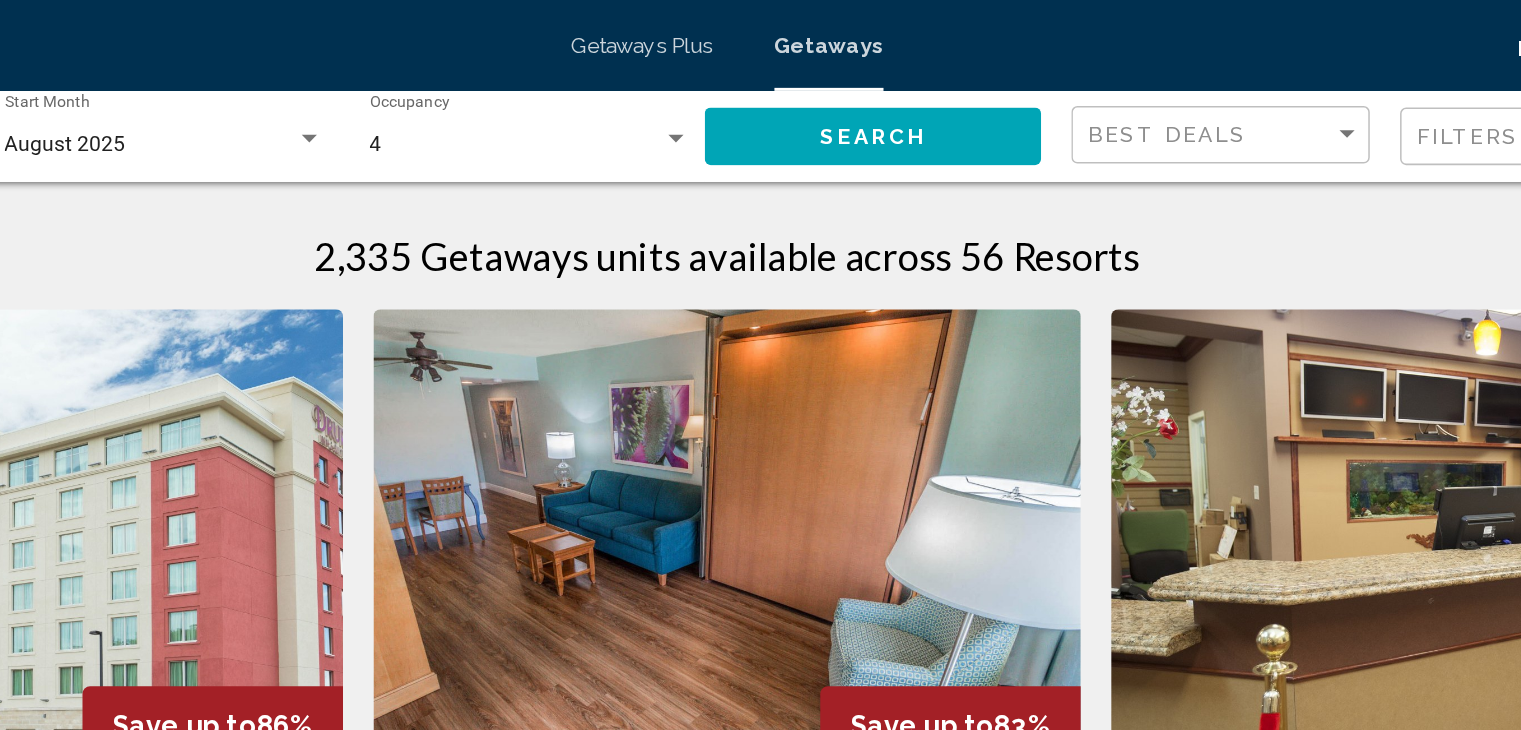 type 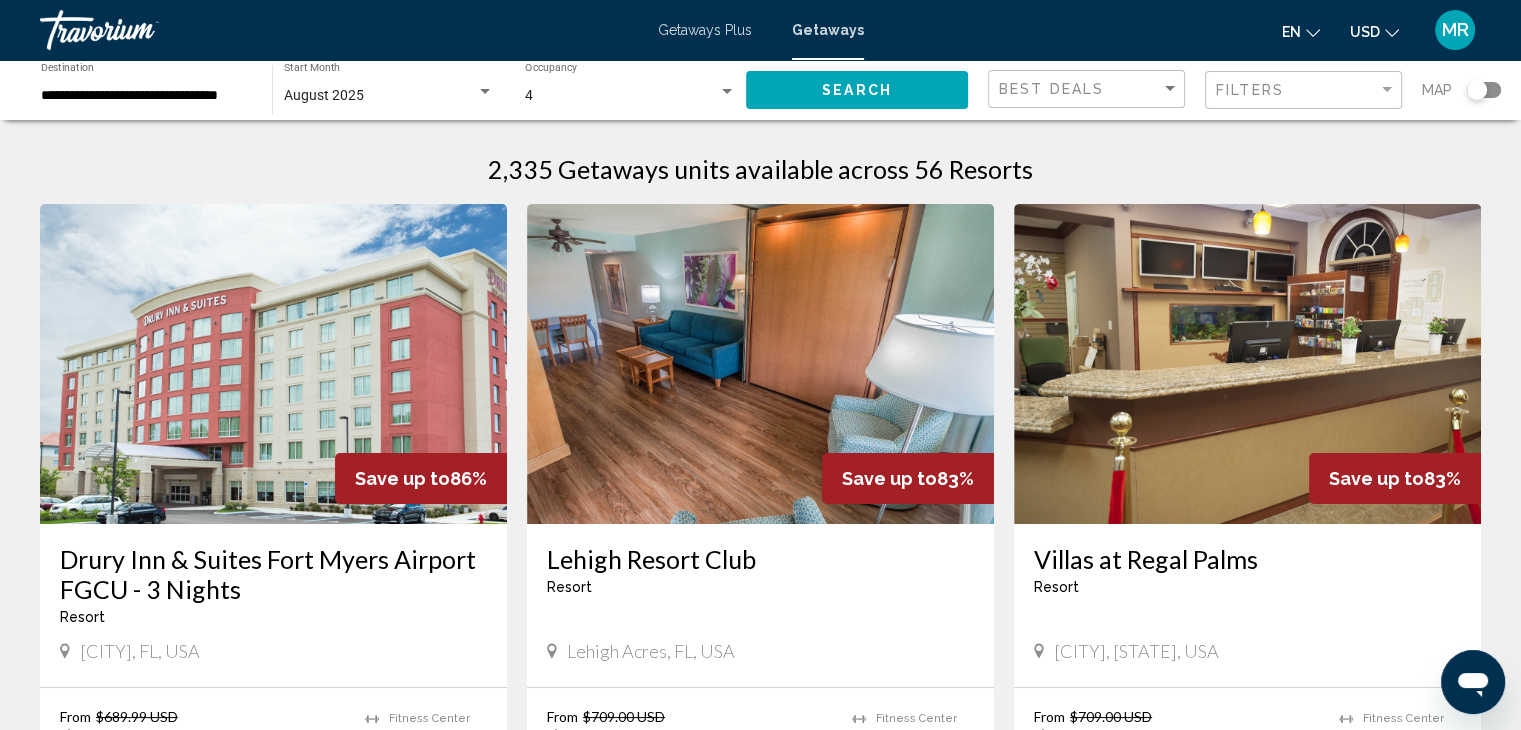 click at bounding box center (760, 364) 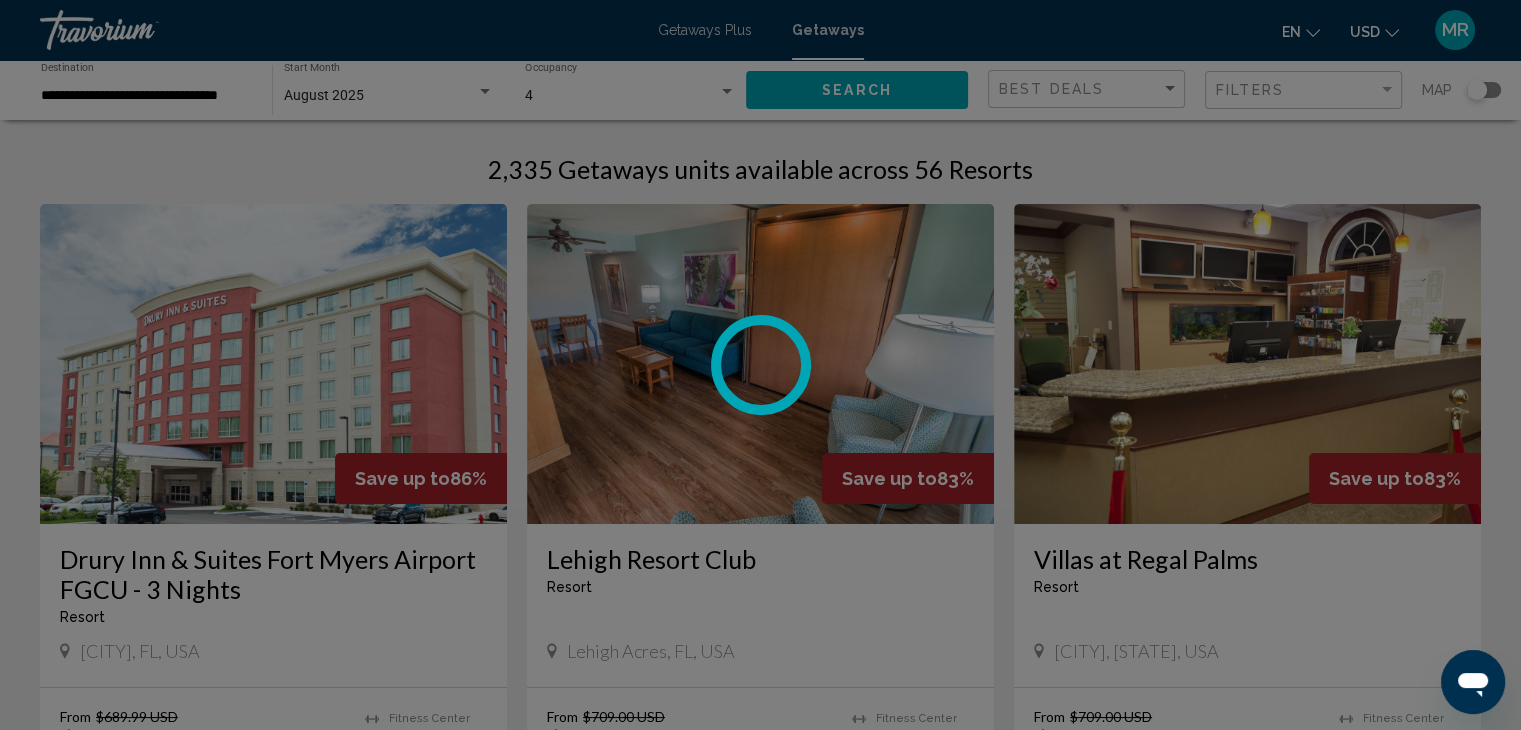scroll, scrollTop: 10, scrollLeft: 0, axis: vertical 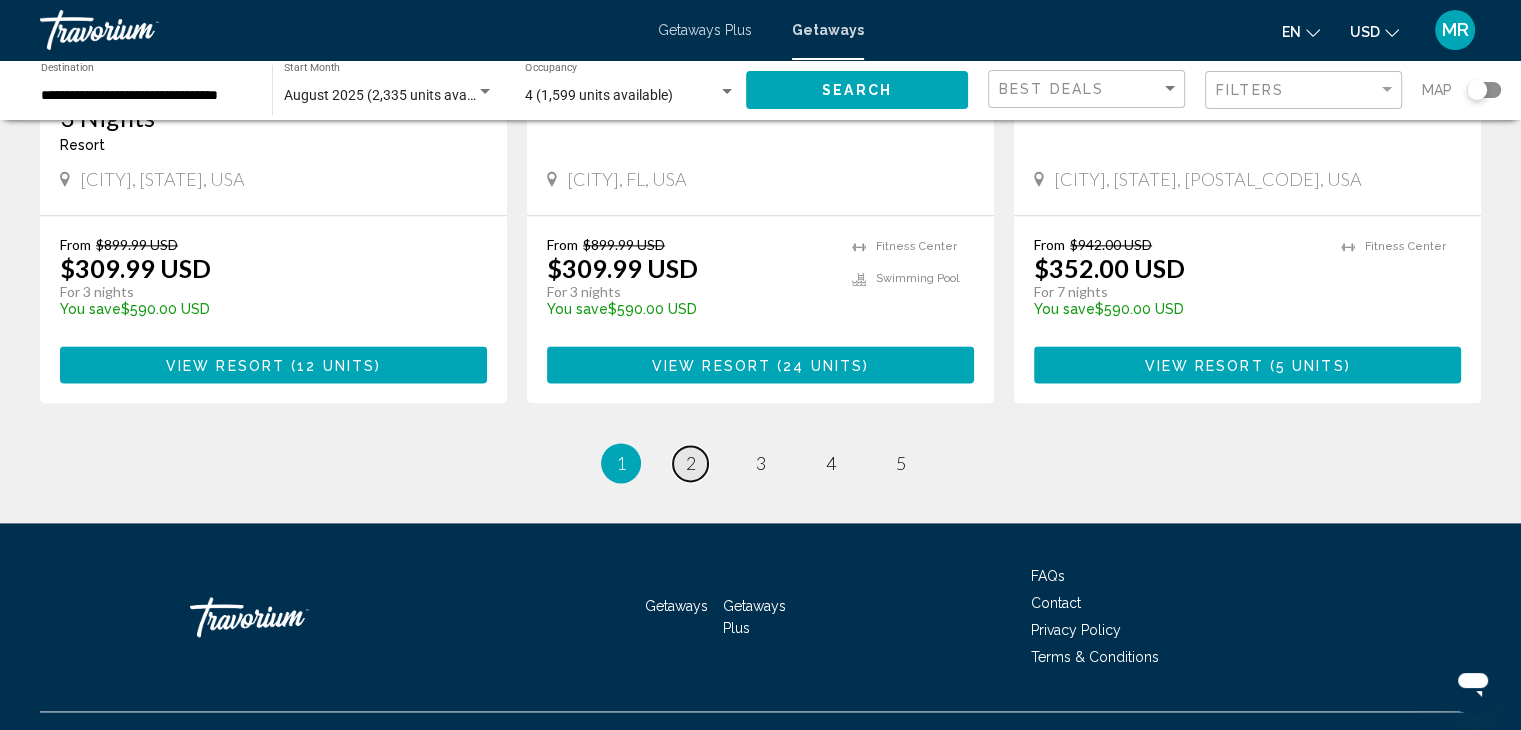 click on "2" at bounding box center [691, 463] 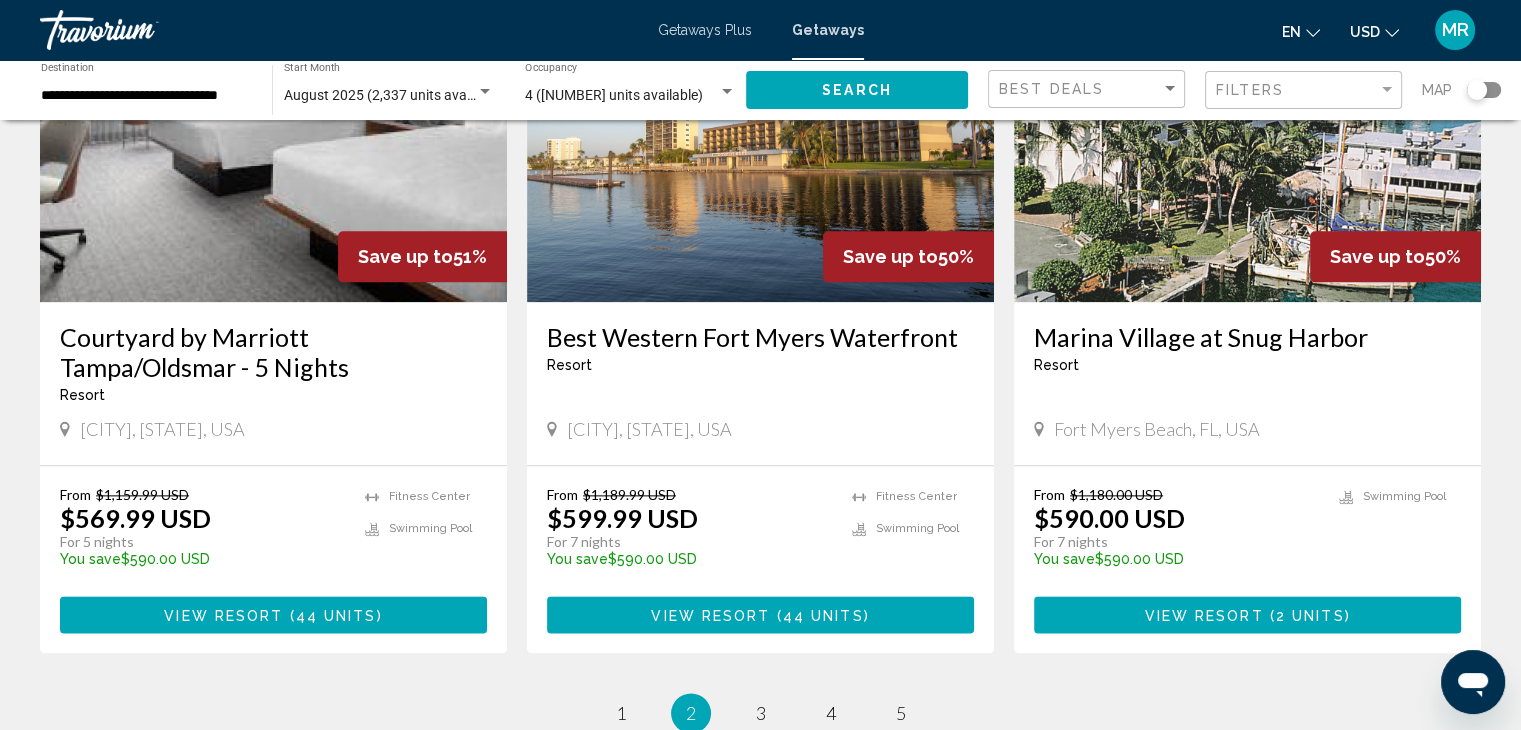 scroll, scrollTop: 2460, scrollLeft: 0, axis: vertical 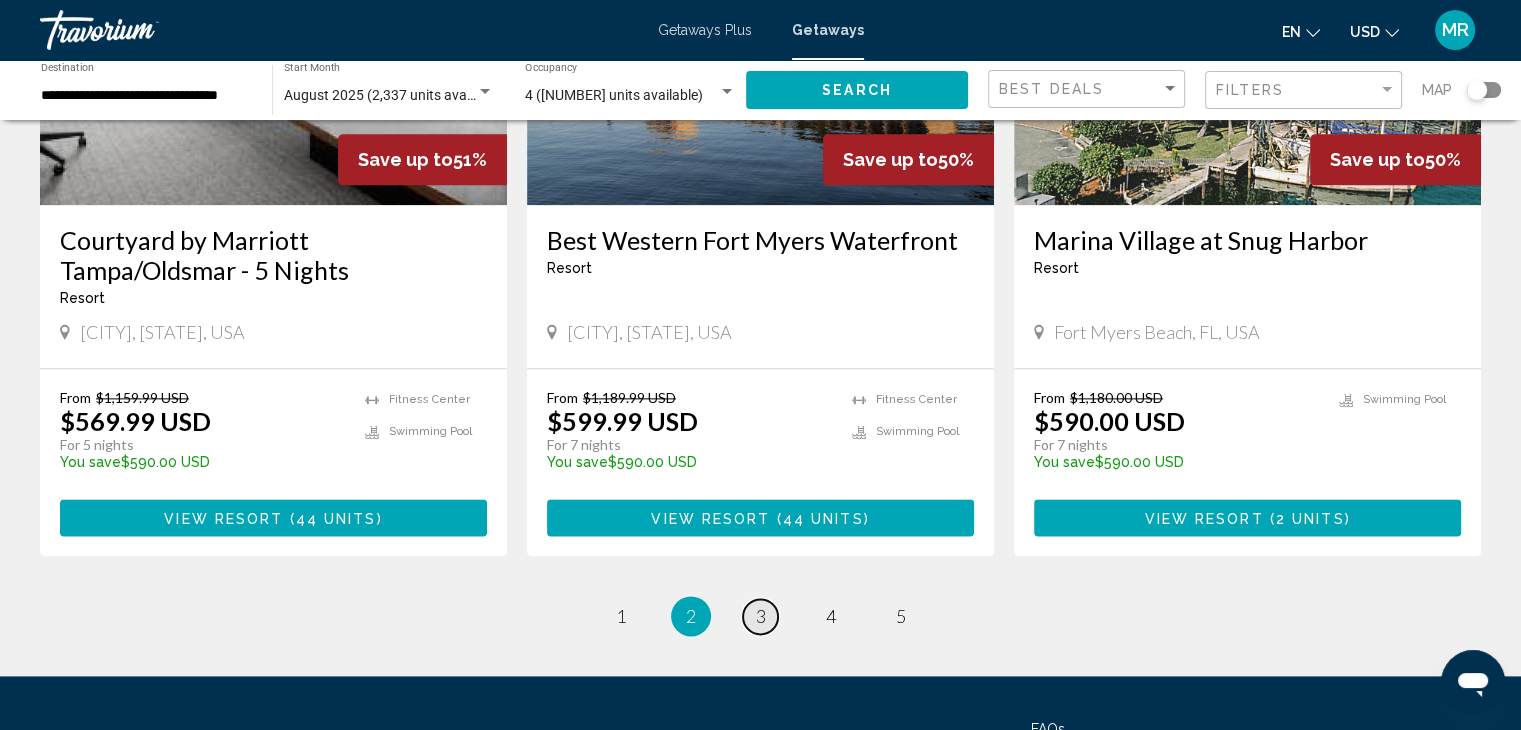 click on "3" at bounding box center [761, 616] 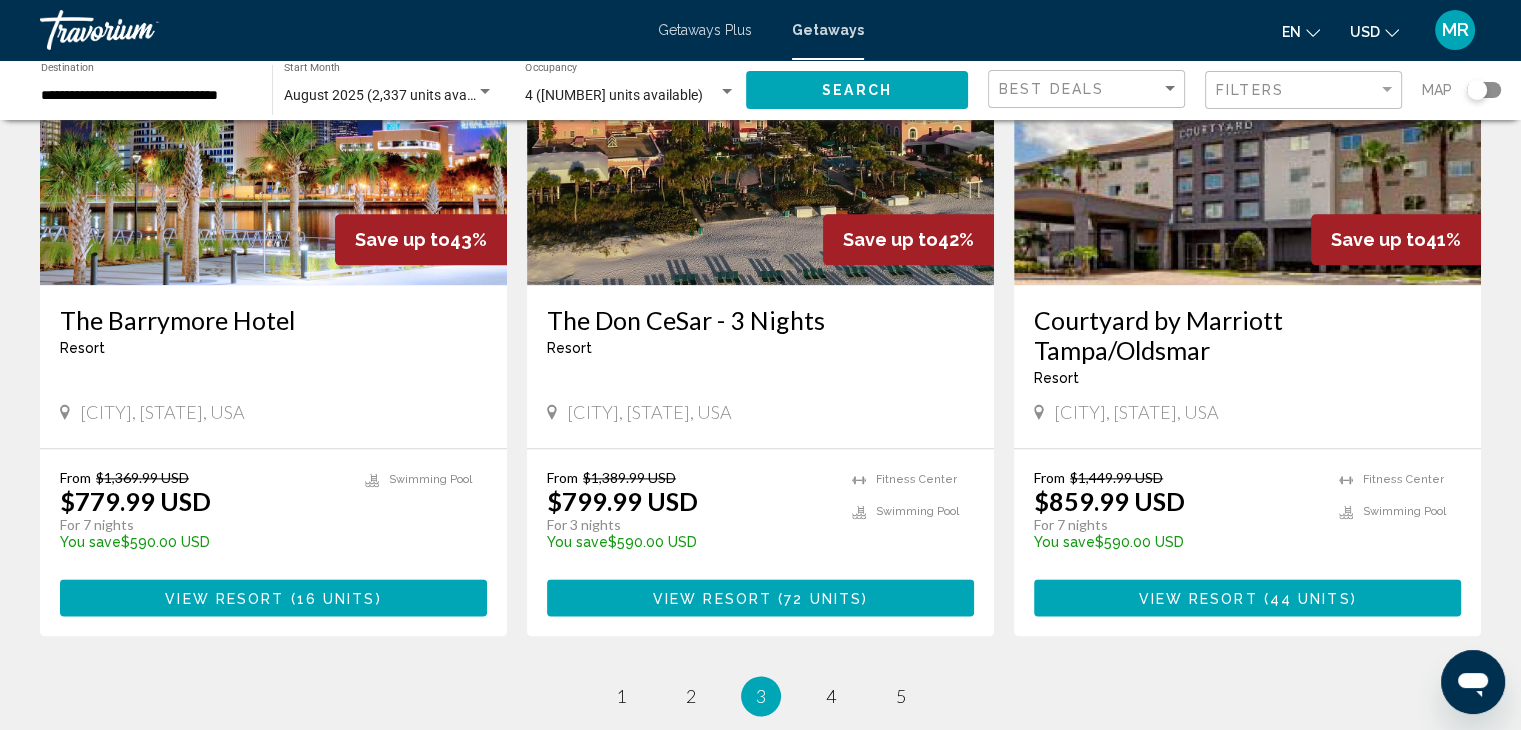 scroll, scrollTop: 2386, scrollLeft: 0, axis: vertical 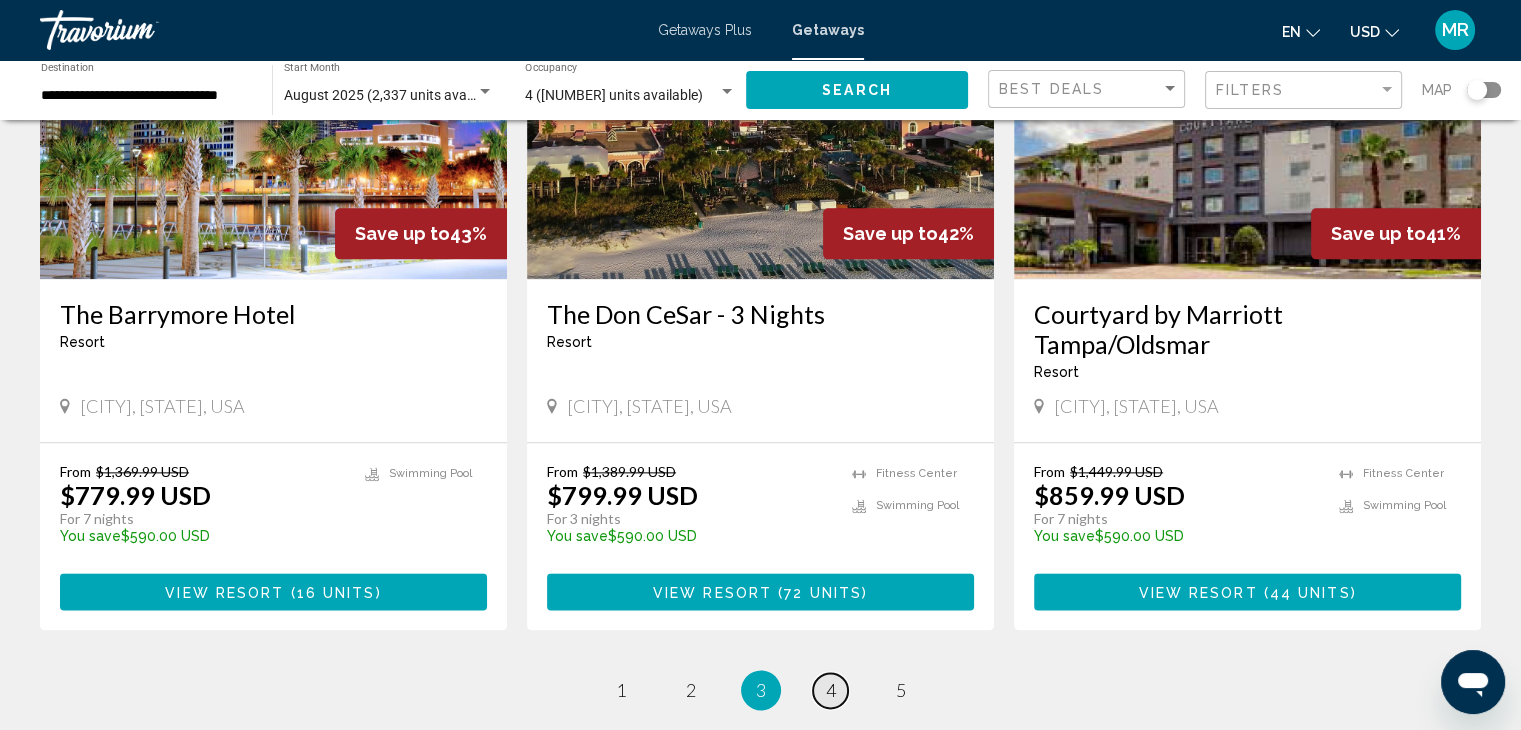 click on "page  4" at bounding box center (830, 690) 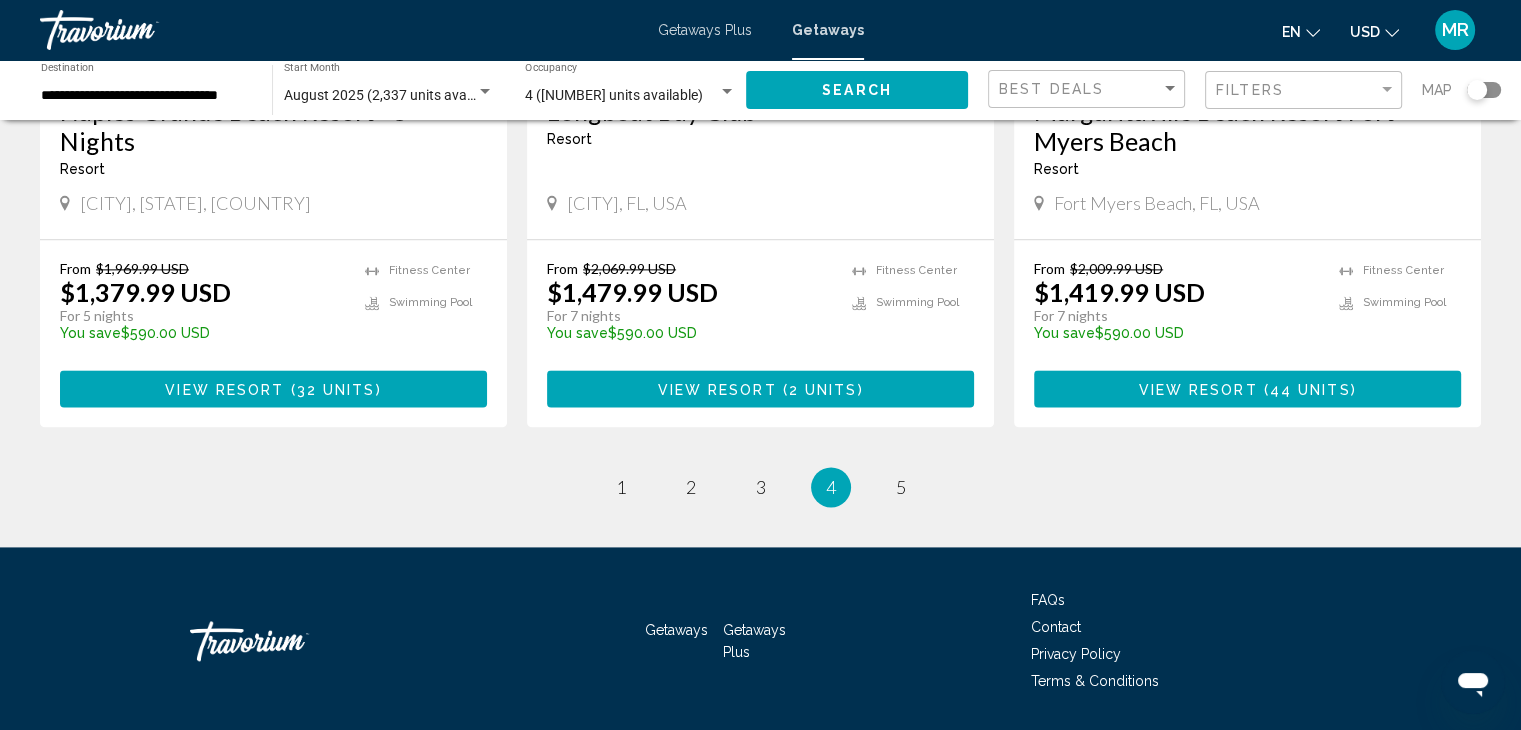 scroll, scrollTop: 2591, scrollLeft: 0, axis: vertical 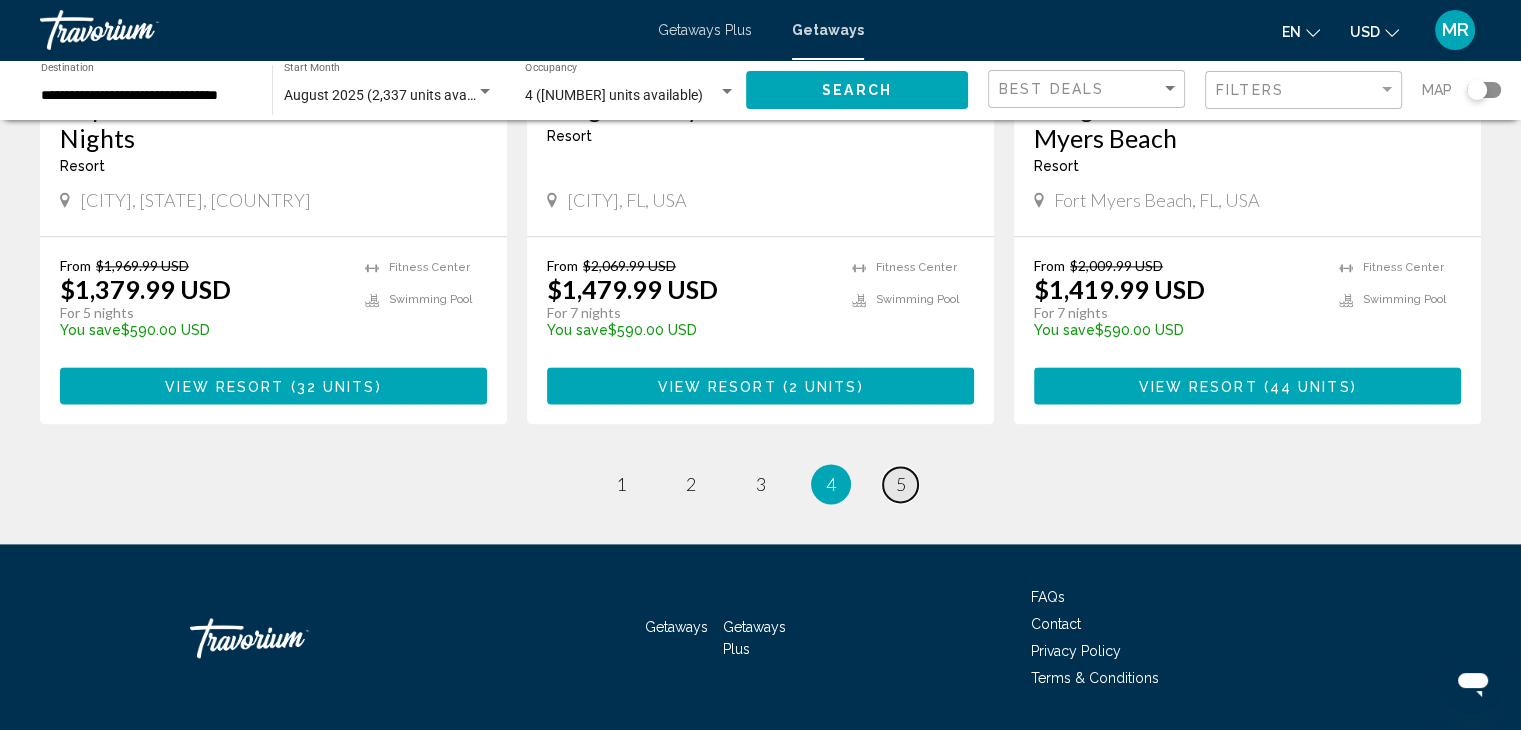 click on "5" at bounding box center (901, 484) 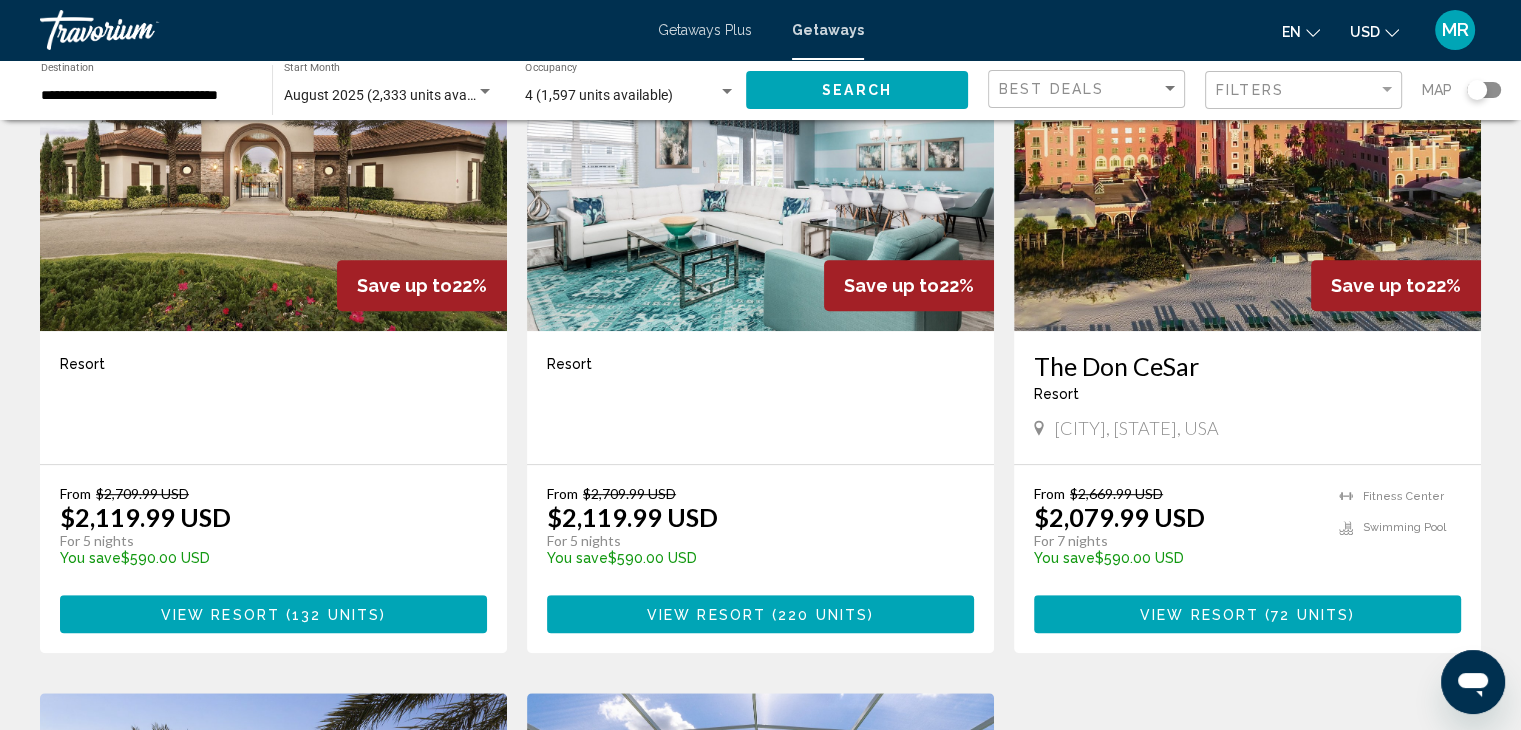 scroll, scrollTop: 878, scrollLeft: 0, axis: vertical 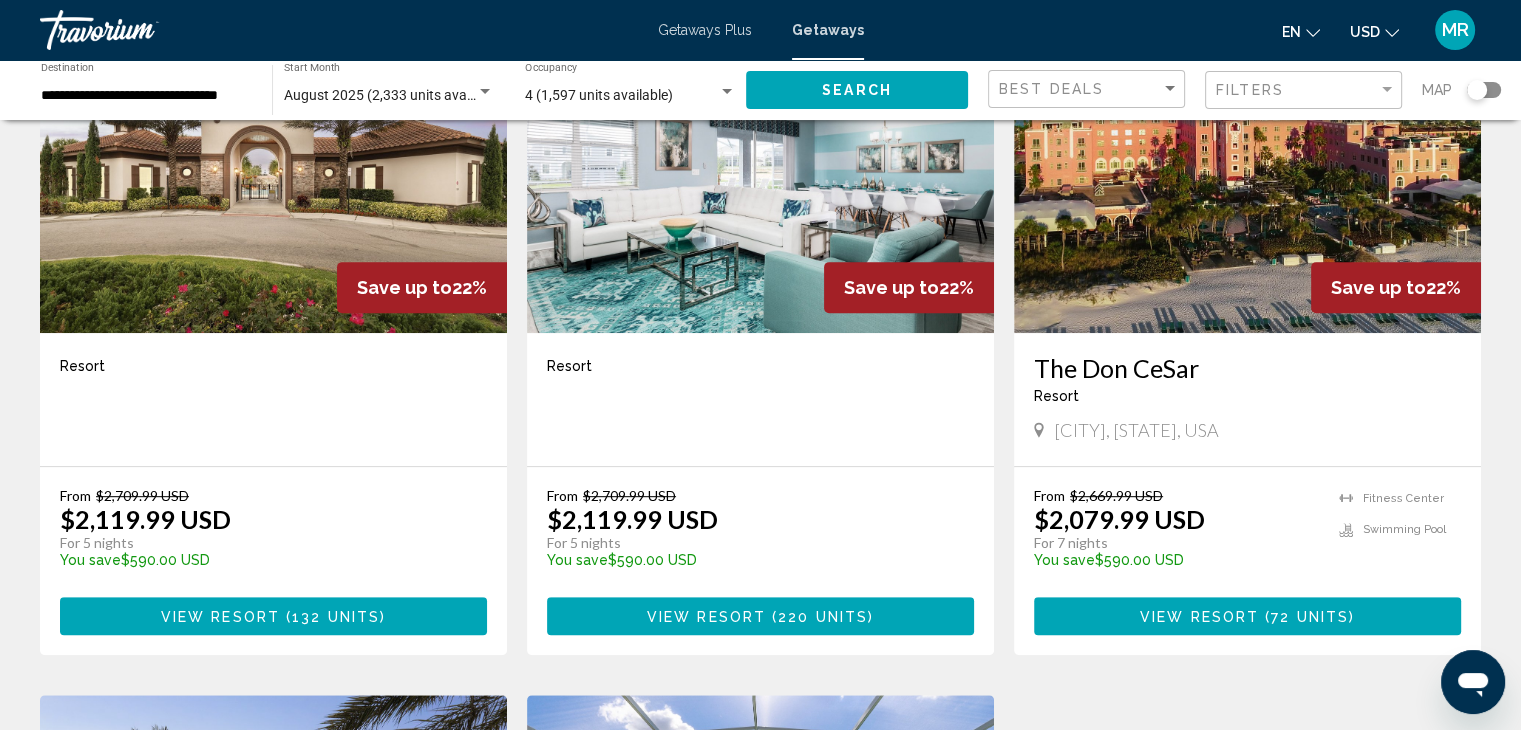 click on "**********" 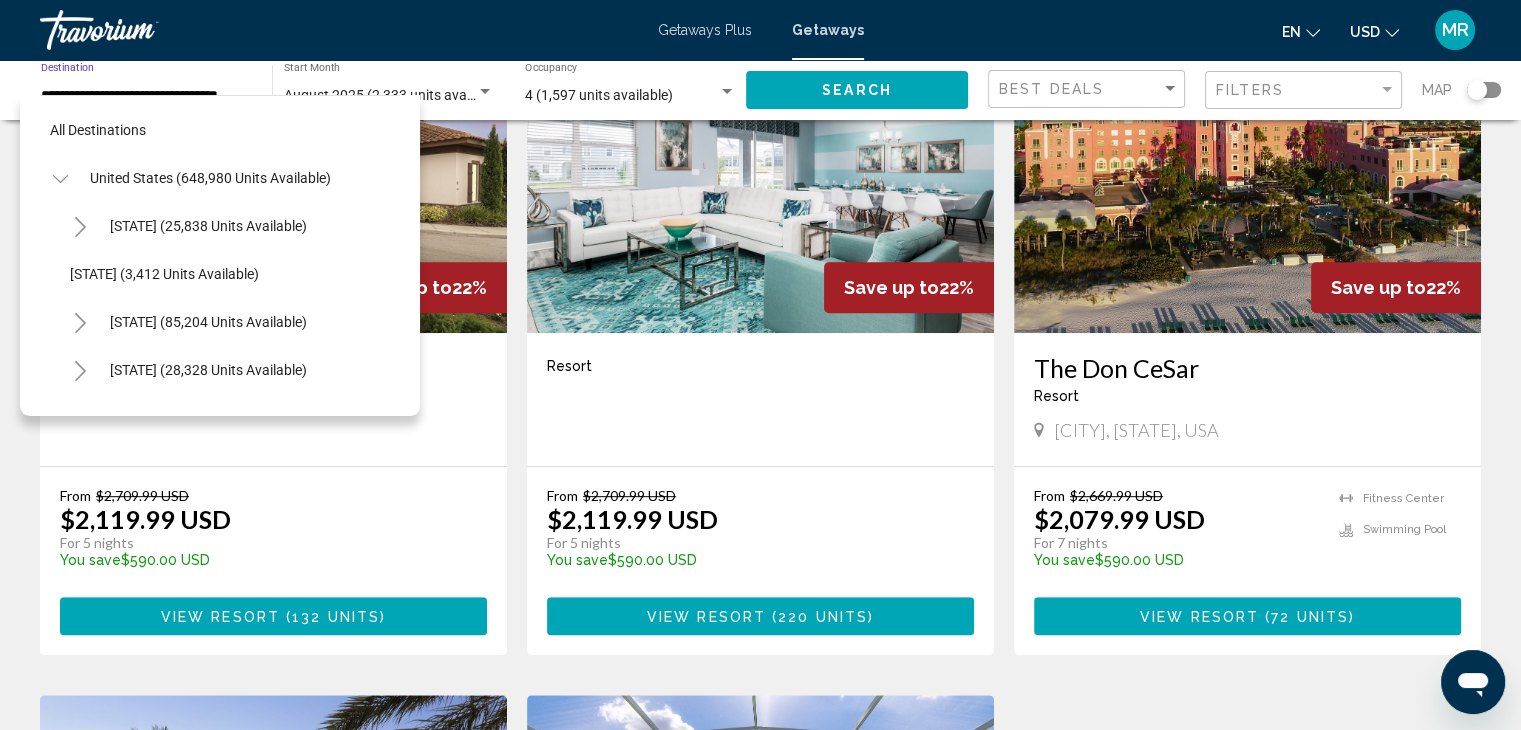 scroll, scrollTop: 0, scrollLeft: 8, axis: horizontal 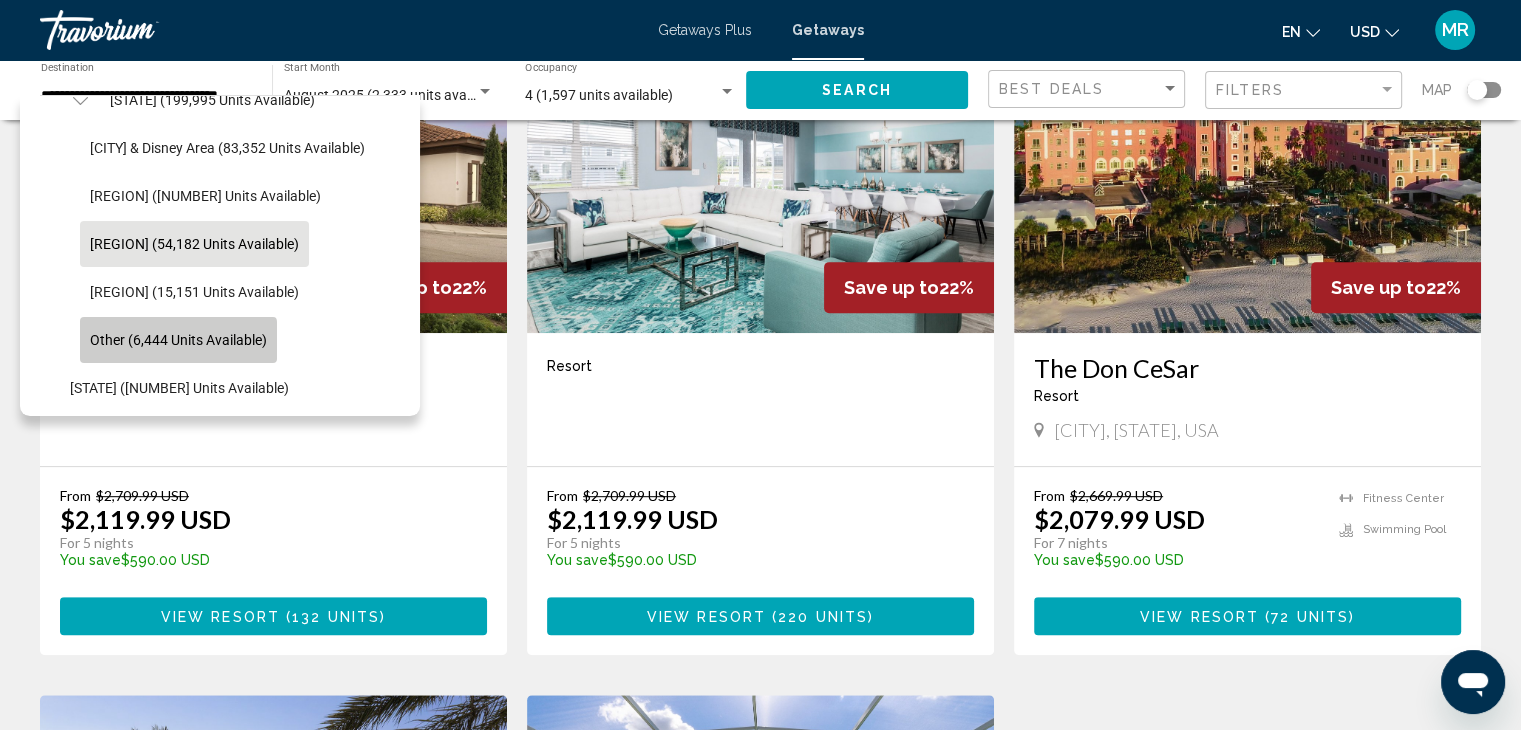 click on "Other (6,444 units available)" 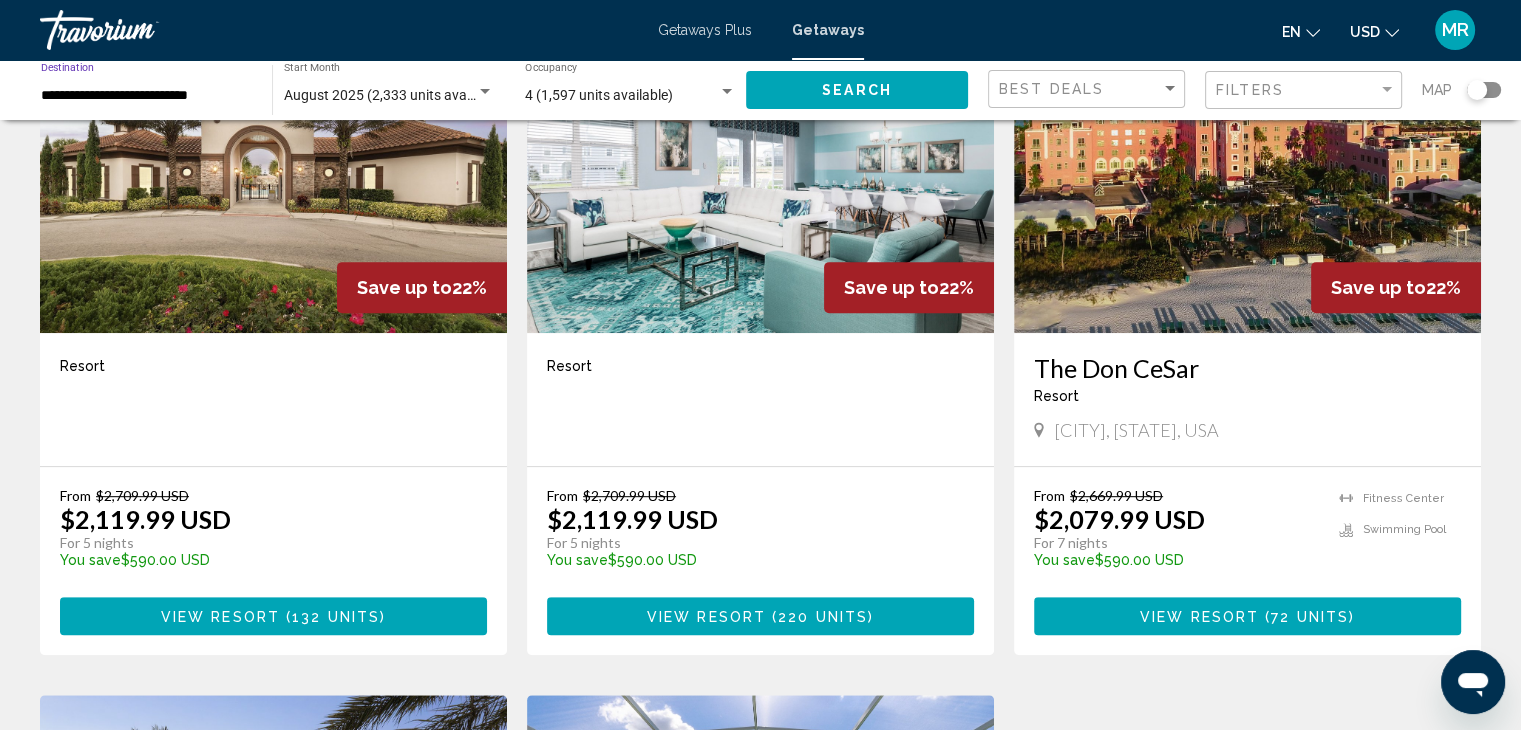scroll, scrollTop: 0, scrollLeft: 0, axis: both 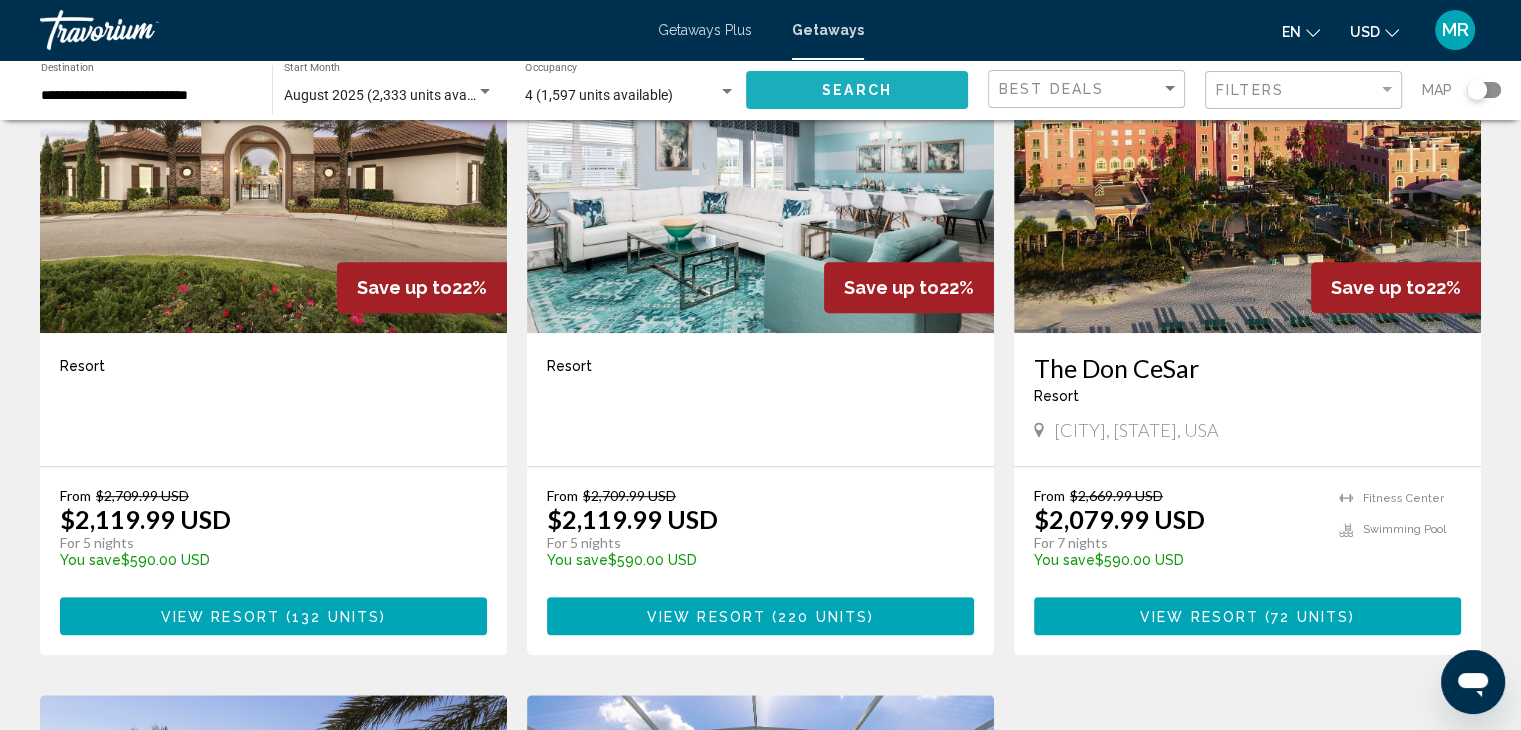 click on "Search" 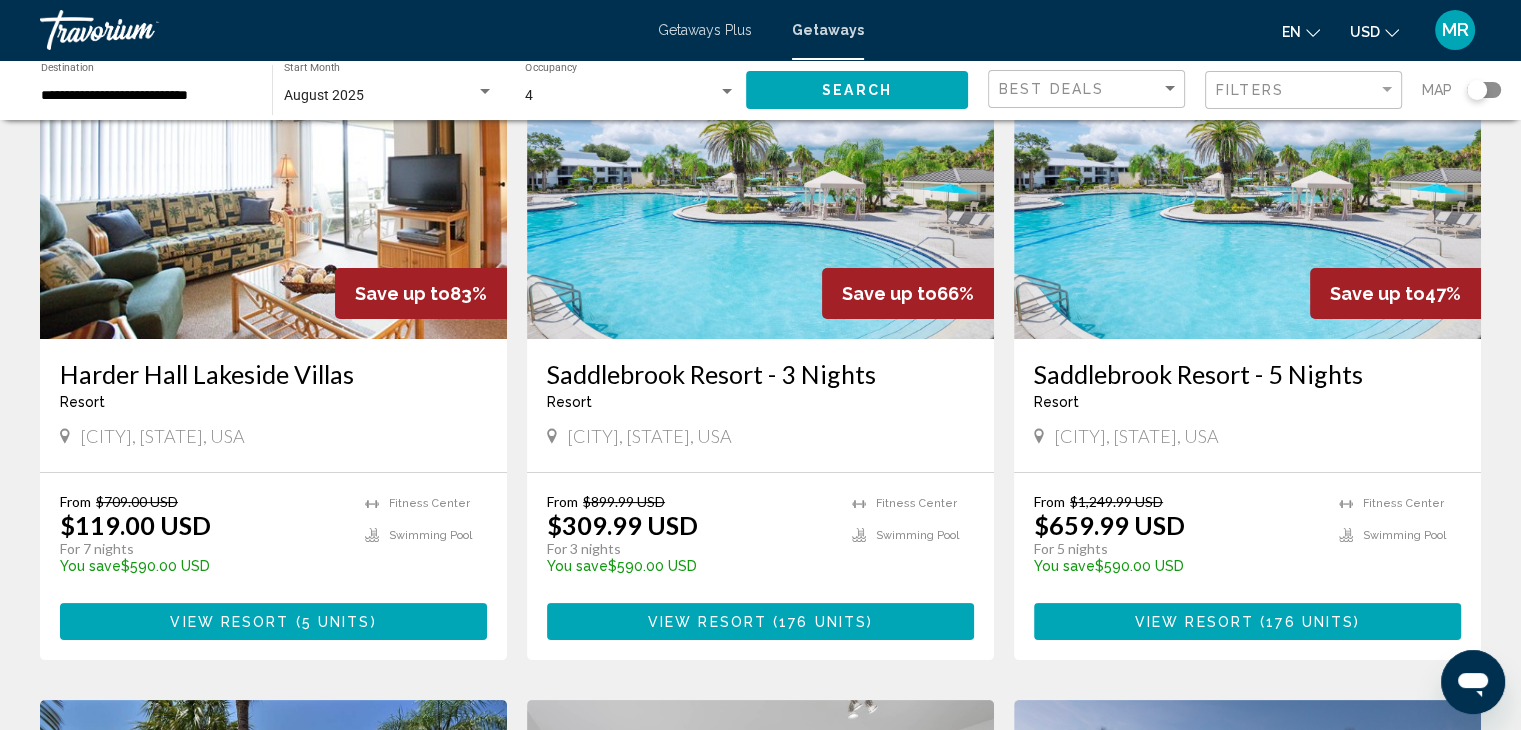 scroll, scrollTop: 0, scrollLeft: 0, axis: both 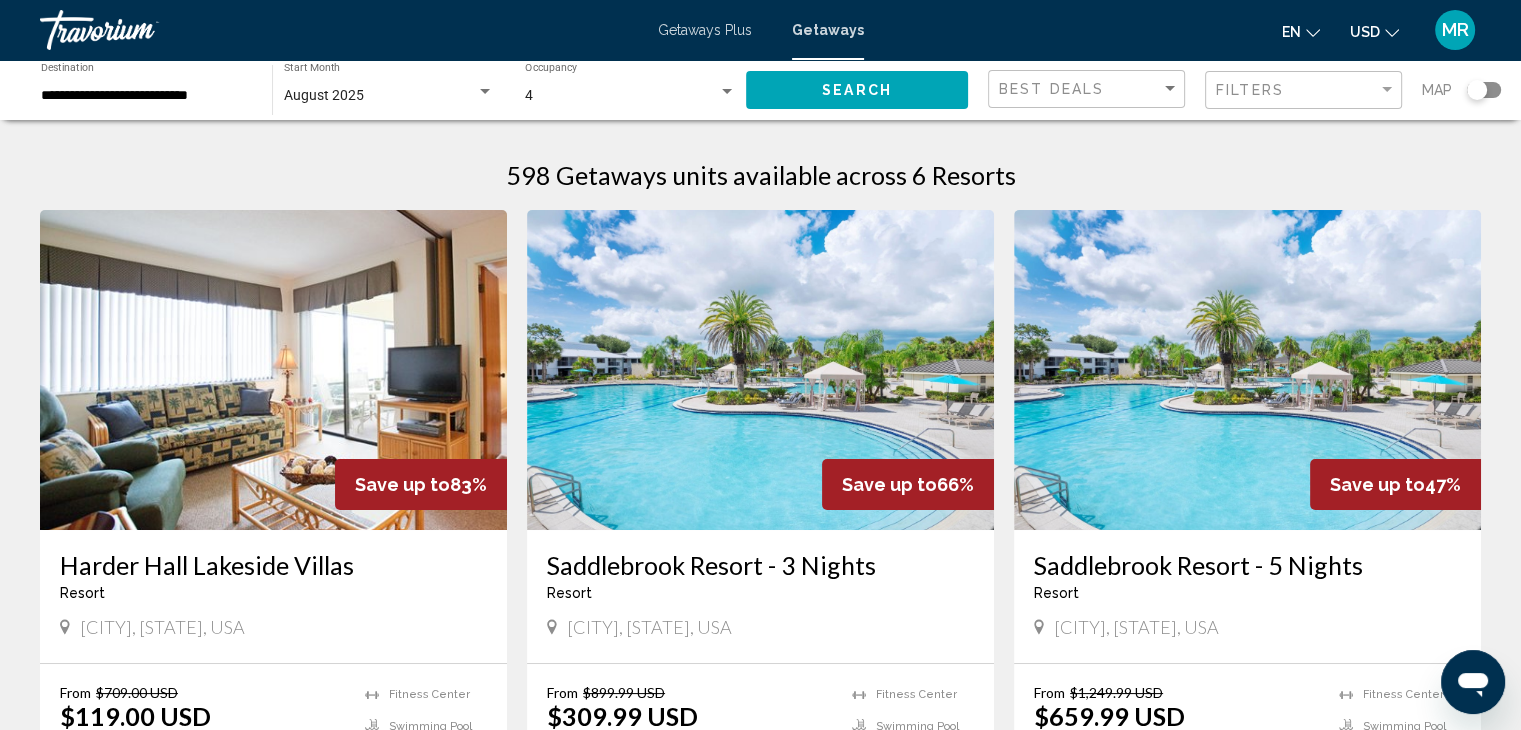 click on "**********" 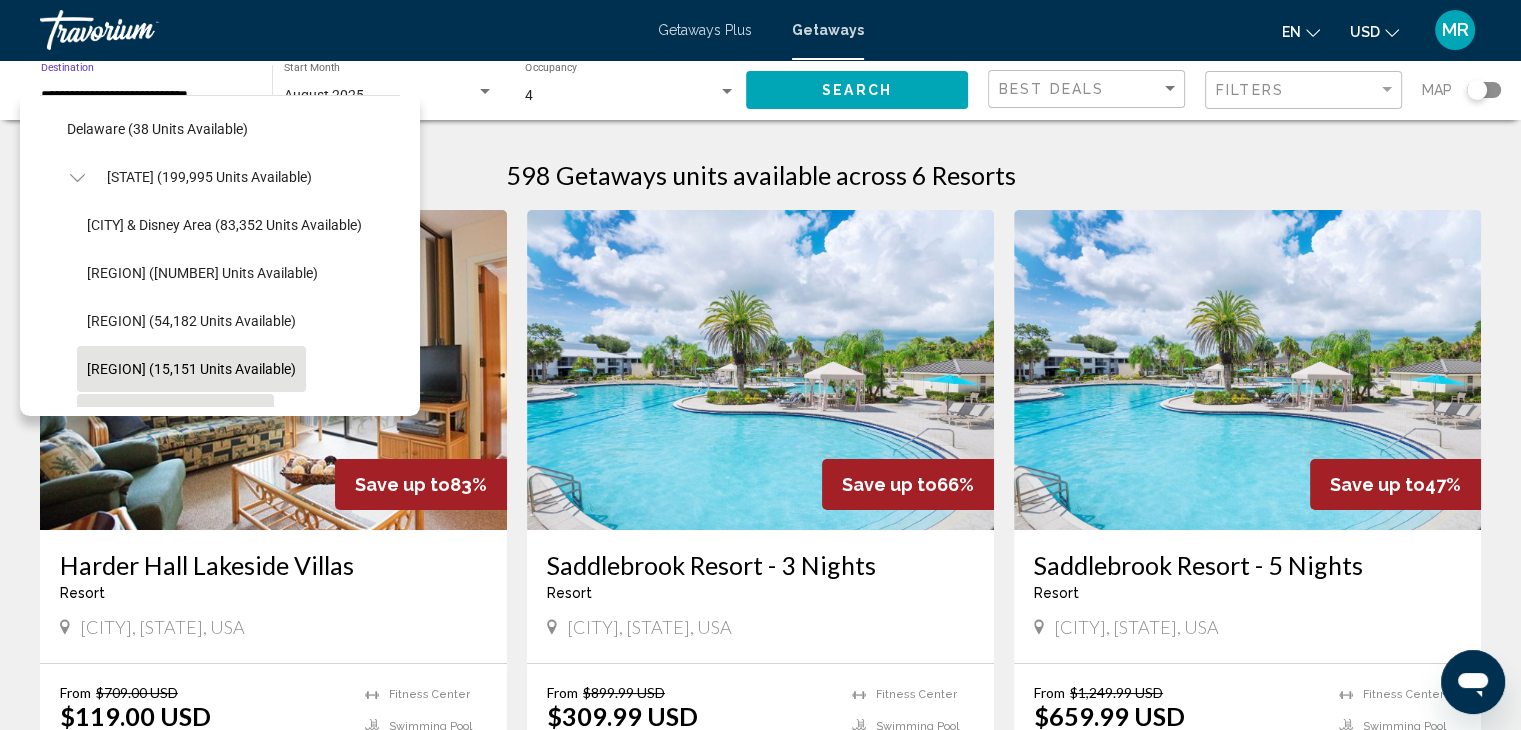 scroll, scrollTop: 339, scrollLeft: 3, axis: both 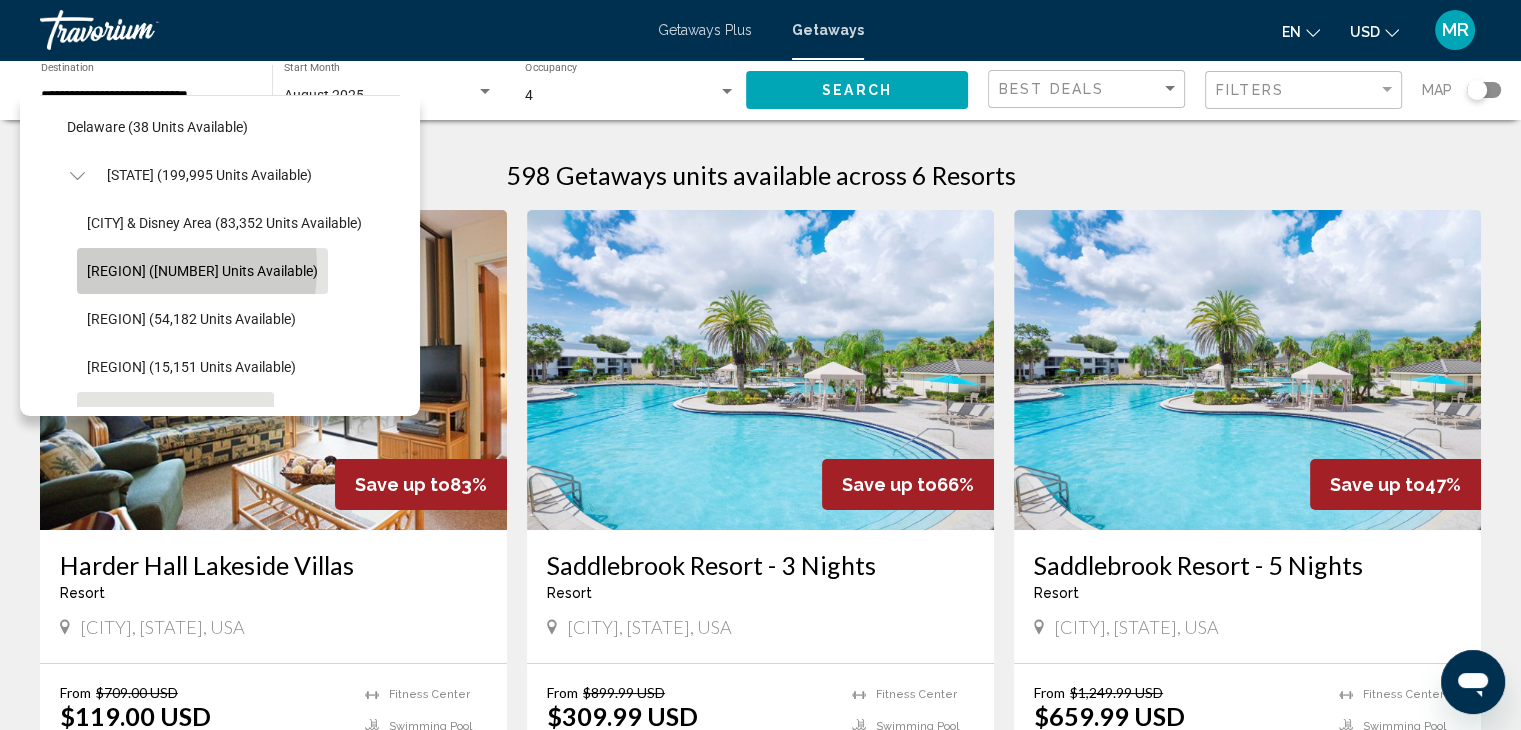 click on "[REGION] ([NUMBER] units available)" 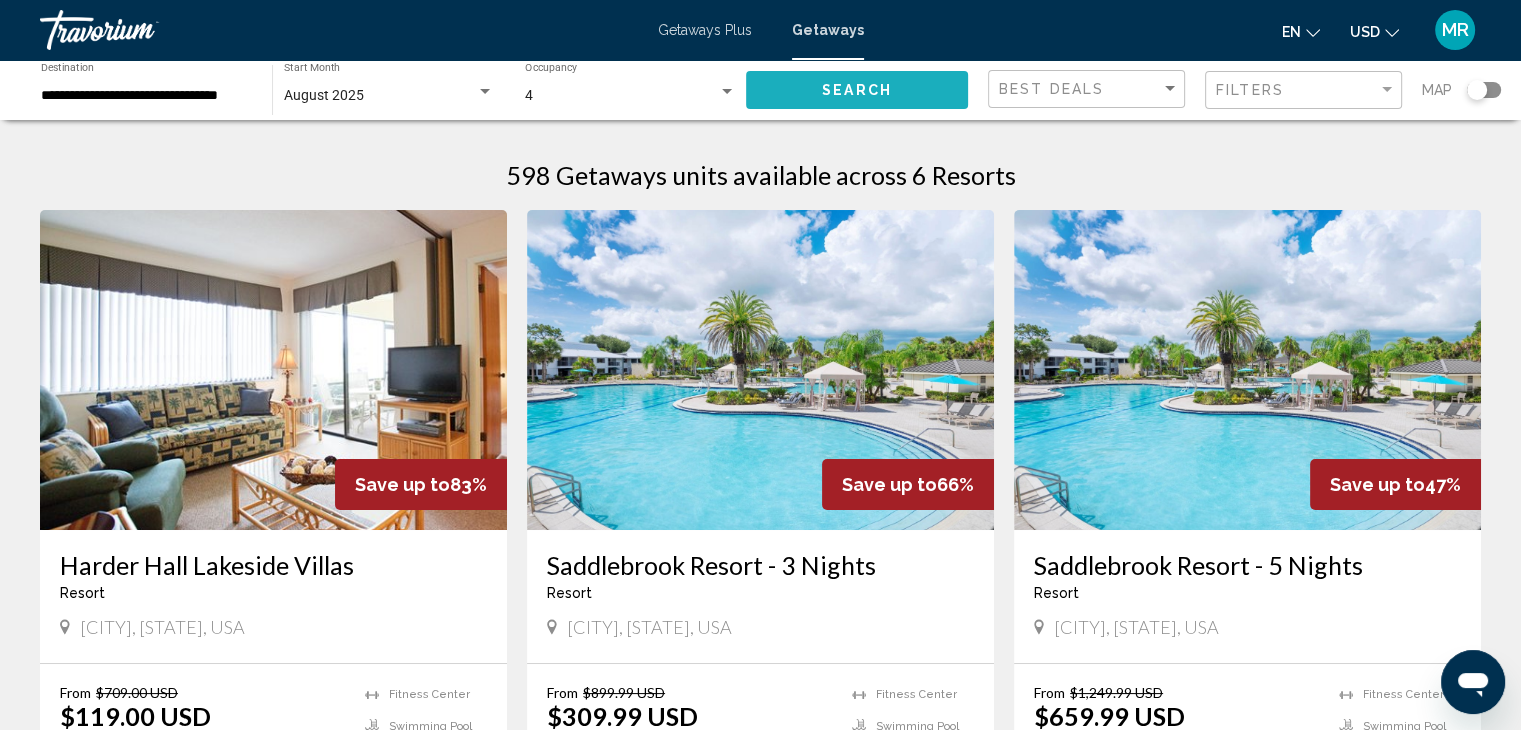 click on "Search" 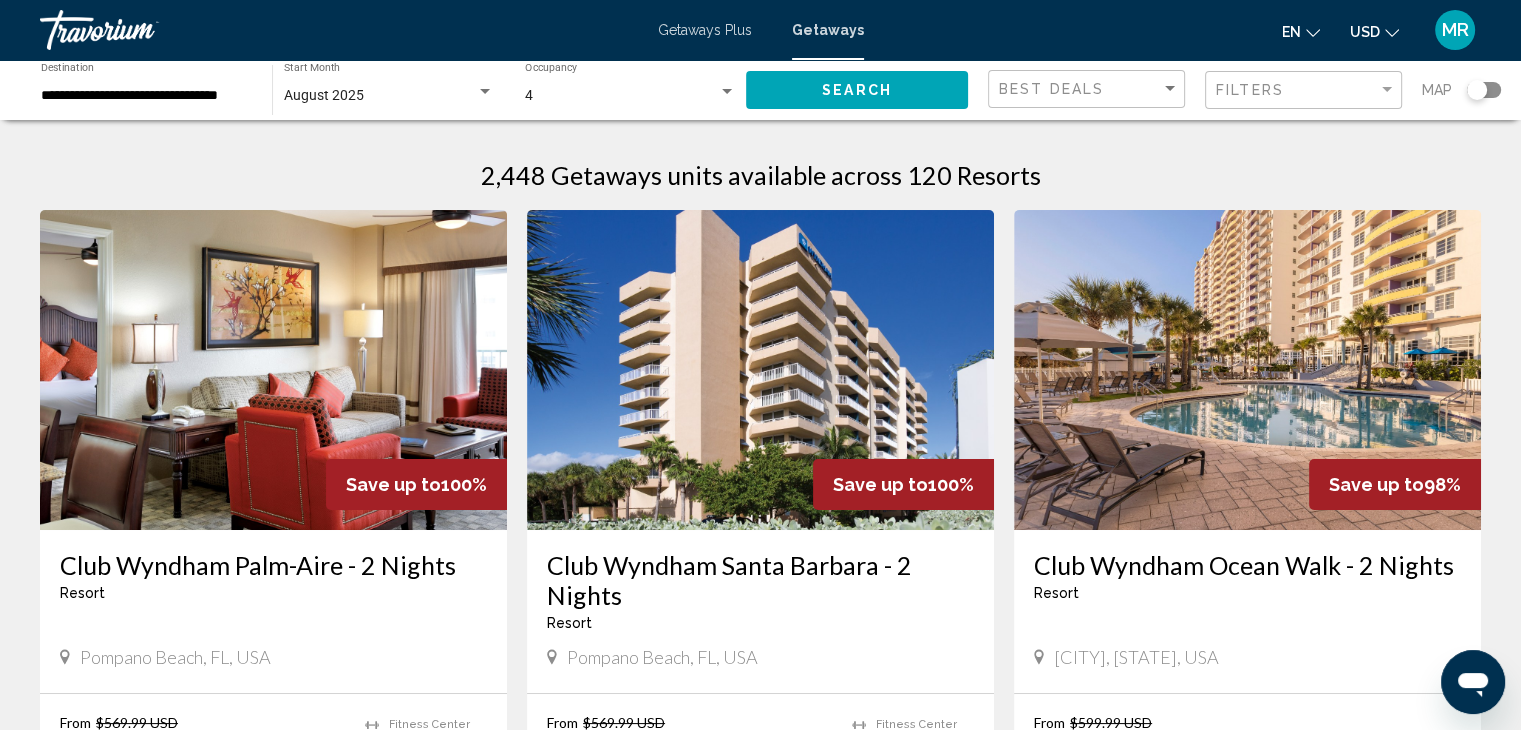 click 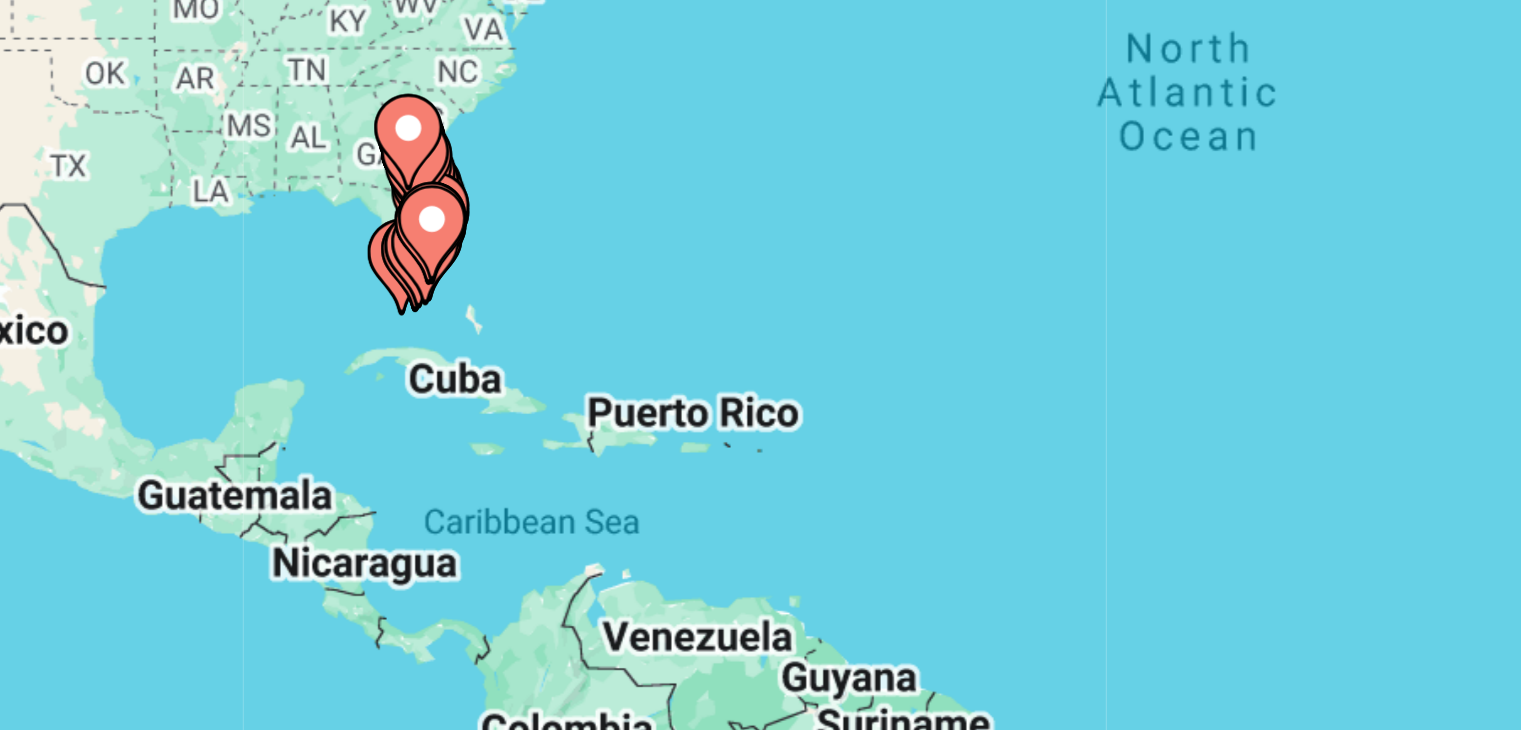 scroll, scrollTop: 4, scrollLeft: 0, axis: vertical 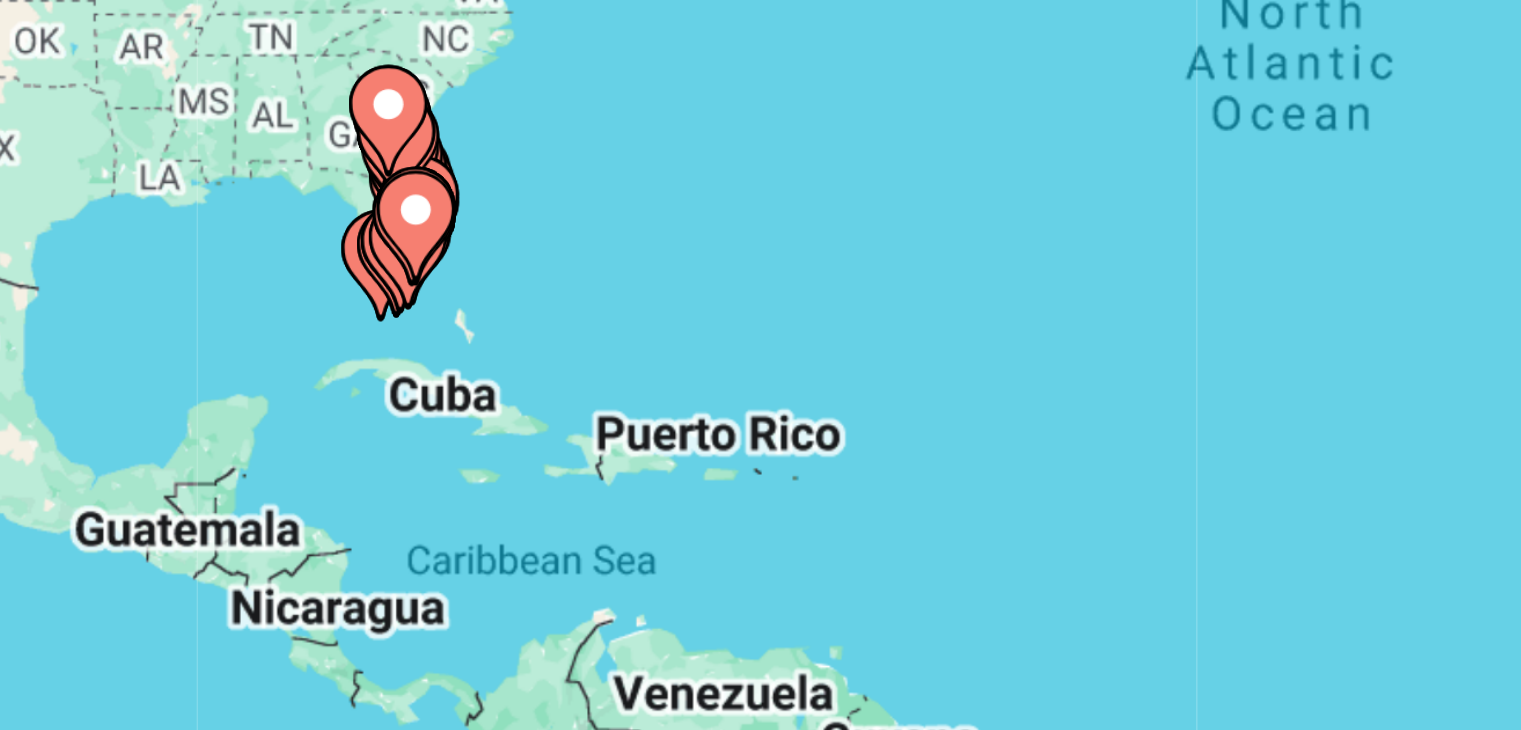 click at bounding box center [474, 453] 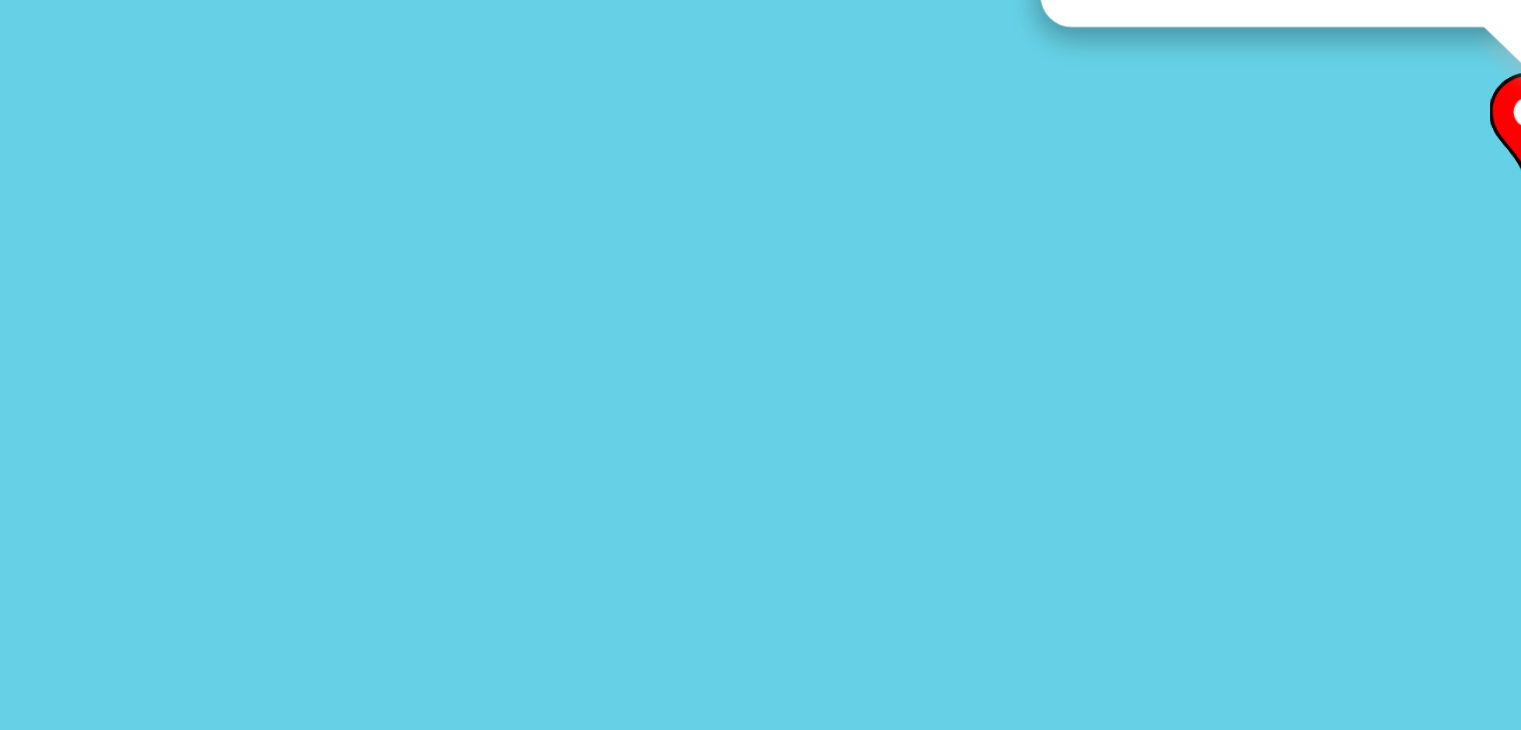 scroll, scrollTop: 0, scrollLeft: 0, axis: both 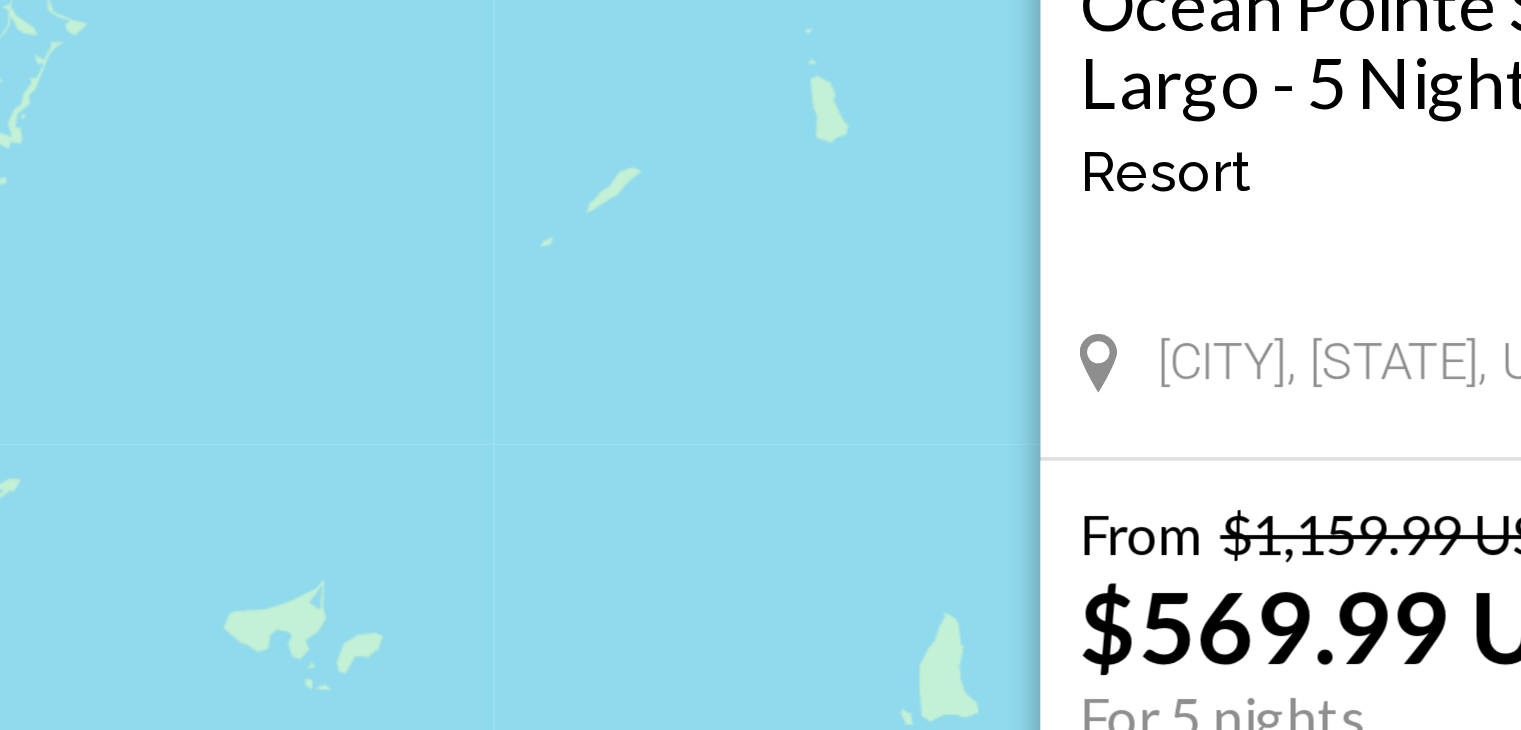 click on "[CITY], [STATE], USA From $[PRICE] USD $[PRICE] USD For [NUMBER] nights You save $[PRICE] USD View Resort" at bounding box center [760, 440] 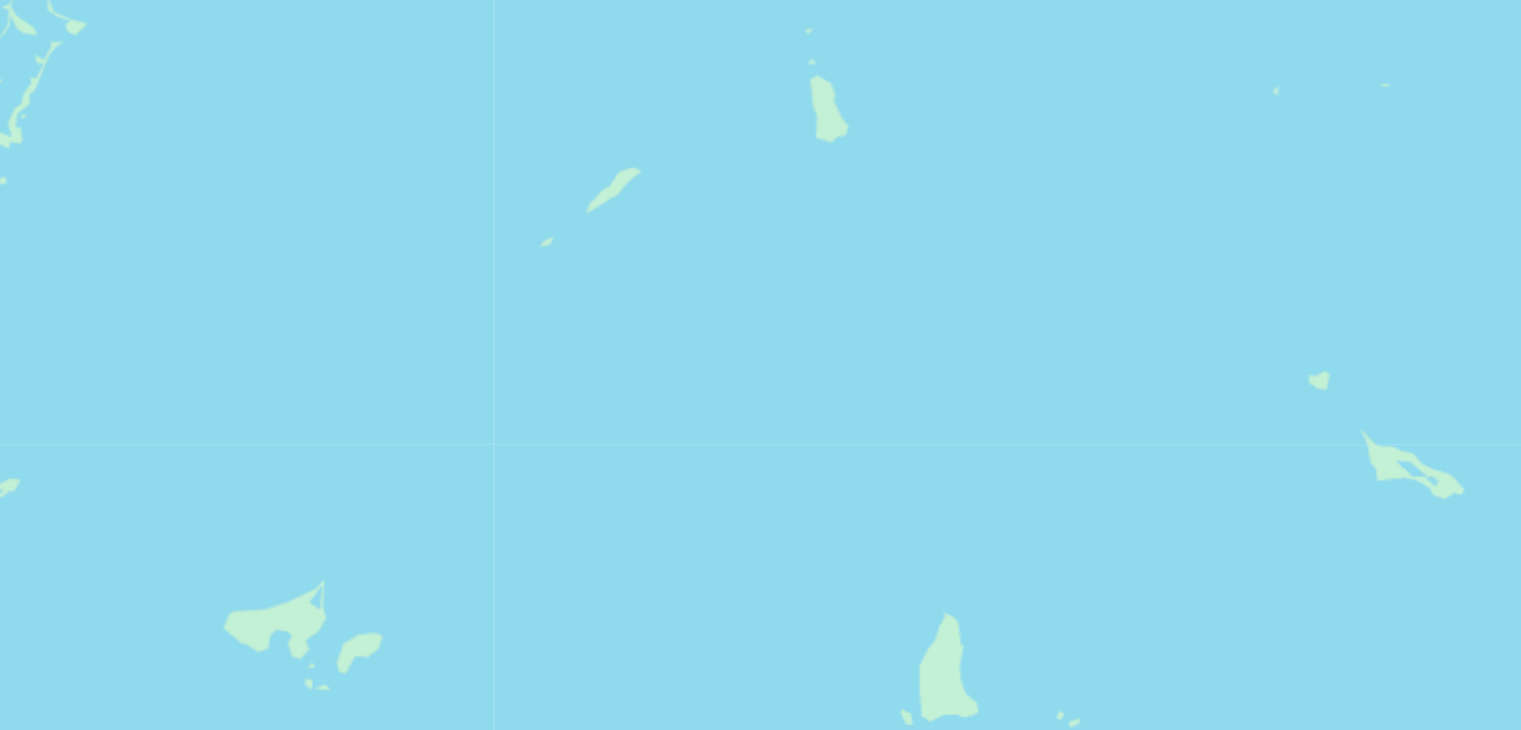click on "To activate drag with keyboard, press Alt + Enter. Once in keyboard drag state, use the arrow keys to move the marker. To complete the drag, press the Enter key. To cancel, press Escape." at bounding box center (760, 440) 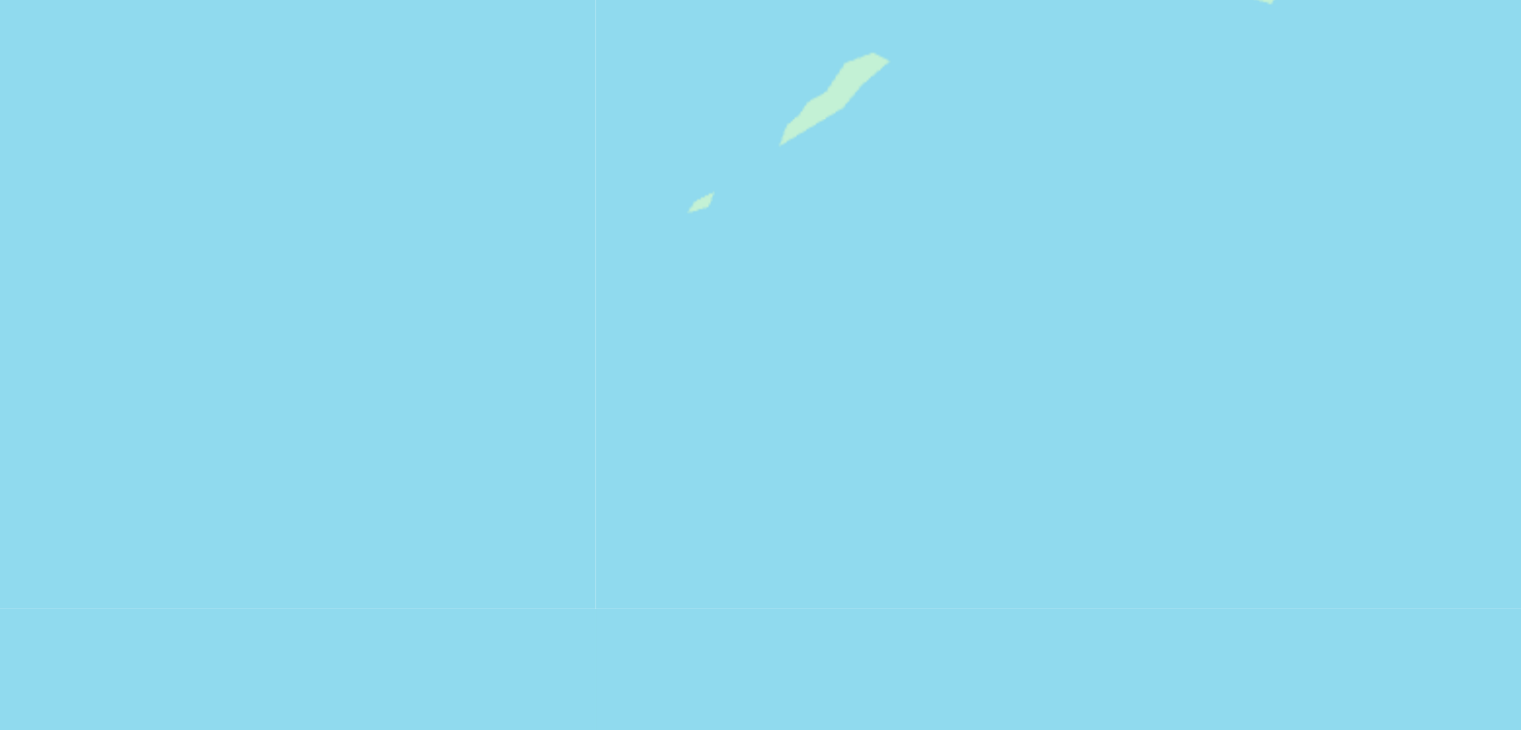 click on "To activate drag with keyboard, press Alt + Enter. Once in keyboard drag state, use the arrow keys to move the marker. To complete the drag, press the Enter key. To cancel, press Escape." at bounding box center (760, 440) 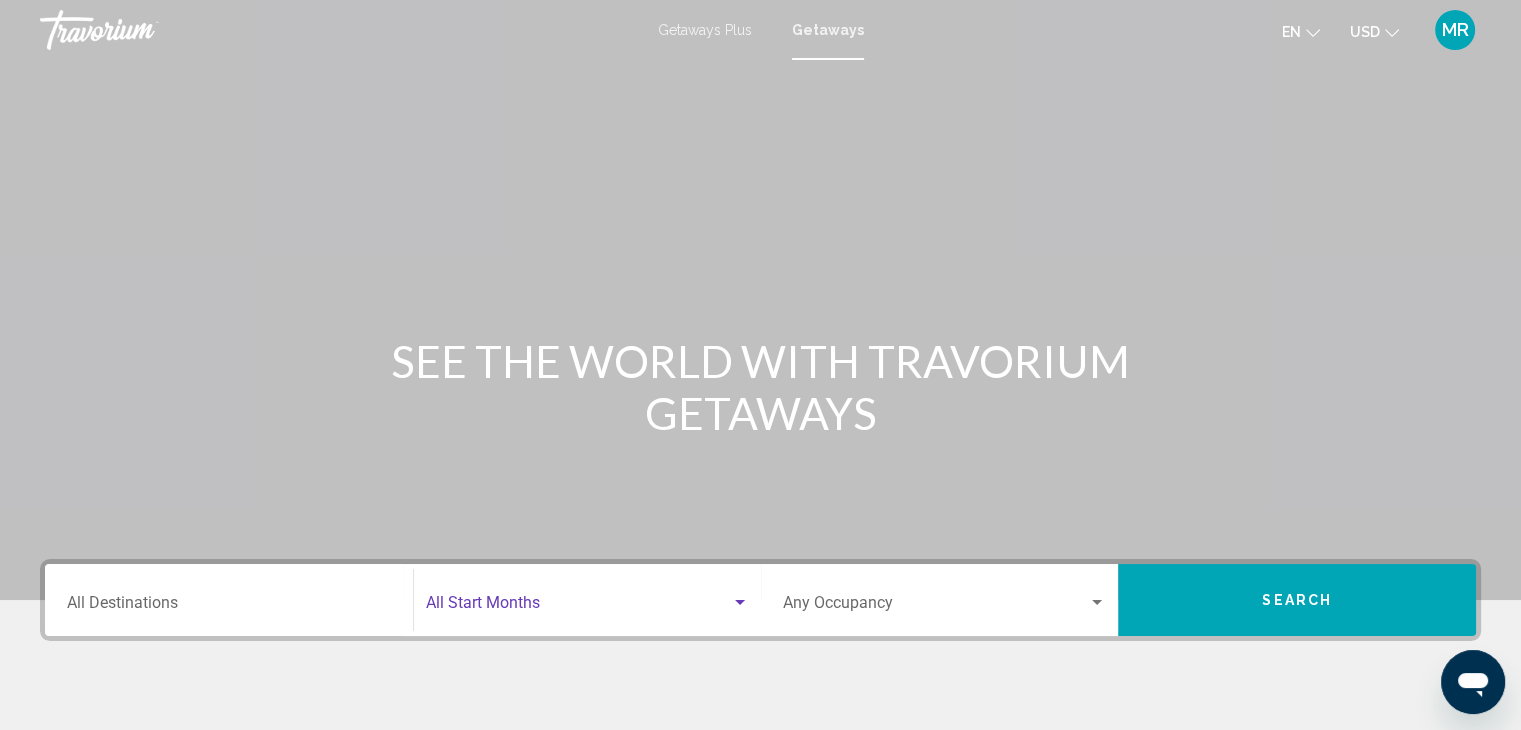 click at bounding box center (740, 602) 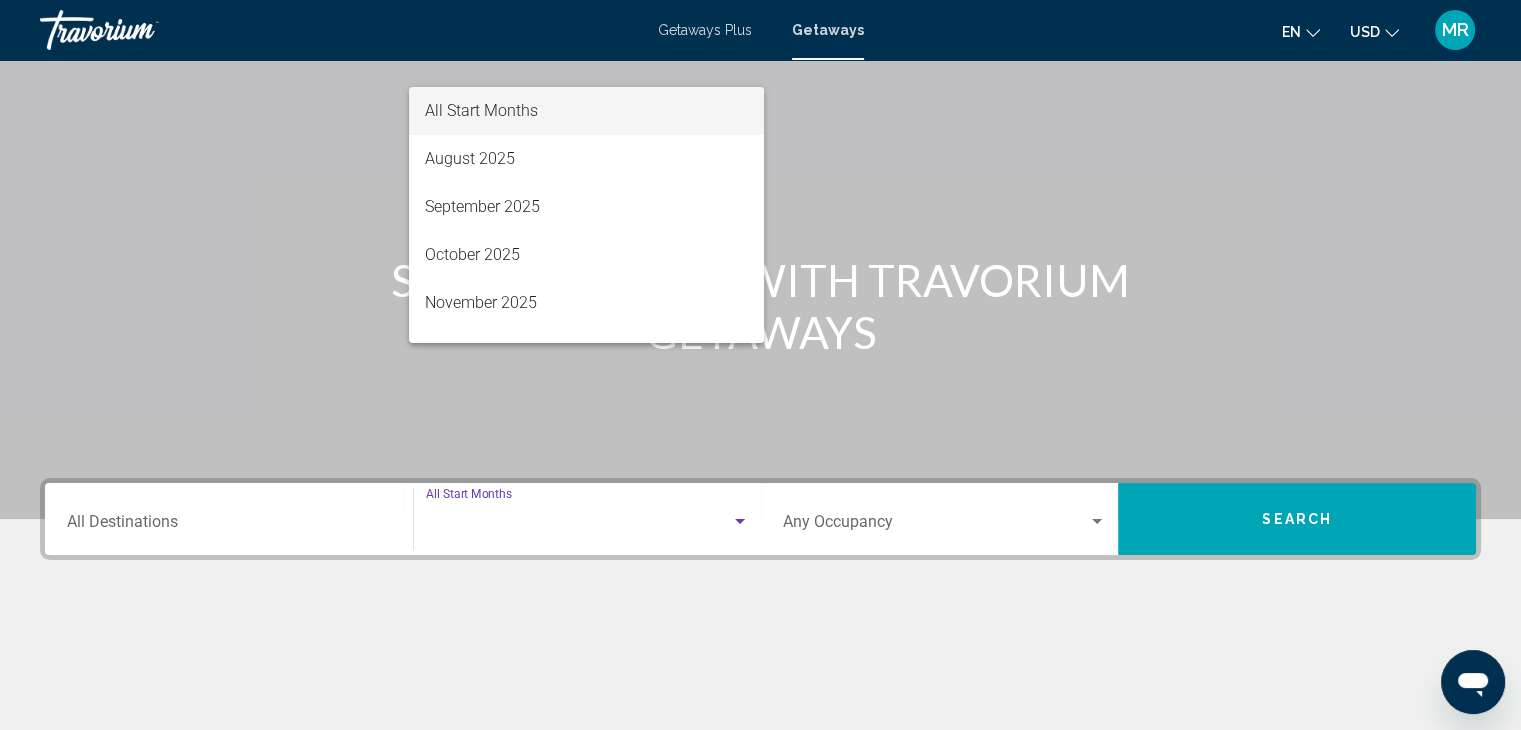 scroll, scrollTop: 356, scrollLeft: 0, axis: vertical 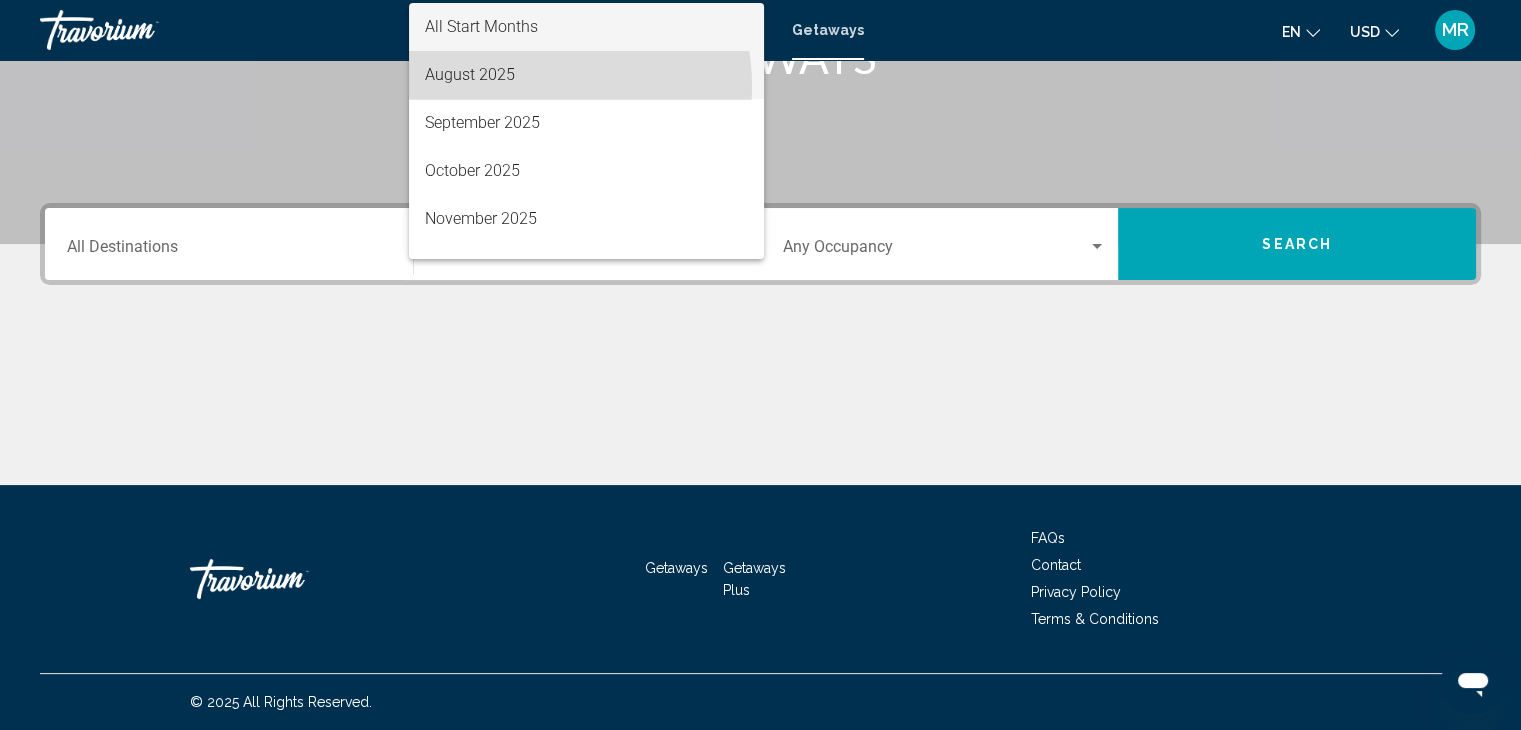 click on "August 2025" at bounding box center [586, 75] 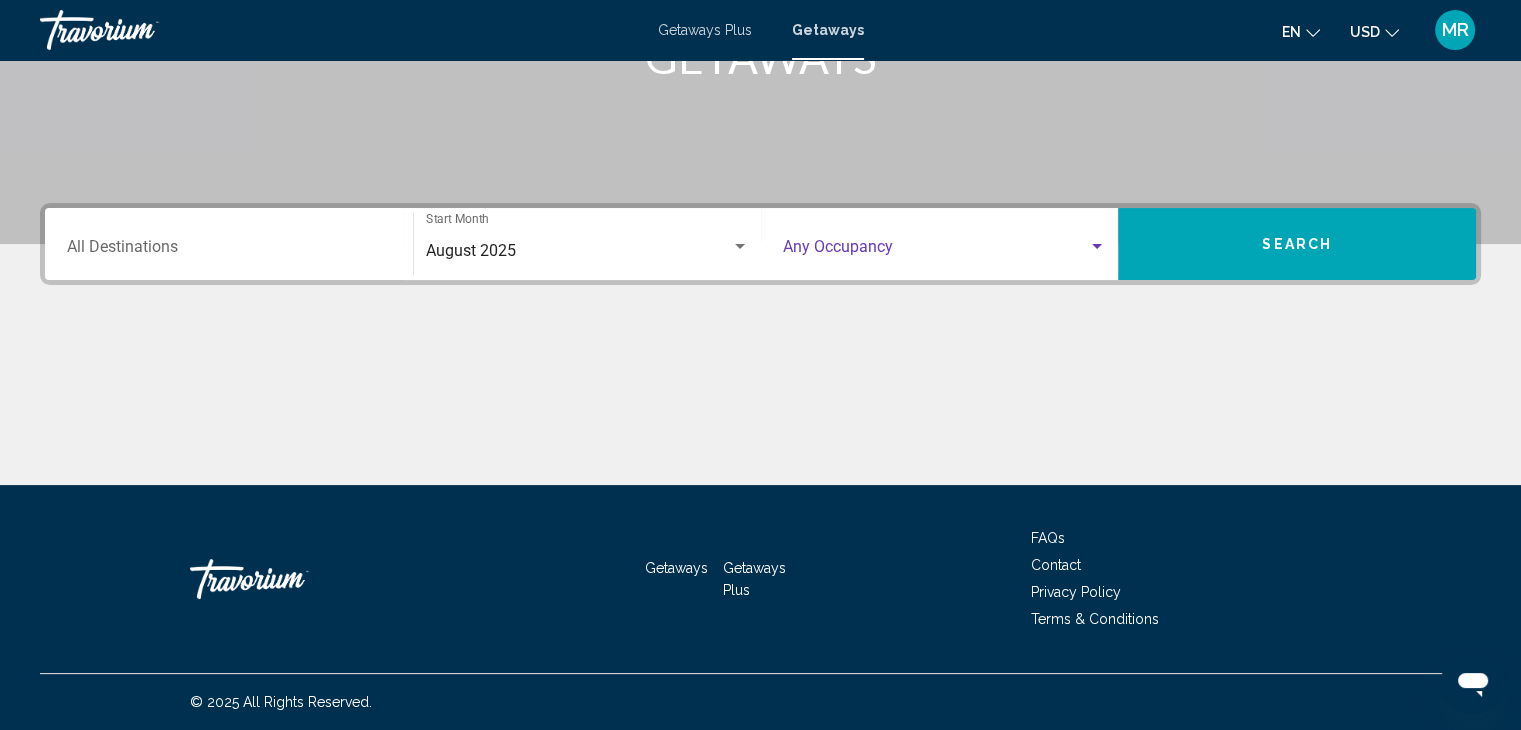 click at bounding box center (1097, 247) 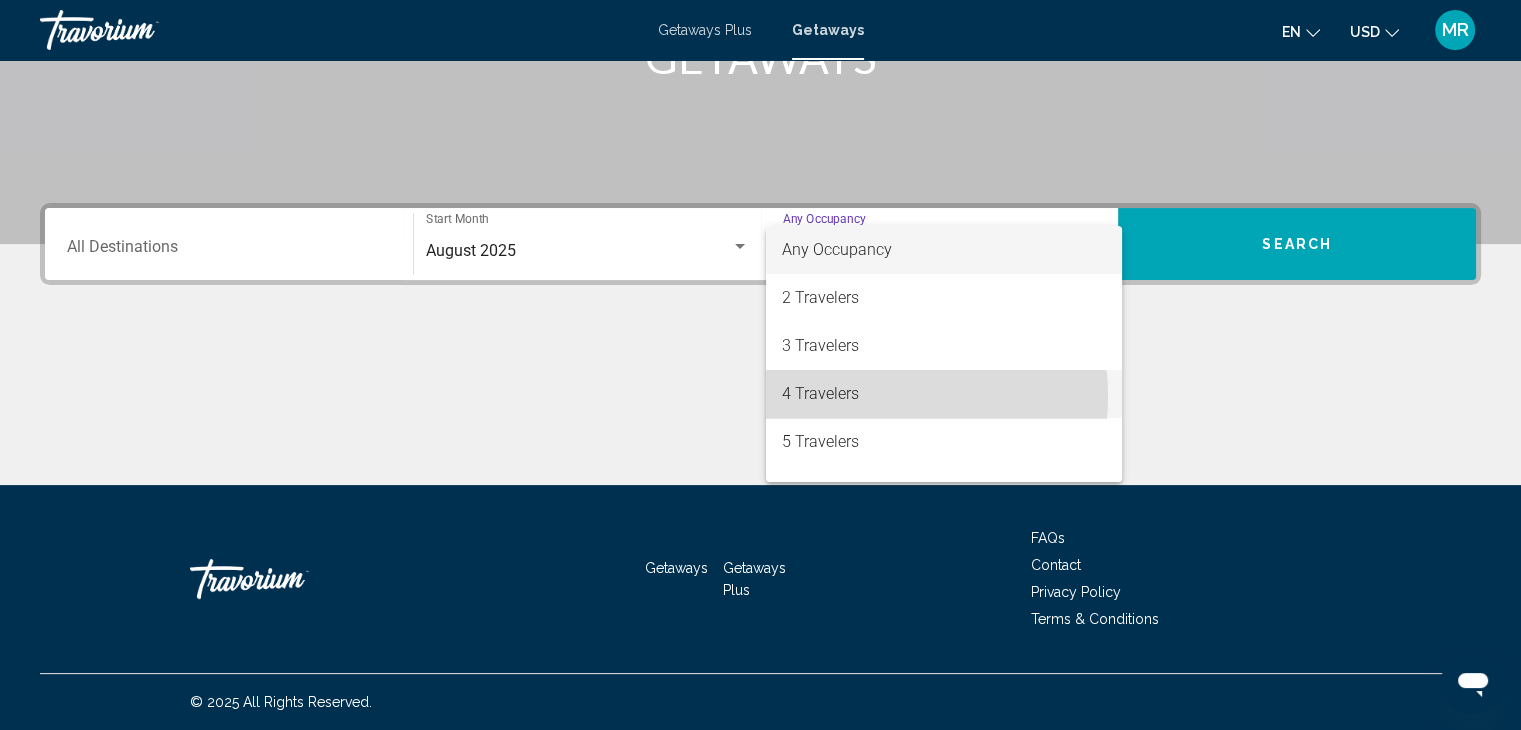 click on "4 Travelers" at bounding box center (944, 394) 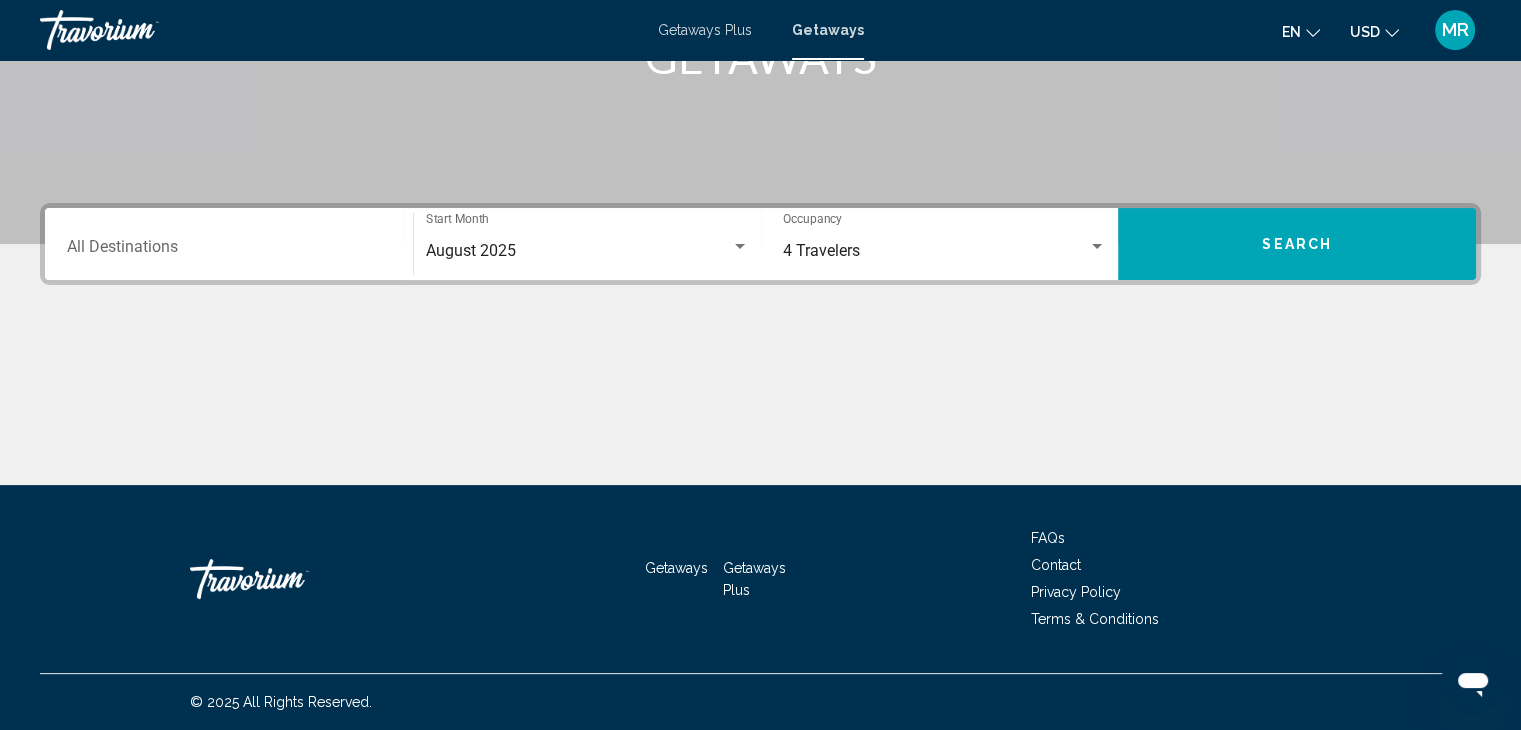 click on "Destination All Destinations" at bounding box center [229, 244] 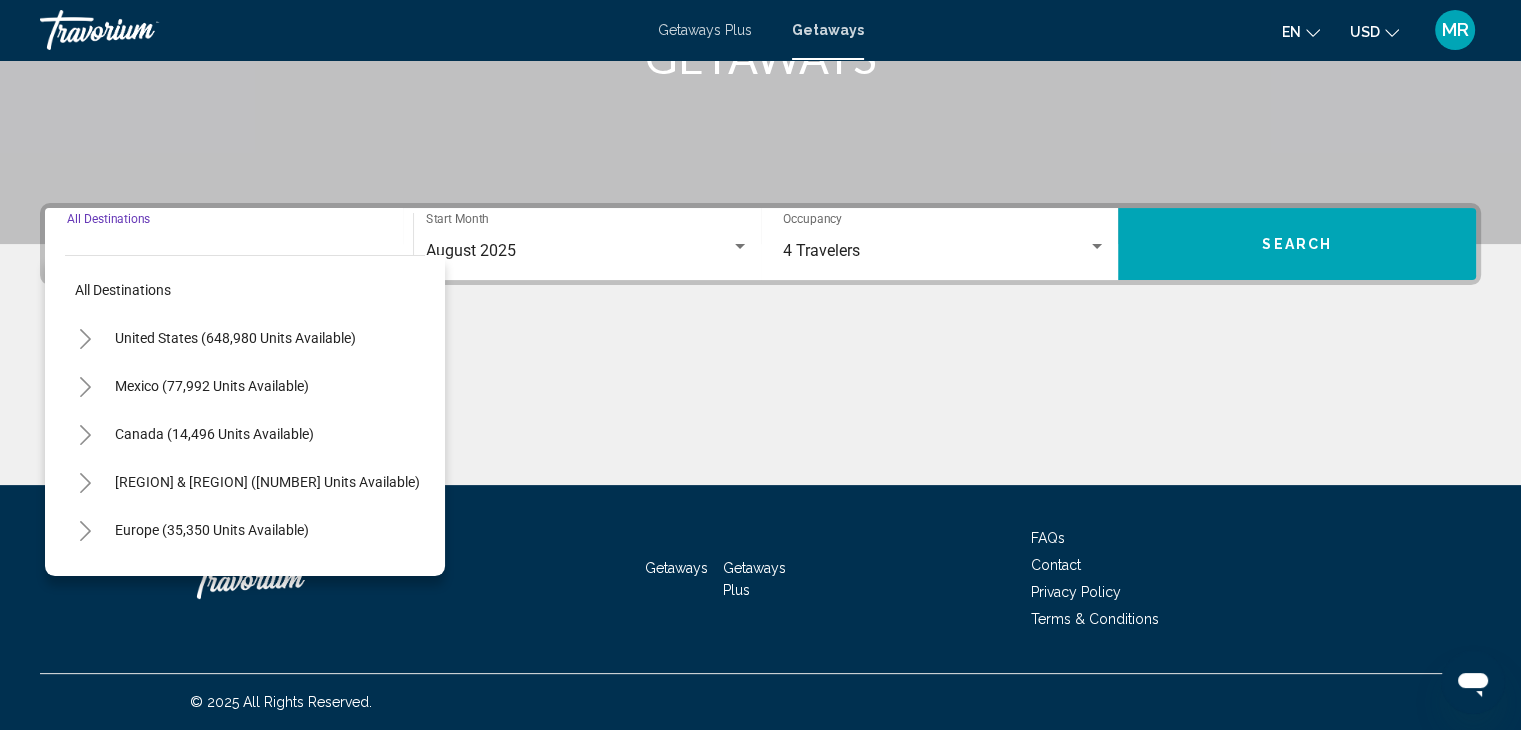 click on "Destination All Destinations" at bounding box center (229, 251) 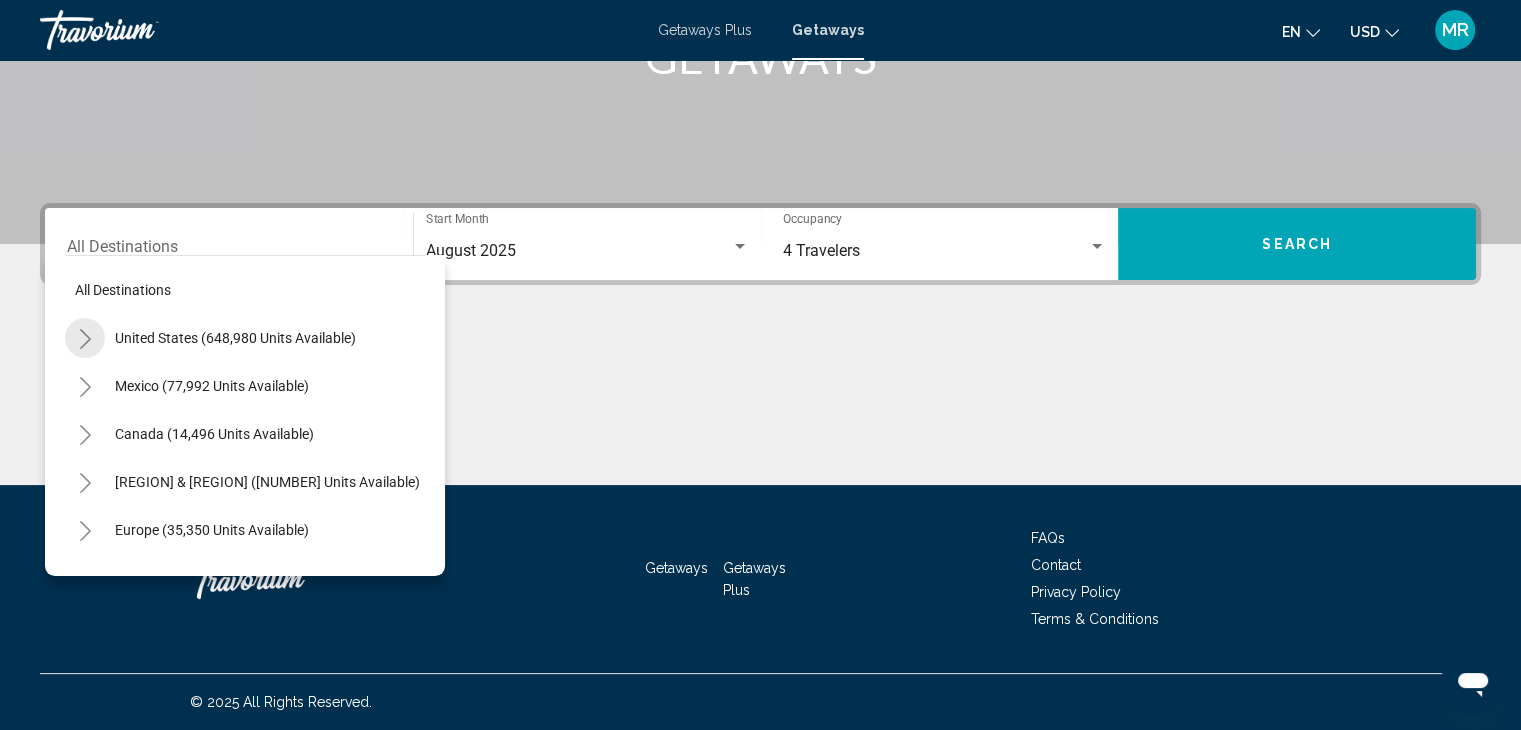 click 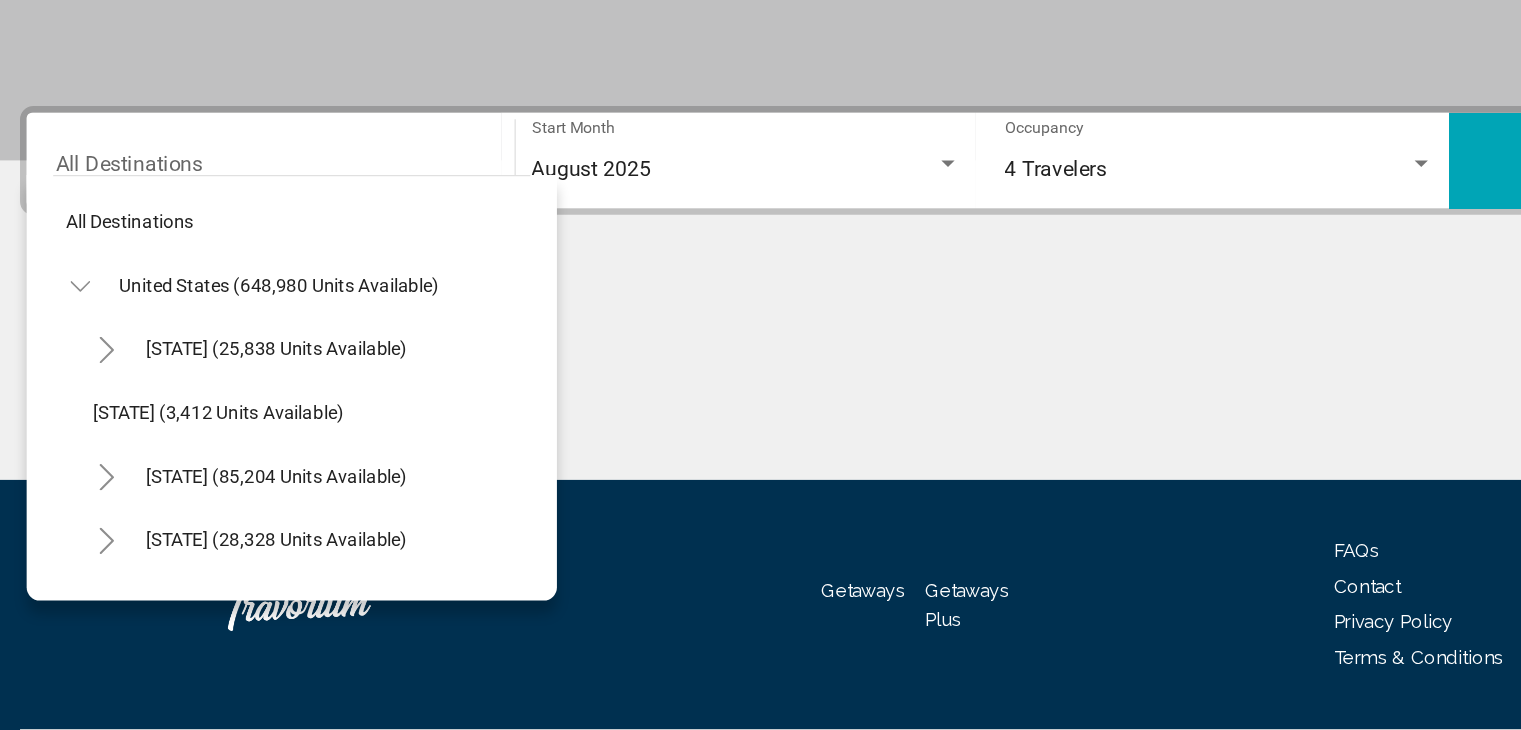 scroll, scrollTop: 356, scrollLeft: 0, axis: vertical 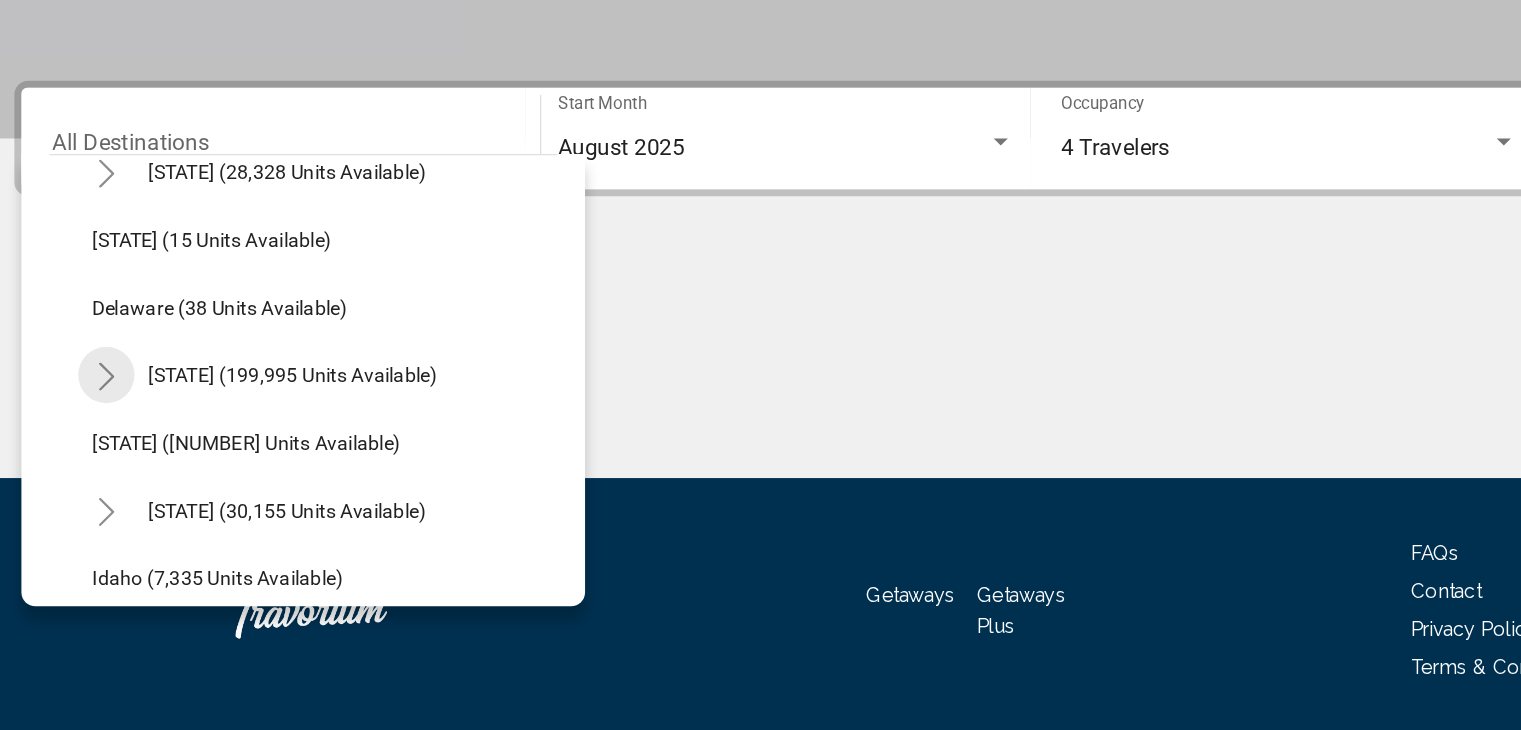 click 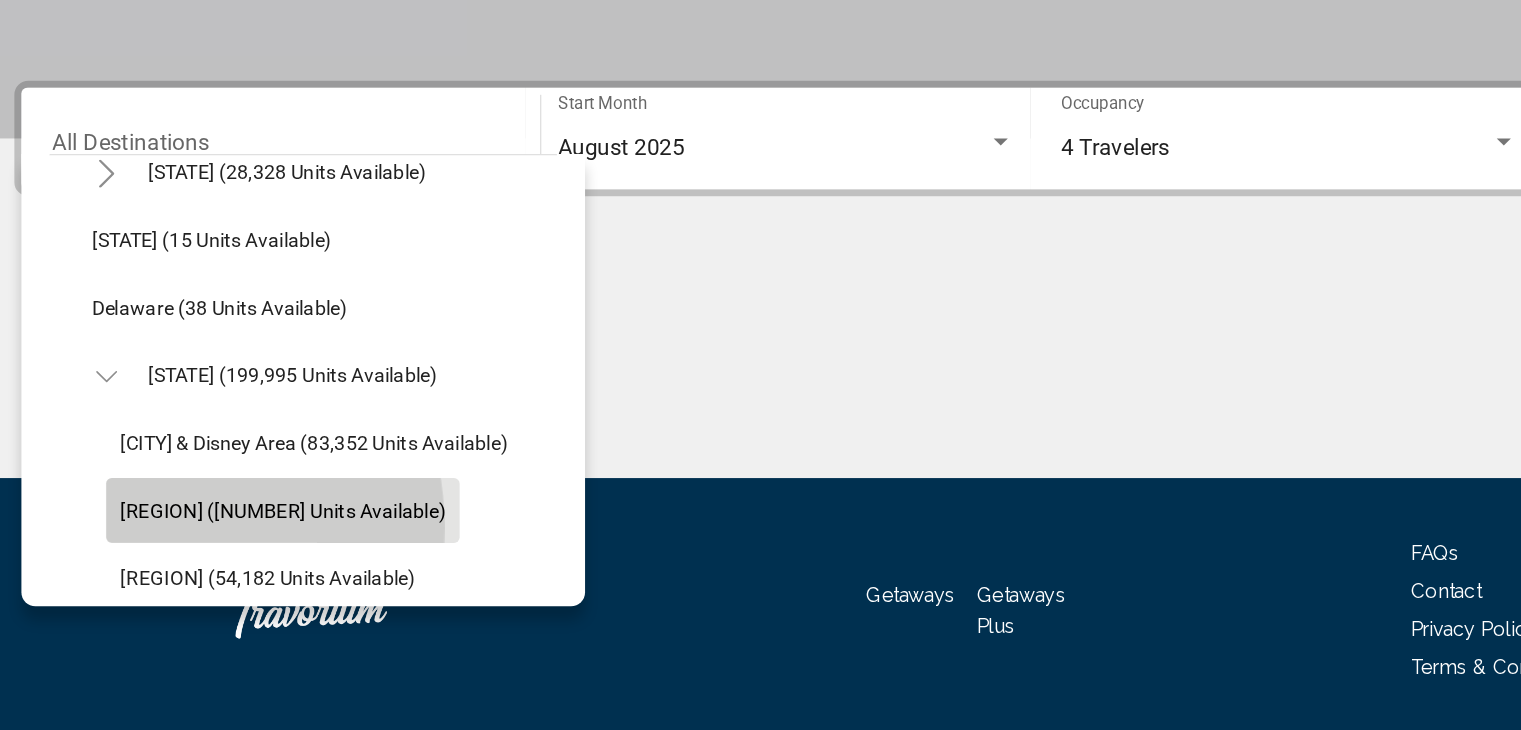 click on "[REGION] ([NUMBER] units available)" 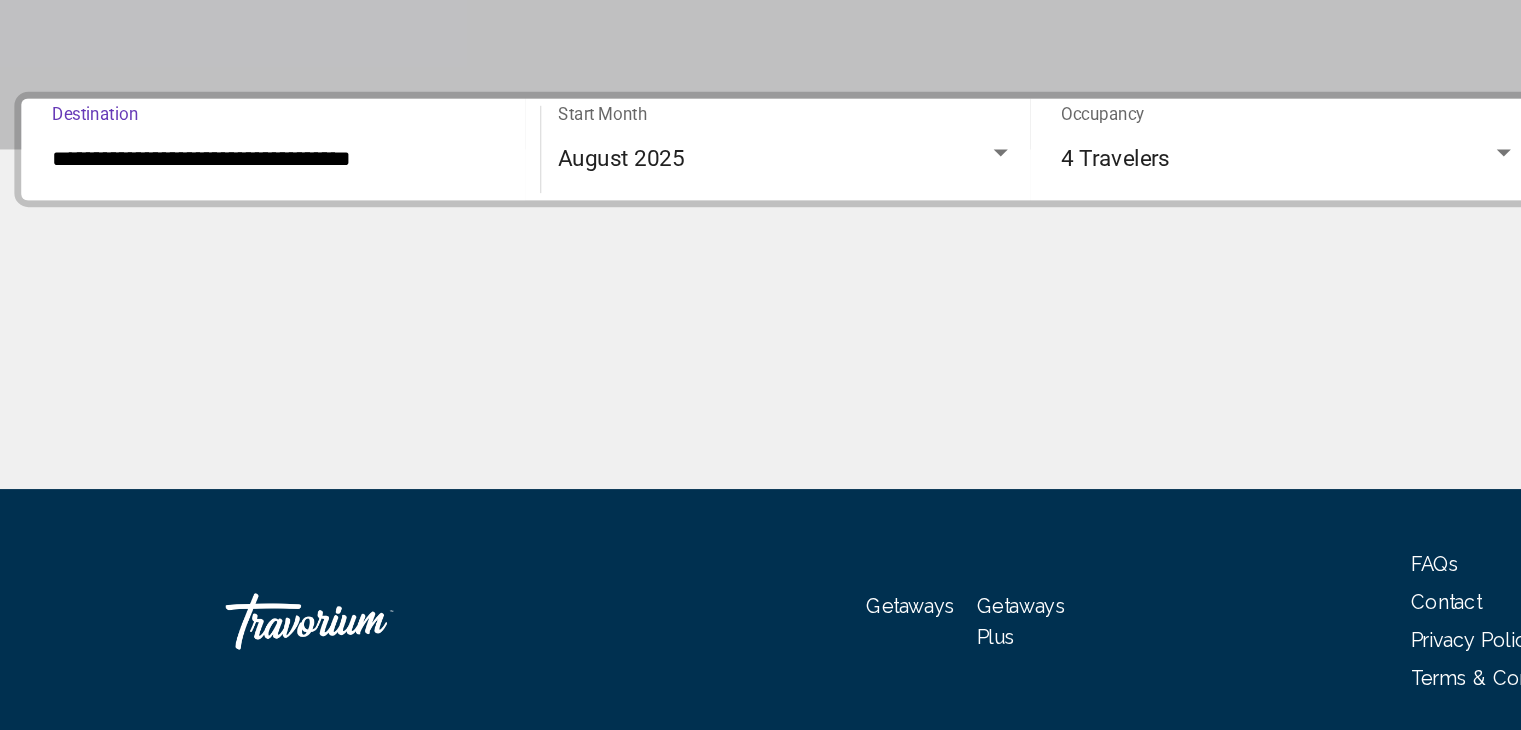 click at bounding box center (760, 410) 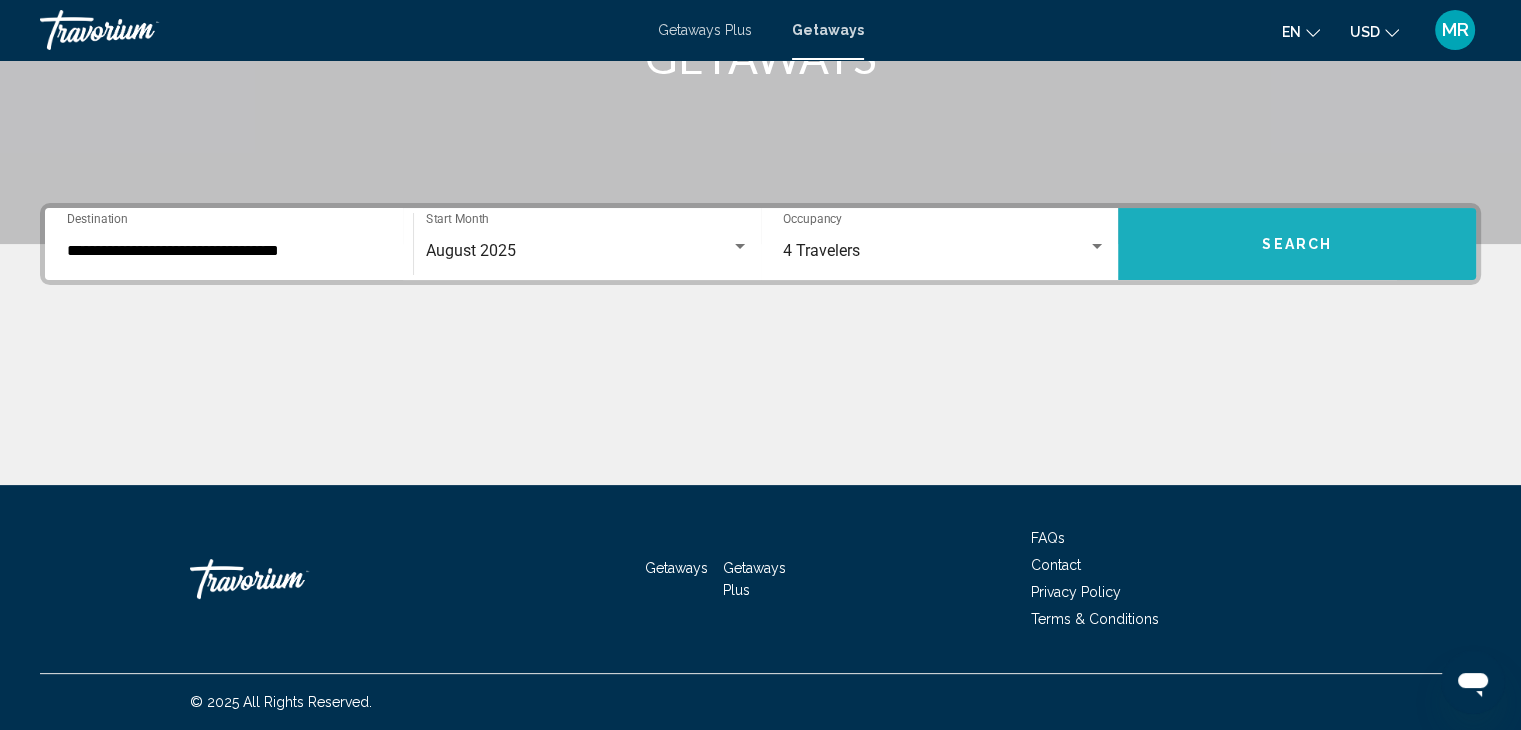 click on "Search" at bounding box center [1297, 244] 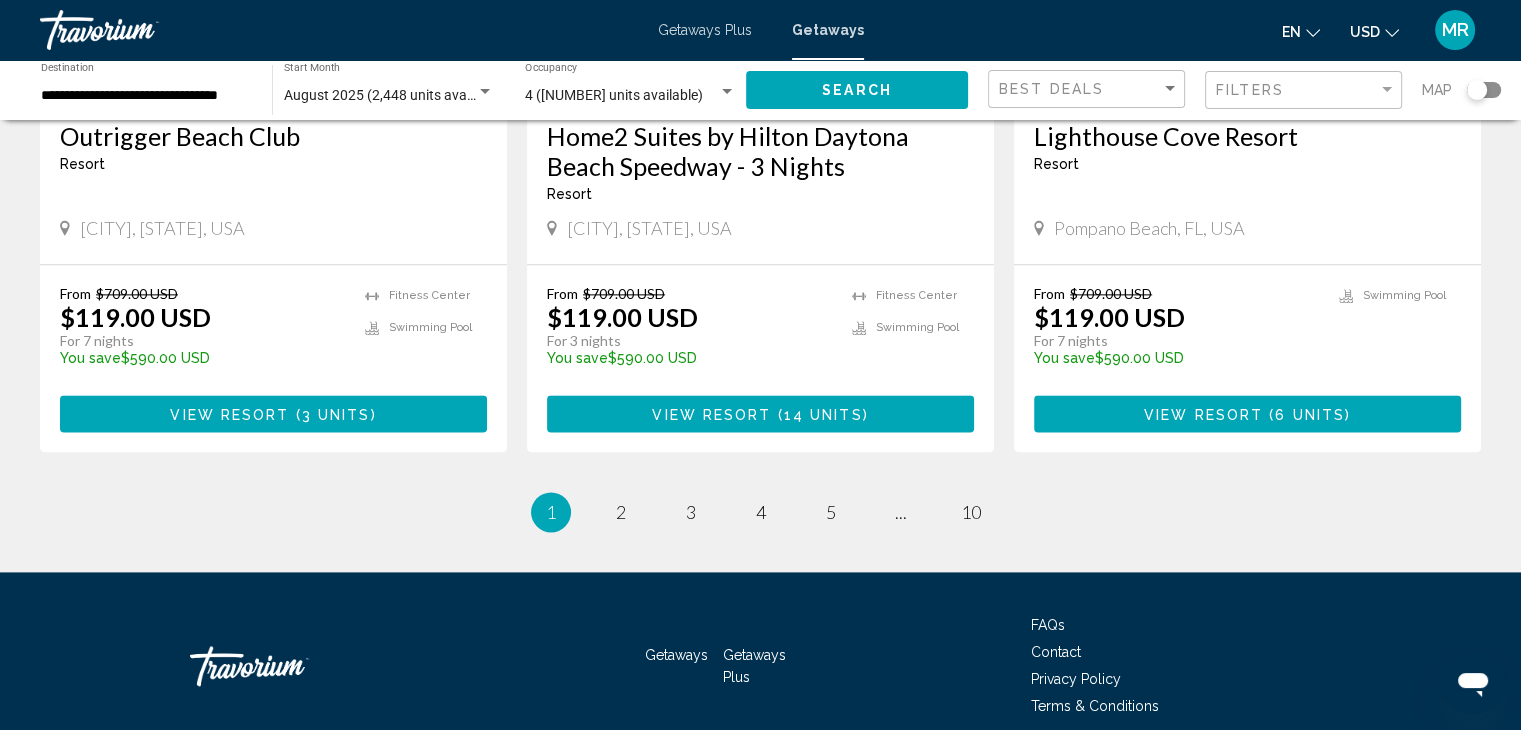 scroll, scrollTop: 2515, scrollLeft: 0, axis: vertical 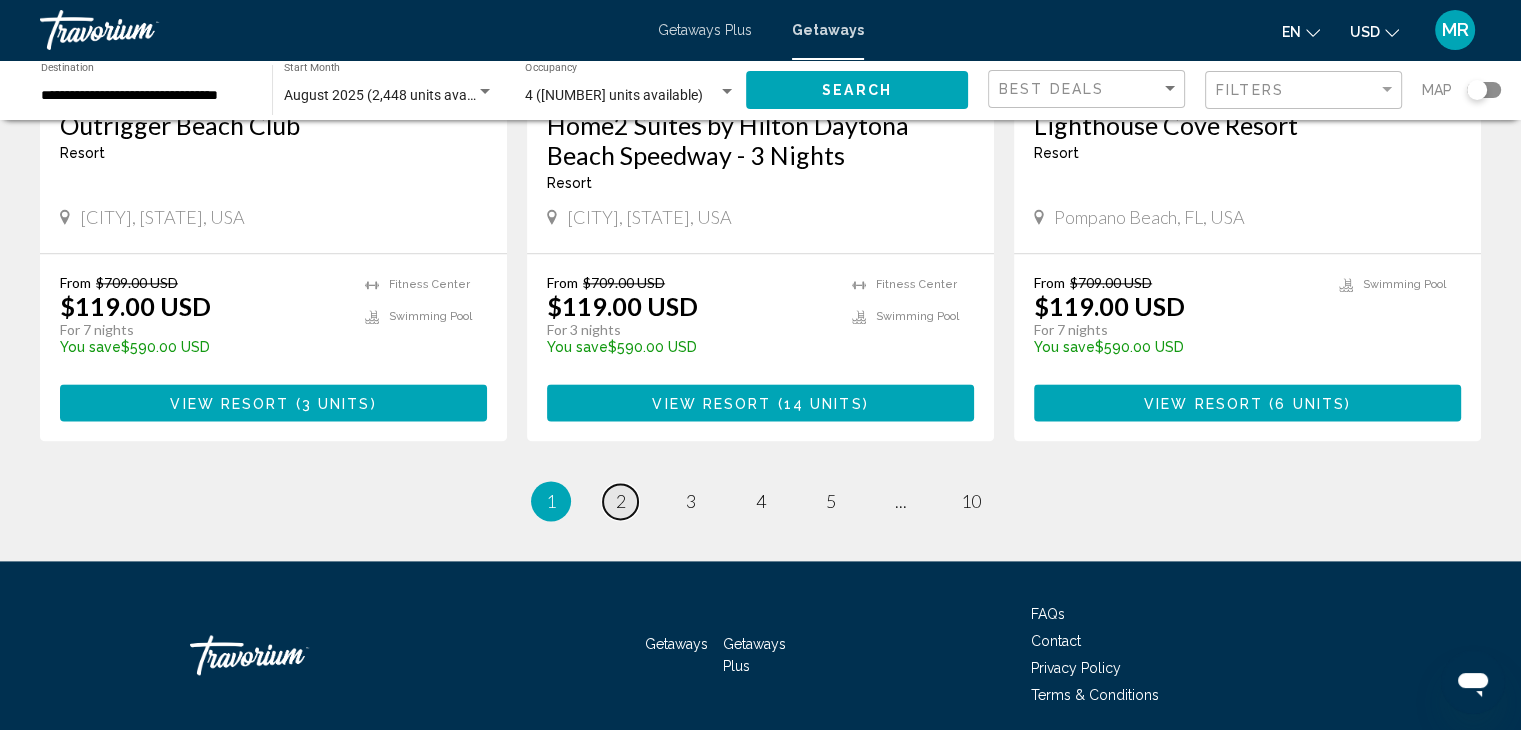 click on "page  2" at bounding box center (620, 501) 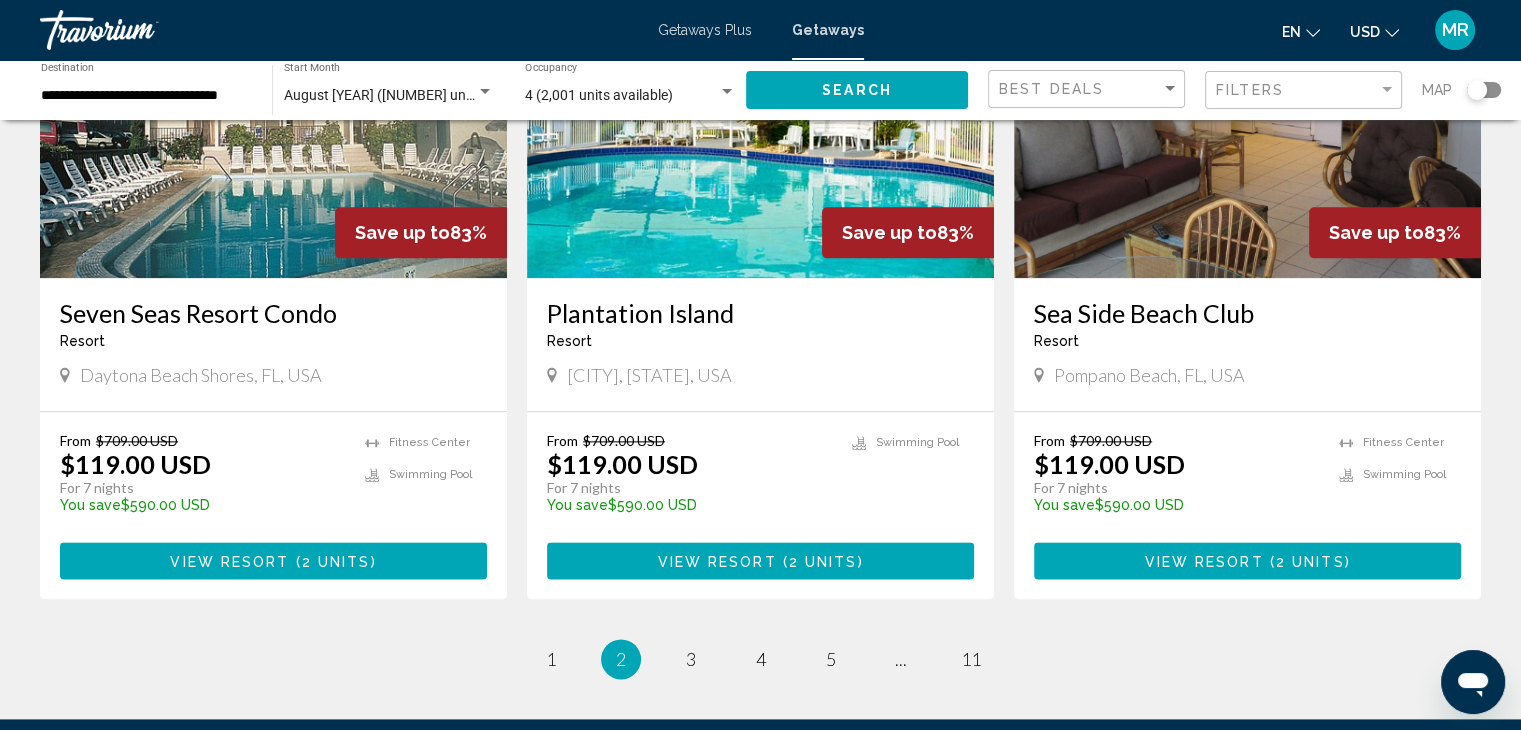 scroll, scrollTop: 2587, scrollLeft: 0, axis: vertical 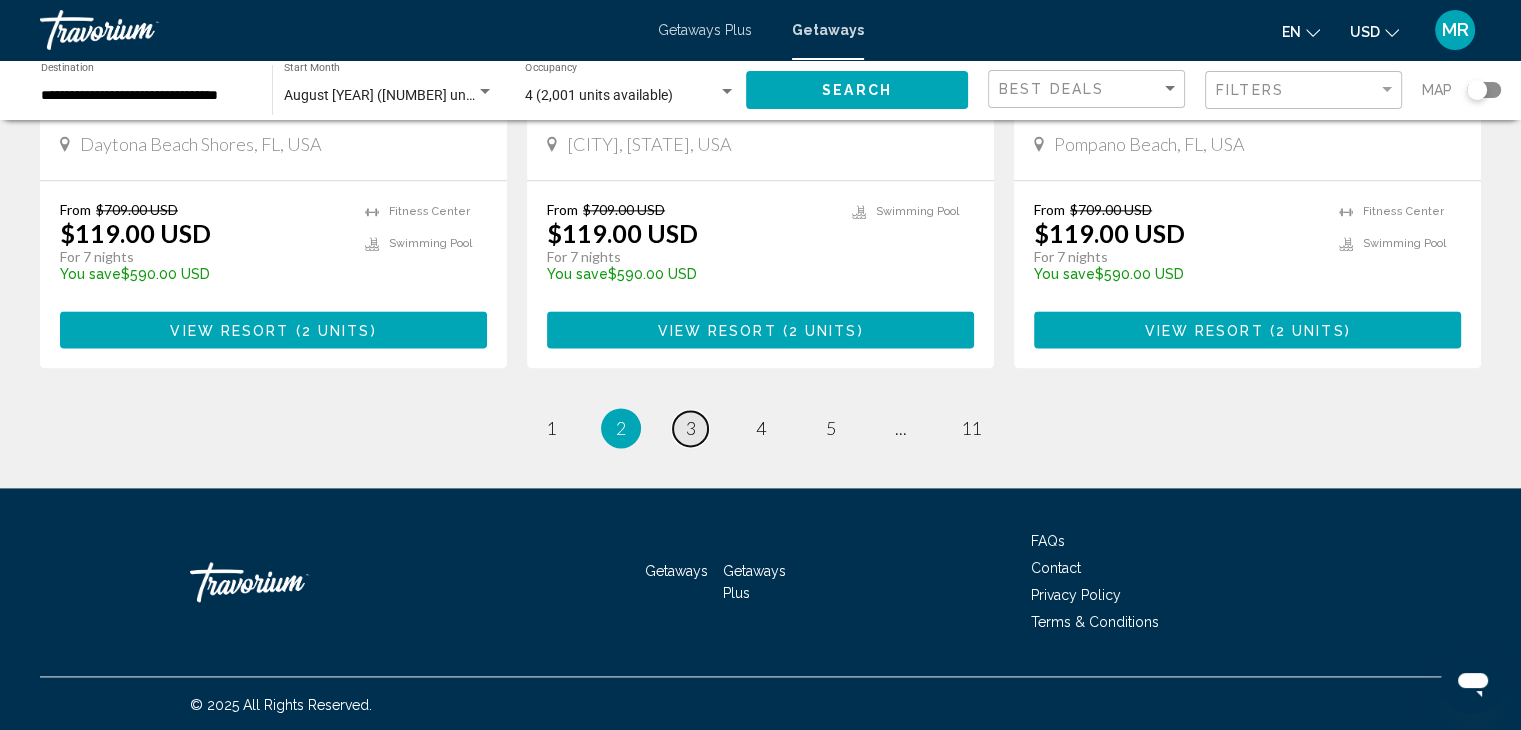 click on "3" at bounding box center (691, 428) 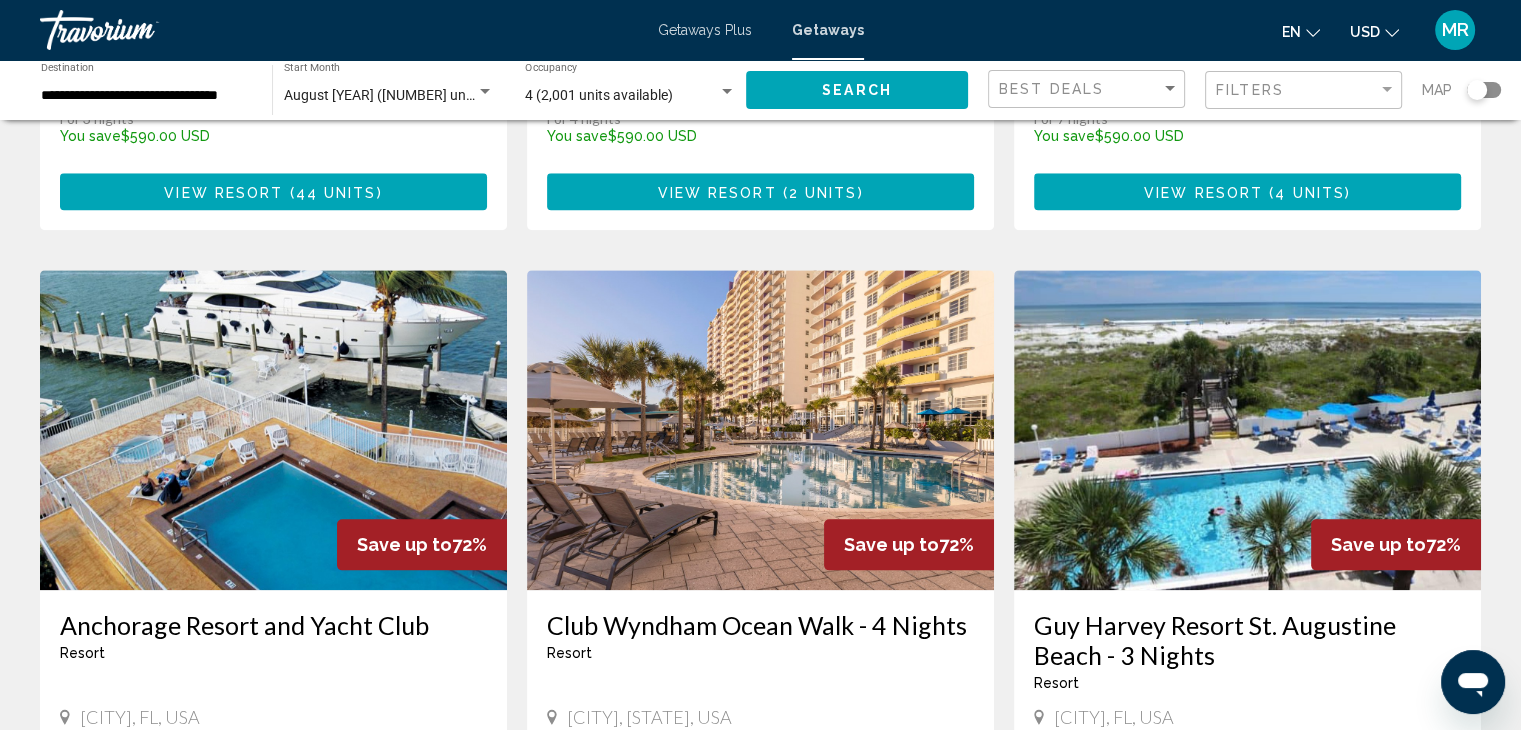scroll, scrollTop: 2040, scrollLeft: 0, axis: vertical 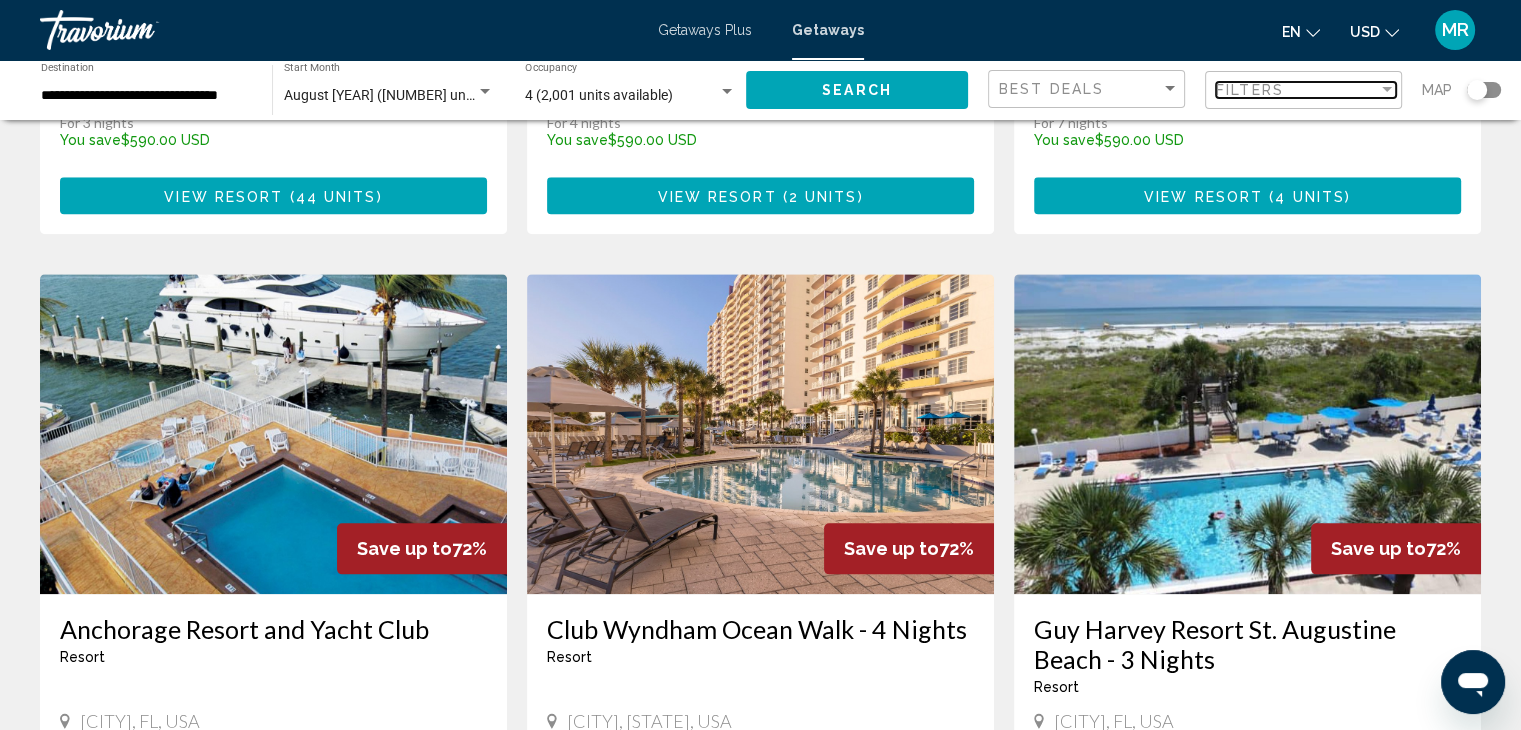 click at bounding box center [1387, 89] 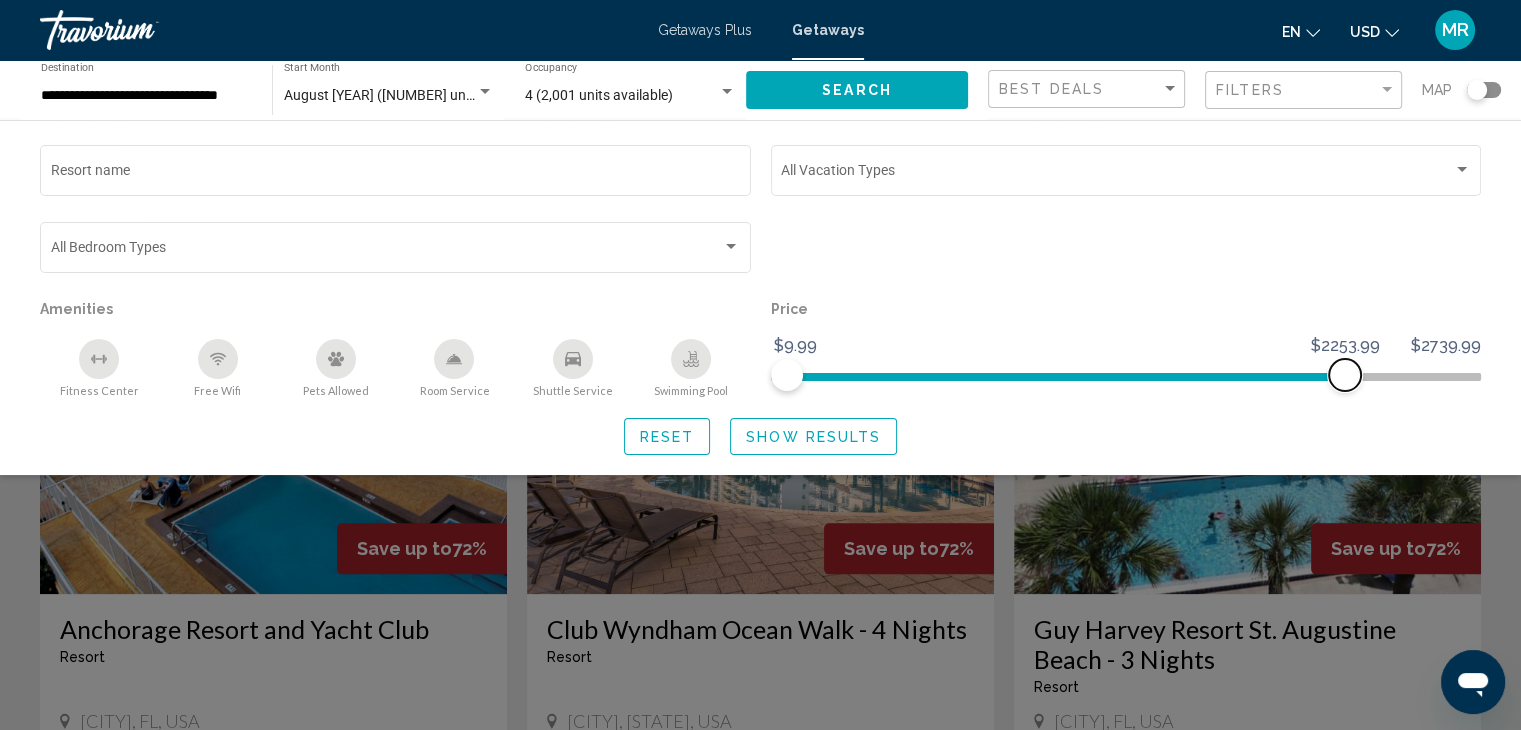 click 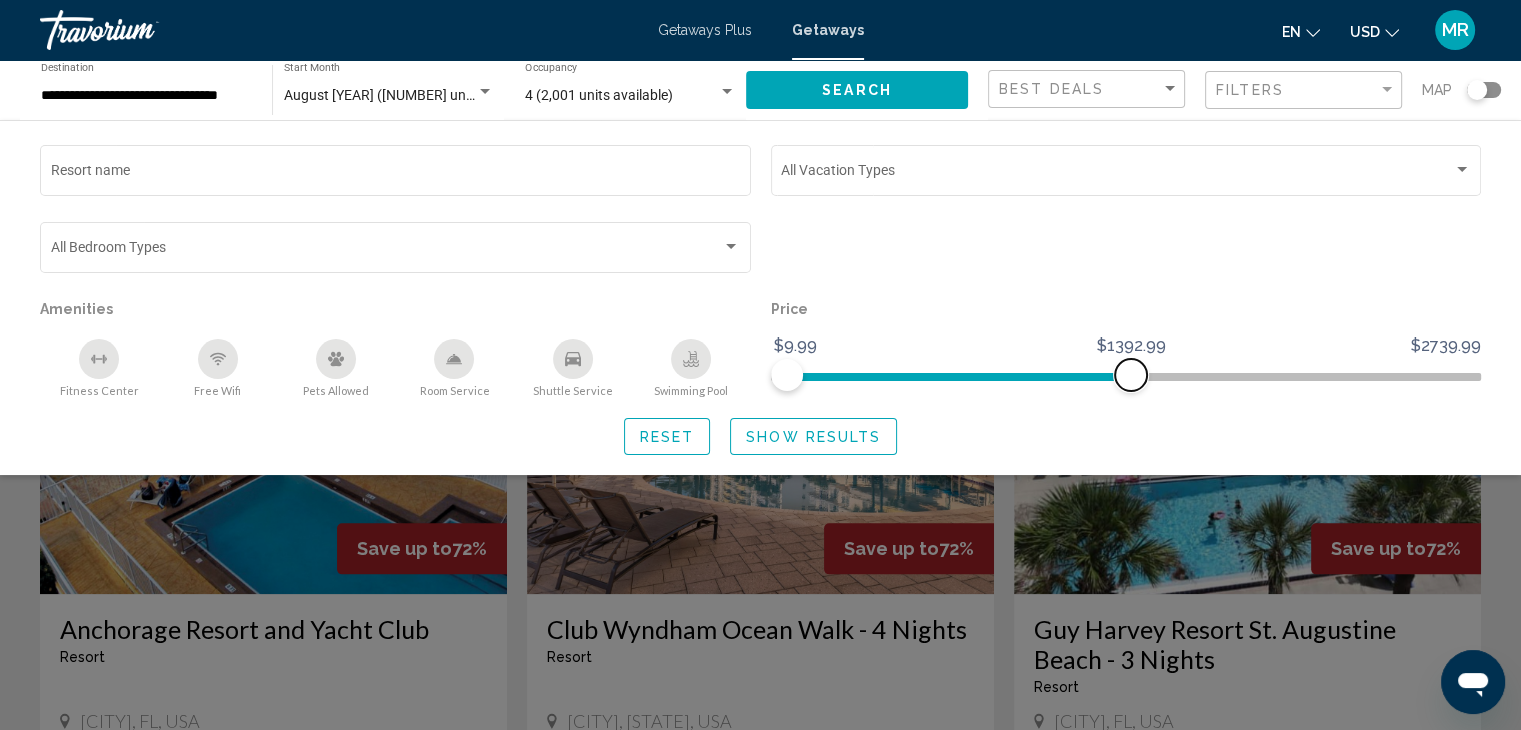 click 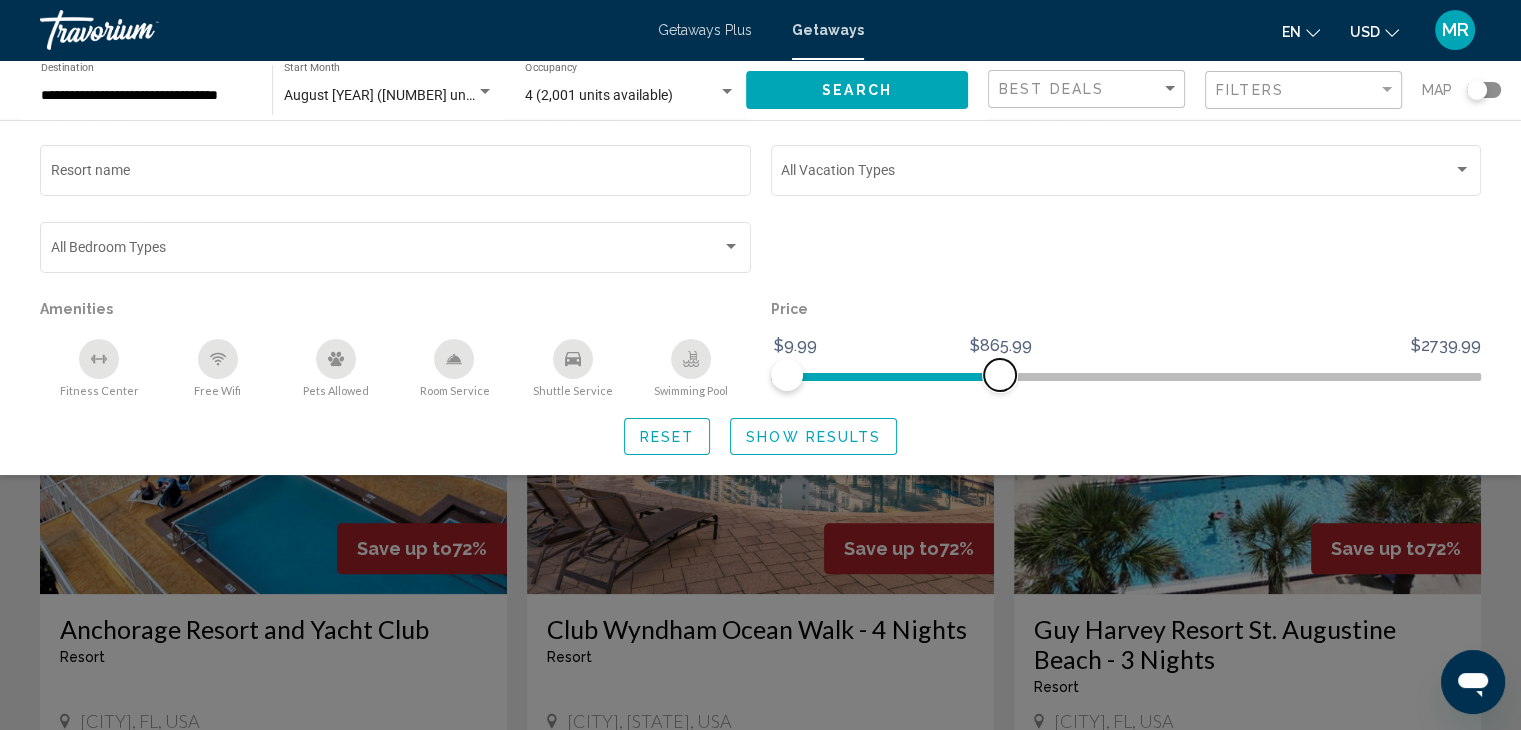 click 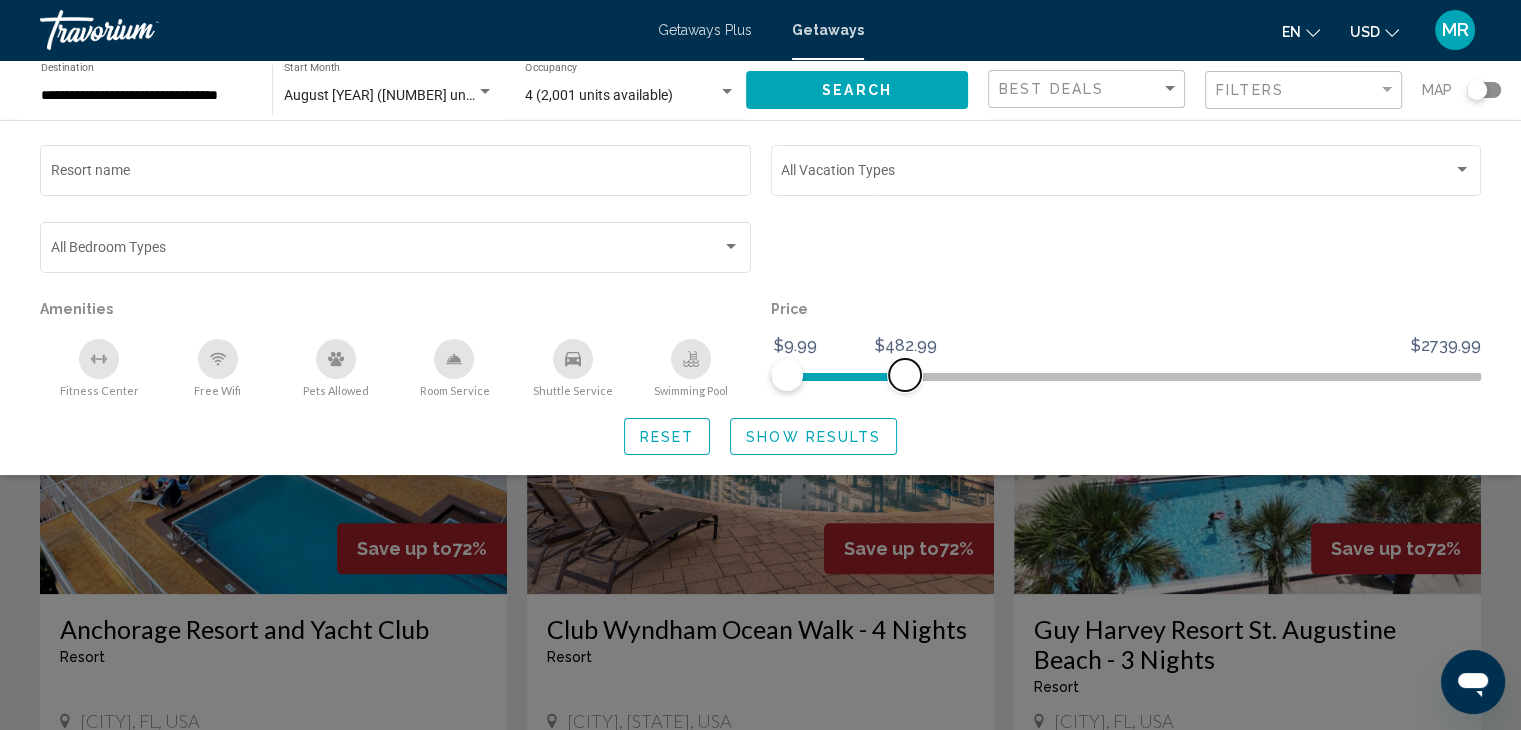 click 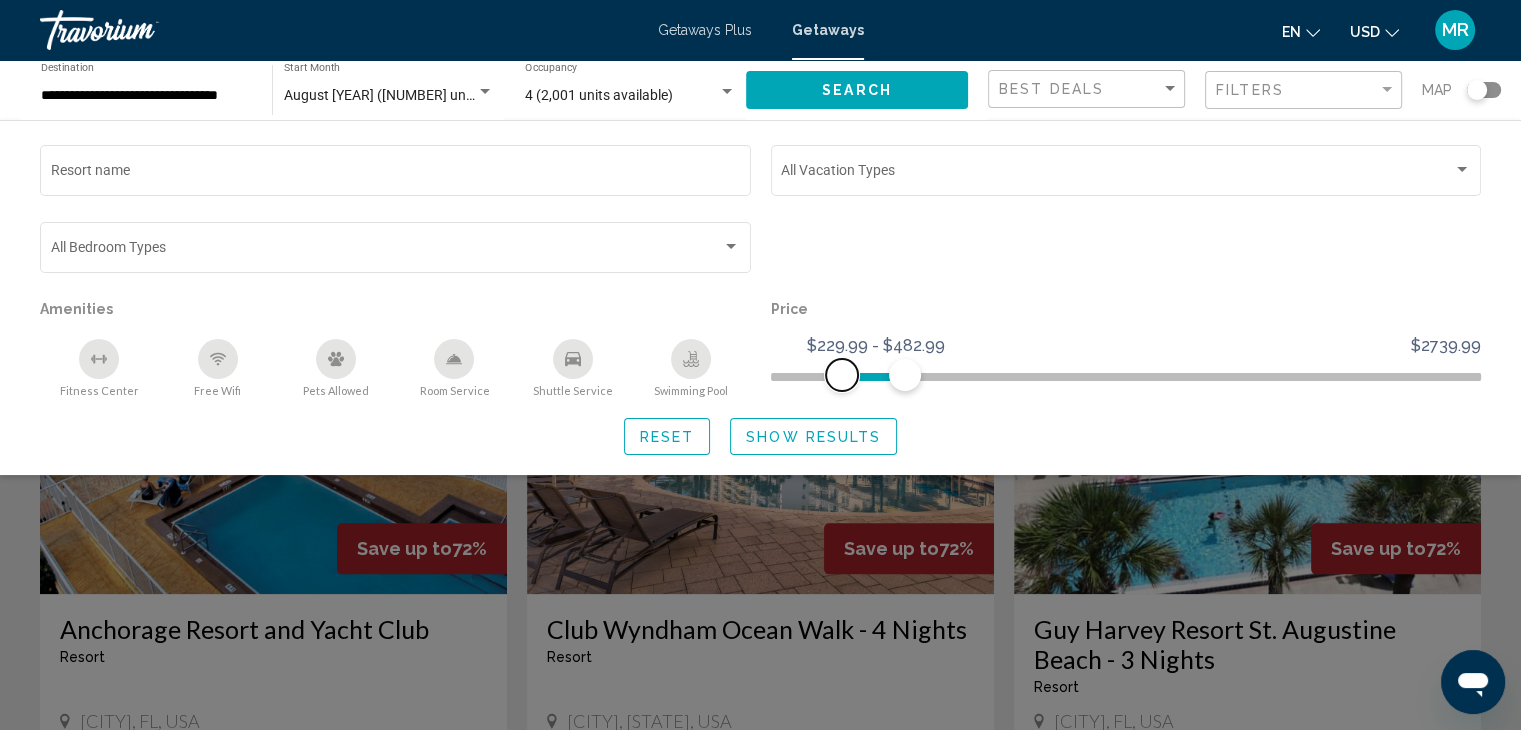 click on "$9.99 $2739.99 $229.99 $482.99 $229.99 - $482.99" 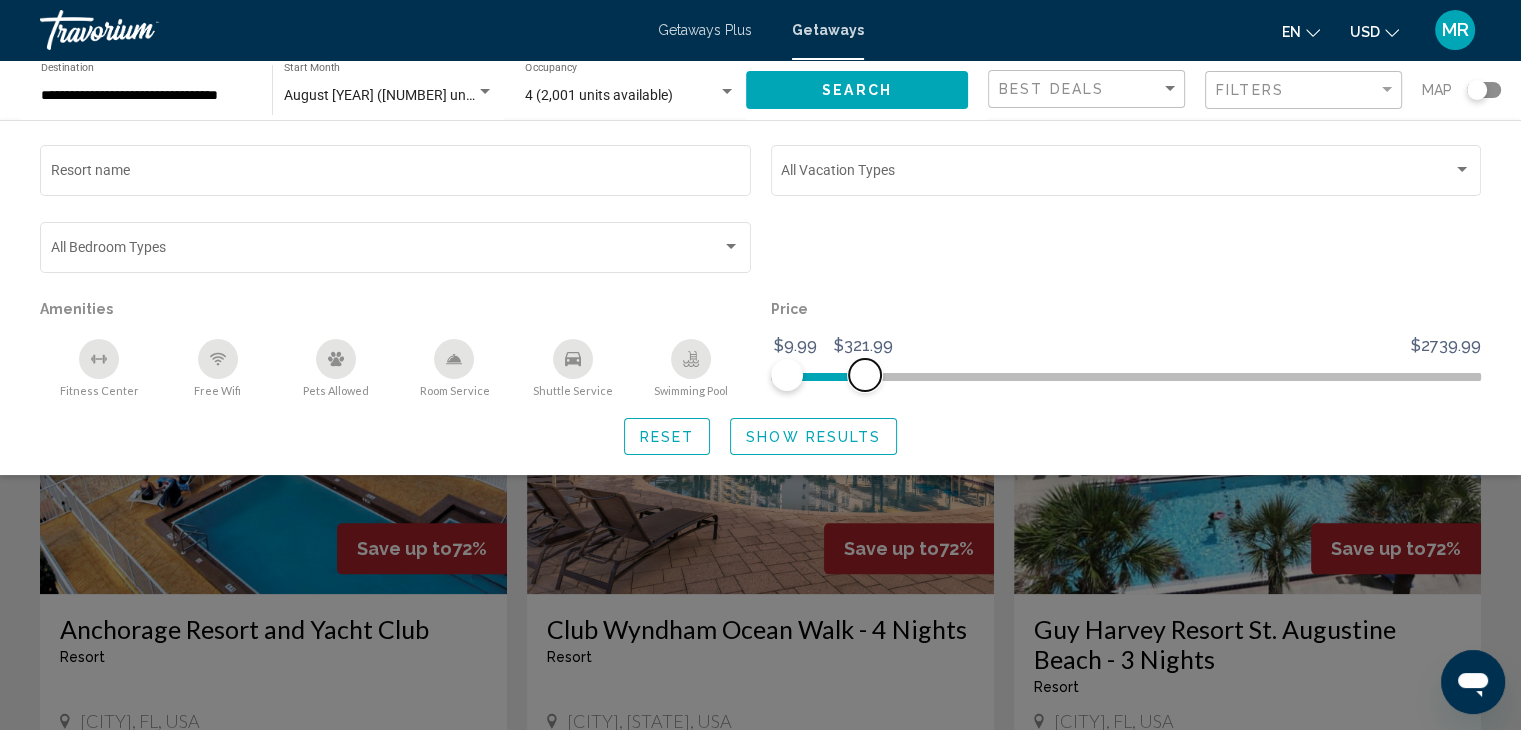 click on "$9.99 $2739.99 $9.99 $321.99 $229.99 - $482.99" 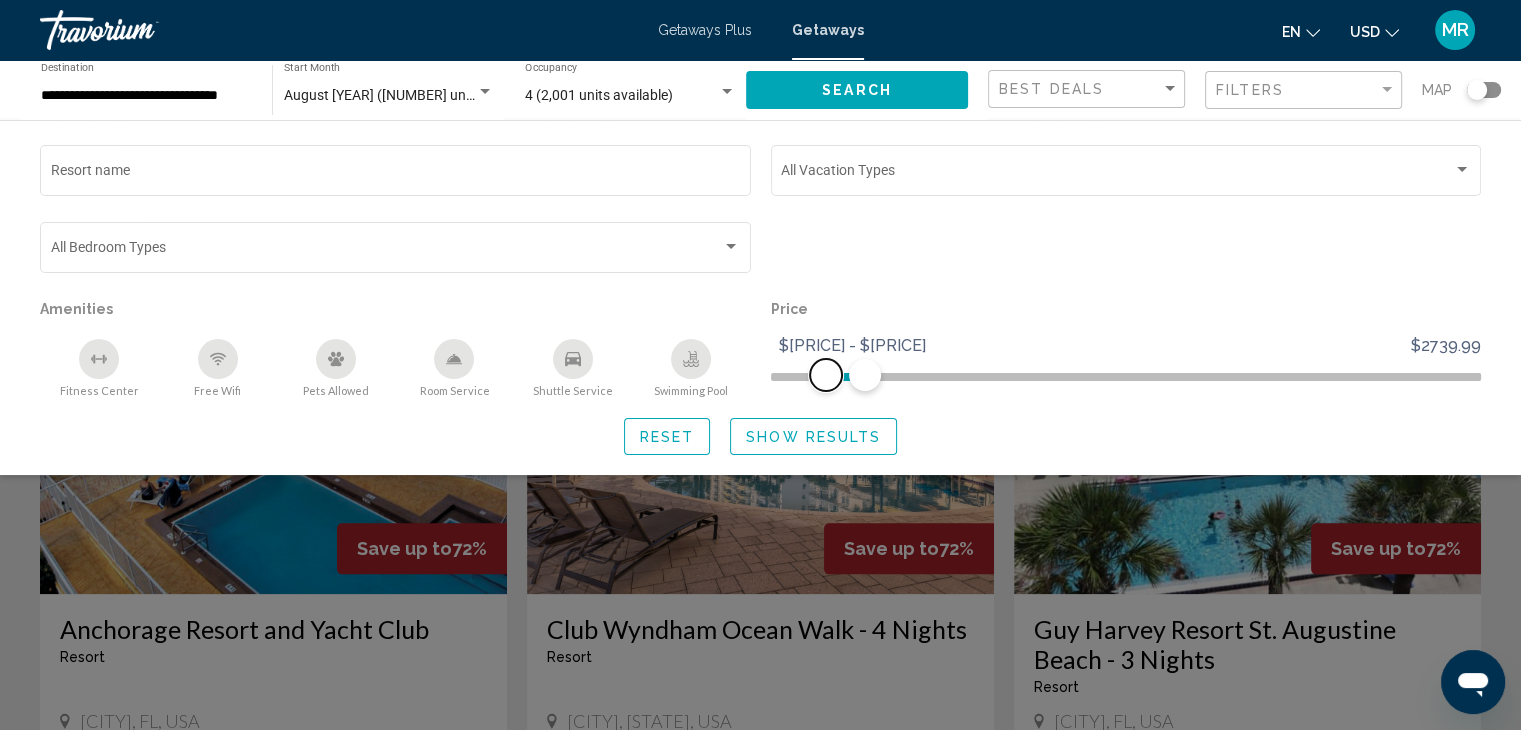 click on "$[PRICE] $[PRICE] $[PRICE] $[PRICE] $[PRICE] - $[PRICE]" 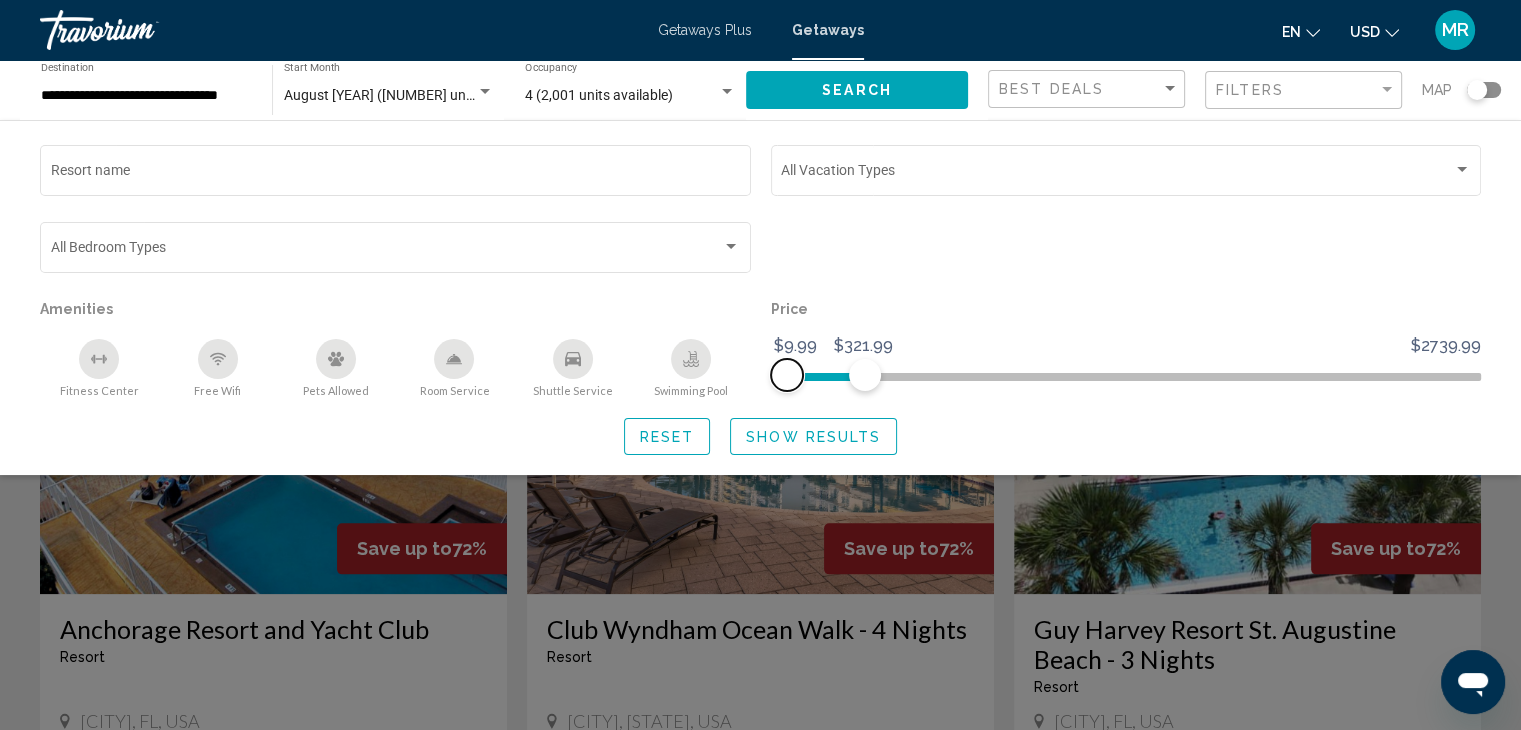 click 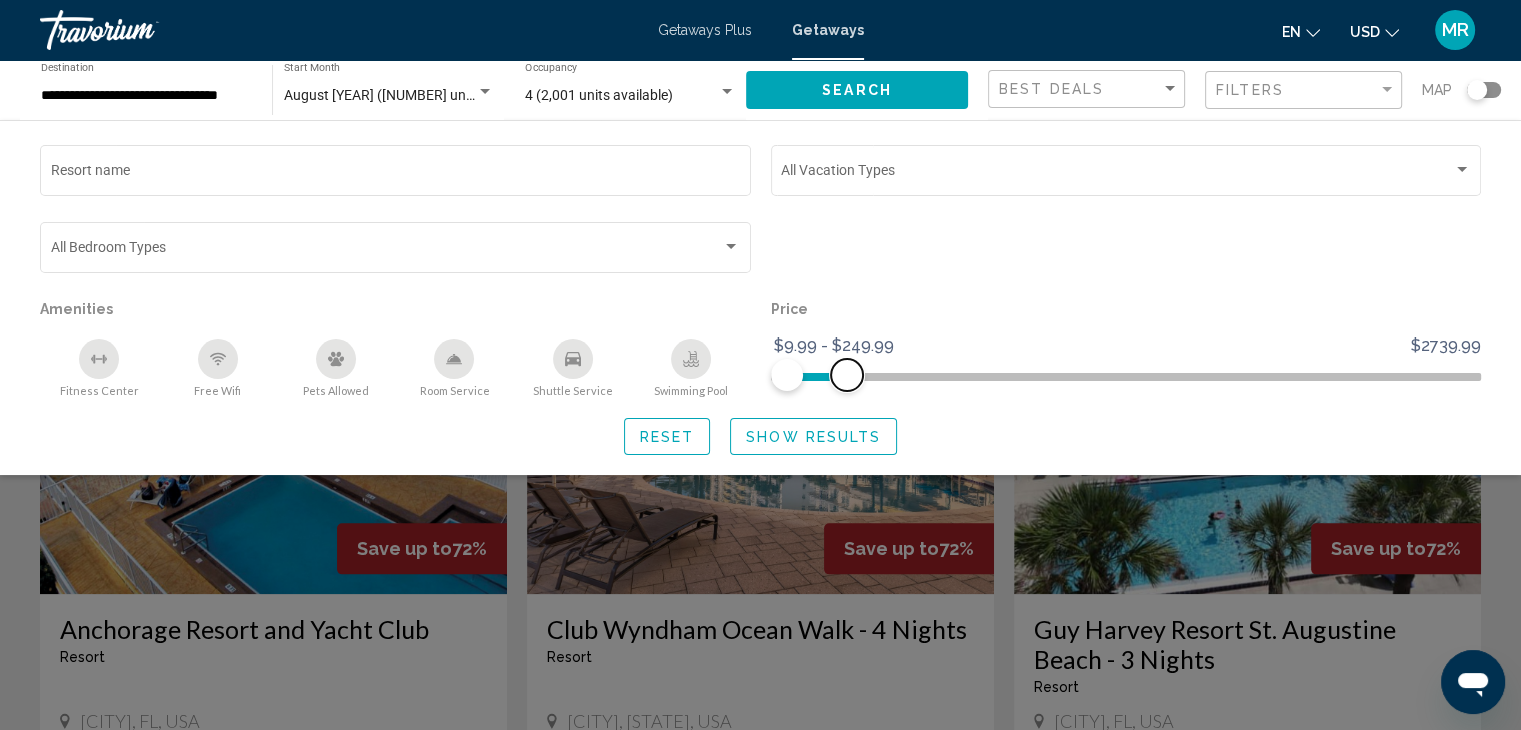 click on "$9.99 $2739.99 $9.99 $249.99 $9.99 - $249.99" 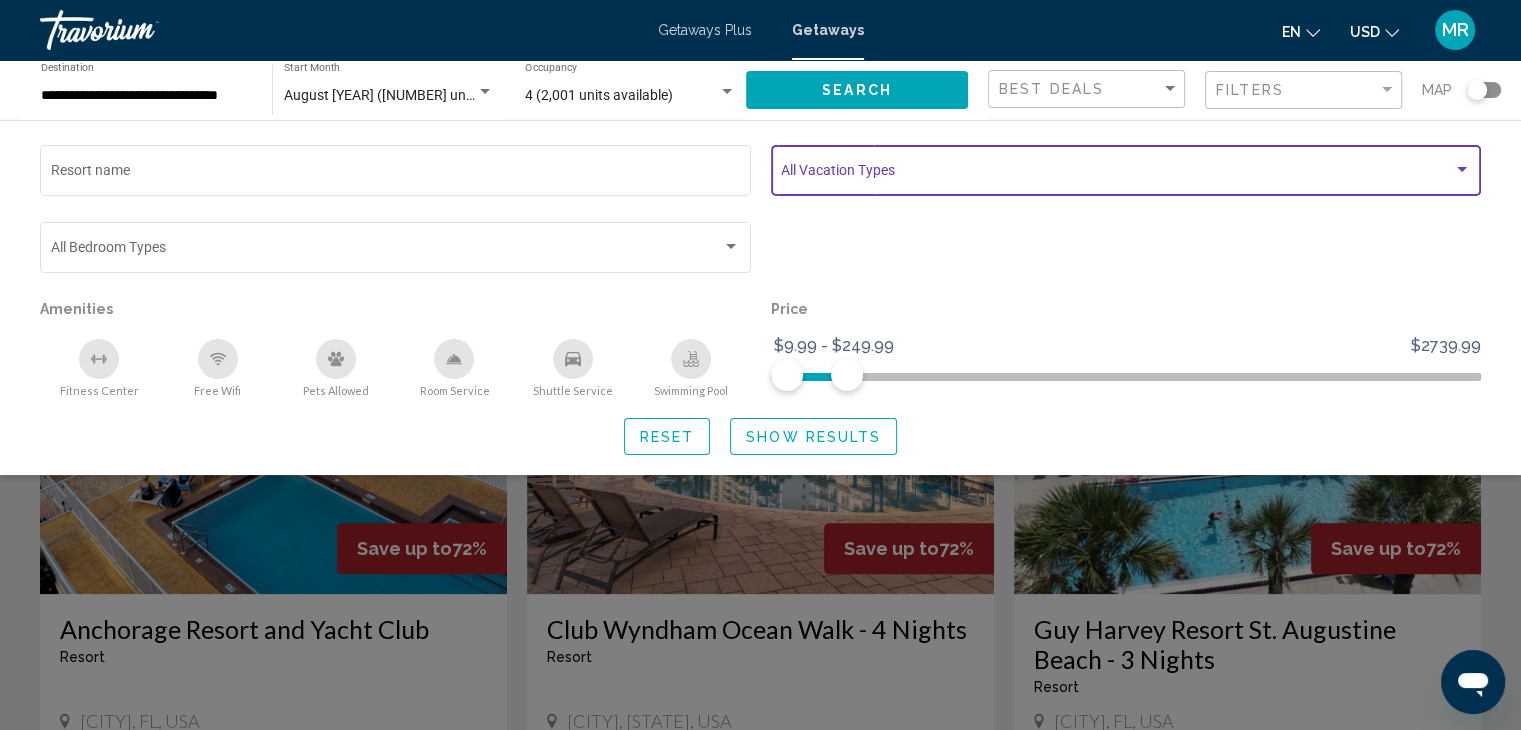 click at bounding box center (1462, 170) 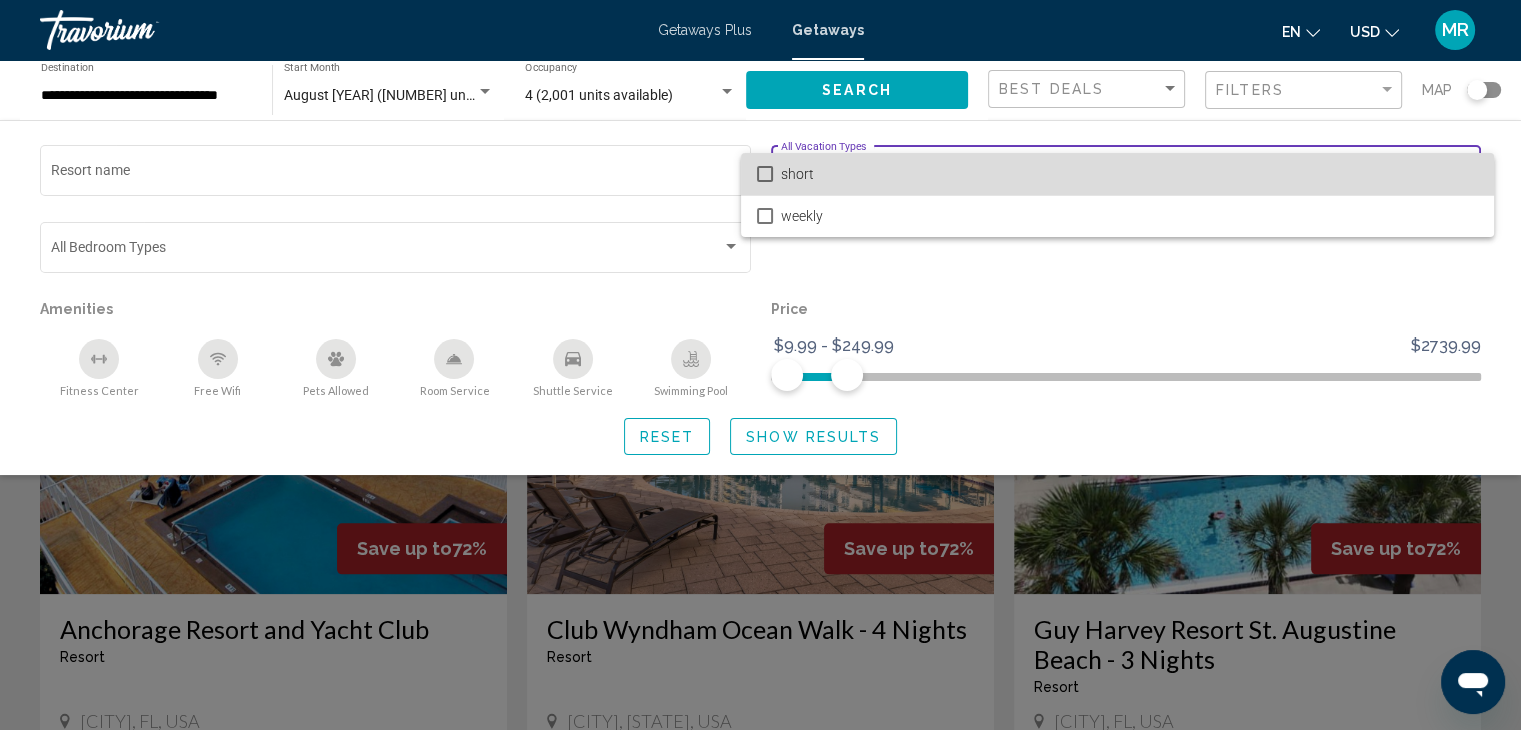 click on "short" at bounding box center (1129, 174) 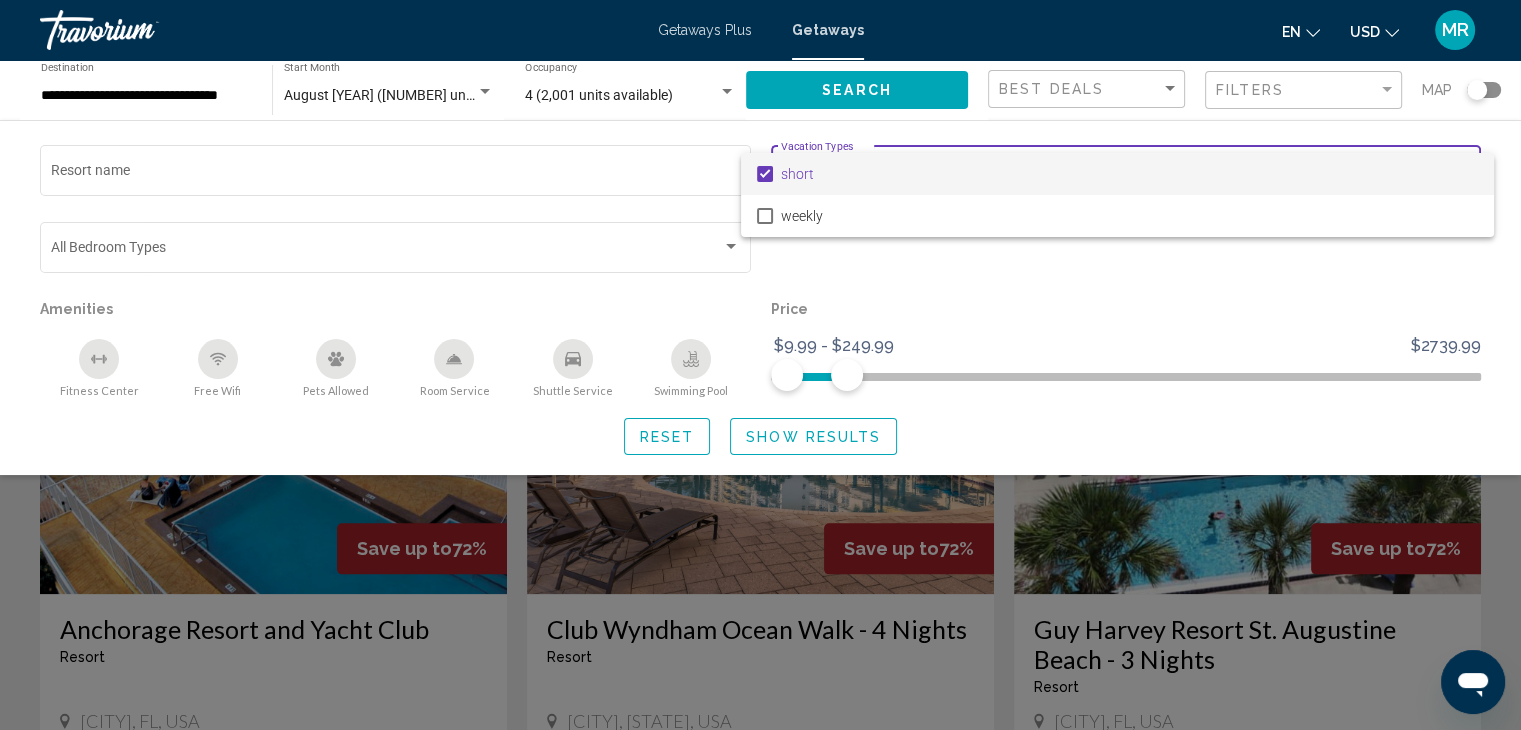 click at bounding box center [760, 365] 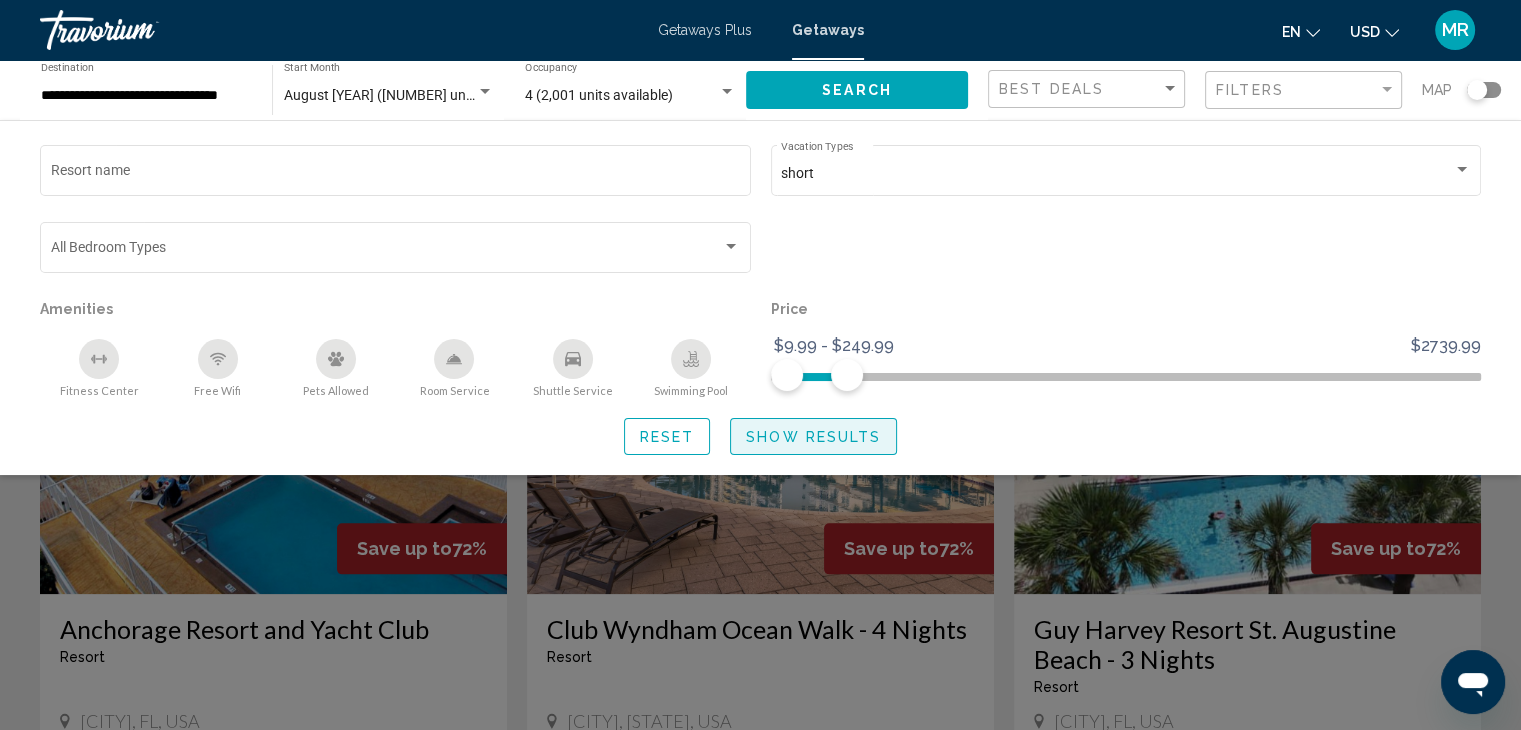 click on "Show Results" 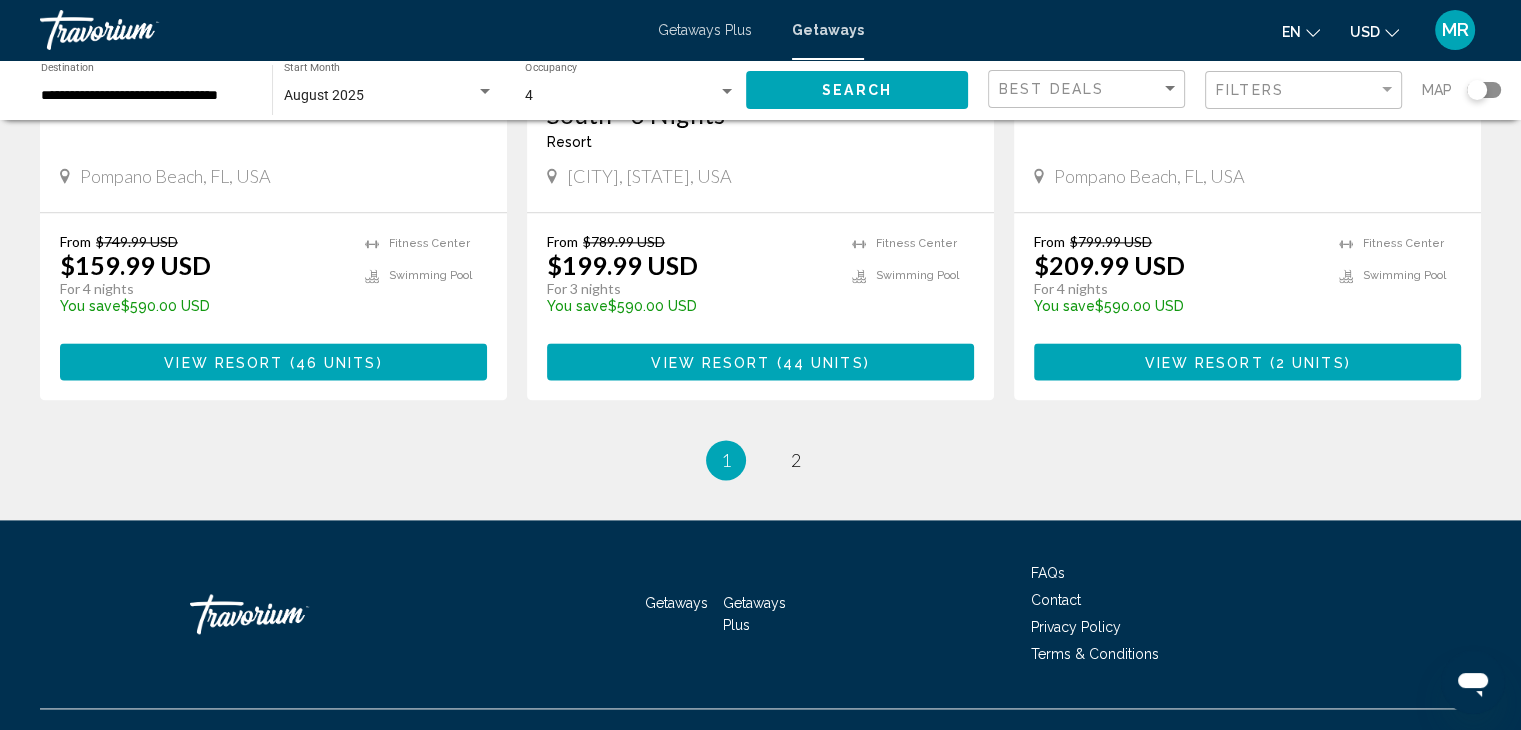 scroll, scrollTop: 2619, scrollLeft: 0, axis: vertical 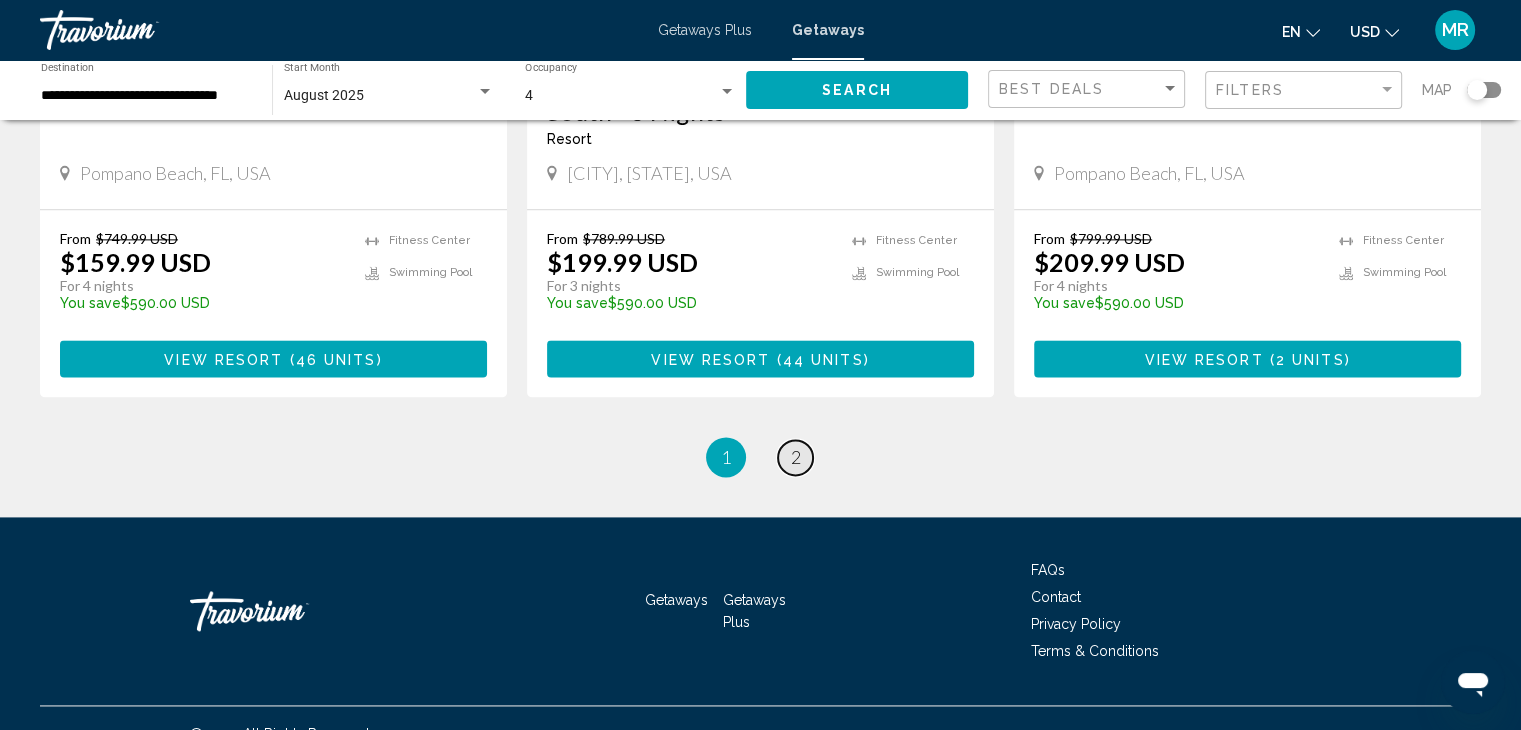 click on "page  2" at bounding box center [795, 457] 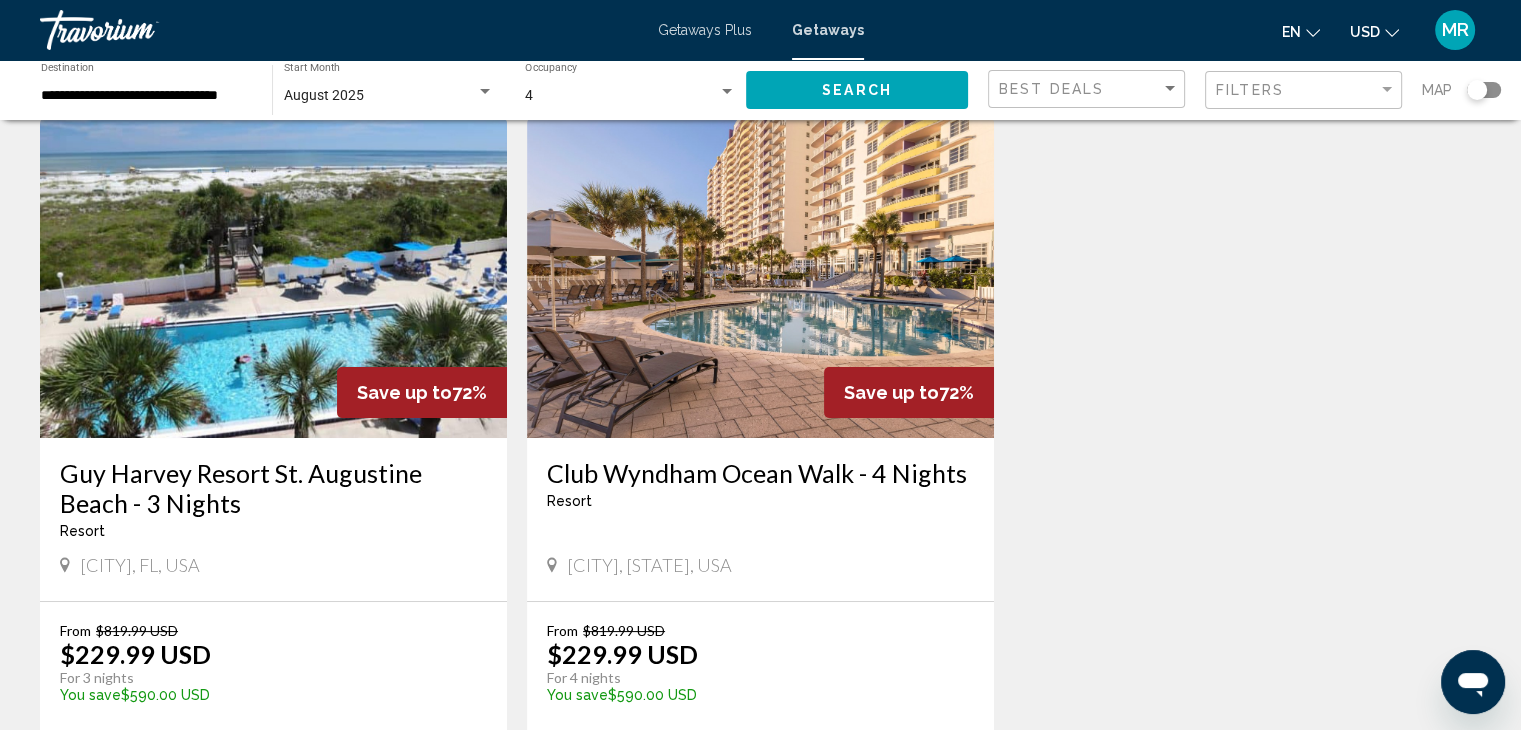 scroll, scrollTop: 94, scrollLeft: 0, axis: vertical 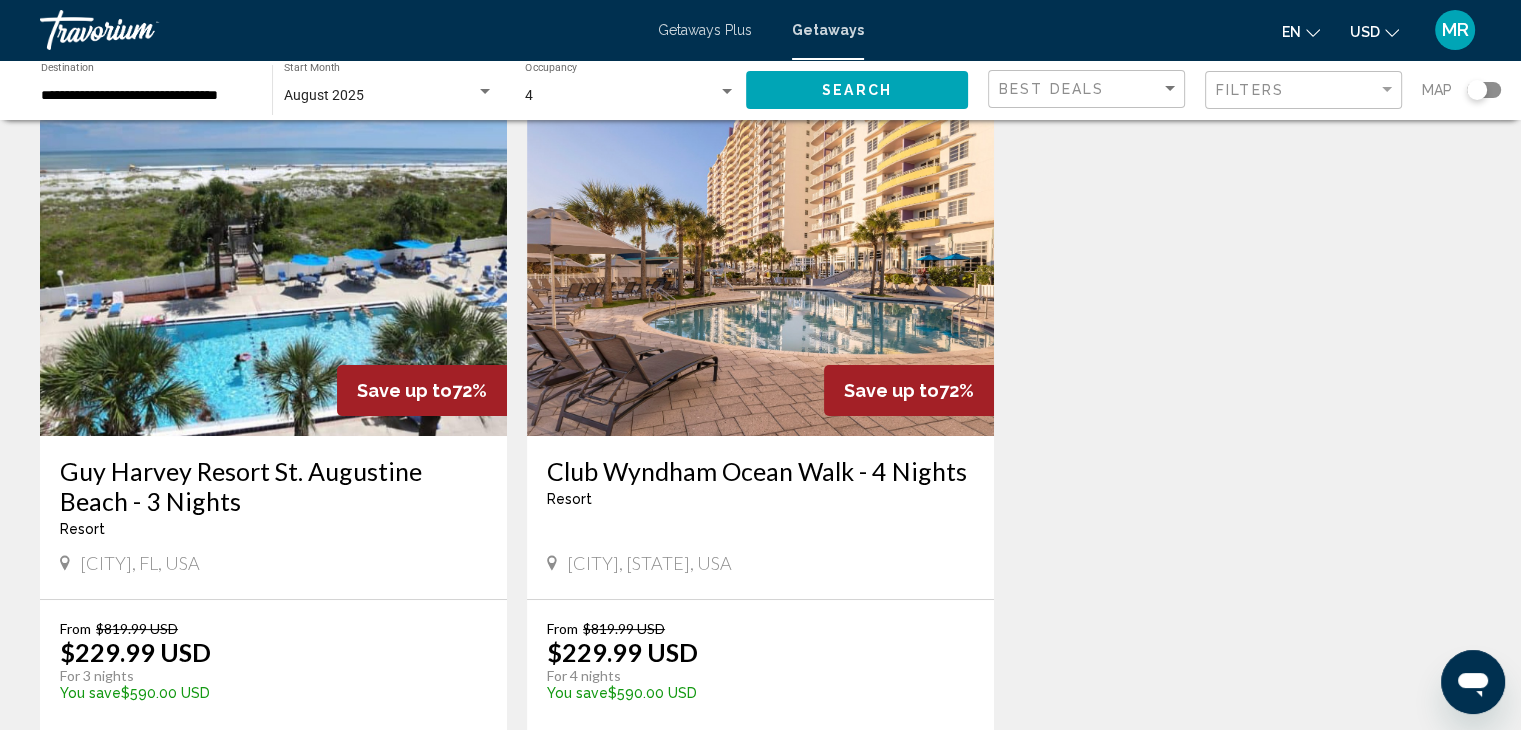 click at bounding box center [273, 276] 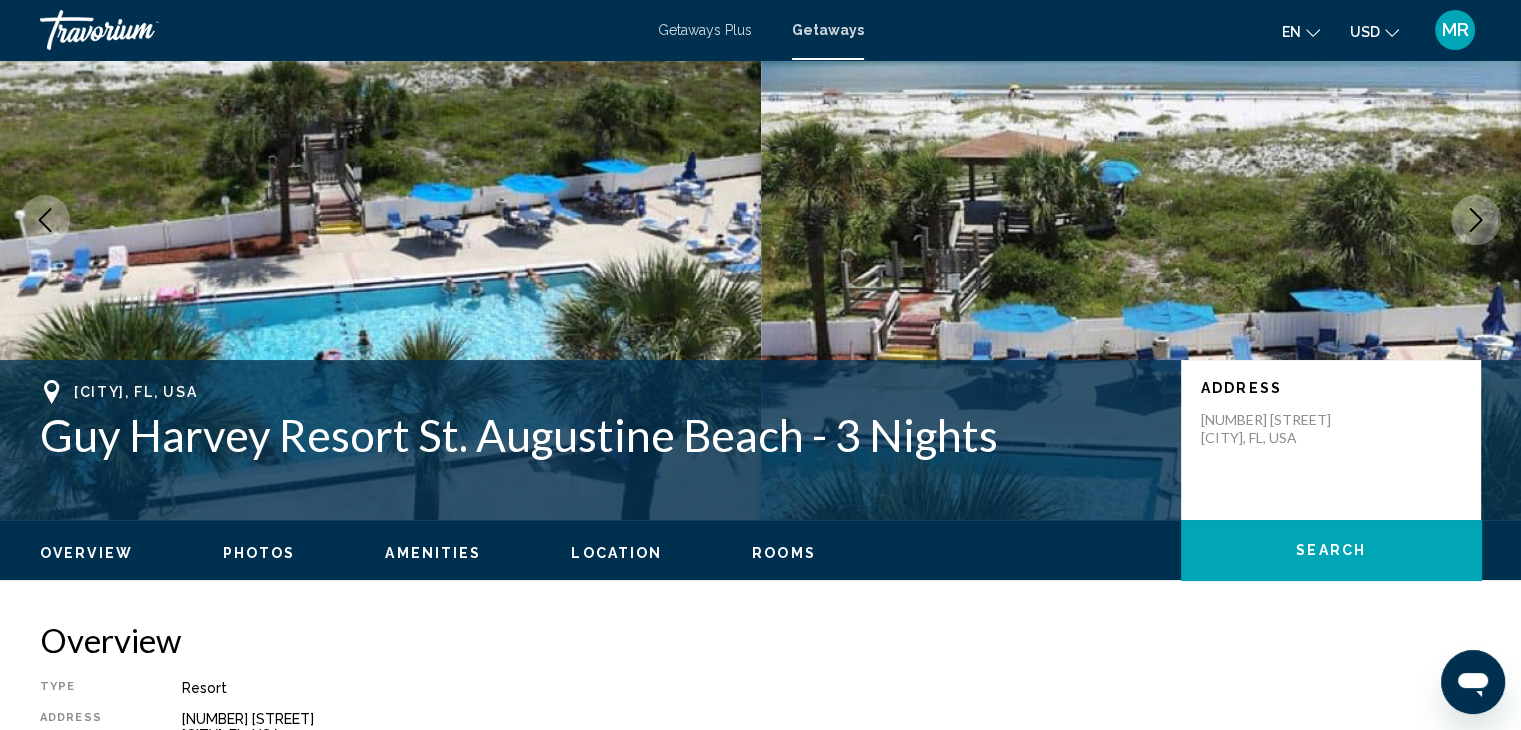scroll, scrollTop: 0, scrollLeft: 0, axis: both 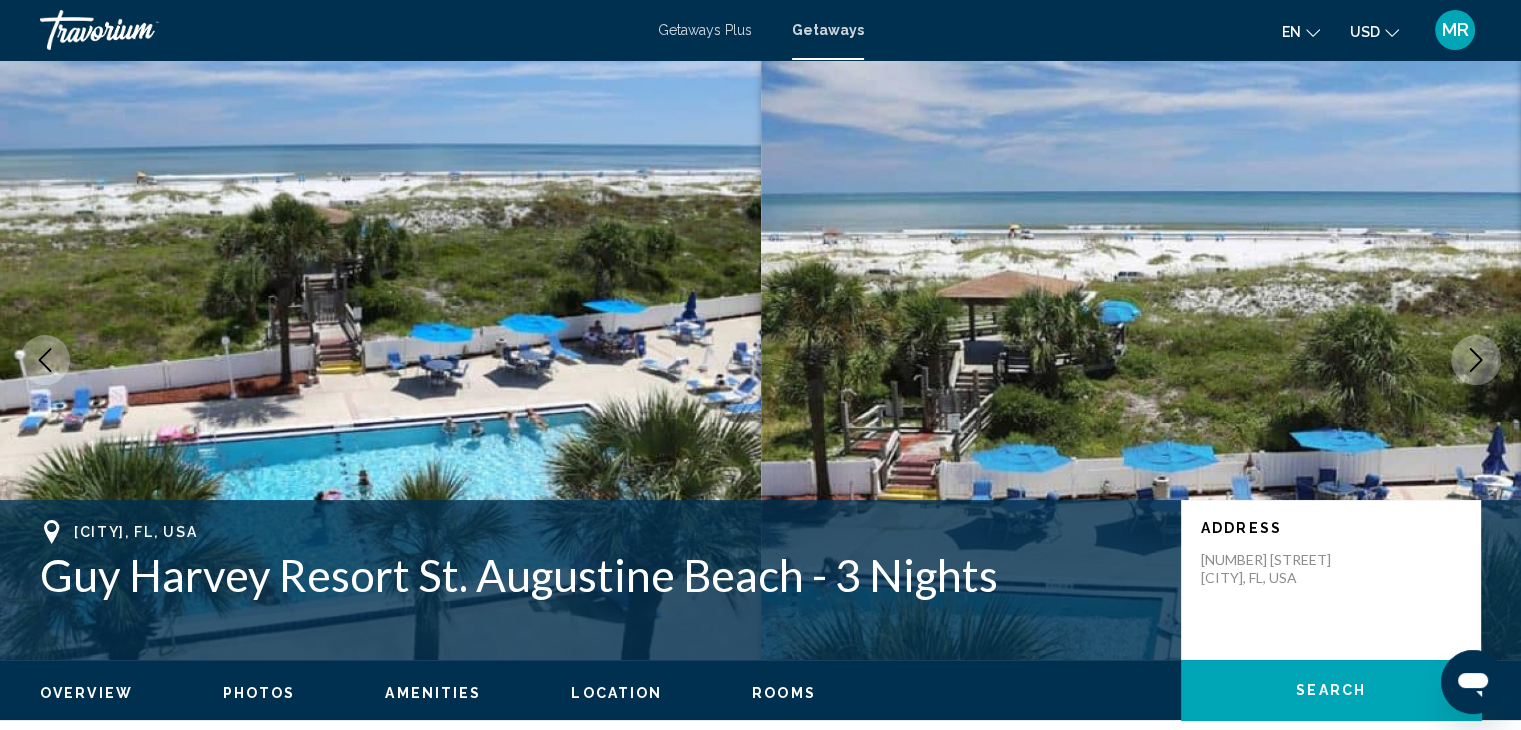 click on "Photos" at bounding box center (259, 693) 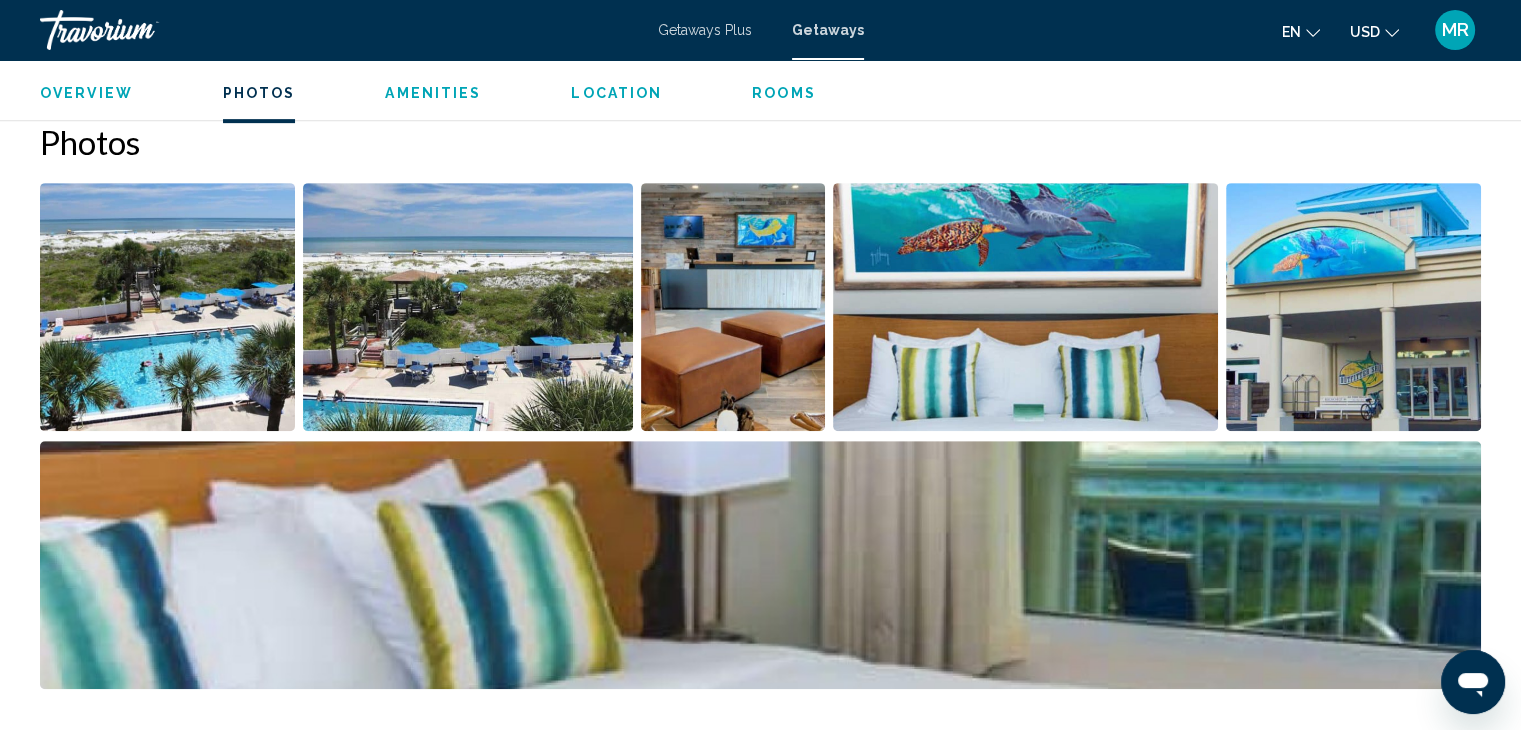 scroll, scrollTop: 891, scrollLeft: 0, axis: vertical 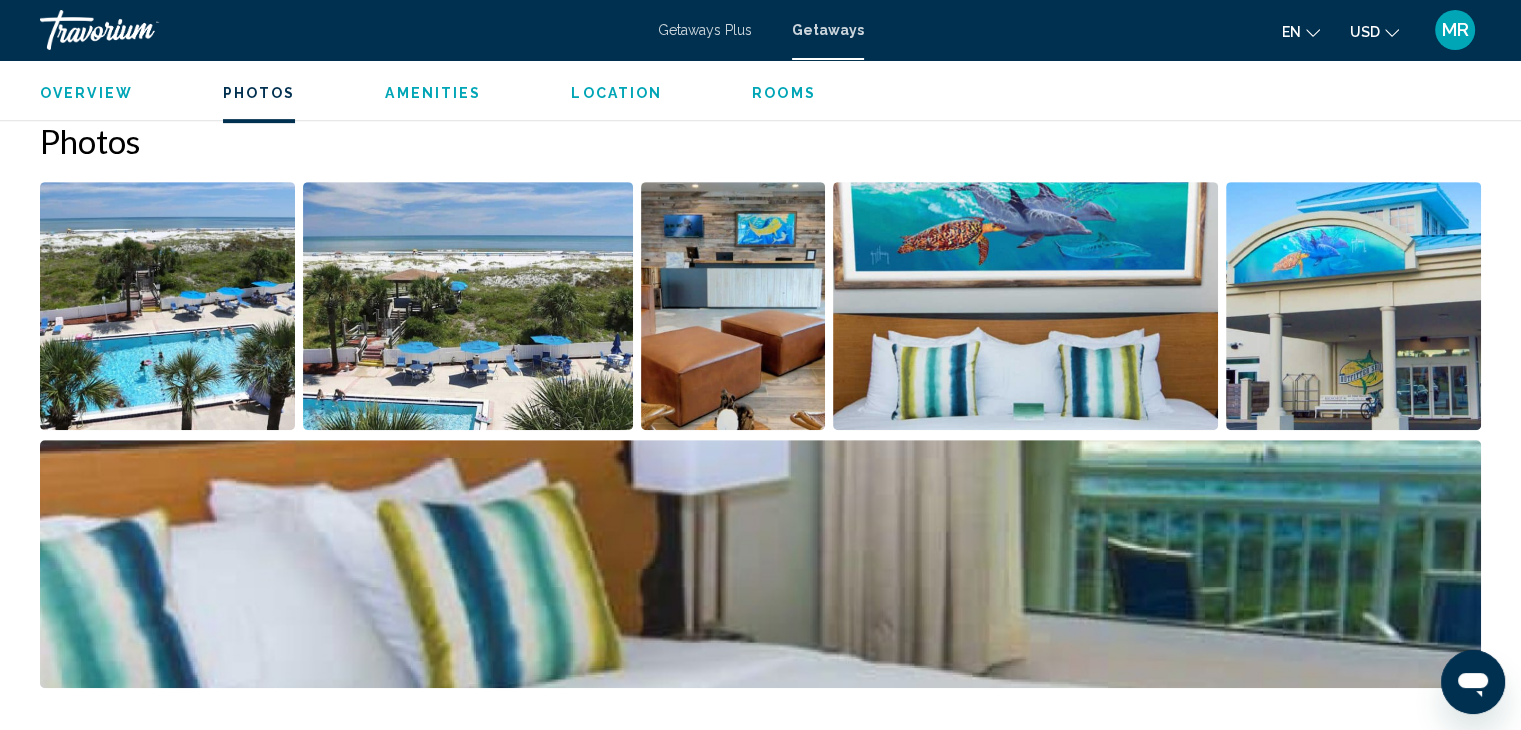 click at bounding box center (733, 306) 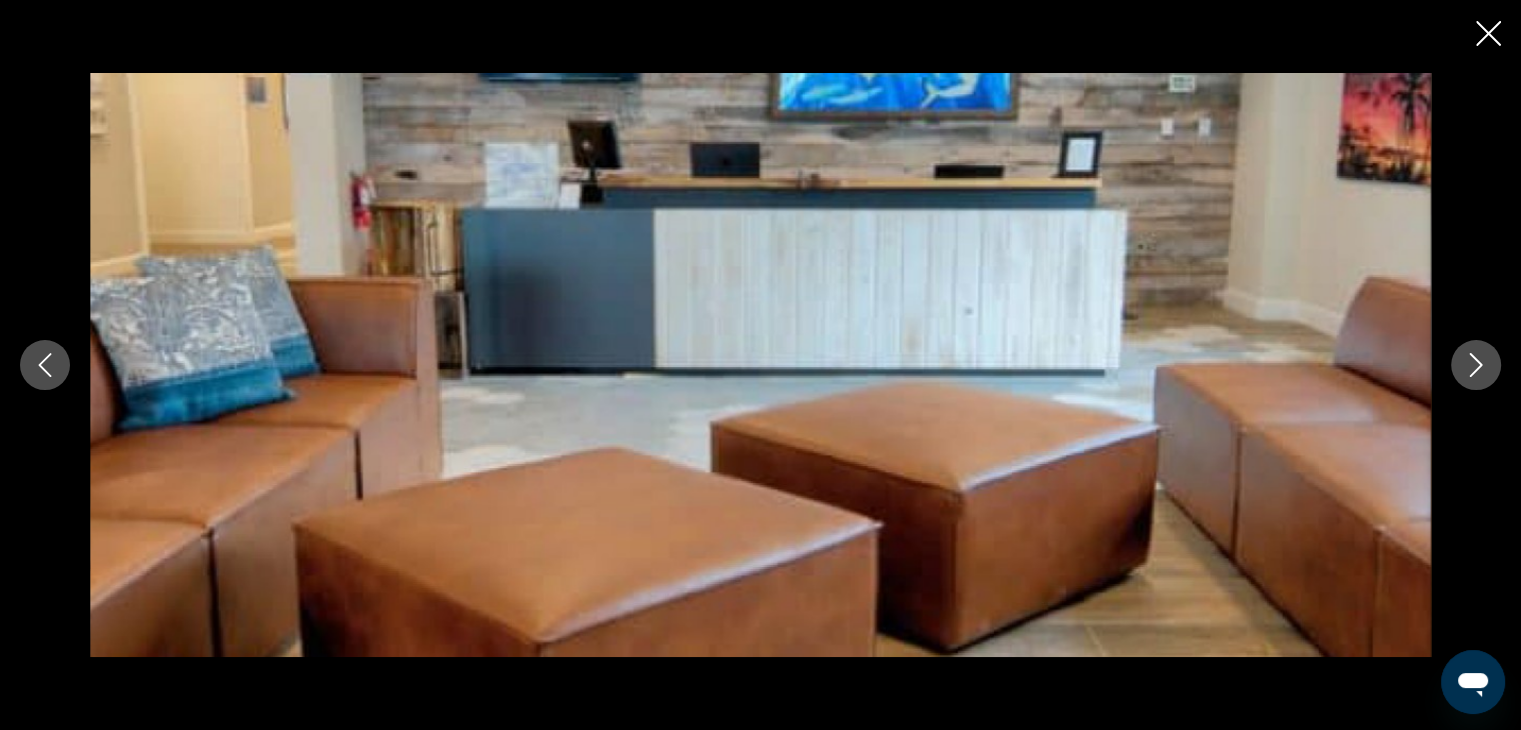 click 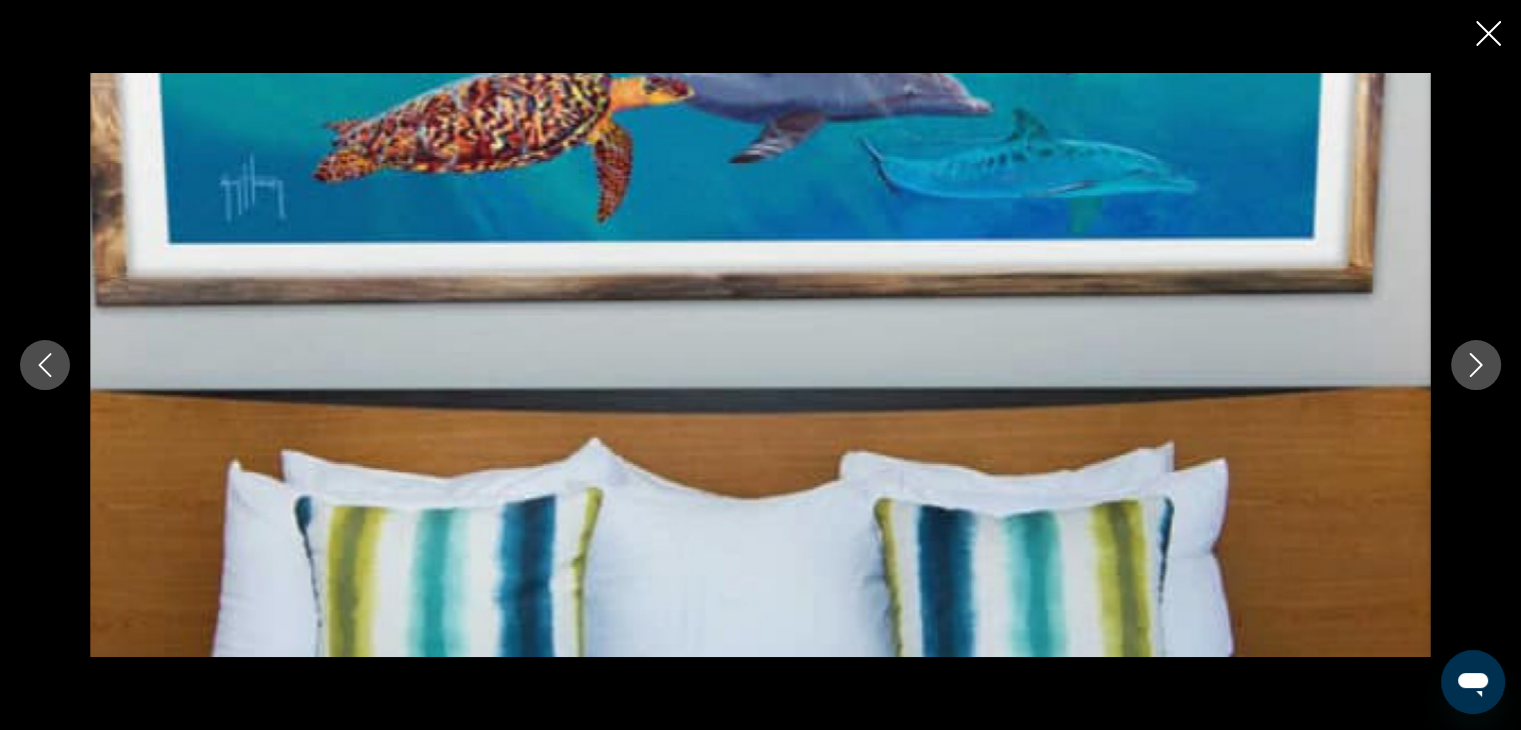 click 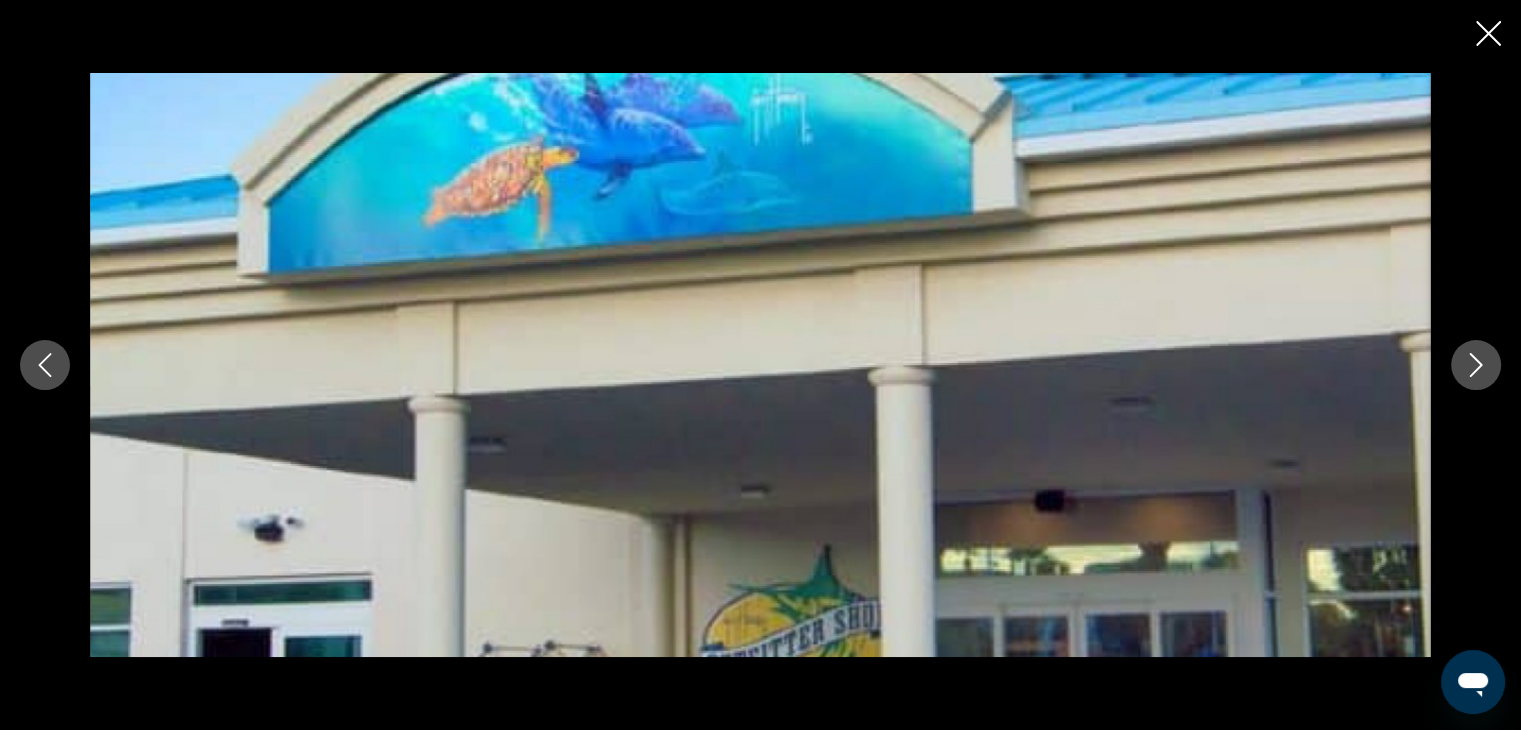 click 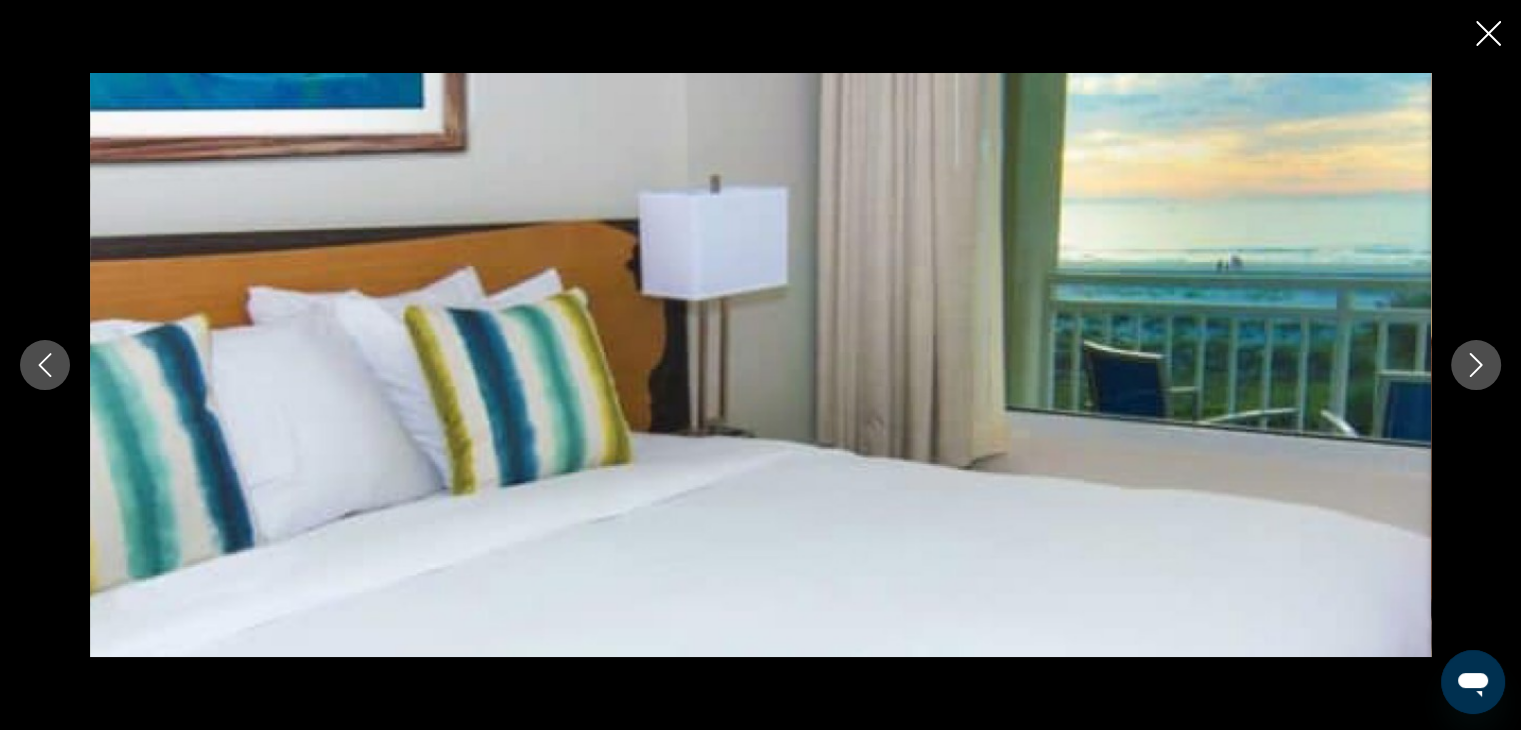 click 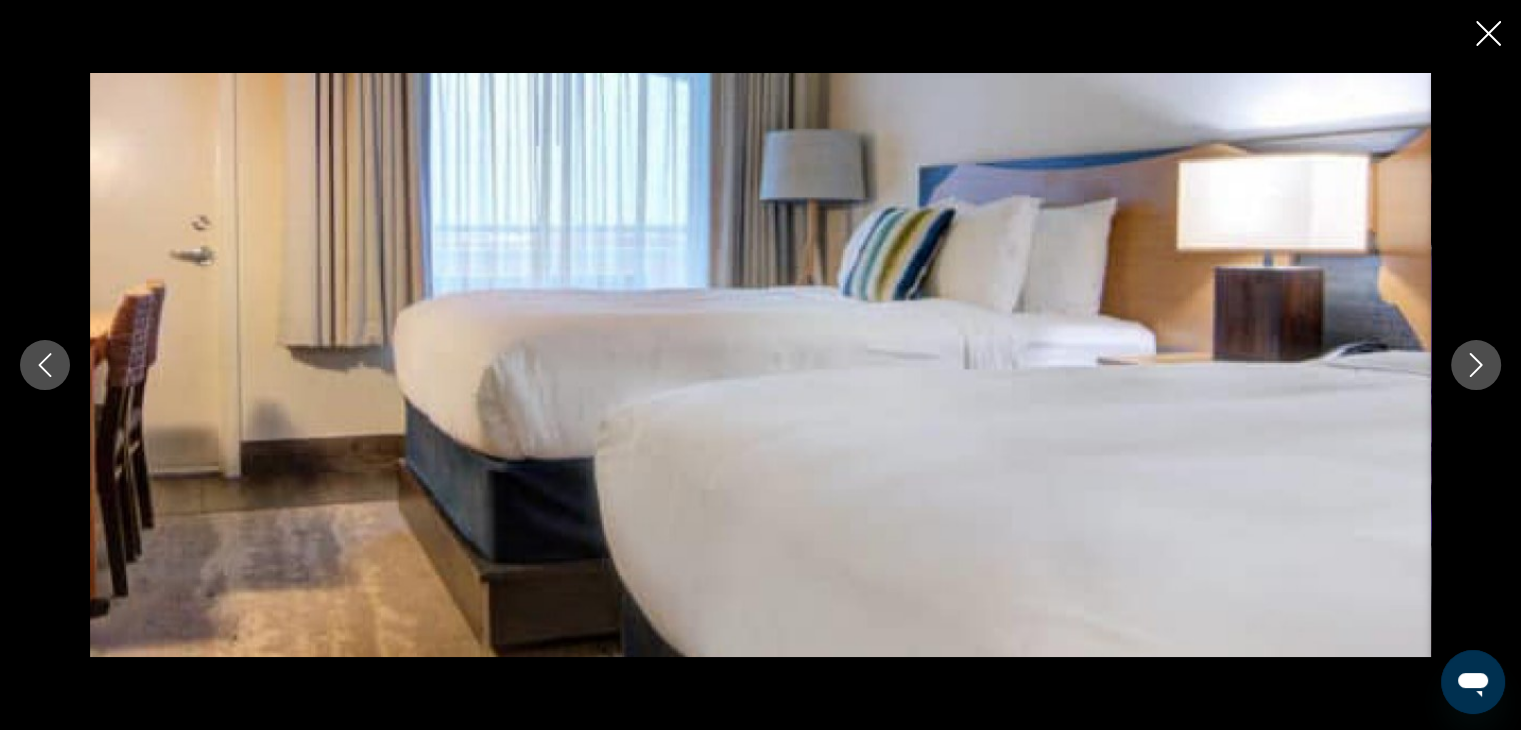 click 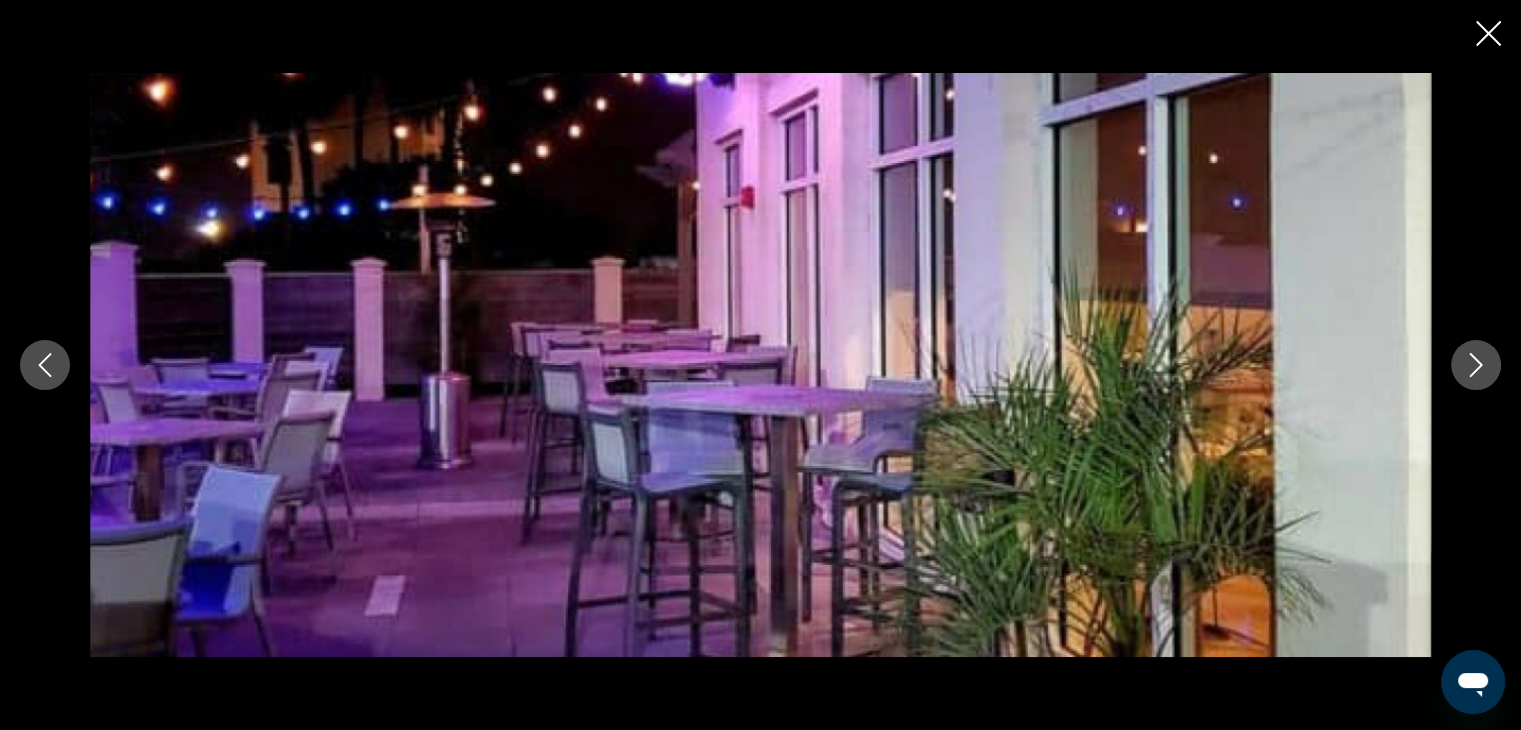 click 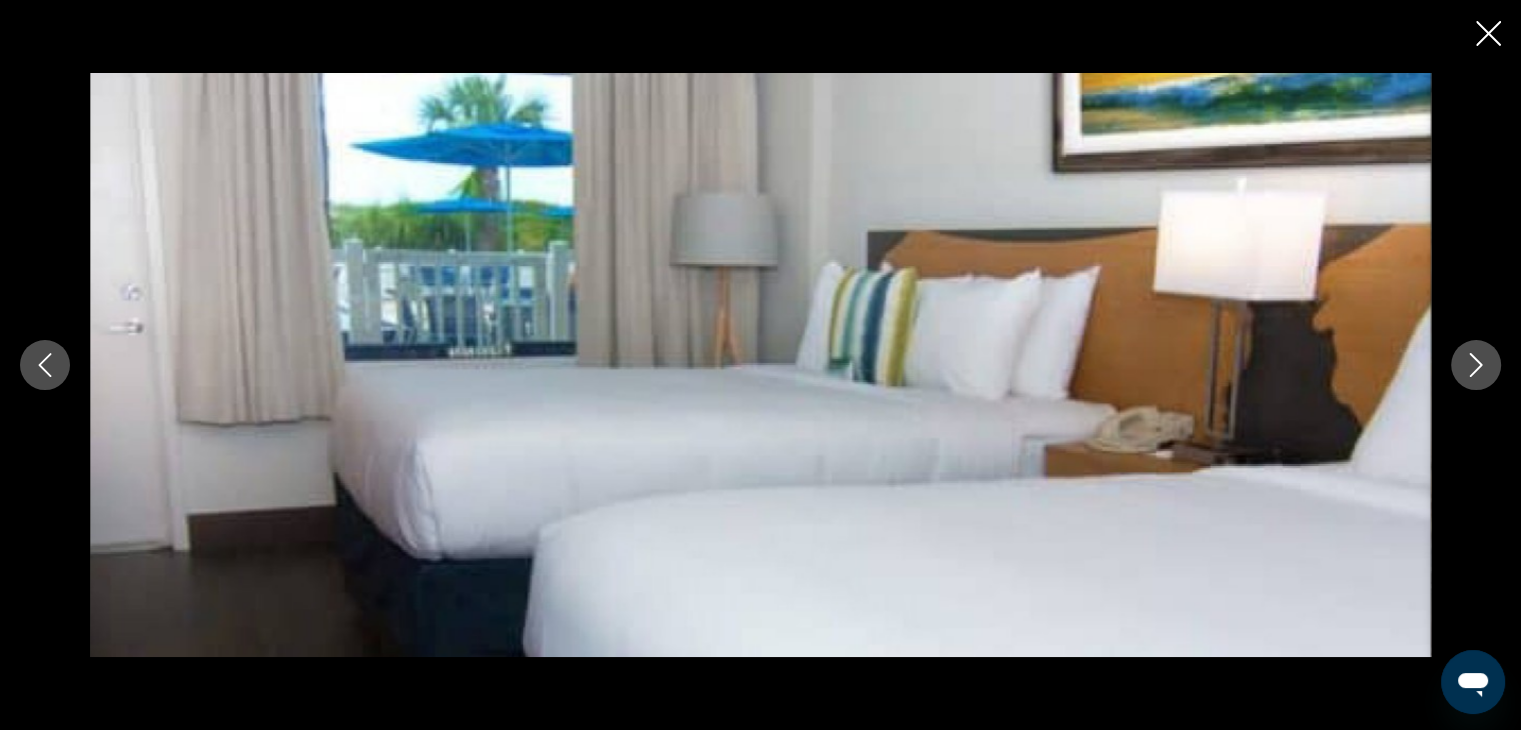 click 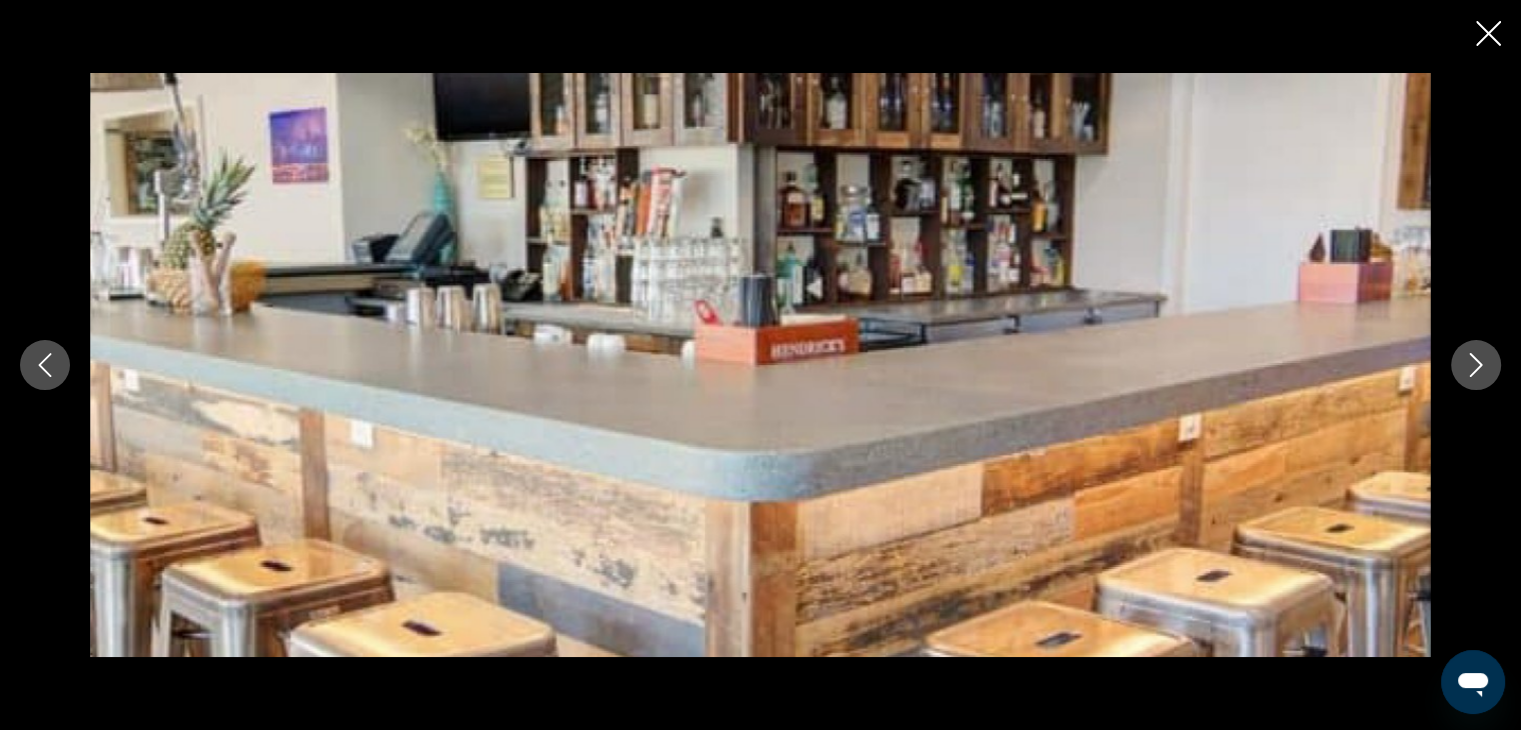 click 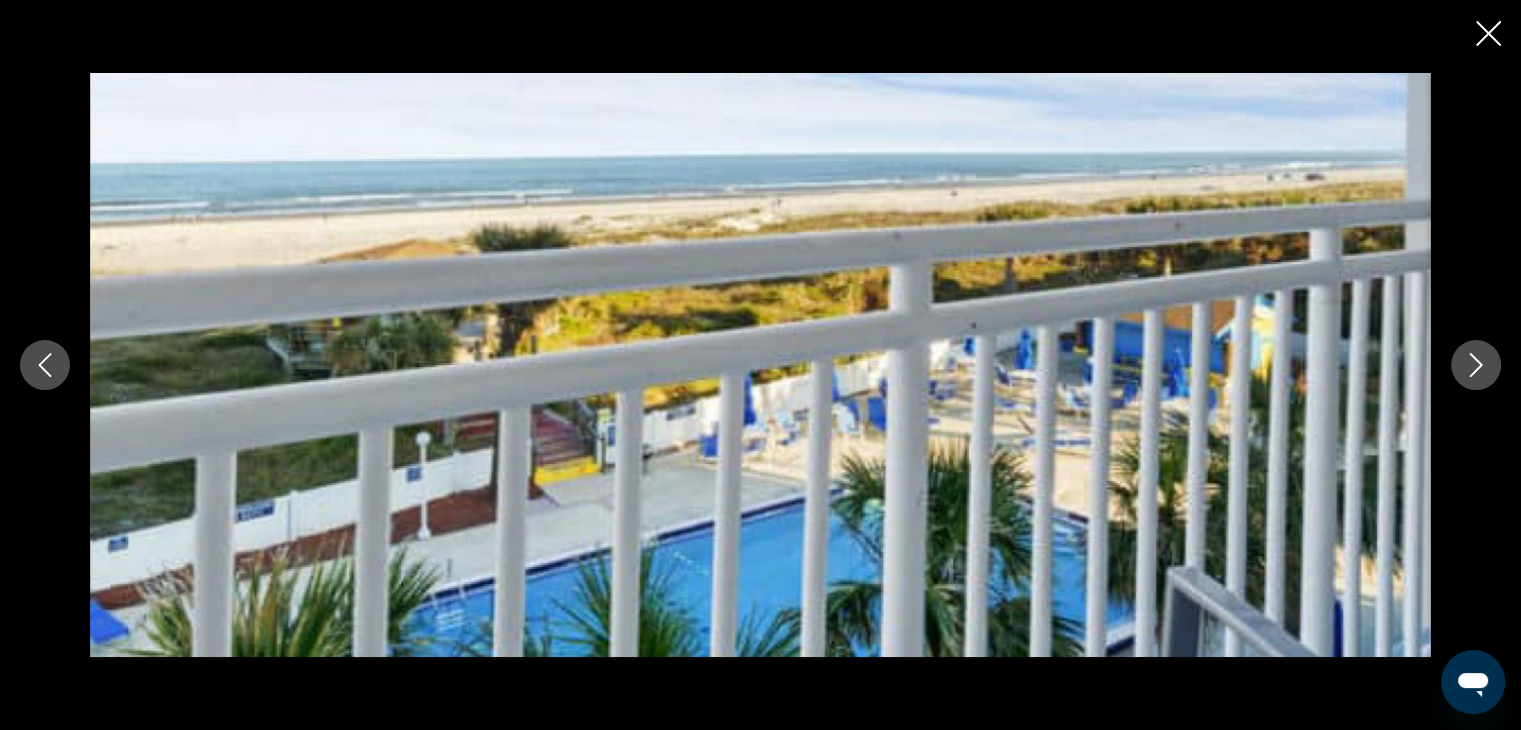 click 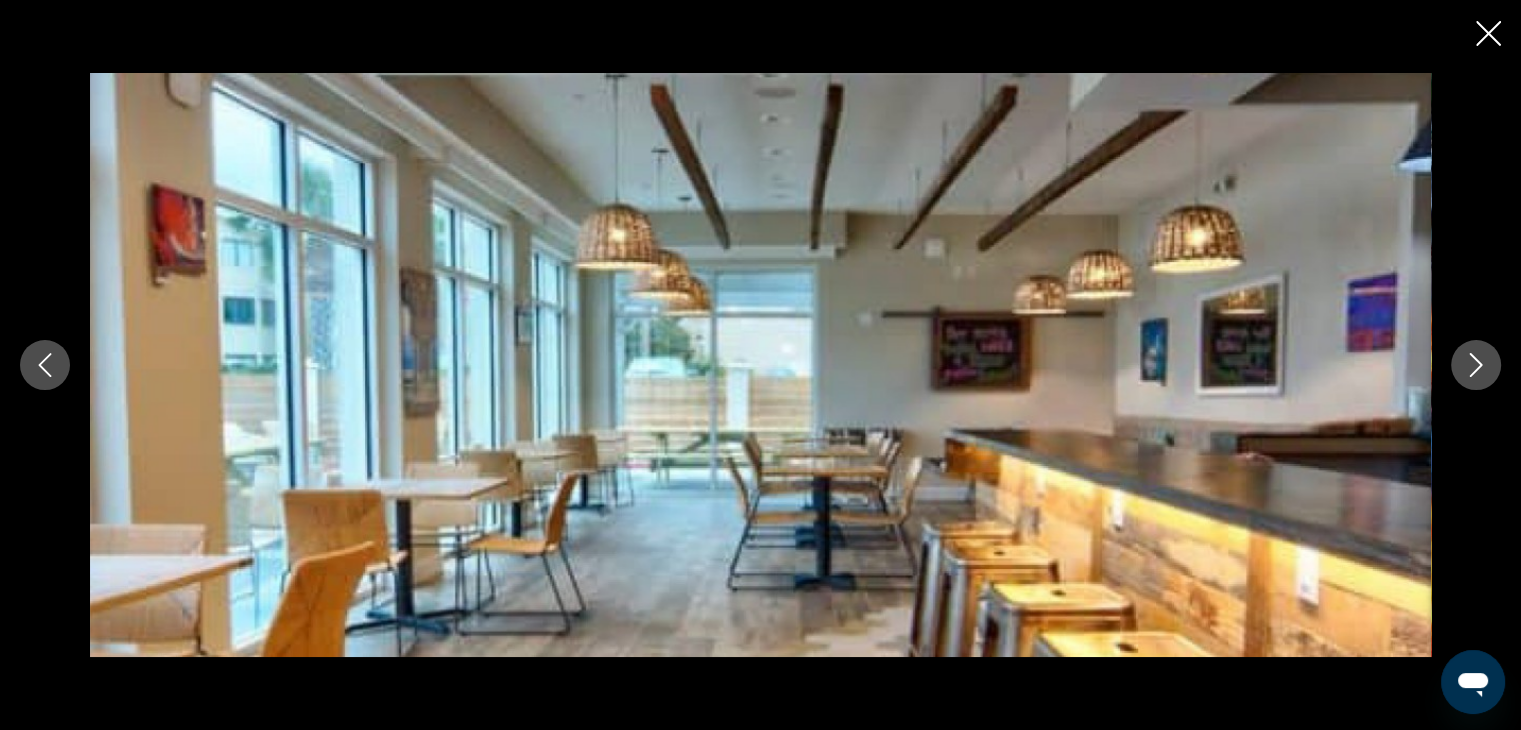 click 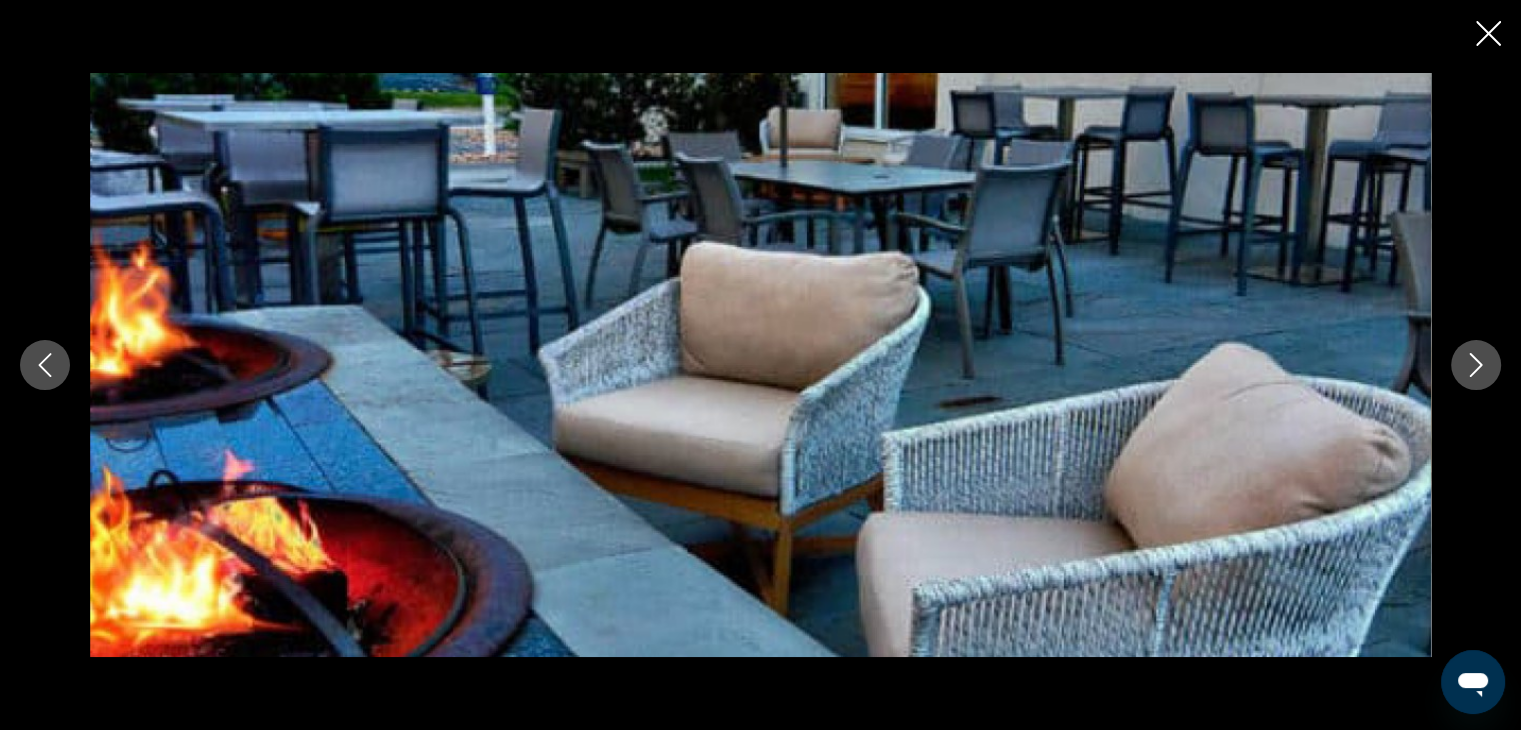 click 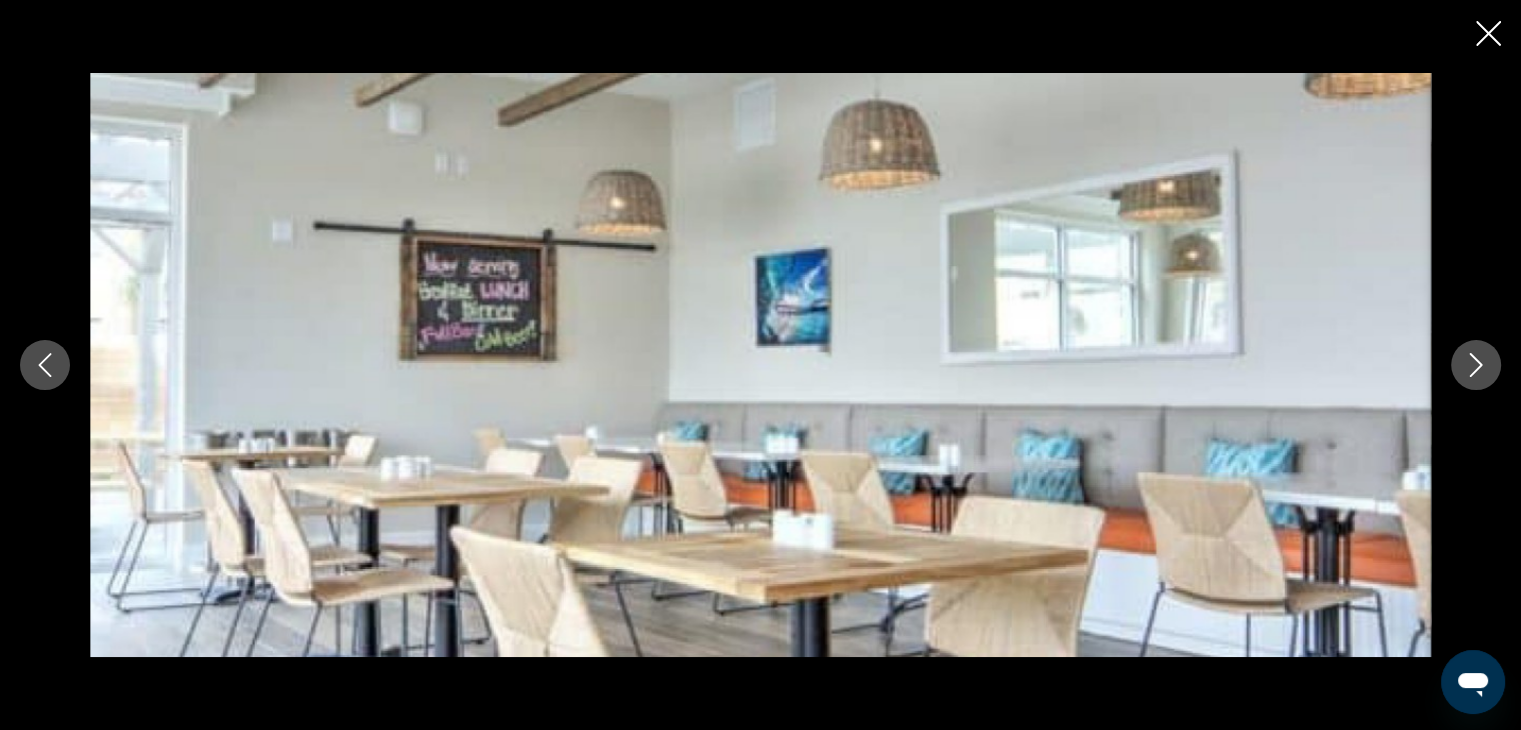 click 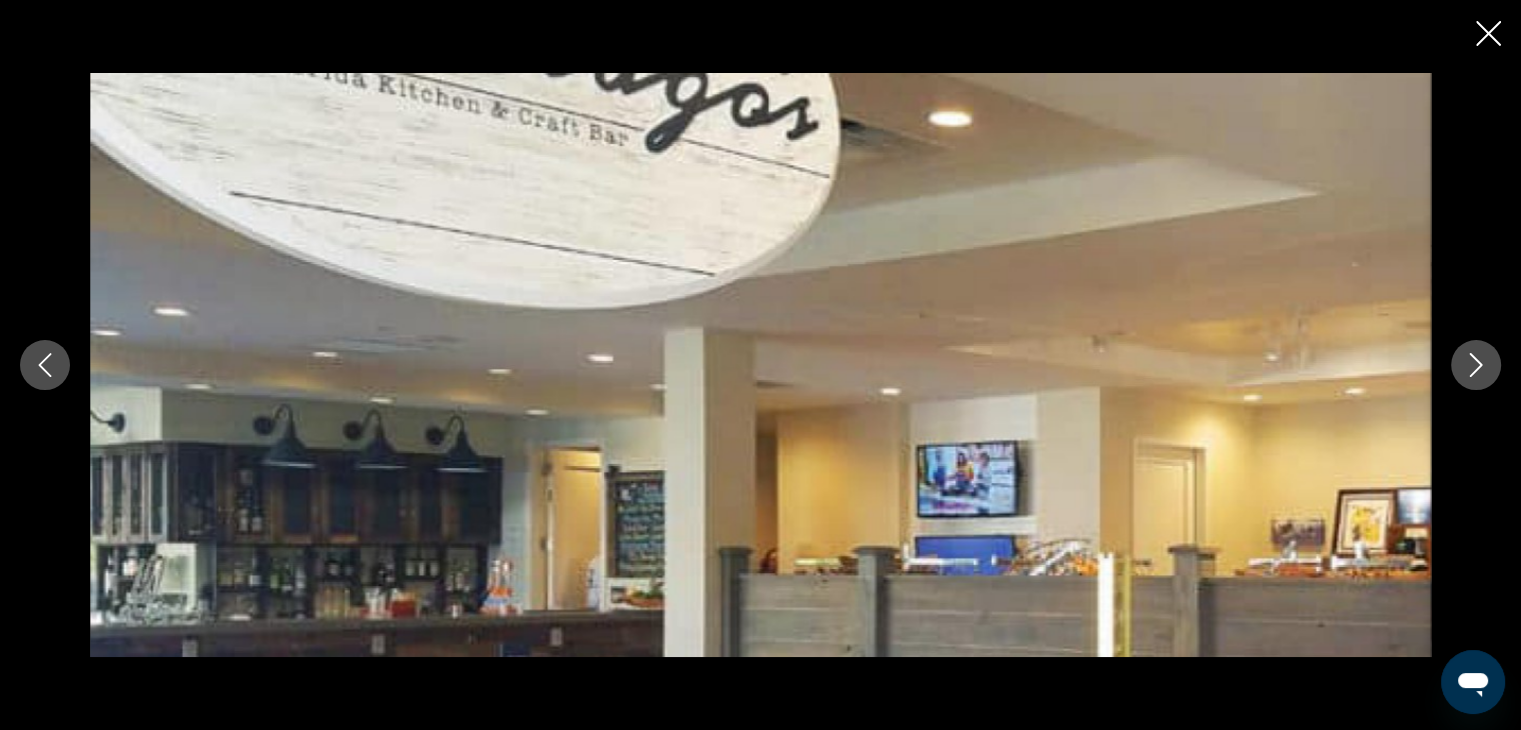 click 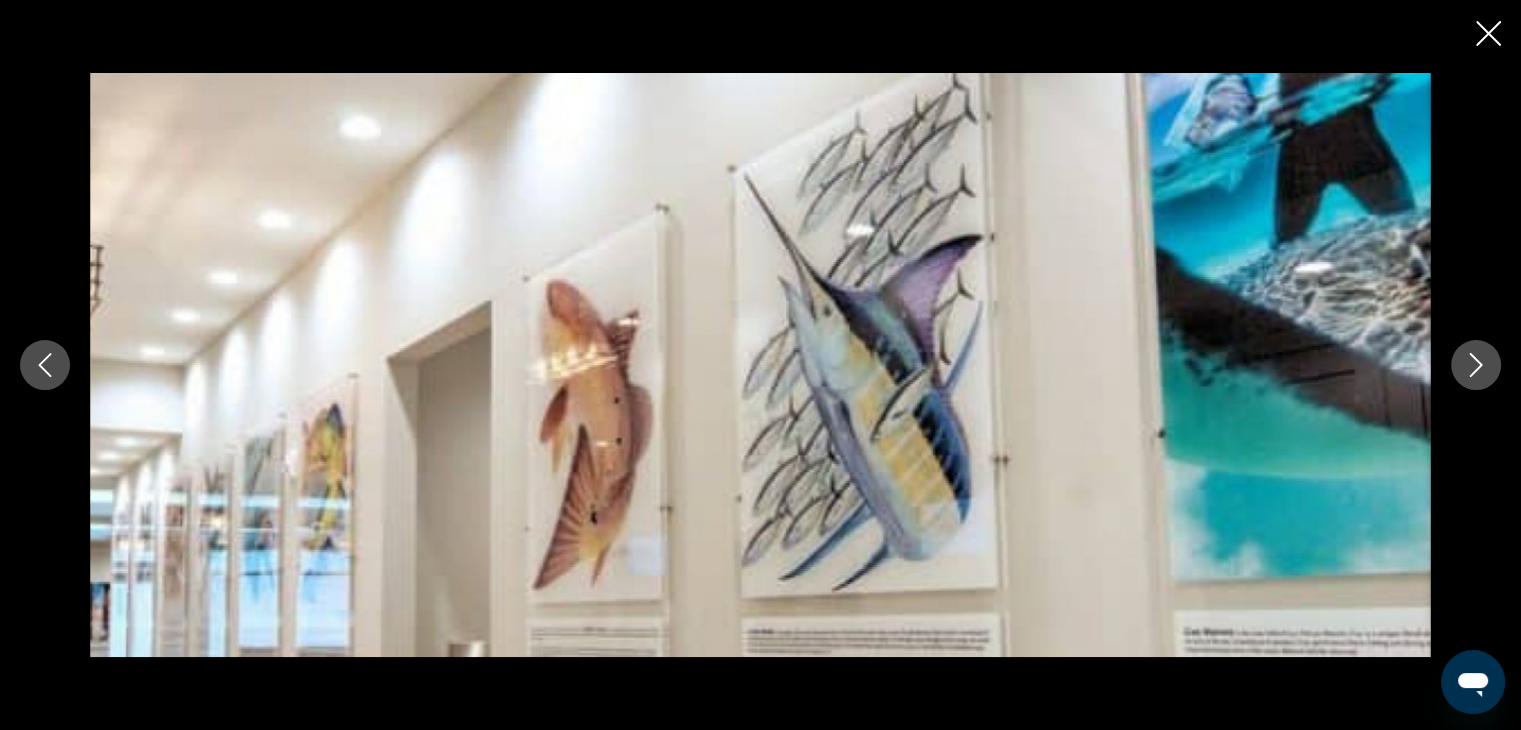 click at bounding box center [1476, 365] 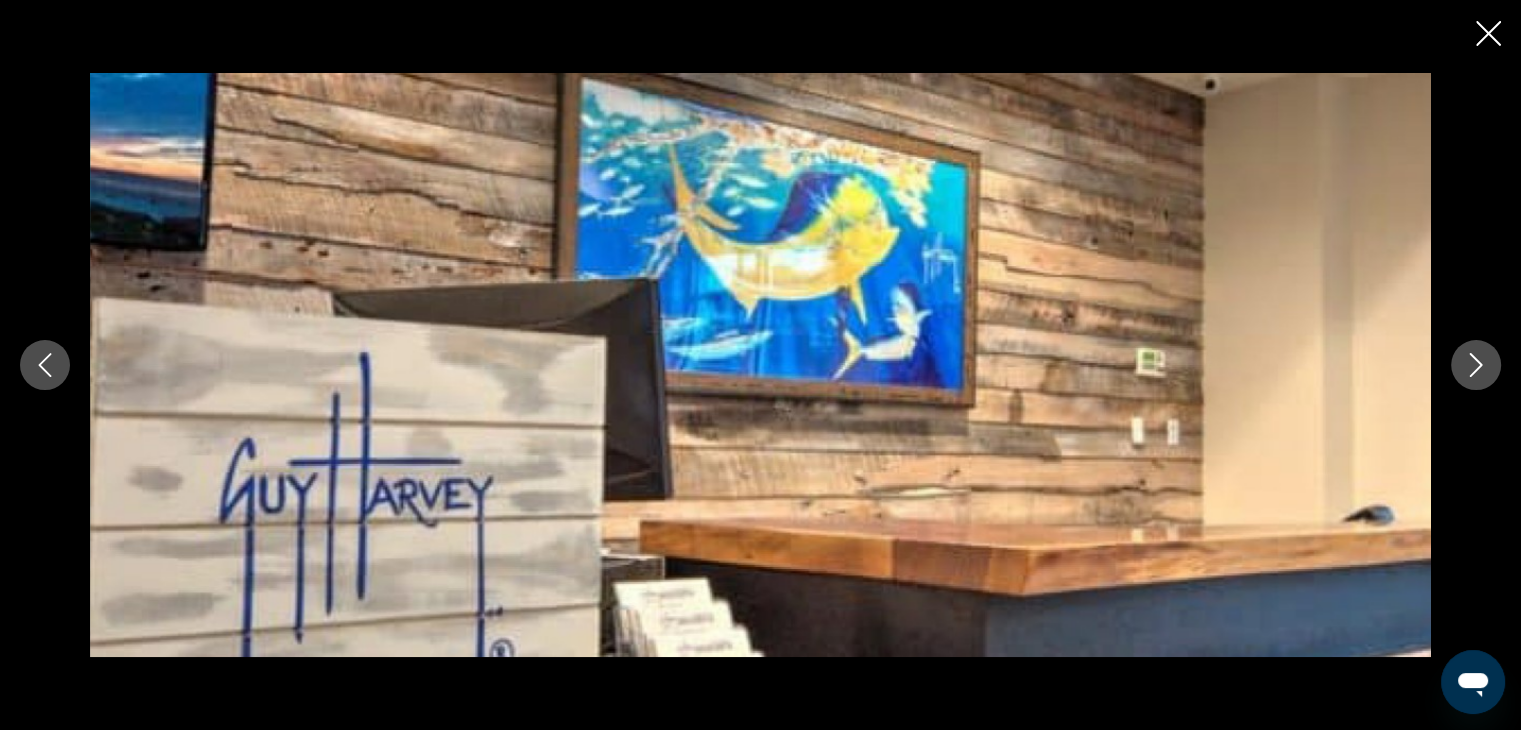 click at bounding box center [760, 365] 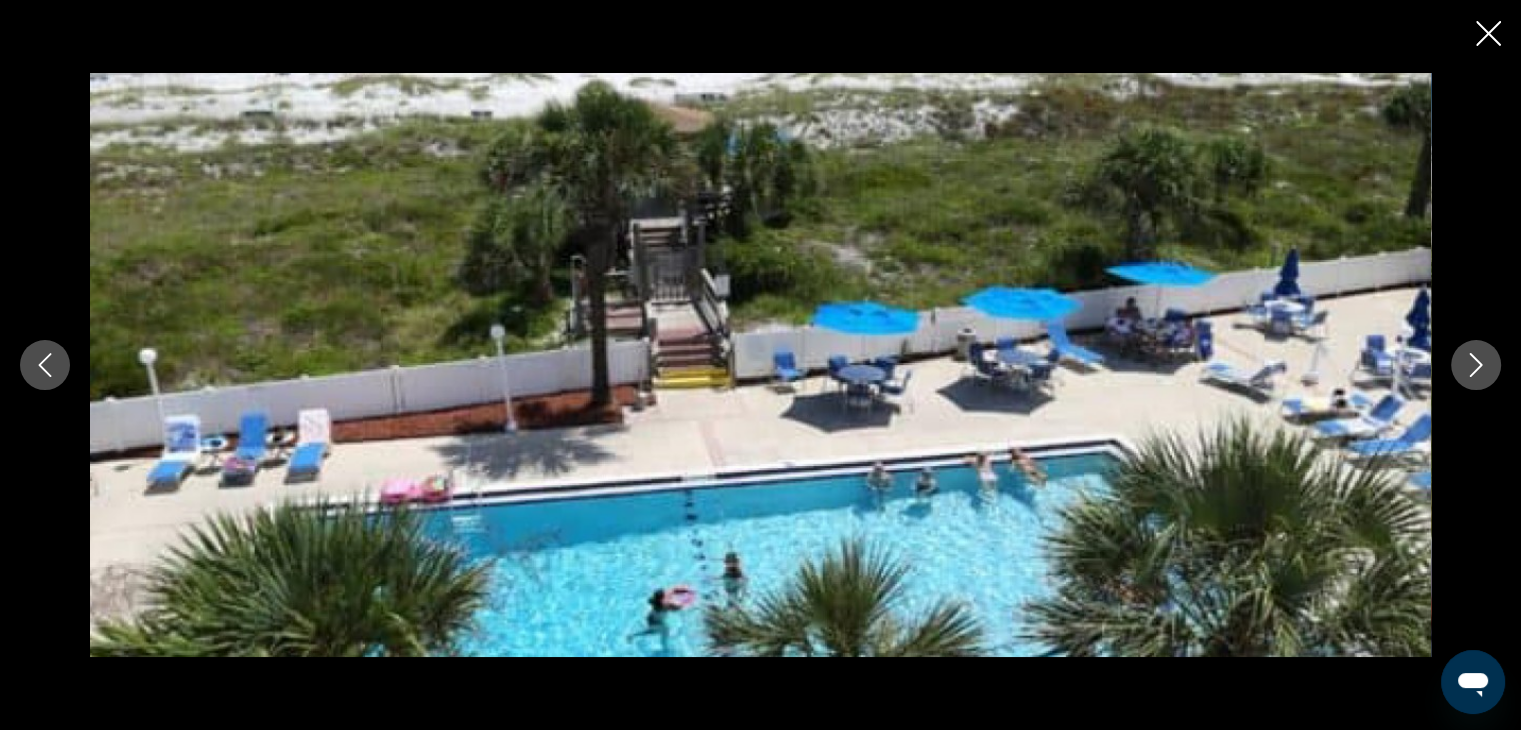 click 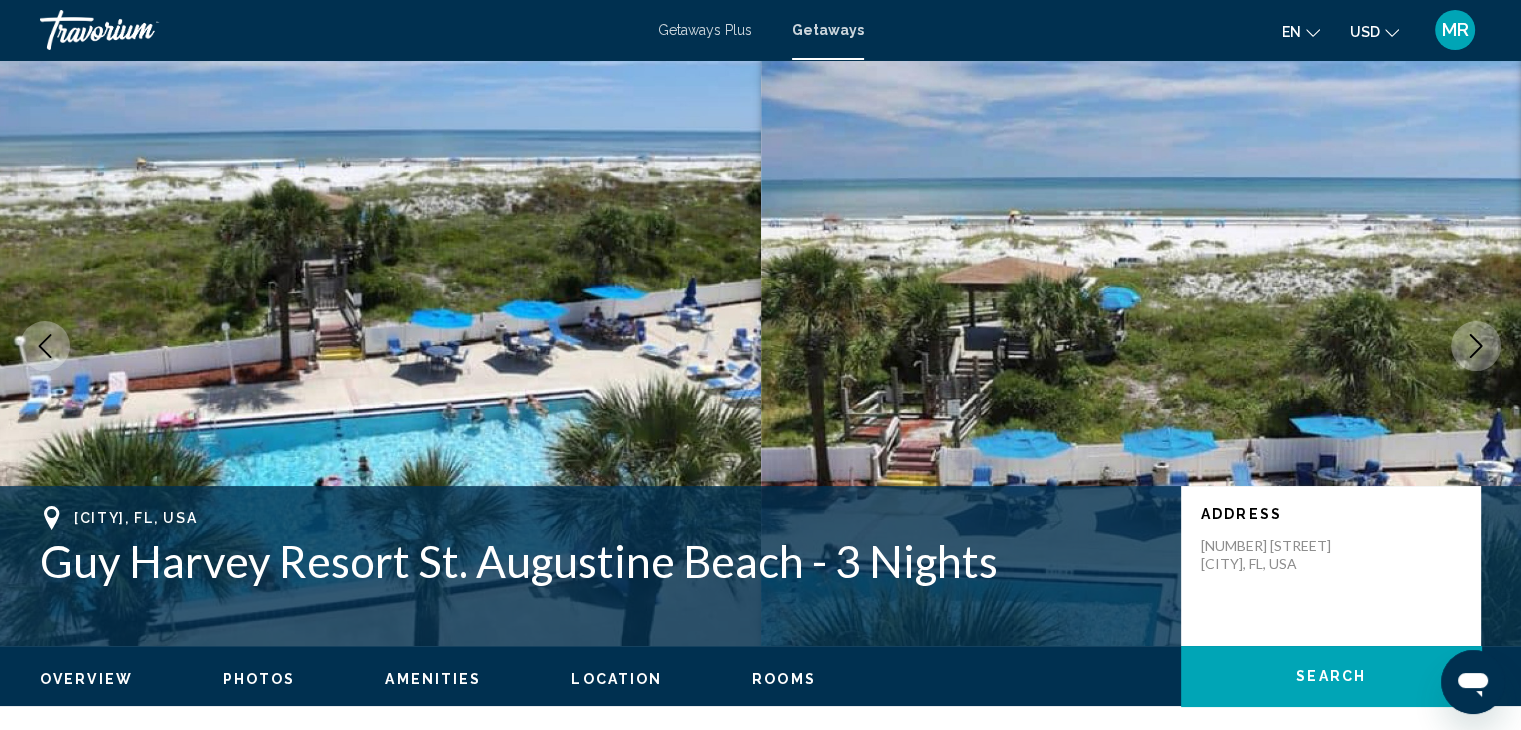 scroll, scrollTop: 0, scrollLeft: 0, axis: both 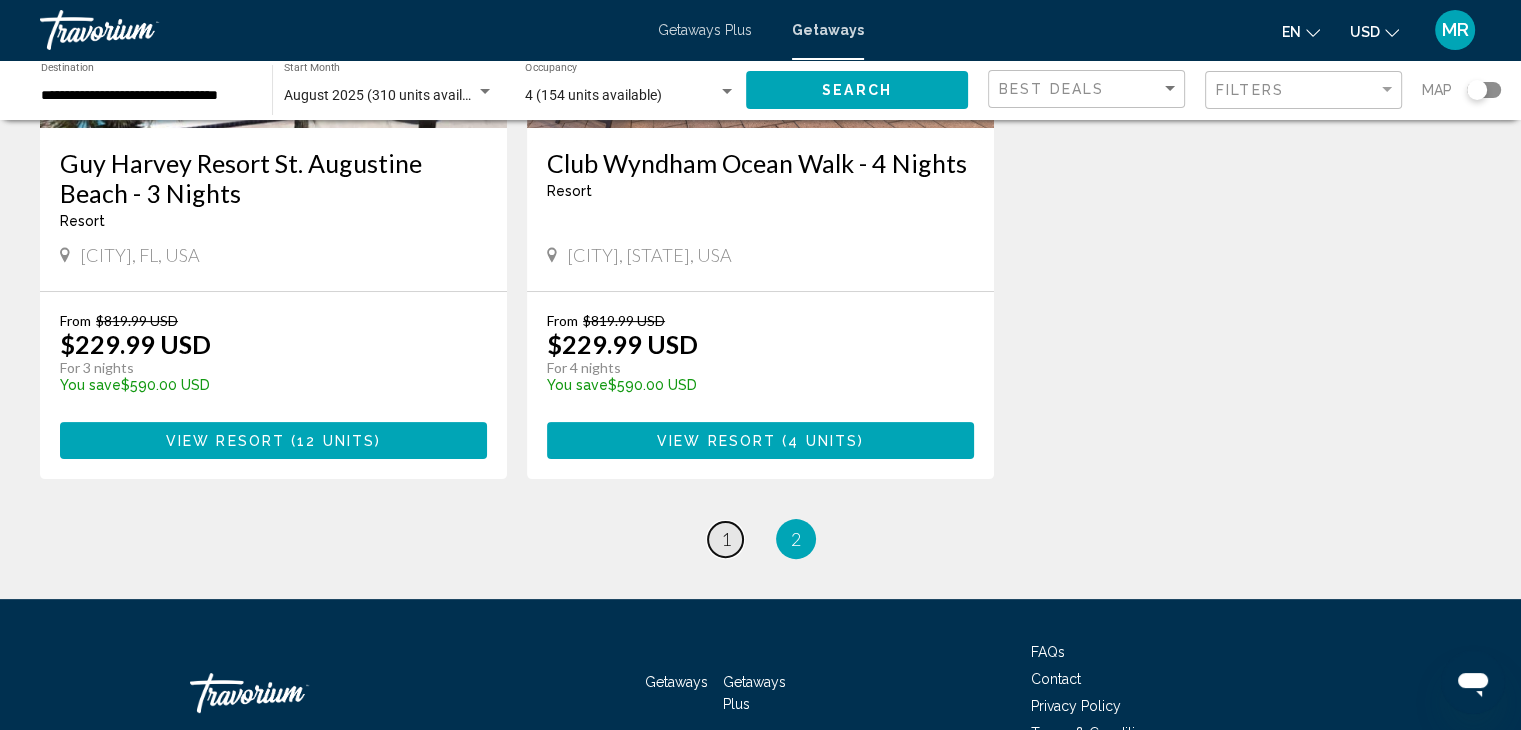 click on "page  1" at bounding box center (725, 539) 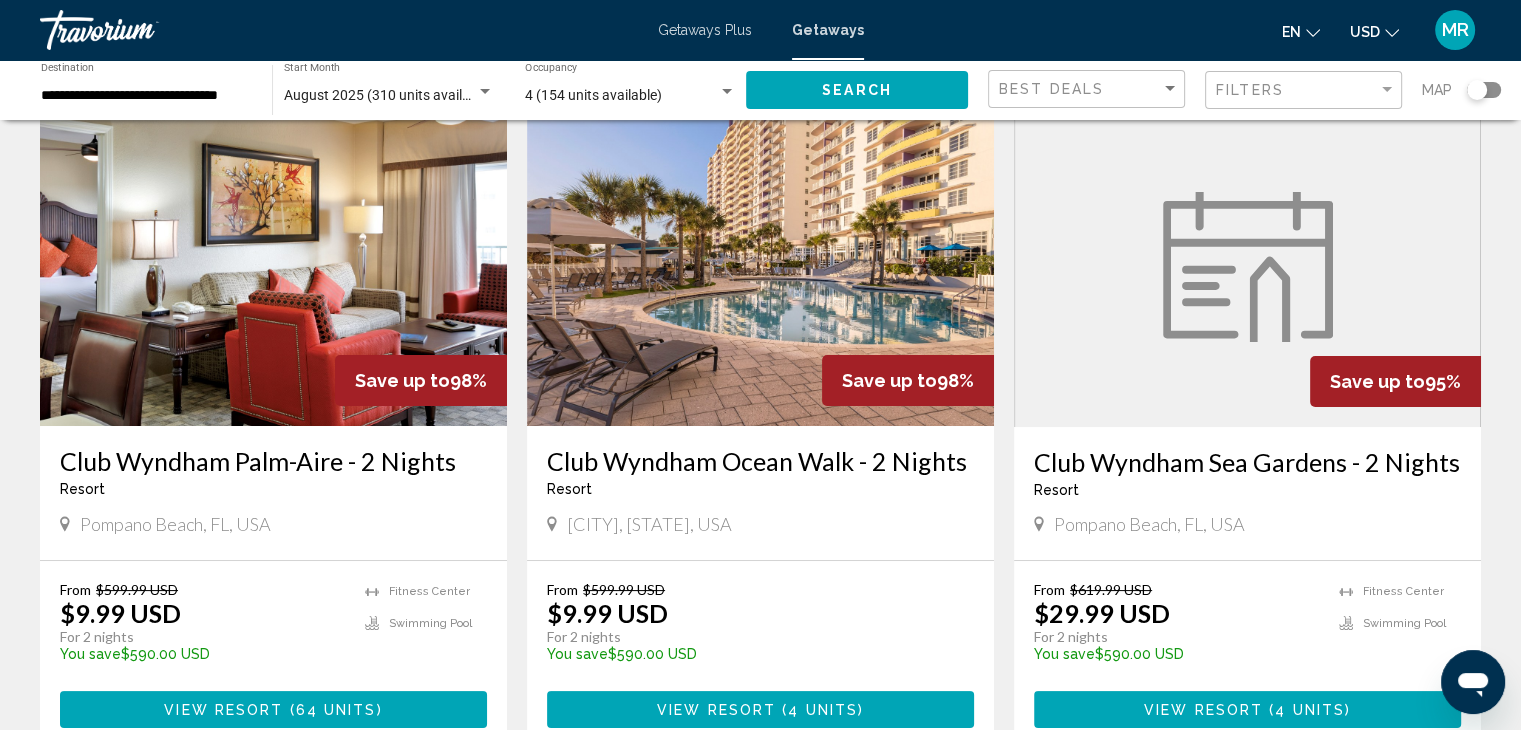 scroll, scrollTop: 88, scrollLeft: 0, axis: vertical 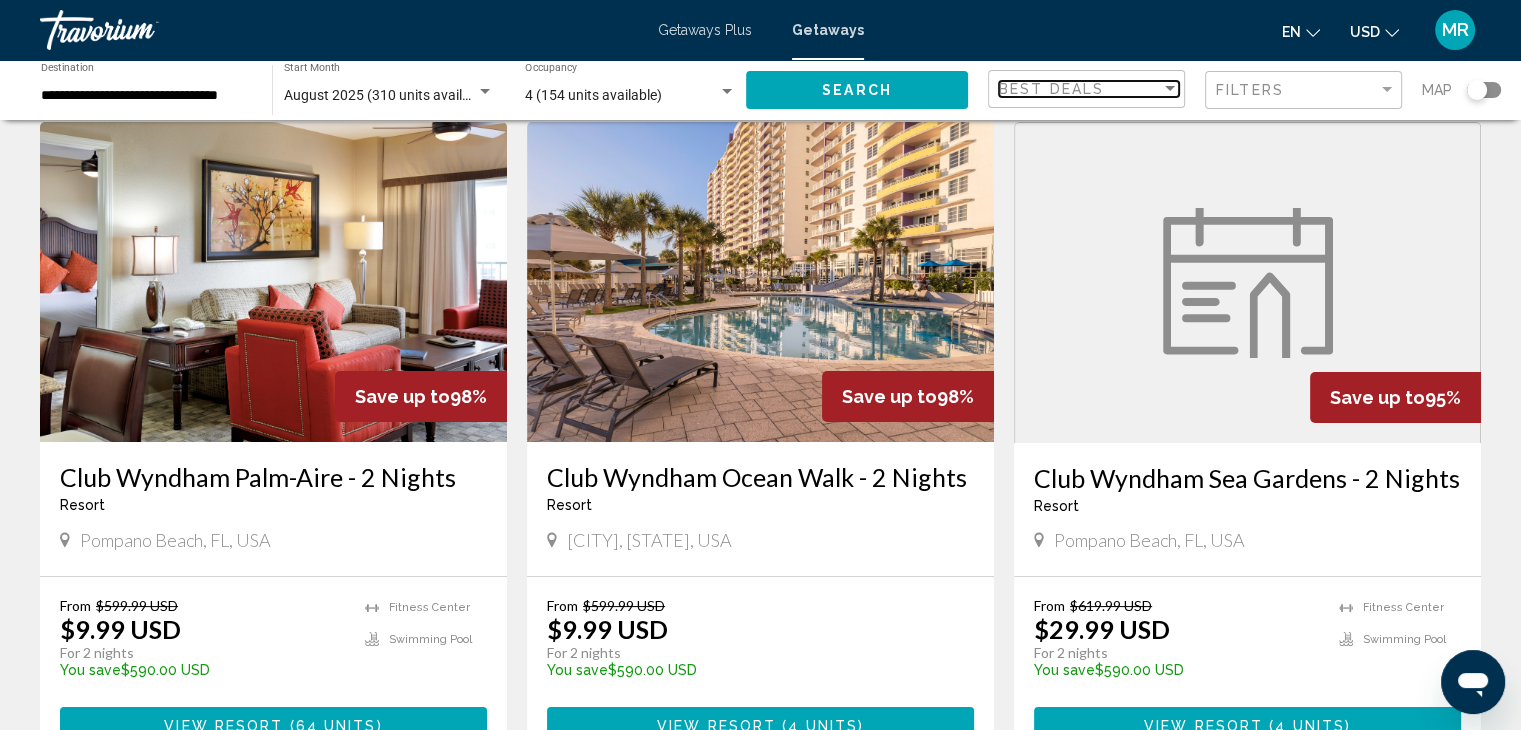 click at bounding box center (1170, 89) 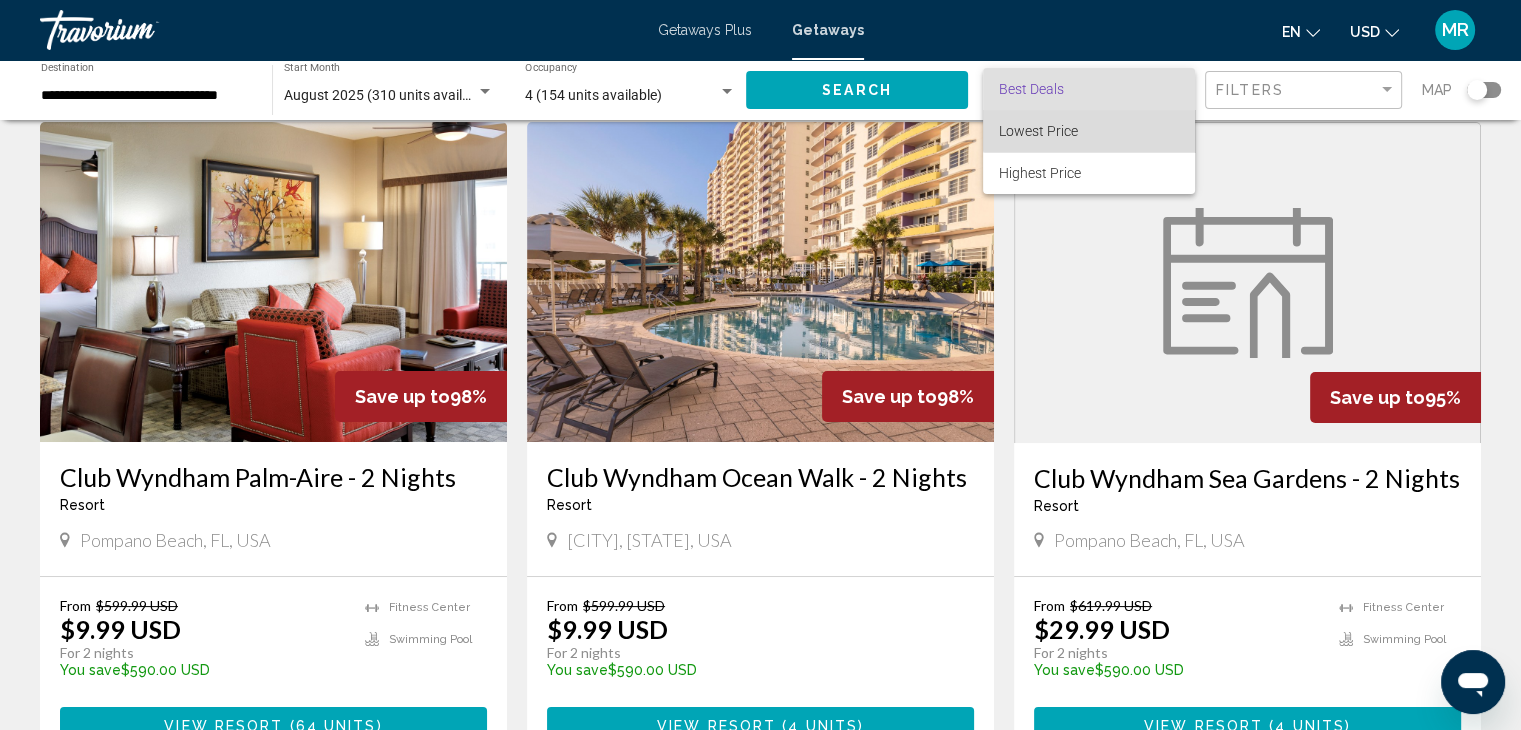 click on "Lowest Price" at bounding box center [1089, 131] 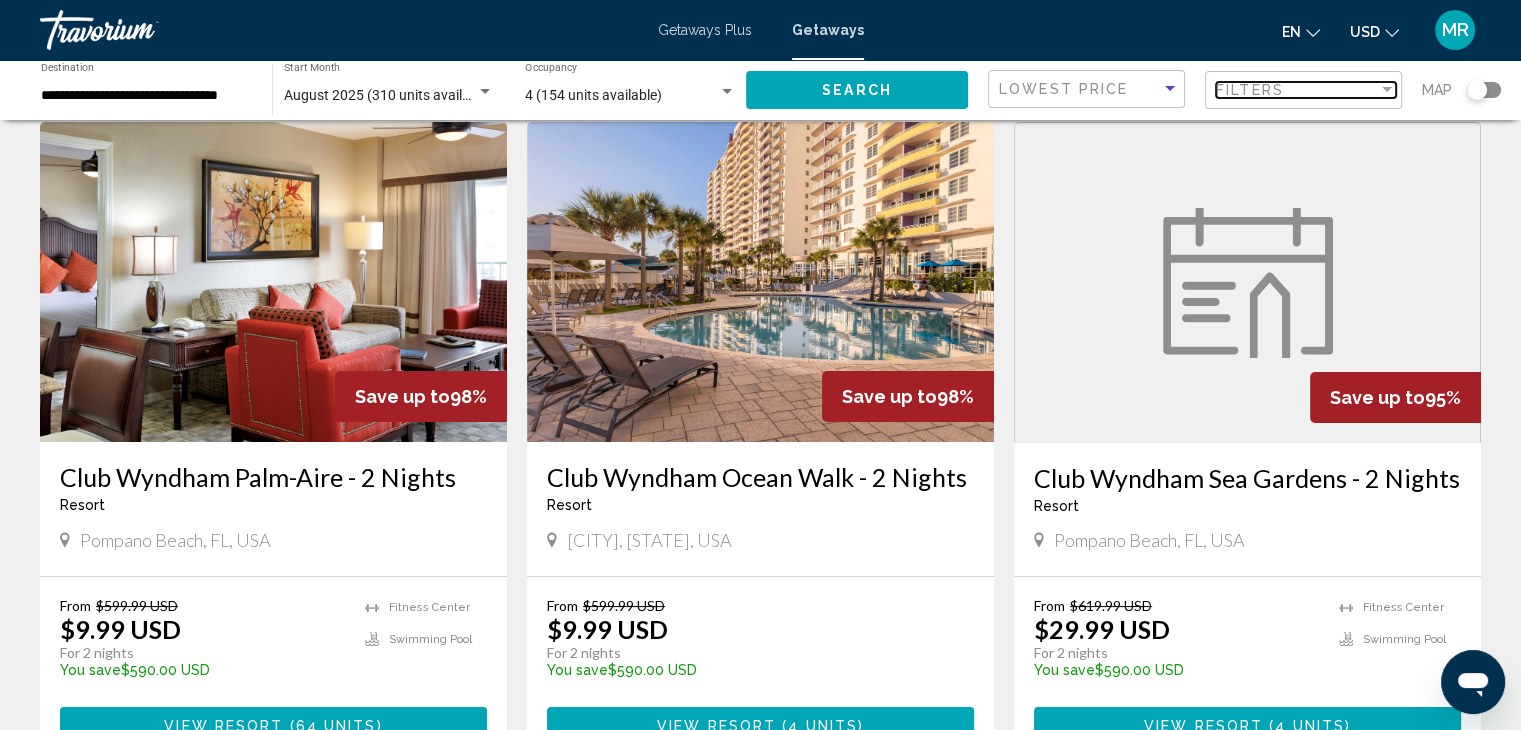 click at bounding box center (1387, 90) 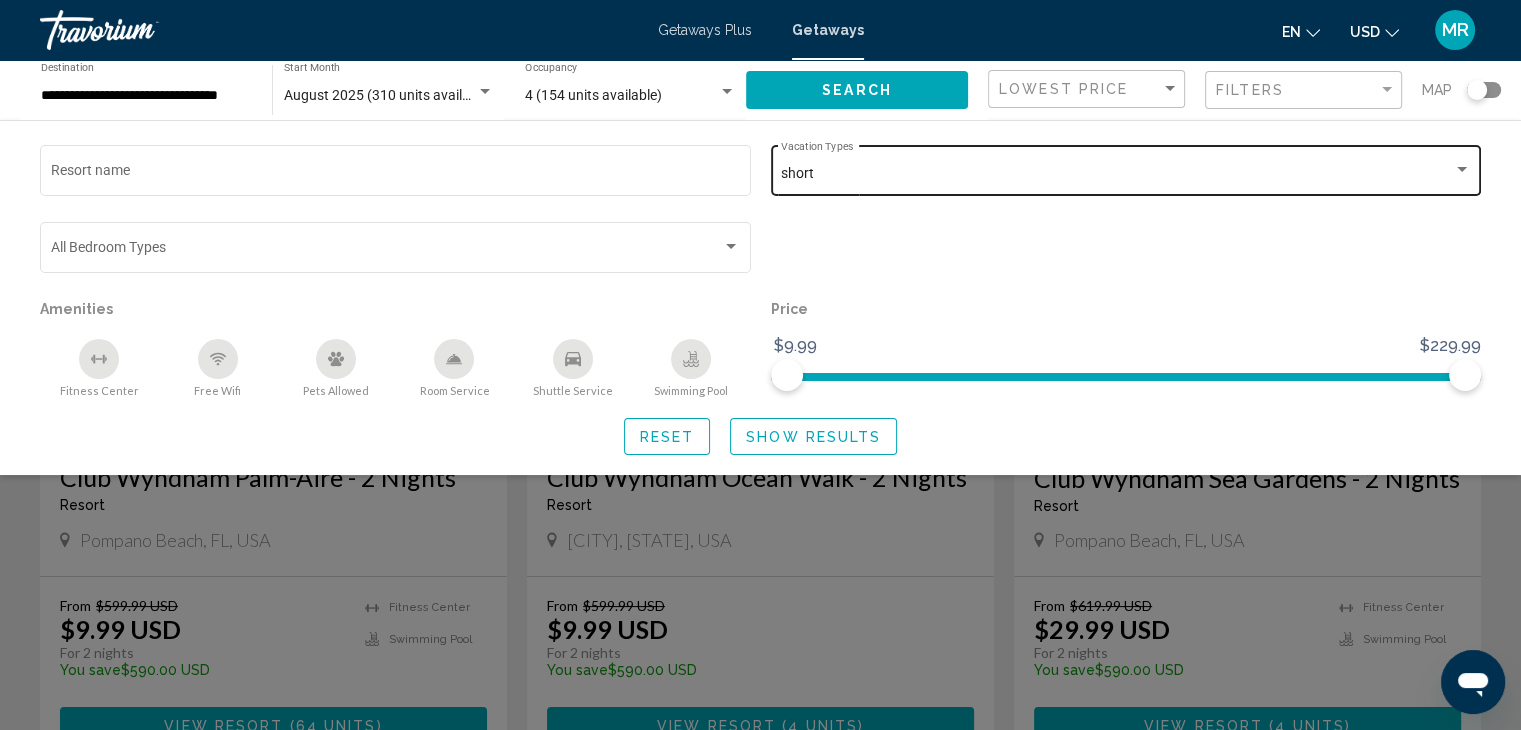 click at bounding box center [1462, 169] 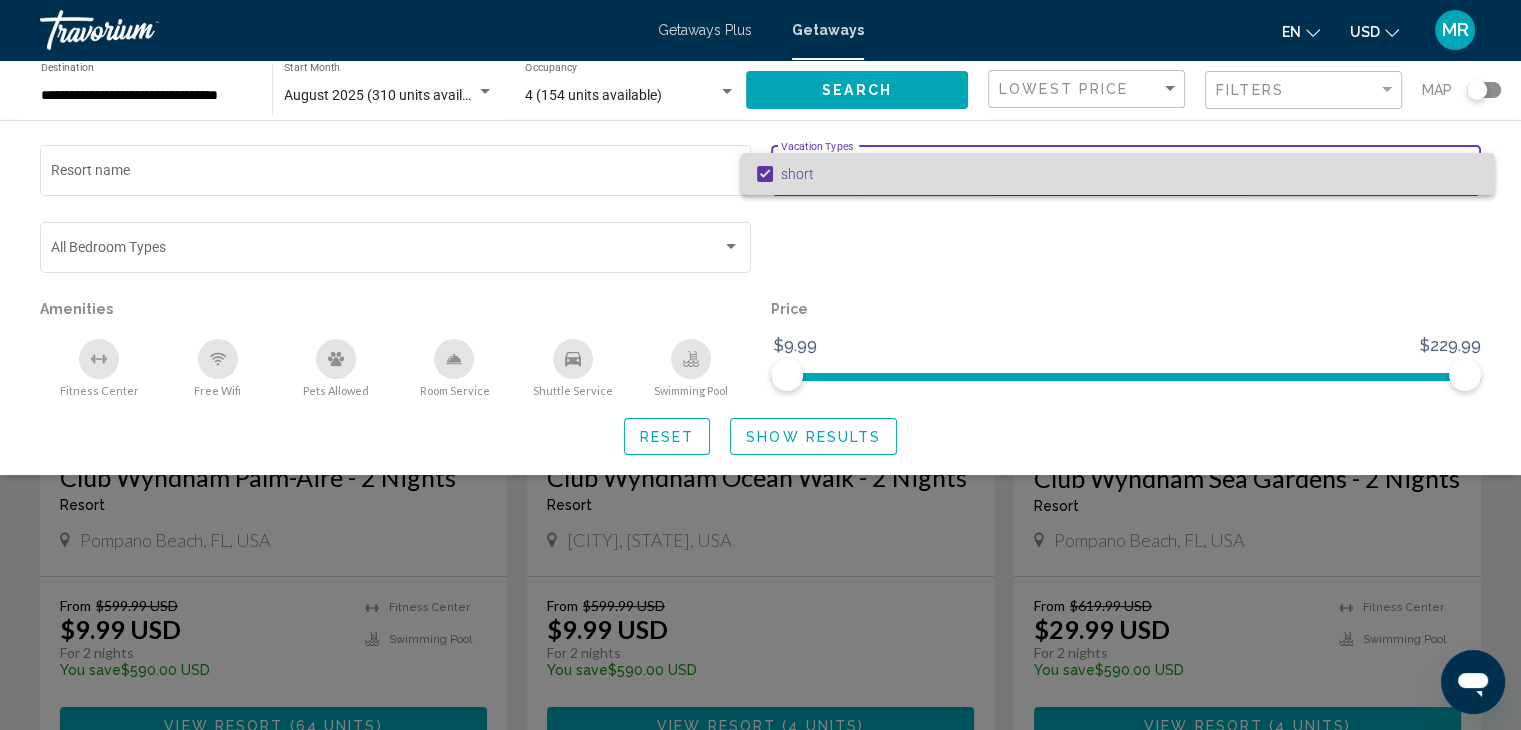 click on "short" at bounding box center (1129, 174) 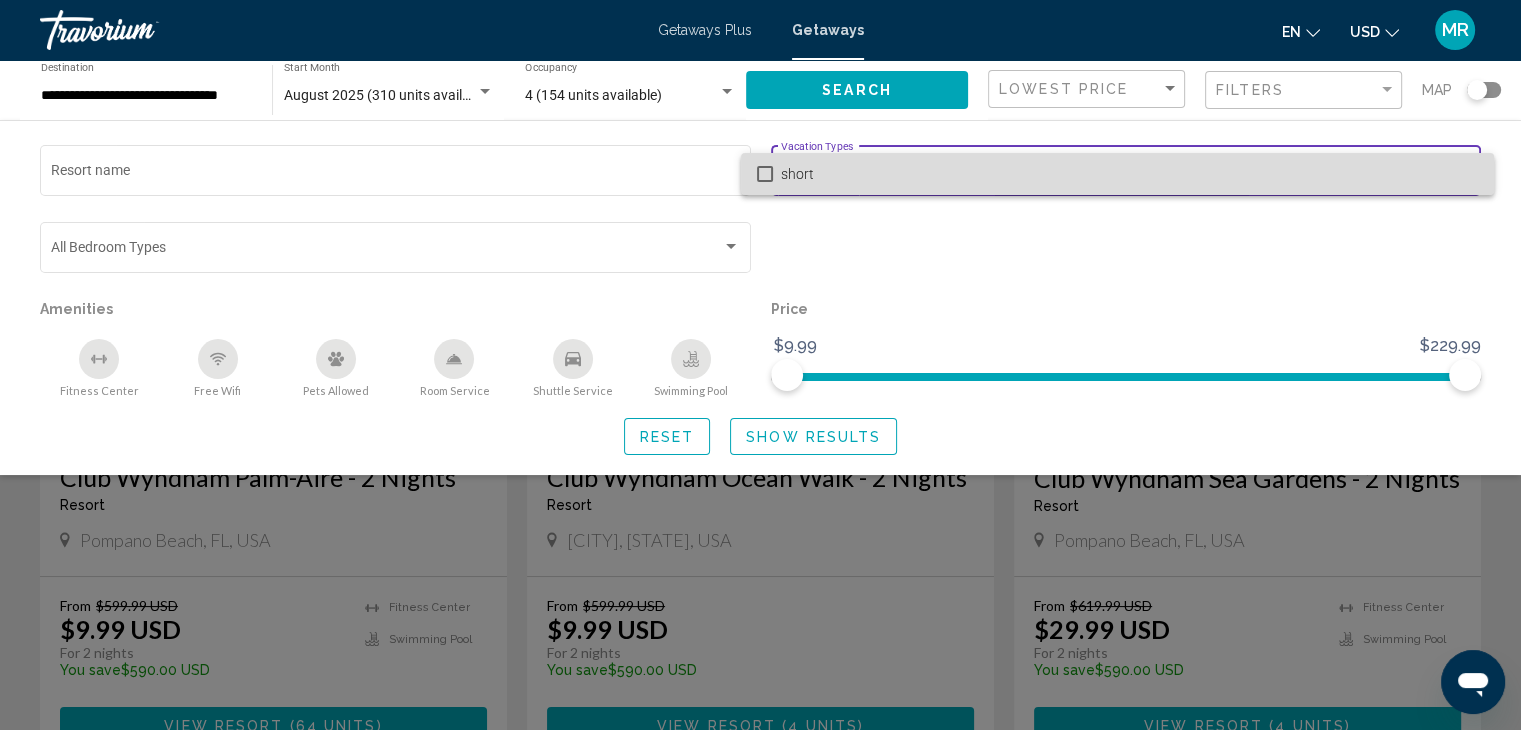 click on "short" at bounding box center (1129, 174) 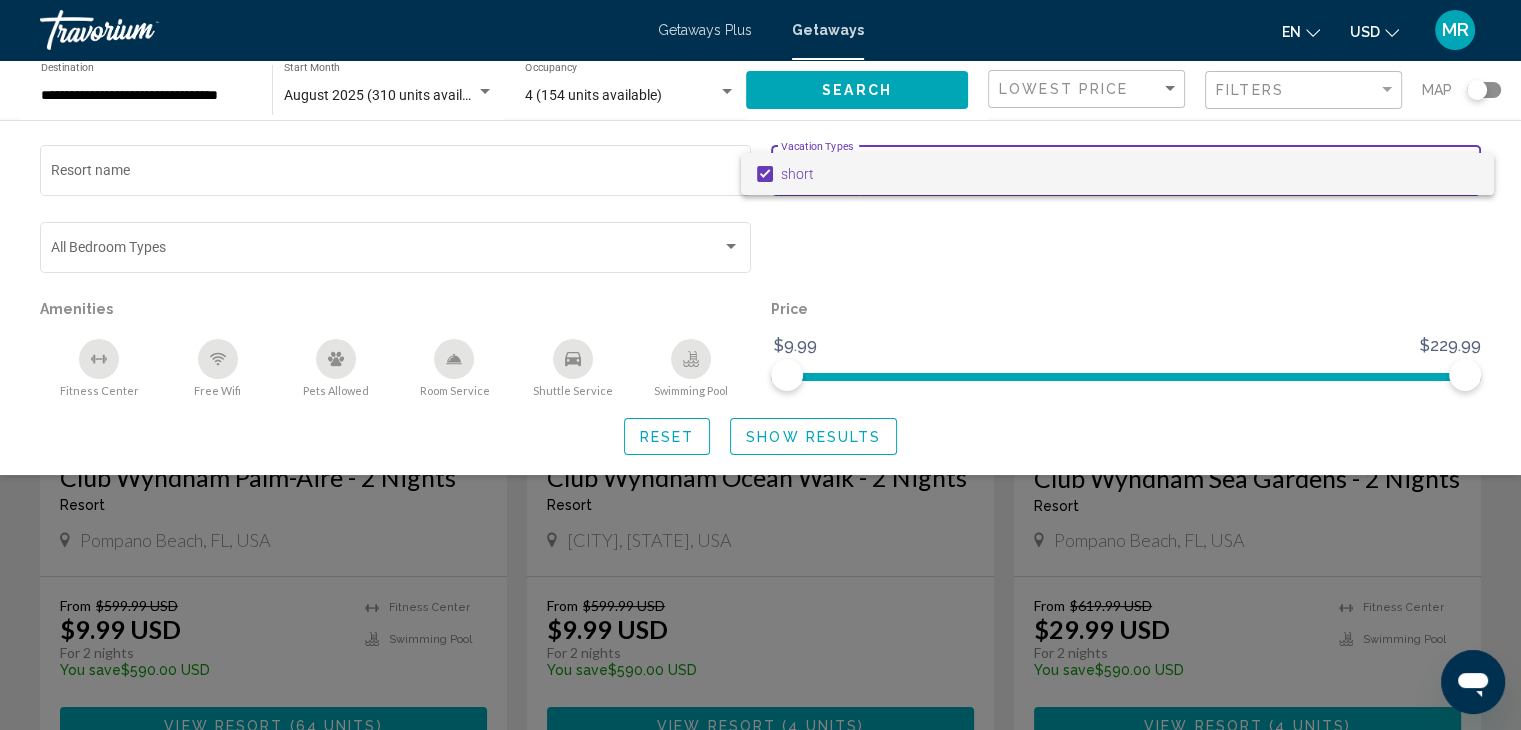 click on "short" at bounding box center (1129, 174) 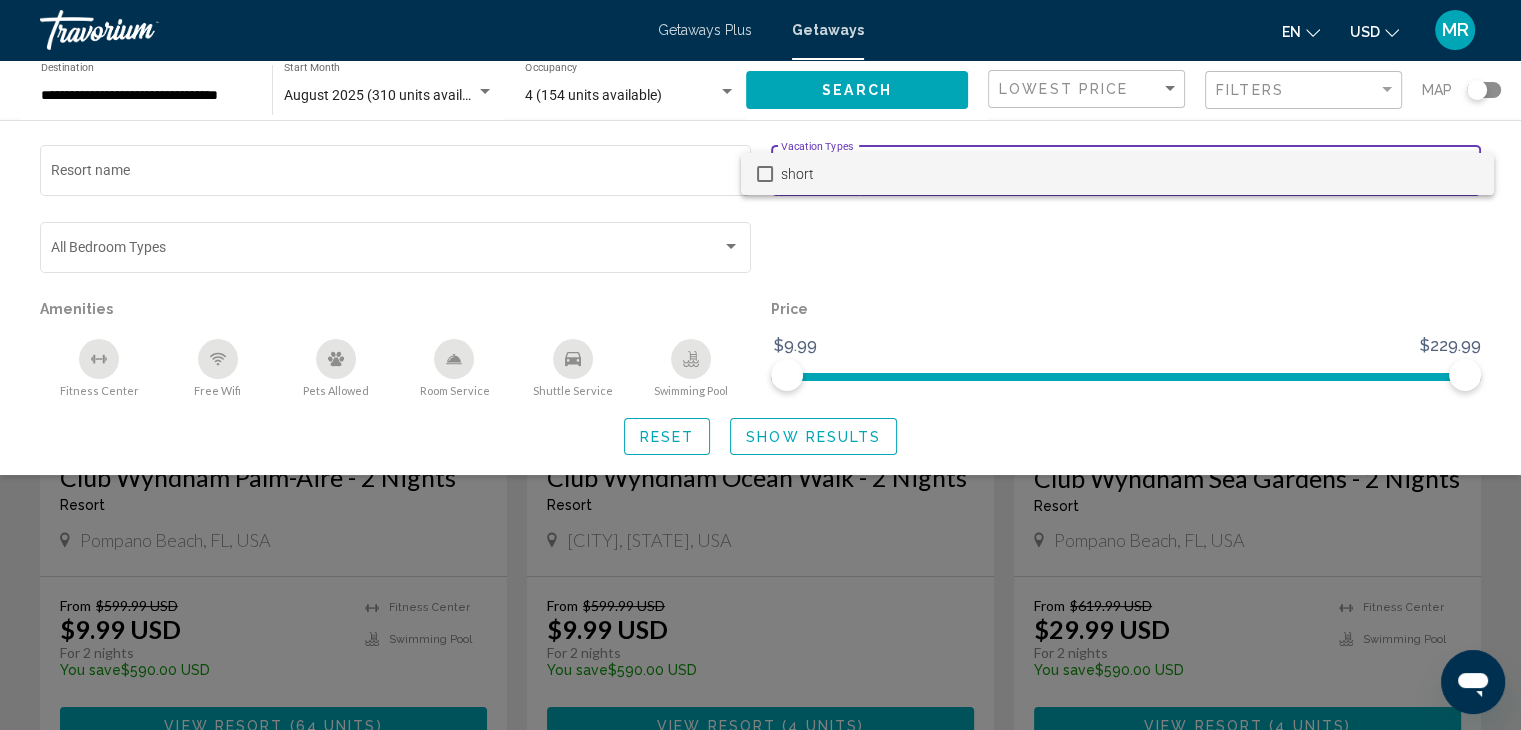 click at bounding box center [760, 365] 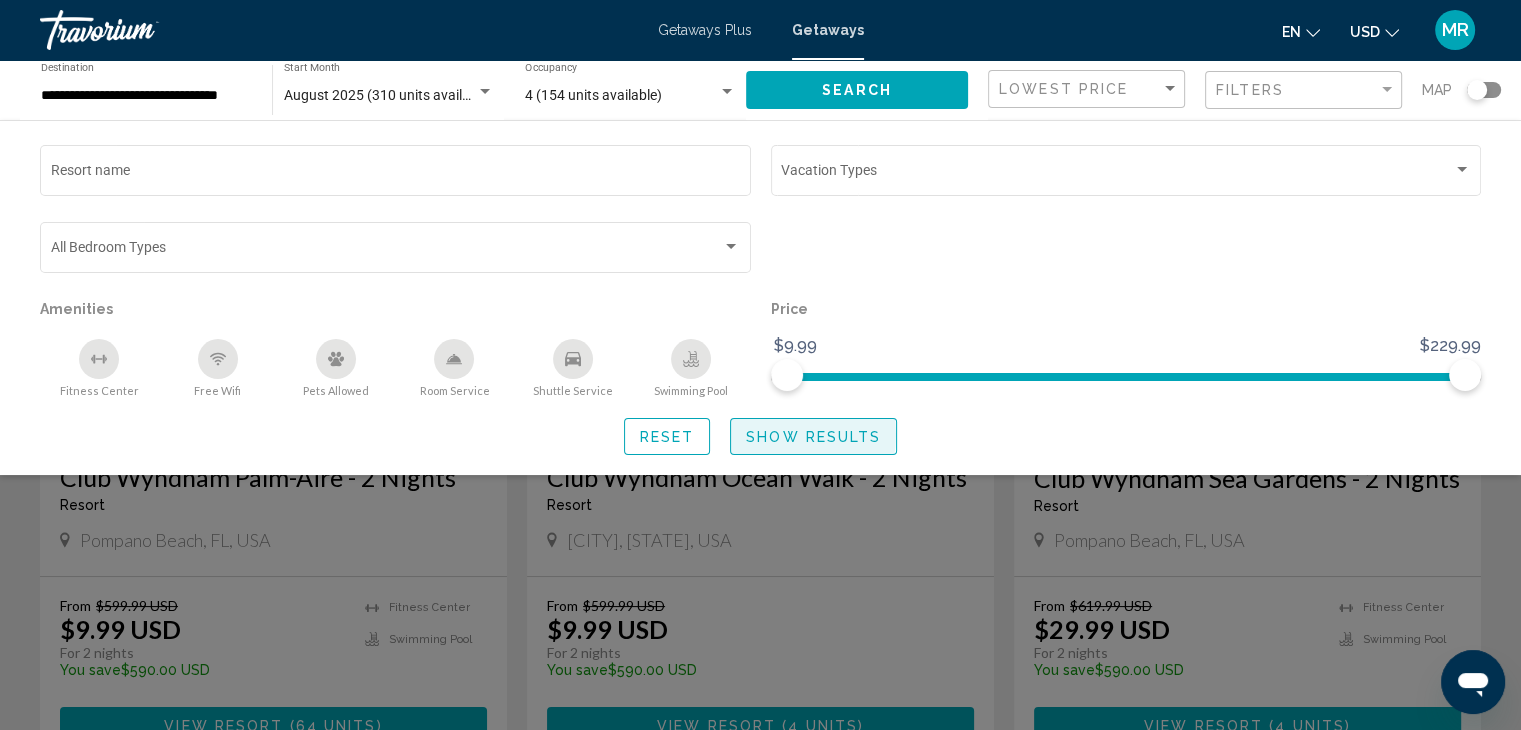click on "Show Results" 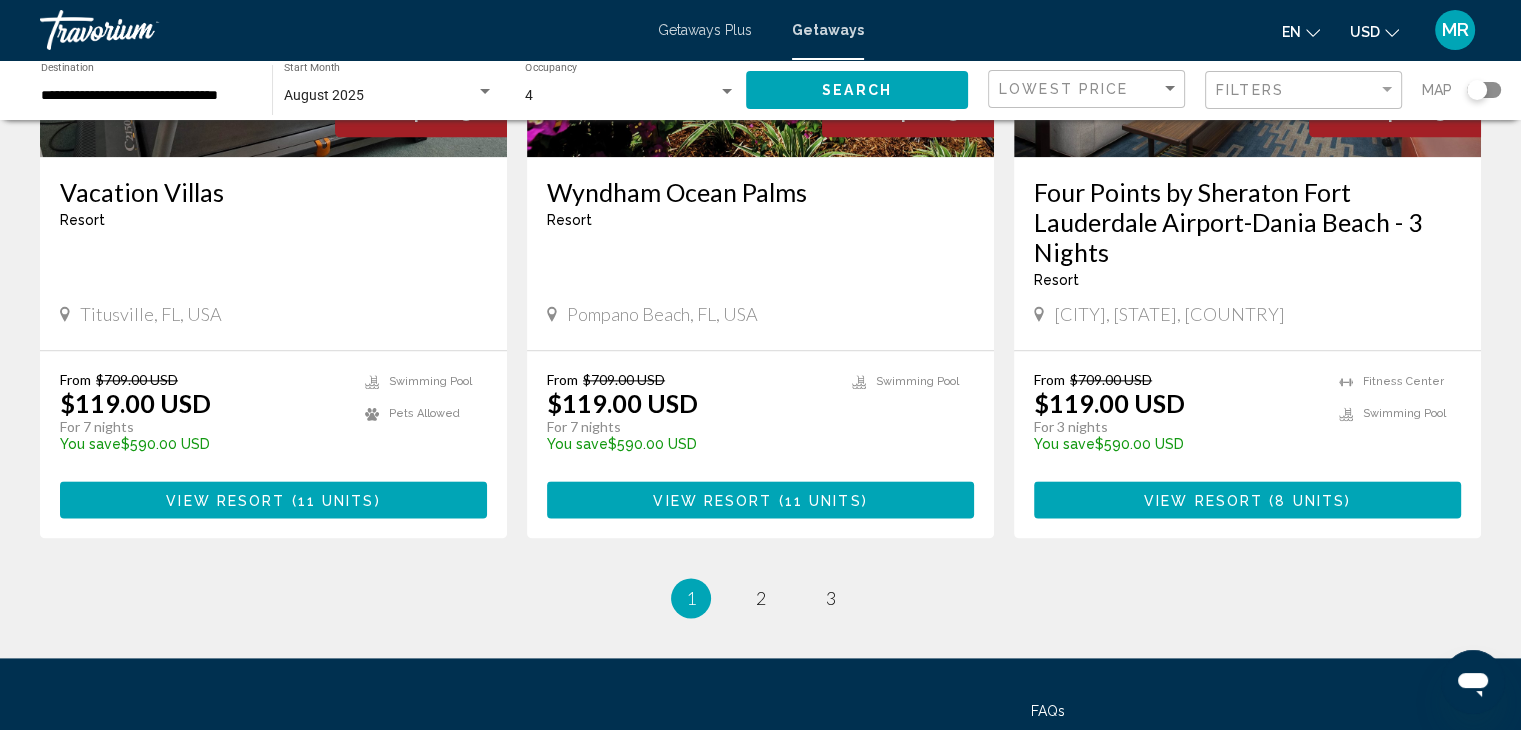 scroll, scrollTop: 2448, scrollLeft: 0, axis: vertical 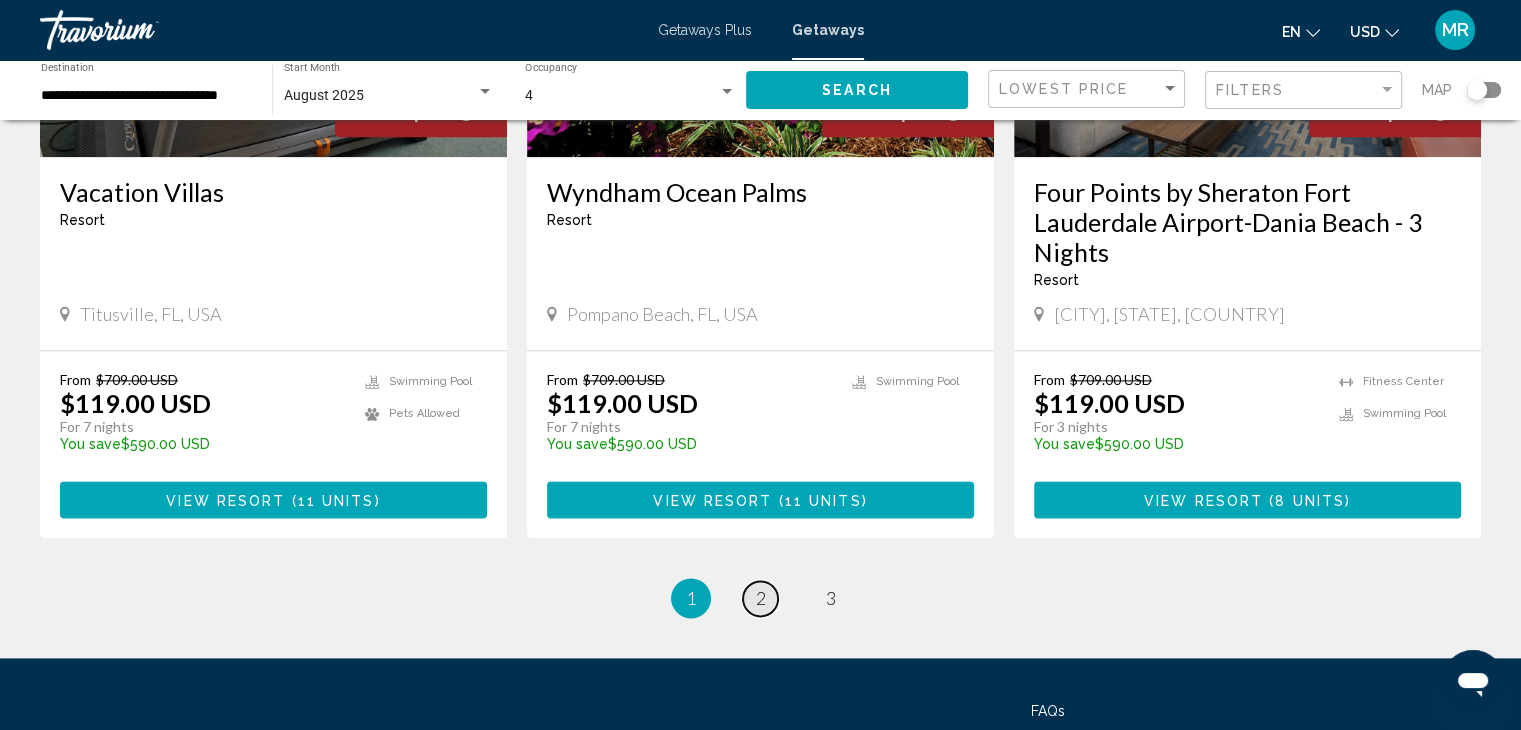 click on "2" at bounding box center [761, 598] 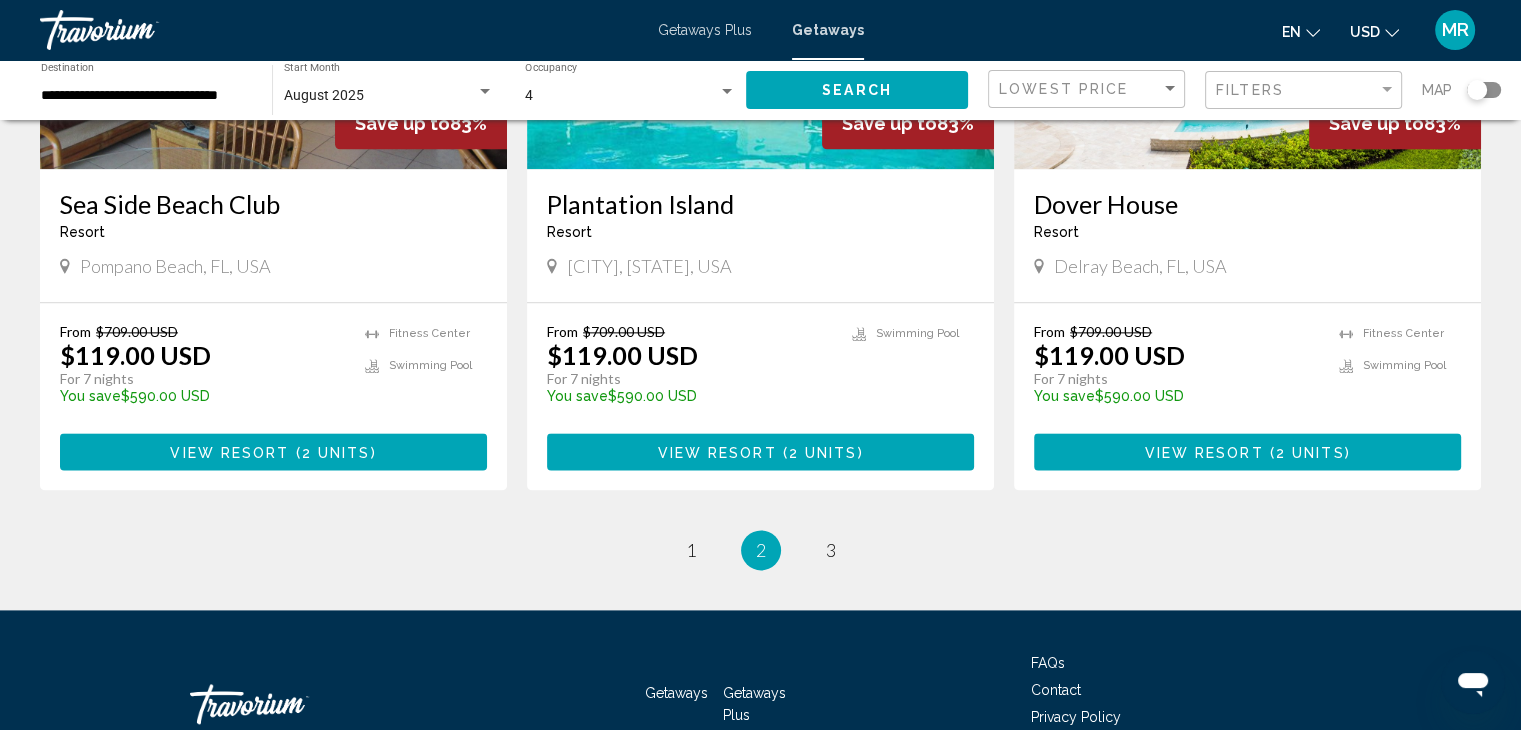 scroll, scrollTop: 2439, scrollLeft: 0, axis: vertical 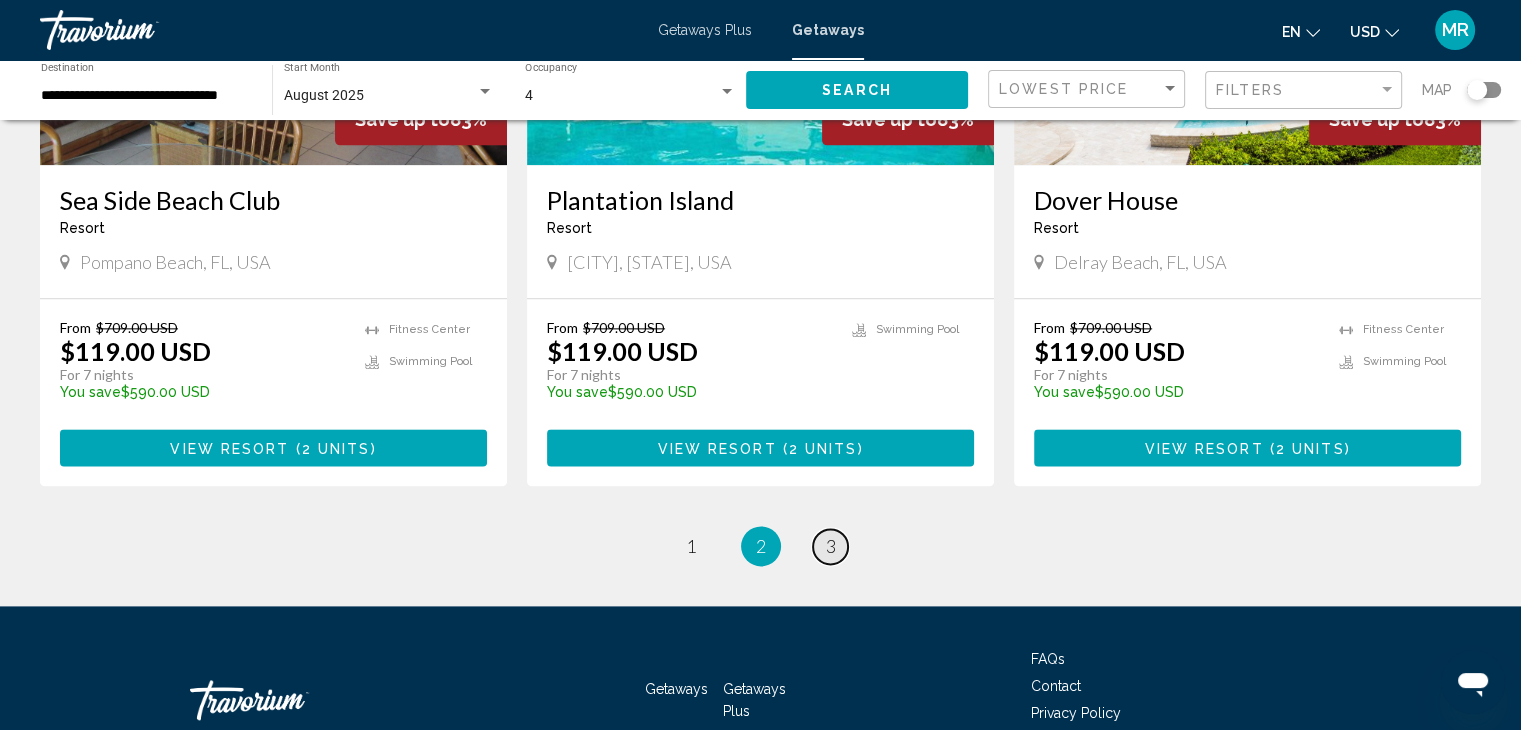 click on "3" at bounding box center (831, 546) 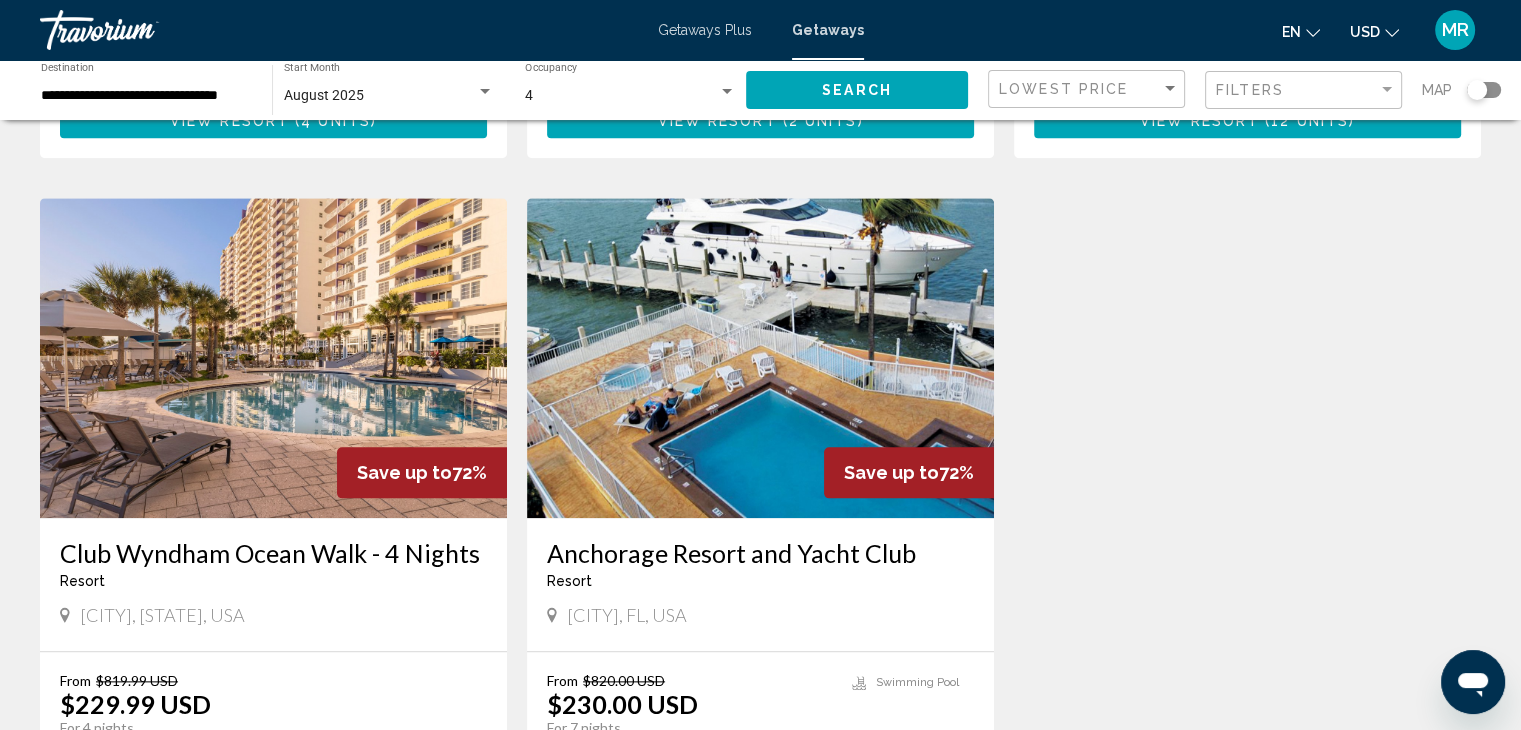 scroll, scrollTop: 2122, scrollLeft: 0, axis: vertical 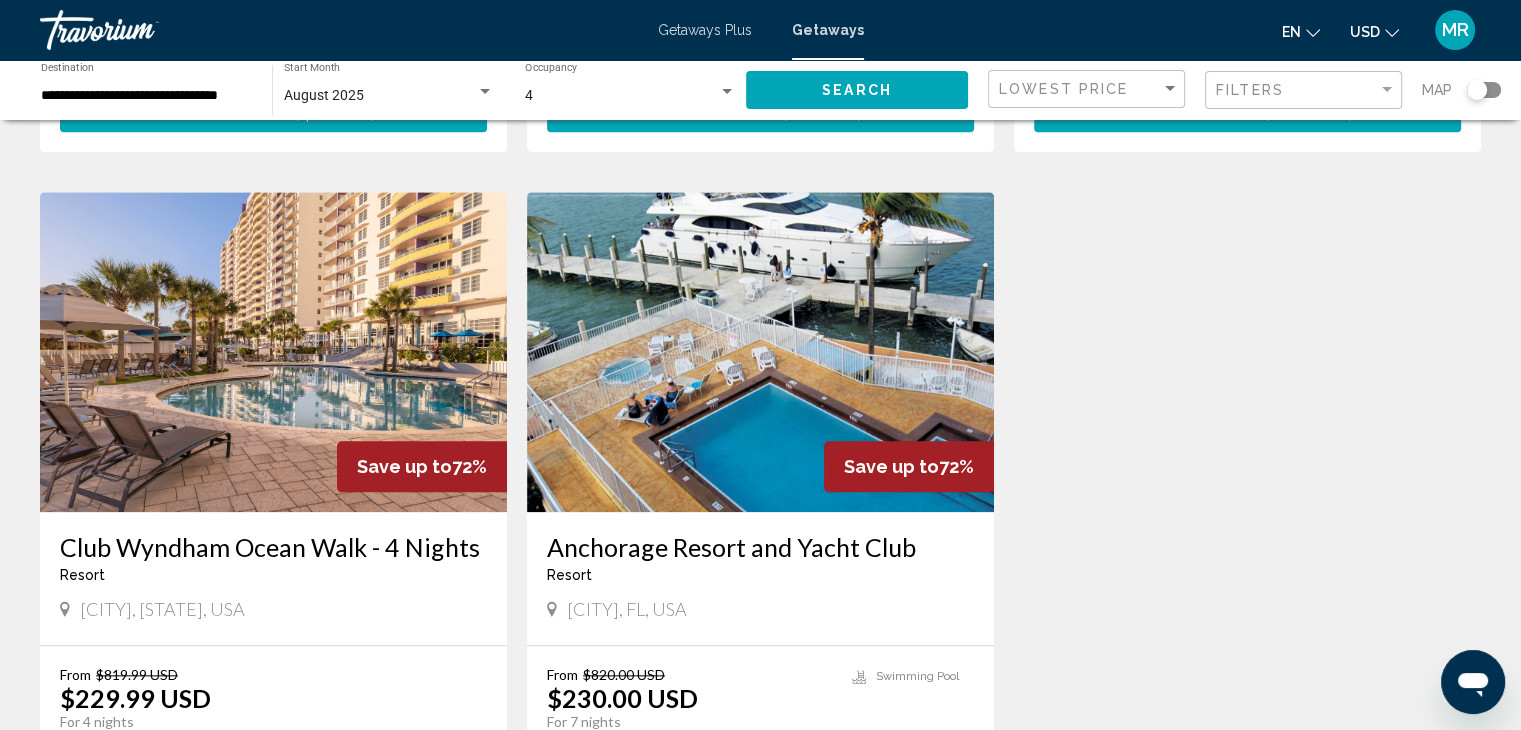 click at bounding box center (760, 352) 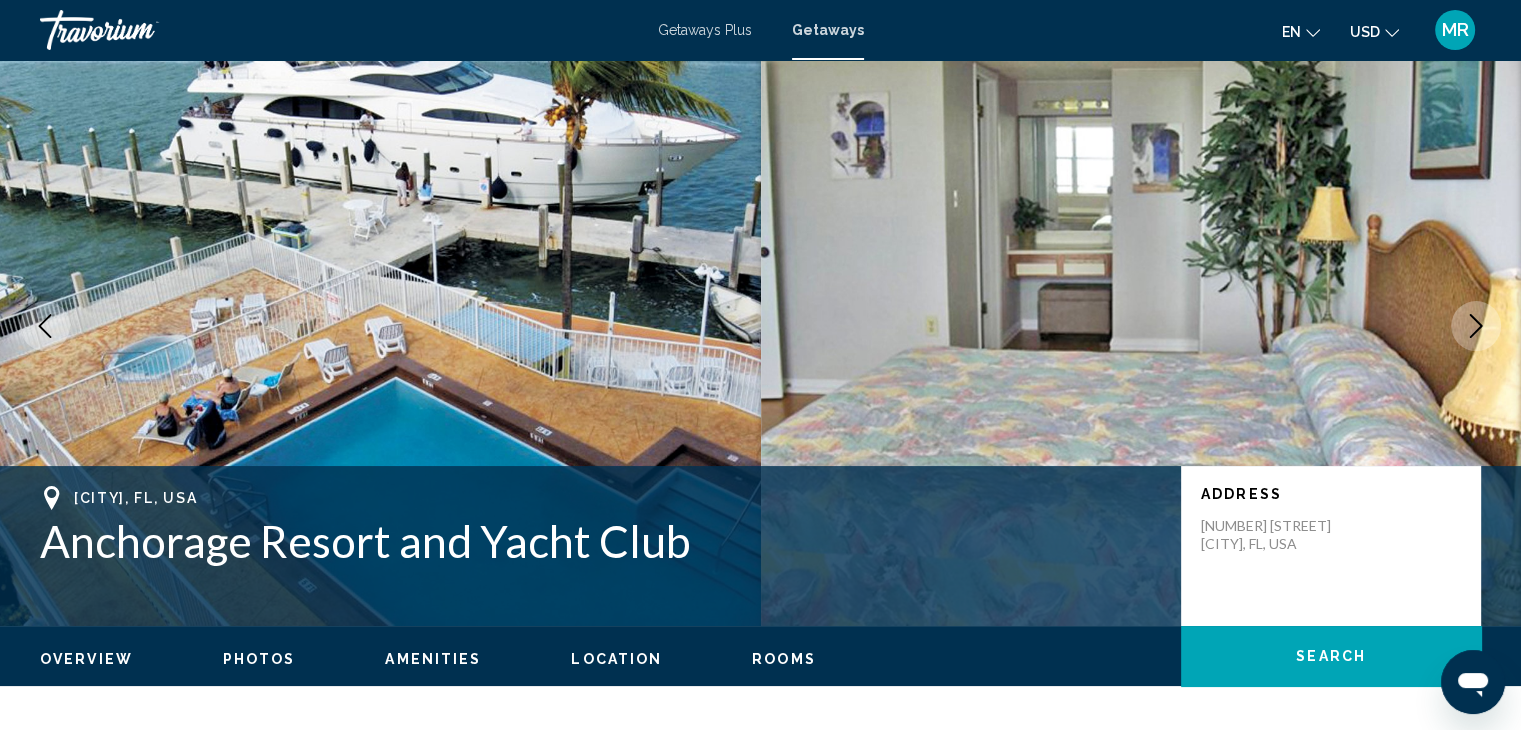 scroll, scrollTop: 0, scrollLeft: 0, axis: both 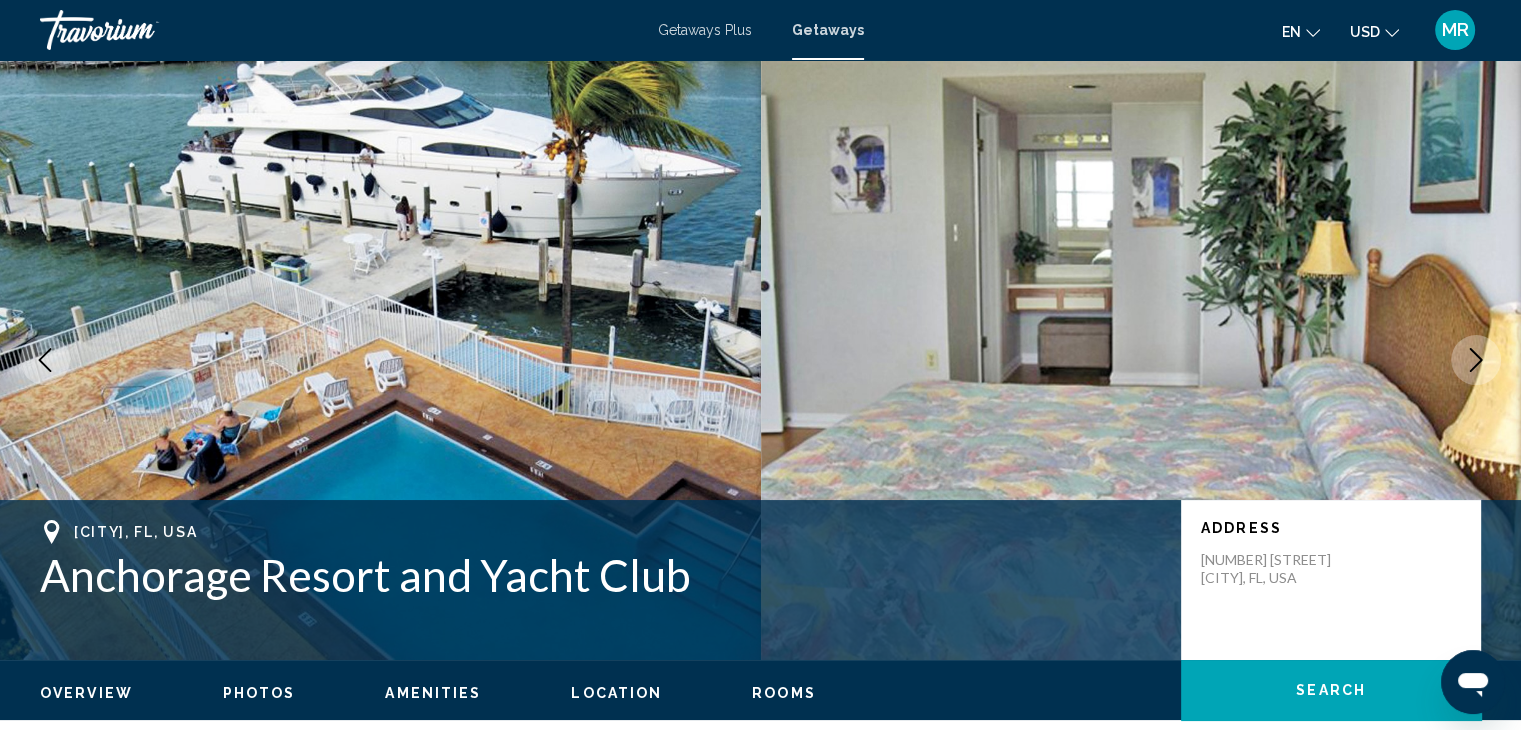 click 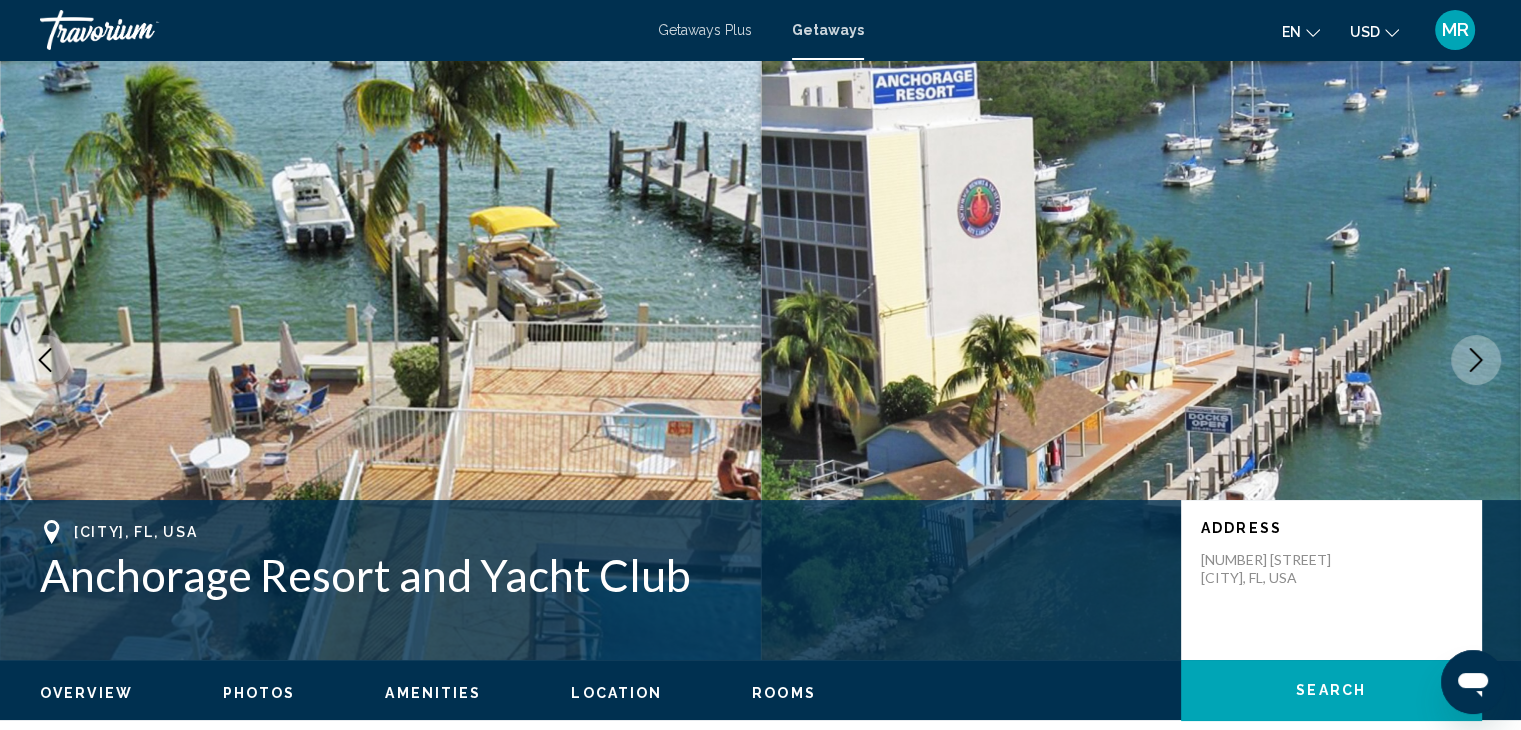 click 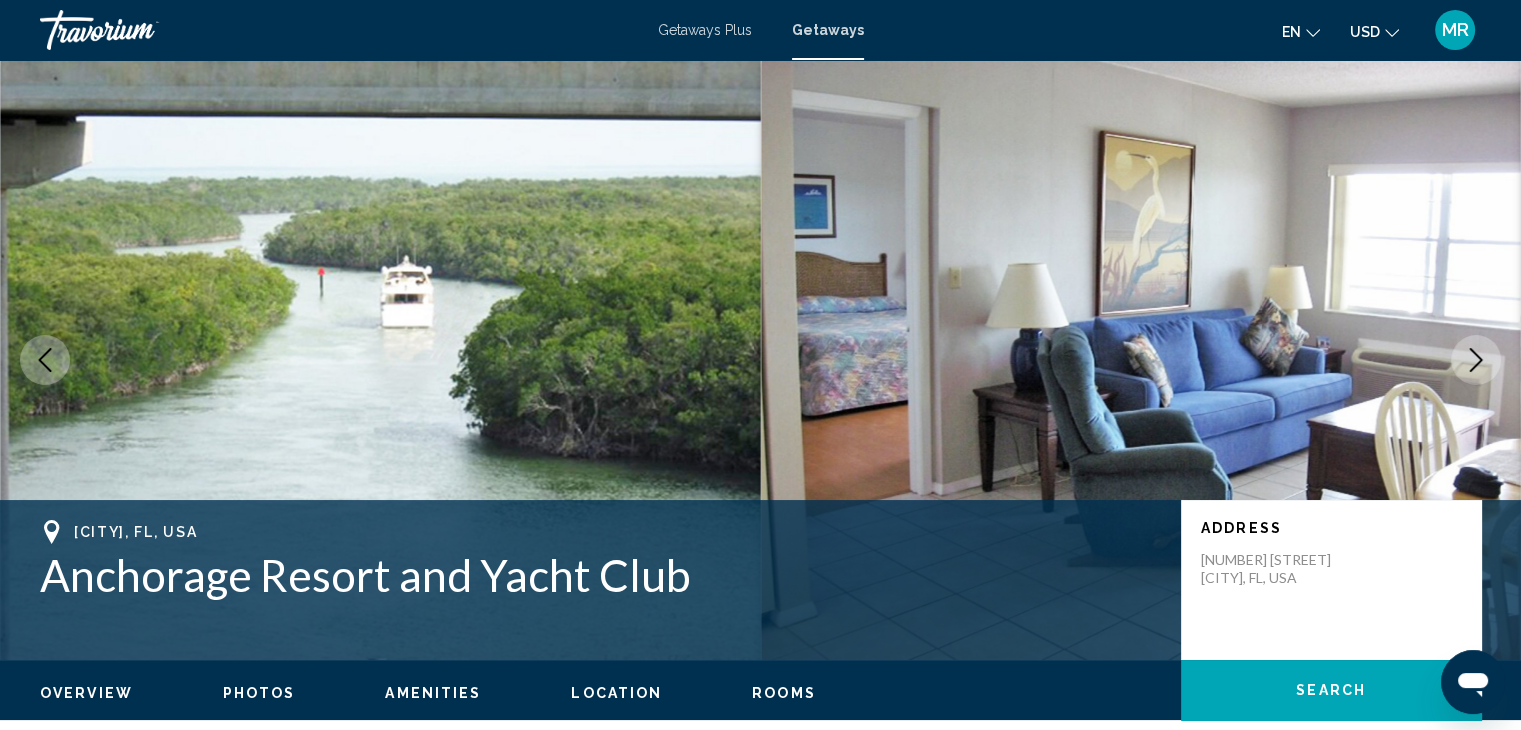 click 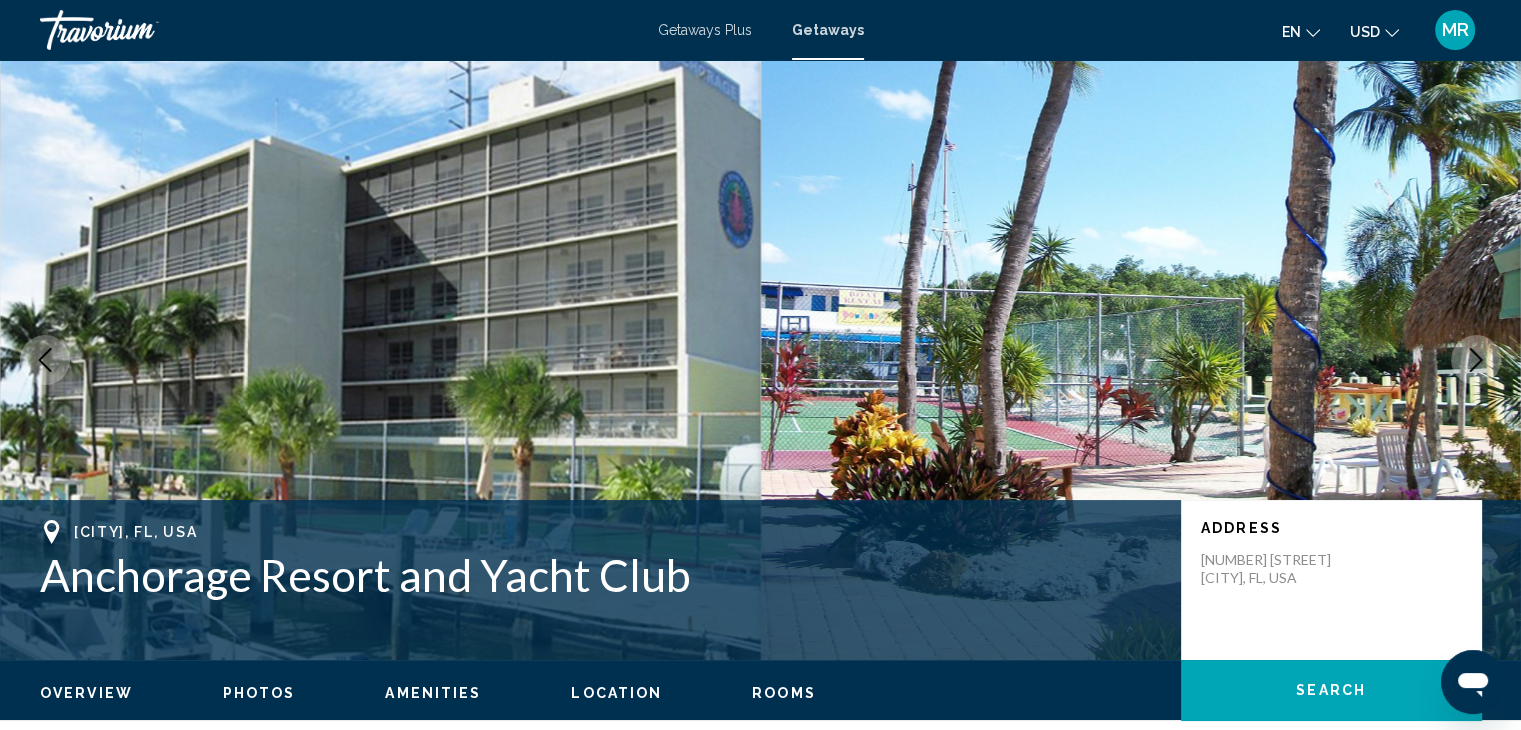 click 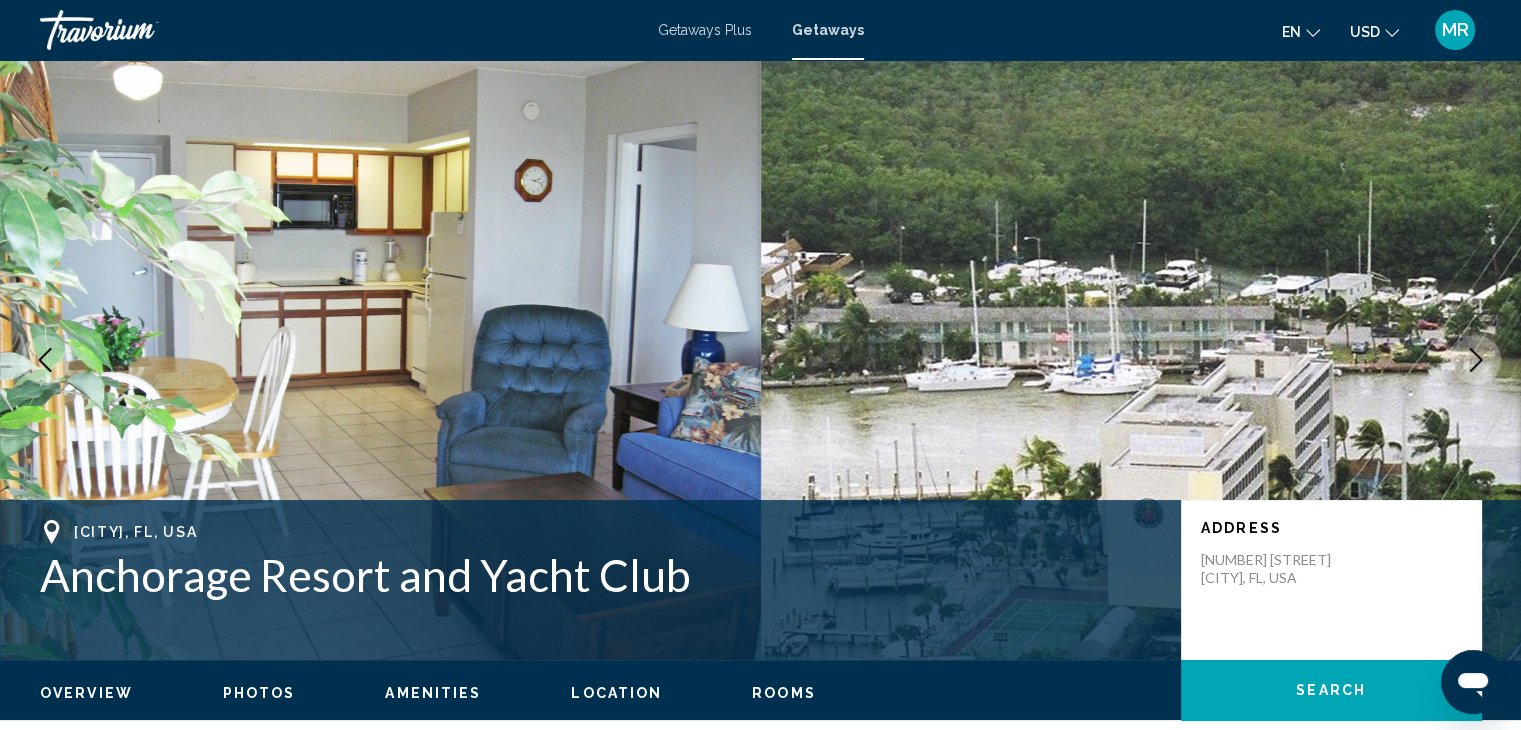 click 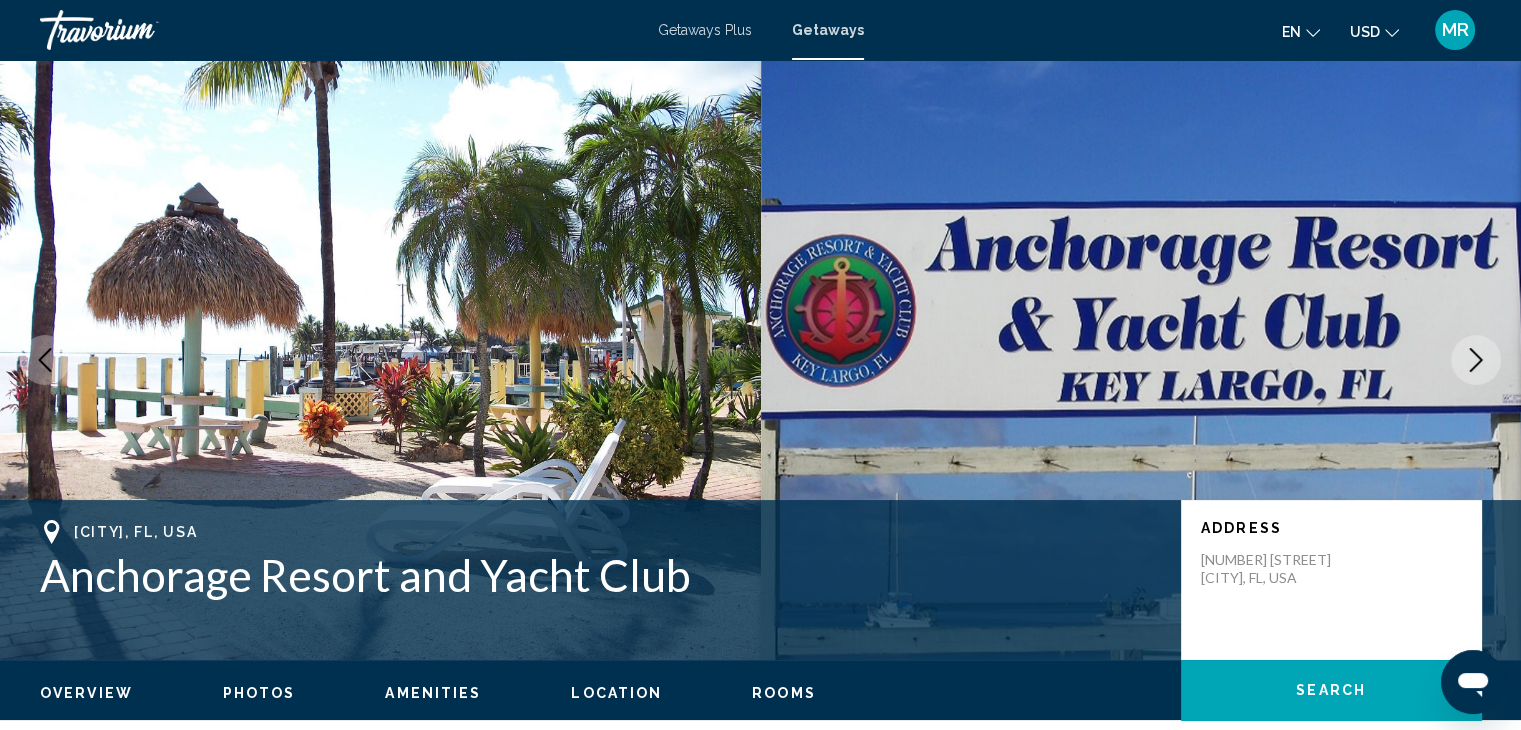 click 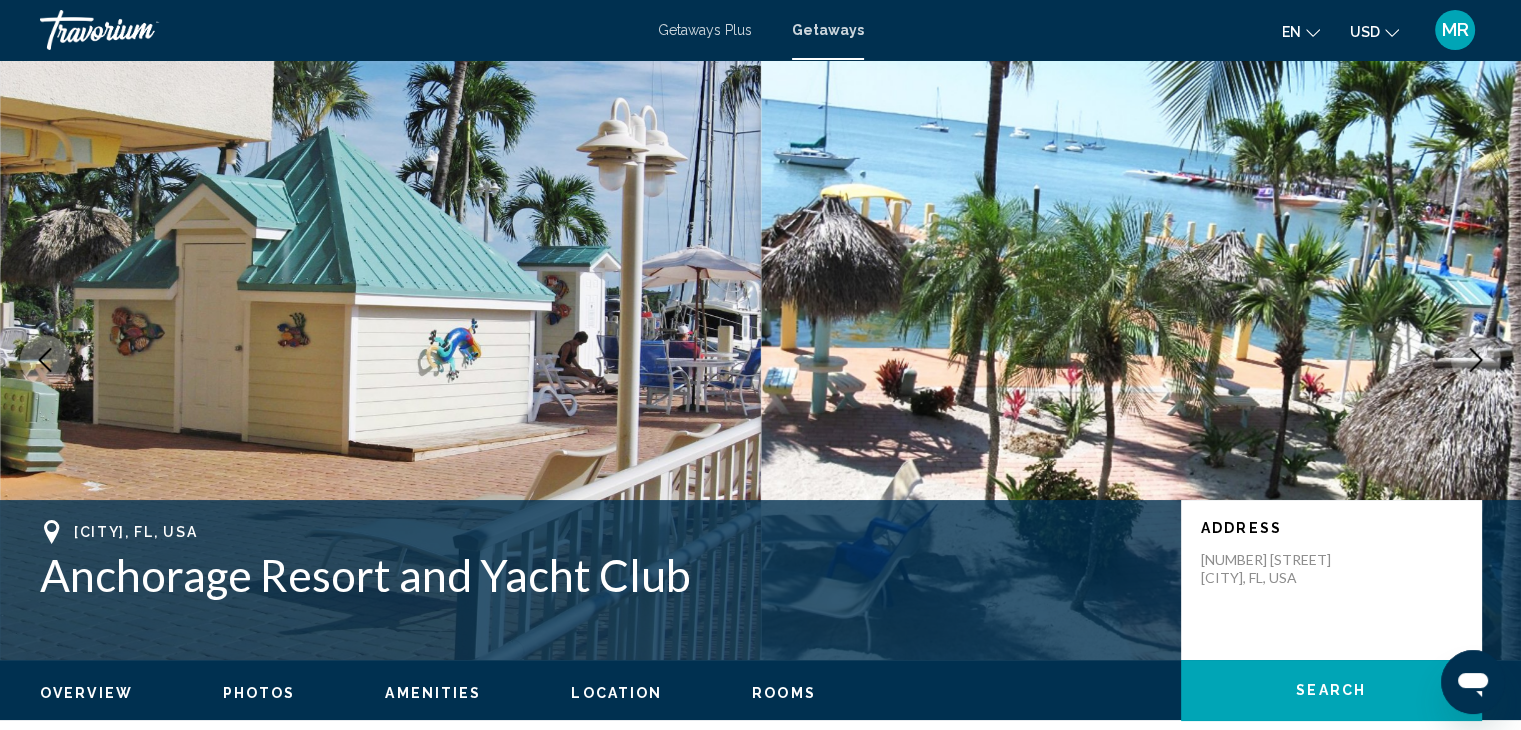 click 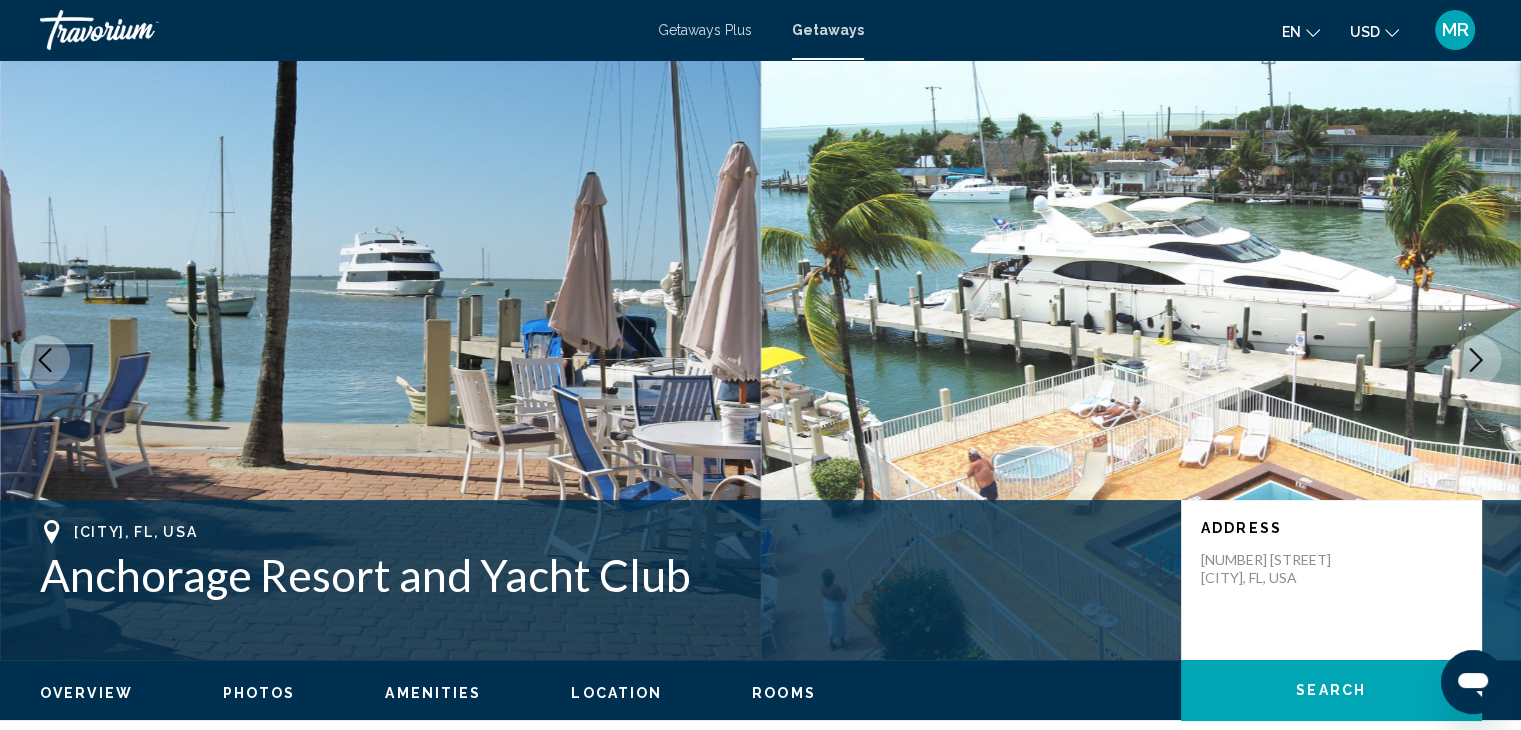click 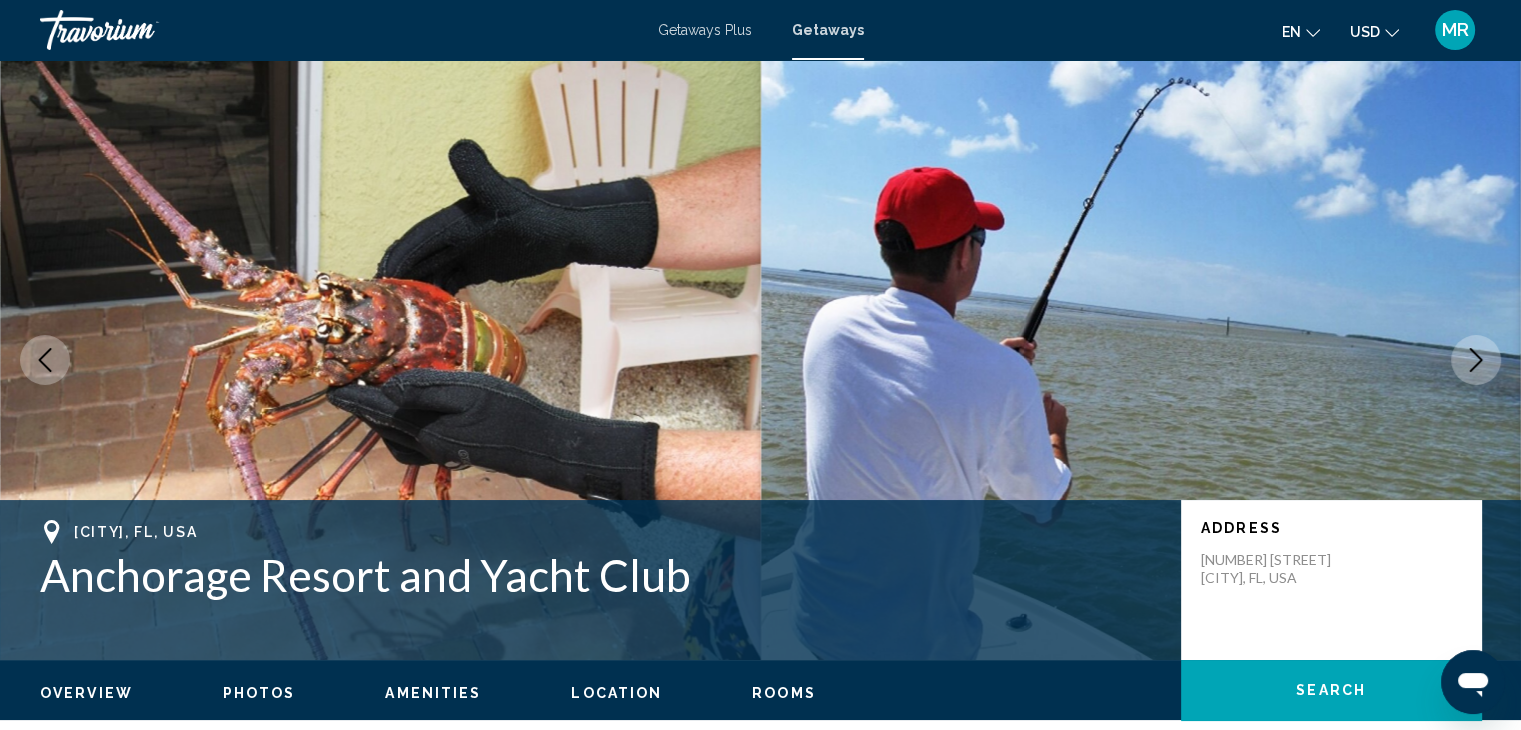 click 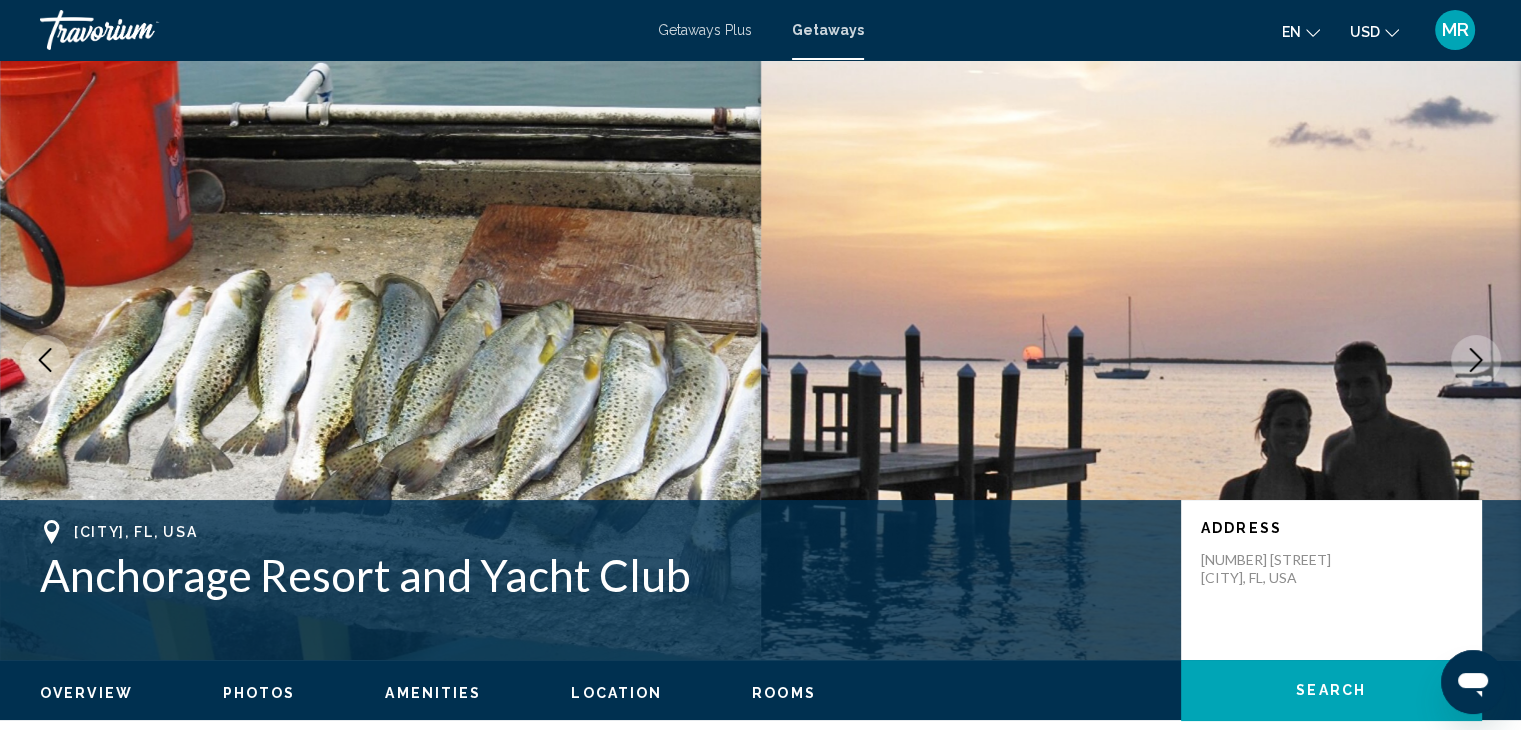 click 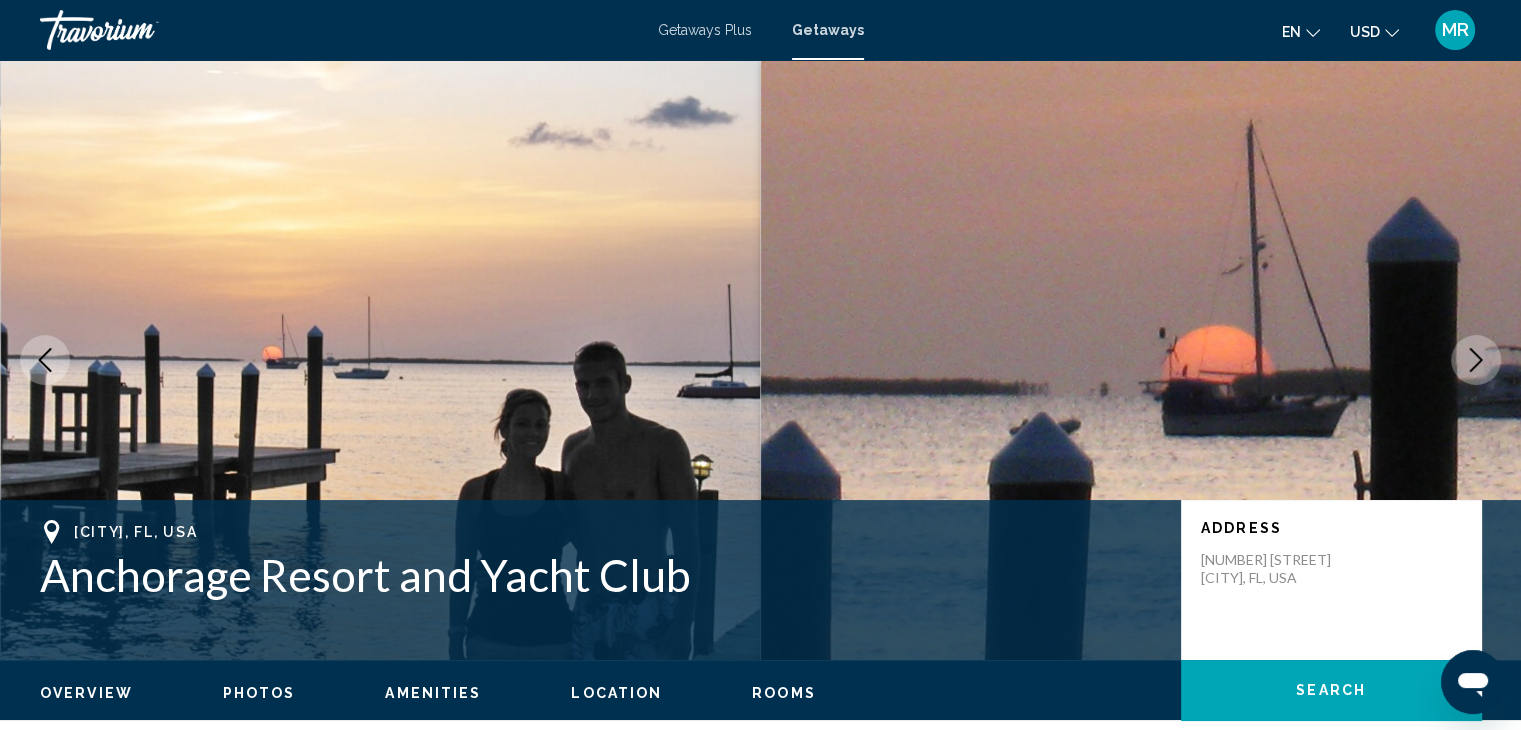 click 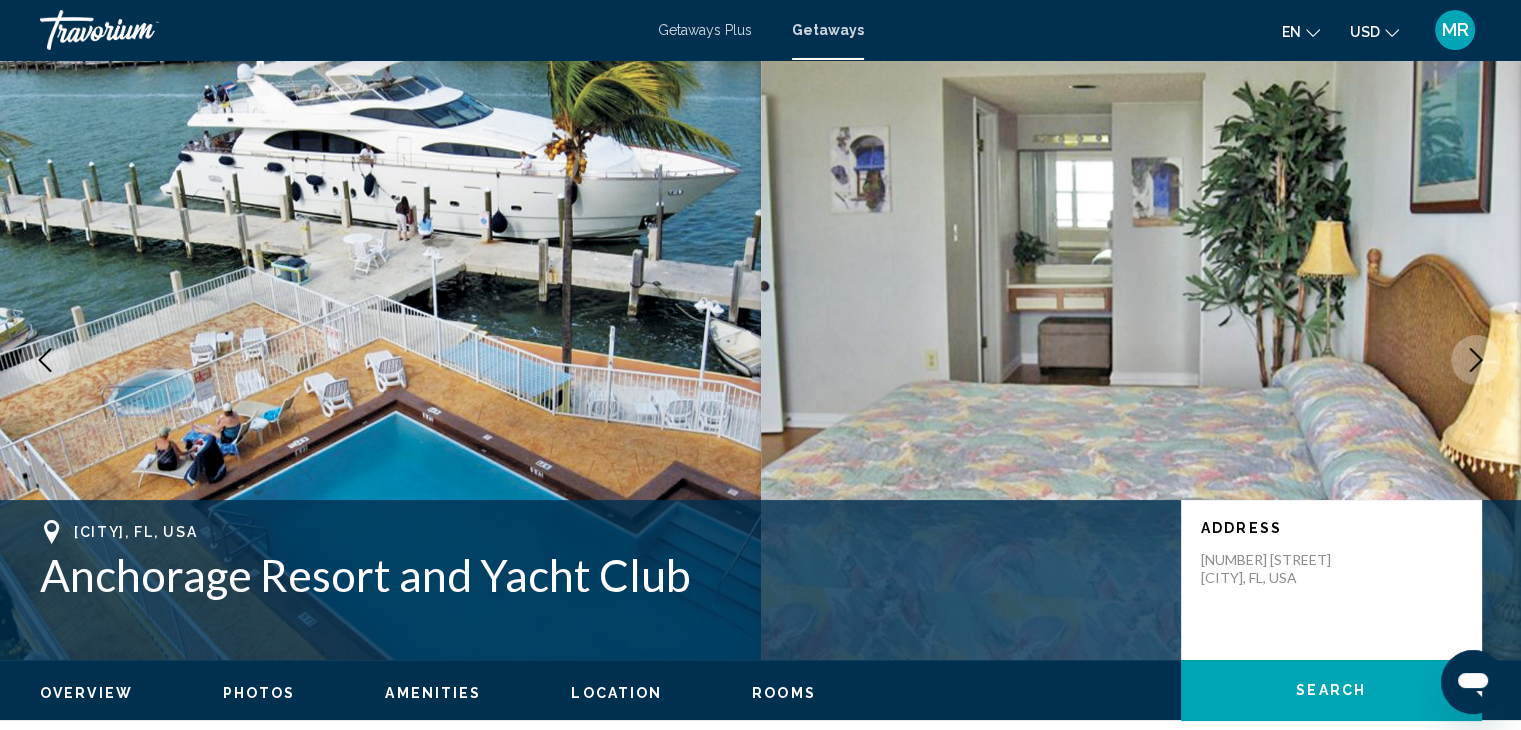 drag, startPoint x: 1472, startPoint y: 347, endPoint x: 1270, endPoint y: 380, distance: 204.6778 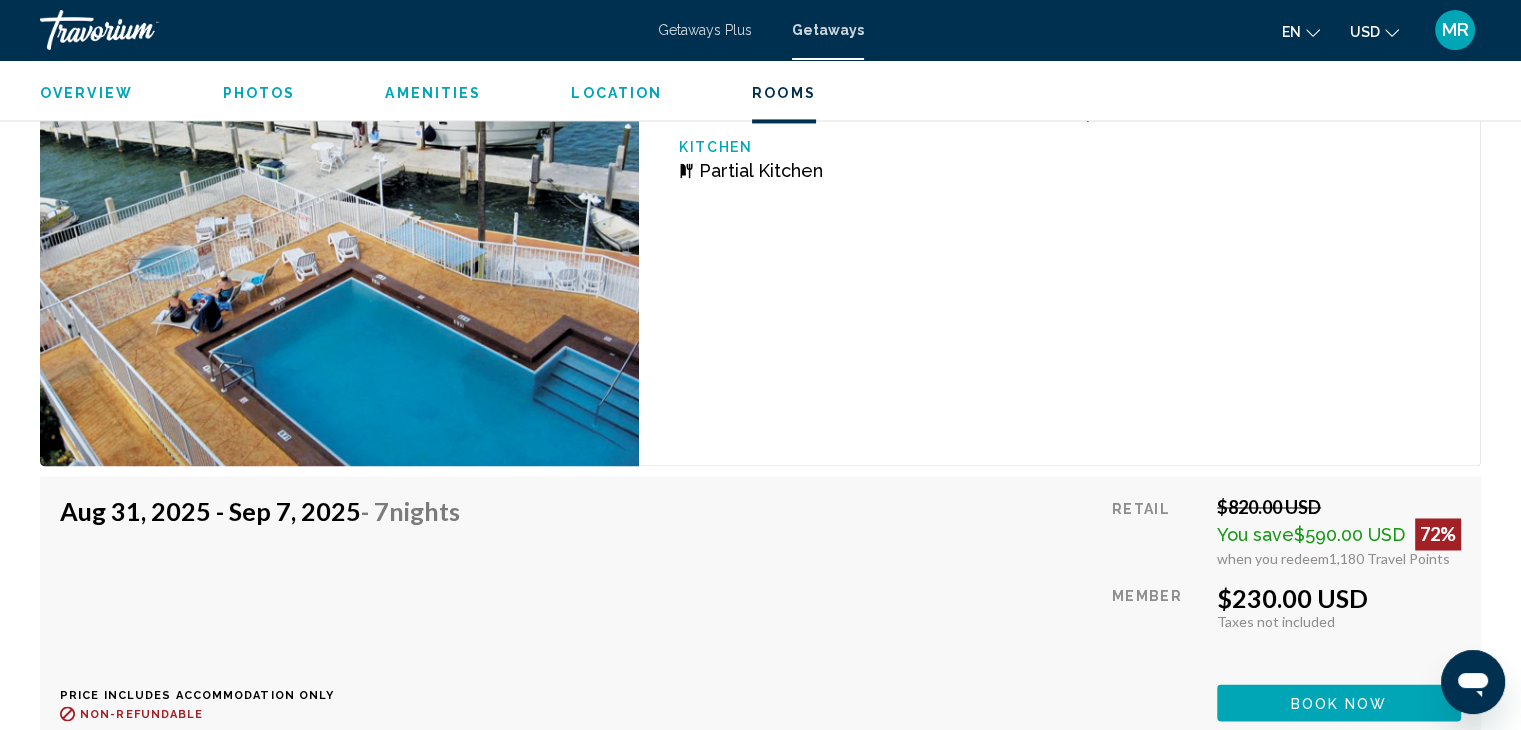 scroll, scrollTop: 3212, scrollLeft: 0, axis: vertical 